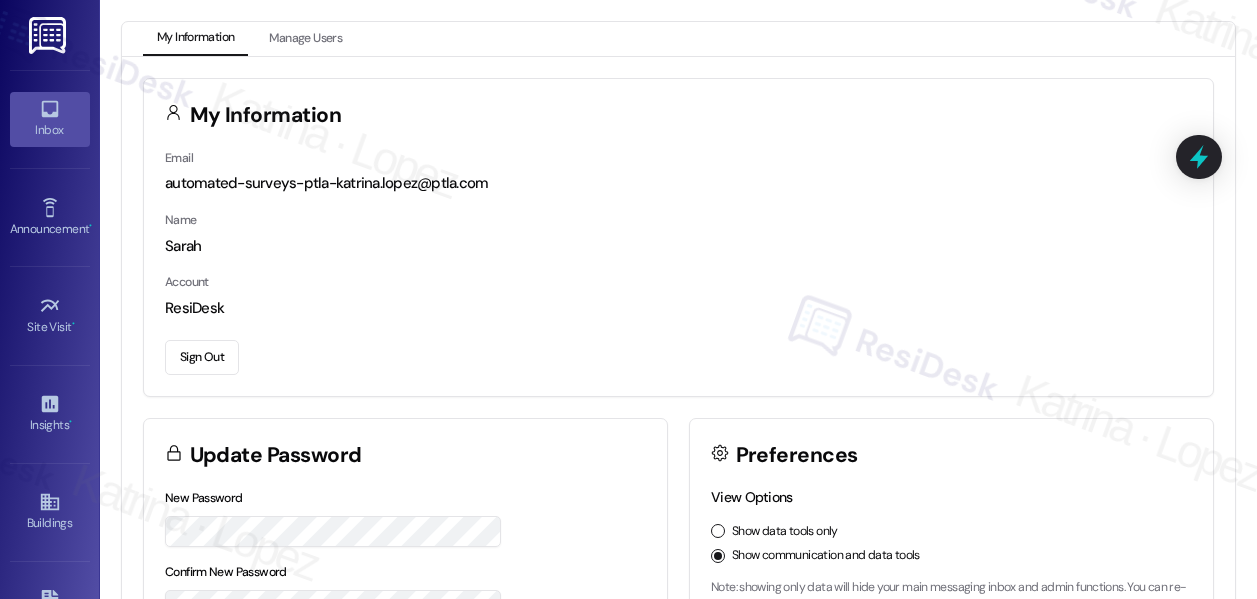 scroll, scrollTop: 0, scrollLeft: 0, axis: both 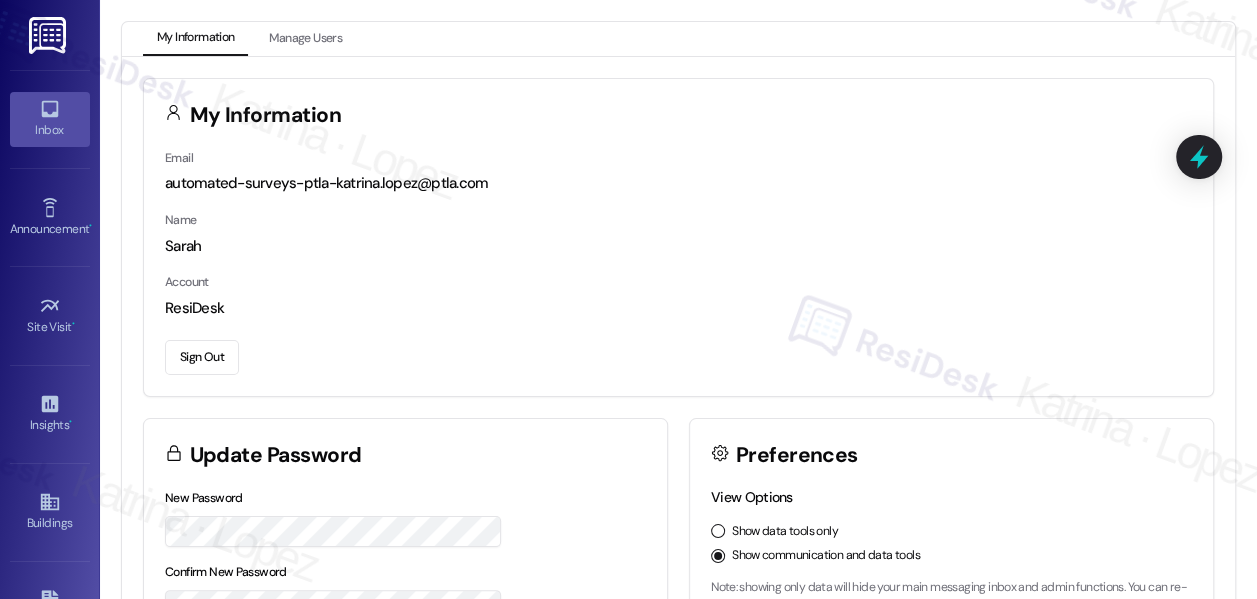 click 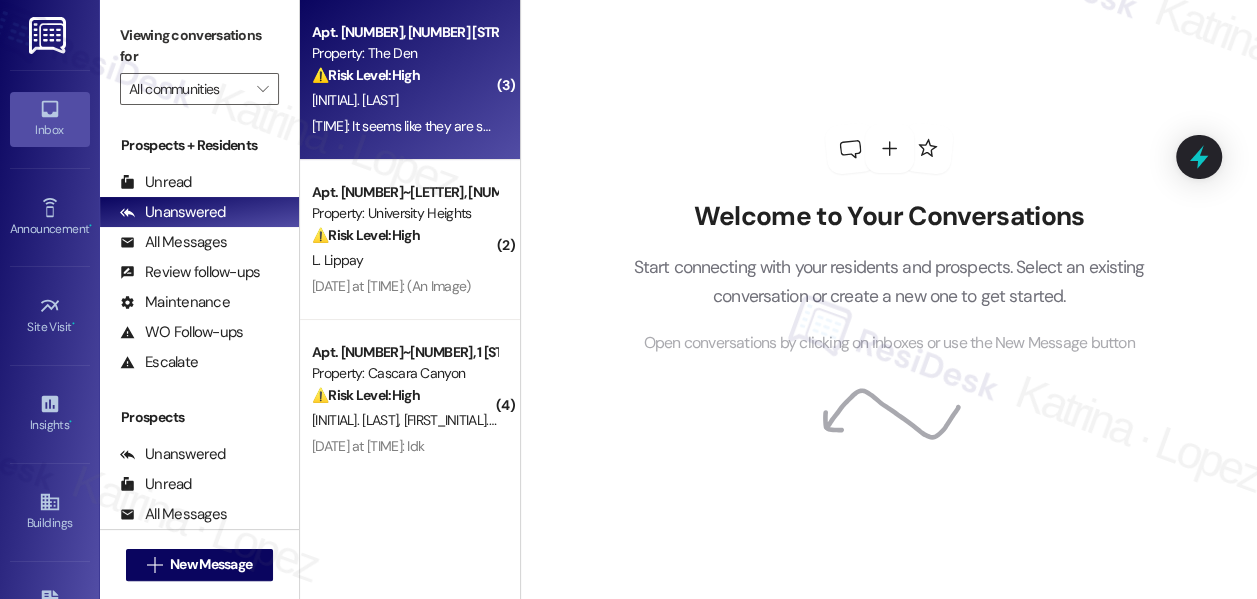 click on "[TIME]: It seems like they are spreading alongside the wall. I worry that they may be able to get into the apartments. [TIME]: It seems like they are spreading alongside the wall. I worry that they may be able to get into the apartments." at bounding box center (644, 126) 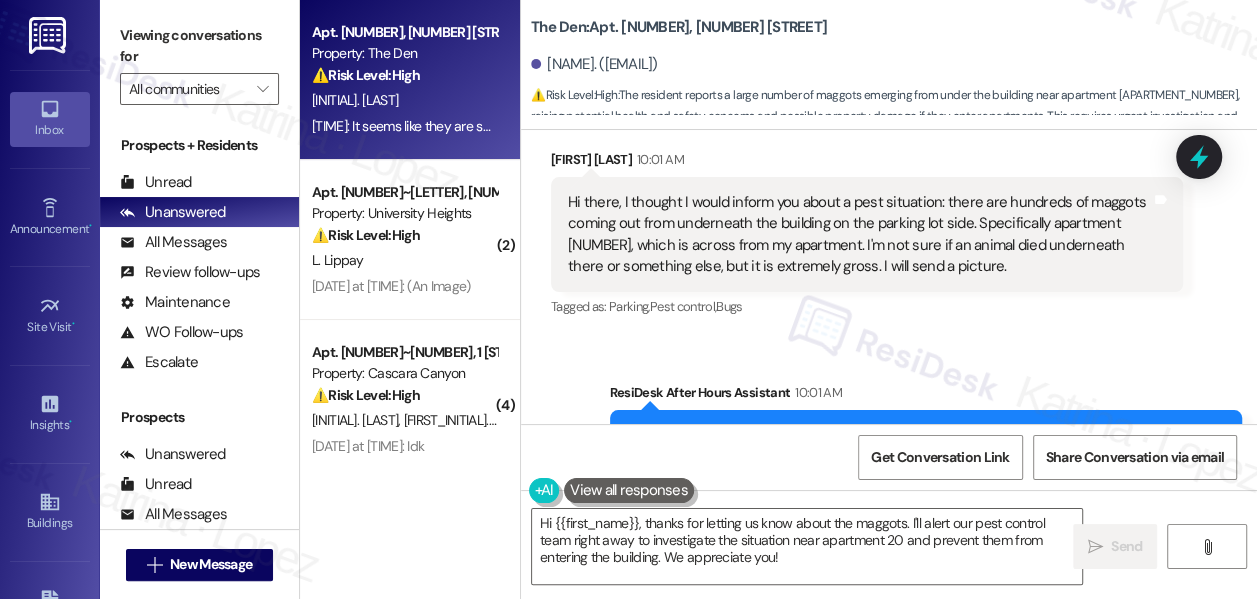 scroll, scrollTop: 2523, scrollLeft: 0, axis: vertical 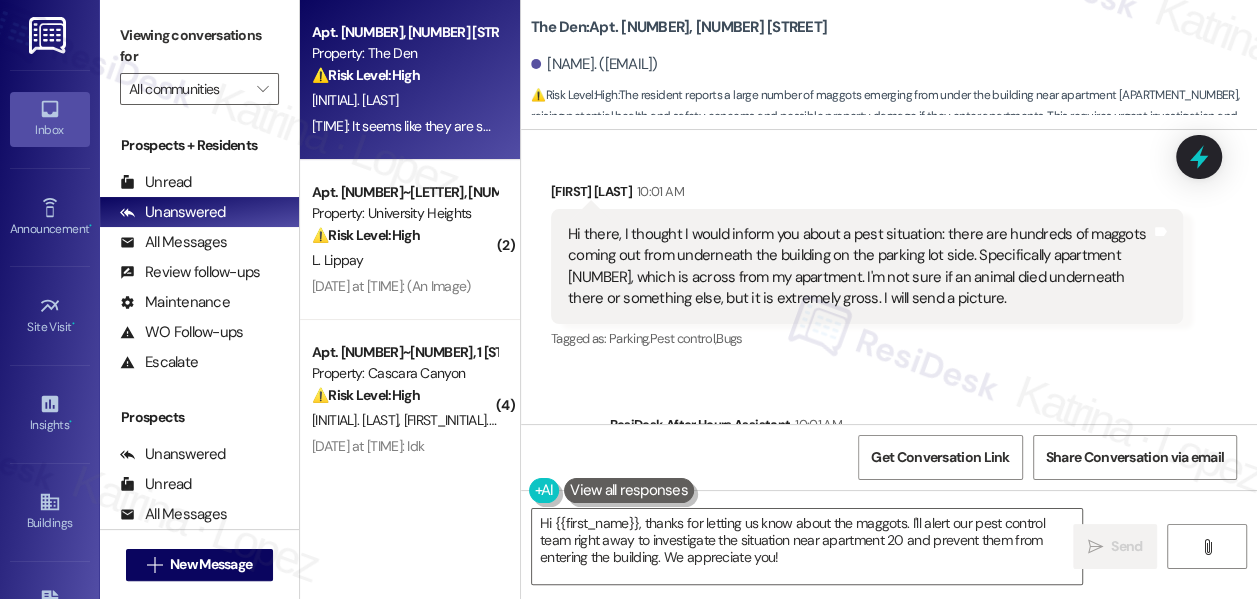 click on "Hi there, I thought I would inform you about a pest situation: there are hundreds of maggots coming out from underneath the building on the parking lot side. Specifically apartment [NUMBER], which is across from my apartment. I'm not sure if an animal died underneath there or something else, but it is extremely gross. I will send a picture." at bounding box center [859, 267] 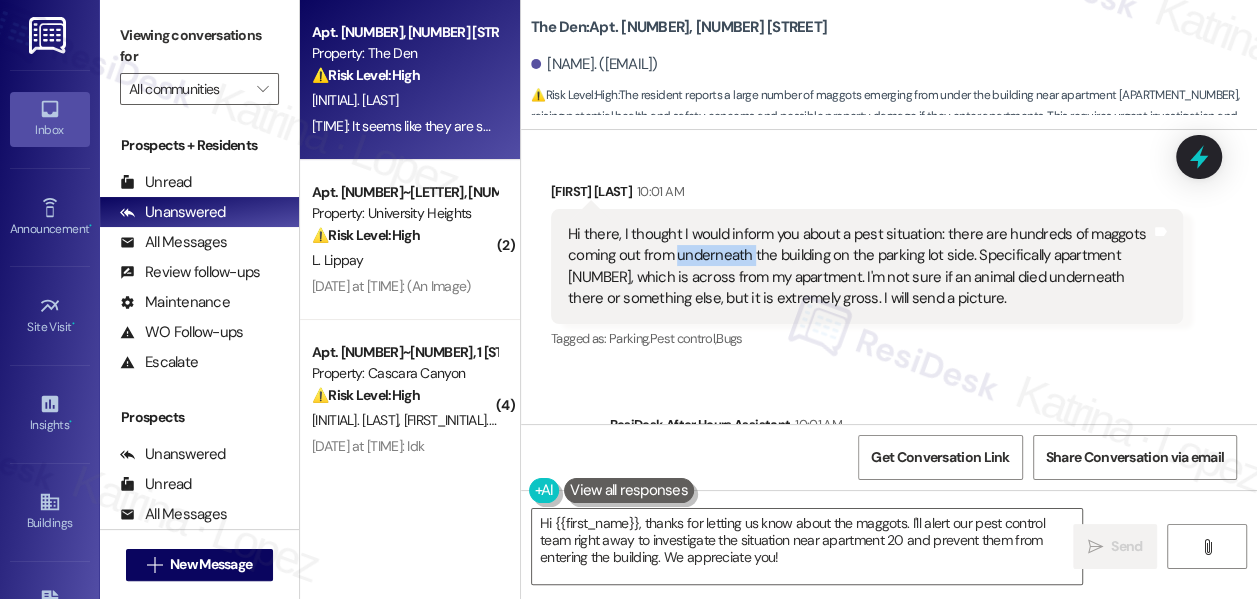 click on "Hi there, I thought I would inform you about a pest situation: there are hundreds of maggots coming out from underneath the building on the parking lot side. Specifically apartment [NUMBER], which is across from my apartment. I'm not sure if an animal died underneath there or something else, but it is extremely gross. I will send a picture." at bounding box center (859, 267) 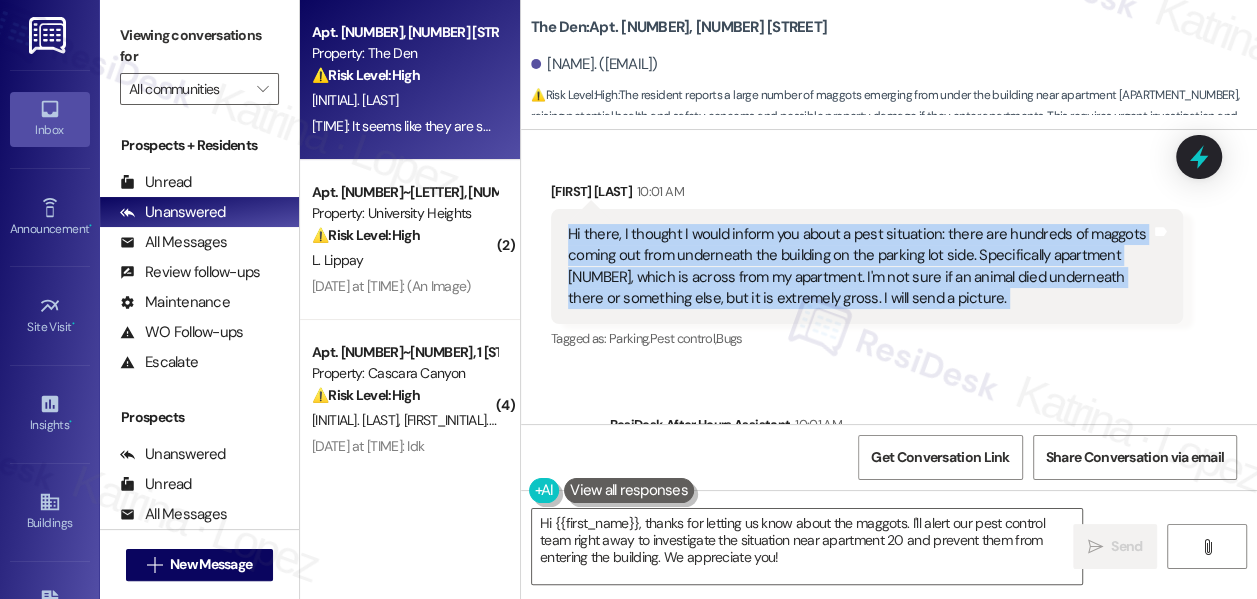 click on "Hi there, I thought I would inform you about a pest situation: there are hundreds of maggots coming out from underneath the building on the parking lot side. Specifically apartment [NUMBER], which is across from my apartment. I'm not sure if an animal died underneath there or something else, but it is extremely gross. I will send a picture." at bounding box center (859, 267) 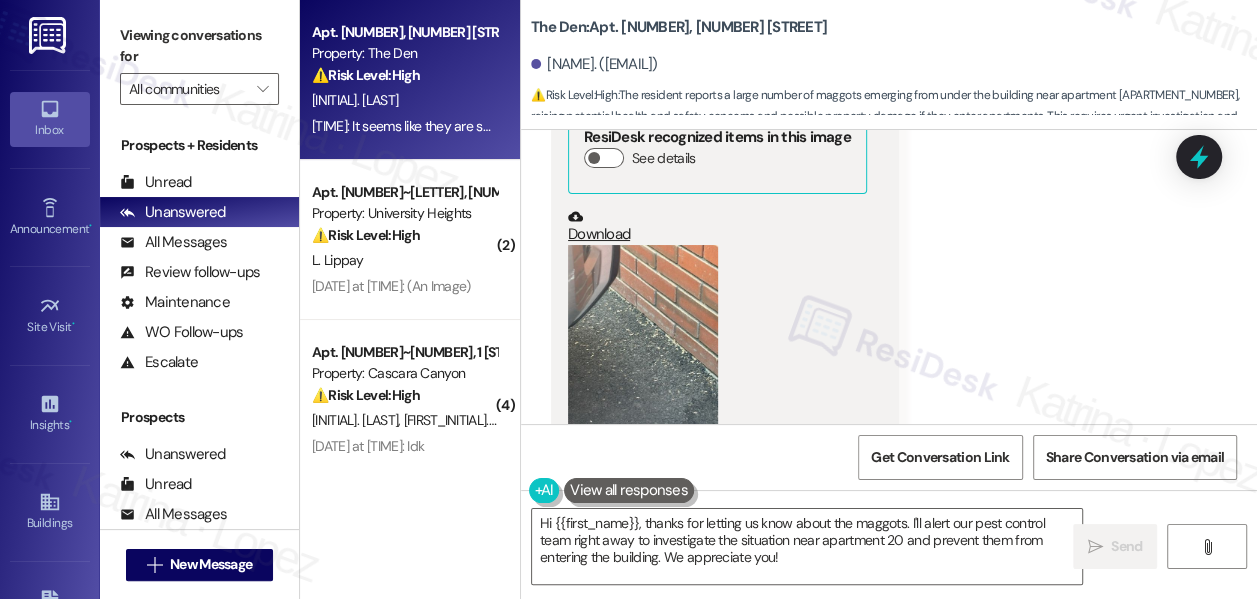 scroll, scrollTop: 3250, scrollLeft: 0, axis: vertical 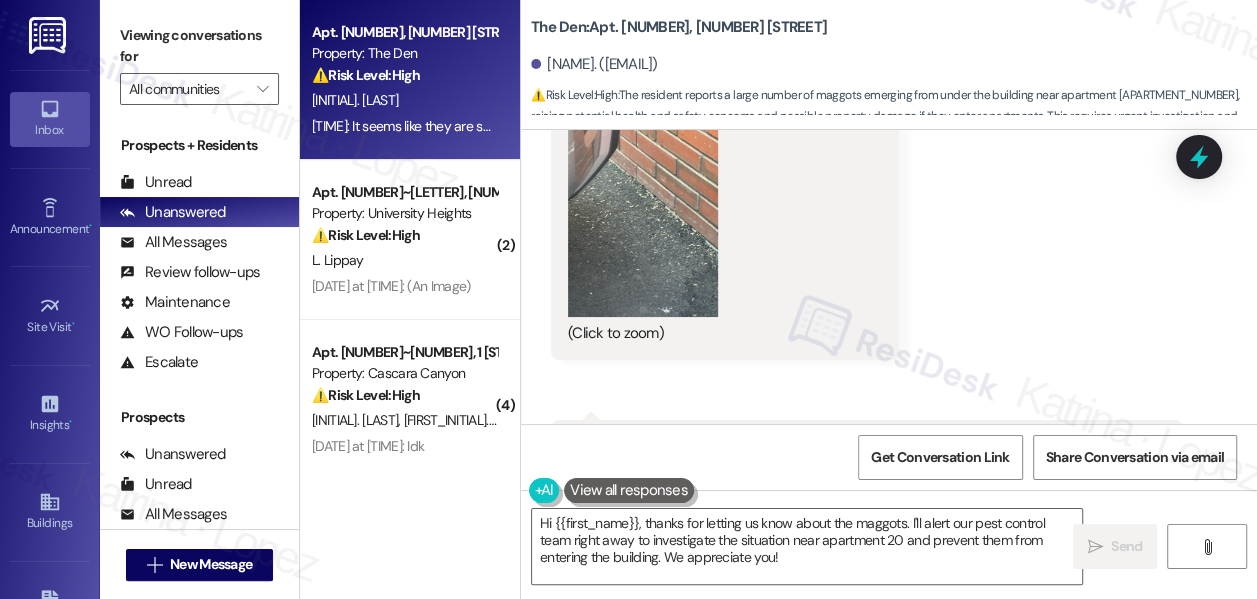 click at bounding box center (643, 217) 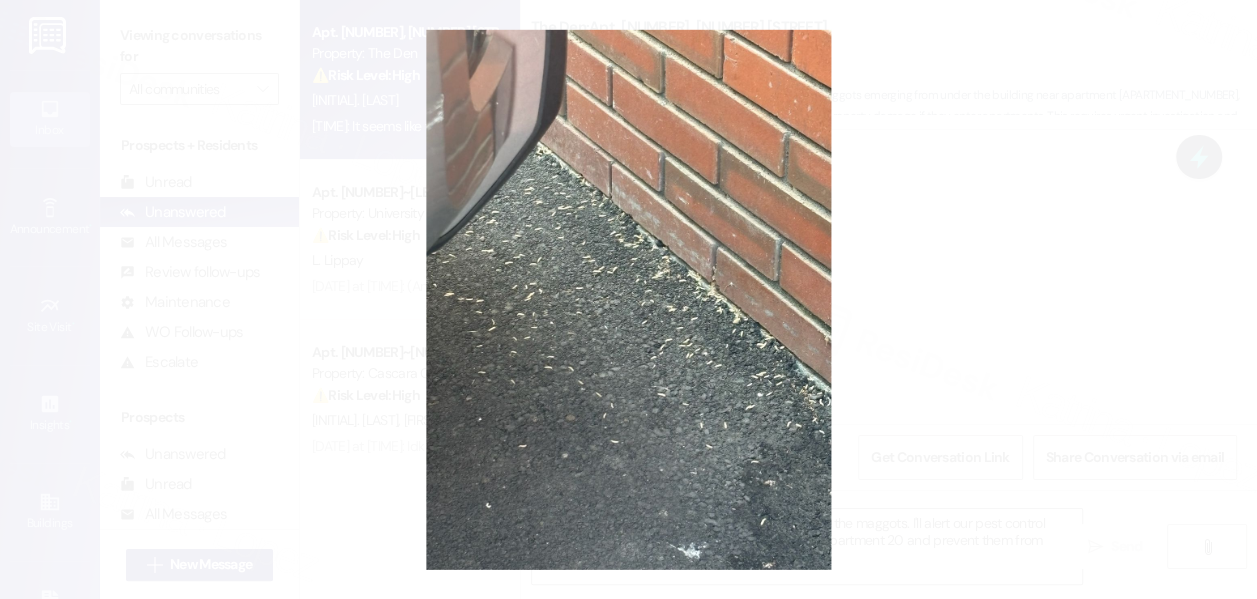 click at bounding box center [628, 299] 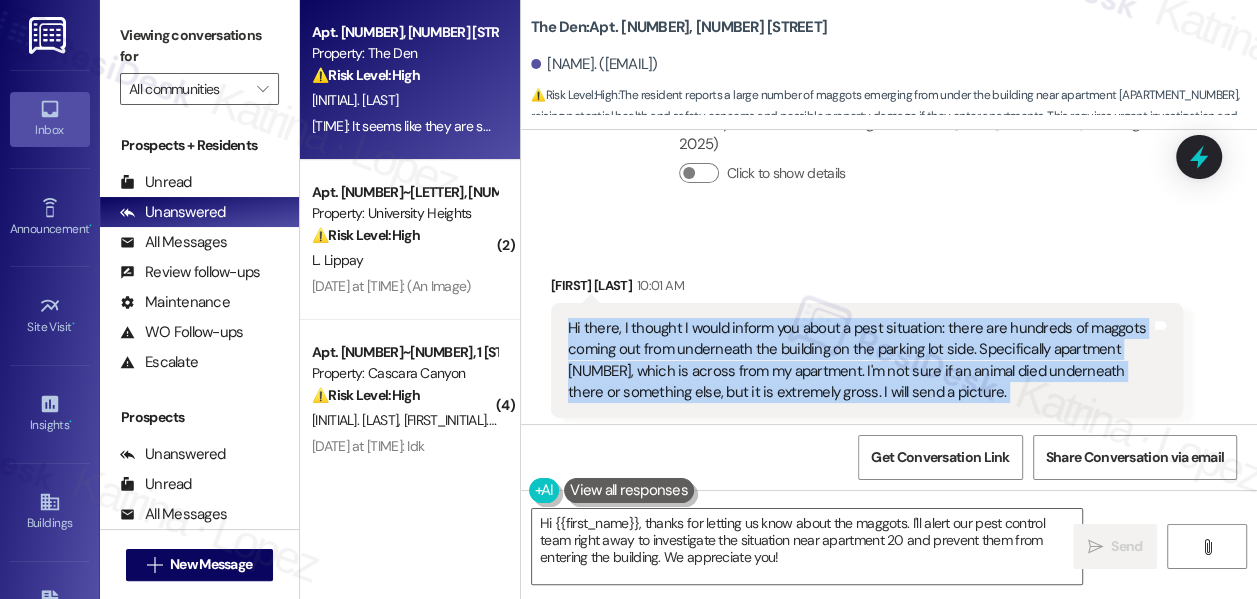 scroll, scrollTop: 2432, scrollLeft: 0, axis: vertical 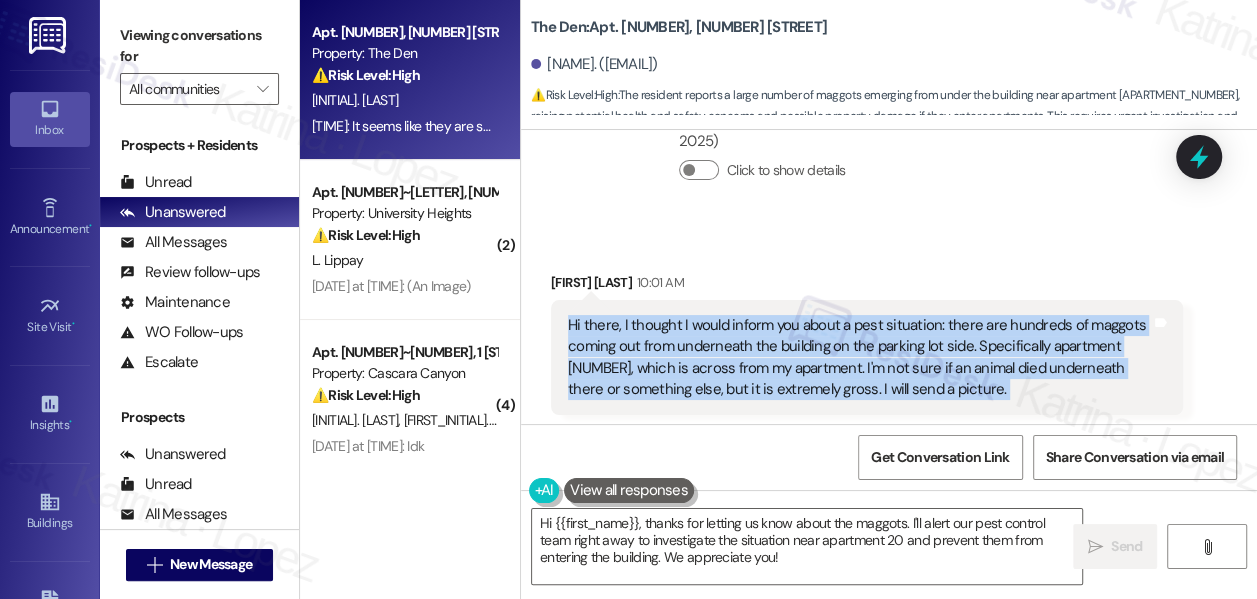 click on "Hi there, I thought I would inform you about a pest situation: there are hundreds of maggots coming out from underneath the building on the parking lot side. Specifically apartment [NUMBER], which is across from my apartment. I'm not sure if an animal died underneath there or something else, but it is extremely gross. I will send a picture." at bounding box center [859, 358] 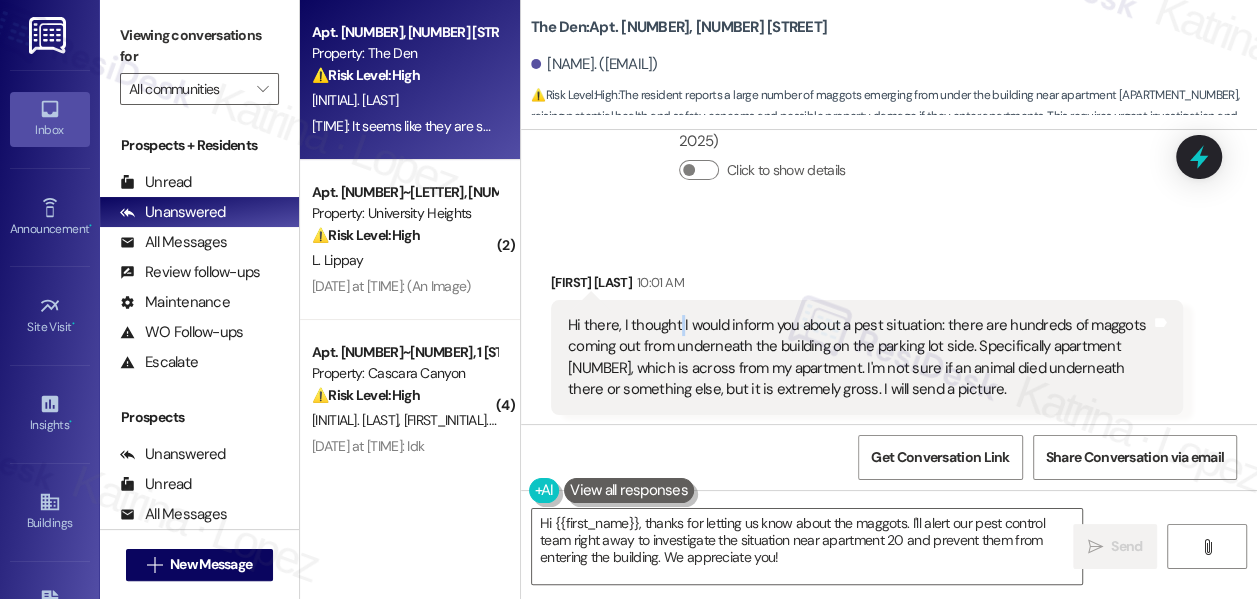click on "Hi there, I thought I would inform you about a pest situation: there are hundreds of maggots coming out from underneath the building on the parking lot side. Specifically apartment [NUMBER], which is across from my apartment. I'm not sure if an animal died underneath there or something else, but it is extremely gross. I will send a picture." at bounding box center (859, 358) 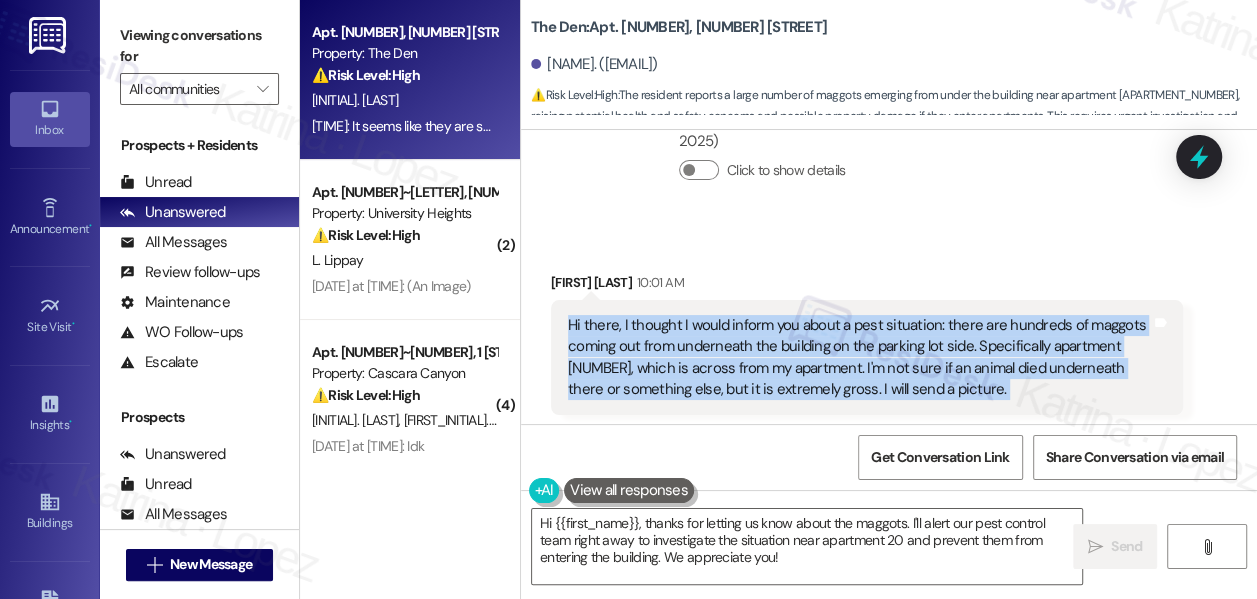 click on "Hi there, I thought I would inform you about a pest situation: there are hundreds of maggots coming out from underneath the building on the parking lot side. Specifically apartment [NUMBER], which is across from my apartment. I'm not sure if an animal died underneath there or something else, but it is extremely gross. I will send a picture." at bounding box center (859, 358) 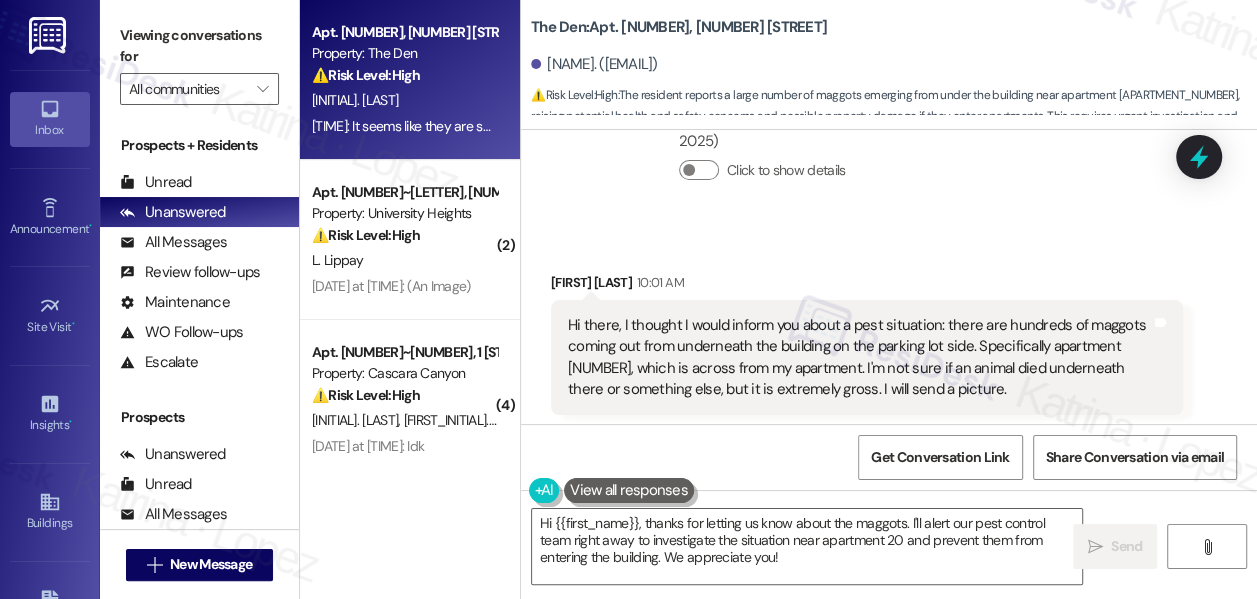 click on "Click to show details" at bounding box center [922, 170] 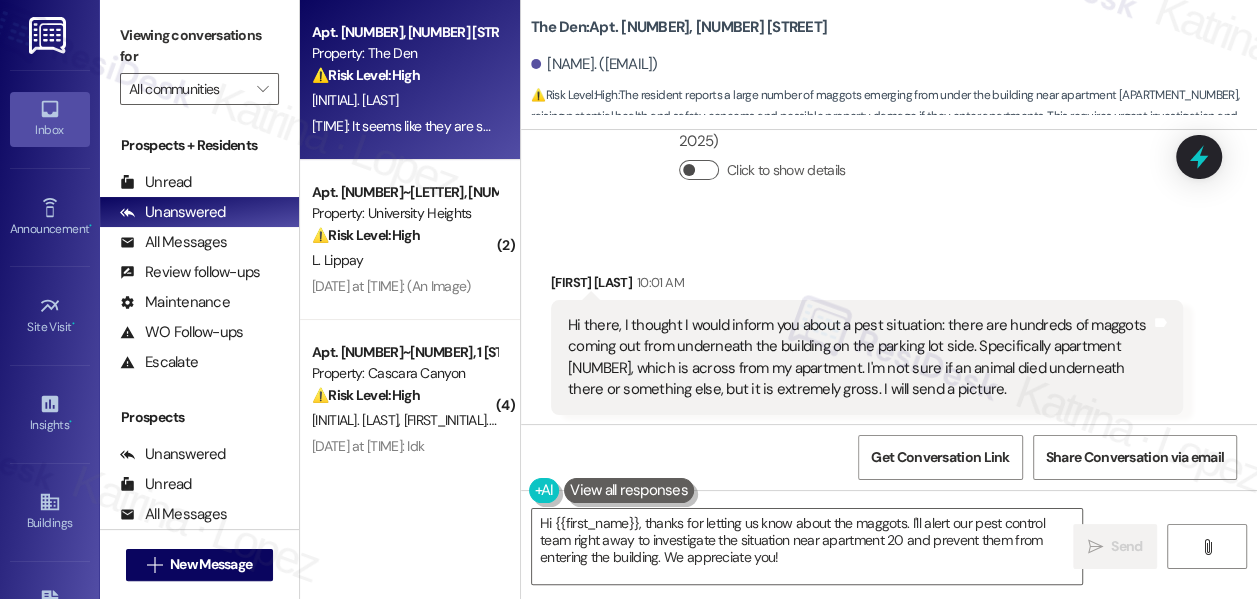 click on "Click to show details" at bounding box center [699, 170] 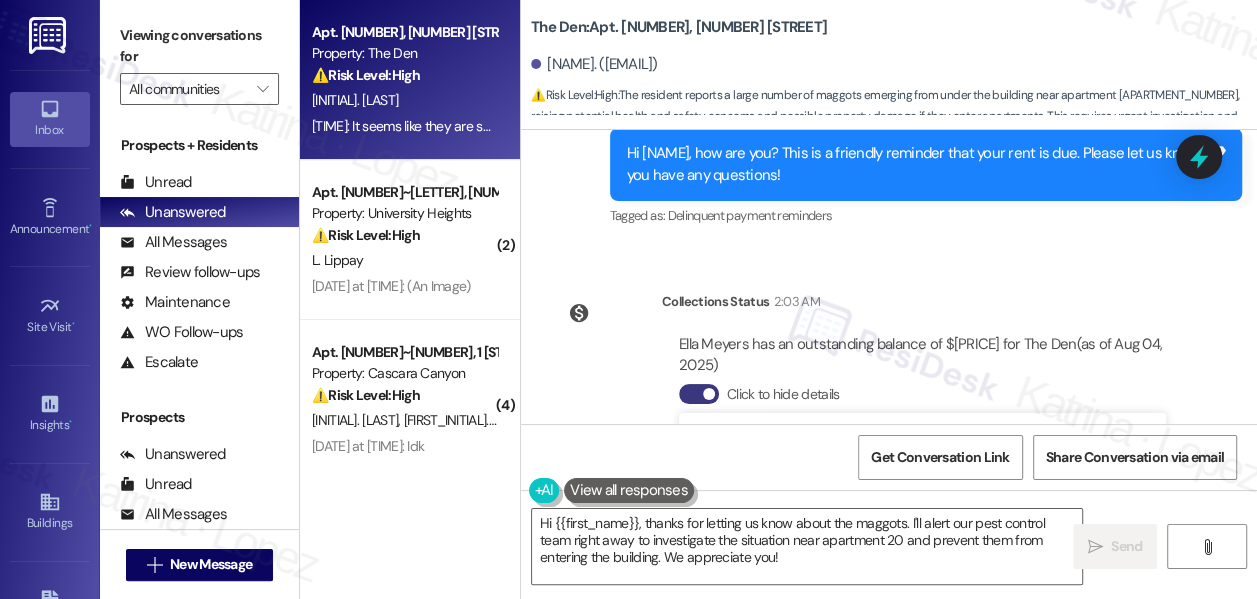scroll, scrollTop: 2250, scrollLeft: 0, axis: vertical 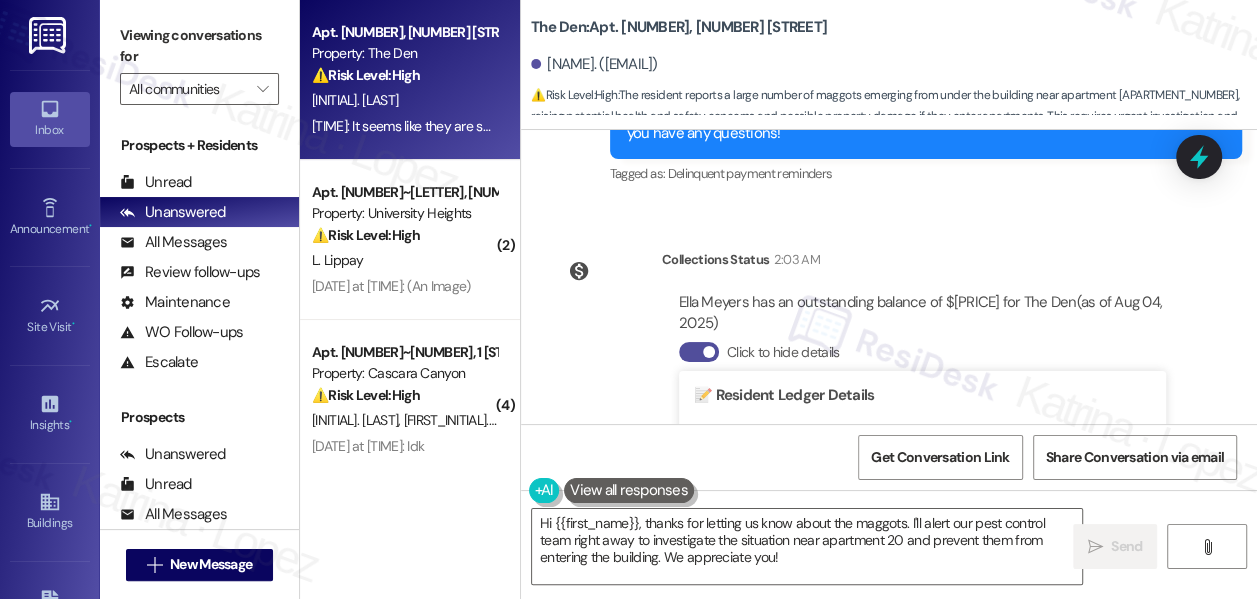 click at bounding box center (709, 352) 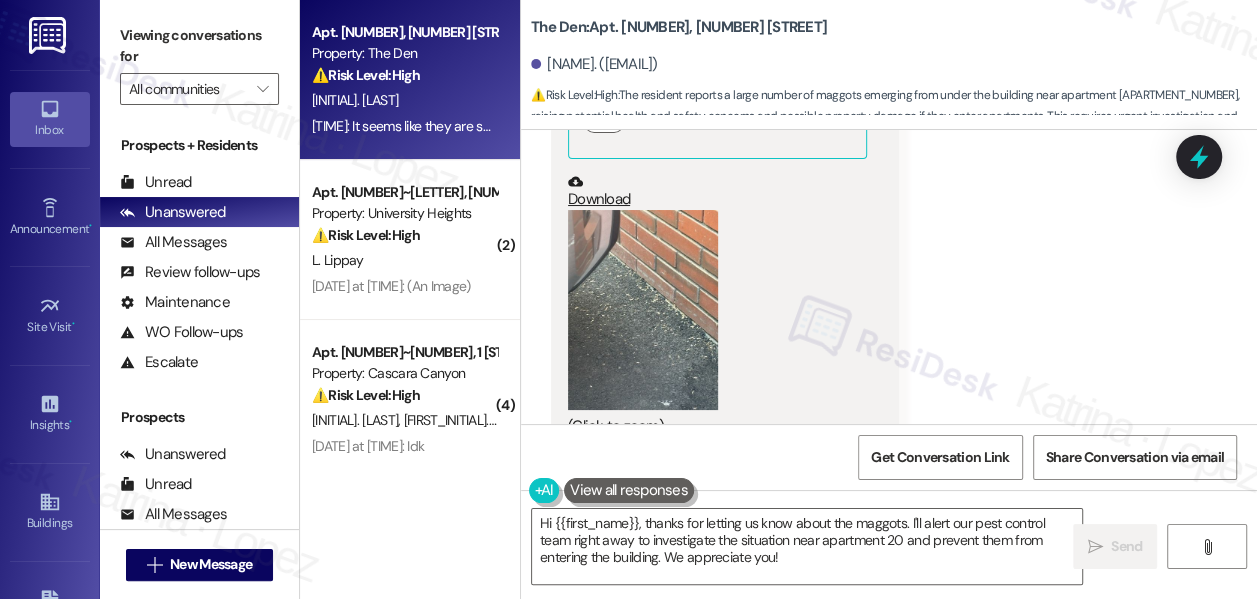 scroll, scrollTop: 3160, scrollLeft: 0, axis: vertical 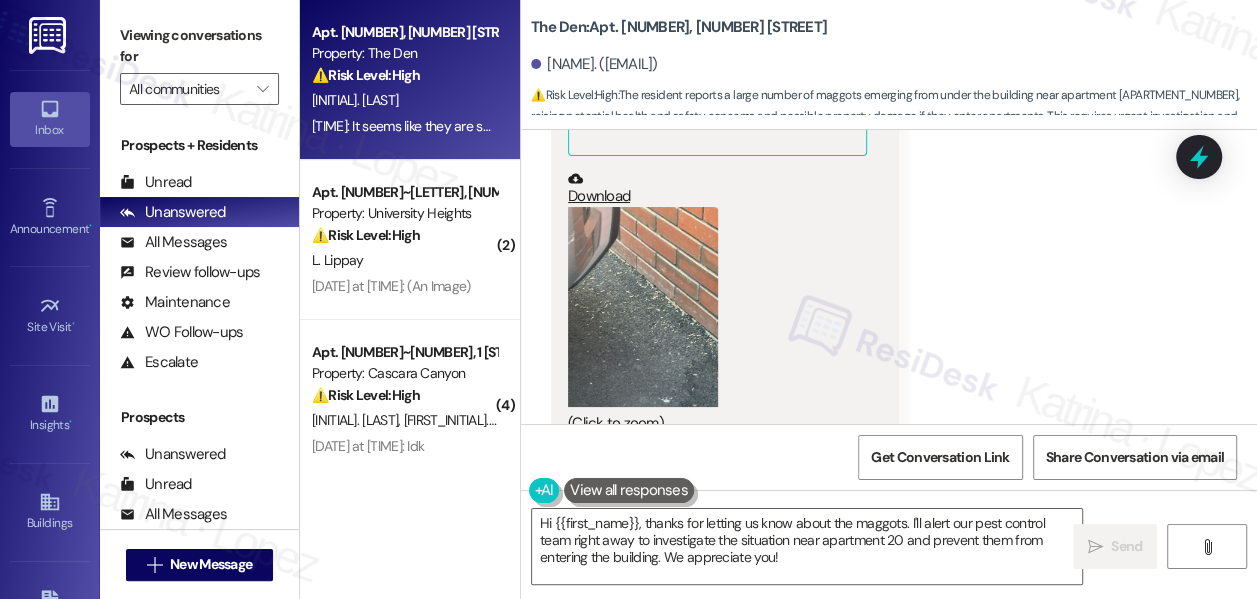 click at bounding box center (643, 307) 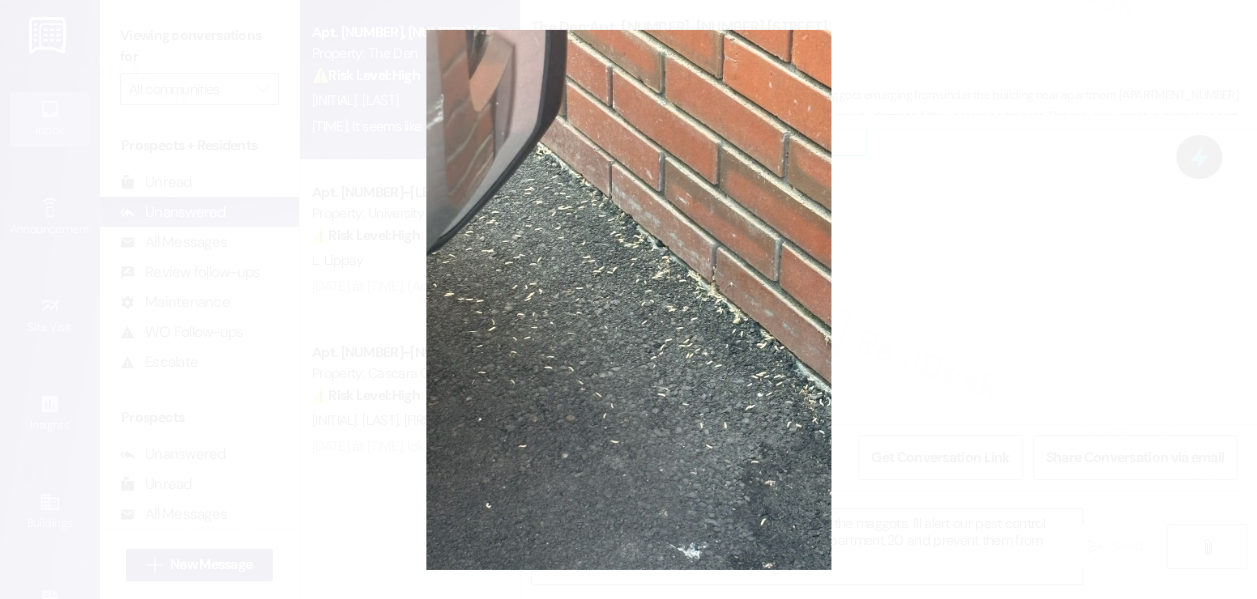 click at bounding box center (628, 299) 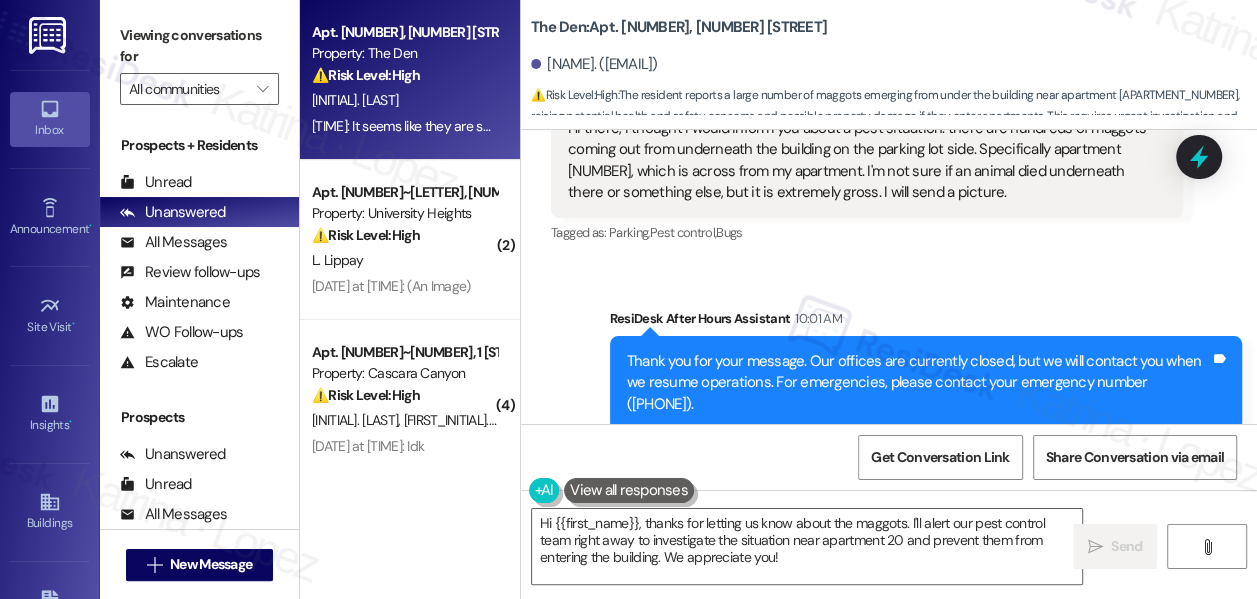 scroll, scrollTop: 2614, scrollLeft: 0, axis: vertical 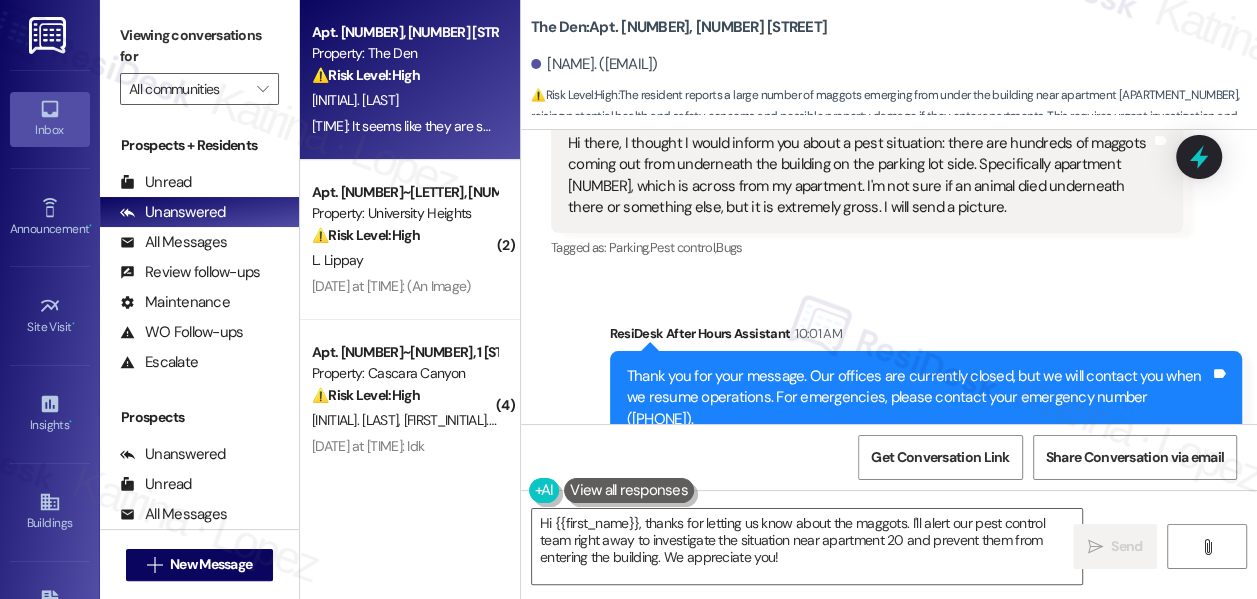 click on "Hi there, I thought I would inform you about a pest situation: there are hundreds of maggots coming out from underneath the building on the parking lot side. Specifically apartment [NUMBER], which is across from my apartment. I'm not sure if an animal died underneath there or something else, but it is extremely gross. I will send a picture." at bounding box center [859, 176] 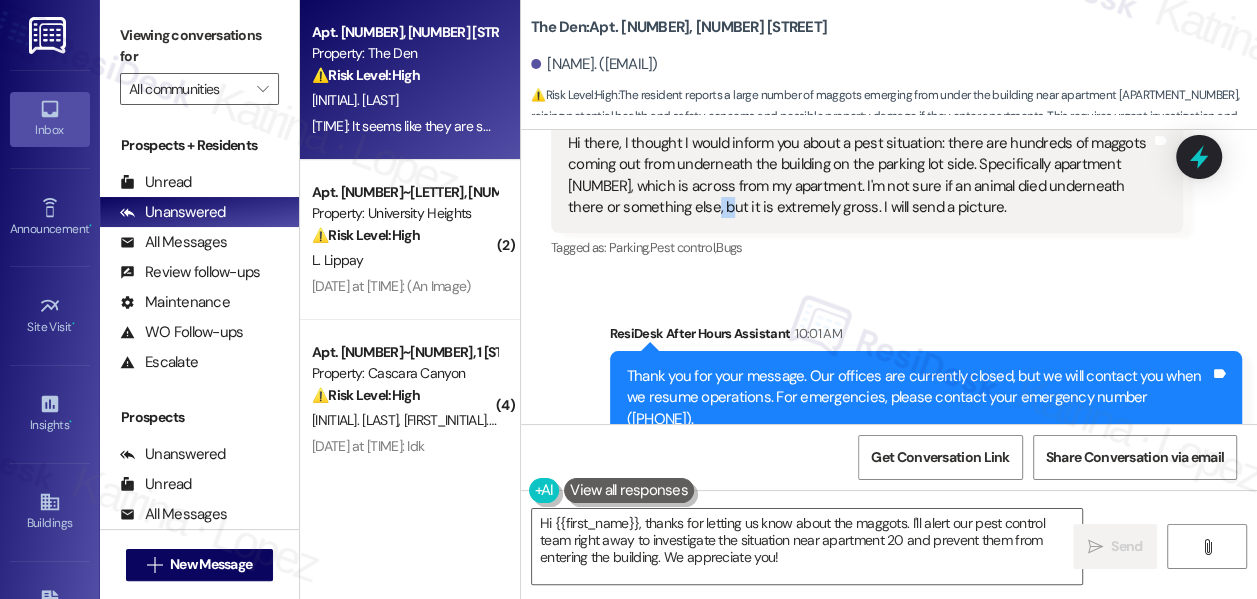 click on "Hi there, I thought I would inform you about a pest situation: there are hundreds of maggots coming out from underneath the building on the parking lot side. Specifically apartment [NUMBER], which is across from my apartment. I'm not sure if an animal died underneath there or something else, but it is extremely gross. I will send a picture." at bounding box center [859, 176] 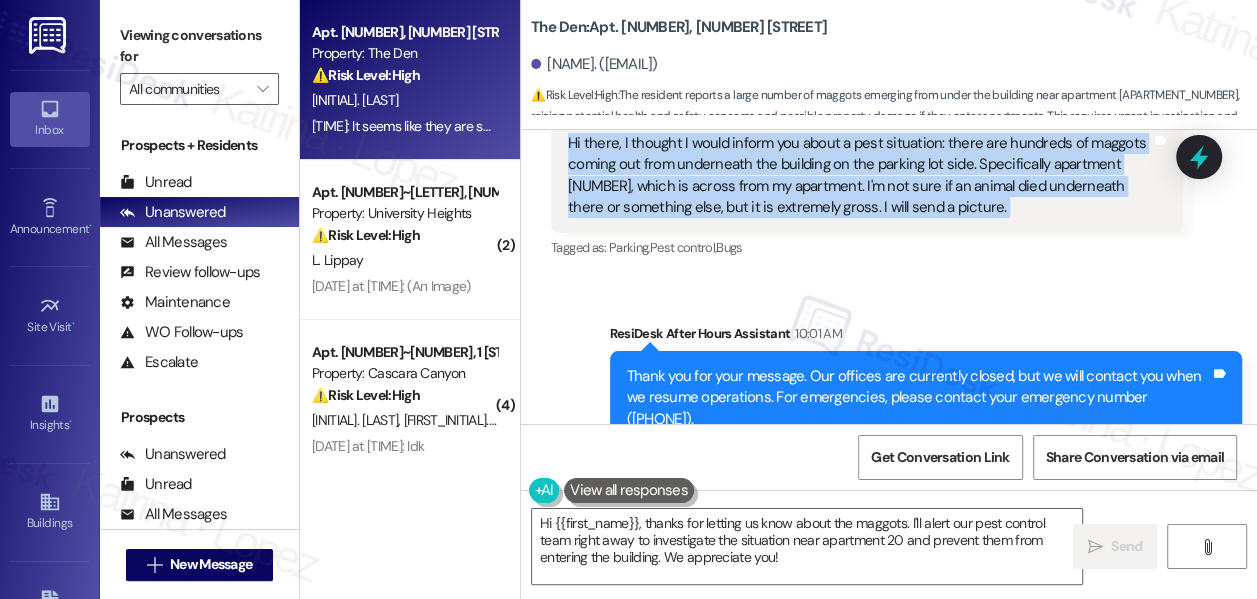 click on "Hi there, I thought I would inform you about a pest situation: there are hundreds of maggots coming out from underneath the building on the parking lot side. Specifically apartment [NUMBER], which is across from my apartment. I'm not sure if an animal died underneath there or something else, but it is extremely gross. I will send a picture." at bounding box center (859, 176) 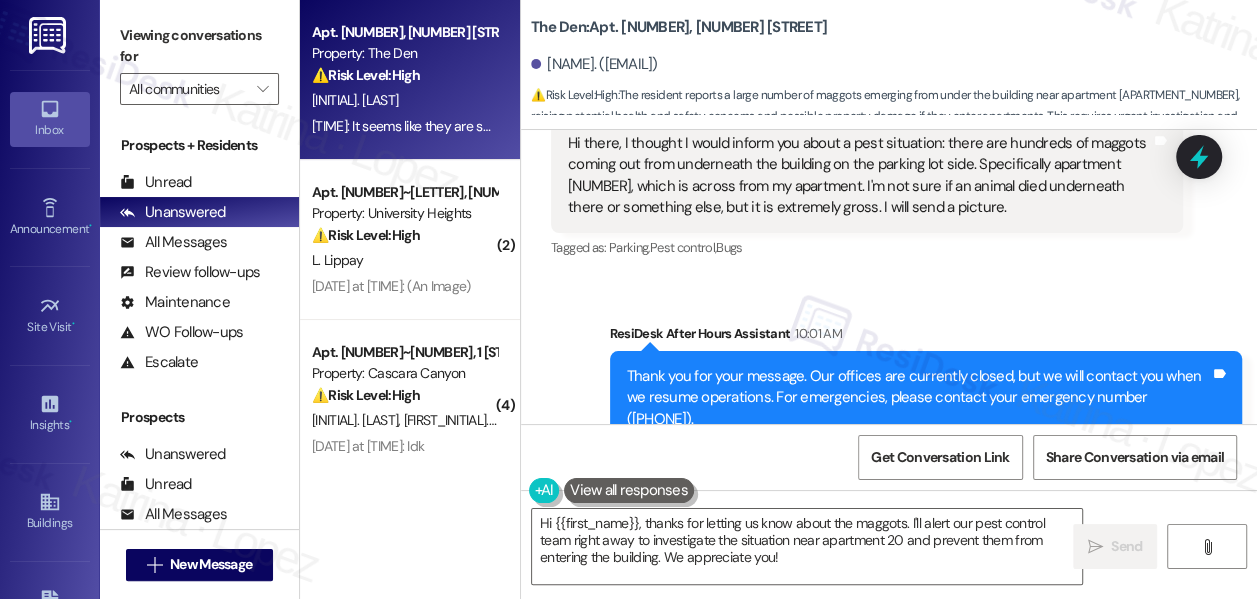 click on "Viewing conversations for" at bounding box center [199, 46] 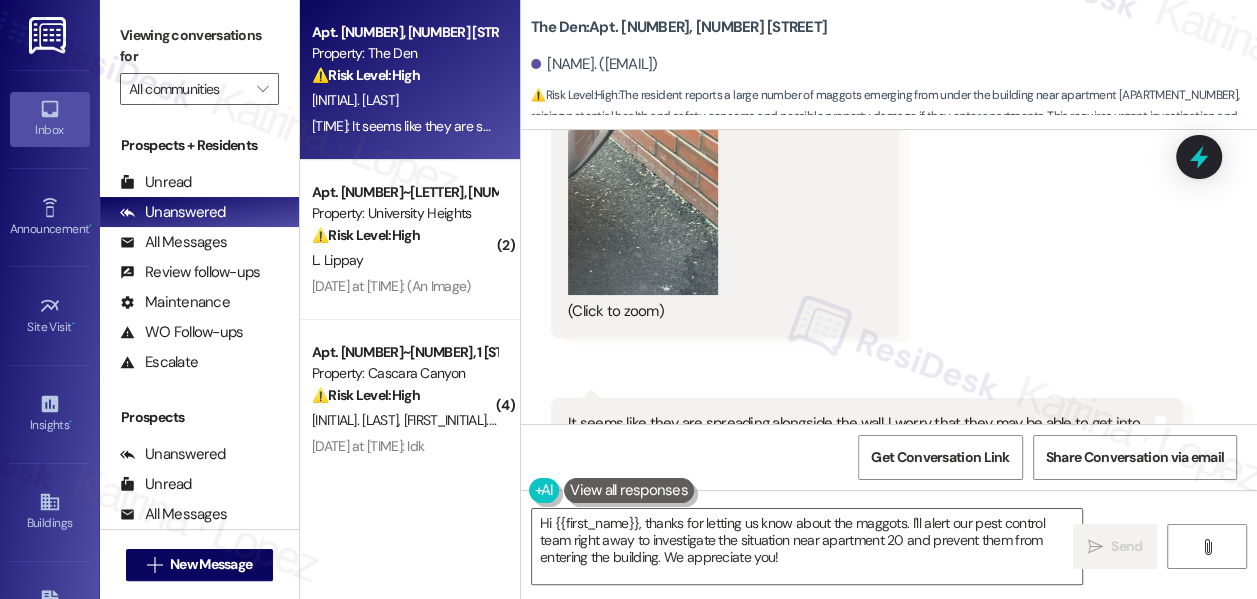 scroll, scrollTop: 3341, scrollLeft: 0, axis: vertical 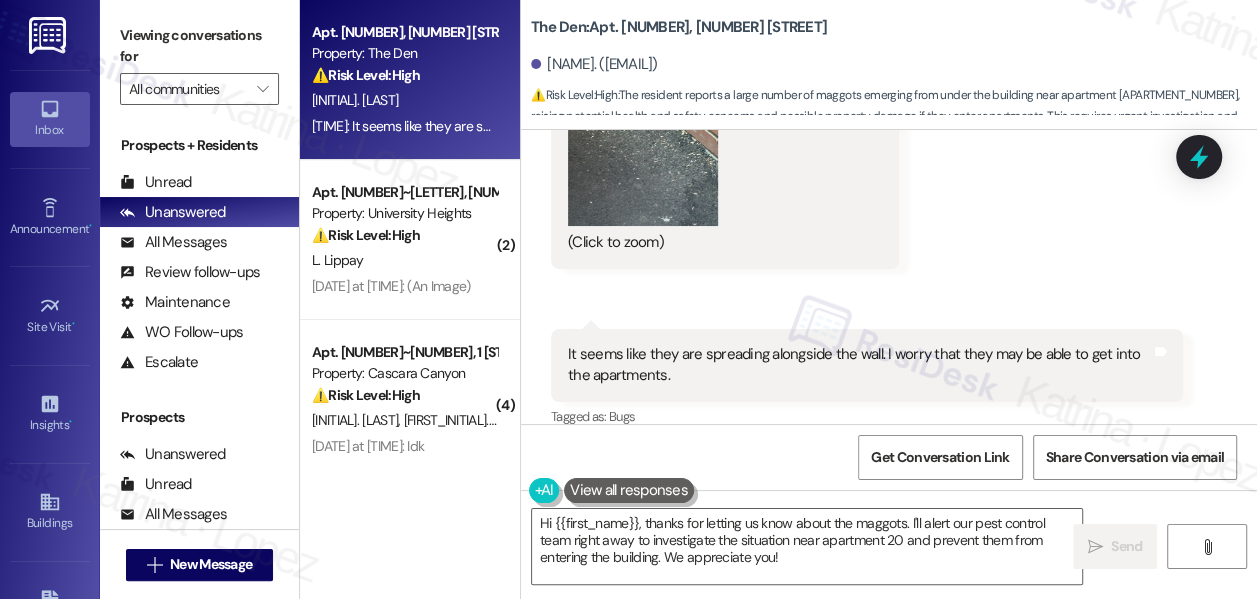 click on "It seems like they are spreading alongside the wall. I worry that they may be able to get into the apartments." at bounding box center (859, 365) 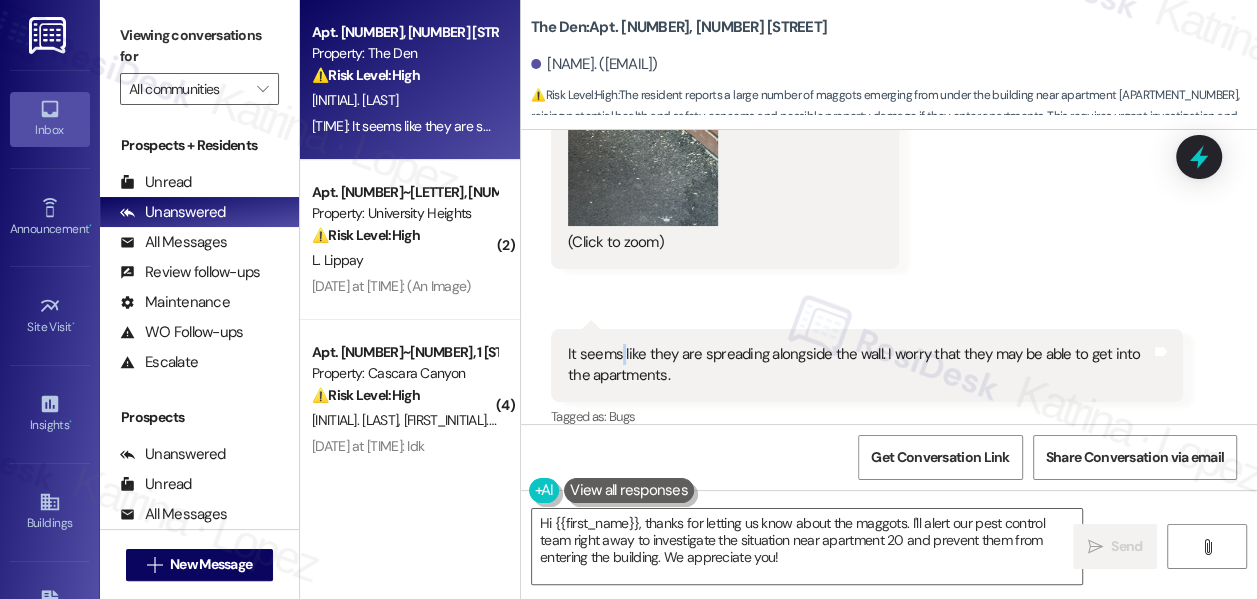 click on "It seems like they are spreading alongside the wall. I worry that they may be able to get into the apartments." at bounding box center (859, 365) 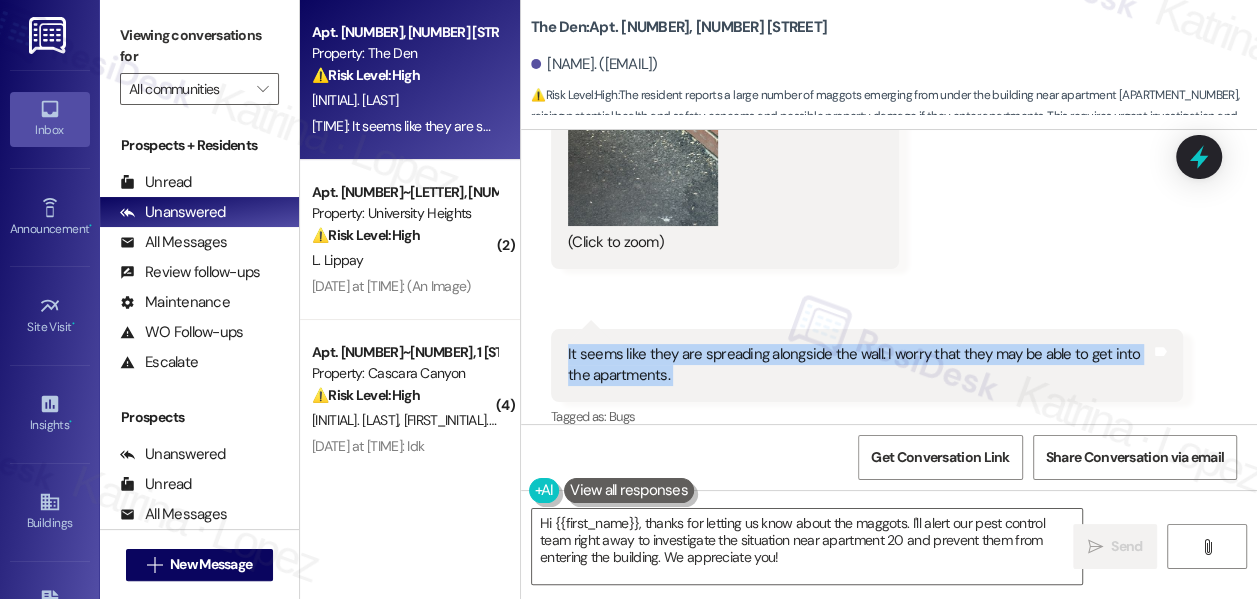 click on "It seems like they are spreading alongside the wall. I worry that they may be able to get into the apartments." at bounding box center (859, 365) 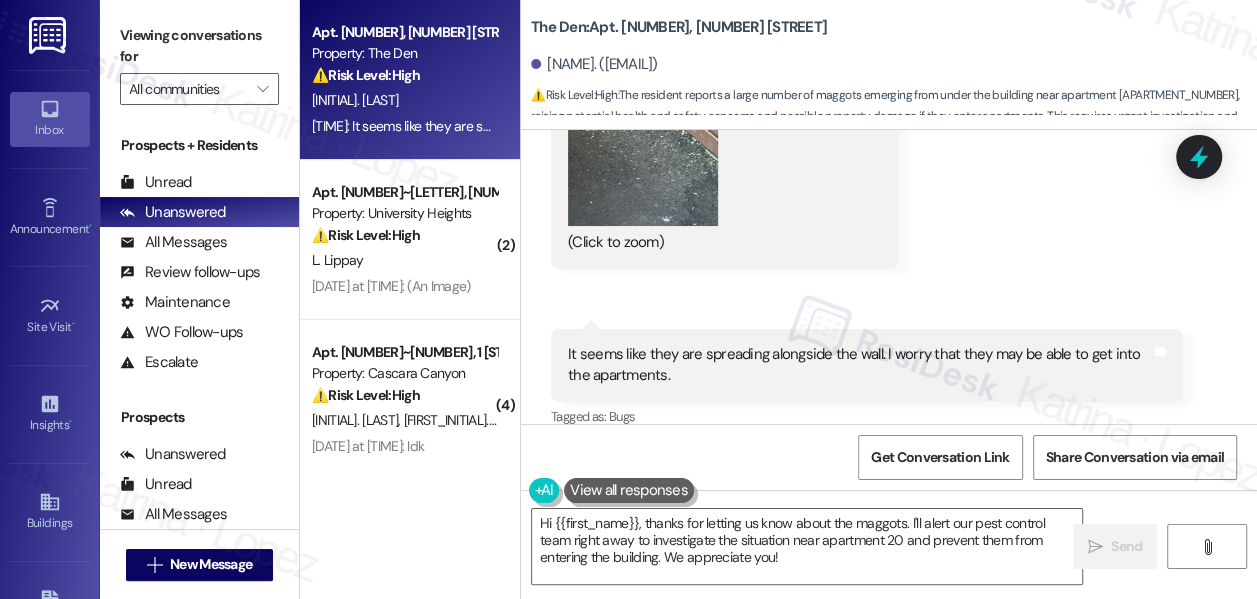 click on "Viewing conversations for" at bounding box center [199, 46] 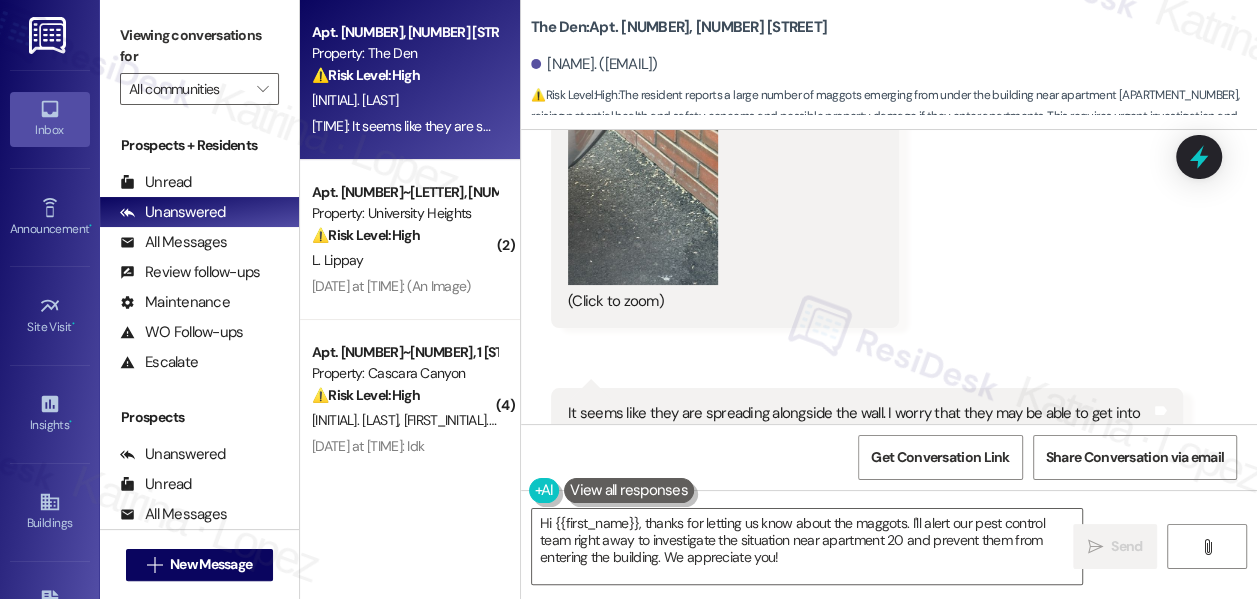scroll, scrollTop: 3250, scrollLeft: 0, axis: vertical 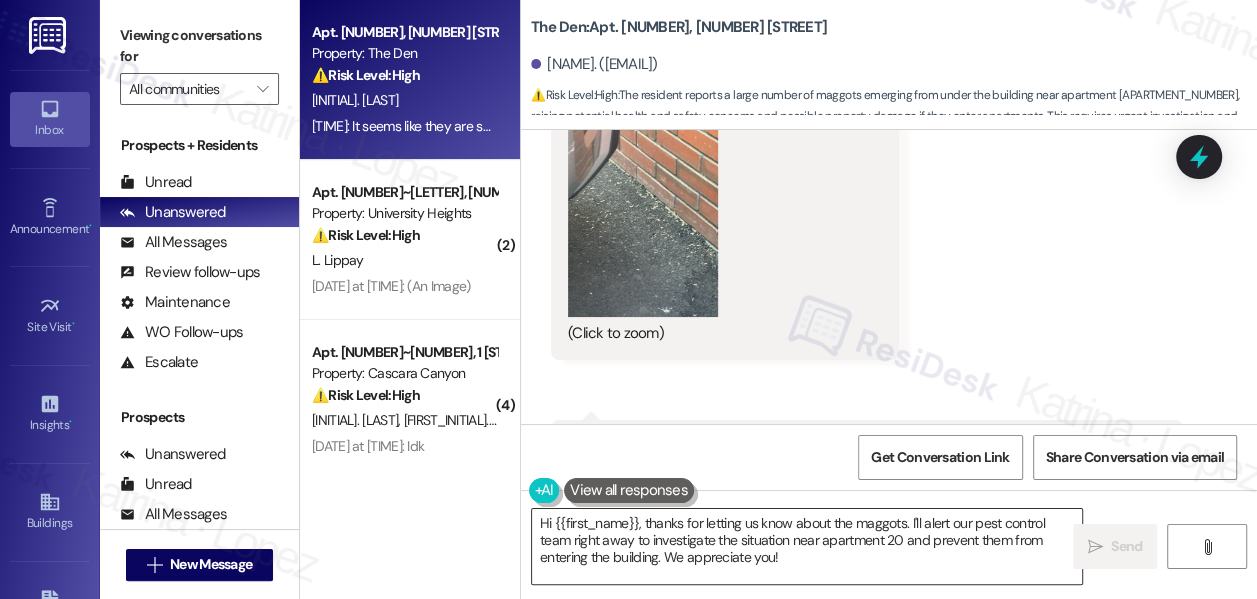 click on "Hi {{first_name}}, thanks for letting us know about the maggots. I'll alert our pest control team right away to investigate the situation near apartment 20 and prevent them from entering the building. We appreciate you!" at bounding box center [807, 546] 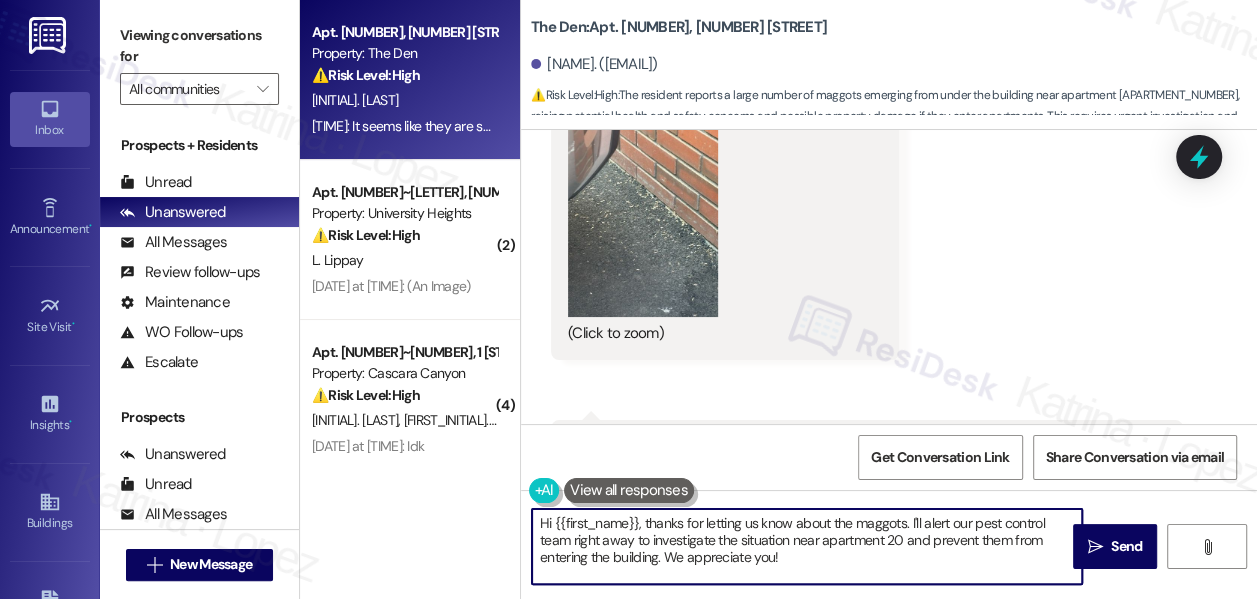 click on "Hi {{first_name}}, thanks for letting us know about the maggots. I'll alert our pest control team right away to investigate the situation near apartment 20 and prevent them from entering the building. We appreciate you!" at bounding box center (807, 546) 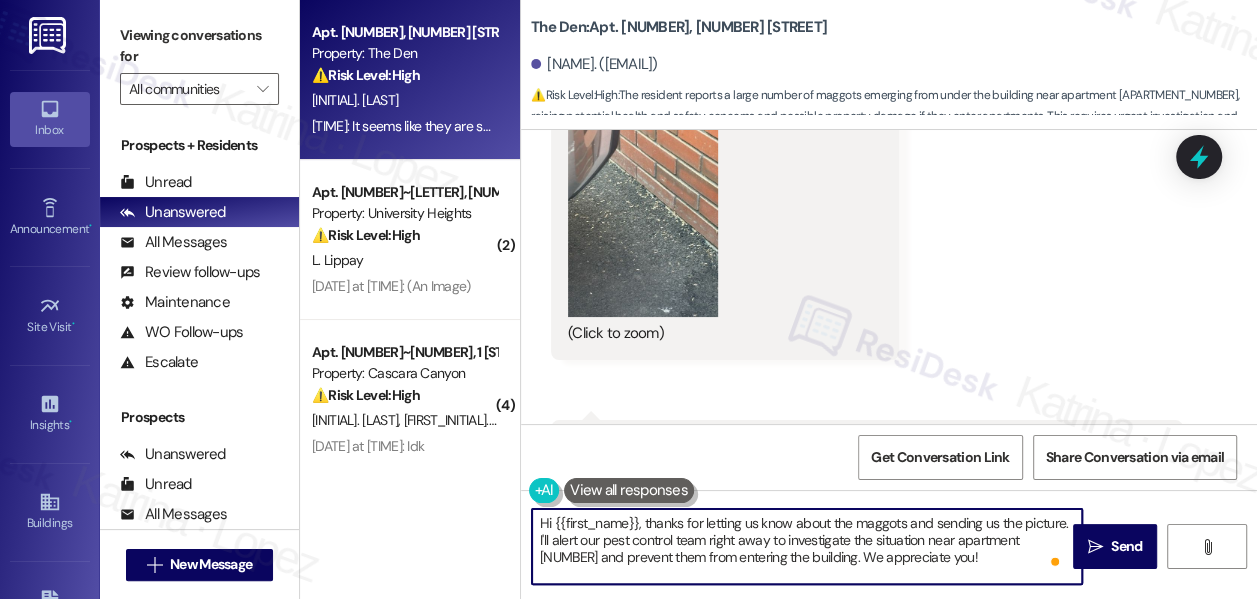 click on "Hi {{first_name}}, thanks for letting us know about the maggots and sending us the picture. I'll alert our pest control team right away to investigate the situation near apartment [NUMBER] and prevent them from entering the building. We appreciate you!" at bounding box center [807, 546] 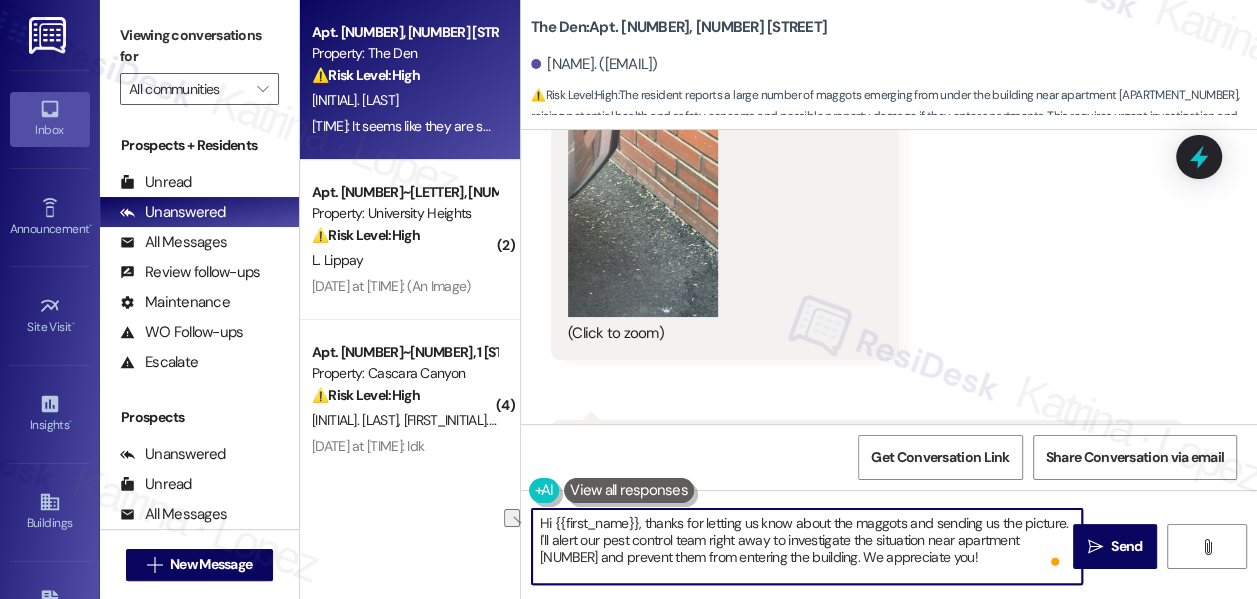 drag, startPoint x: 672, startPoint y: 539, endPoint x: 556, endPoint y: 536, distance: 116.03879 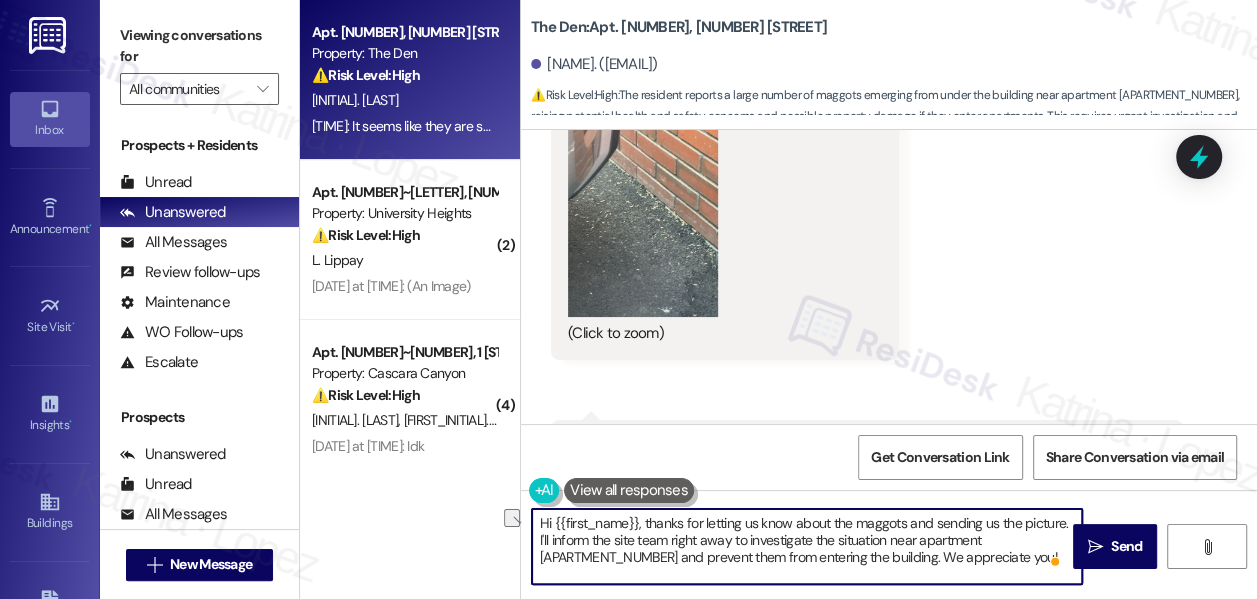 drag, startPoint x: 730, startPoint y: 538, endPoint x: 785, endPoint y: 538, distance: 55 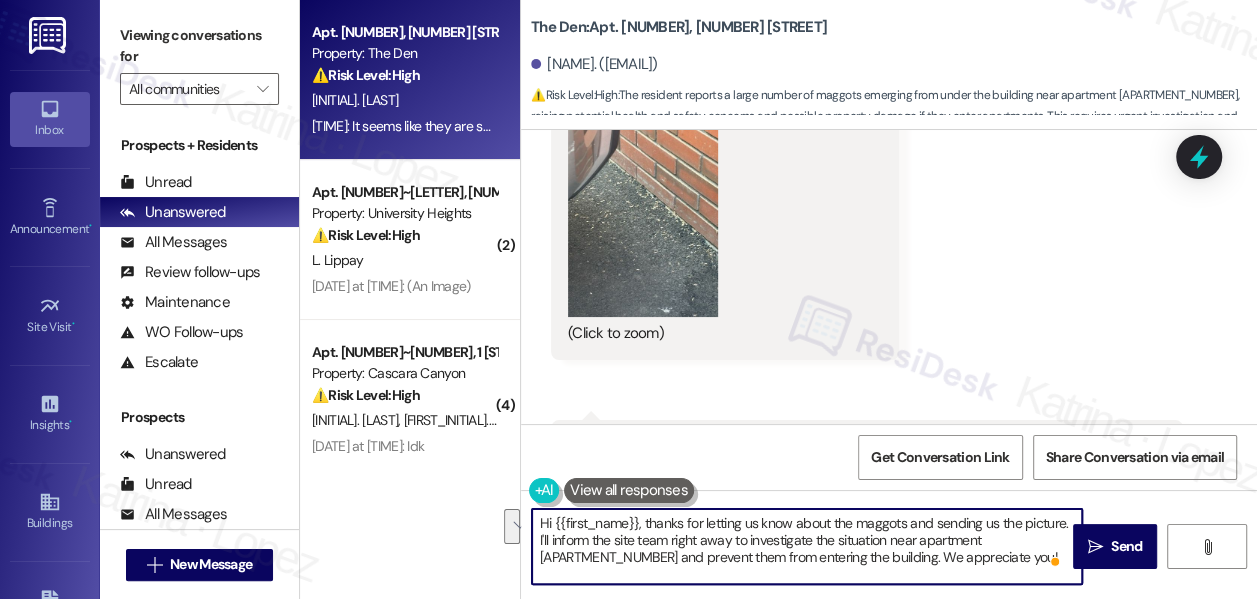 drag, startPoint x: 768, startPoint y: 556, endPoint x: 1002, endPoint y: 540, distance: 234.54637 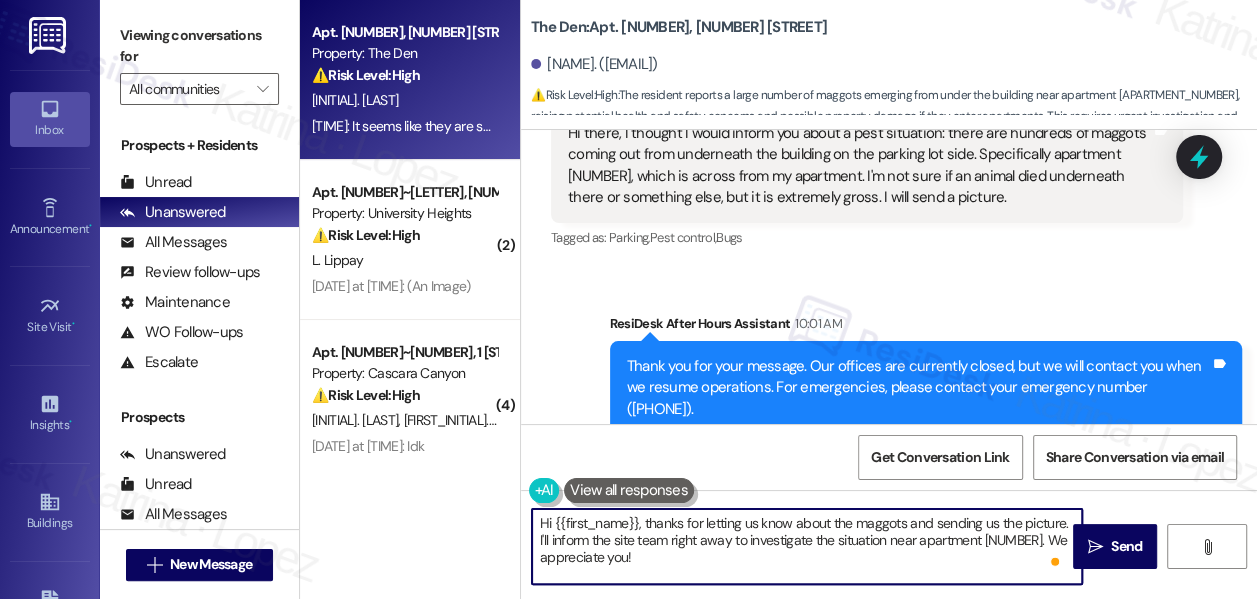 scroll, scrollTop: 2523, scrollLeft: 0, axis: vertical 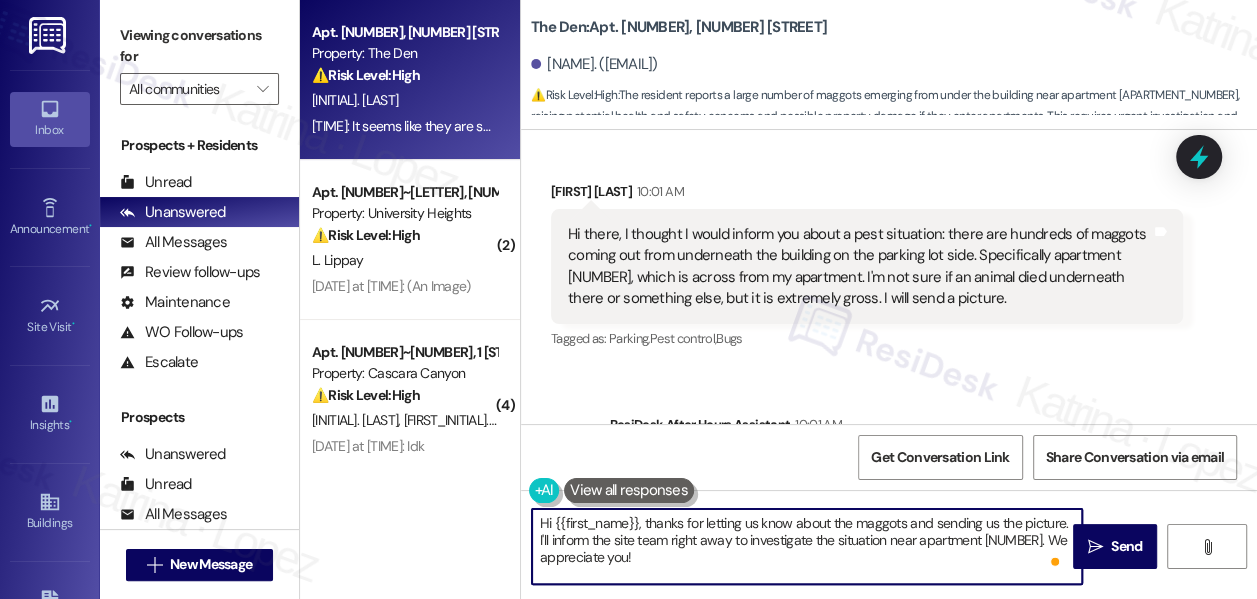 click on "Hi there, I thought I would inform you about a pest situation: there are hundreds of maggots coming out from underneath the building on the parking lot side. Specifically apartment [NUMBER], which is across from my apartment. I'm not sure if an animal died underneath there or something else, but it is extremely gross. I will send a picture." at bounding box center [859, 267] 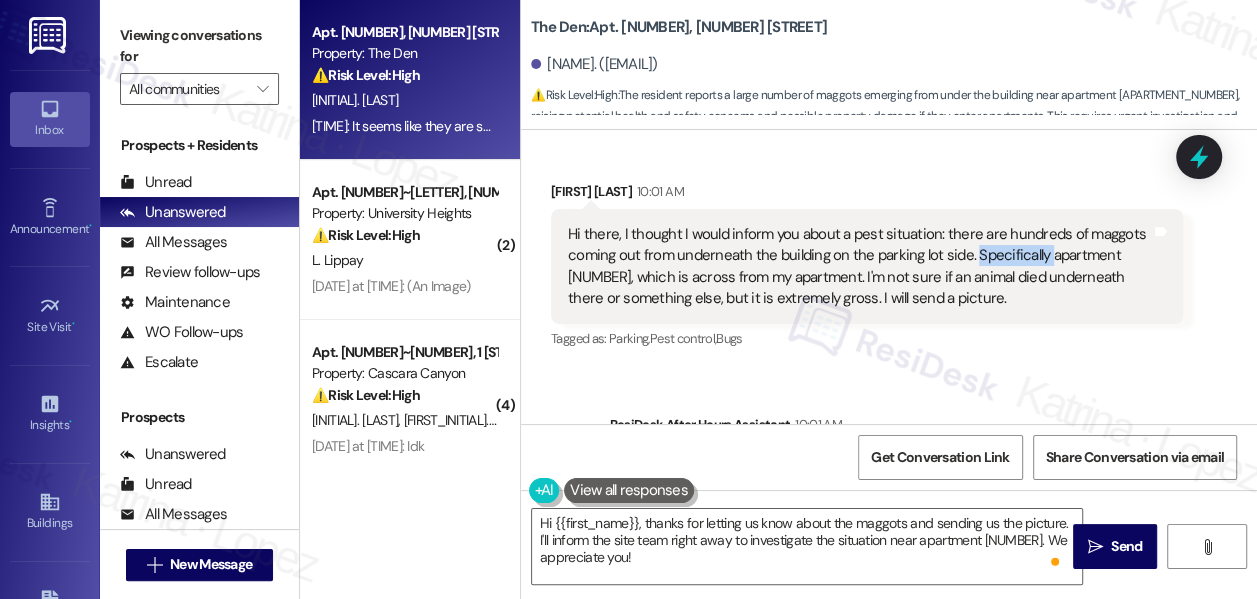 click on "Hi there, I thought I would inform you about a pest situation: there are hundreds of maggots coming out from underneath the building on the parking lot side. Specifically apartment [NUMBER], which is across from my apartment. I'm not sure if an animal died underneath there or something else, but it is extremely gross. I will send a picture." at bounding box center [859, 267] 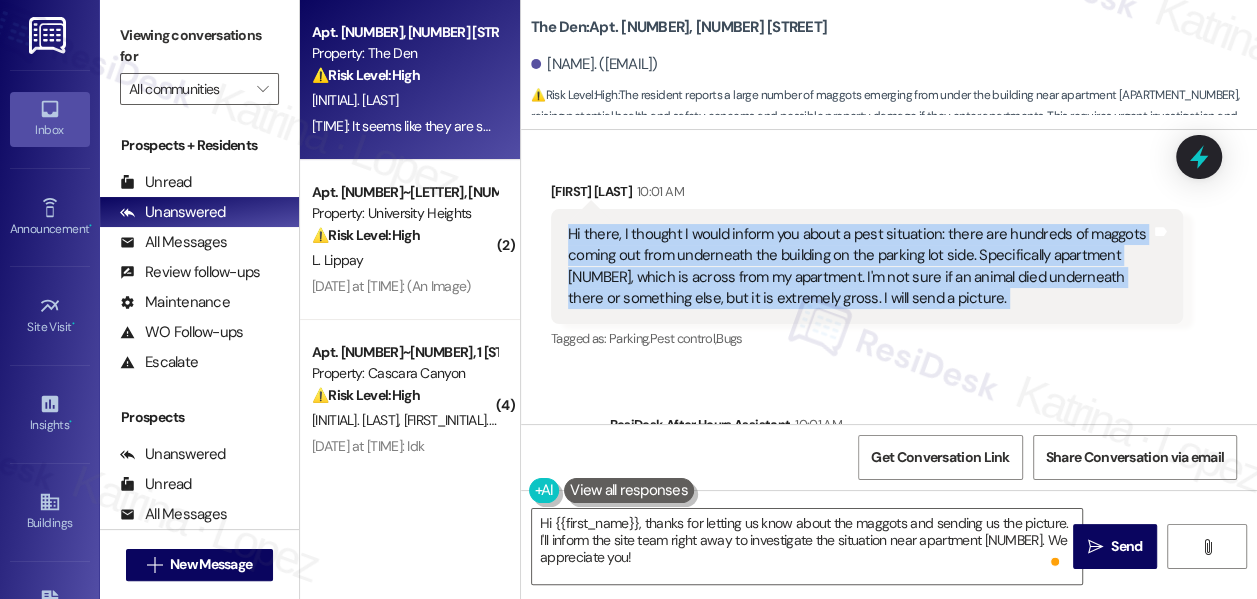 click on "Hi there, I thought I would inform you about a pest situation: there are hundreds of maggots coming out from underneath the building on the parking lot side. Specifically apartment [NUMBER], which is across from my apartment. I'm not sure if an animal died underneath there or something else, but it is extremely gross. I will send a picture." at bounding box center (859, 267) 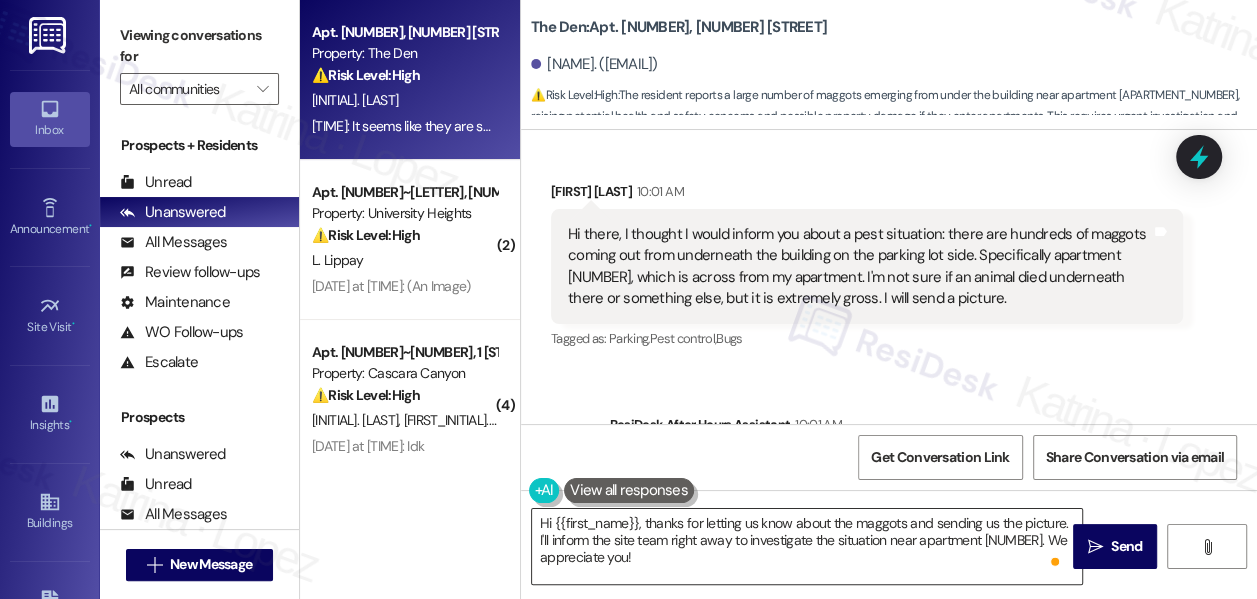 click on "Hi {{first_name}}, thanks for letting us know about the maggots and sending us the picture. I'll inform the site team right away to investigate the situation near apartment [NUMBER]. We appreciate you!" at bounding box center [807, 546] 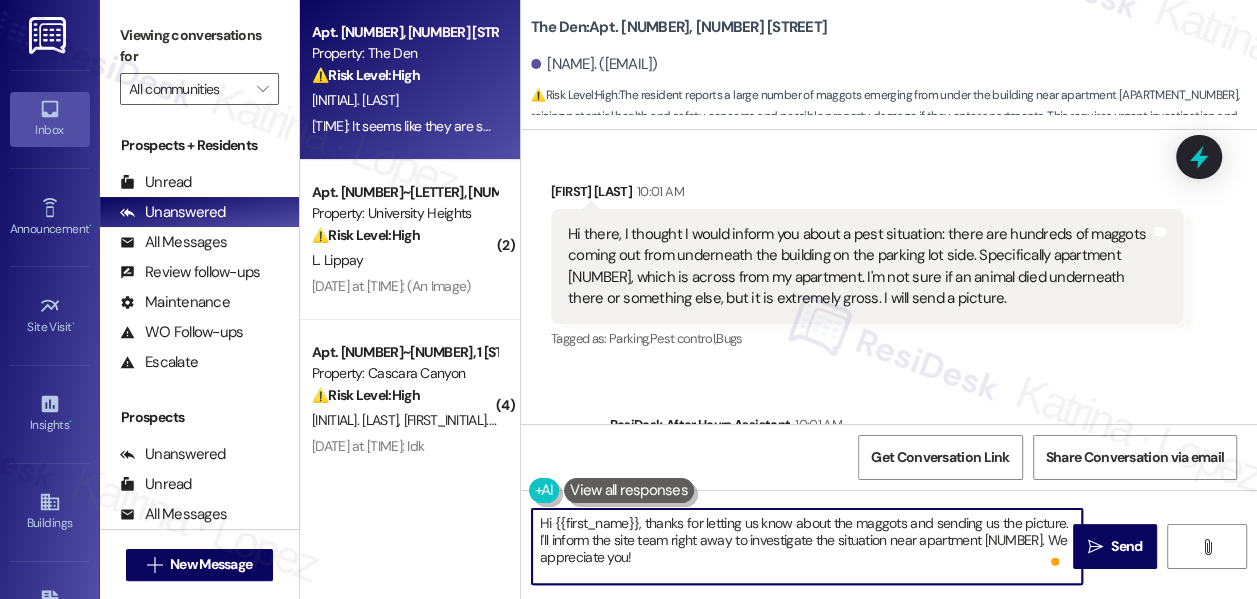 click on "Hi {{first_name}}, thanks for letting us know about the maggots and sending us the picture. I'll inform the site team right away to investigate the situation near apartment [NUMBER]. We appreciate you!" at bounding box center (807, 546) 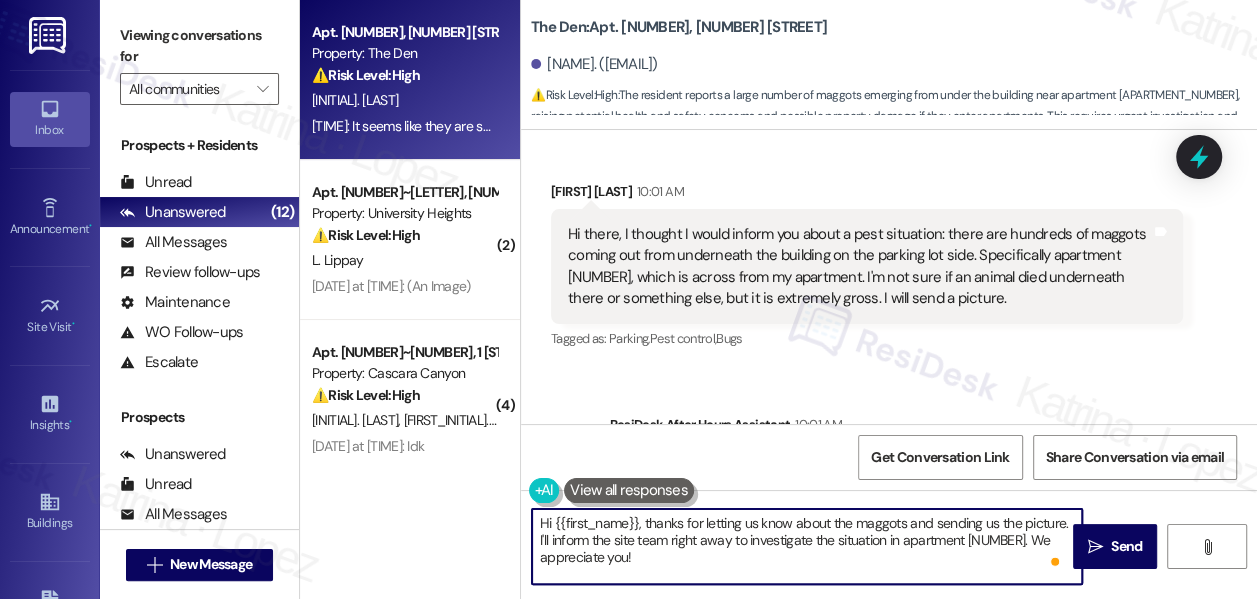 click on "Hi {{first_name}}, thanks for letting us know about the maggots and sending us the picture. I'll inform the site team right away to investigate the situation in apartment [NUMBER]. We appreciate you!" at bounding box center [807, 546] 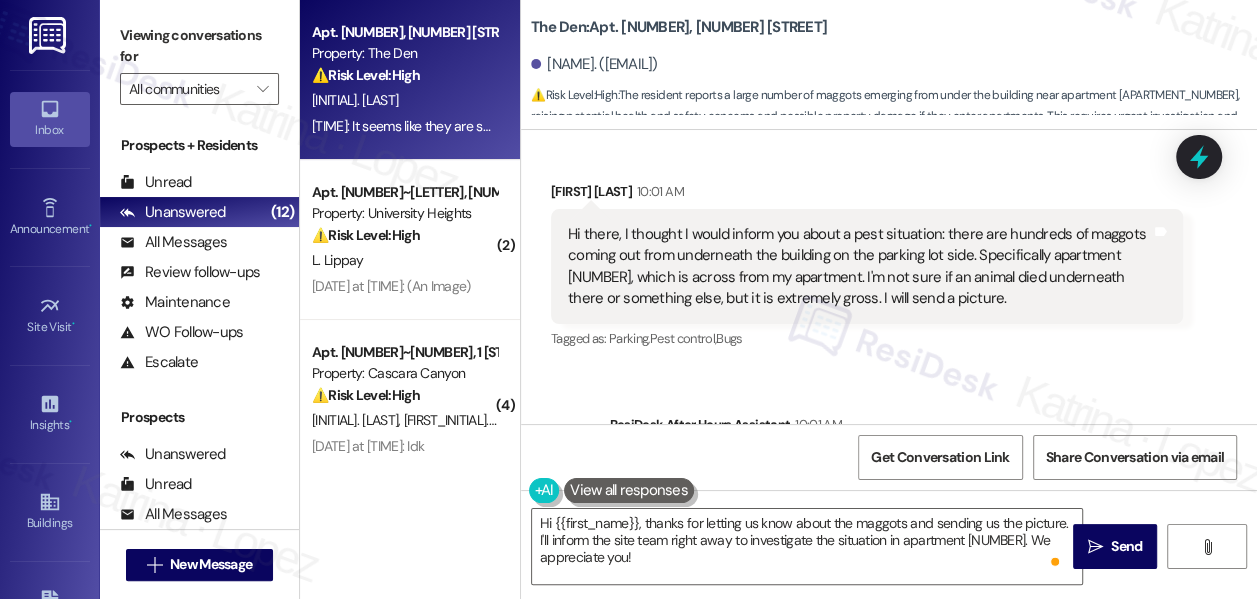 click on "Viewing conversations for All communities " at bounding box center (199, 62) 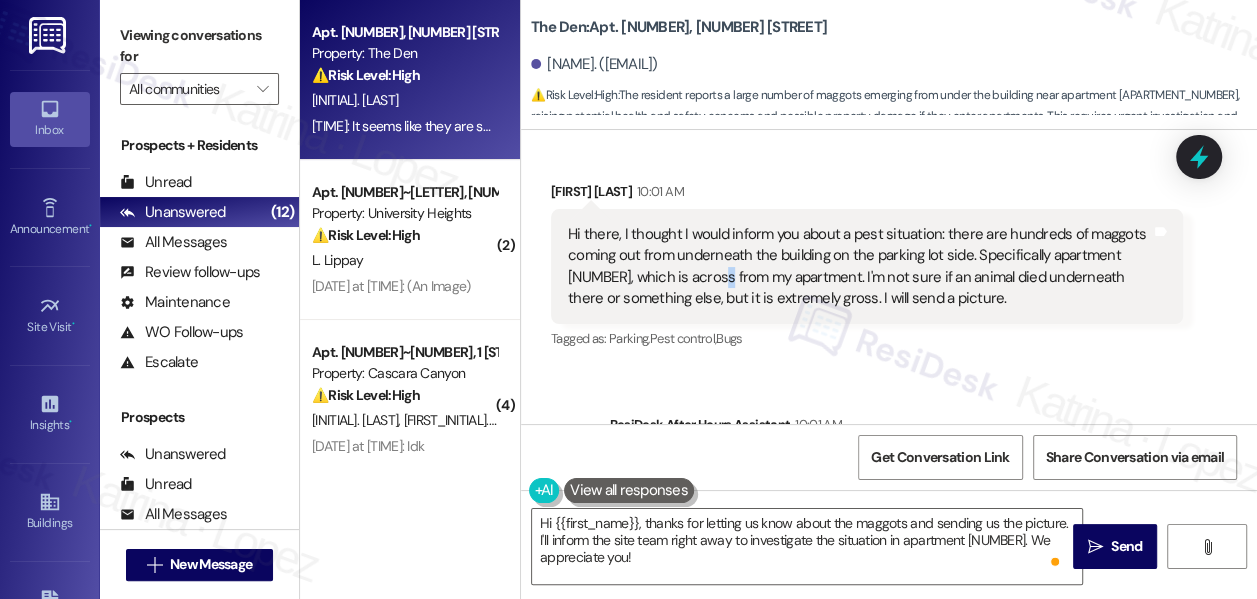 click on "Hi there, I thought I would inform you about a pest situation: there are hundreds of maggots coming out from underneath the building on the parking lot side. Specifically apartment [NUMBER], which is across from my apartment. I'm not sure if an animal died underneath there or something else, but it is extremely gross. I will send a picture." at bounding box center (859, 267) 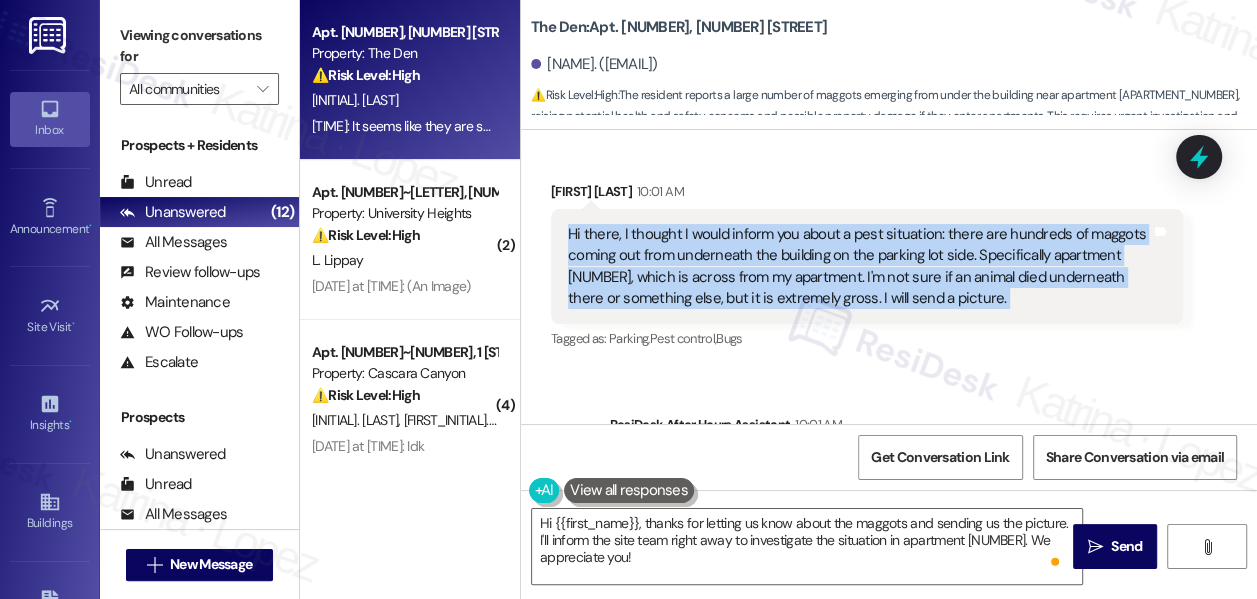 click on "Hi there, I thought I would inform you about a pest situation: there are hundreds of maggots coming out from underneath the building on the parking lot side. Specifically apartment [NUMBER], which is across from my apartment. I'm not sure if an animal died underneath there or something else, but it is extremely gross. I will send a picture." at bounding box center (859, 267) 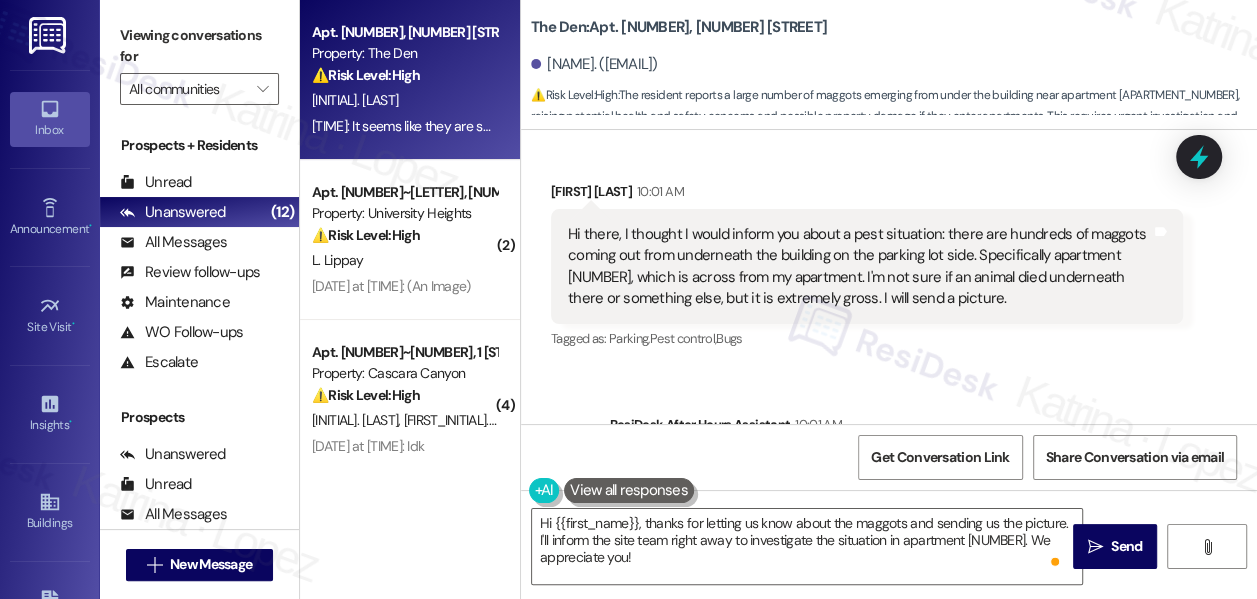 click on "Viewing conversations for All communities " at bounding box center [199, 62] 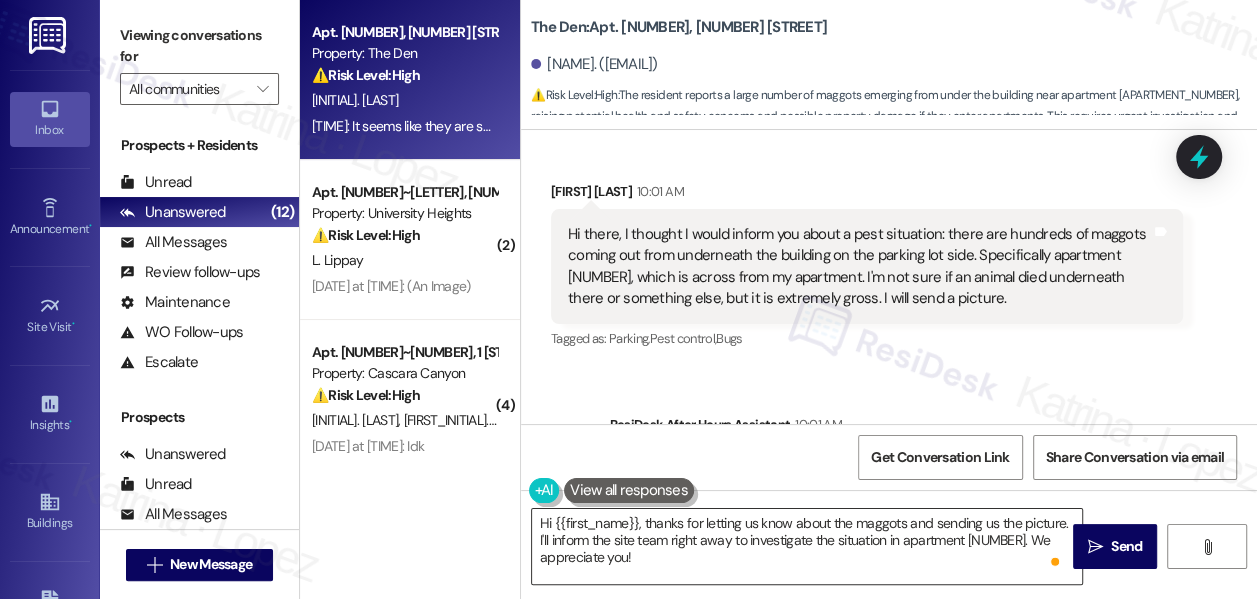 click on "Hi {{first_name}}, thanks for letting us know about the maggots and sending us the picture. I'll inform the site team right away to investigate the situation in apartment [NUMBER]. We appreciate you!" at bounding box center [807, 546] 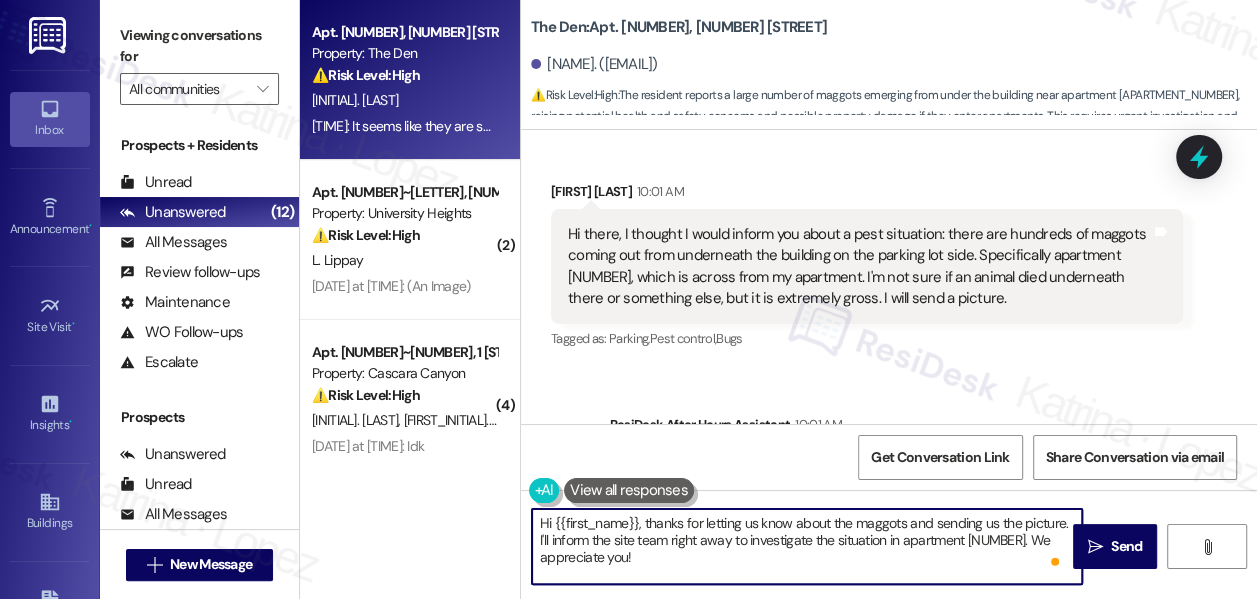 click on "Hi {{first_name}}, thanks for letting us know about the maggots and sending us the picture. I'll inform the site team right away to investigate the situation in apartment [NUMBER]. We appreciate you!" at bounding box center (807, 546) 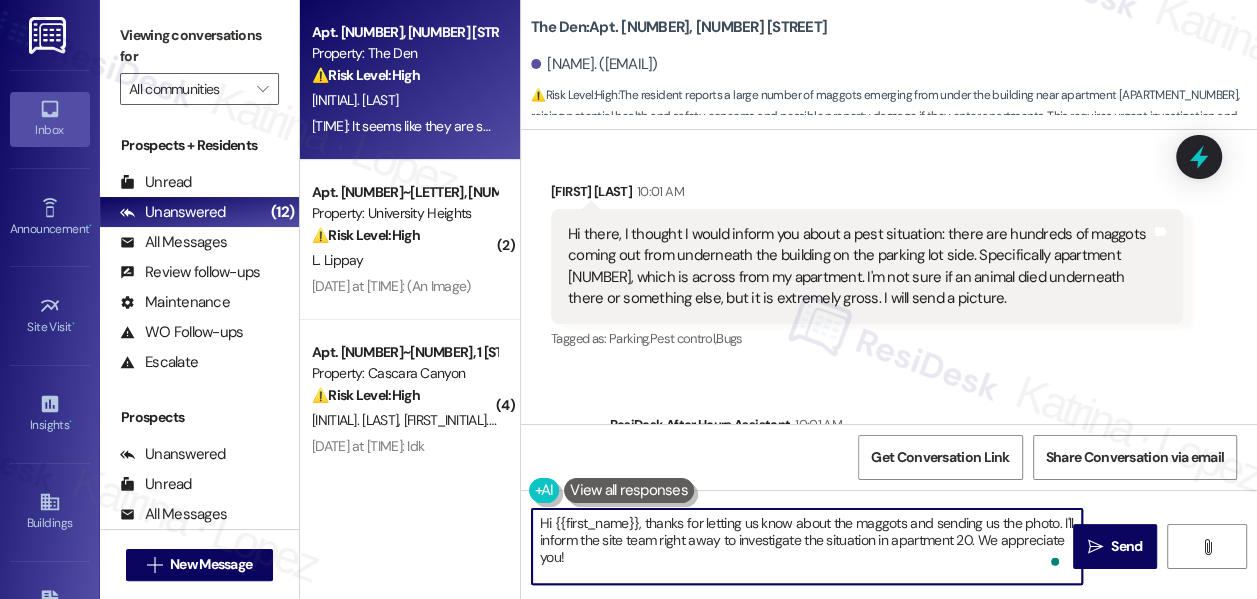 click on "Hi {{first_name}}, thanks for letting us know about the maggots and sending us the photo. I'll inform the site team right away to investigate the situation in apartment 20. We appreciate you!" at bounding box center (807, 546) 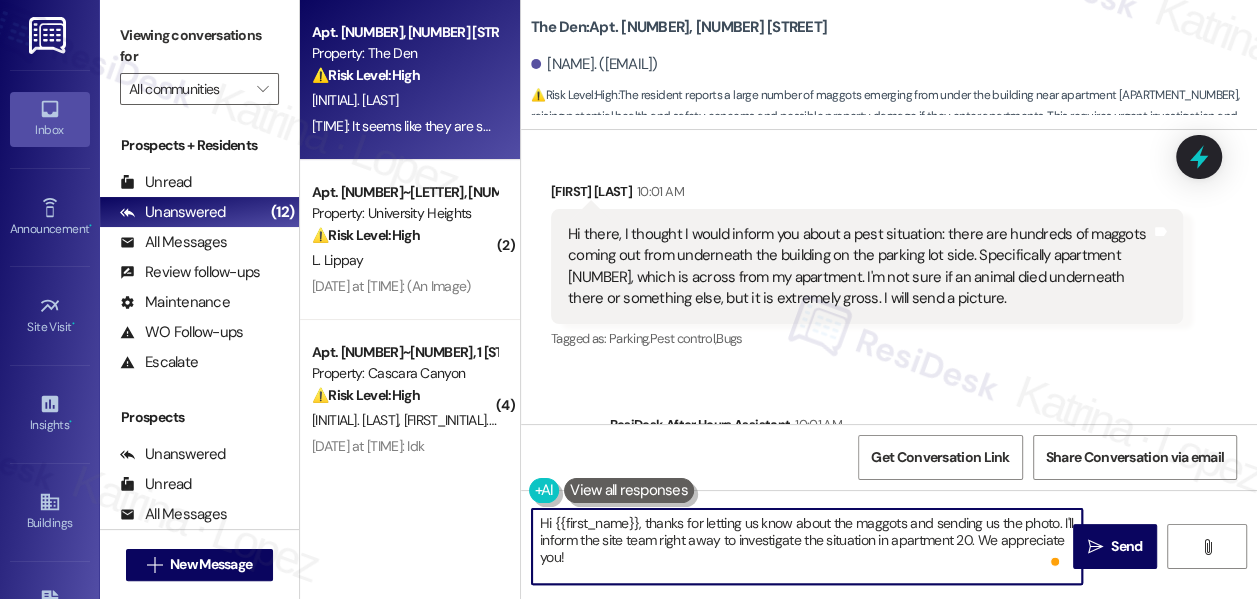 click on "Hi {{first_name}}, thanks for letting us know about the maggots and sending us the photo. I'll inform the site team right away to investigate the situation in apartment 20. We appreciate you!" at bounding box center (807, 546) 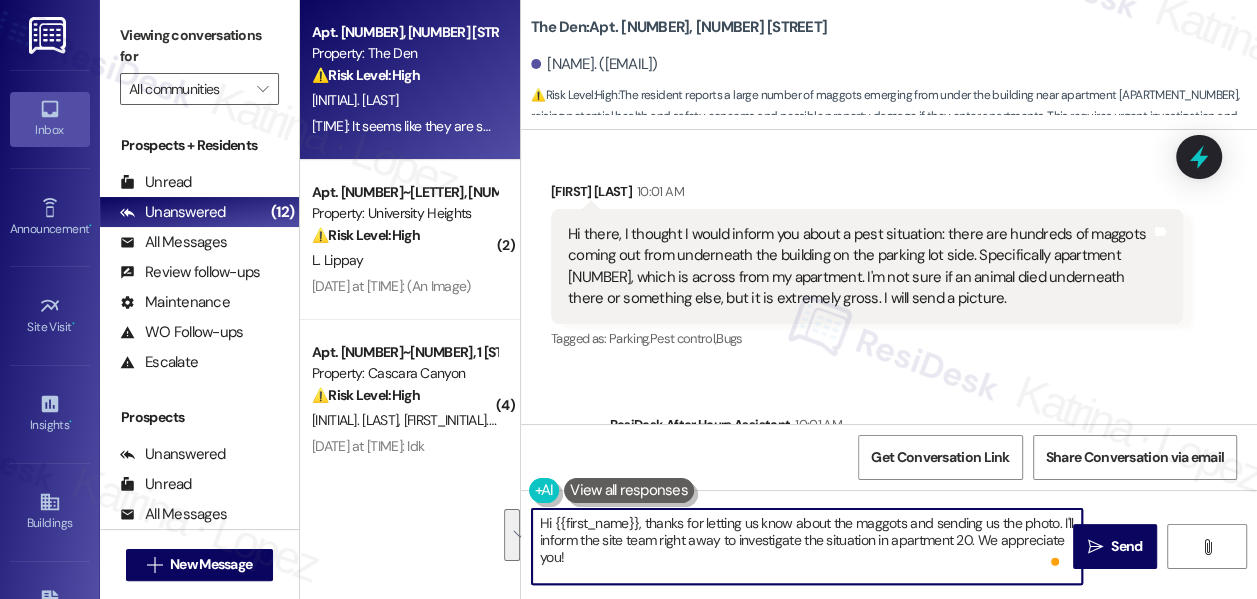 click on "Hi {{first_name}}, thanks for letting us know about the maggots and sending us the photo. I'll inform the site team right away to investigate the situation in apartment 20. We appreciate you!" at bounding box center [807, 546] 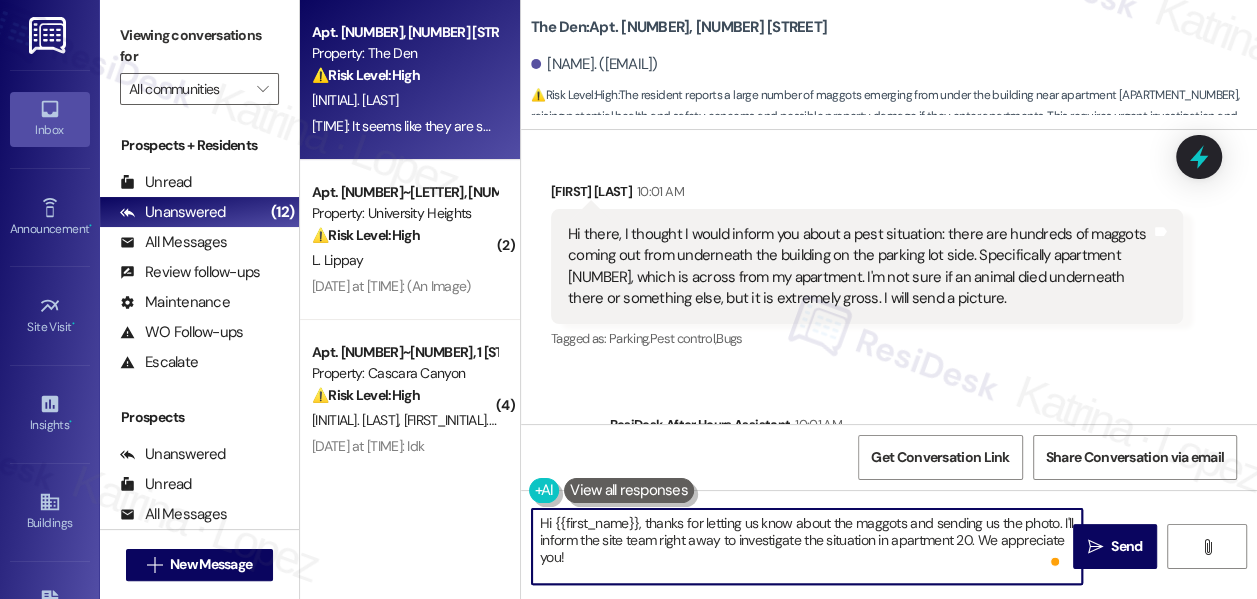 click on "Hi {{first_name}}, thanks for letting us know about the maggots and sending us the photo. I'll inform the site team right away to investigate the situation in apartment 20. We appreciate you!" at bounding box center (807, 546) 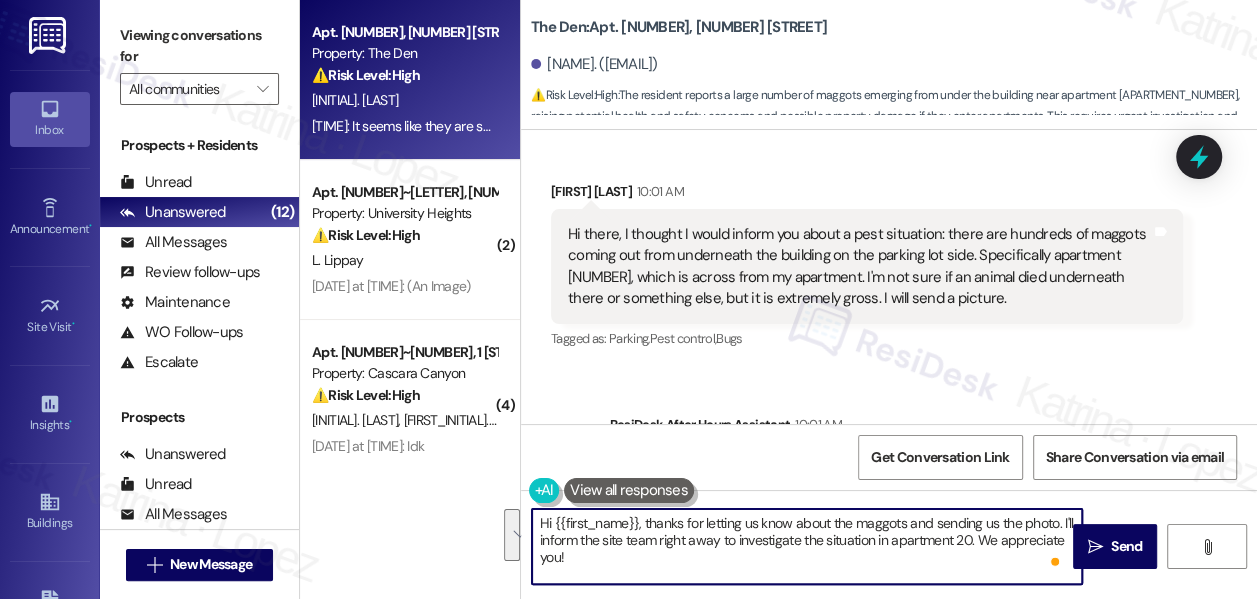 click on "Hi {{first_name}}, thanks for letting us know about the maggots and sending us the photo. I'll inform the site team right away to investigate the situation in apartment 20. We appreciate you!" at bounding box center (807, 546) 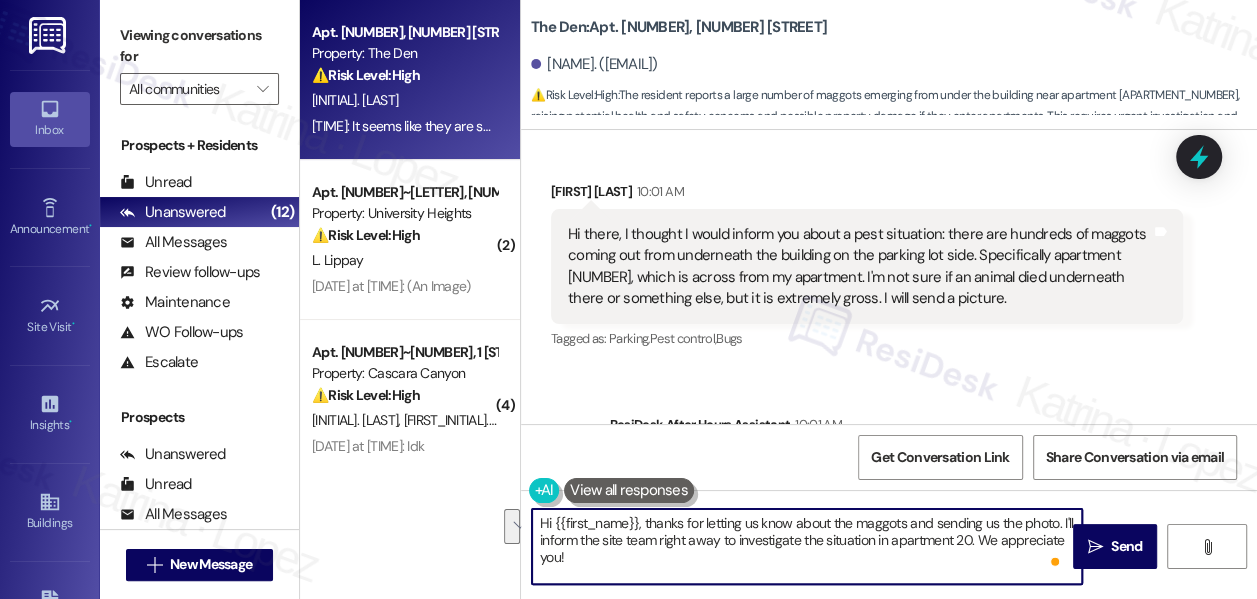 drag, startPoint x: 768, startPoint y: 567, endPoint x: 994, endPoint y: 535, distance: 228.25424 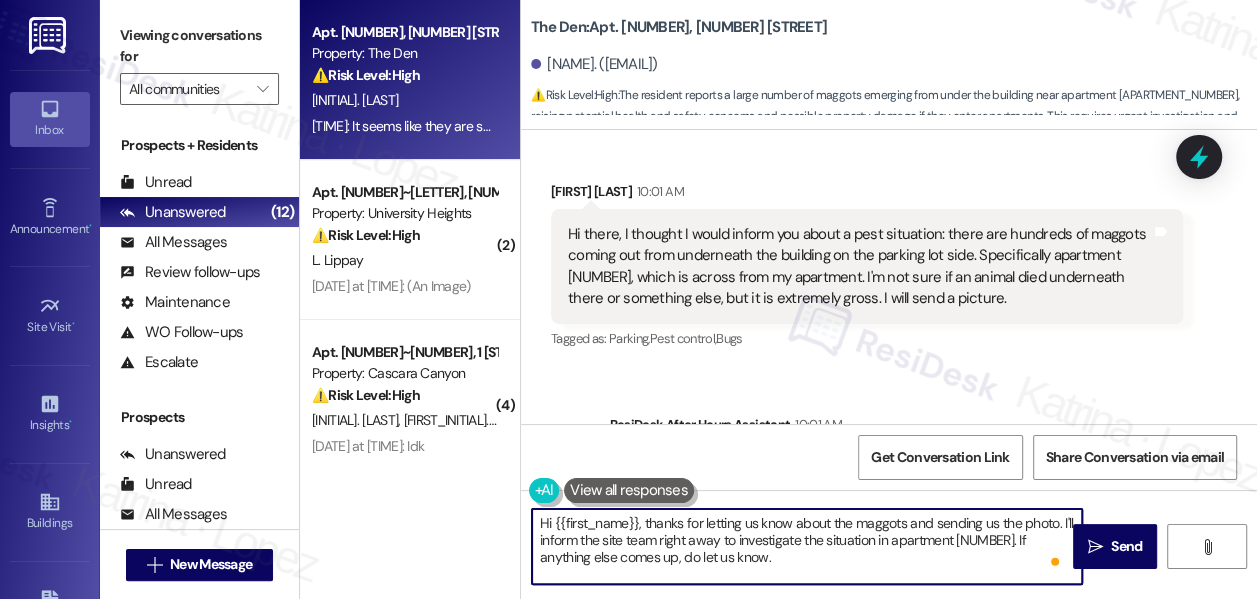 drag, startPoint x: 626, startPoint y: 555, endPoint x: 637, endPoint y: 553, distance: 11.18034 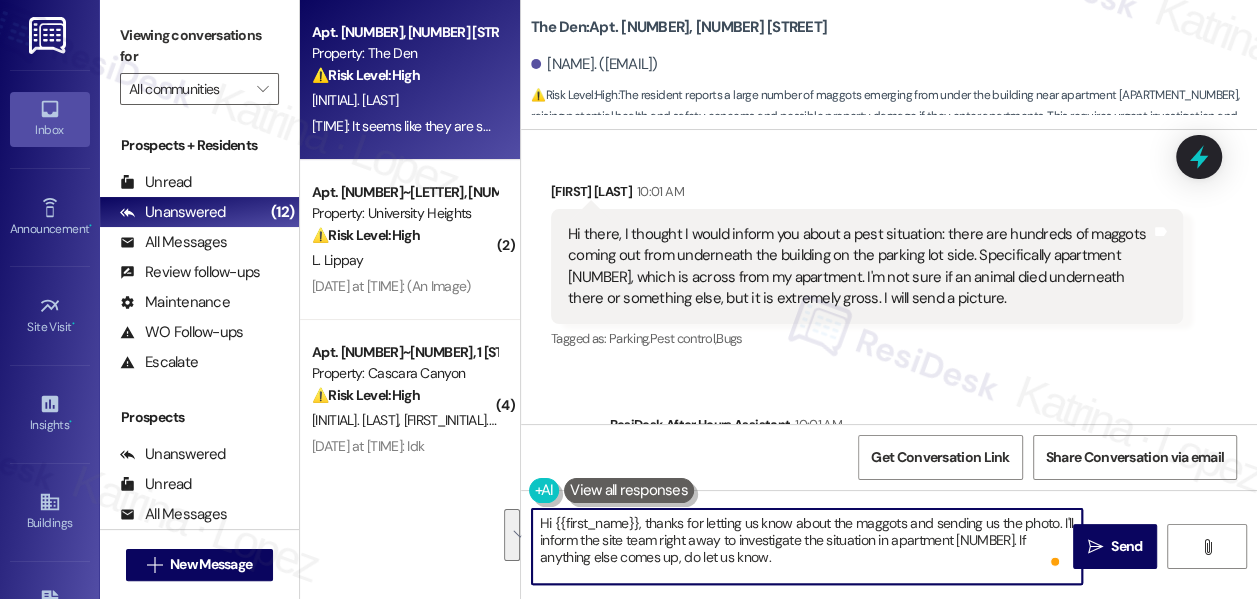 click on "Hi {{first_name}}, thanks for letting us know about the maggots and sending us the photo. I'll inform the site team right away to investigate the situation in apartment [NUMBER]. If anything else comes up, do let us know." at bounding box center [807, 546] 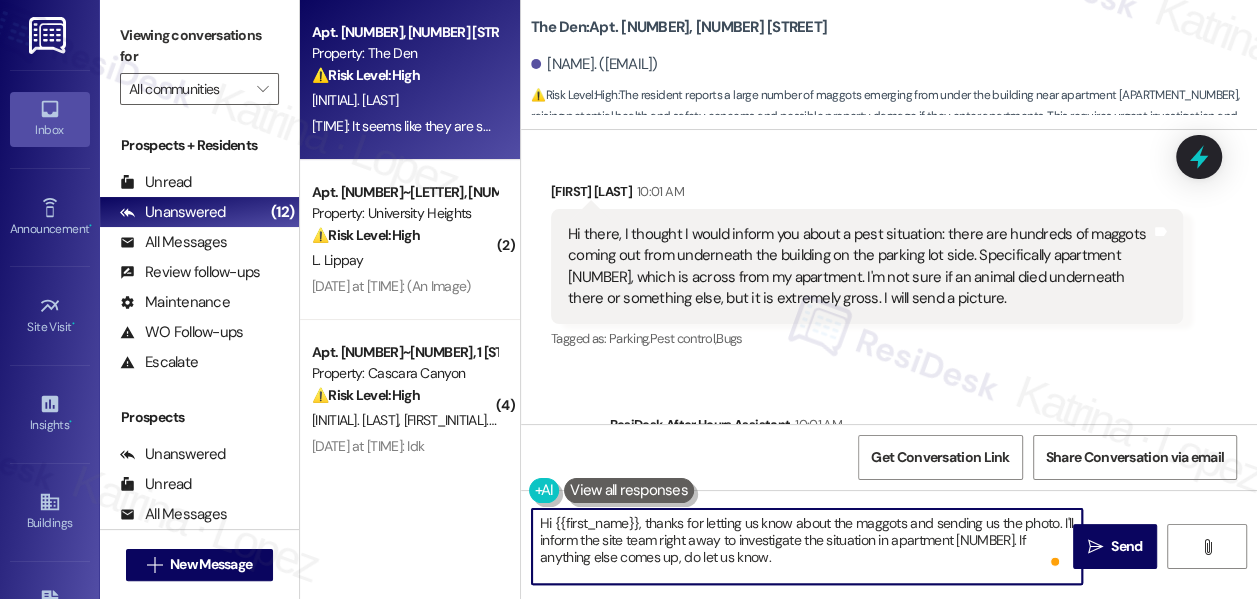 click on "Hi {{first_name}}, thanks for letting us know about the maggots and sending us the photo. I'll inform the site team right away to investigate the situation in apartment [NUMBER]. If anything else comes up, do let us know." at bounding box center (807, 546) 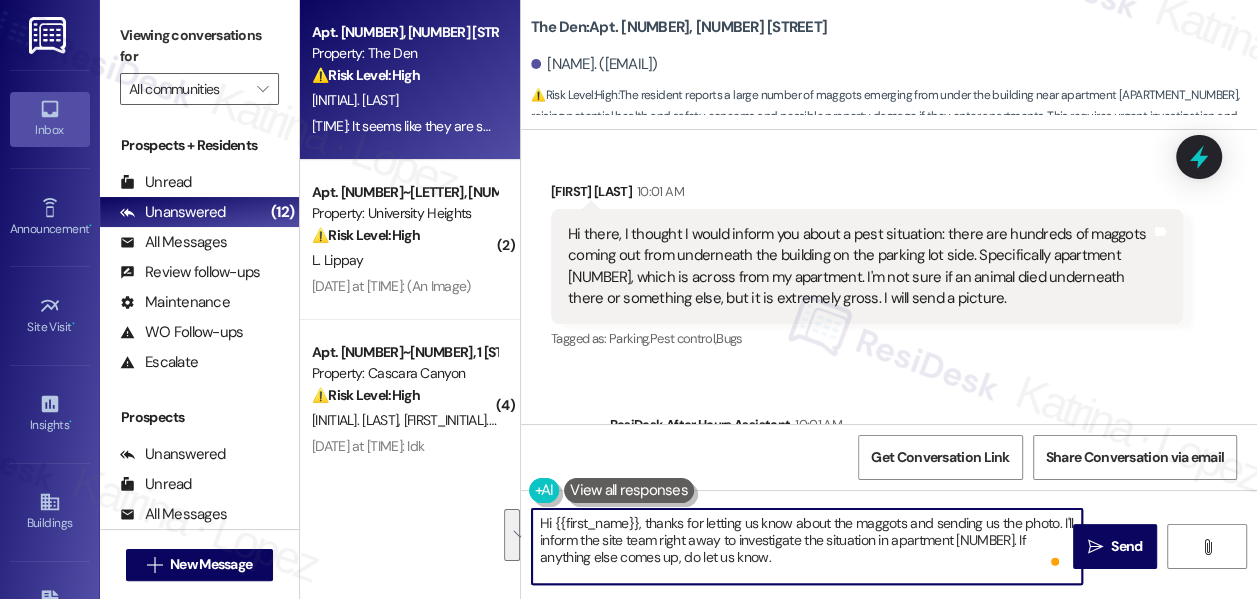 click on "Hi {{first_name}}, thanks for letting us know about the maggots and sending us the photo. I'll inform the site team right away to investigate the situation in apartment [NUMBER]. If anything else comes up, do let us know." at bounding box center [807, 546] 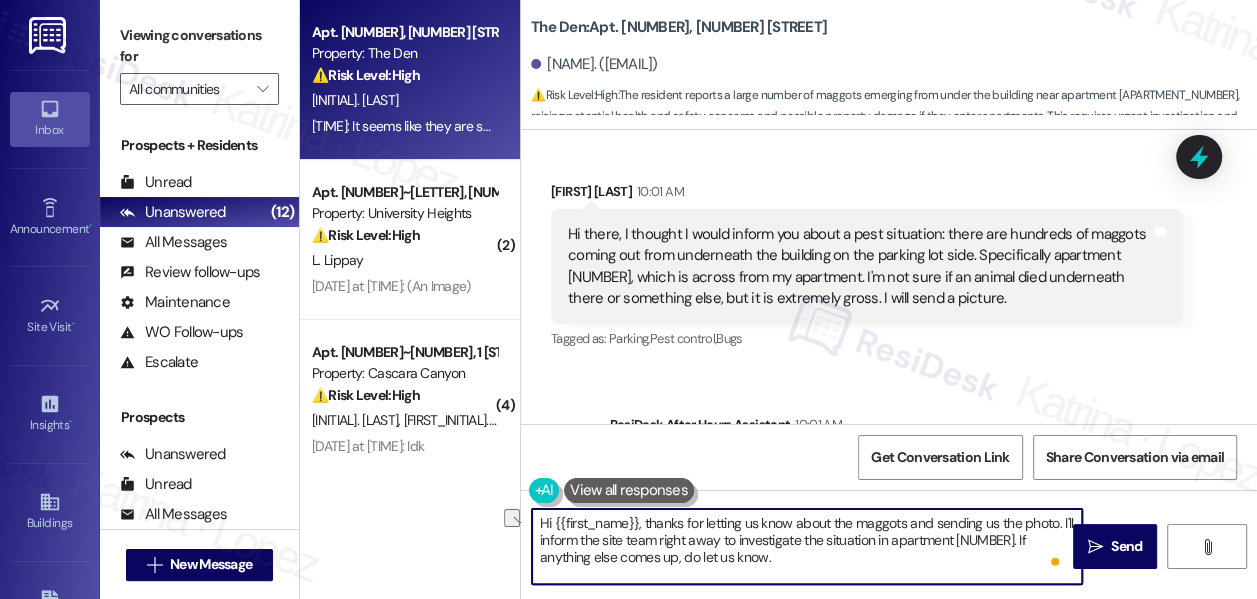 drag, startPoint x: 728, startPoint y: 560, endPoint x: 630, endPoint y: 560, distance: 98 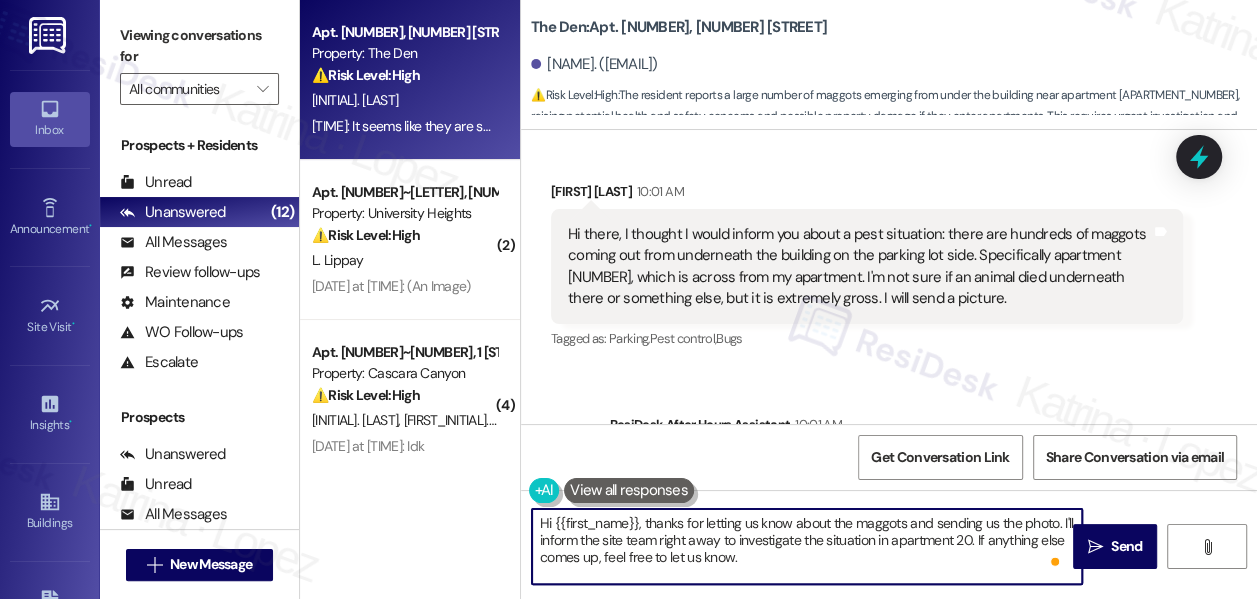 type on "Hi {{first_name}}, thanks for letting us know about the maggots and sending us the photo. I'll inform the site team right away to investigate the situation in apartment 20. If anything else comes up, feel free to let us know." 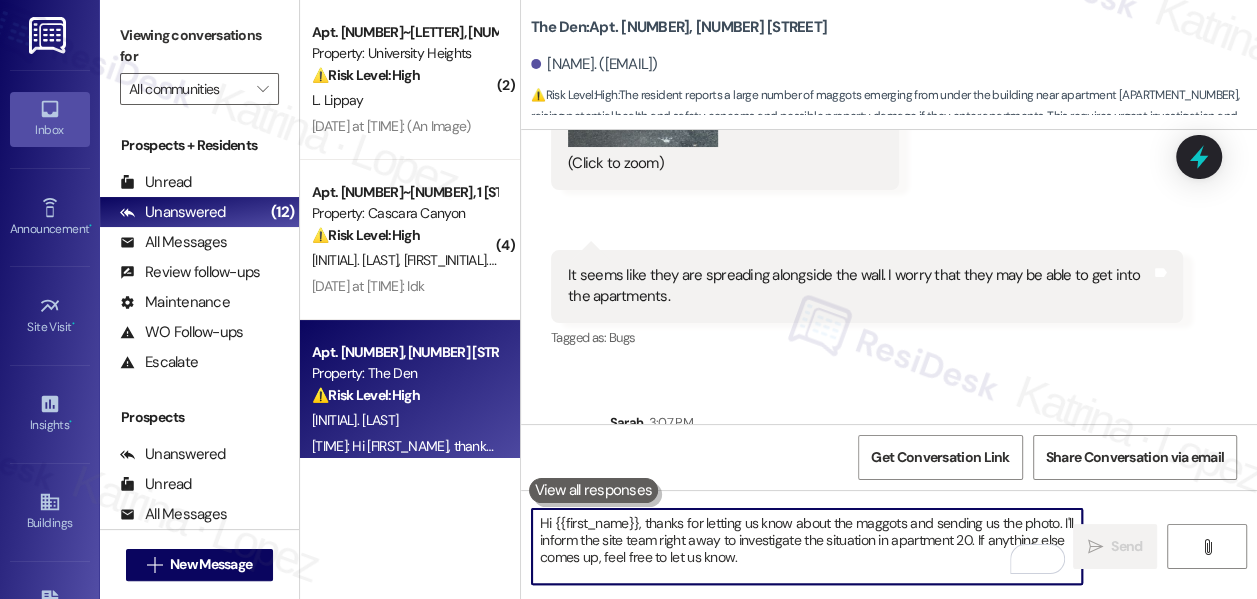 scroll, scrollTop: 3524, scrollLeft: 0, axis: vertical 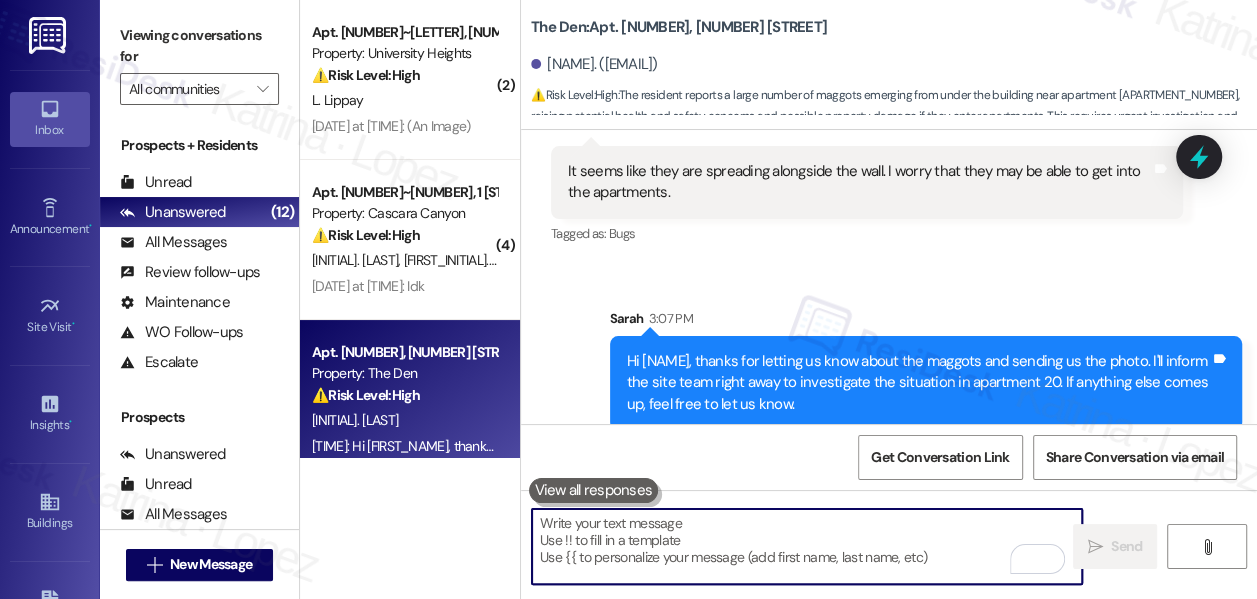 type 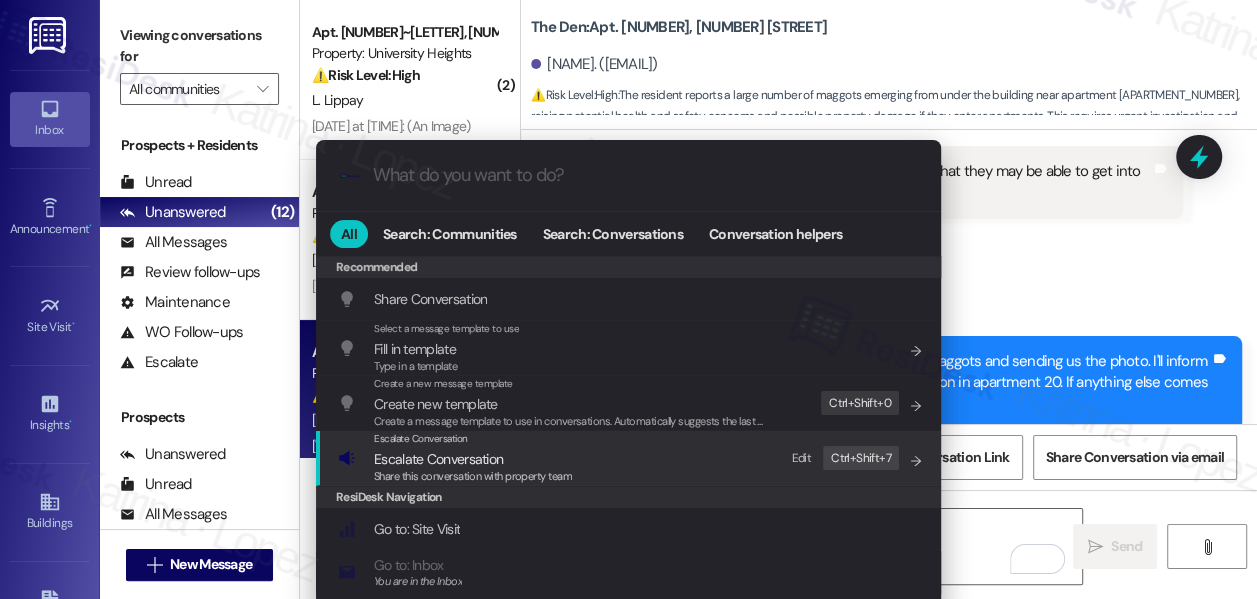 click on "Escalate Conversation" at bounding box center (438, 459) 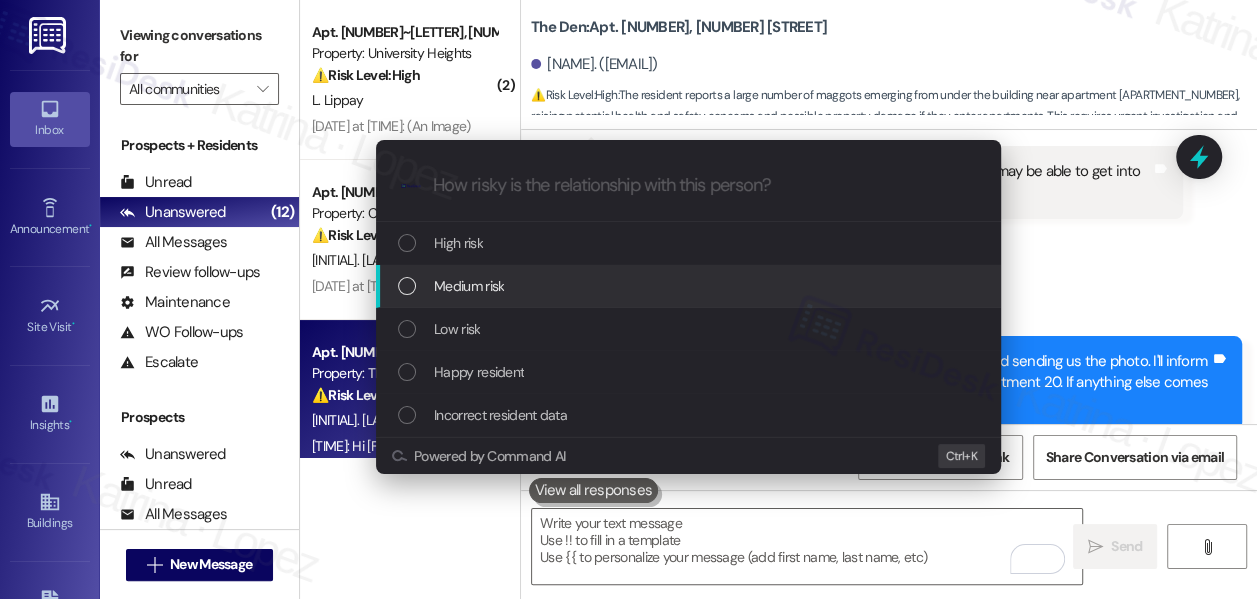 click on "Medium risk" at bounding box center (688, 286) 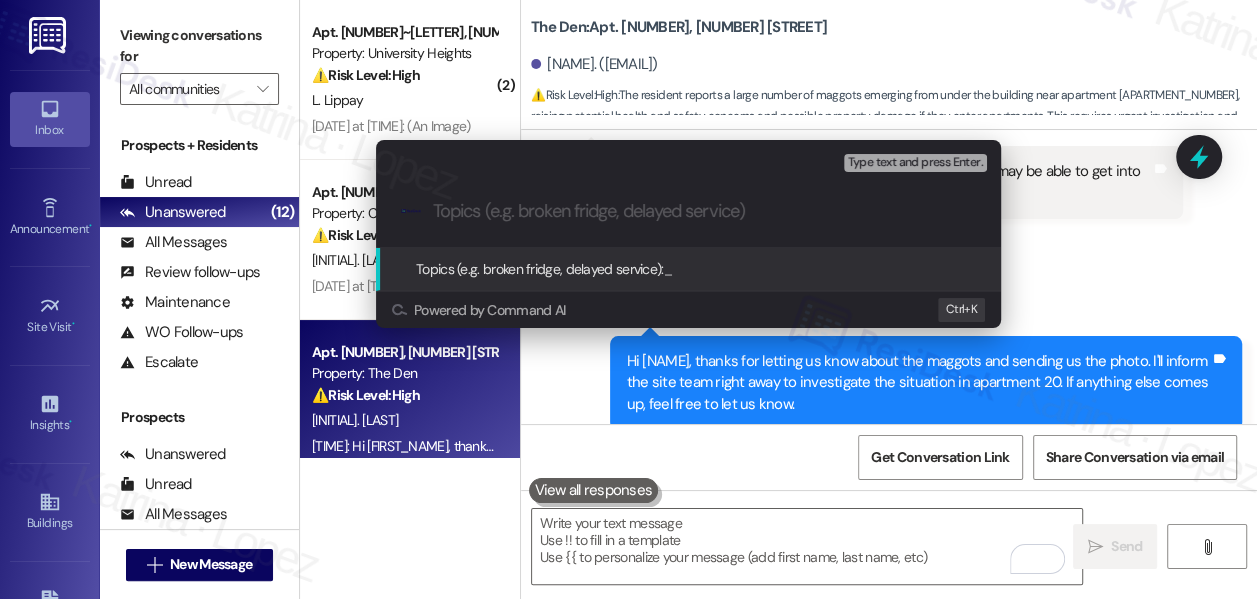 click on "Escalate Conversation Medium risk Topics (e.g. broken fridge, delayed service) Any messages to highlight in the email? Type text and press Enter. .cls-1{fill:#0a055f;}.cls-2{fill:#0cc4c4;} resideskLogoBlueOrange Topics (e.g. broken fridge, delayed service):  _ Powered by Command AI Ctrl+ K" at bounding box center (628, 299) 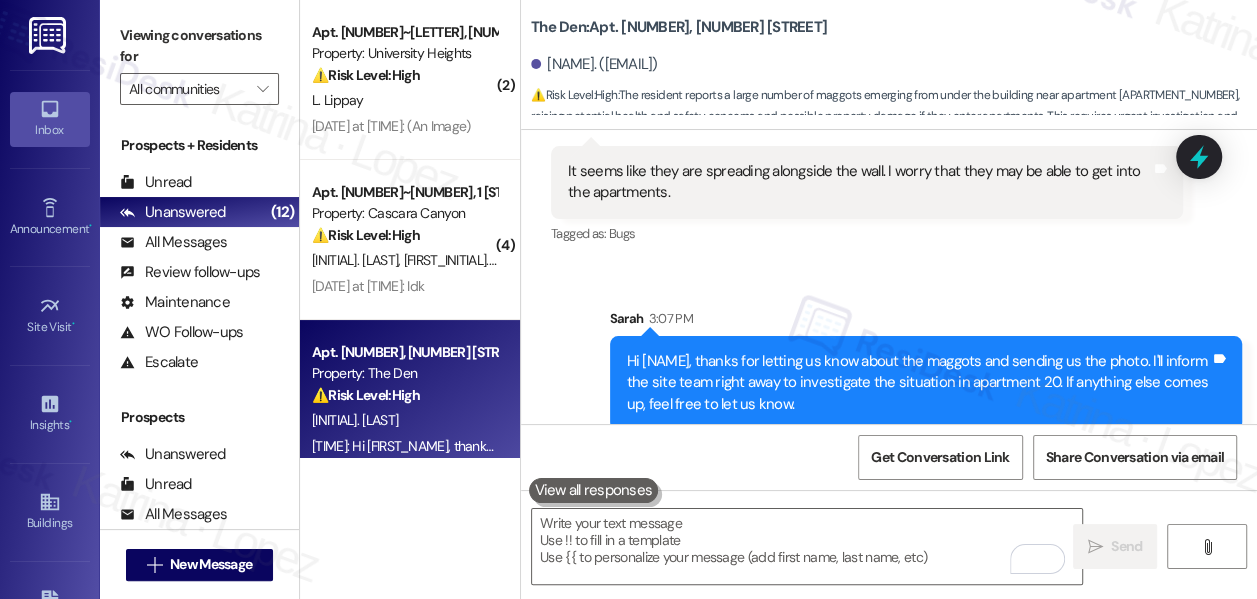 click on "Viewing conversations for" at bounding box center [199, 46] 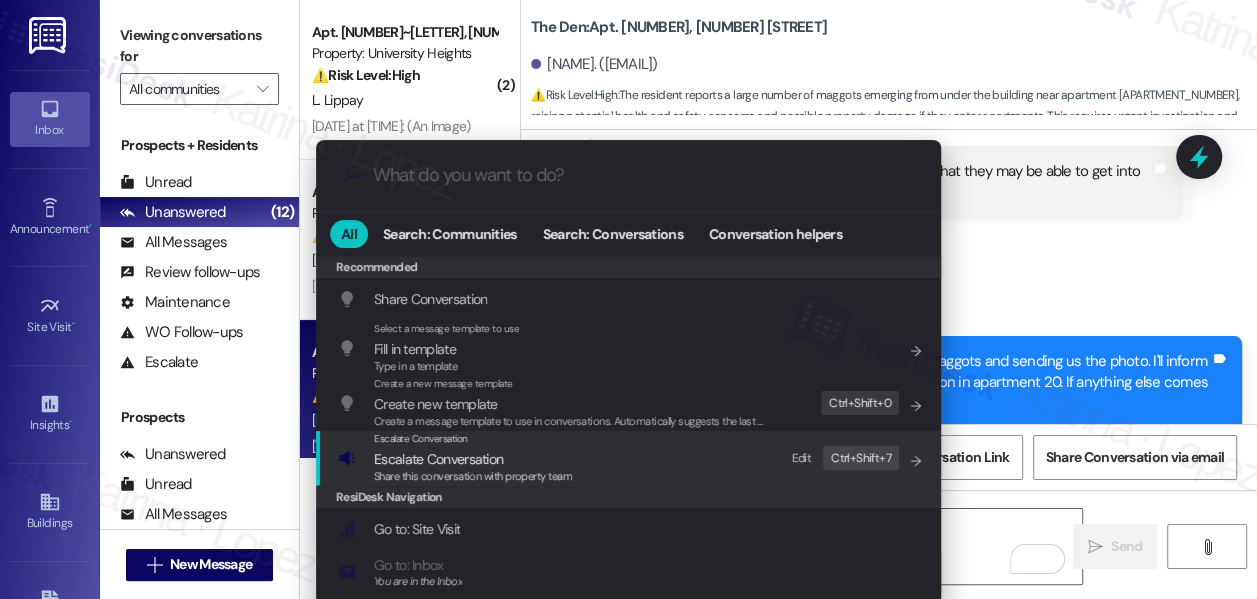 click on "Escalate Conversation" at bounding box center (438, 459) 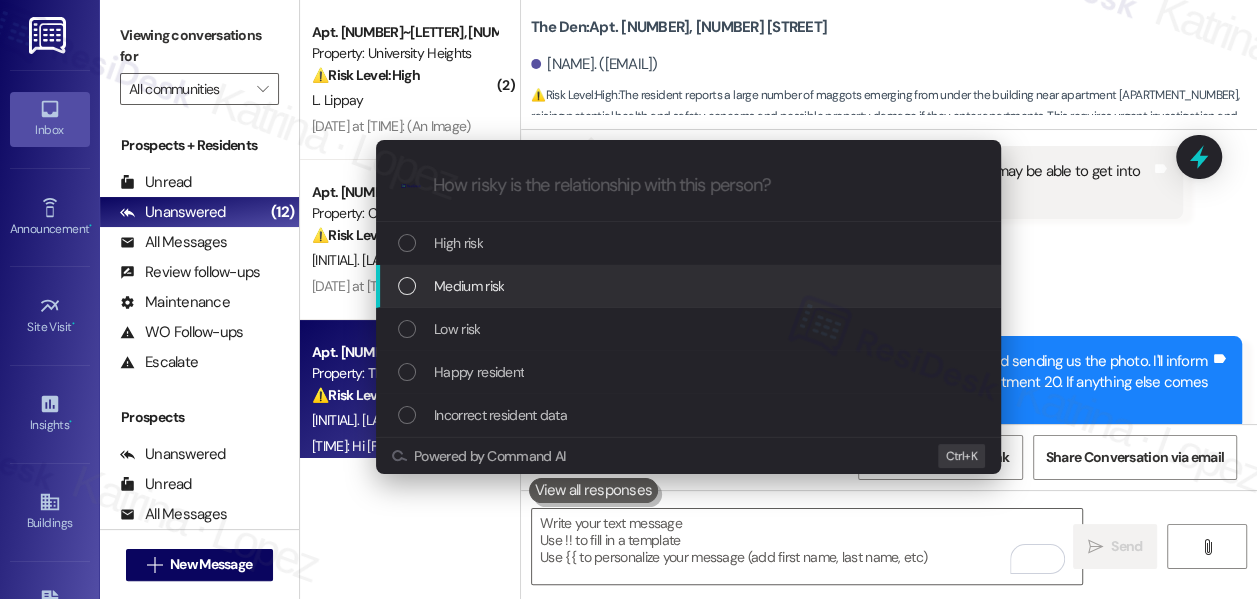 click on "Medium risk" at bounding box center [690, 286] 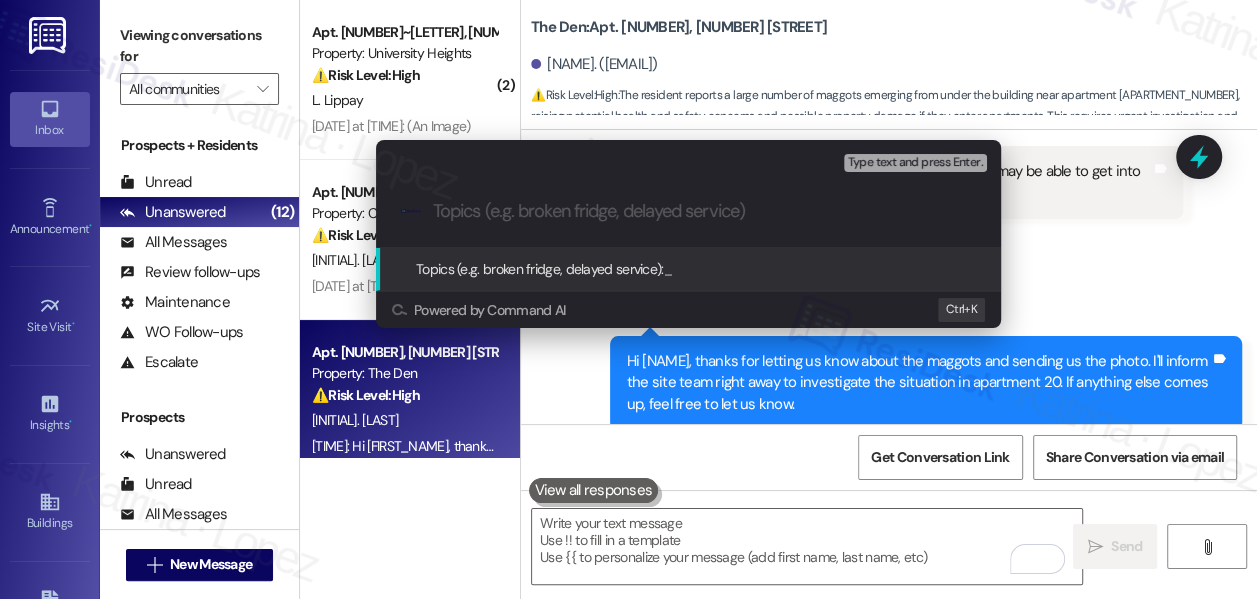 paste on "Maggots Spotted Outside Near Apartment [NUMBER]" 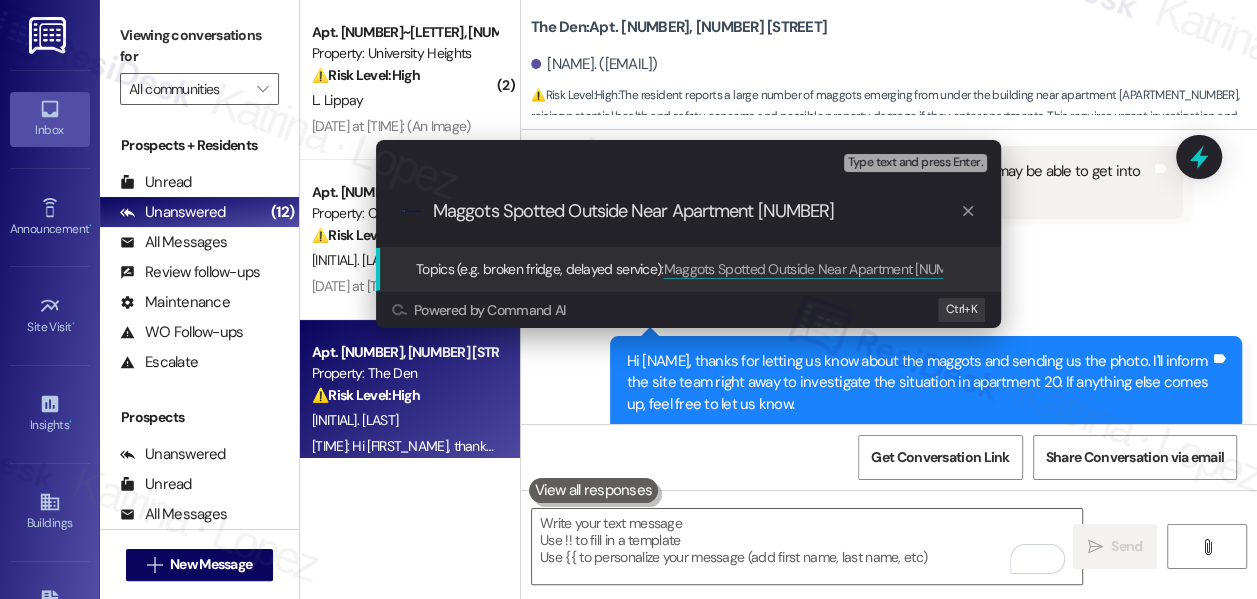 click on "Maggots Spotted Outside Near Apartment [NUMBER]" at bounding box center (696, 211) 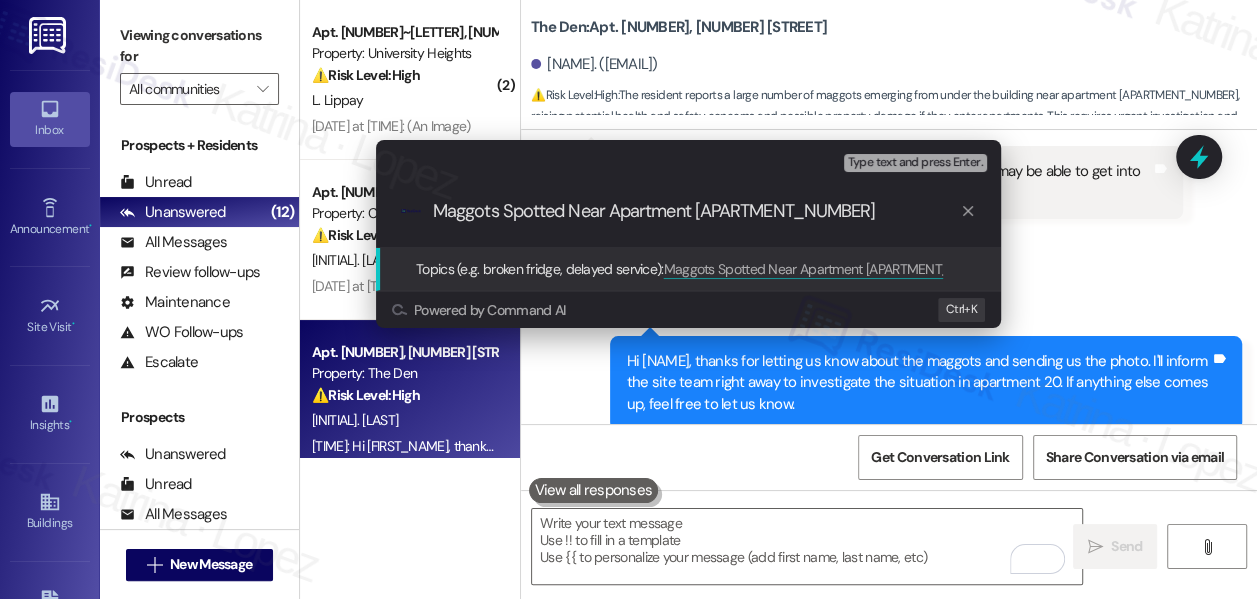 click on "Maggots Spotted Near Apartment [APARTMENT_NUMBER]" at bounding box center (696, 211) 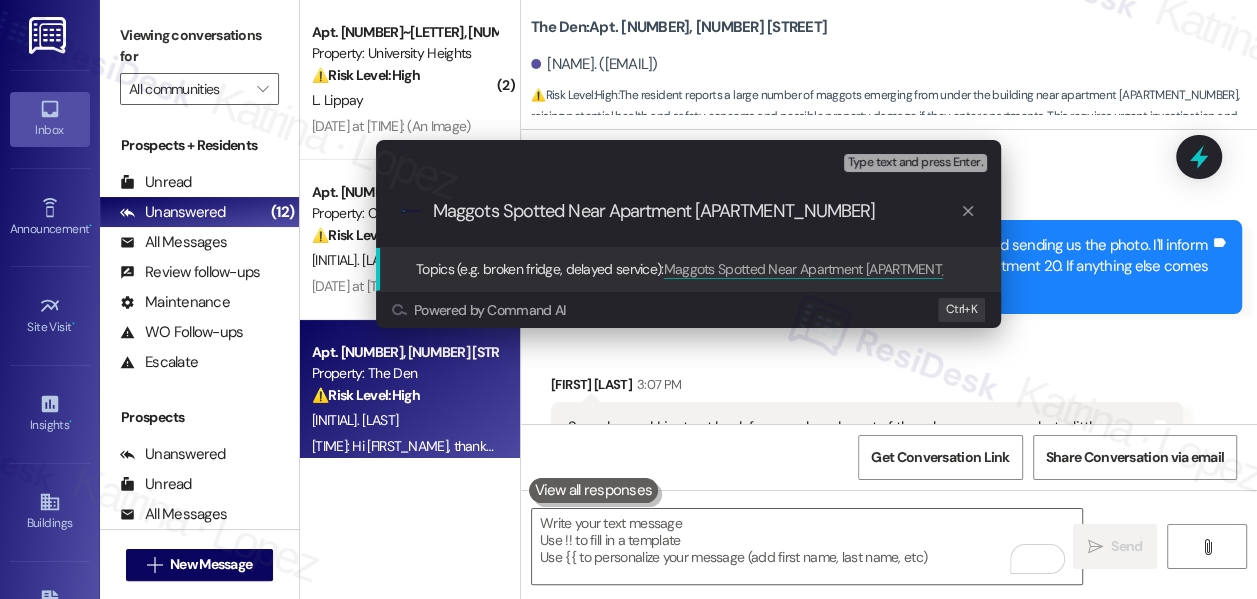 scroll, scrollTop: 3684, scrollLeft: 0, axis: vertical 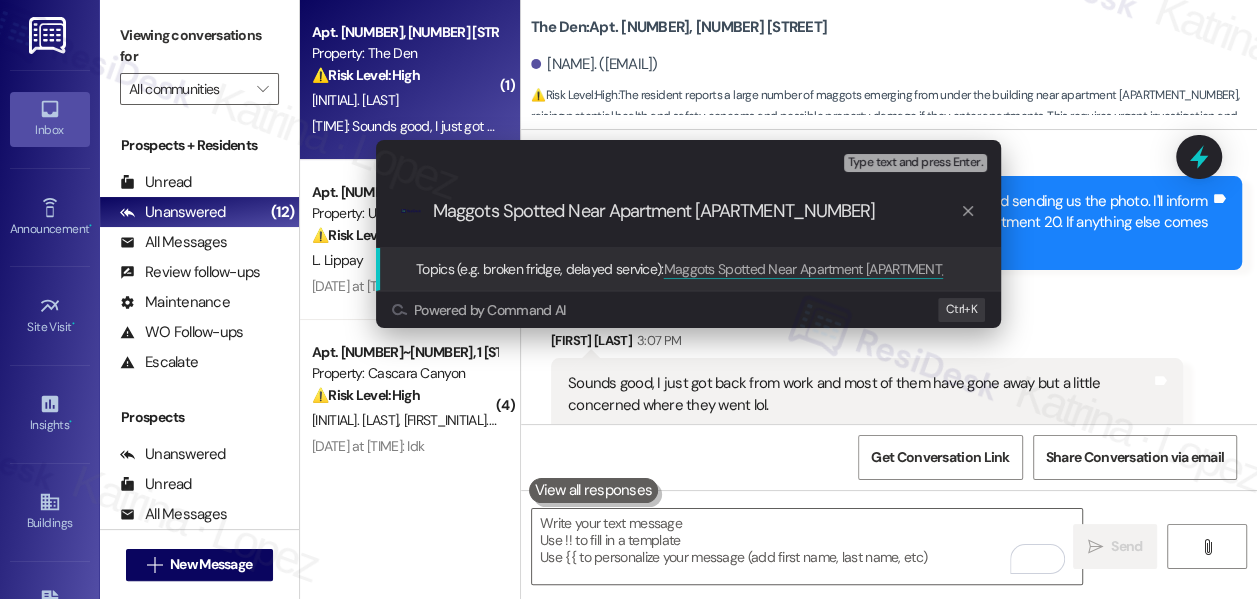 type 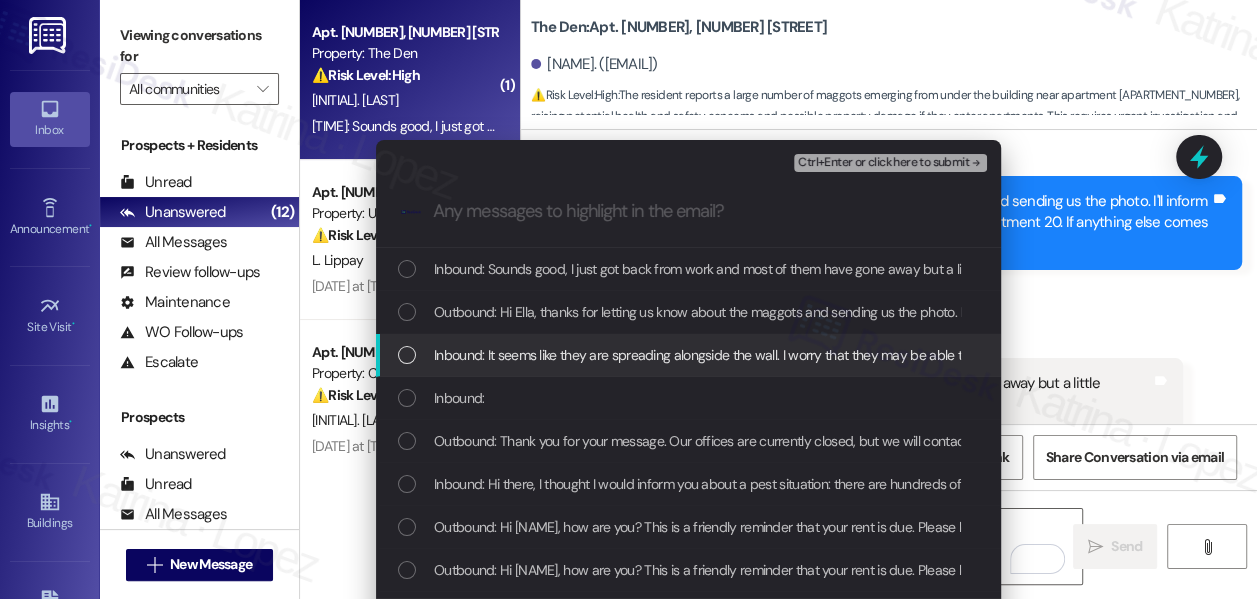 click on "Inbound: It seems like they are spreading alongside the wall. I worry that they may be able to get into the apartments." at bounding box center [773, 355] 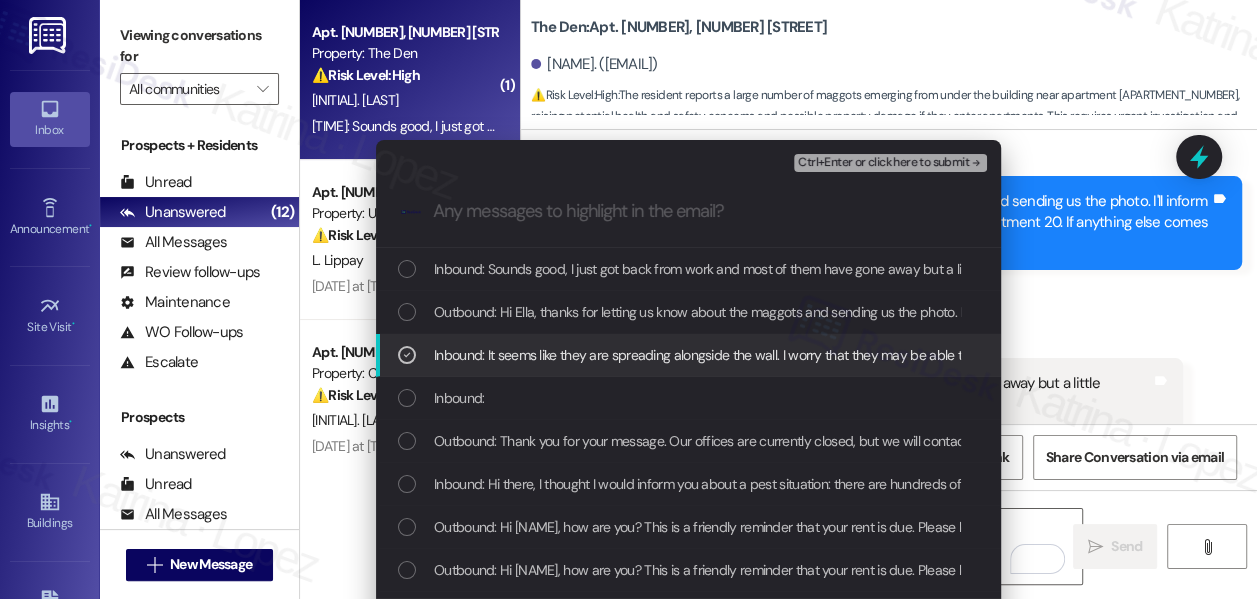 click on "Inbound:" at bounding box center [688, 398] 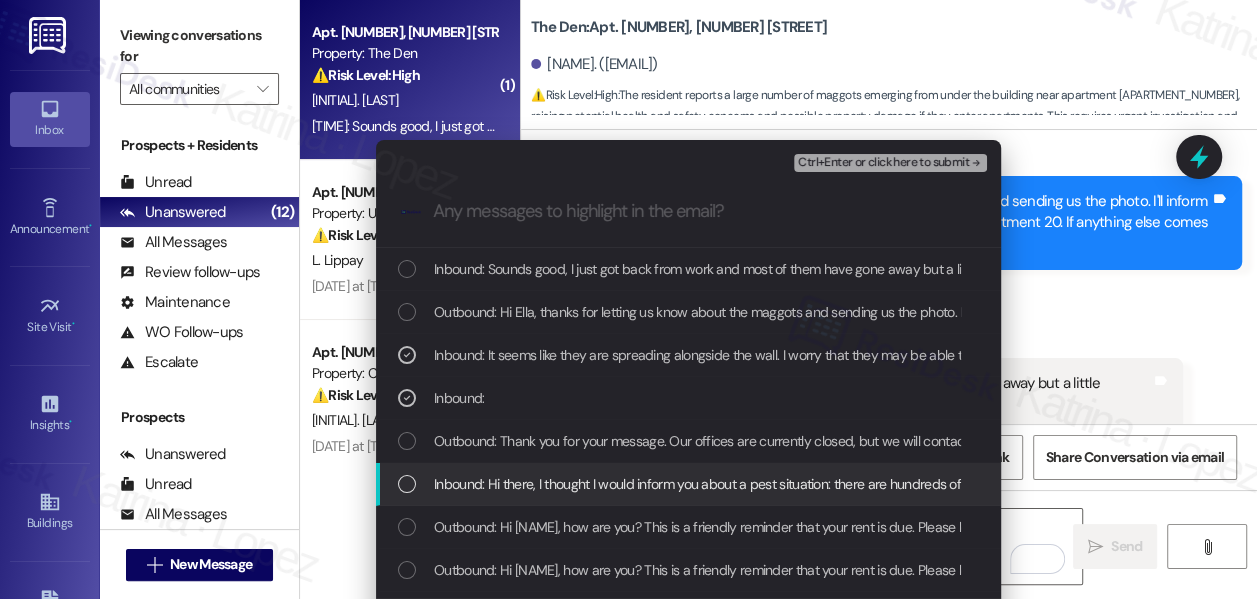 click on "Inbound: Hi there, I thought I would inform you about a pest situation: there are hundreds of maggots coming out from underneath the building on the parking lot side. Specifically apartment [APARTMENT_NUMBER], which is across from my apartment. I'm not sure if an animal died underneath there or something else, but it is extremely gross. I will send a picture." at bounding box center [688, 484] 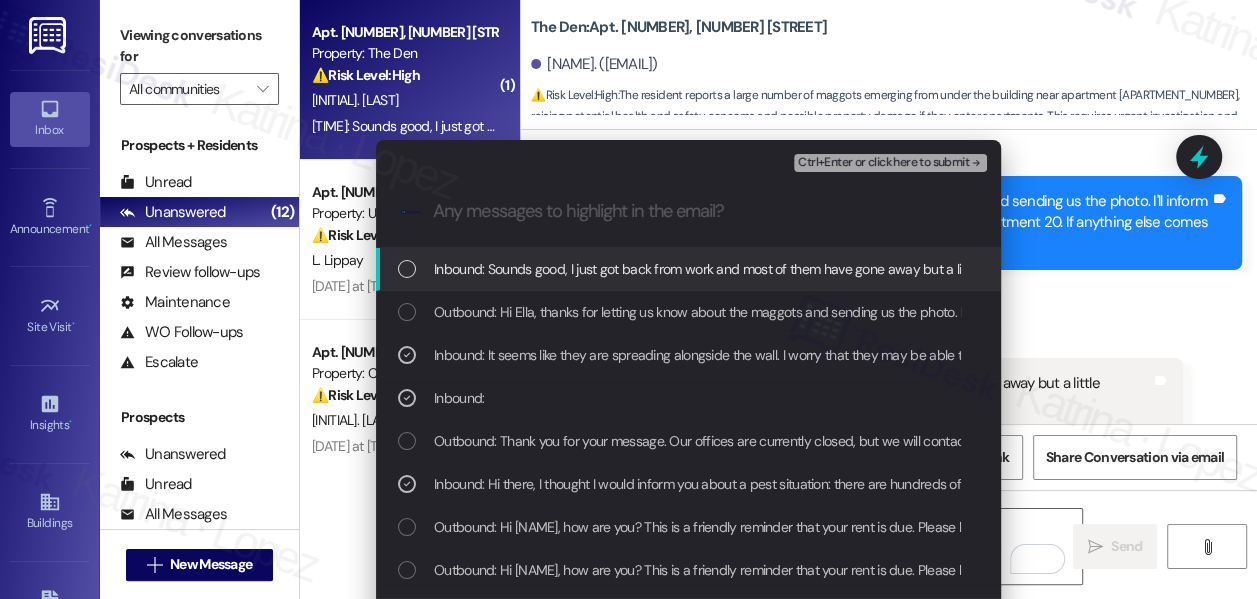 click on "Ctrl+Enter or click here to submit" at bounding box center [890, 163] 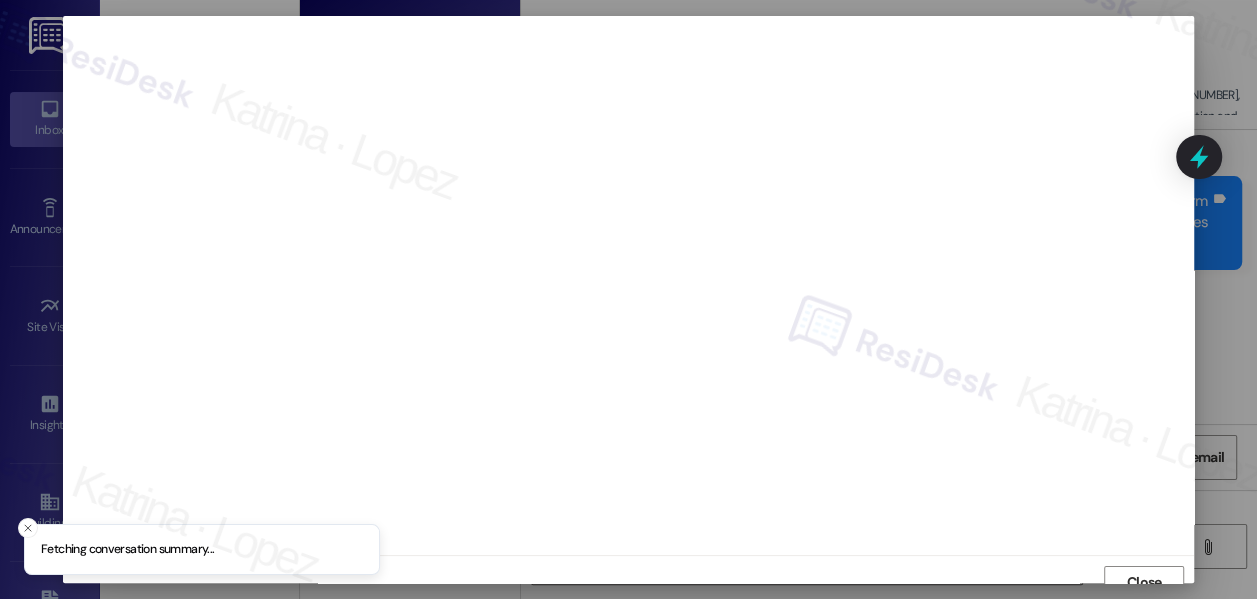 scroll, scrollTop: 14, scrollLeft: 0, axis: vertical 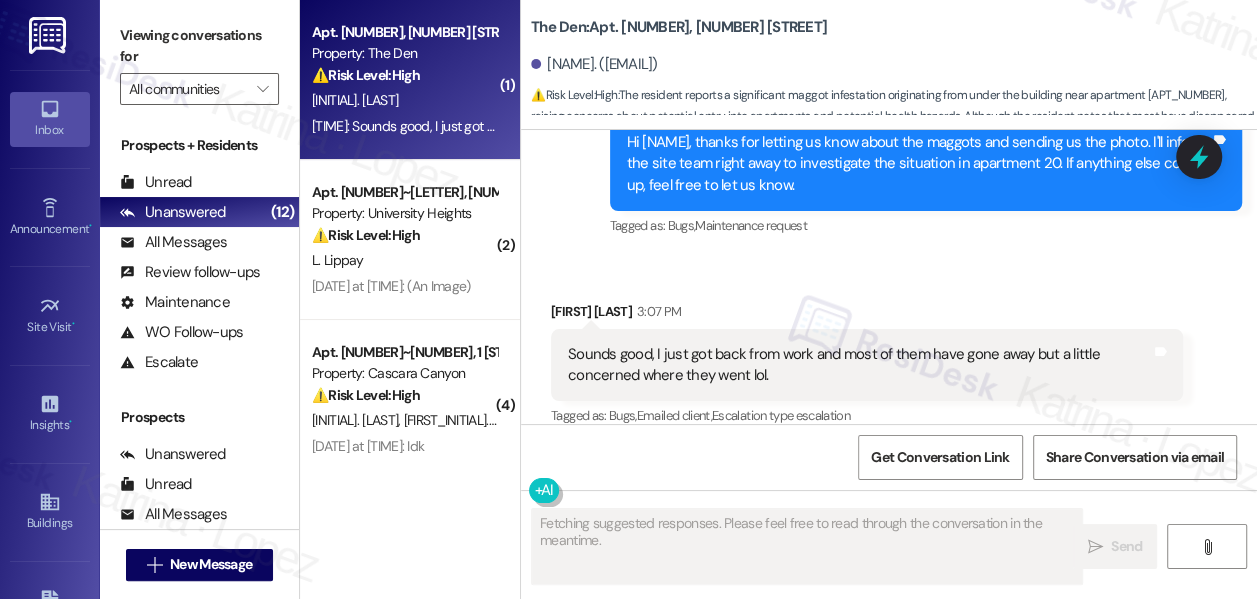 click on "Sounds good, I just got back from work and most of them have gone away but a little concerned where they went lol." at bounding box center (859, 365) 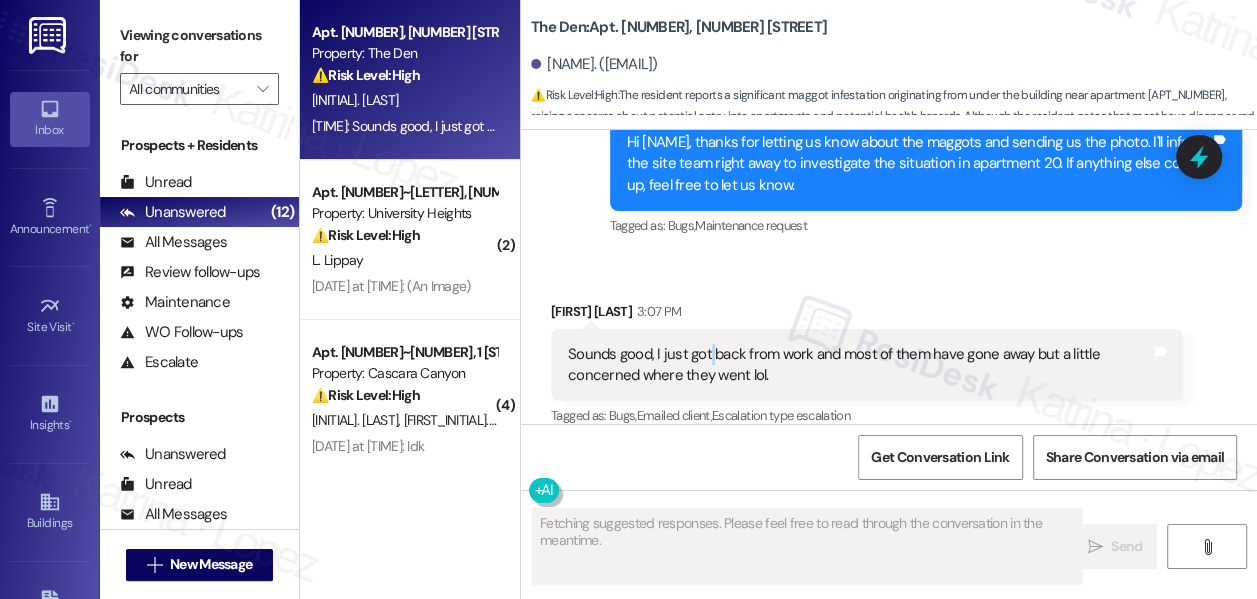 click on "Sounds good, I just got back from work and most of them have gone away but a little concerned where they went lol." at bounding box center [859, 365] 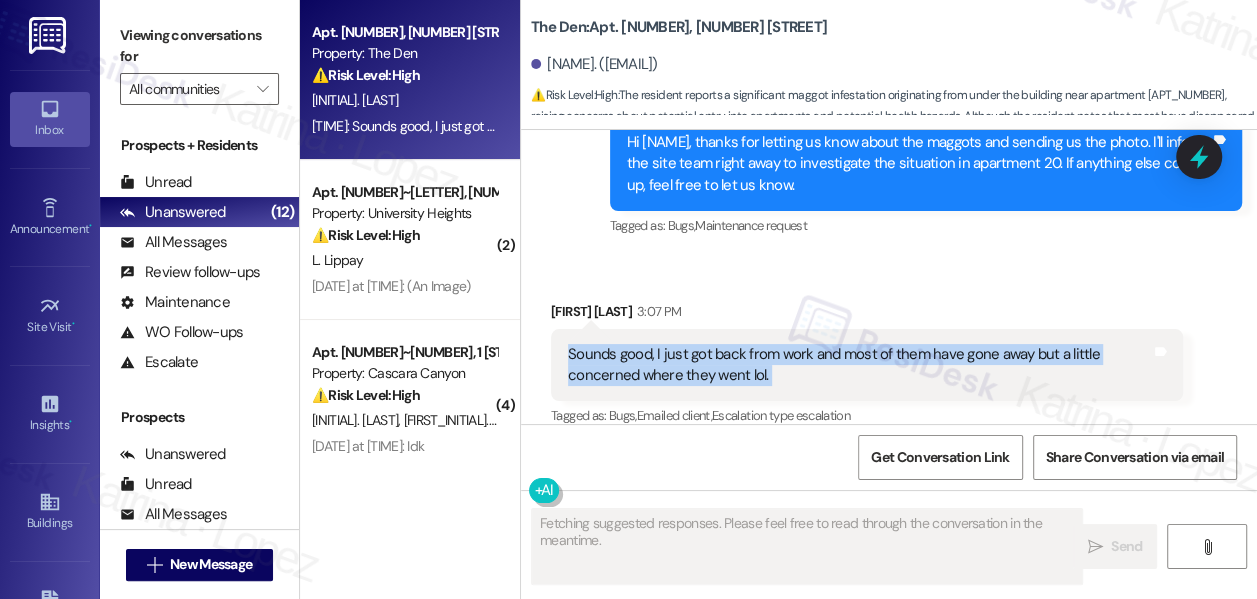 click on "Sounds good, I just got back from work and most of them have gone away but a little concerned where they went lol." at bounding box center (859, 365) 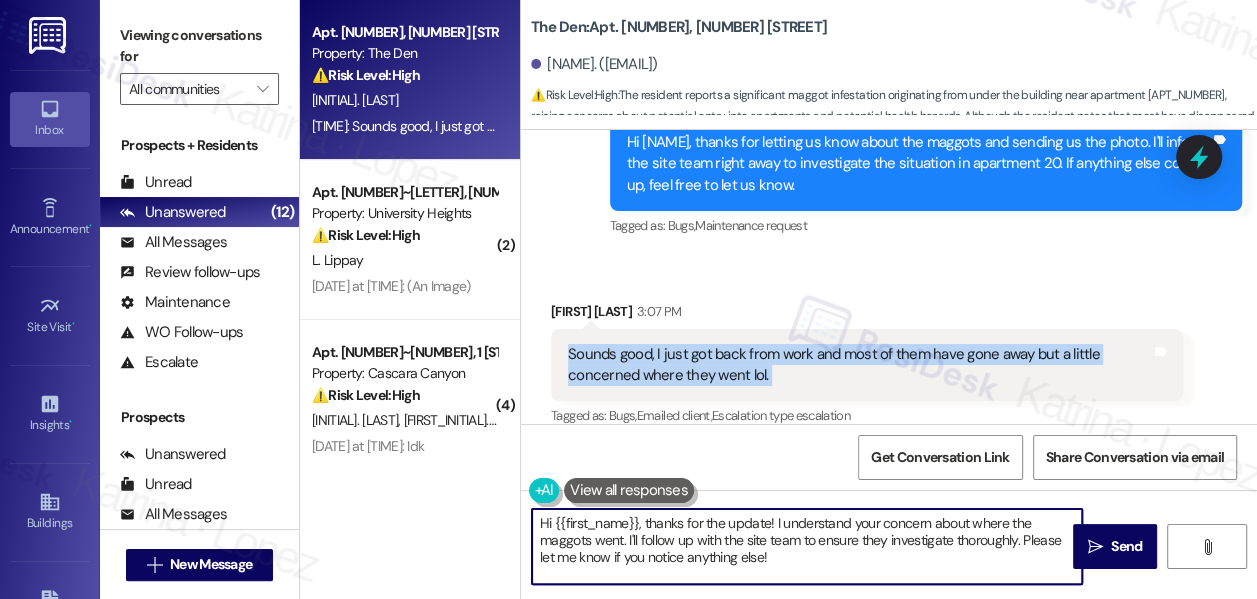 click on "Hi {{first_name}}, thanks for the update! I understand your concern about where the maggots went. I'll follow up with the site team to ensure they investigate thoroughly. Please let me know if you notice anything else!" at bounding box center (807, 546) 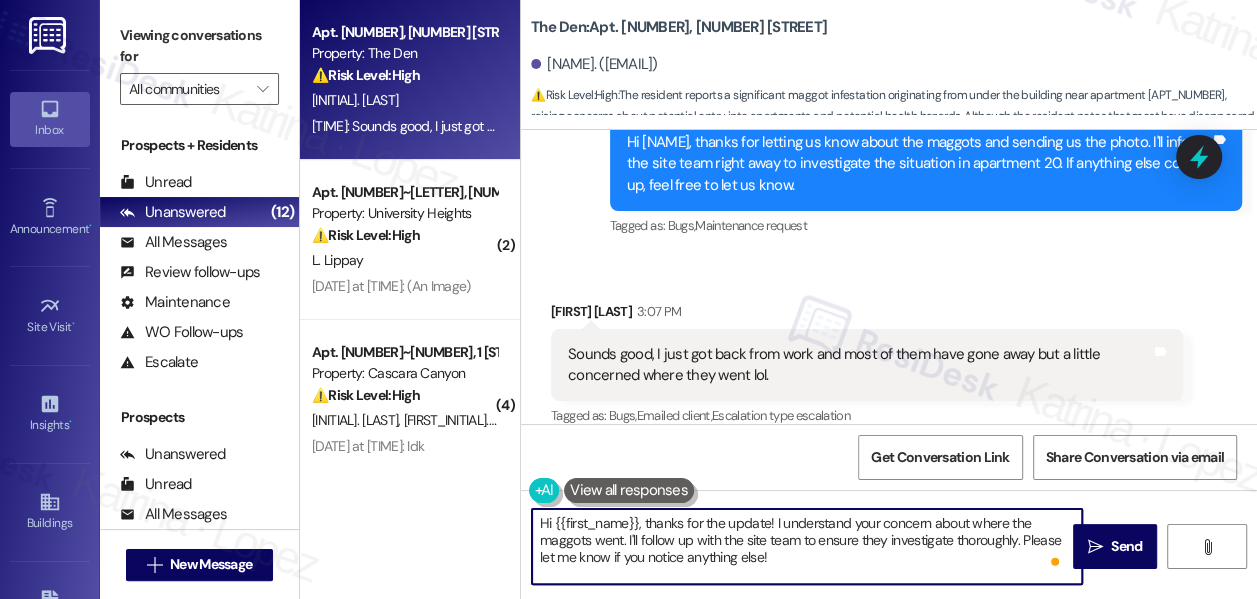 drag, startPoint x: 774, startPoint y: 521, endPoint x: 516, endPoint y: 514, distance: 258.09494 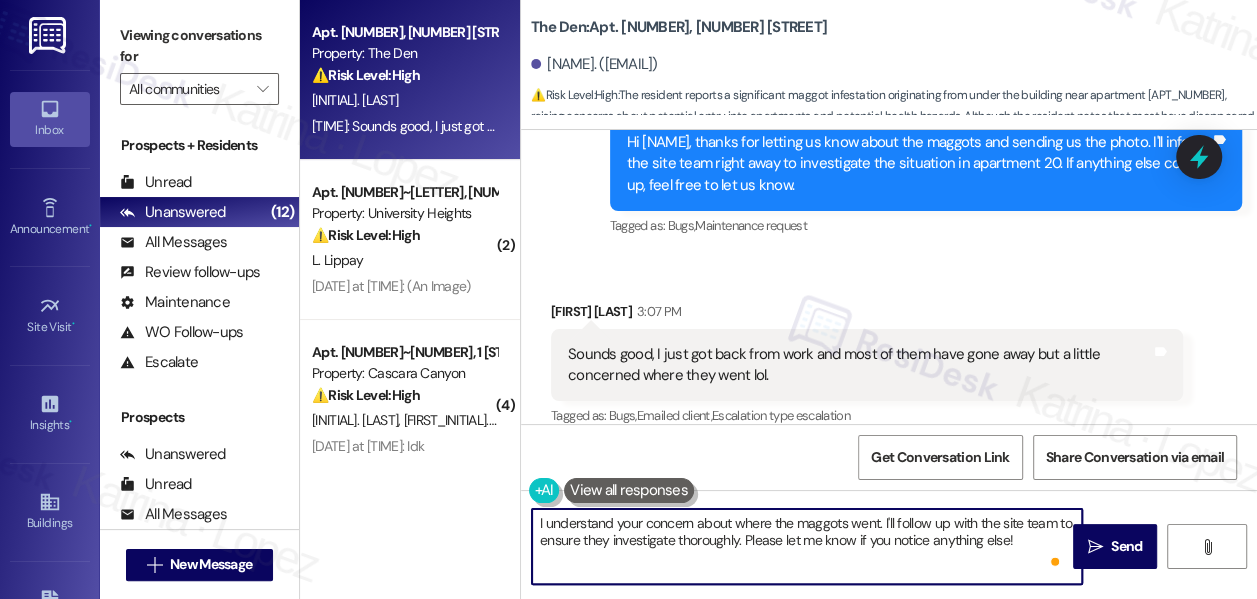 click on "I understand your concern about where the maggots went. I'll follow up with the site team to ensure they investigate thoroughly. Please let me know if you notice anything else!" at bounding box center [807, 546] 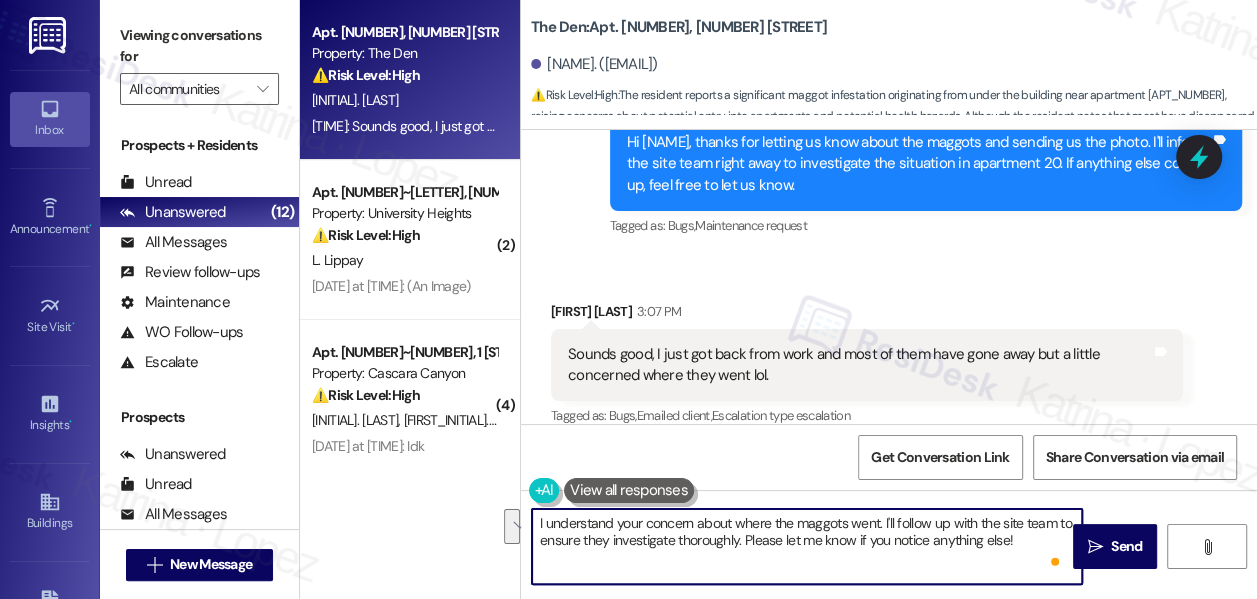 click on "I understand your concern about where the maggots went. I'll follow up with the site team to ensure they investigate thoroughly. Please let me know if you notice anything else!" at bounding box center [807, 546] 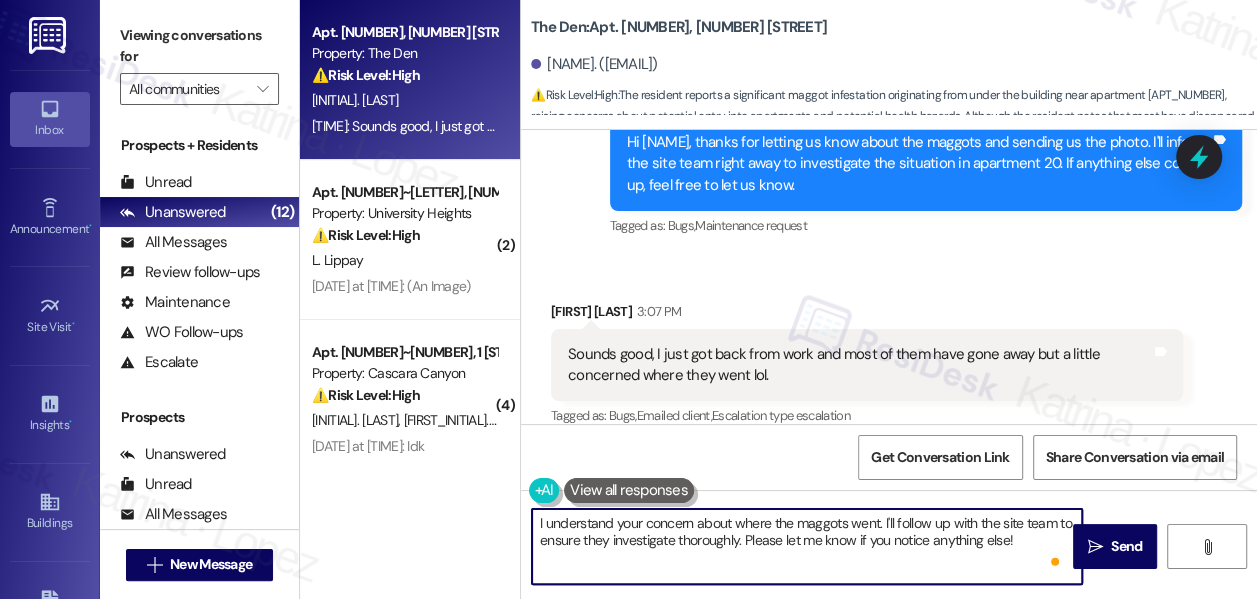 click on "I understand your concern about where the maggots went. I'll follow up with the site team to ensure they investigate thoroughly. Please let me know if you notice anything else!" at bounding box center (807, 546) 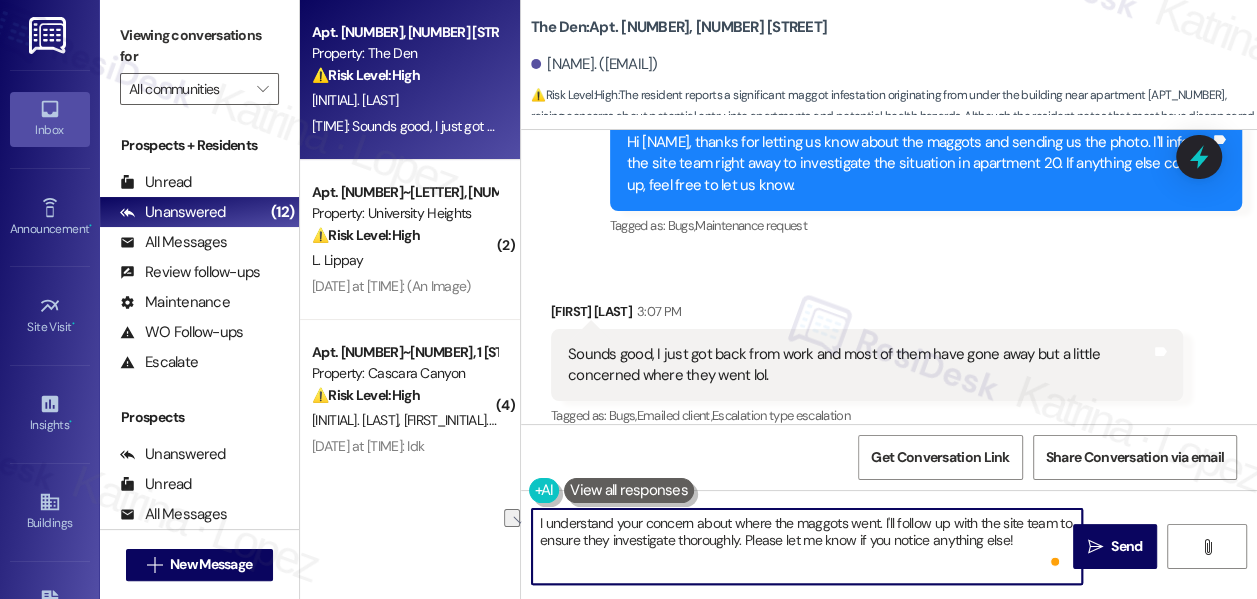 drag, startPoint x: 880, startPoint y: 522, endPoint x: 533, endPoint y: 530, distance: 347.0922 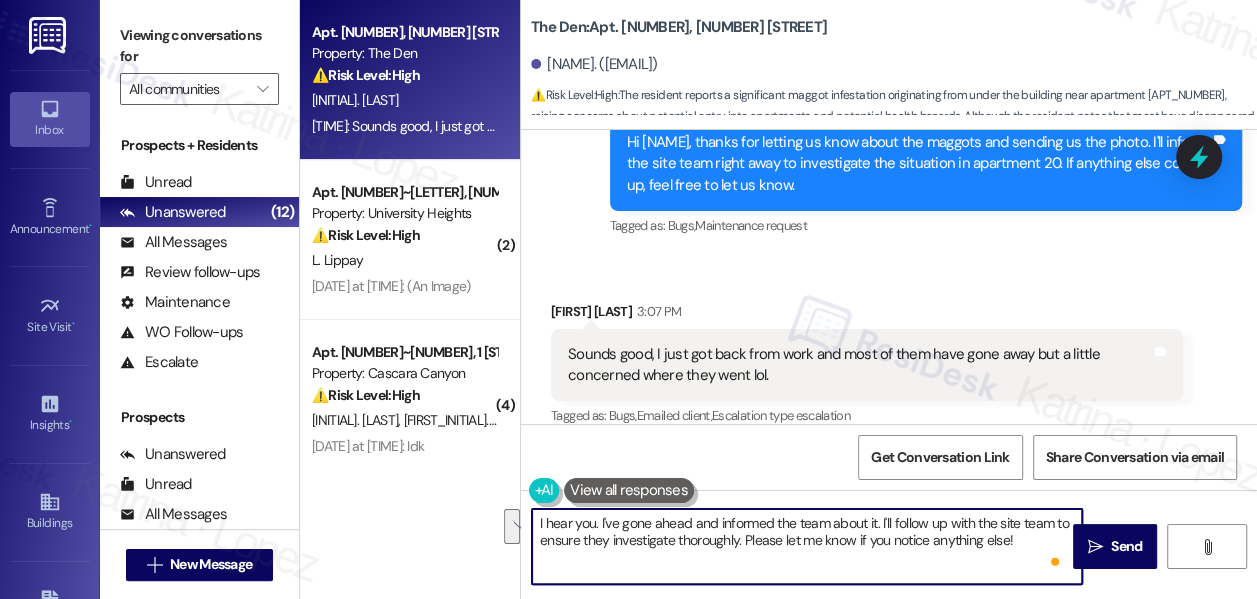 drag, startPoint x: 738, startPoint y: 542, endPoint x: 881, endPoint y: 511, distance: 146.32156 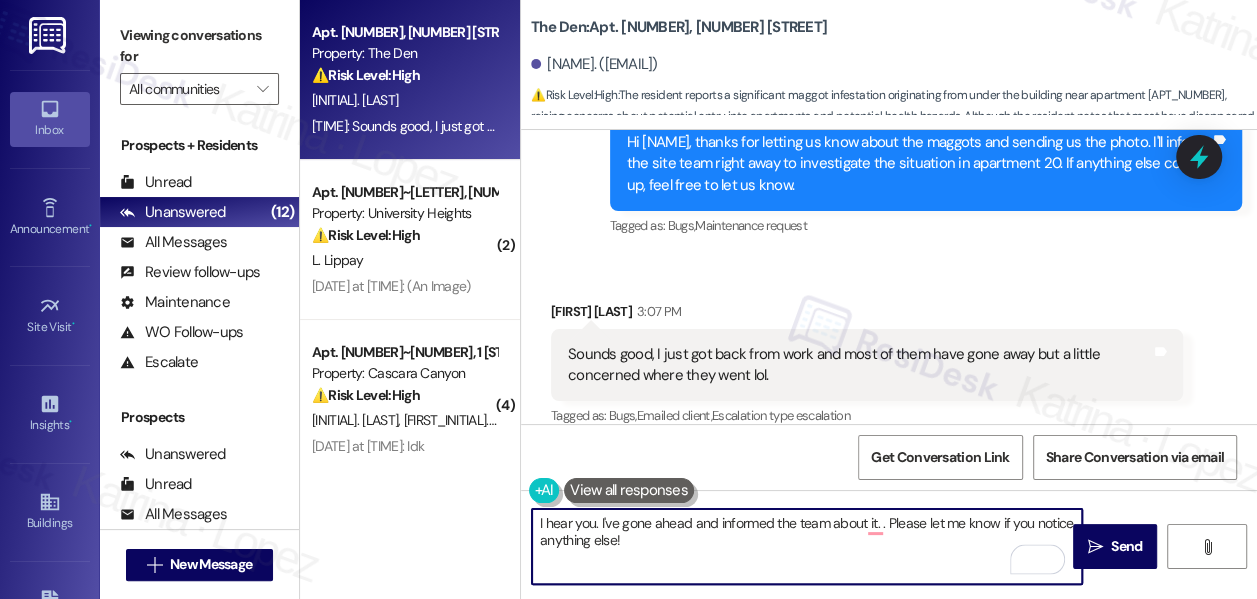 click on "I hear you. I've gone ahead and informed the team about it. . Please let me know if you notice anything else!" at bounding box center [807, 546] 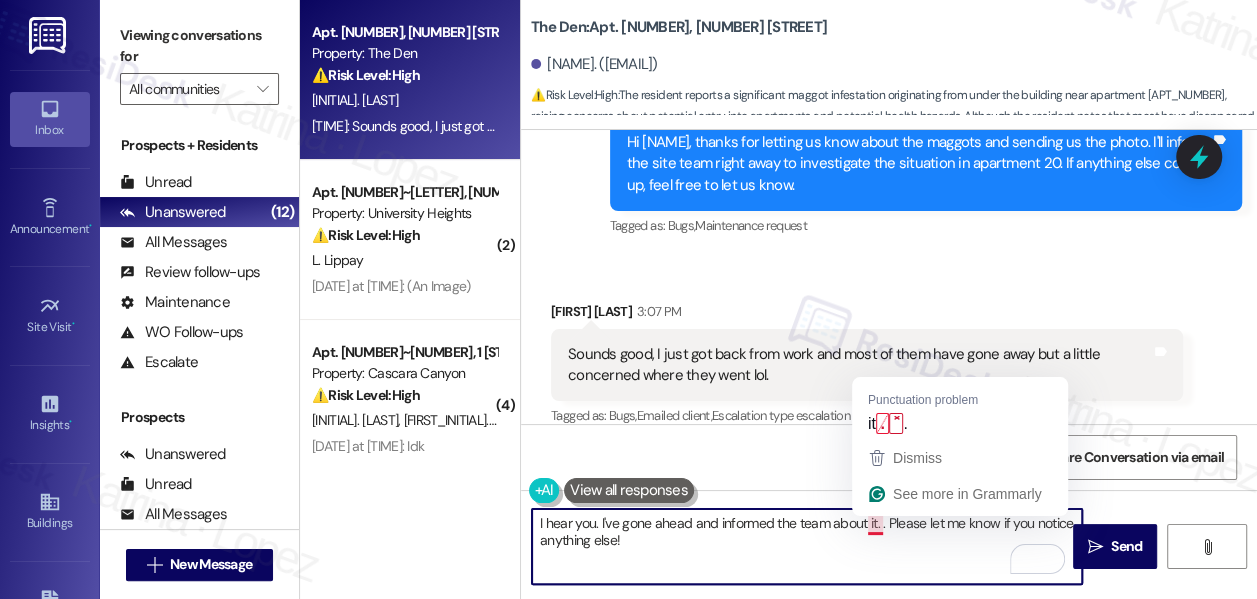 click on "I hear you. I've gone ahead and informed the team about it. . Please let me know if you notice anything else!" at bounding box center [807, 546] 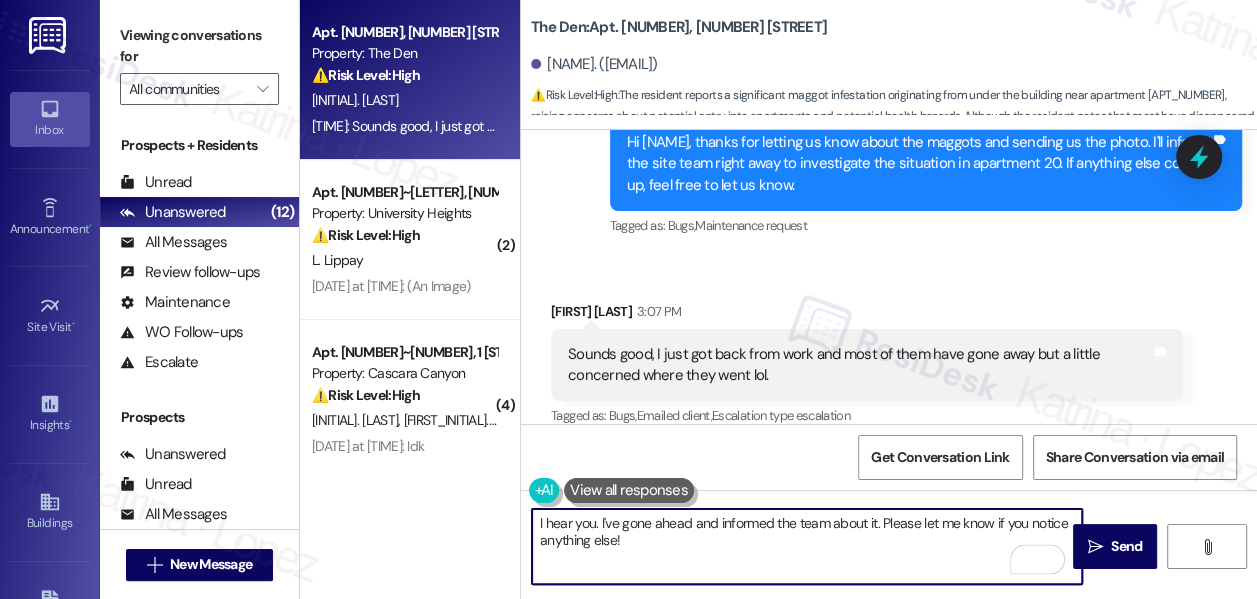 click on "I hear you. I've gone ahead and informed the team about it. Please let me know if you notice anything else!" at bounding box center (807, 546) 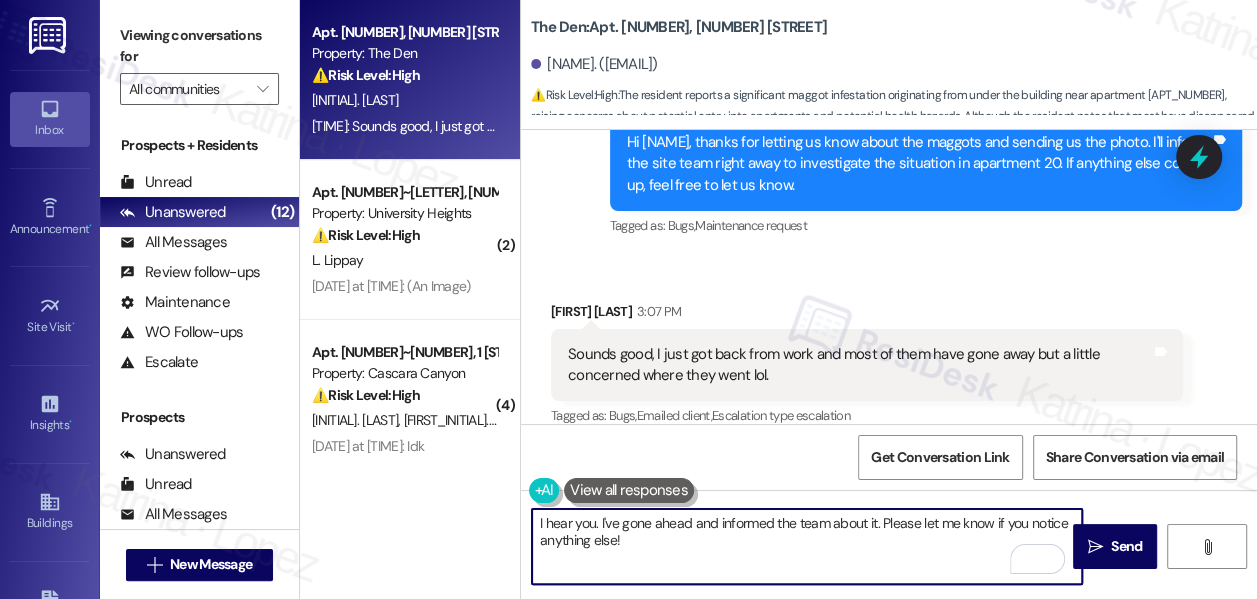 drag, startPoint x: 878, startPoint y: 521, endPoint x: 891, endPoint y: 521, distance: 13 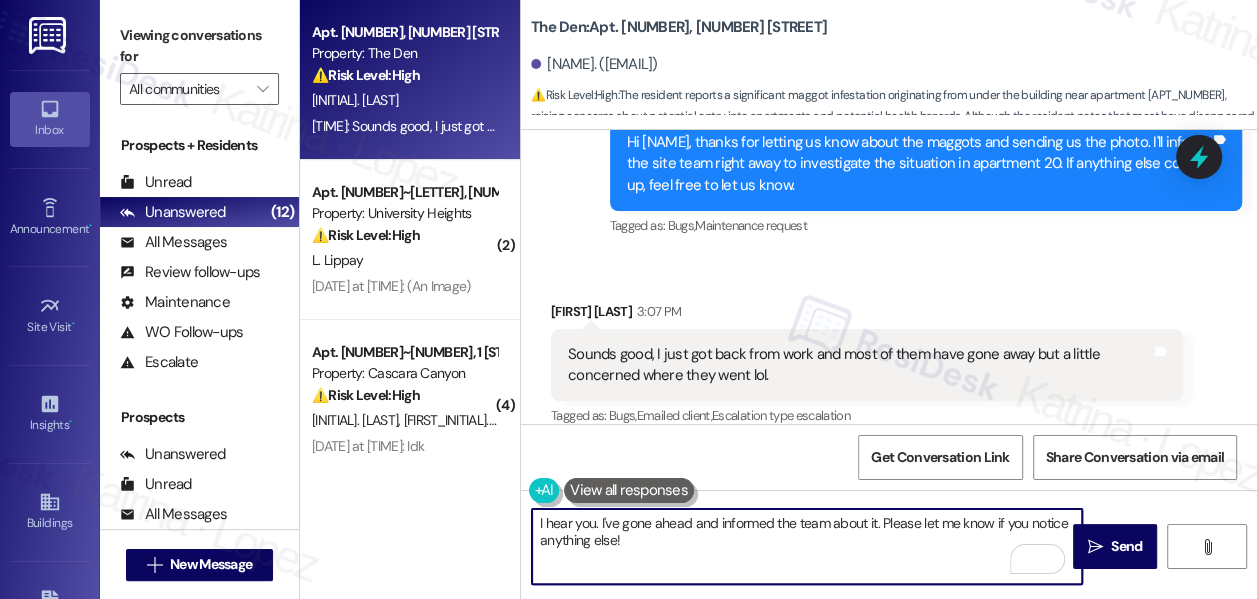 click on "I hear you. I've gone ahead and informed the team about it. Please let me know if you notice anything else!" at bounding box center (807, 546) 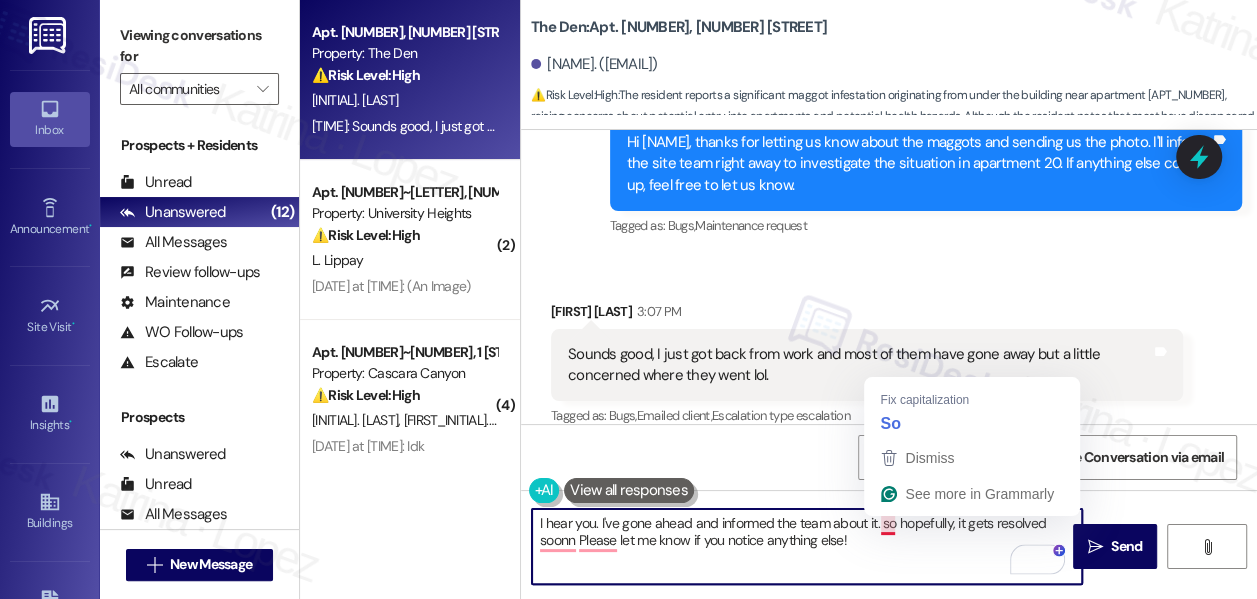 type on "I hear you. I've gone ahead and informed the team about it. so hopefully, it gets resolved soon Please let me know if you notice anything else!" 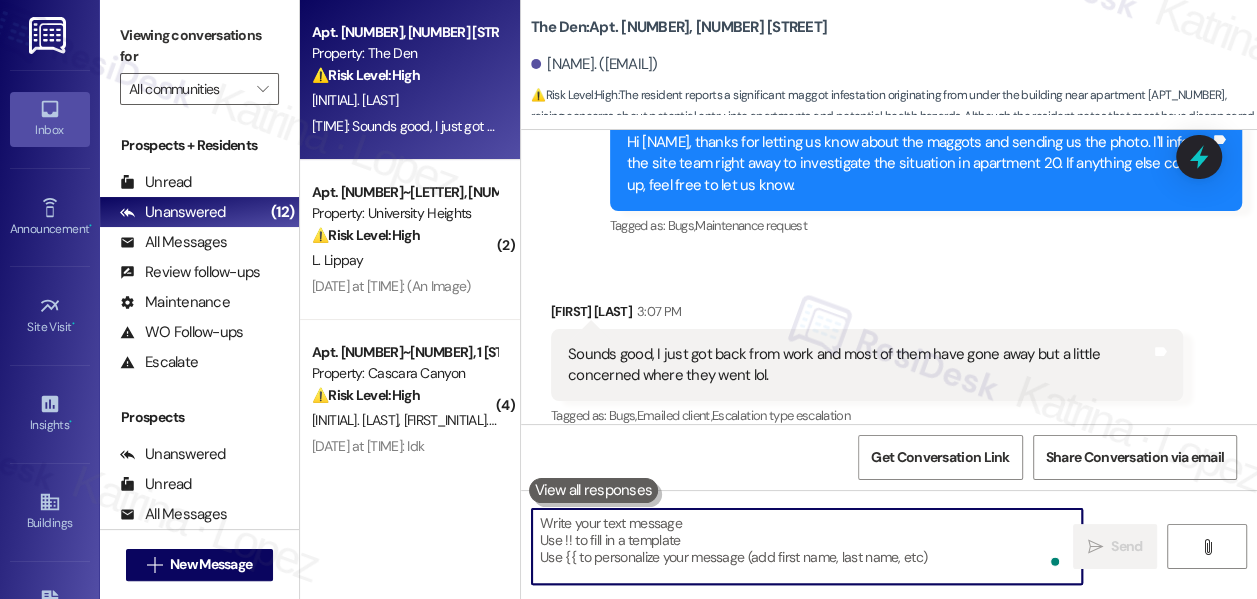 type 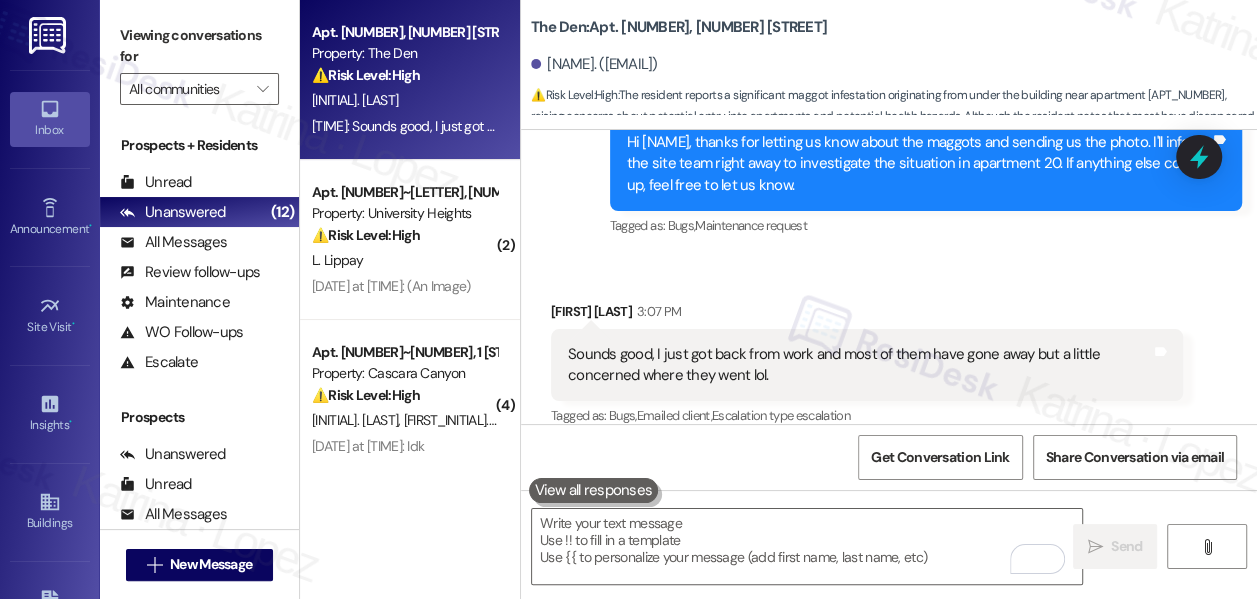 click on "Viewing conversations for" at bounding box center [199, 46] 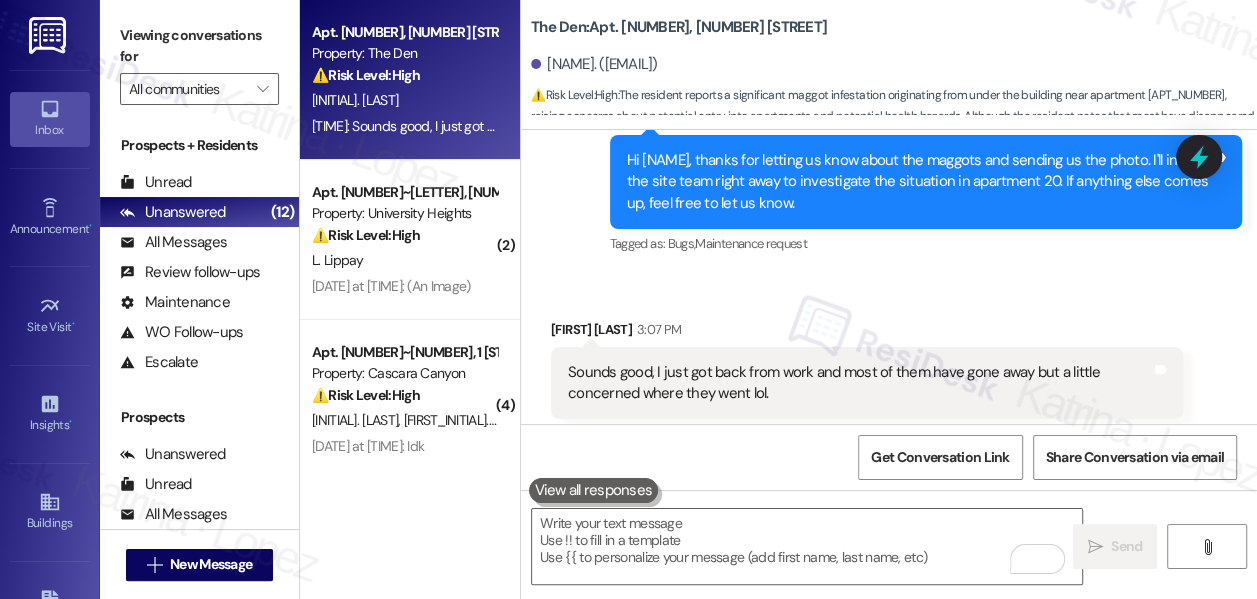scroll, scrollTop: 3744, scrollLeft: 0, axis: vertical 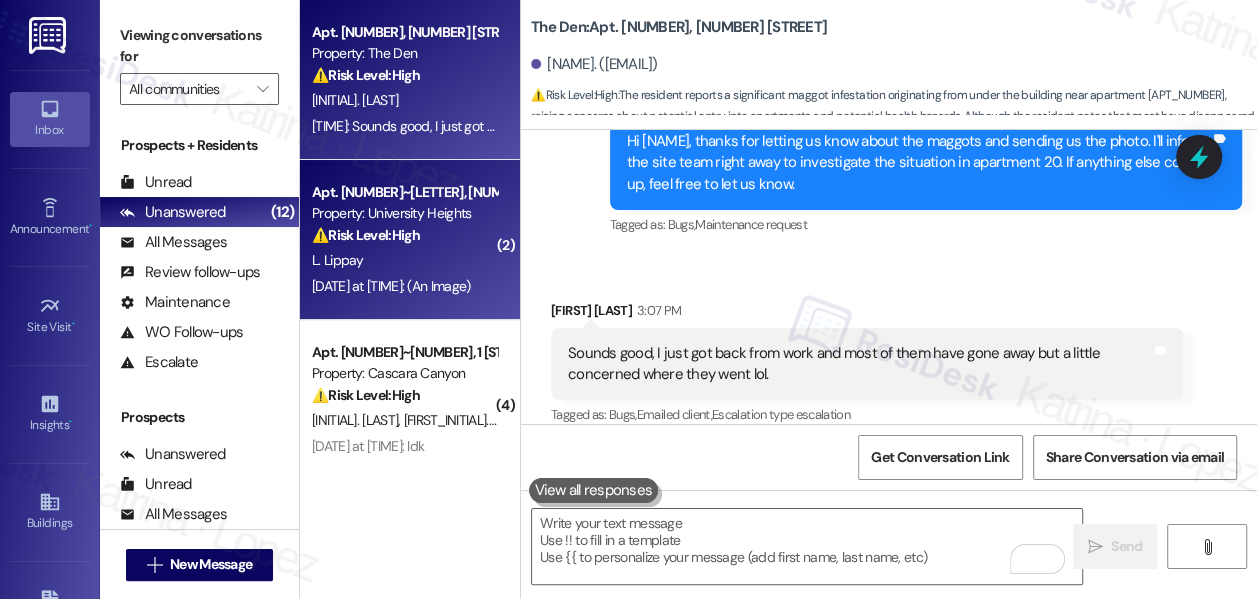 click on "Property: University Heights" at bounding box center (404, 213) 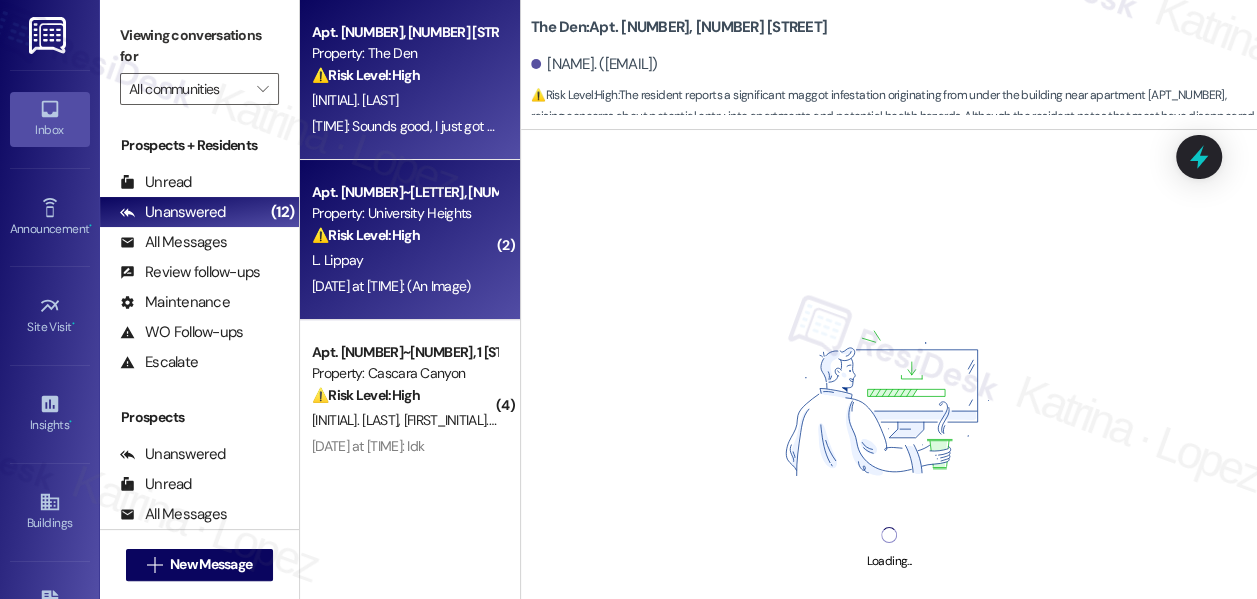 click on "[TIME]: Sounds good, I just got back from work and most of them have gone away but a little concerned where they went lol. [TIME]: Sounds good, I just got back from work and most of them have gone away but a little concerned where they went lol." at bounding box center (671, 126) 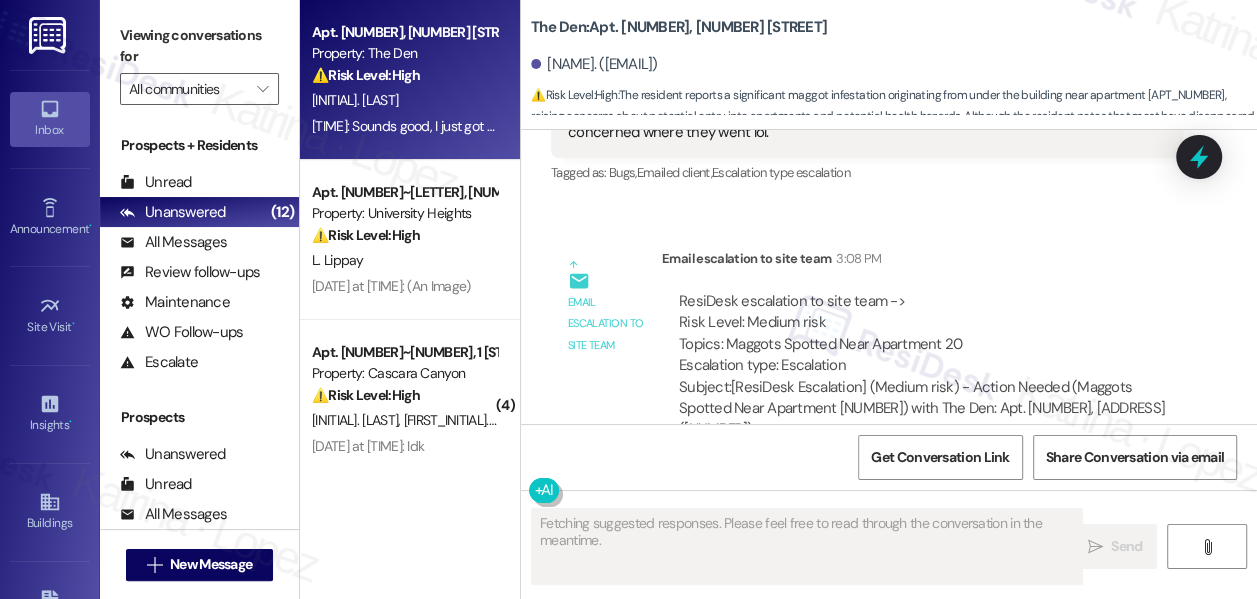 scroll, scrollTop: 3990, scrollLeft: 0, axis: vertical 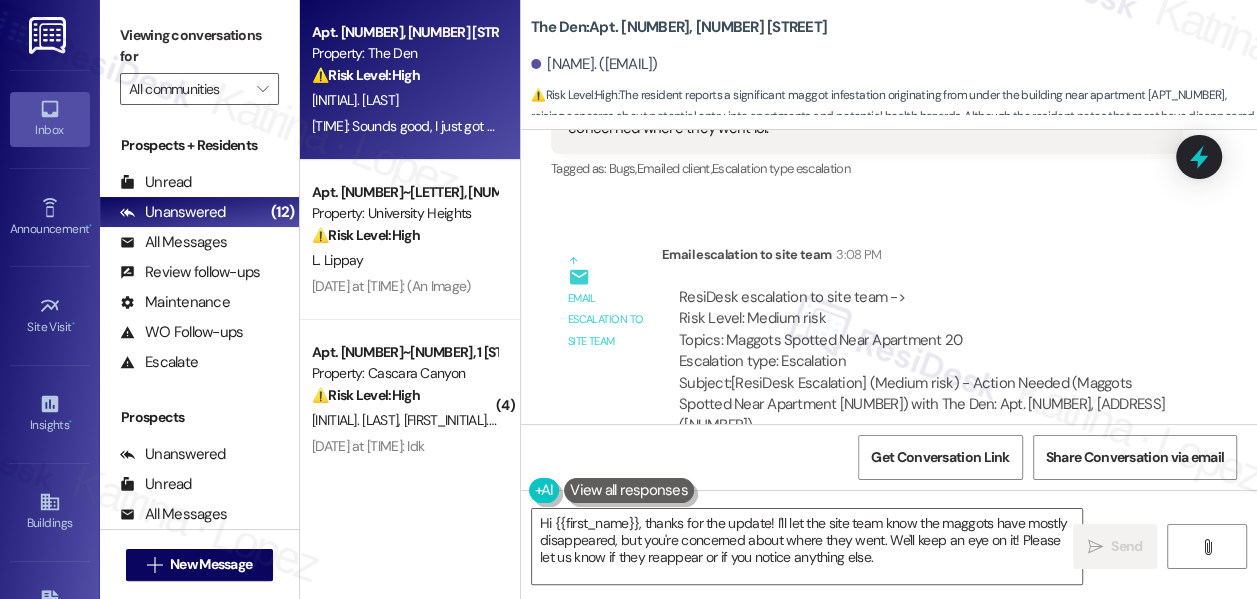 click on "Viewing conversations for" at bounding box center (199, 46) 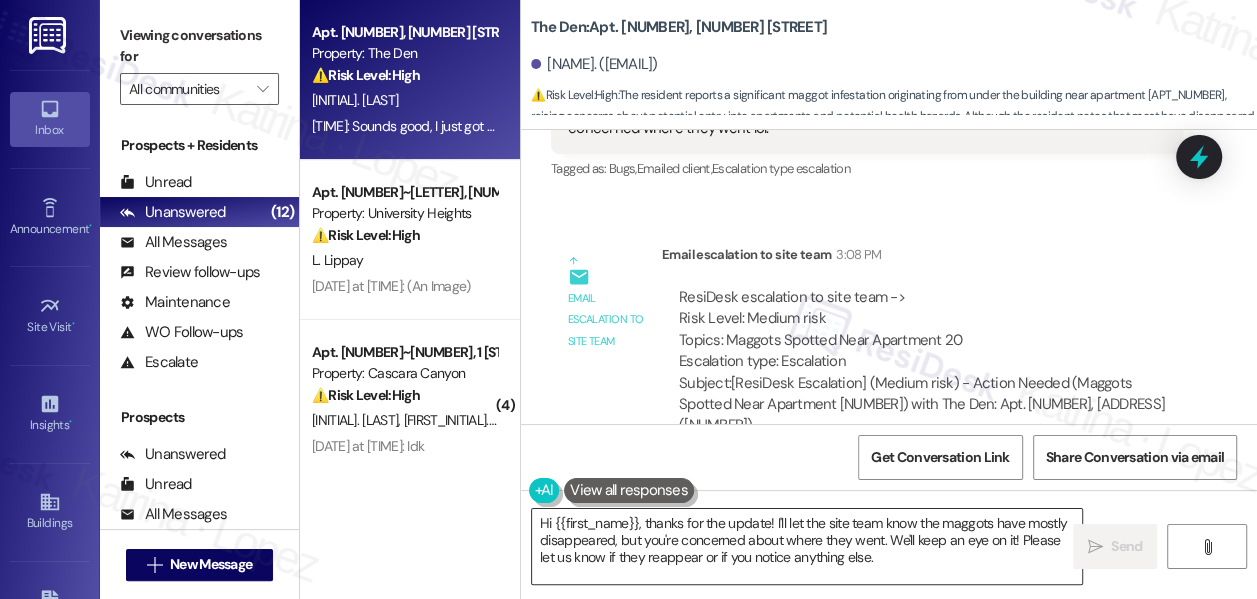click on "Hi {{first_name}}, thanks for the update! I'll let the site team know the maggots have mostly disappeared, but you're concerned about where they went. We'll keep an eye on it! Please let us know if they reappear or if you notice anything else." at bounding box center (807, 546) 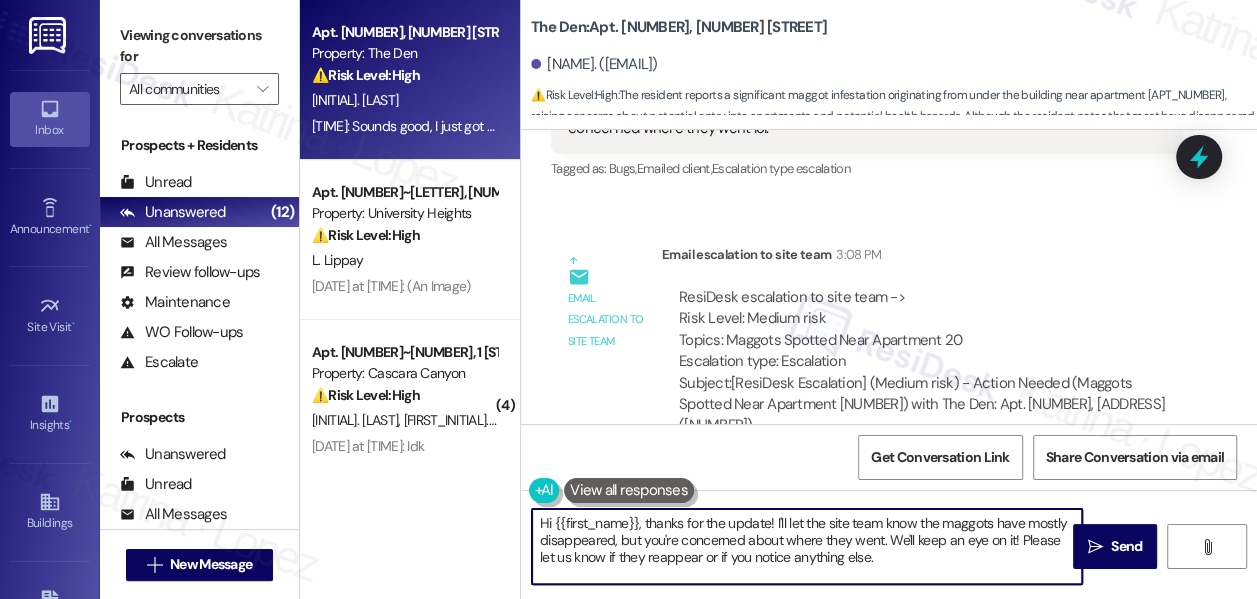 click on "Hi {{first_name}}, thanks for the update! I'll let the site team know the maggots have mostly disappeared, but you're concerned about where they went. We'll keep an eye on it! Please let us know if they reappear or if you notice anything else." at bounding box center [807, 546] 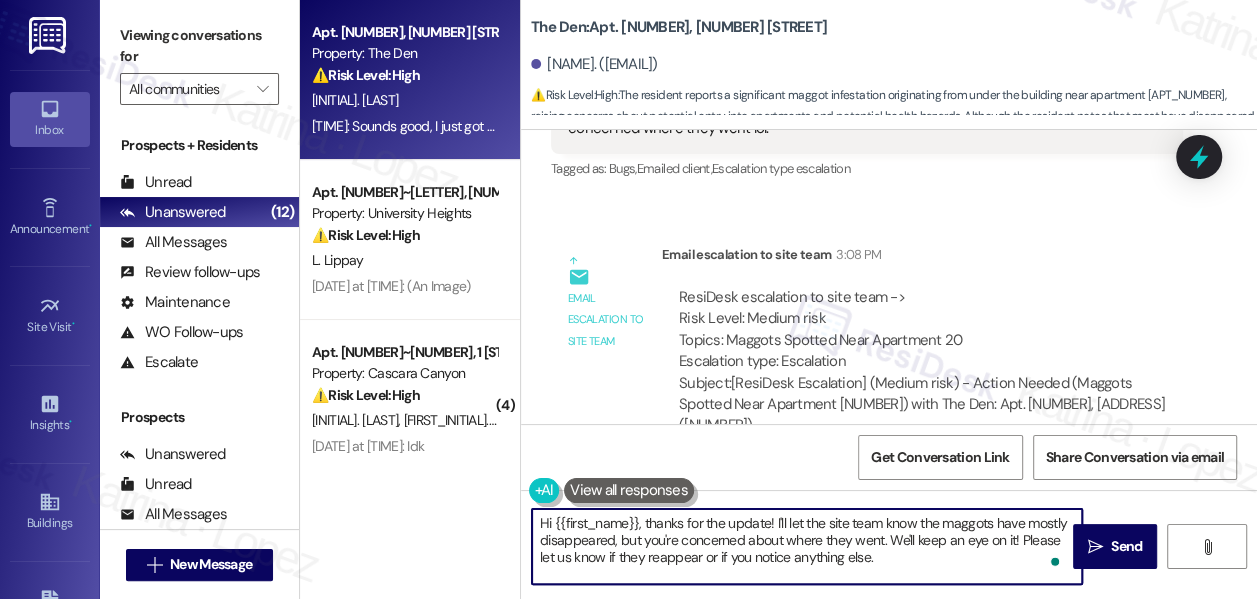click on "Hi {{first_name}}, thanks for the update! I'll let the site team know the maggots have mostly disappeared, but you're concerned about where they went. We'll keep an eye on it! Please let us know if they reappear or if you notice anything else." at bounding box center [807, 546] 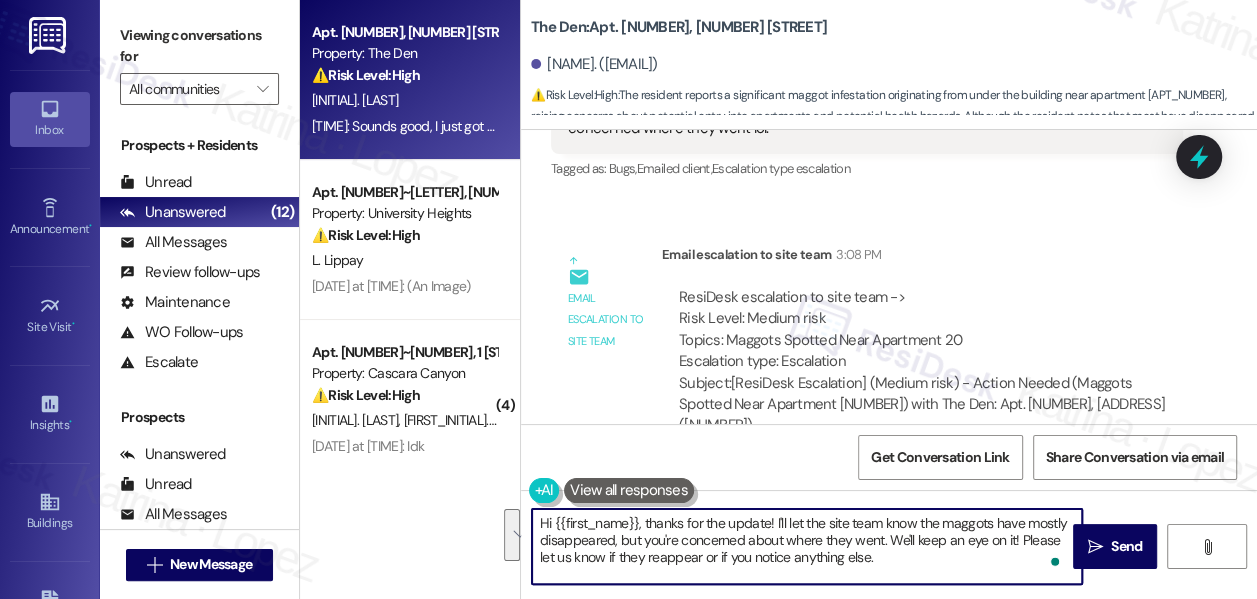 paste on "I hear you, and I’ve already informed the team about this. Hopefully it gets resolved soon. Please keep me posted if you notice anything else!" 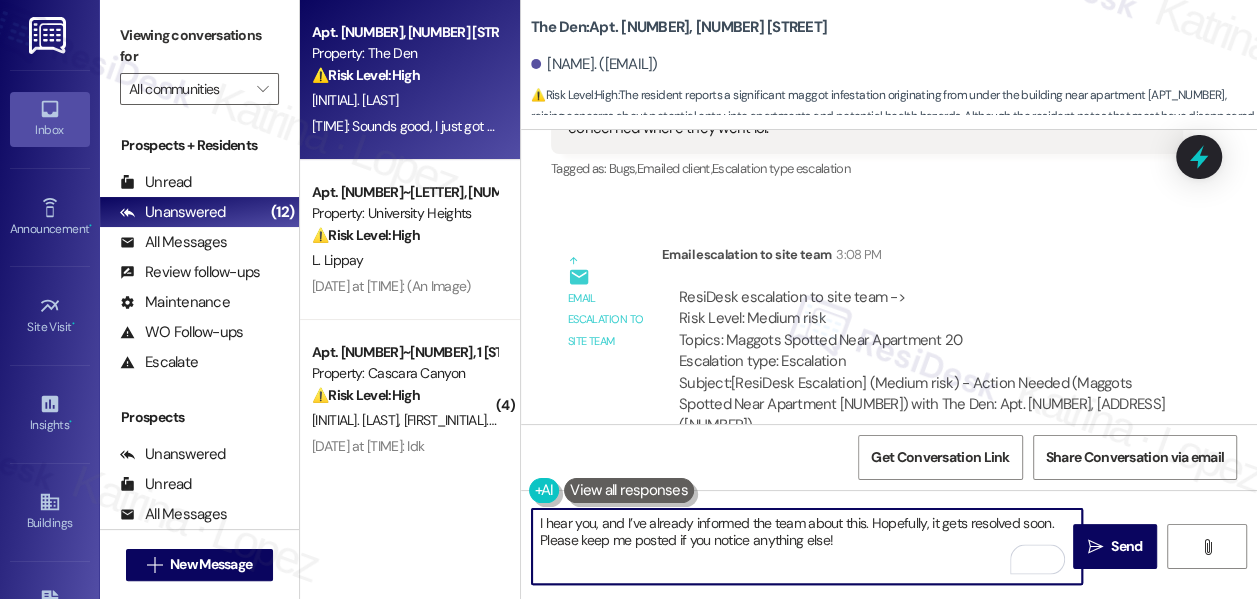 click on "I hear you, and I’ve already informed the team about this. Hopefully, it gets resolved soon. Please keep me posted if you notice anything else!" at bounding box center (807, 546) 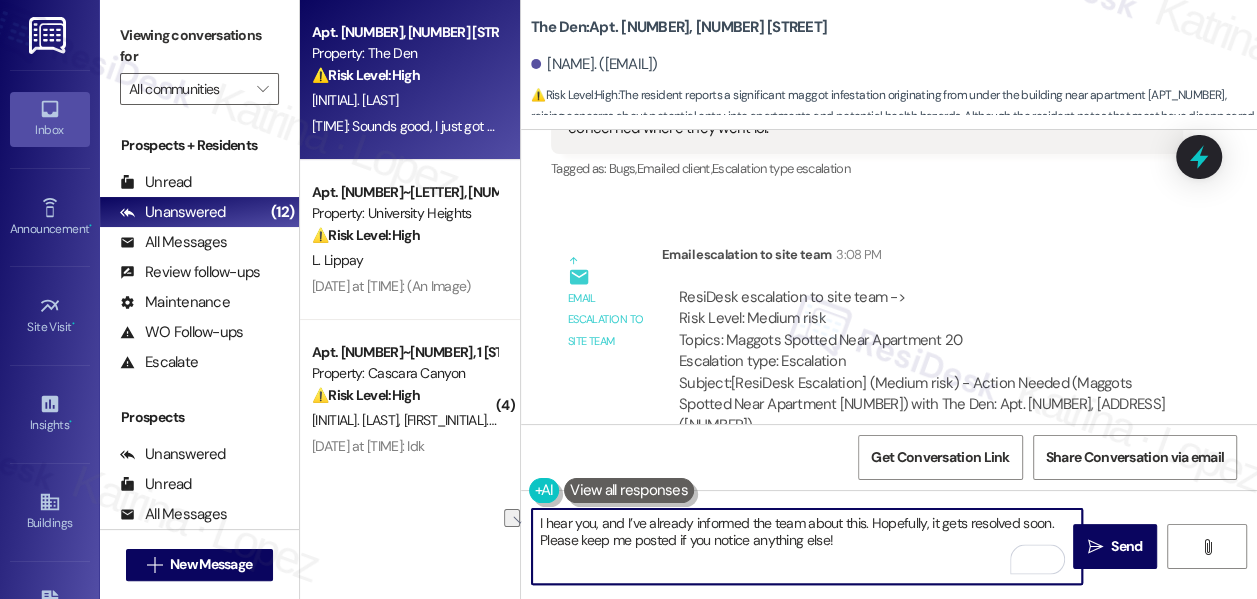 drag, startPoint x: 938, startPoint y: 524, endPoint x: 1047, endPoint y: 513, distance: 109.55364 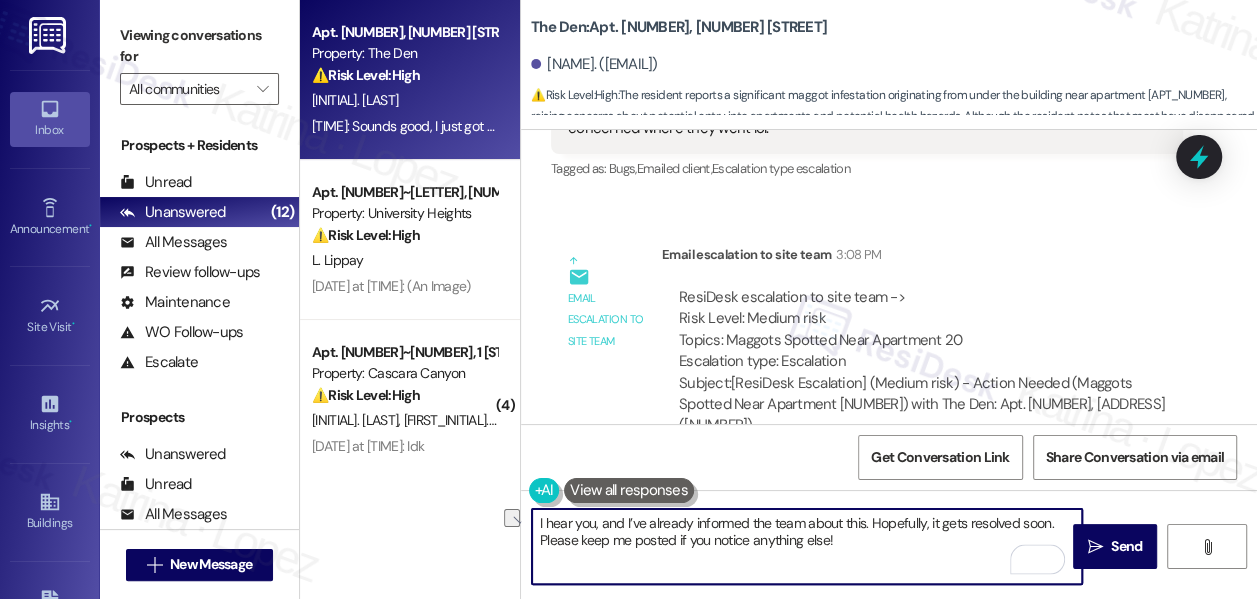 click on "I hear you, and I’ve already informed the team about this. Hopefully, it gets resolved soon. Please keep me posted if you notice anything else!" at bounding box center [807, 546] 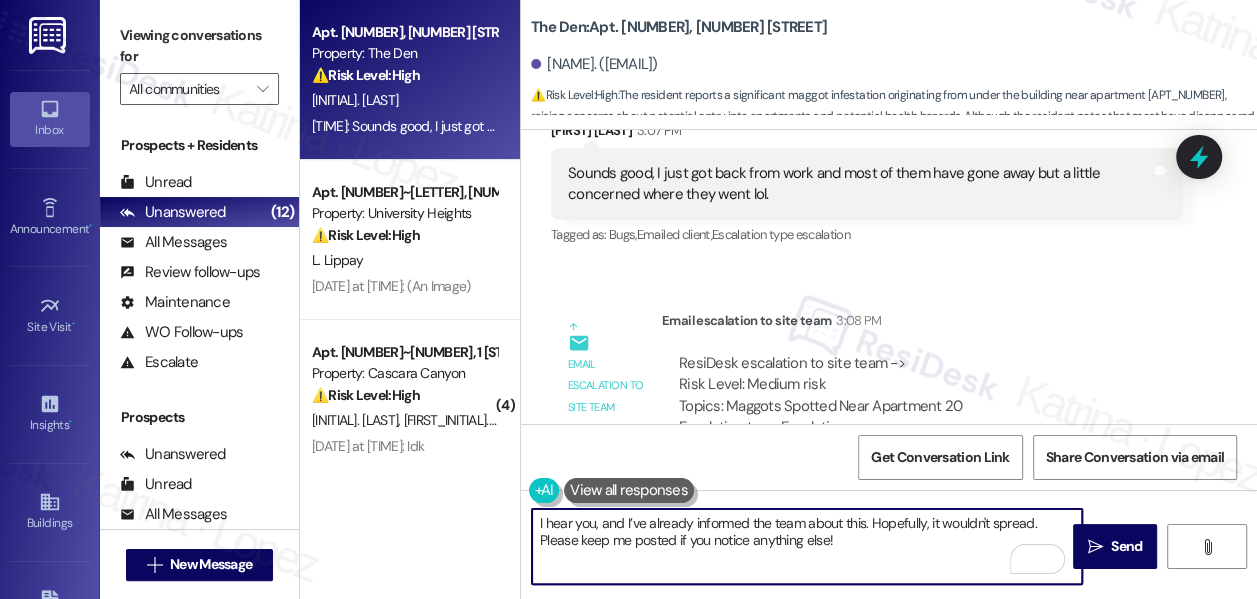 scroll, scrollTop: 3990, scrollLeft: 0, axis: vertical 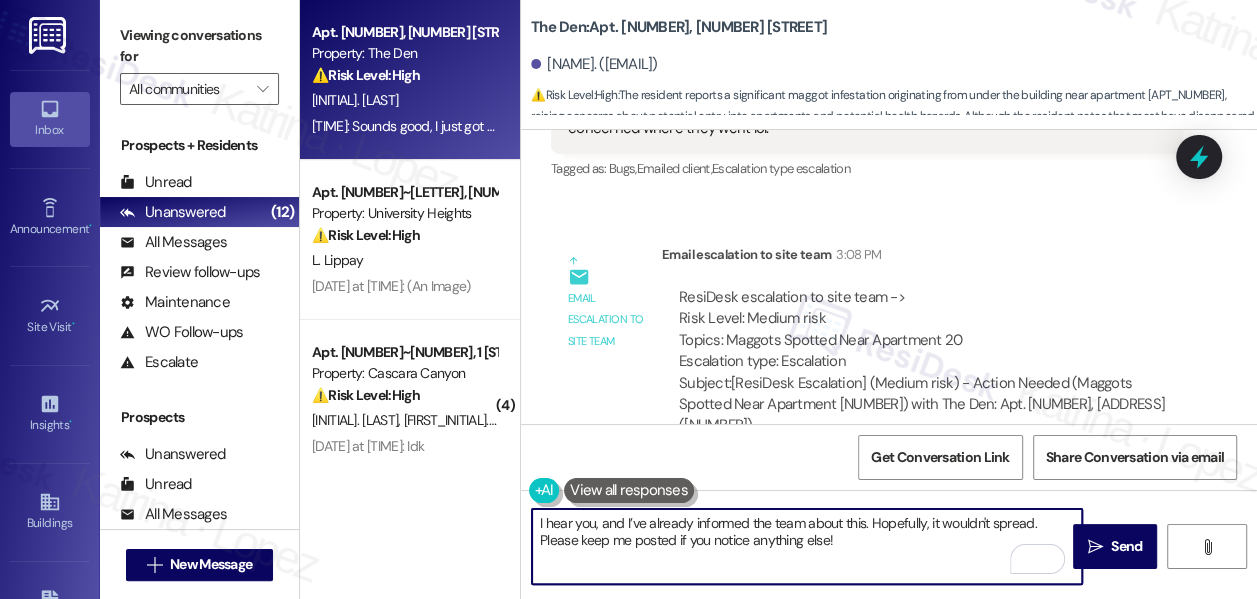 click on "I hear you, and I’ve already informed the team about this. Hopefully, it wouldn't spread. Please keep me posted if you notice anything else!" at bounding box center (807, 546) 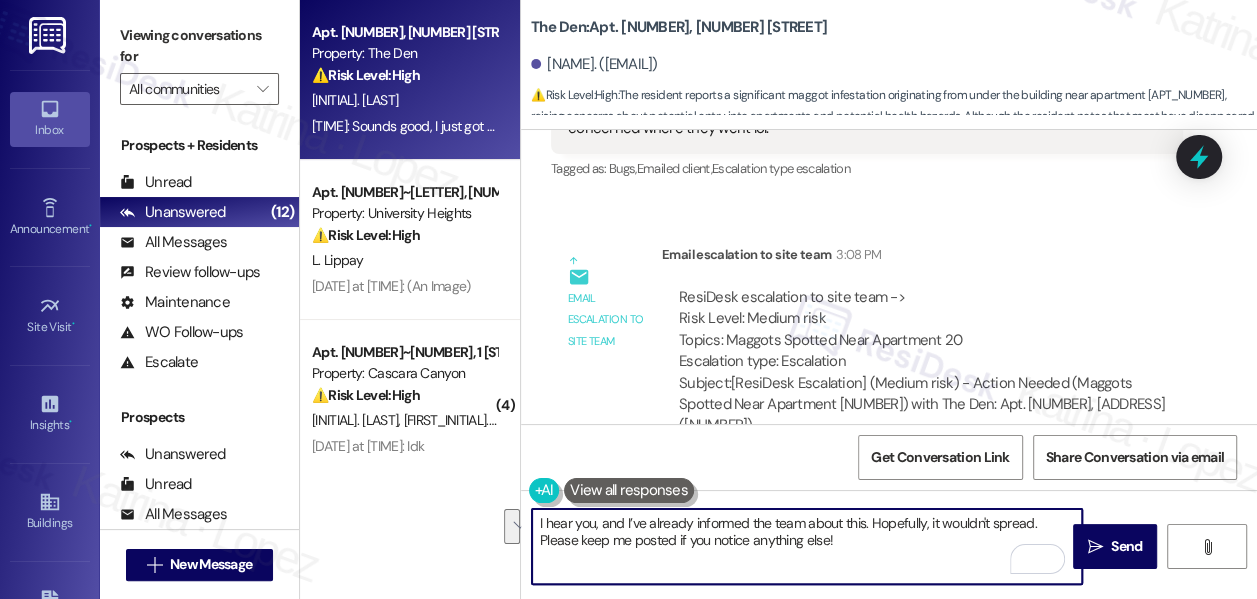 type on "I hear you, and I’ve already informed the team about this. Hopefully, it wouldn't spread. Please keep me posted if you notice anything else!" 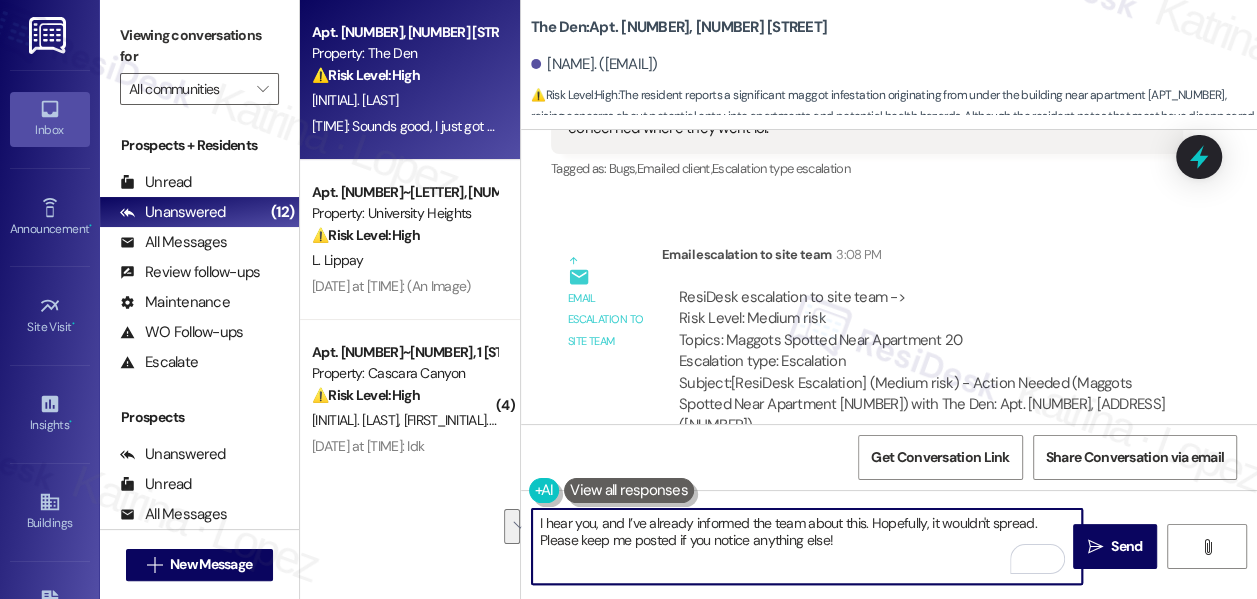 click on "I hear you, and I’ve already informed the team about this. Hopefully, it wouldn't spread. Please keep me posted if you notice anything else!" at bounding box center (807, 546) 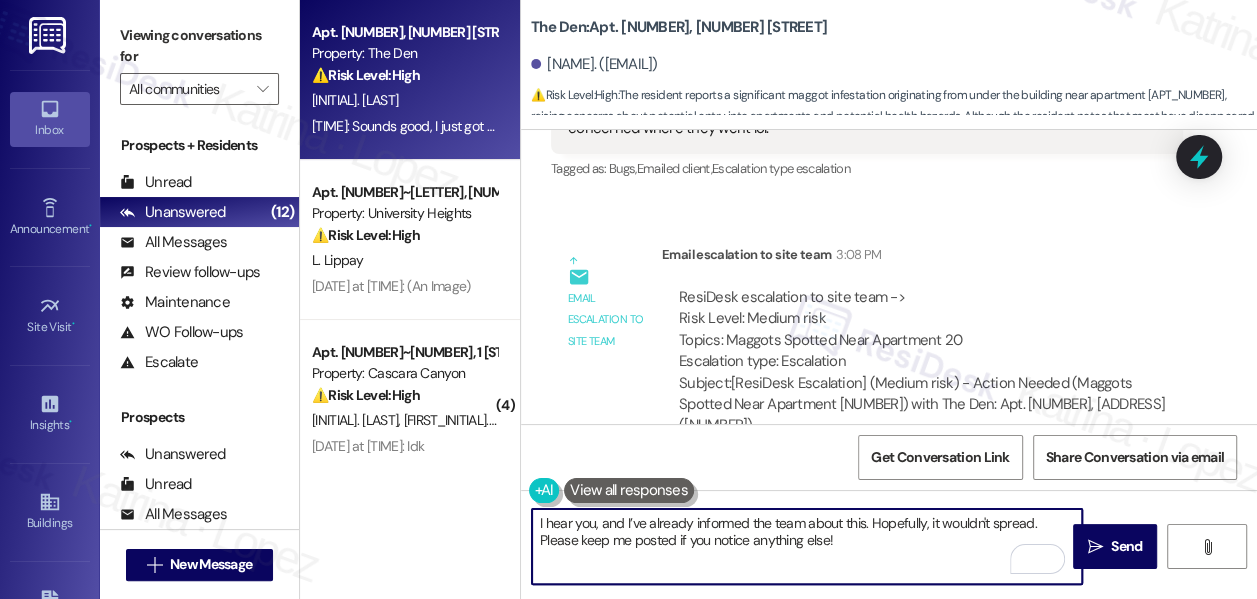 click on "I hear you, and I’ve already informed the team about this. Hopefully, it wouldn't spread. Please keep me posted if you notice anything else!" at bounding box center (807, 546) 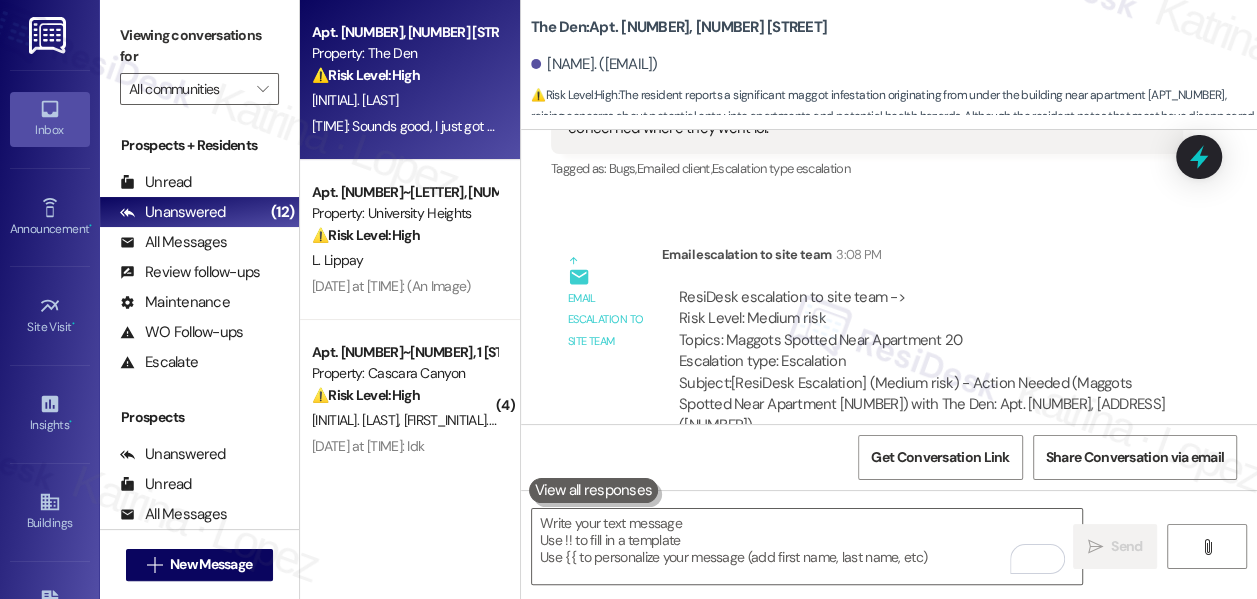 drag, startPoint x: 113, startPoint y: 36, endPoint x: 129, endPoint y: 42, distance: 17.088007 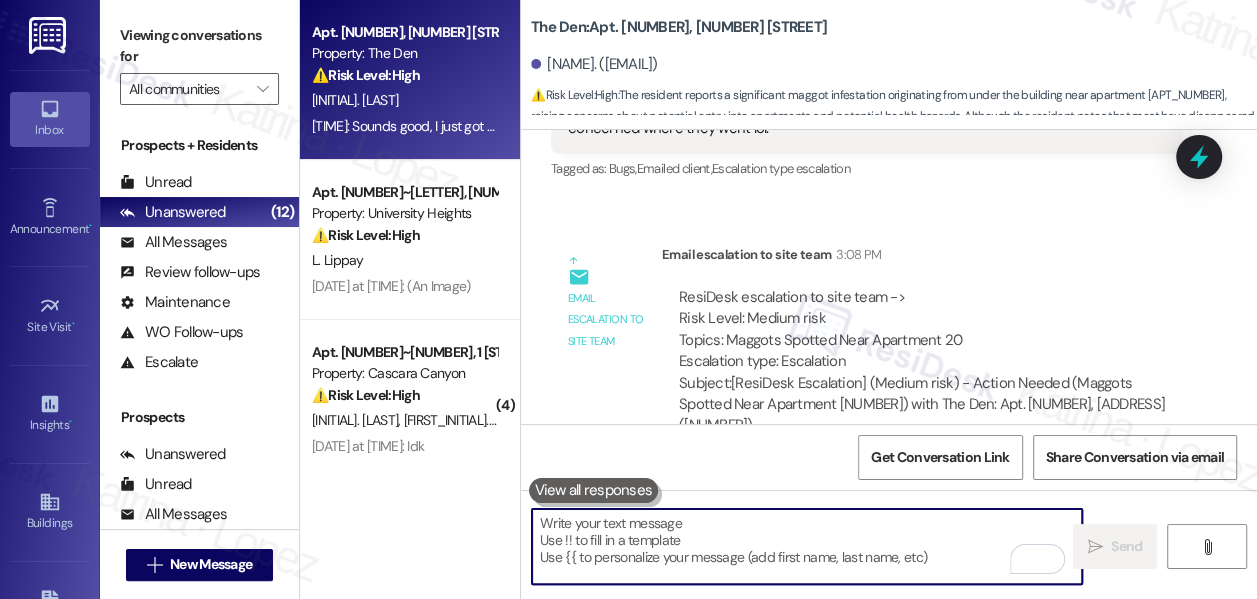 click at bounding box center [807, 546] 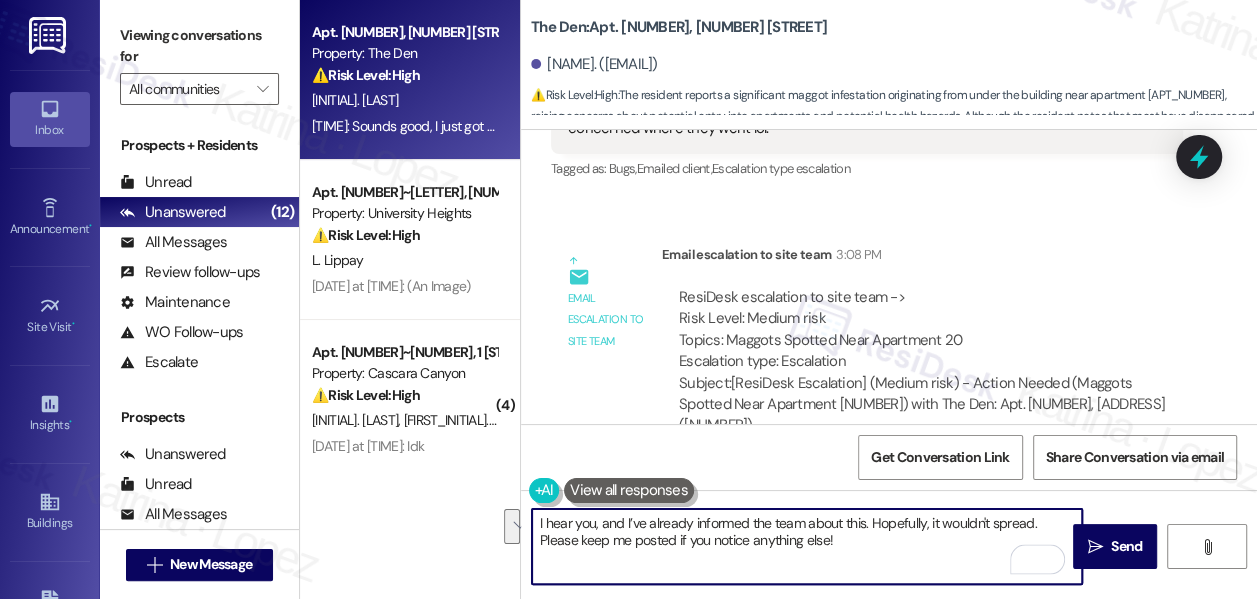 click on "I hear you, and I’ve already informed the team about this. Hopefully, it wouldn't spread. Please keep me posted if you notice anything else!" at bounding box center [807, 546] 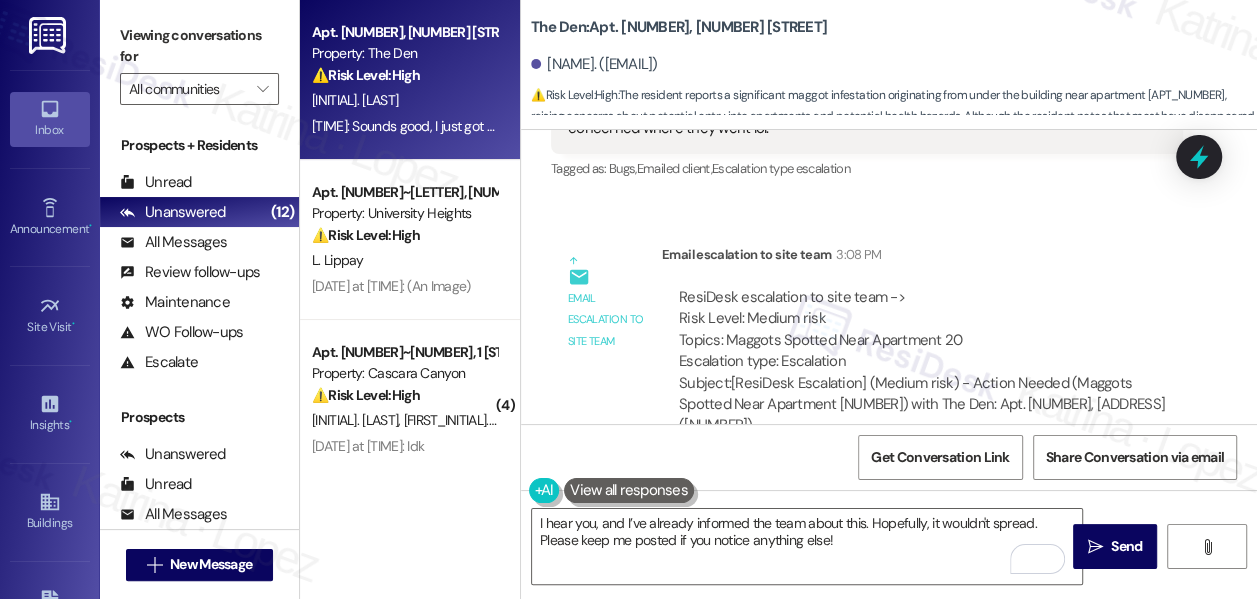 click on "Viewing conversations for All communities " at bounding box center (199, 62) 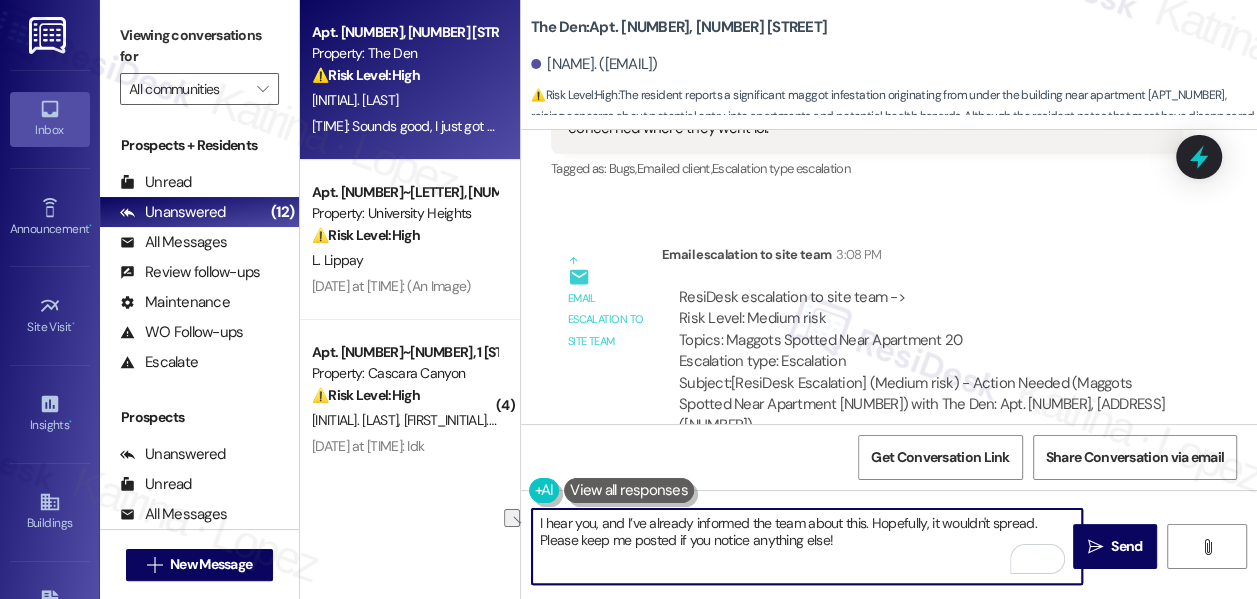 drag, startPoint x: 869, startPoint y: 525, endPoint x: 1030, endPoint y: 523, distance: 161.01242 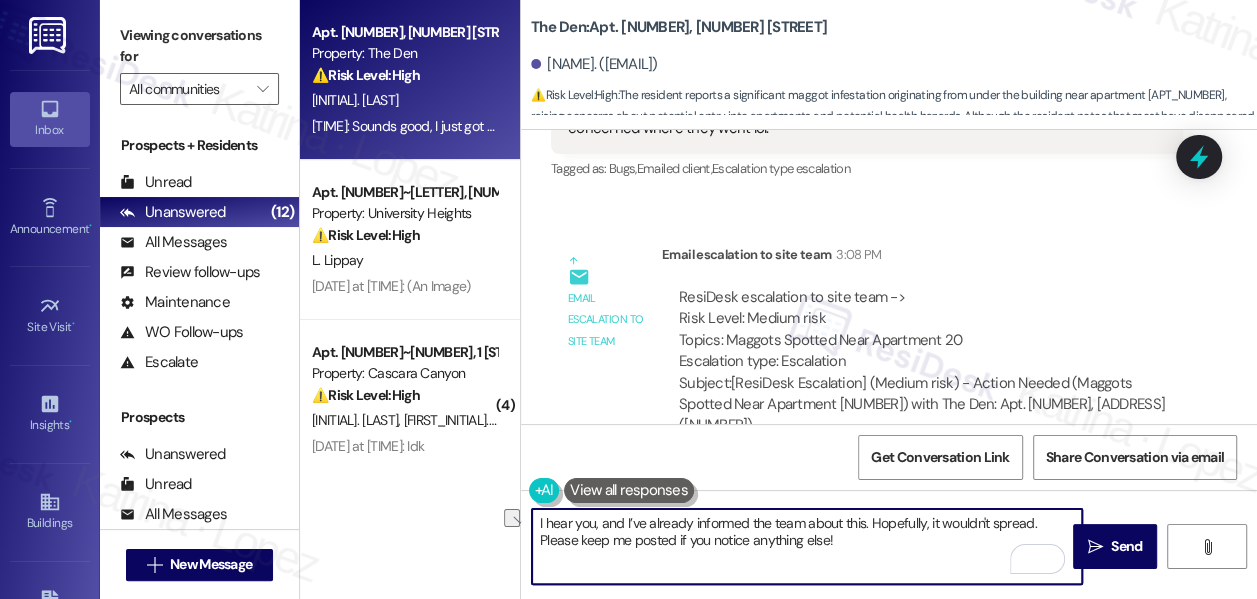 click on "I hear you, and I’ve already informed the team about this. Hopefully, it wouldn't spread. Please keep me posted if you notice anything else!" at bounding box center [807, 546] 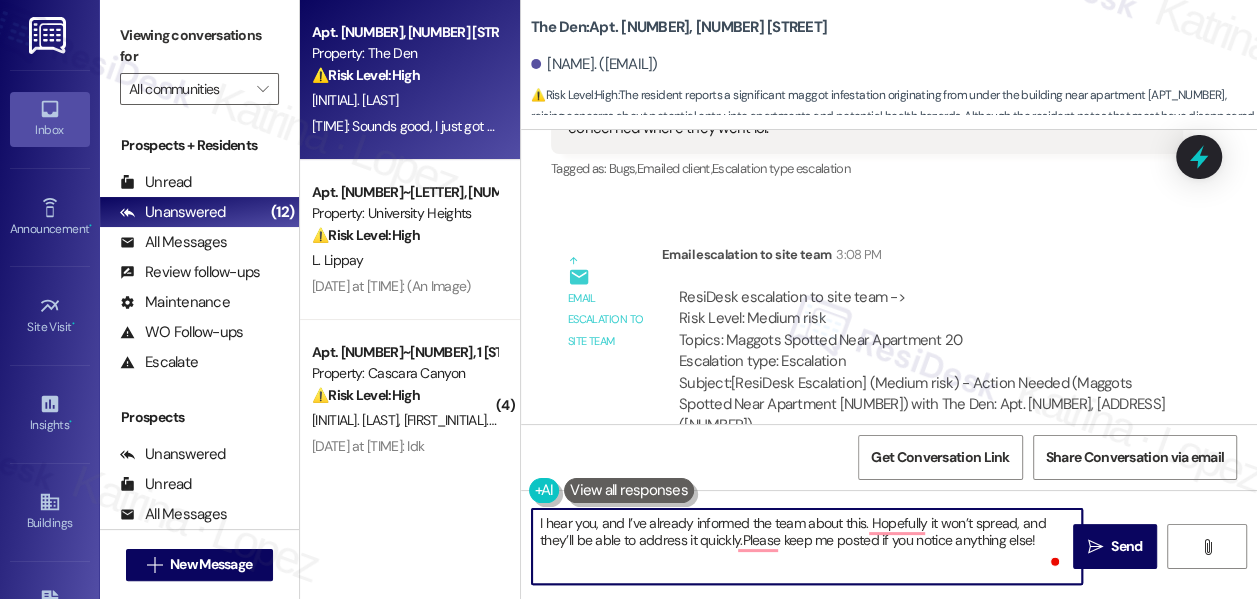 click on "I hear you, and I’ve already informed the team about this. Hopefully it won’t spread, and they’ll be able to address it quickly.Please keep me posted if you notice anything else!" at bounding box center (807, 546) 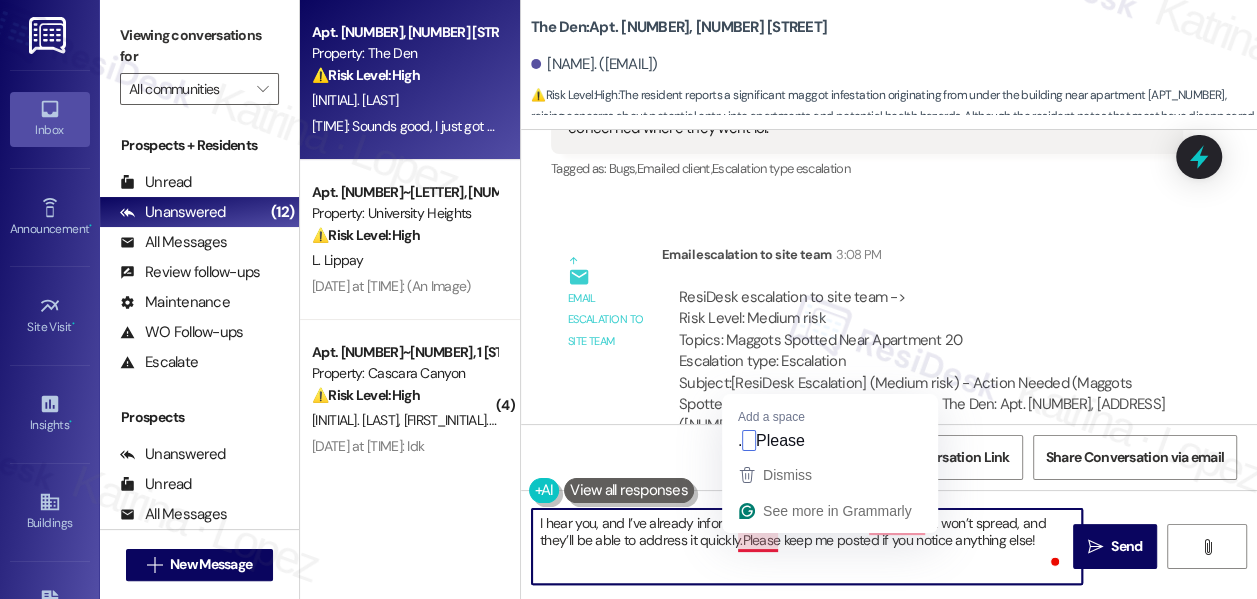 click on "I hear you, and I’ve already informed the team about this. Hopefully it won’t spread, and they’ll be able to address it quickly.Please keep me posted if you notice anything else!" at bounding box center (807, 546) 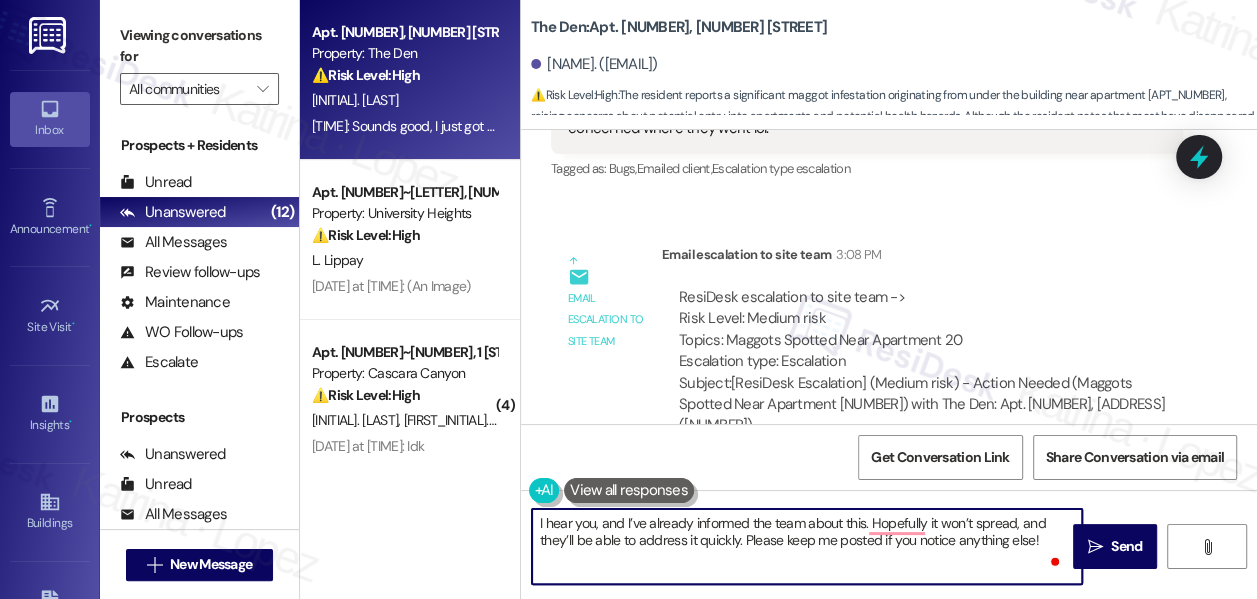 click on "I hear you, and I’ve already informed the team about this. Hopefully it won’t spread, and they’ll be able to address it quickly. Please keep me posted if you notice anything else!" at bounding box center (807, 546) 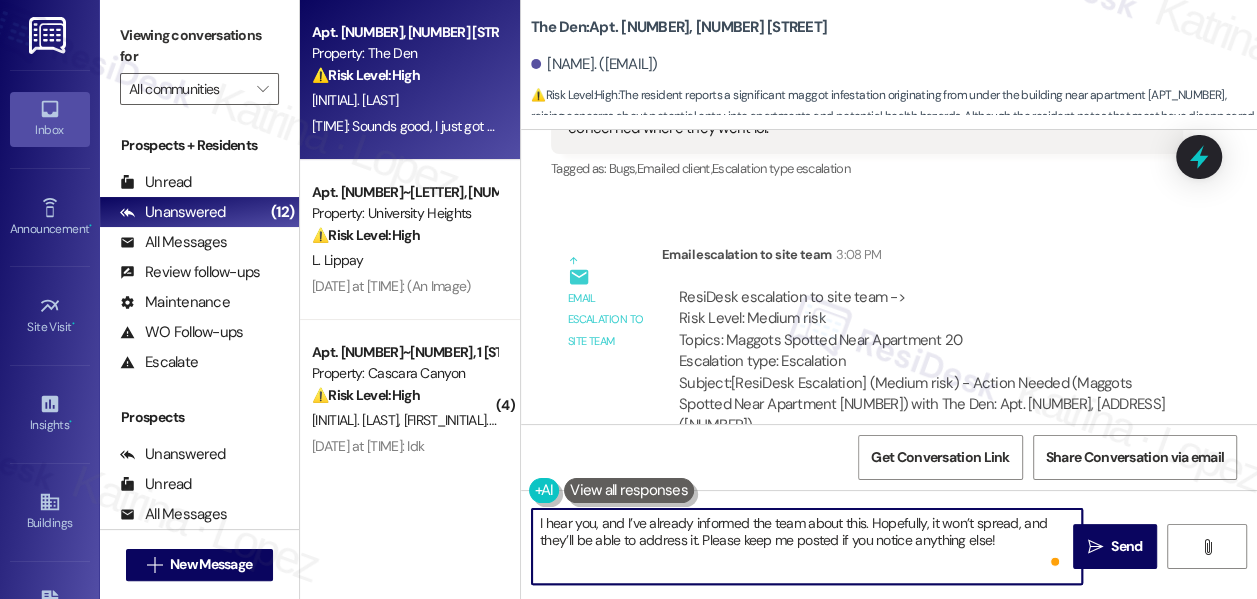 click on "I hear you, and I’ve already informed the team about this. Hopefully, it won’t spread, and they’ll be able to address it. Please keep me posted if you notice anything else!" at bounding box center (807, 546) 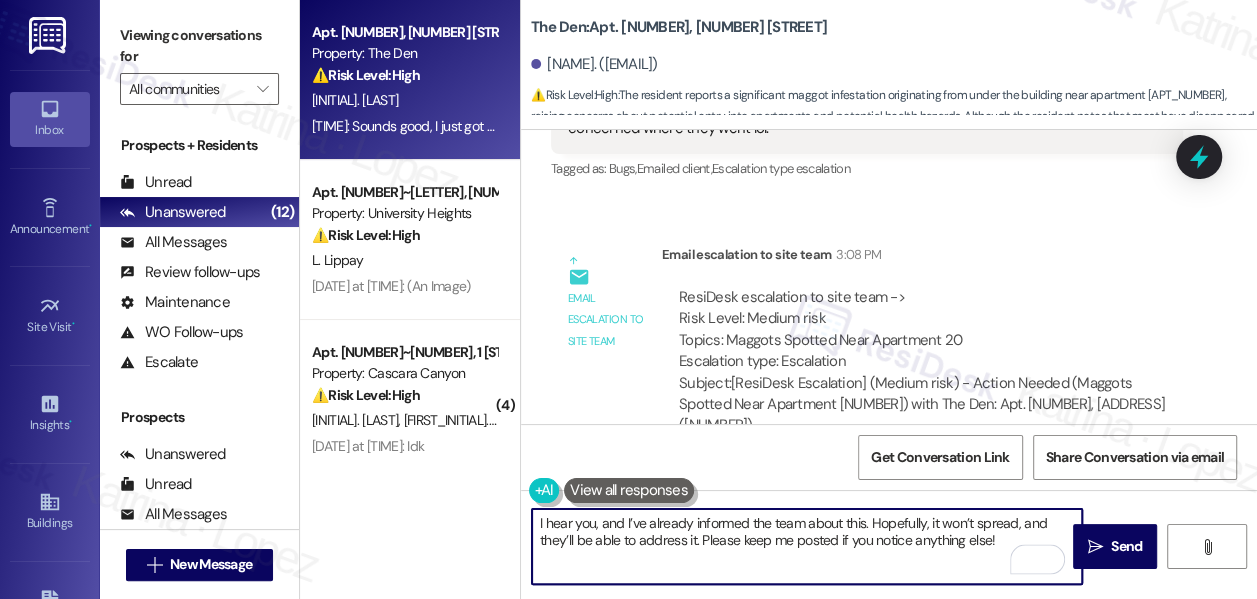 click on "I hear you, and I’ve already informed the team about this. Hopefully, it won’t spread, and they’ll be able to address it. Please keep me posted if you notice anything else!" at bounding box center (807, 546) 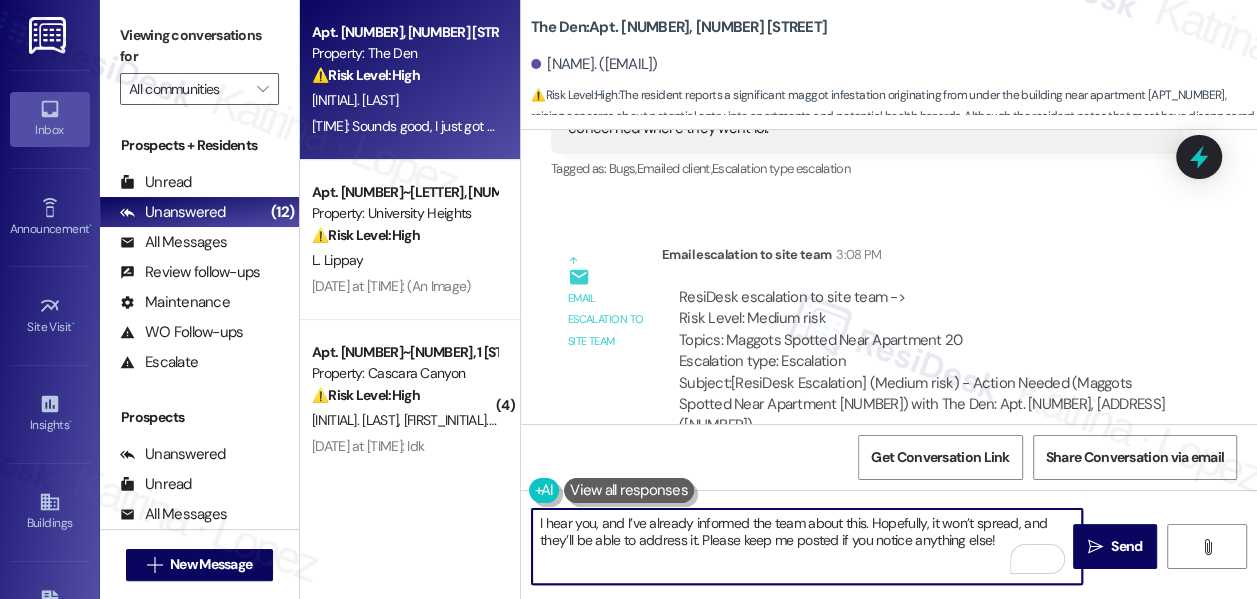 click on "I hear you, and I’ve already informed the team about this. Hopefully, it won’t spread, and they’ll be able to address it. Please keep me posted if you notice anything else!" at bounding box center [807, 546] 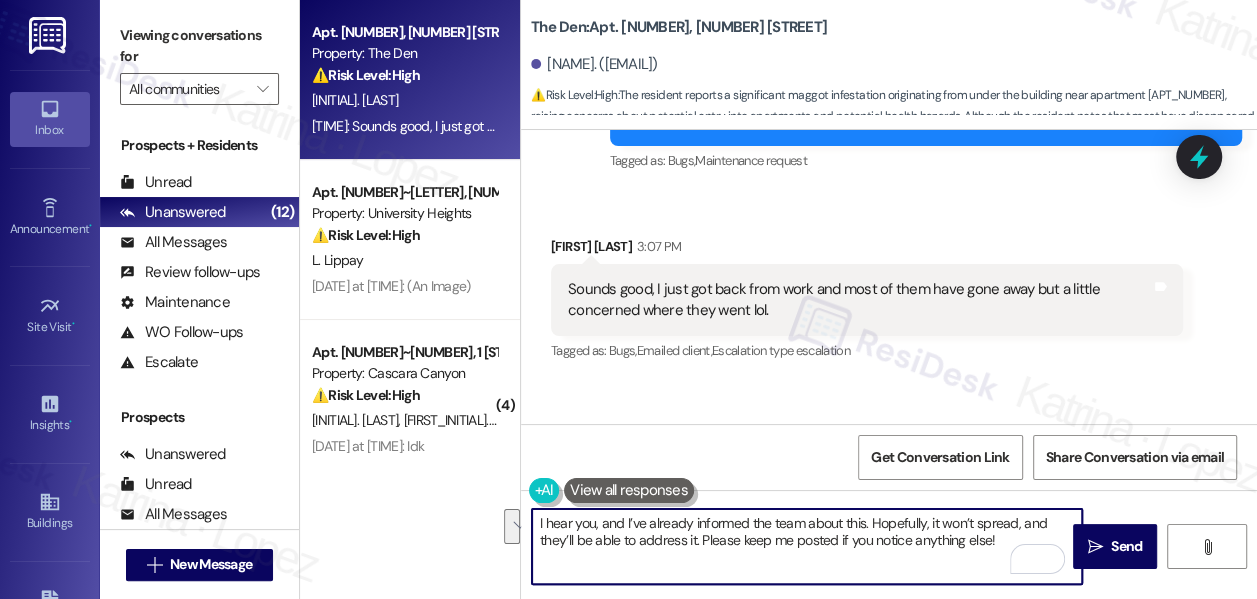 type on "I hear you, and I’ve already informed the team about this. Hopefully, it won’t spread, and they’ll be able to address it. Please keep me posted if you notice anything else!" 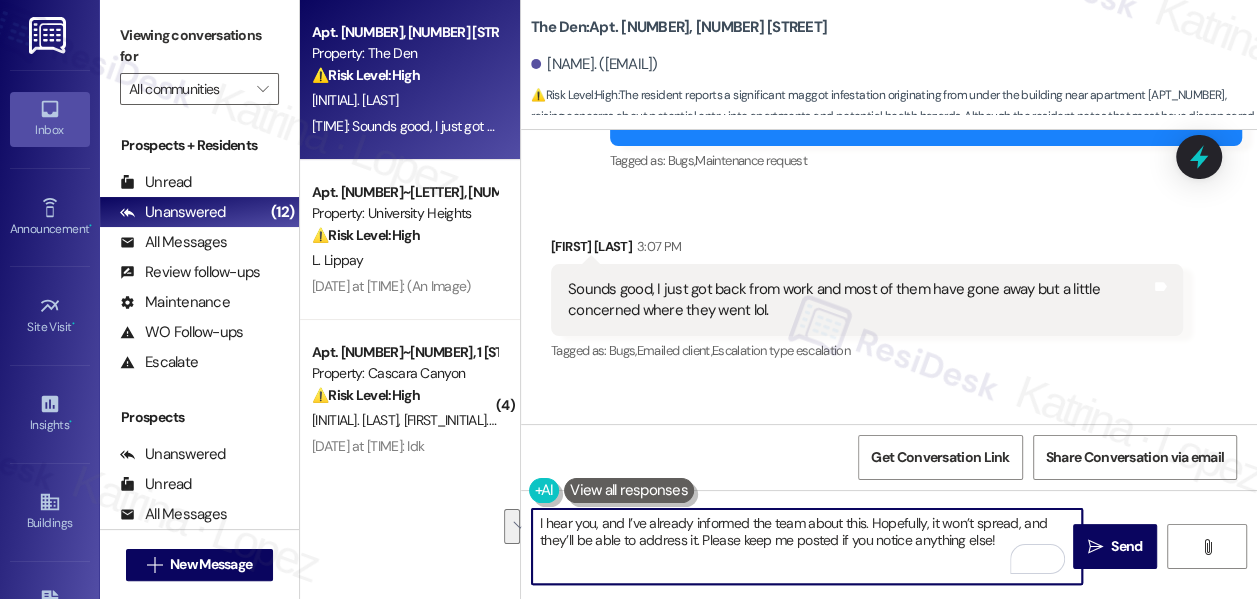 click on "Received via SMS [NAME] [TIME] Sounds good, I just got back from work and most of them have gone away but a little concerned where they went lol.  Tags and notes Tagged as:   Bugs ,  Click to highlight conversations about Bugs Emailed client ,  Click to highlight conversations about Emailed client Escalation type escalation Click to highlight conversations about Escalation type escalation" at bounding box center (867, 301) 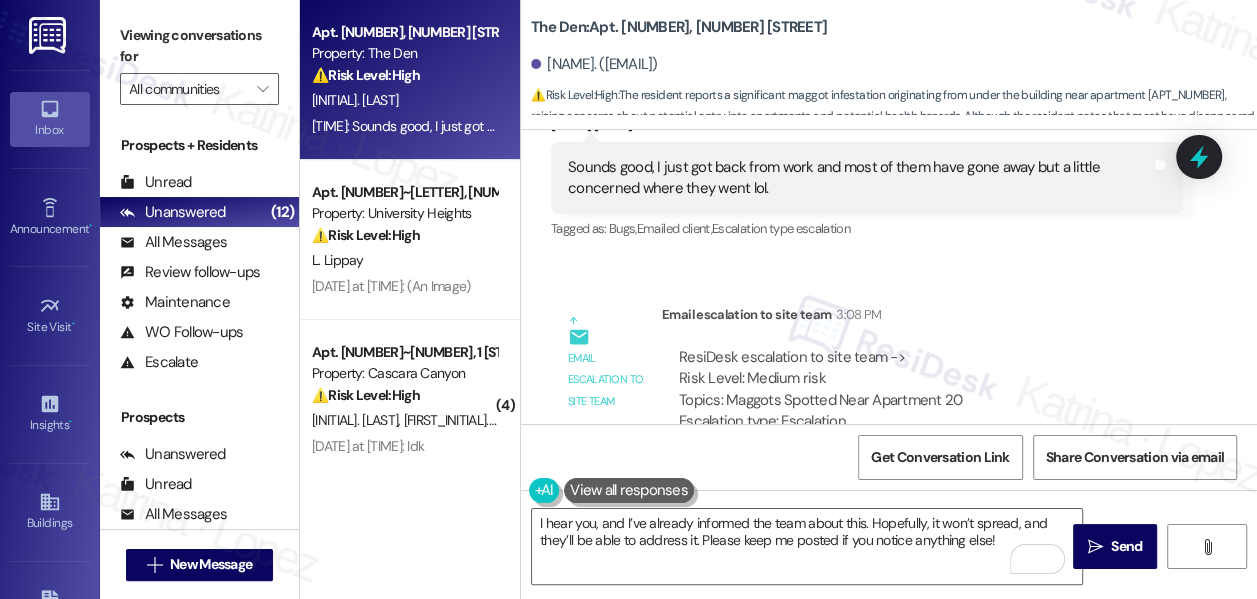 scroll, scrollTop: 3990, scrollLeft: 0, axis: vertical 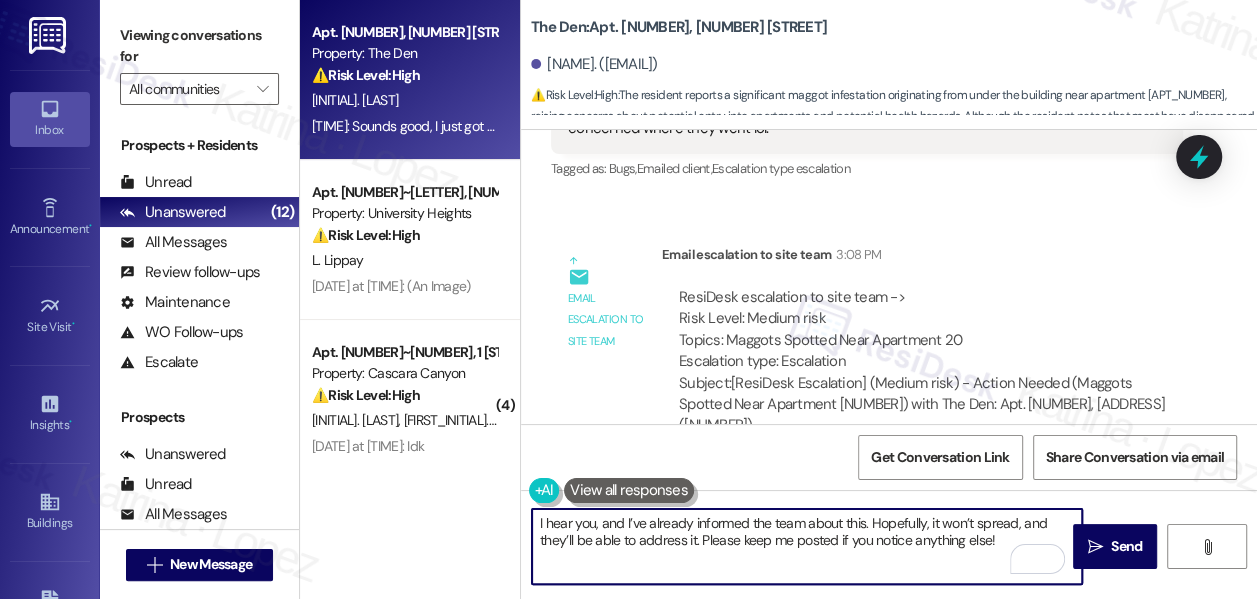 click on "I hear you, and I’ve already informed the team about this. Hopefully, it won’t spread, and they’ll be able to address it. Please keep me posted if you notice anything else!" at bounding box center (807, 546) 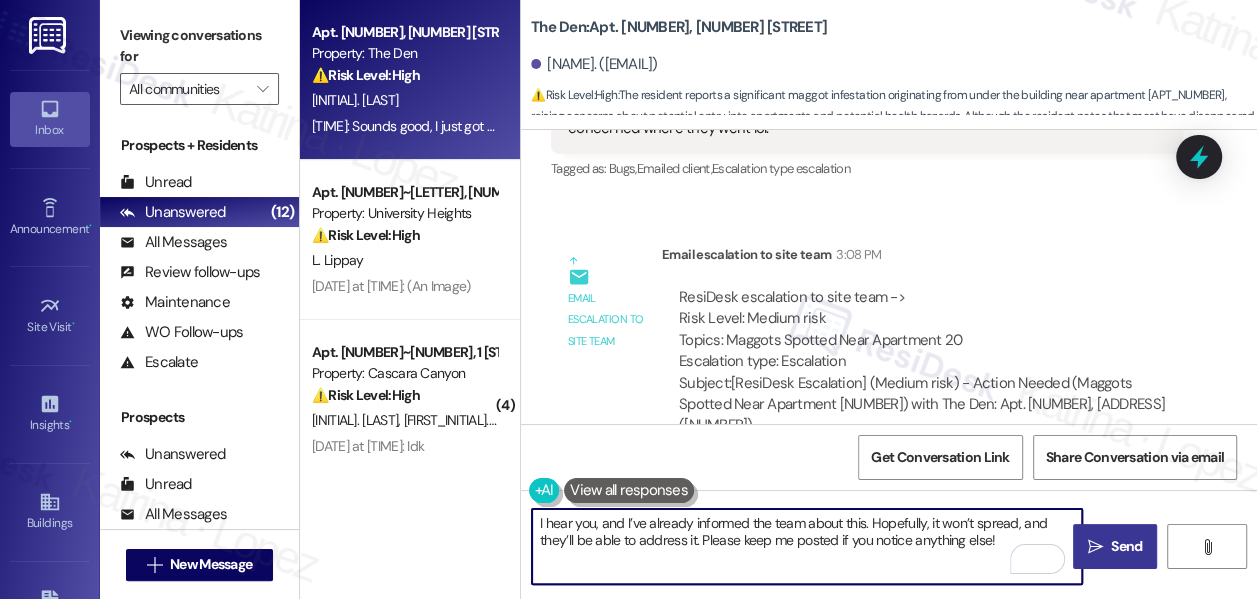 click on "Send" at bounding box center [1126, 546] 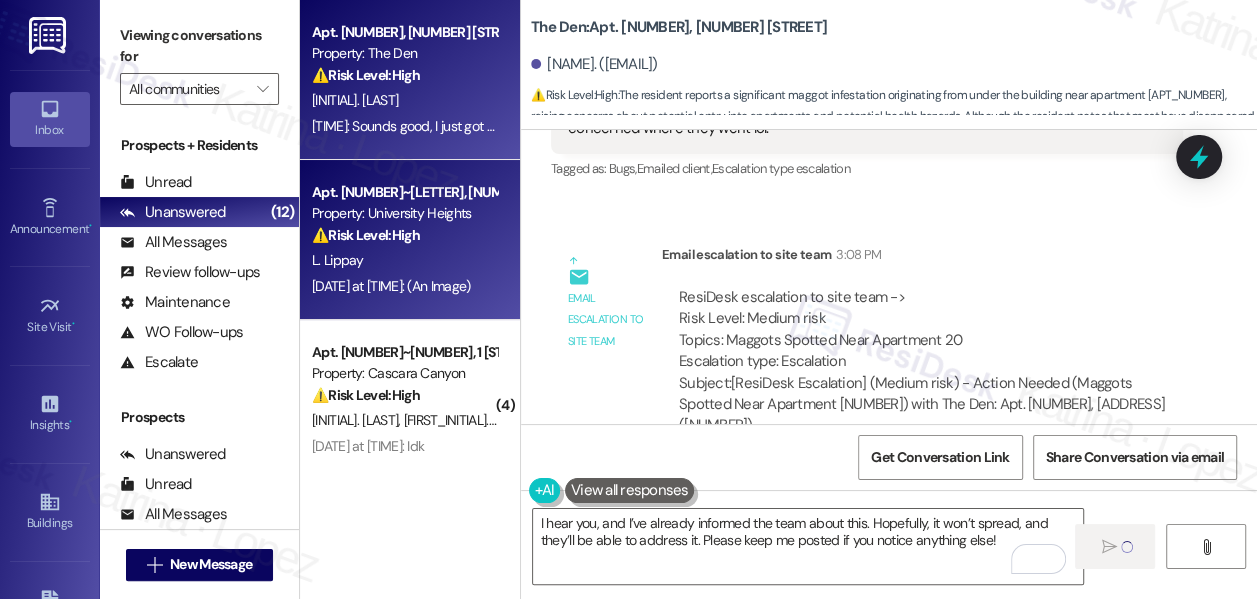 click on "Property: University Heights" at bounding box center (404, 213) 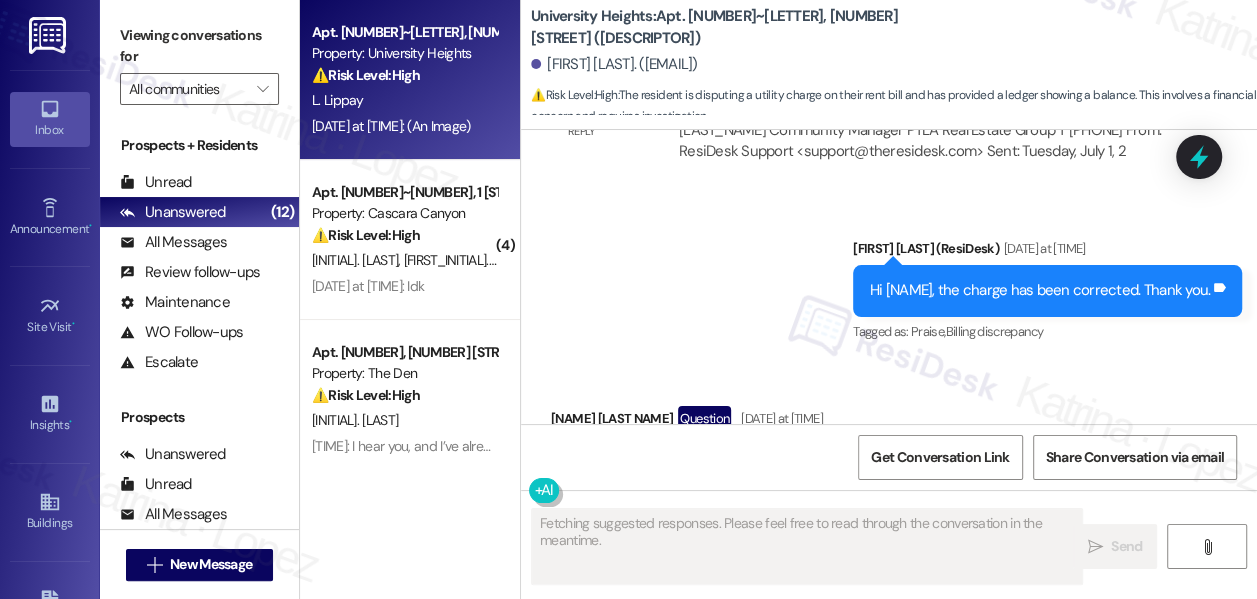 scroll, scrollTop: 16083, scrollLeft: 0, axis: vertical 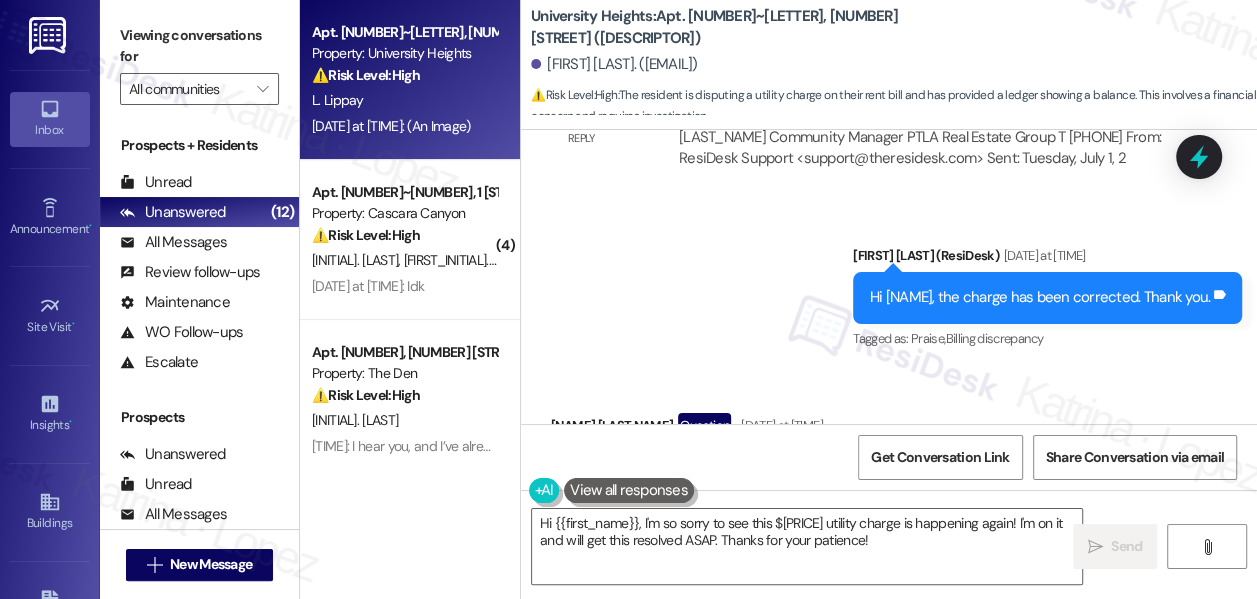 click on "I have another additional $[AMOUNT] utilities charge on my rent bill. Take this off my account please." at bounding box center (859, 481) 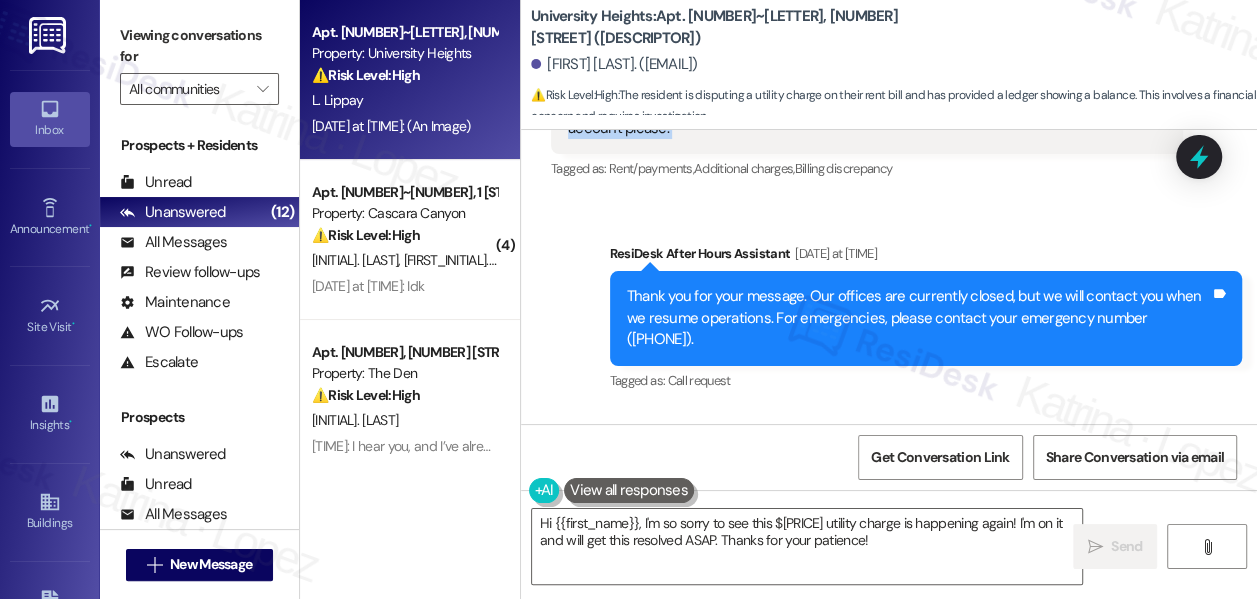 scroll, scrollTop: 16901, scrollLeft: 0, axis: vertical 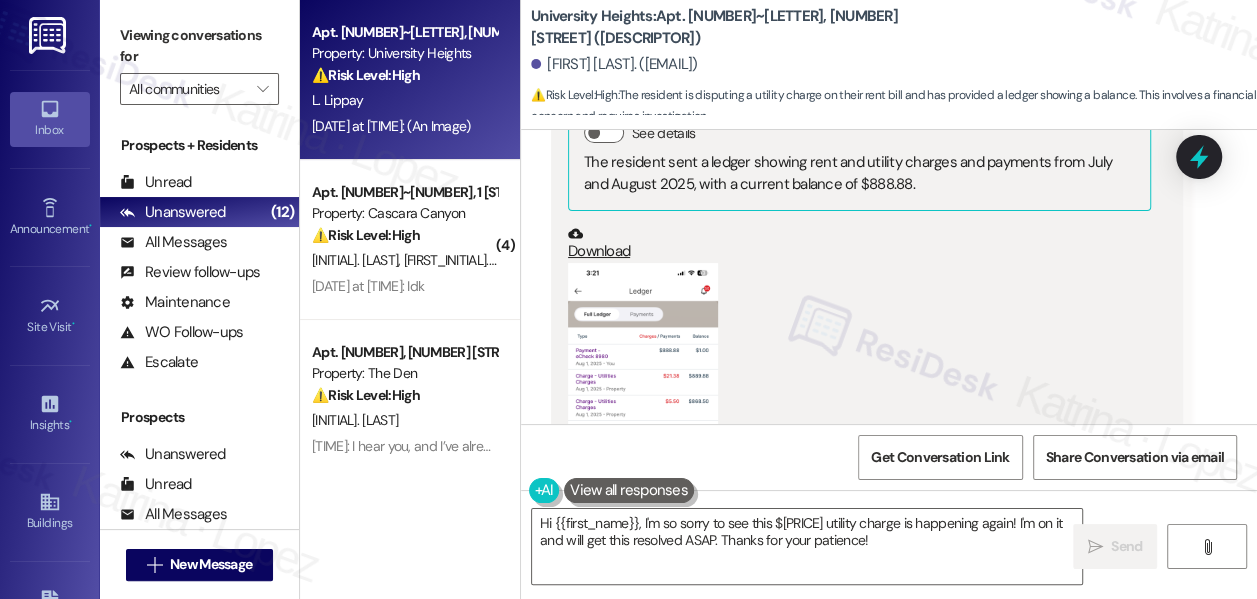 click at bounding box center (643, 425) 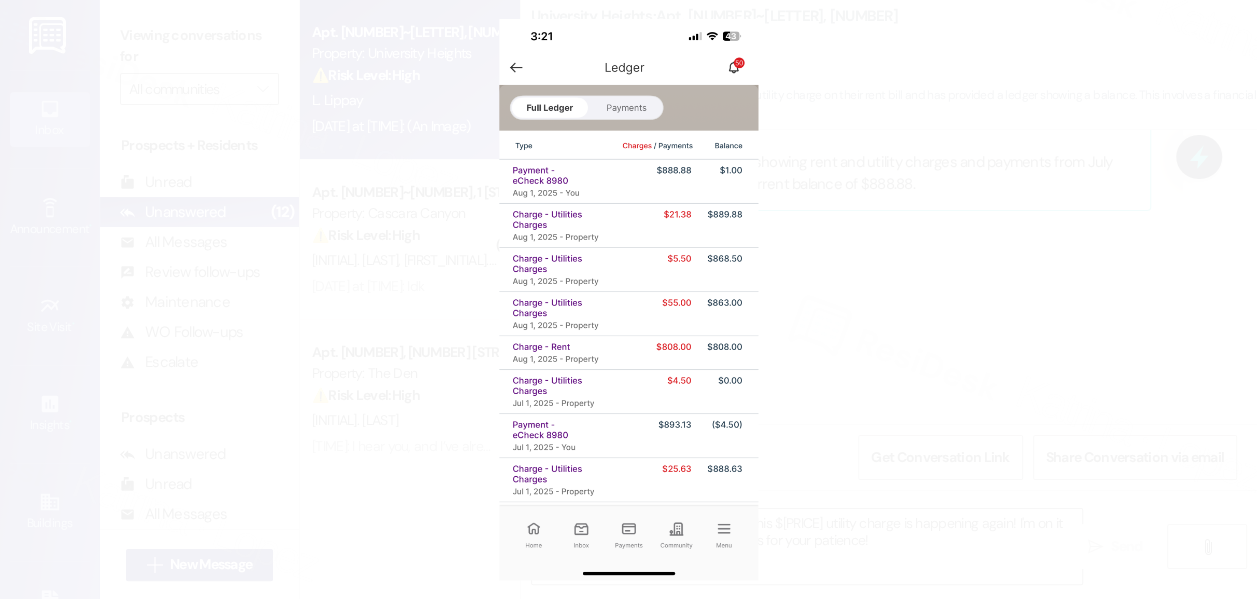 click at bounding box center [628, 299] 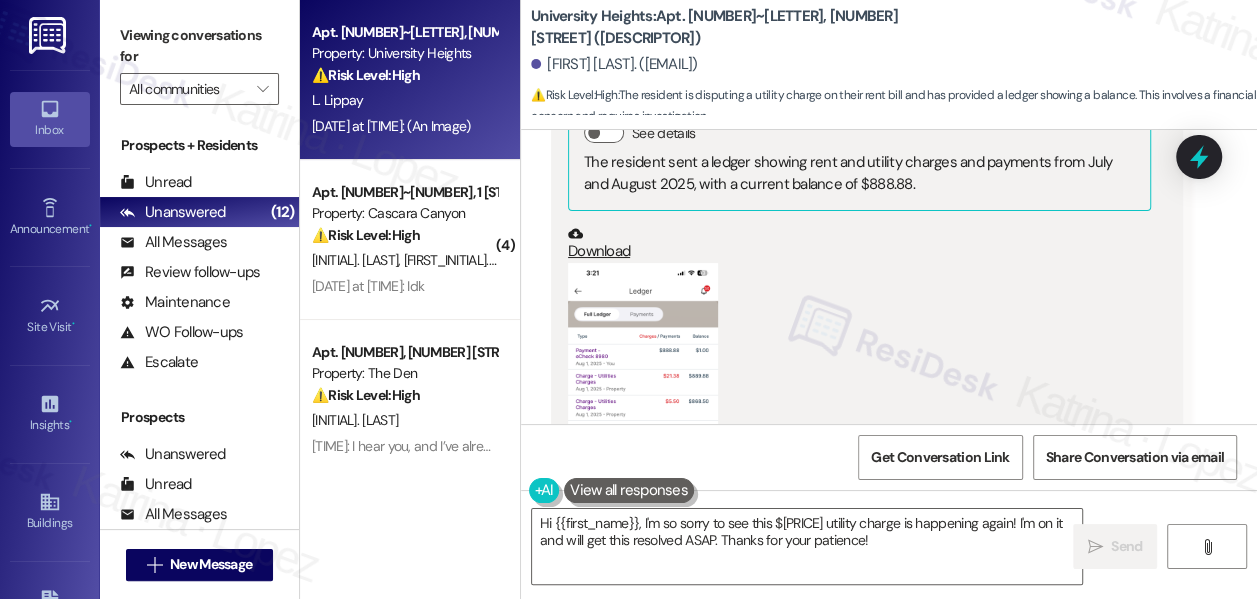 click at bounding box center [643, 425] 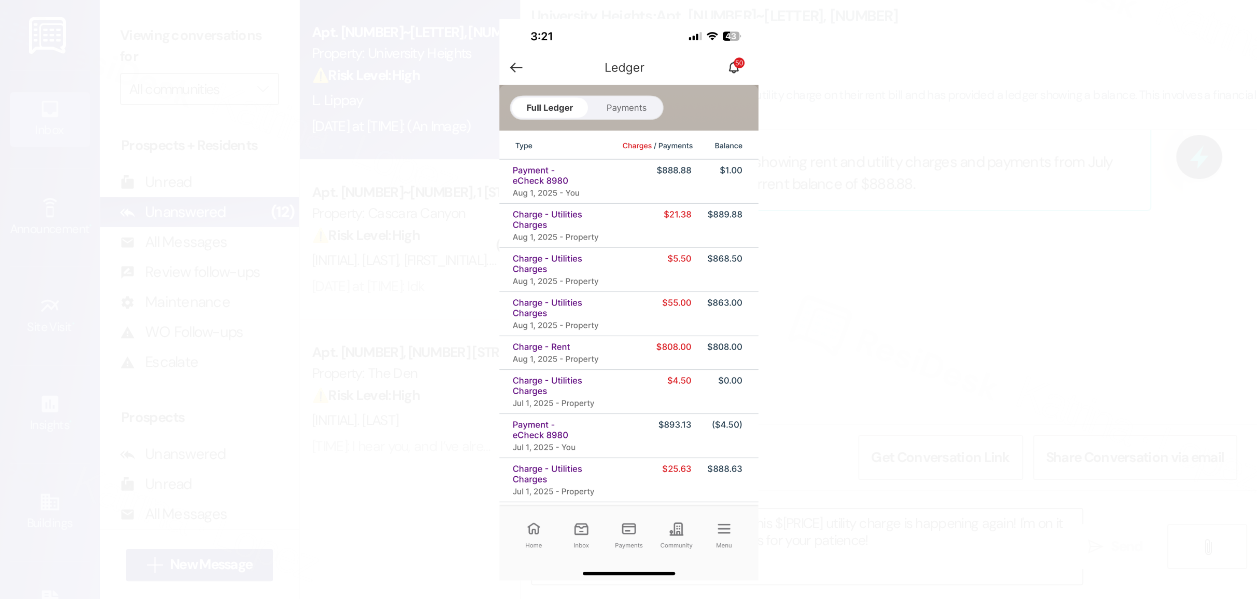 click at bounding box center (628, 299) 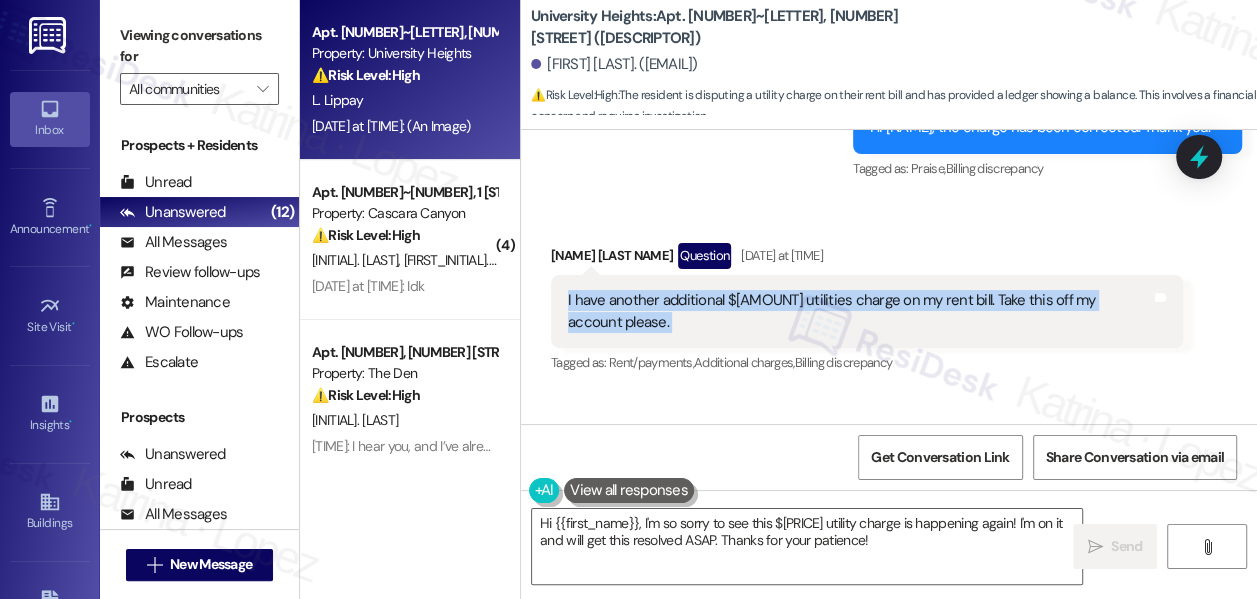scroll, scrollTop: 16174, scrollLeft: 0, axis: vertical 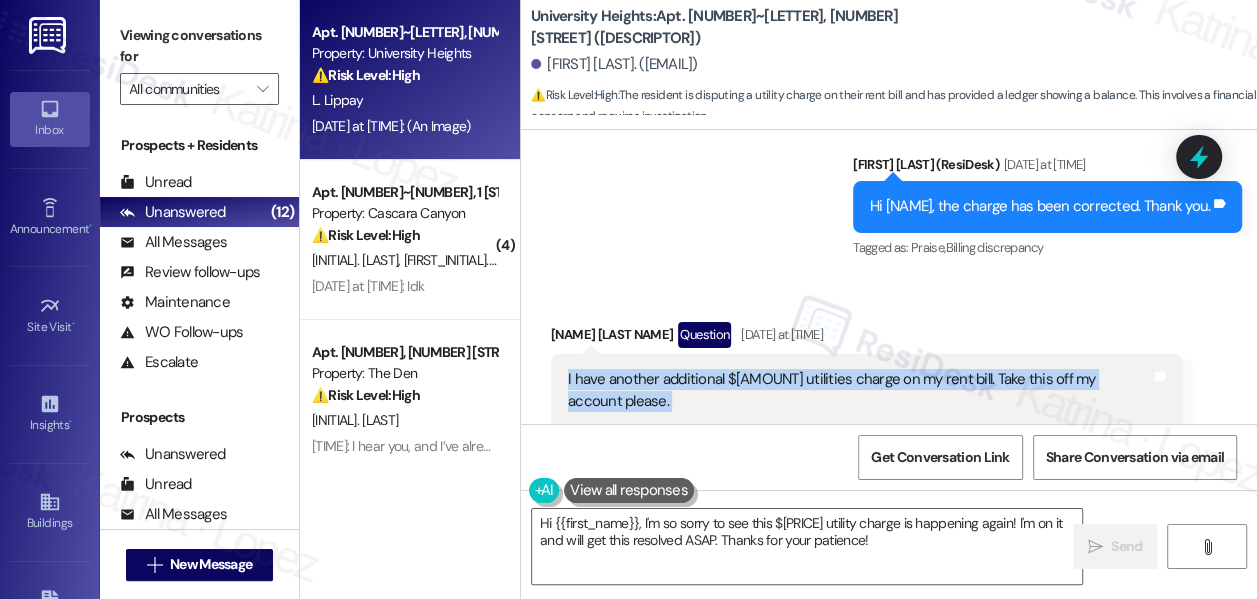 click on "I have another additional $[AMOUNT] utilities charge on my rent bill. Take this off my account please." at bounding box center [859, 390] 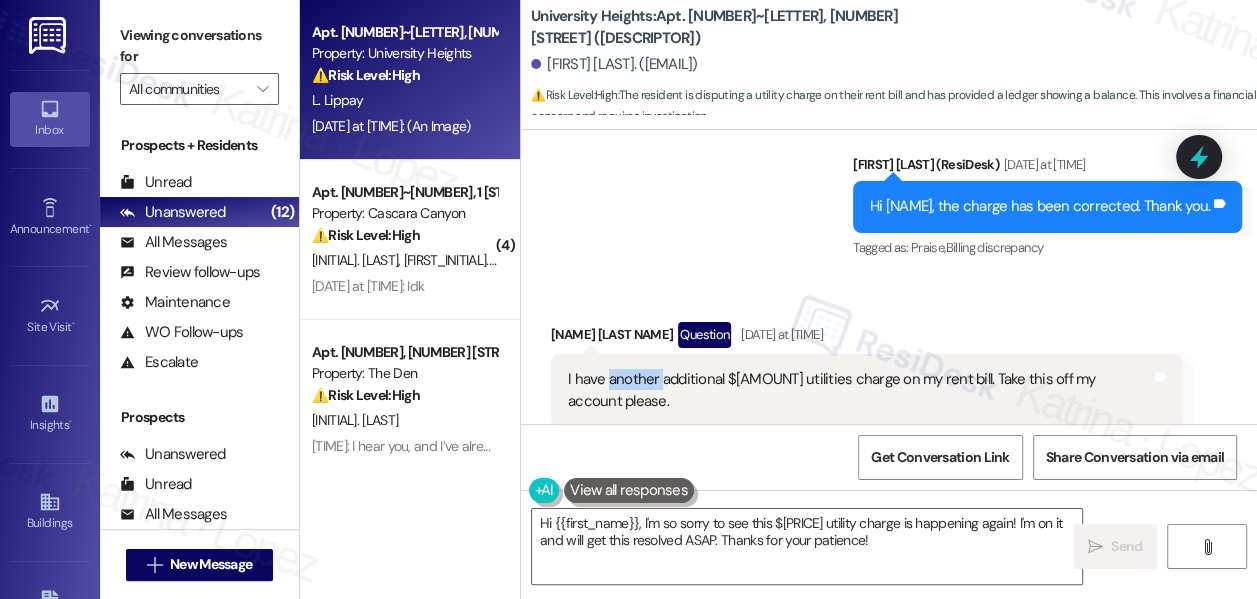 click on "I have another additional $[AMOUNT] utilities charge on my rent bill. Take this off my account please." at bounding box center (859, 390) 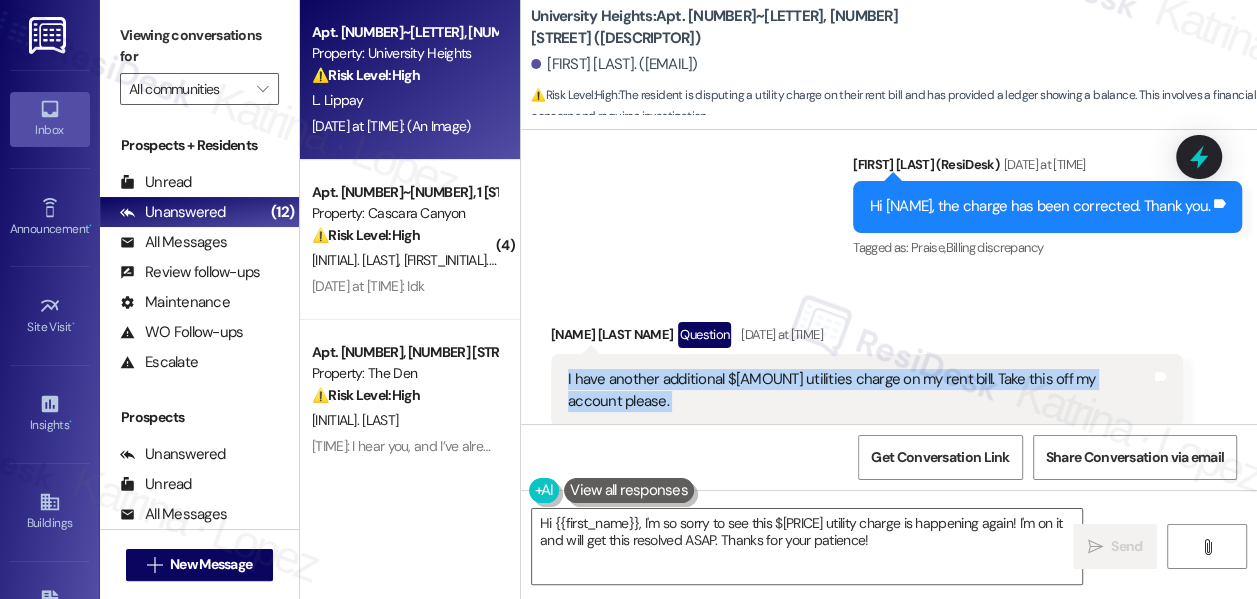 click on "I have another additional $[AMOUNT] utilities charge on my rent bill. Take this off my account please." at bounding box center (859, 390) 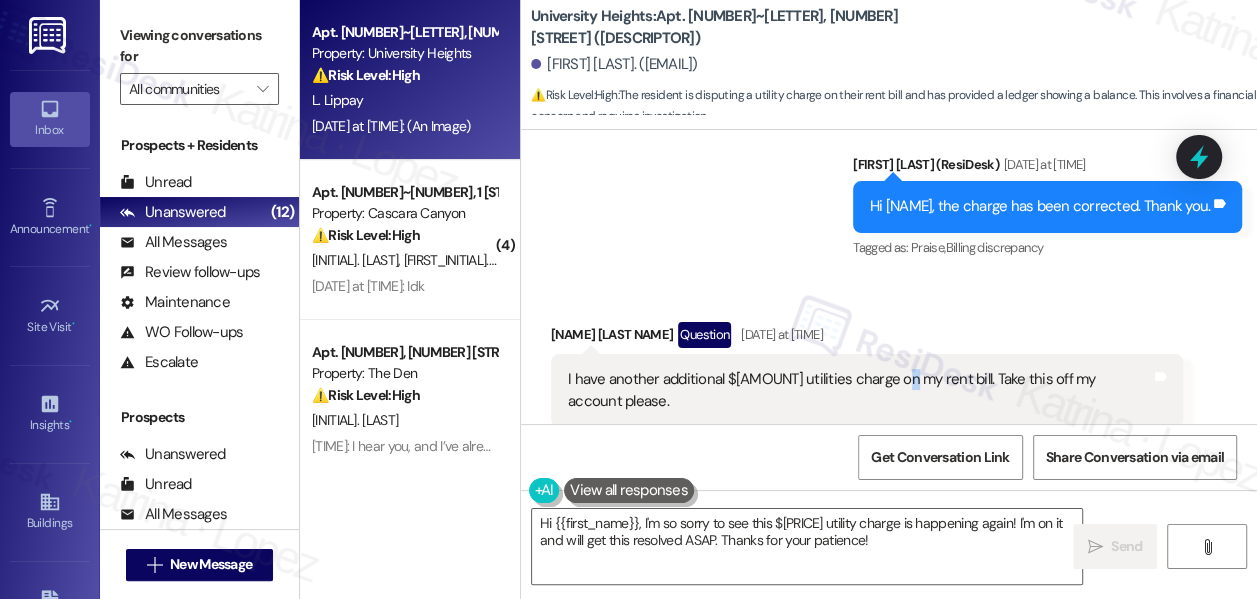 click on "I have another additional $[AMOUNT] utilities charge on my rent bill. Take this off my account please." at bounding box center [859, 390] 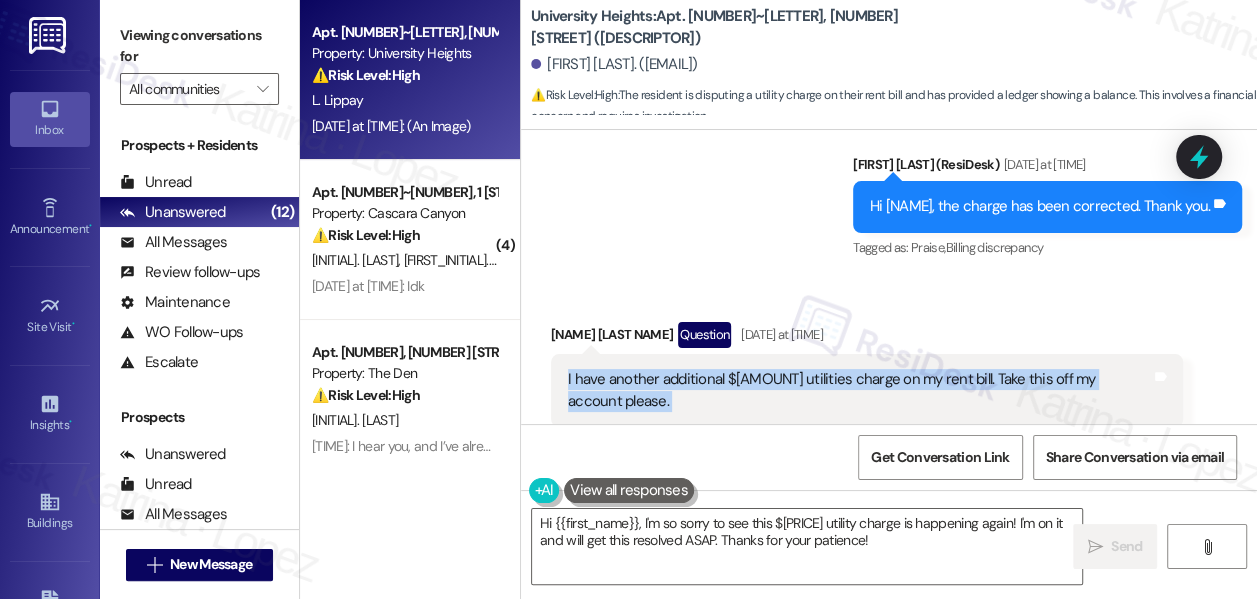 click on "I have another additional $[AMOUNT] utilities charge on my rent bill. Take this off my account please." at bounding box center [859, 390] 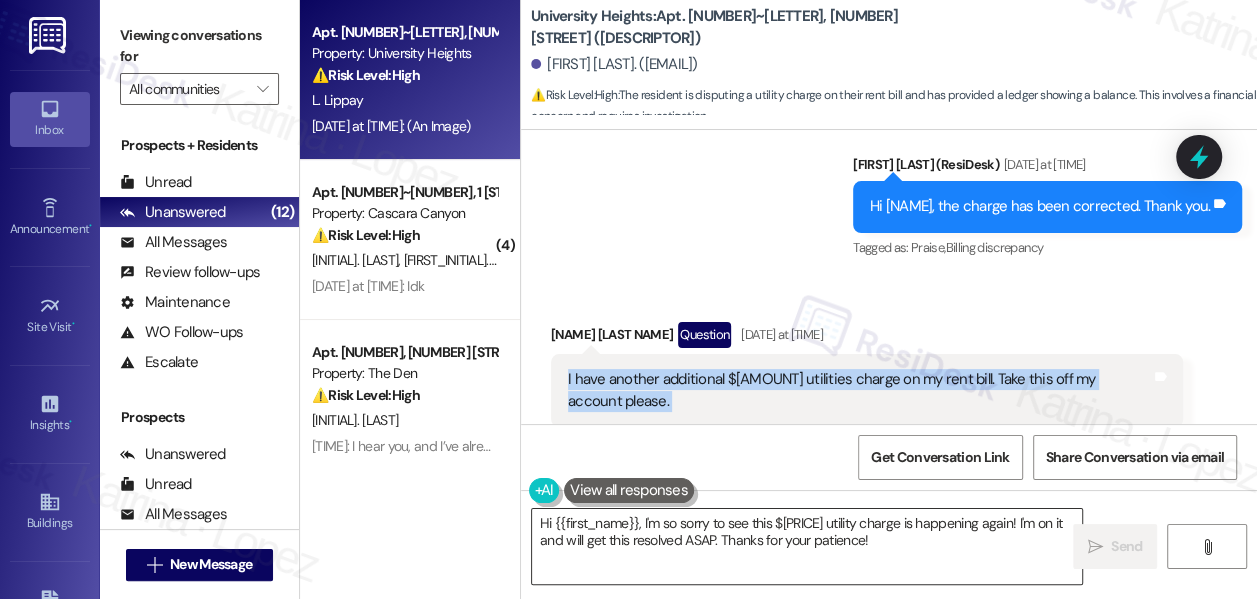 click on "Hi {{first_name}}, I'm so sorry to see this $[PRICE] utility charge is happening again! I'm on it and will get this resolved ASAP. Thanks for your patience!" at bounding box center (807, 546) 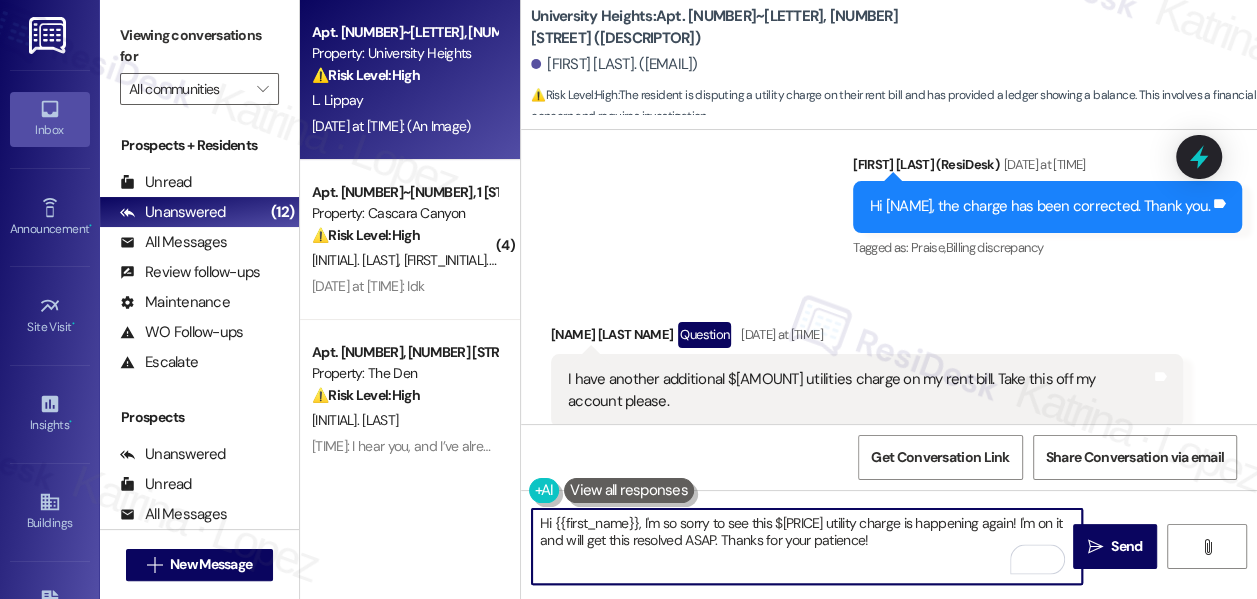 click on "Hi {{first_name}}, I'm so sorry to see this $[PRICE] utility charge is happening again! I'm on it and will get this resolved ASAP. Thanks for your patience!" at bounding box center (807, 546) 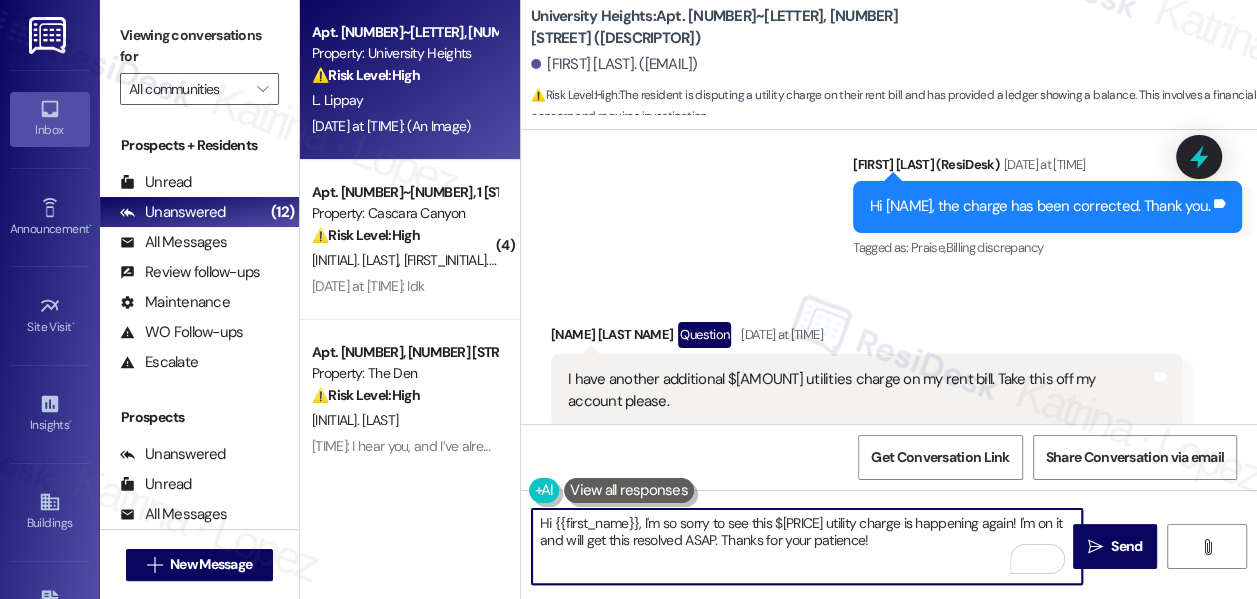 click on "Hi {{first_name}}, I'm so sorry to see this $[PRICE] utility charge is happening again! I'm on it and will get this resolved ASAP. Thanks for your patience!" at bounding box center (807, 546) 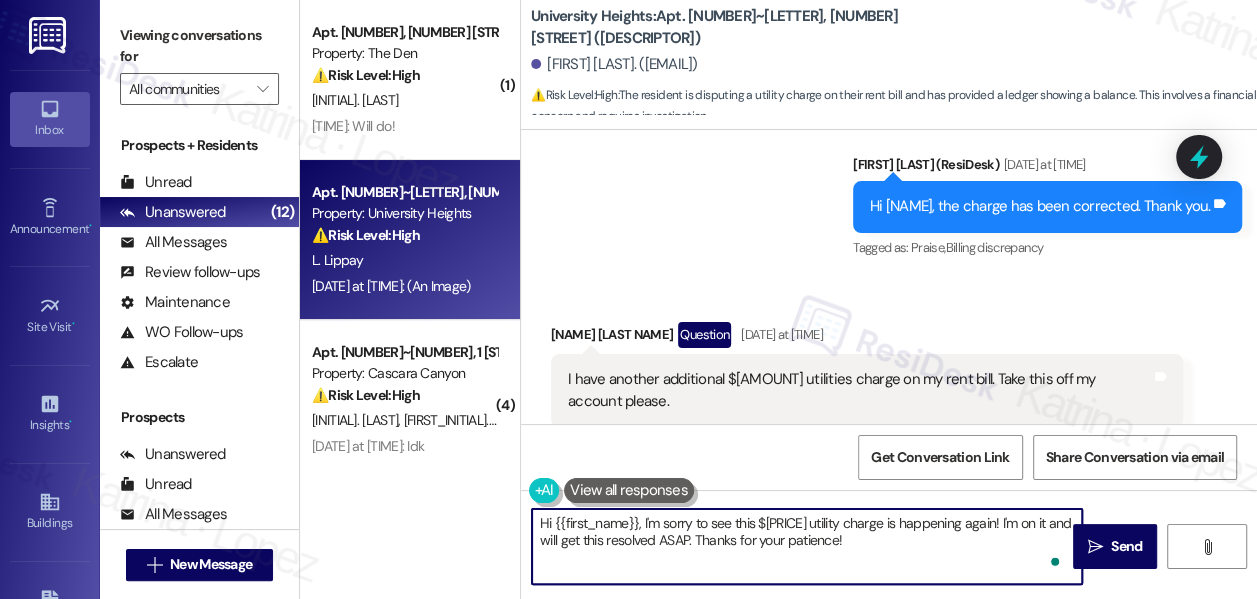 click on "Hi {{first_name}}, I'm sorry to see this $[PRICE] utility charge is happening again! I'm on it and will get this resolved ASAP. Thanks for your patience!" at bounding box center (807, 546) 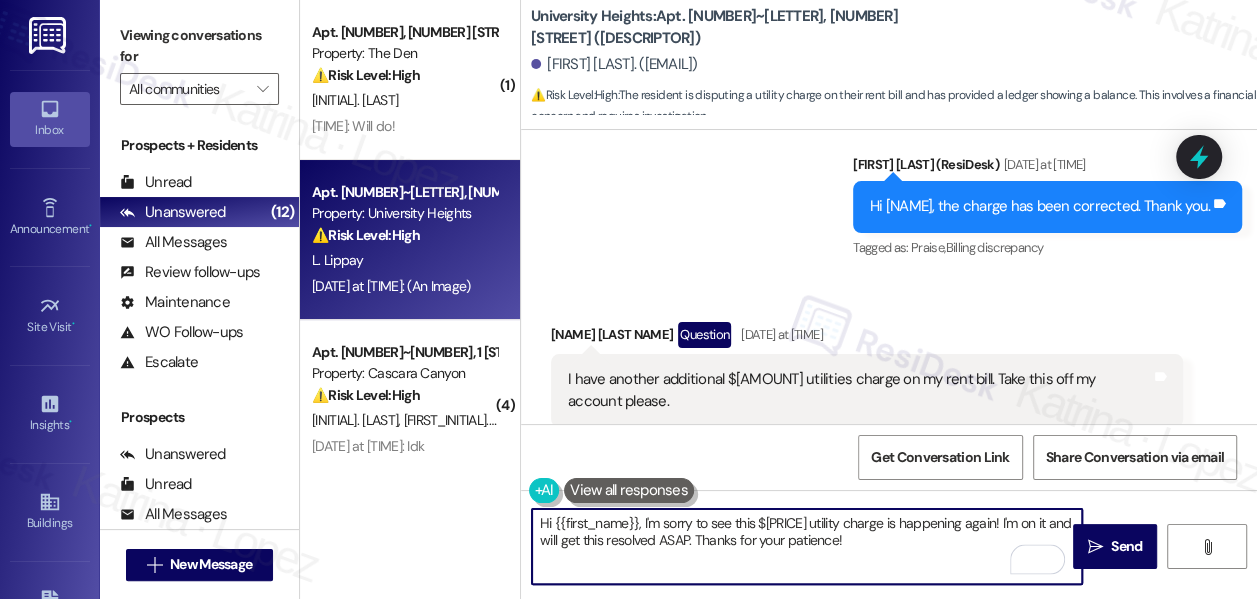 click on "Hi {{first_name}}, I'm sorry to see this $[PRICE] utility charge is happening again! I'm on it and will get this resolved ASAP. Thanks for your patience!" at bounding box center [807, 546] 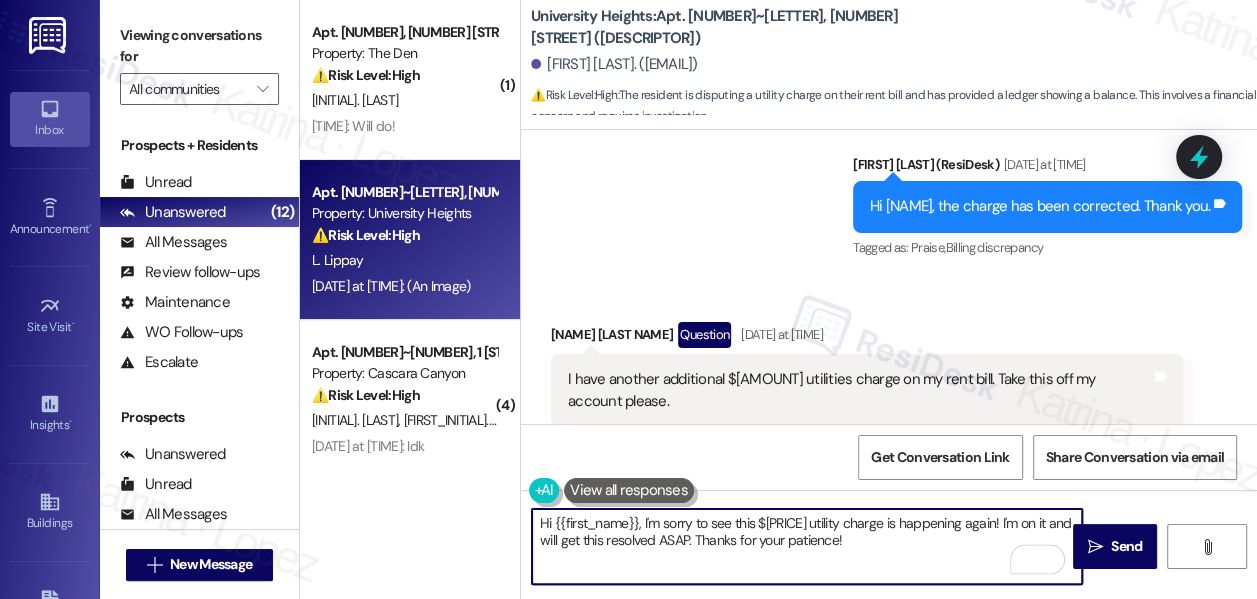 click on "Hi {{first_name}}, I'm sorry to see this $[PRICE] utility charge is happening again! I'm on it and will get this resolved ASAP. Thanks for your patience!" at bounding box center (807, 546) 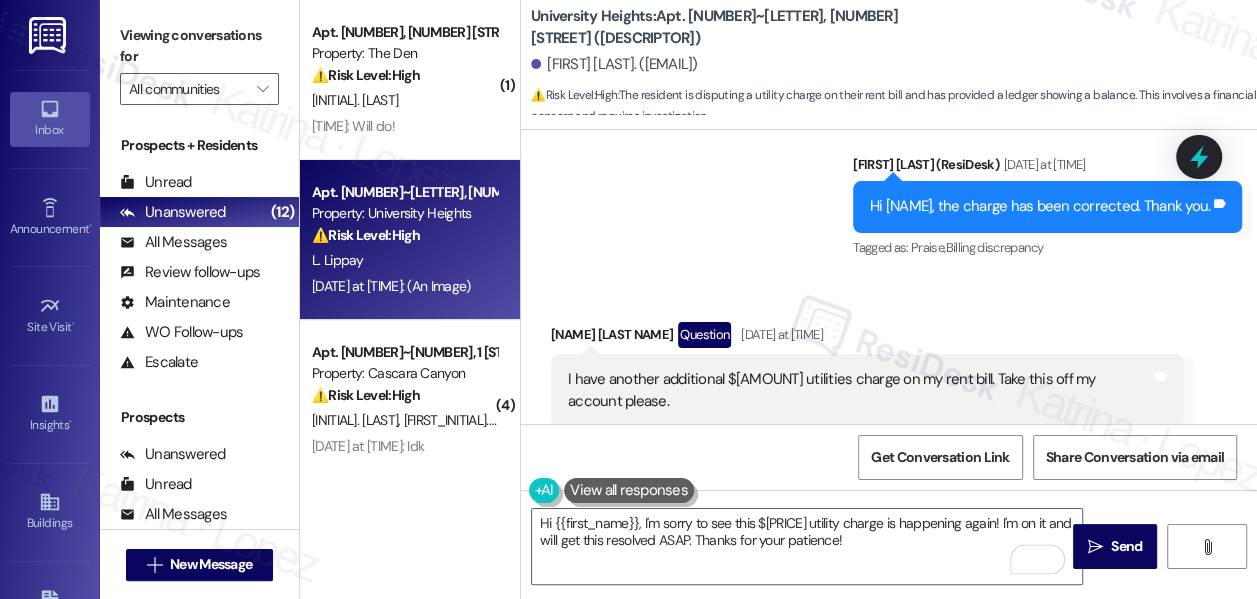 click on "[FIRST_NAME] [LAST_NAME] Question [MONTH] [DAY], [YEAR] at [TIME]" at bounding box center (867, 338) 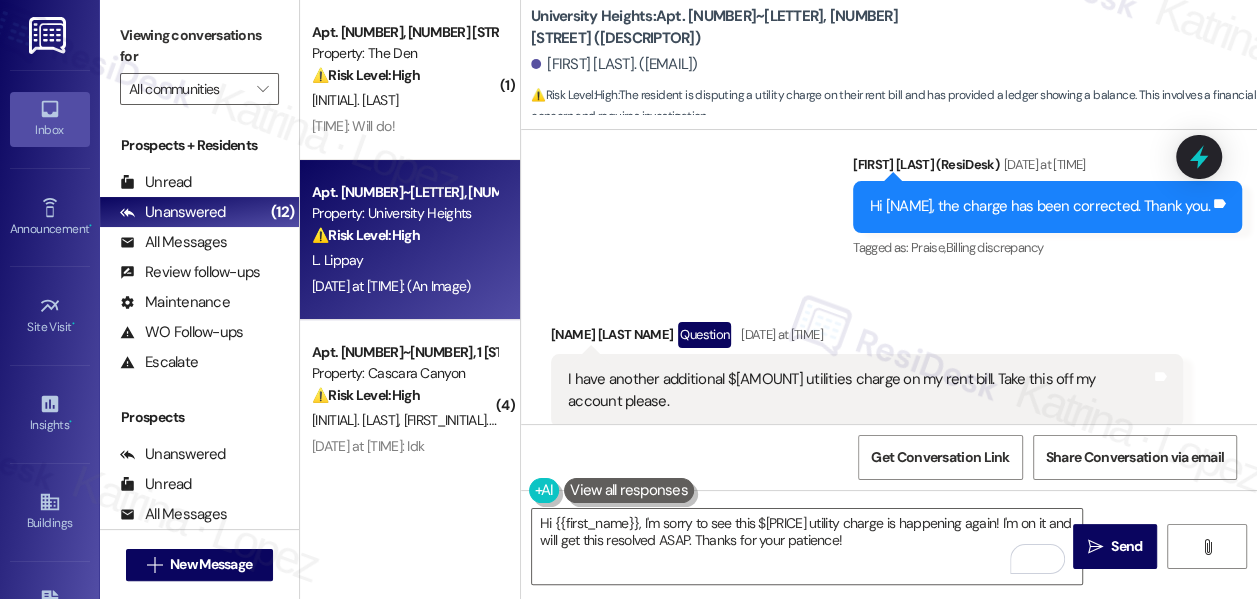 click on "I have another additional $[AMOUNT] utilities charge on my rent bill. Take this off my account please." at bounding box center (859, 390) 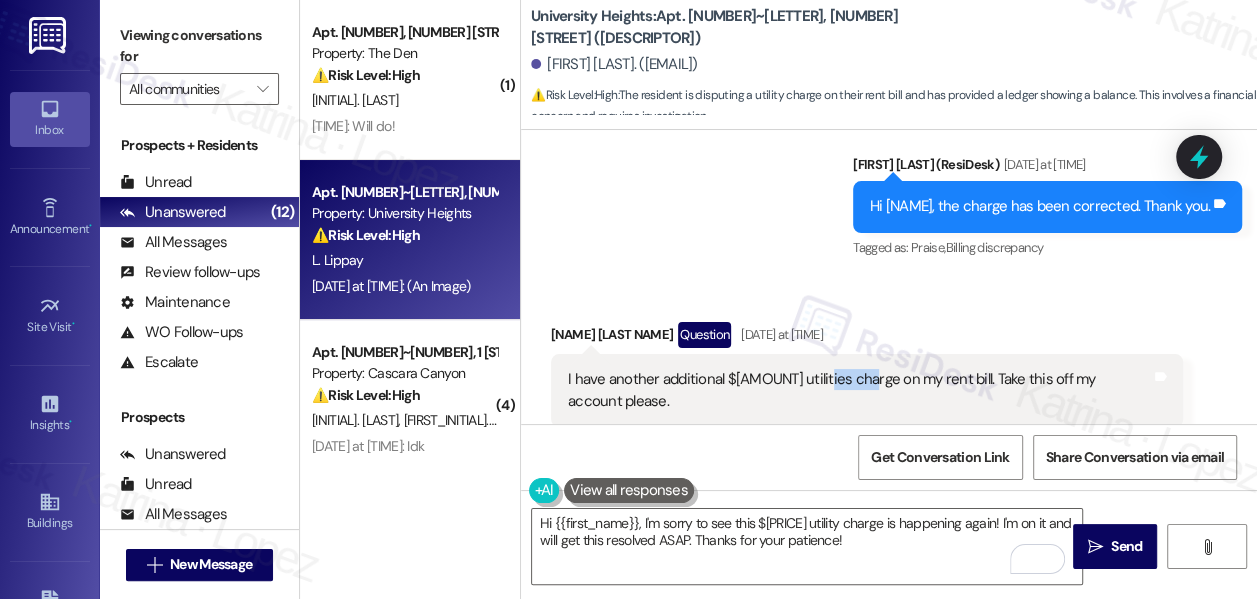 click on "I have another additional $[AMOUNT] utilities charge on my rent bill. Take this off my account please." at bounding box center [859, 390] 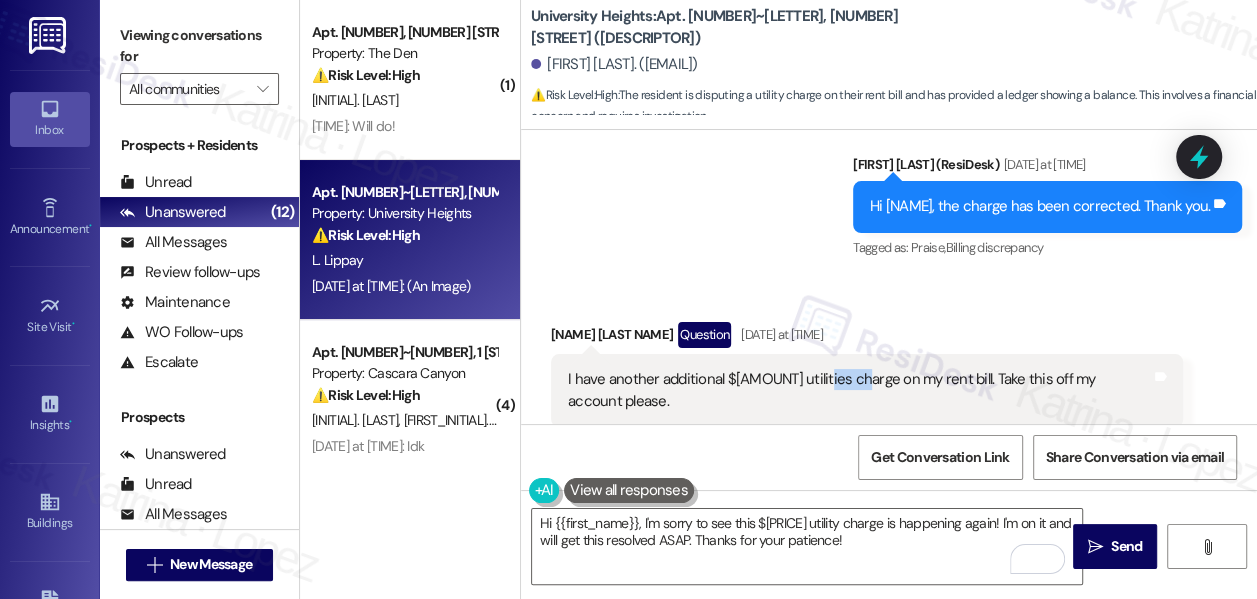 copy on "charge" 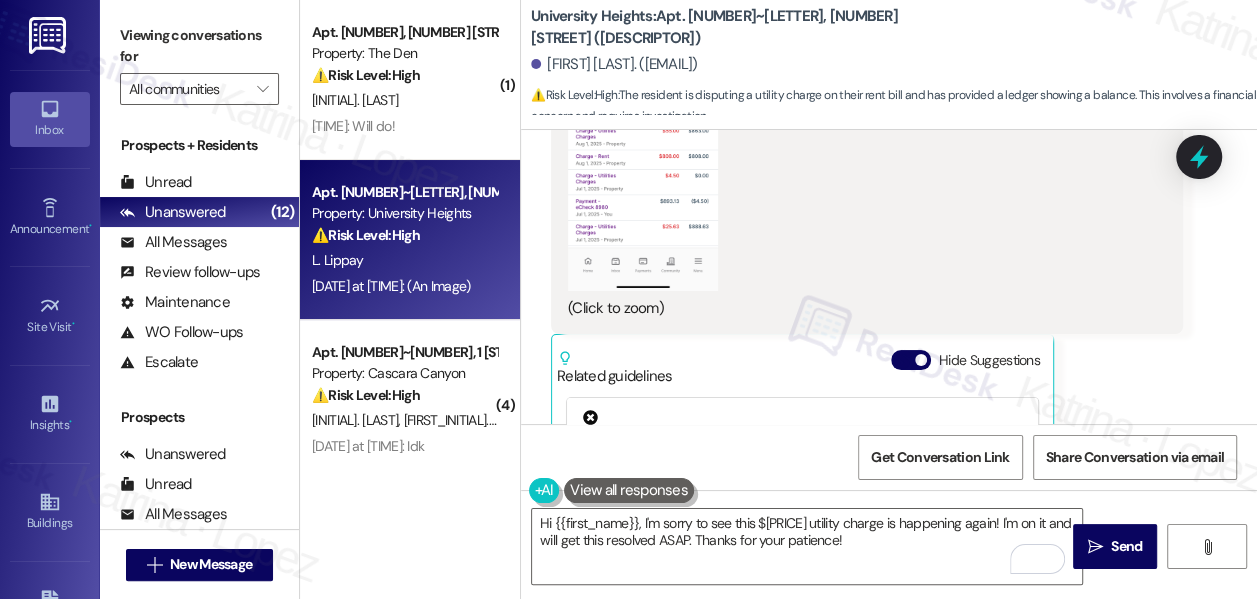 scroll, scrollTop: 17174, scrollLeft: 0, axis: vertical 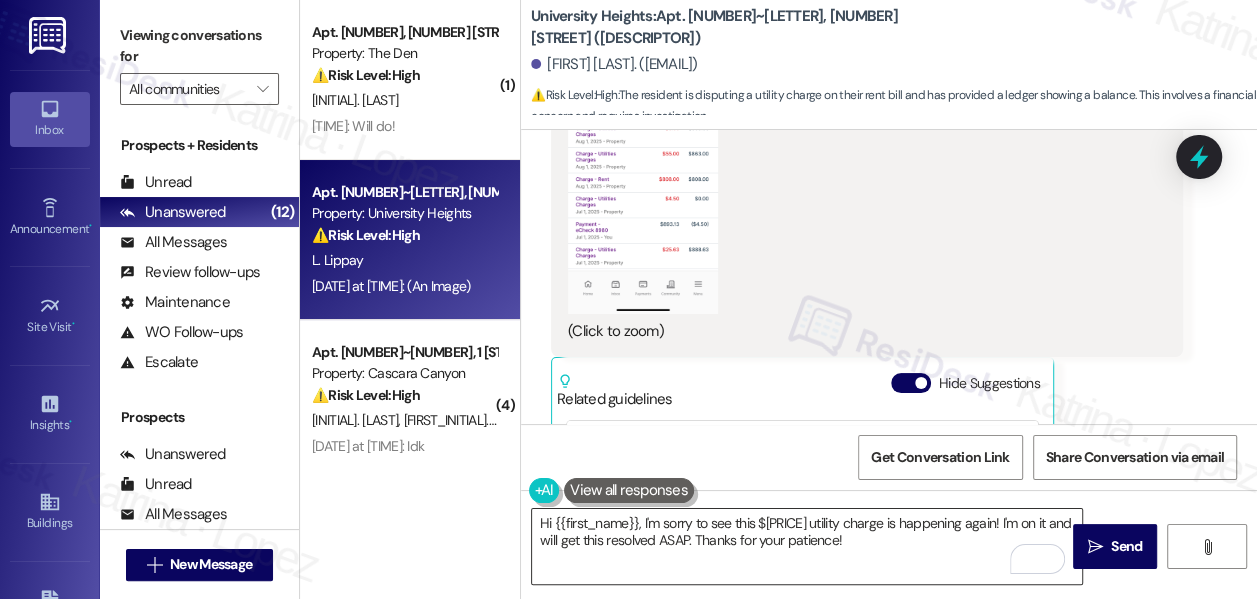click on "Hi {{first_name}}, I'm sorry to see this $[PRICE] utility charge is happening again! I'm on it and will get this resolved ASAP. Thanks for your patience!" at bounding box center (807, 546) 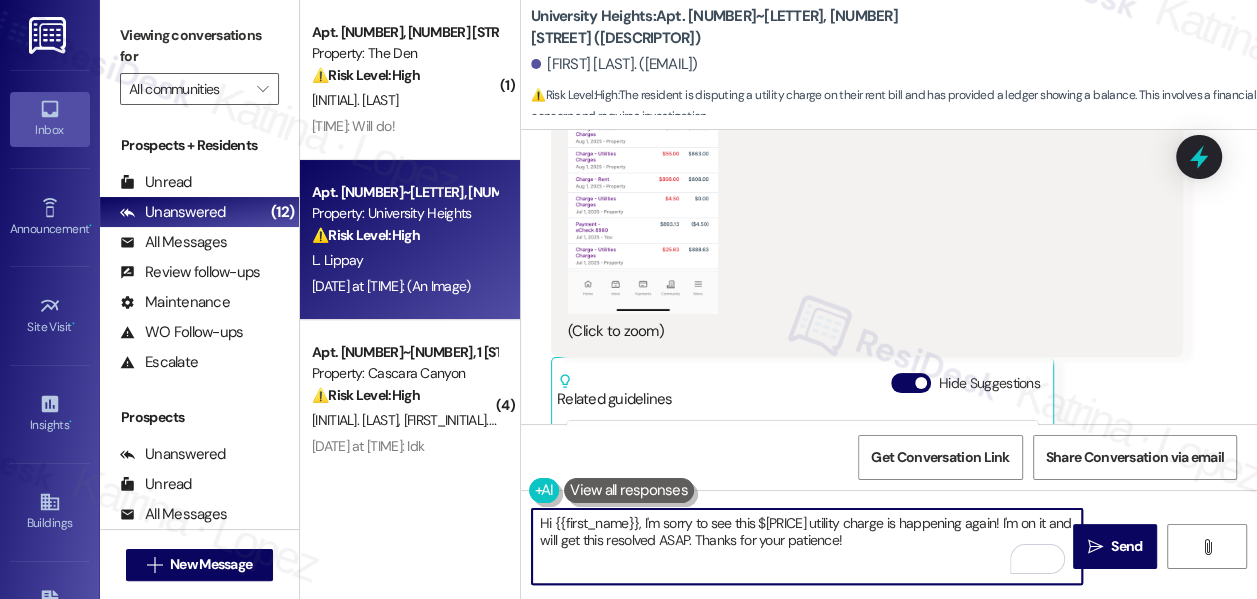 click on "Hi {{first_name}}, I'm sorry to see this $[PRICE] utility charge is happening again! I'm on it and will get this resolved ASAP. Thanks for your patience!" at bounding box center [807, 546] 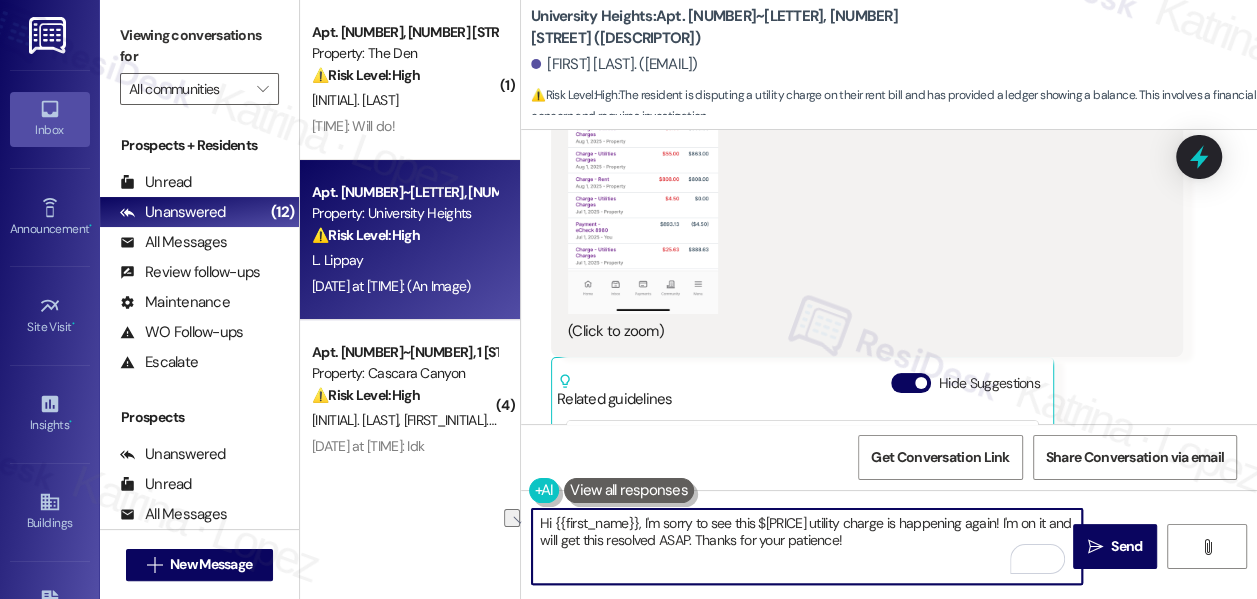 drag, startPoint x: 866, startPoint y: 522, endPoint x: 975, endPoint y: 513, distance: 109.370926 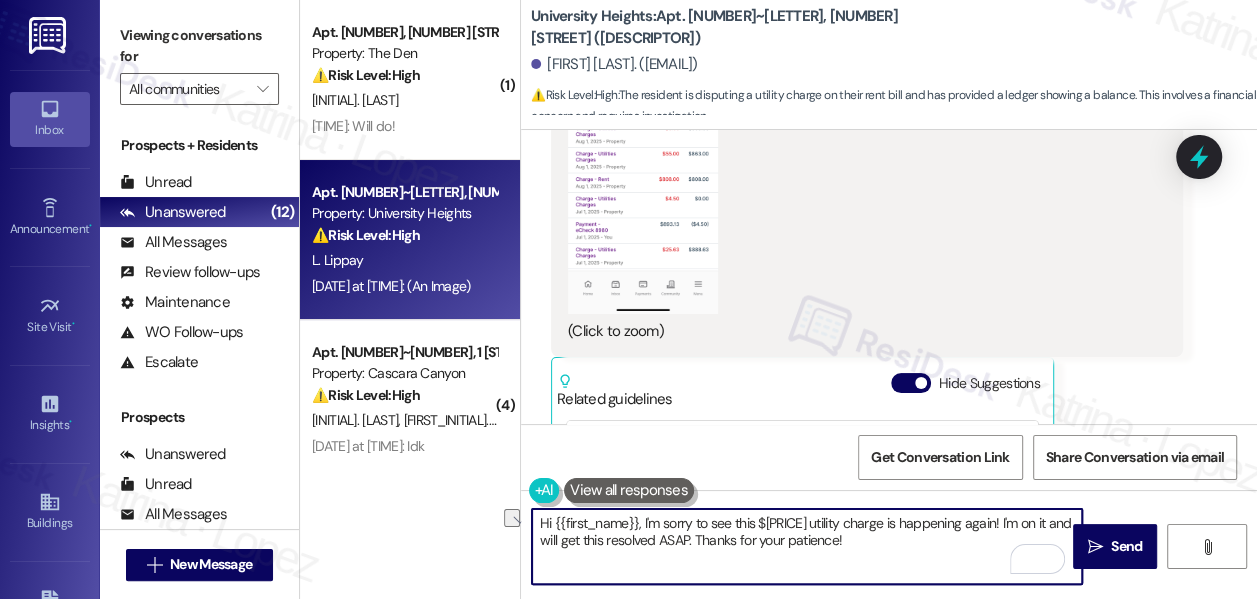 click on "Hi {{first_name}}, I'm sorry to see this $[PRICE] utility charge is happening again! I'm on it and will get this resolved ASAP. Thanks for your patience!" at bounding box center (807, 546) 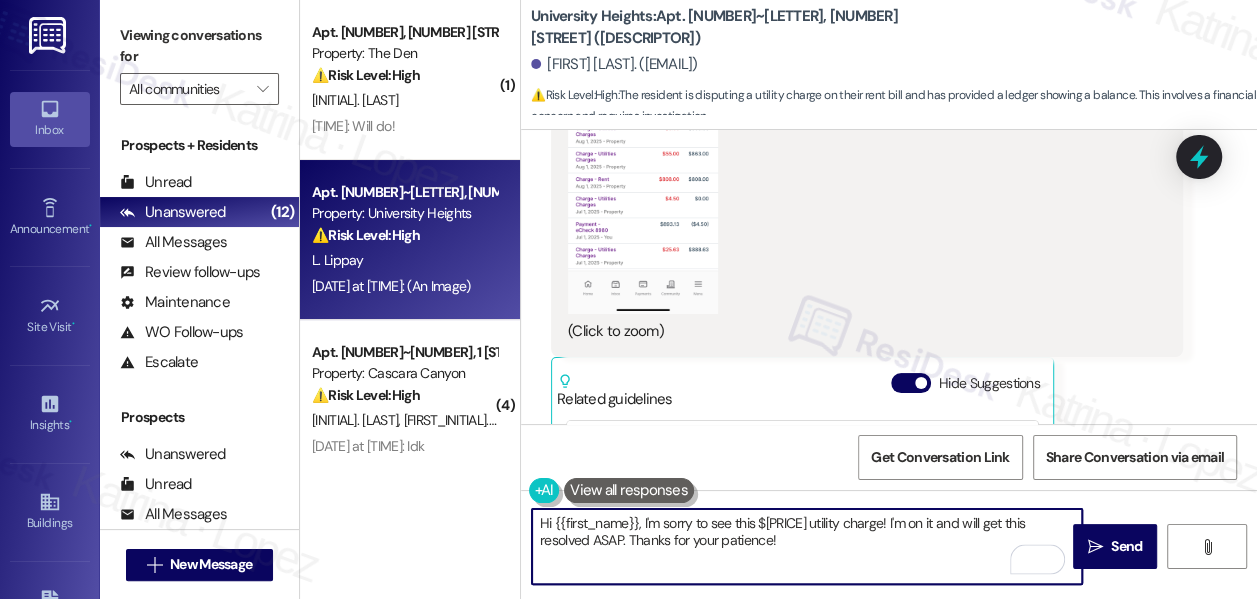 click on "Hi {{first_name}}, I'm sorry to see this $[PRICE] utility charge! I'm on it and will get this resolved ASAP. Thanks for your patience!" at bounding box center (807, 546) 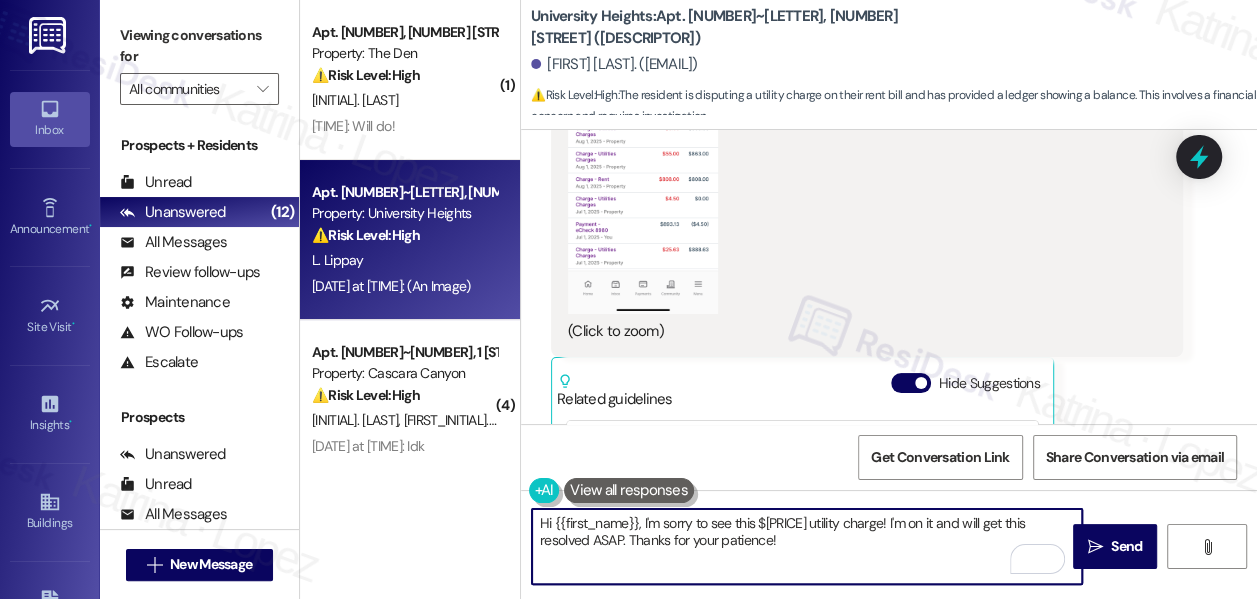 click on "Hi {{first_name}}, I'm sorry to see this $[PRICE] utility charge! I'm on it and will get this resolved ASAP. Thanks for your patience!" at bounding box center (807, 546) 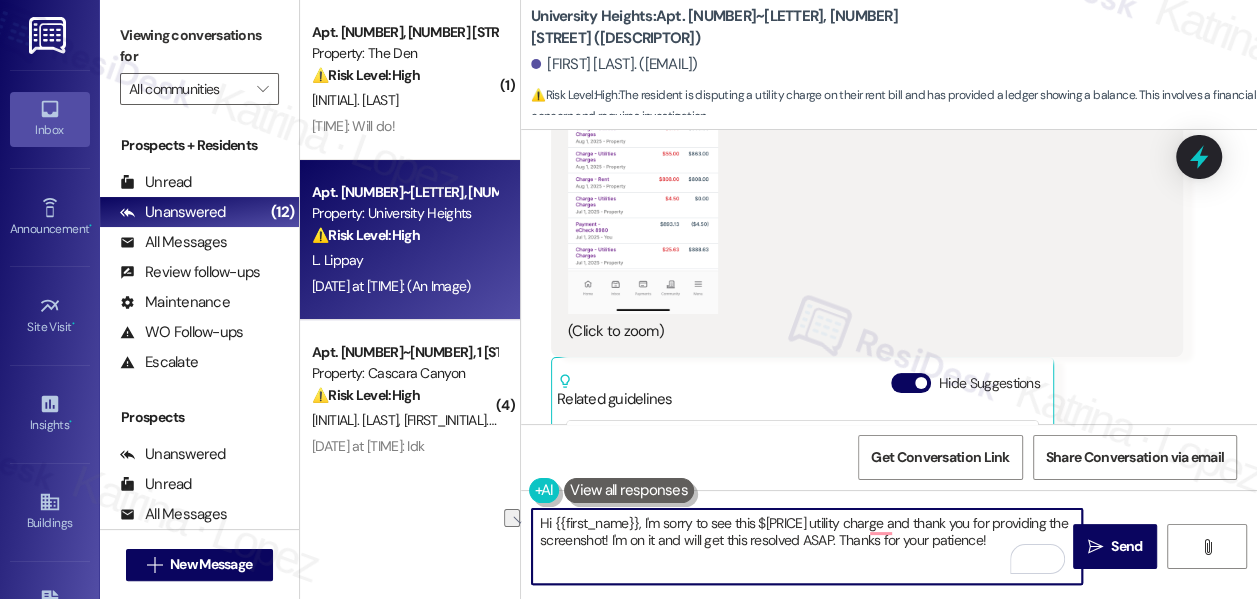 drag, startPoint x: 615, startPoint y: 540, endPoint x: 832, endPoint y: 537, distance: 217.02074 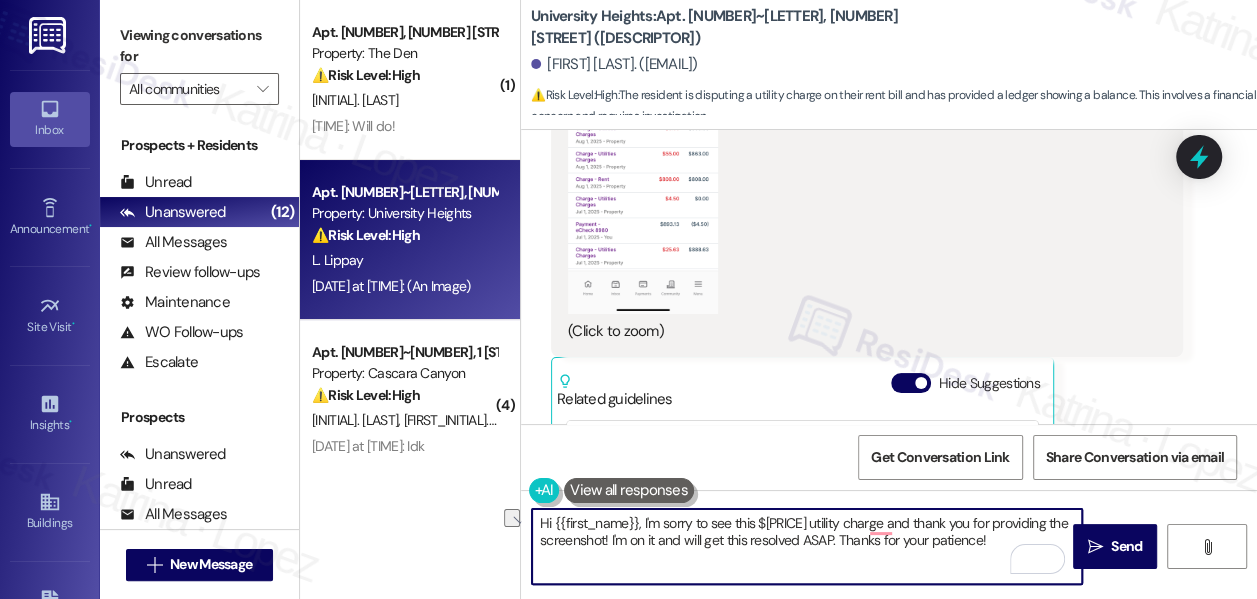 click on "Hi {{first_name}}, I'm sorry to see this $[PRICE] utility charge and thank you for providing the screenshot! I'm on it and will get this resolved ASAP. Thanks for your patience!" at bounding box center (807, 546) 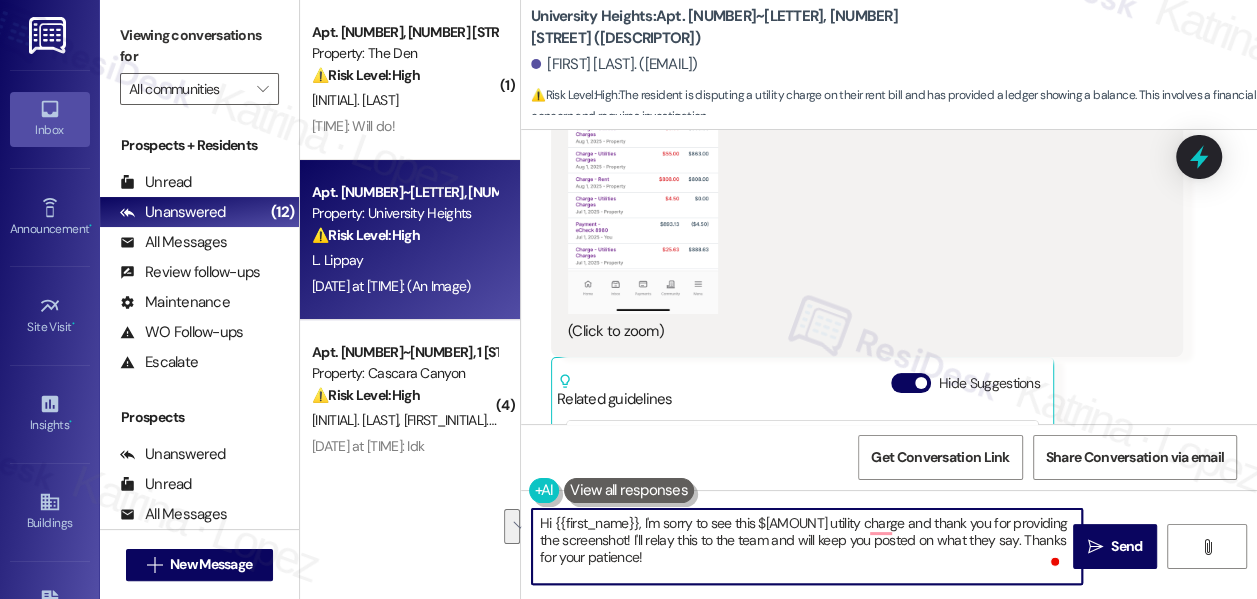 drag, startPoint x: 789, startPoint y: 525, endPoint x: 999, endPoint y: 543, distance: 210.77002 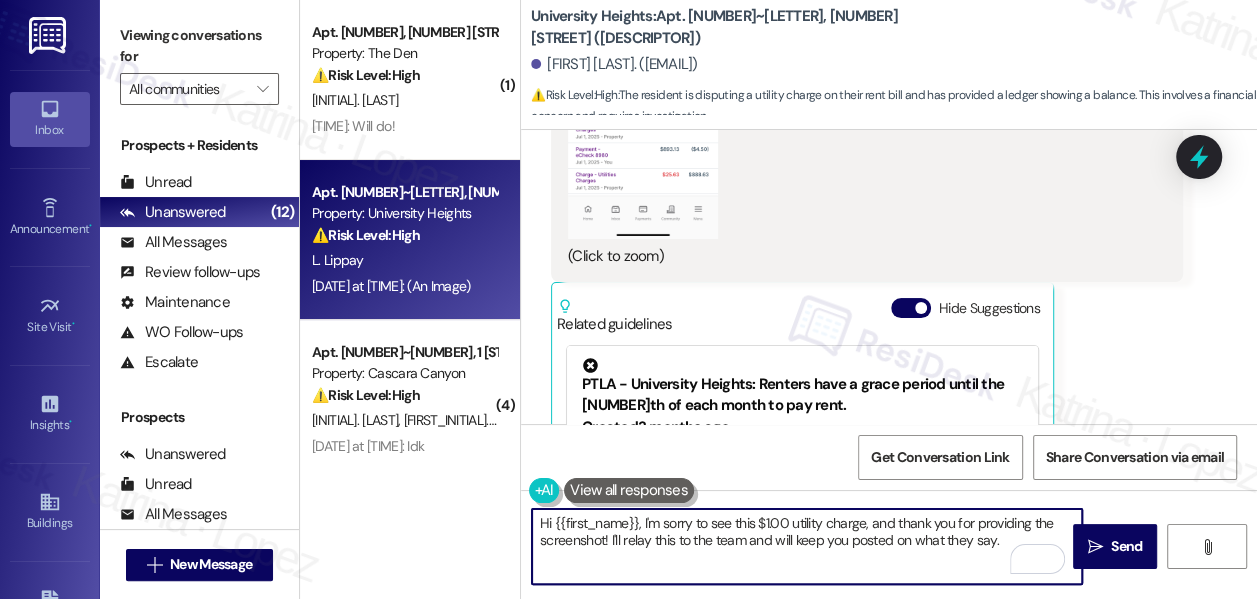 scroll, scrollTop: 17265, scrollLeft: 0, axis: vertical 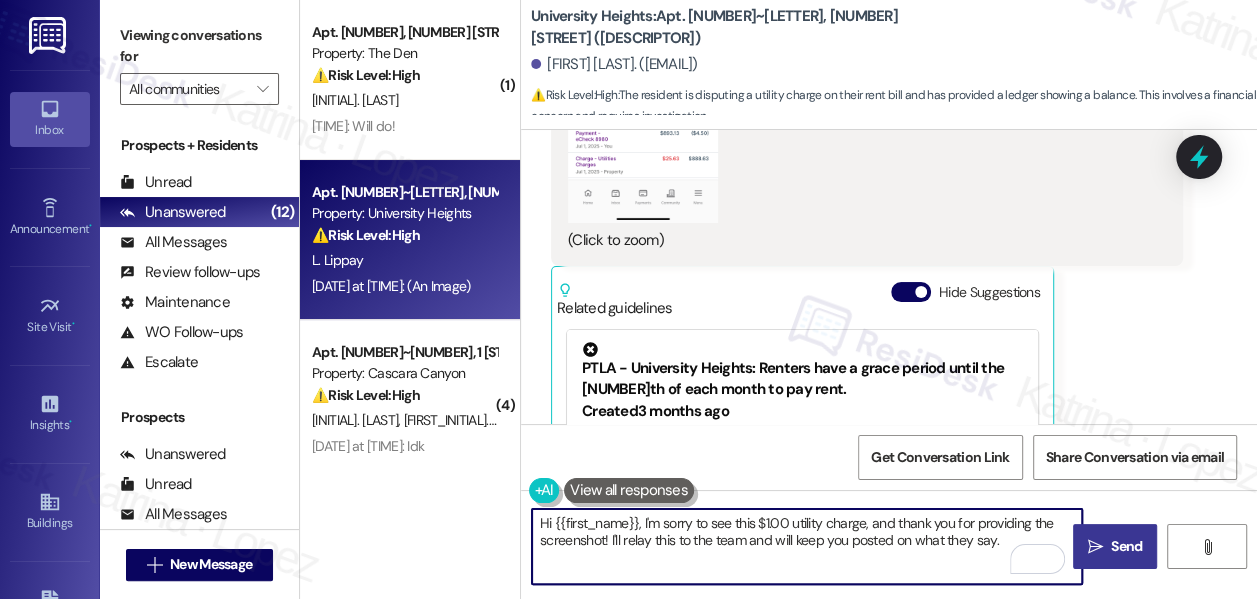 type on "Hi {{first_name}}, I'm sorry to see this $1.00 utility charge, and thank you for providing the screenshot! I'll relay this to the team and will keep you posted on what they say." 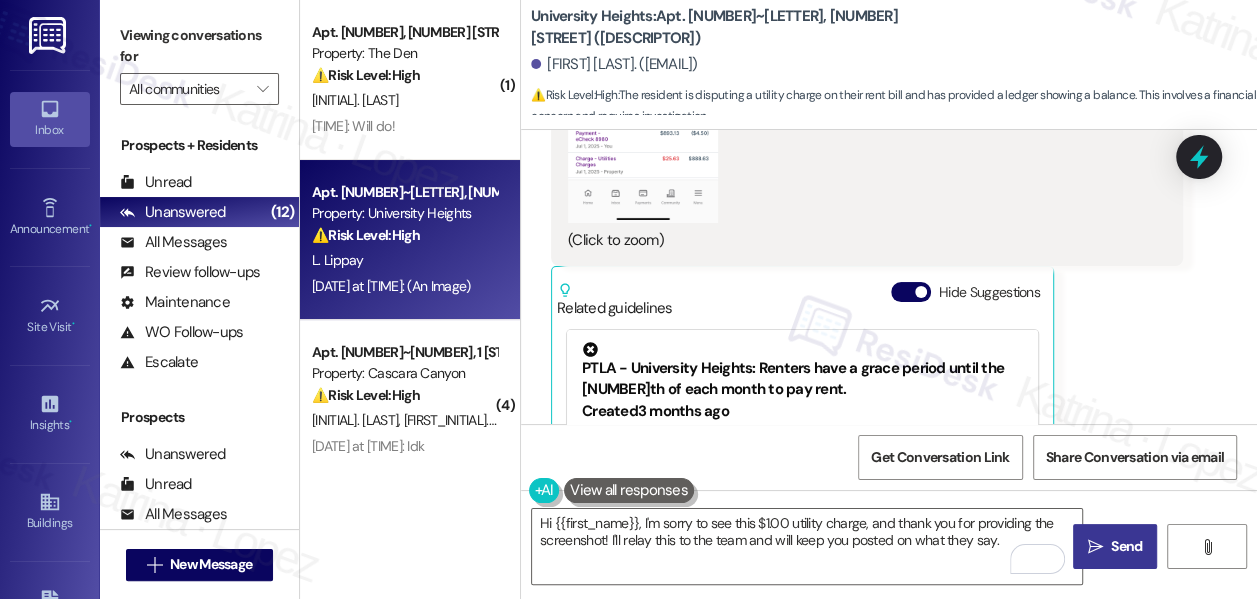 click on "" at bounding box center [1095, 547] 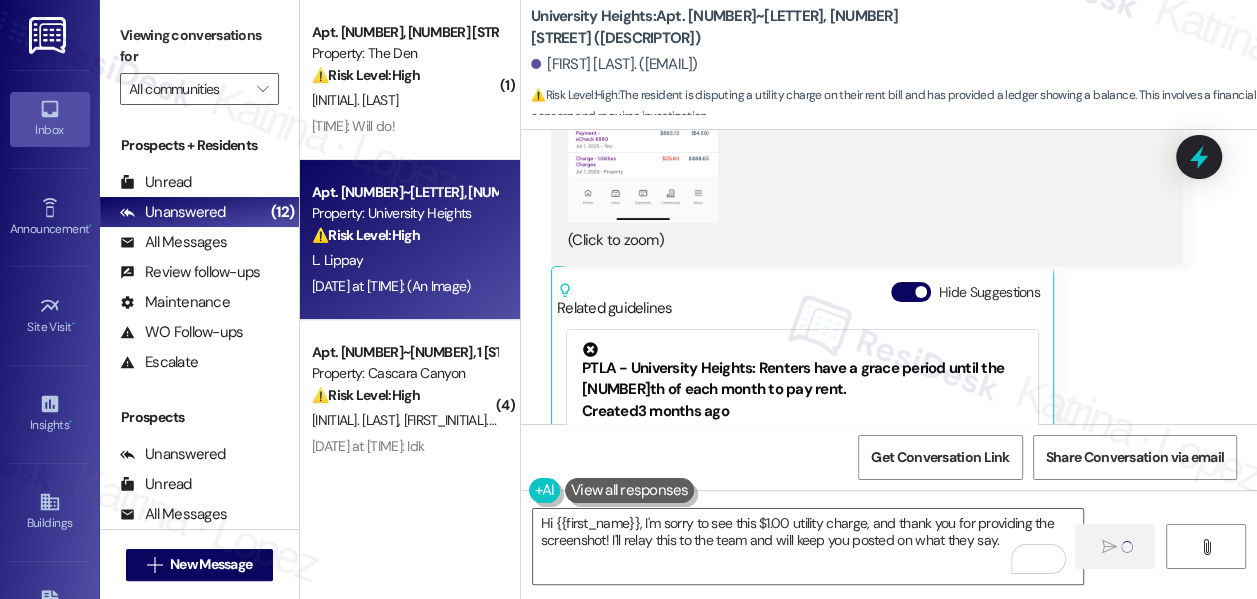 click on "Lucy Lippay Aug 02, 2025 at 6:22 PM PNG  attachment ResiDesk found written details in this image   See details The resident sent a ledger showing rent and utility charges and payments from July and August 2025, with a current balance of $888.88.
Download   (Click to zoom) Tags and notes  Related guidelines Hide Suggestions PTLA - University Heights: Renters have a grace period until the 5th of each month to pay rent.
Created  3 months ago Property level guideline  ( 72 % match) FAQs generated by ResiDesk AI How long is the grace period for rent payment? The grace period for rent payment extends until the 5th of every month. What happens if I pay my rent on the 5th? Paying on the 5th is still within the grace period, so your payment will be considered on time. Is there a late fee if I pay after the 5th? The document doesn't specify late fees. Please check your lease agreement or contact the property management for details on late fees. Do weekends or holidays affect the grace period? Original Guideline  (" at bounding box center (867, 101) 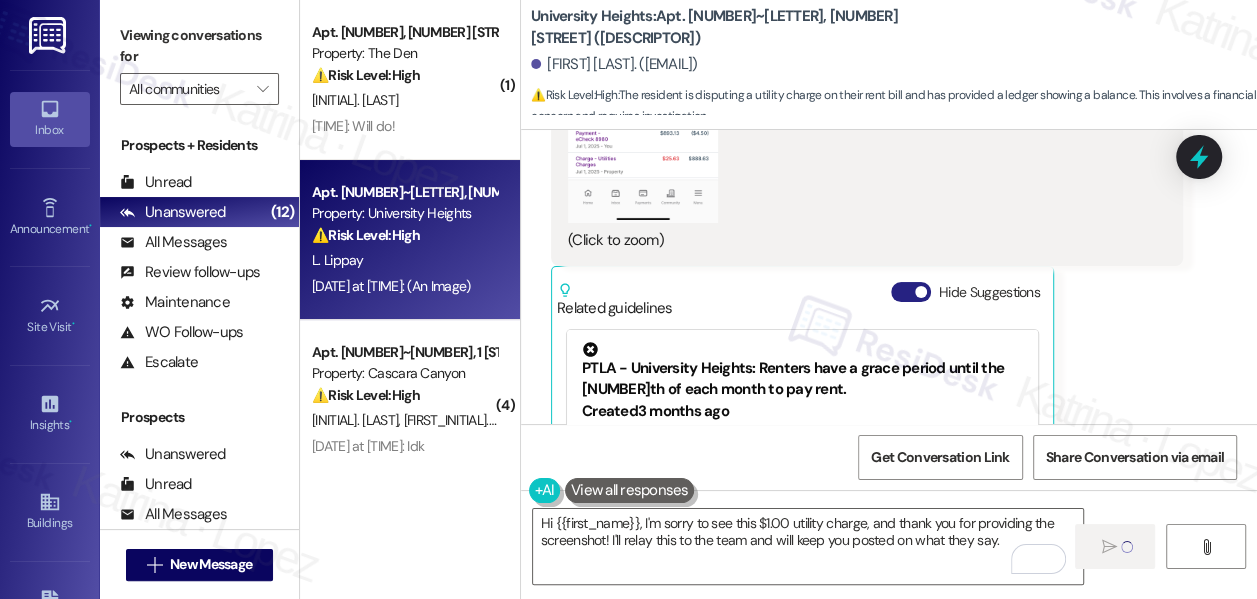 click at bounding box center (921, 292) 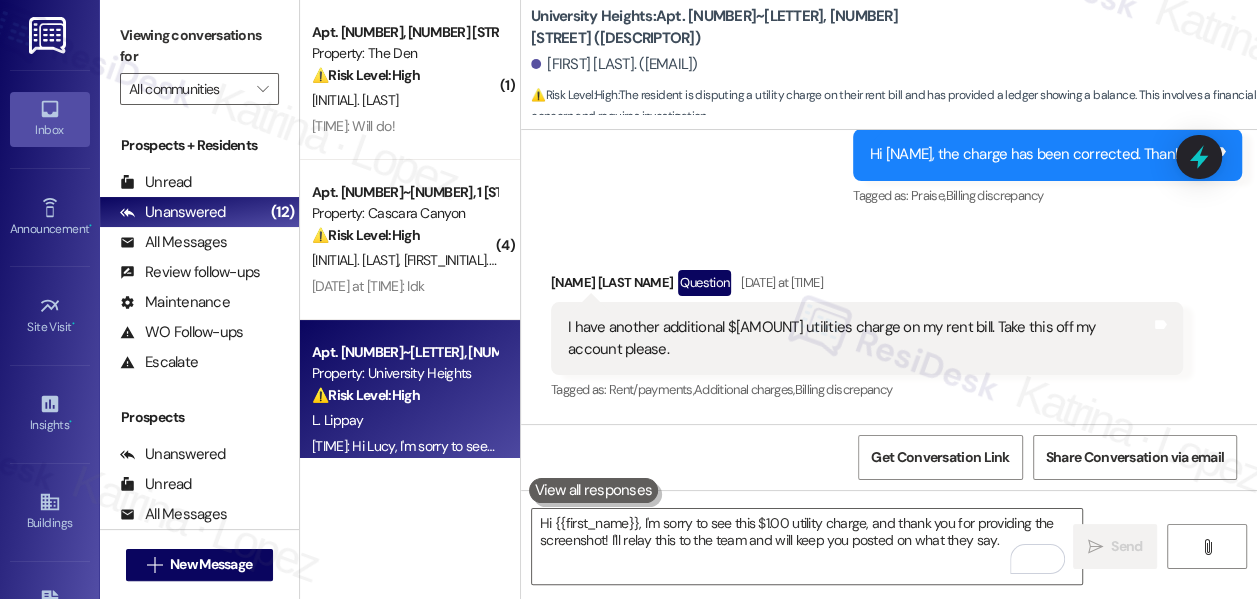 scroll, scrollTop: 16096, scrollLeft: 0, axis: vertical 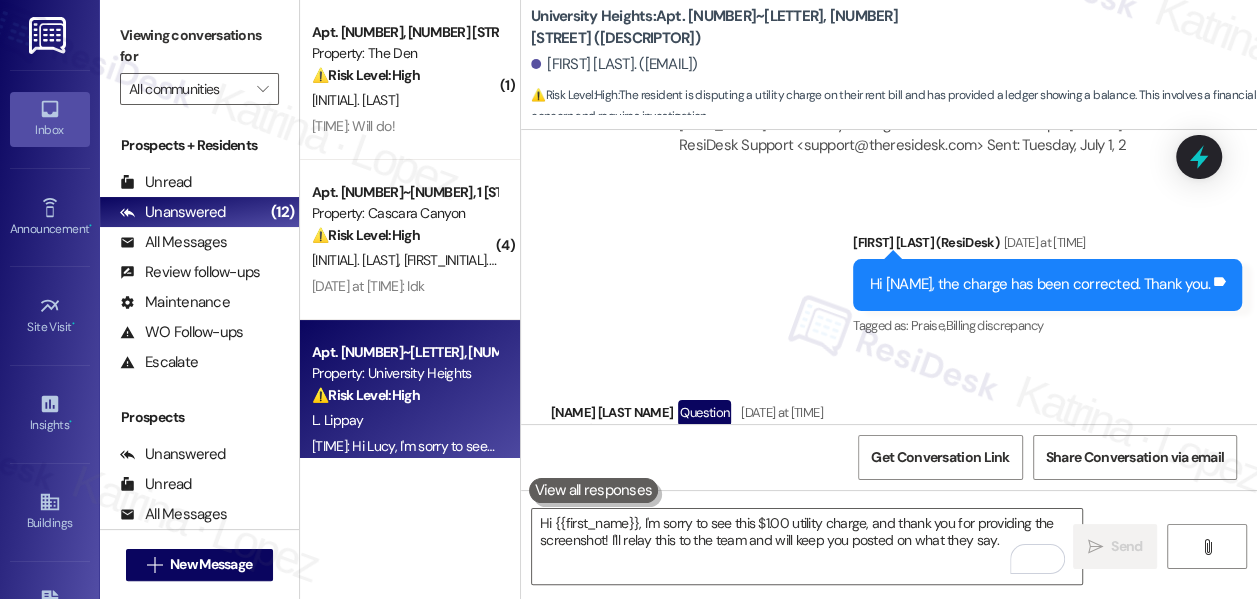 drag, startPoint x: 720, startPoint y: 369, endPoint x: 848, endPoint y: 363, distance: 128.14055 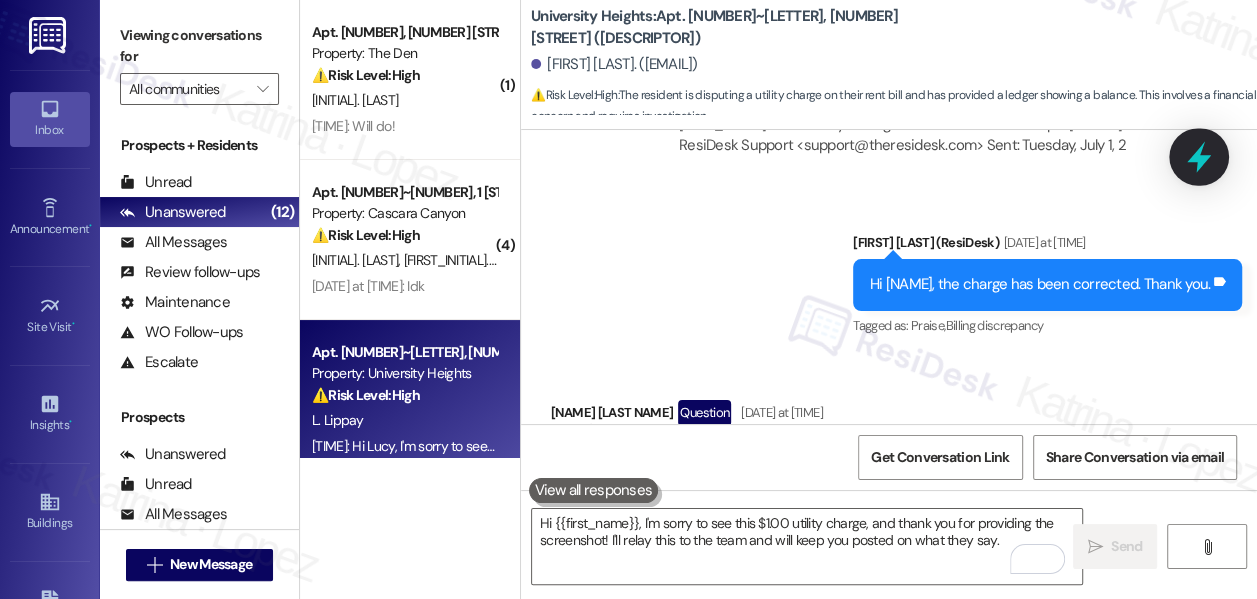 click 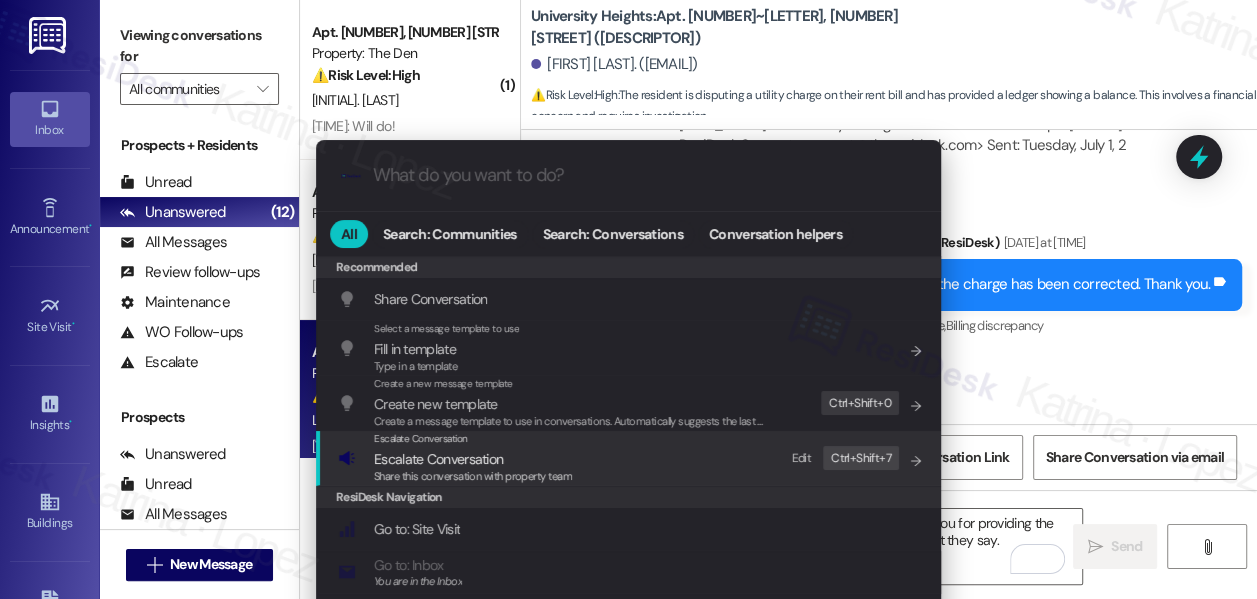 click on "Share this conversation with property team" at bounding box center (473, 476) 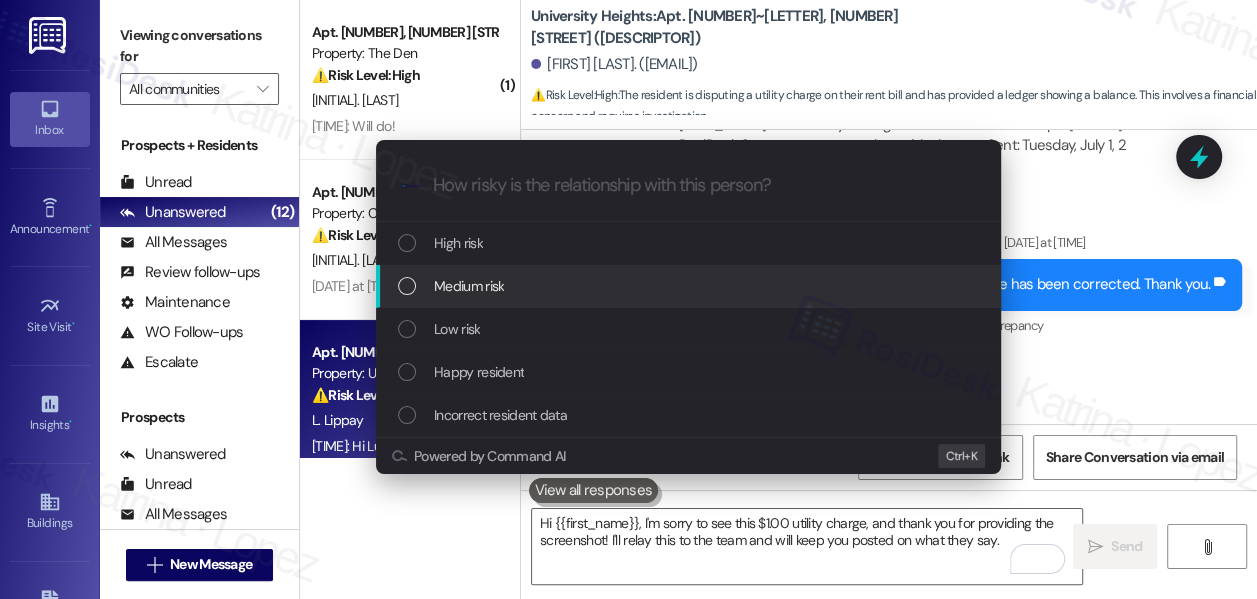 click on "Medium risk" at bounding box center (469, 286) 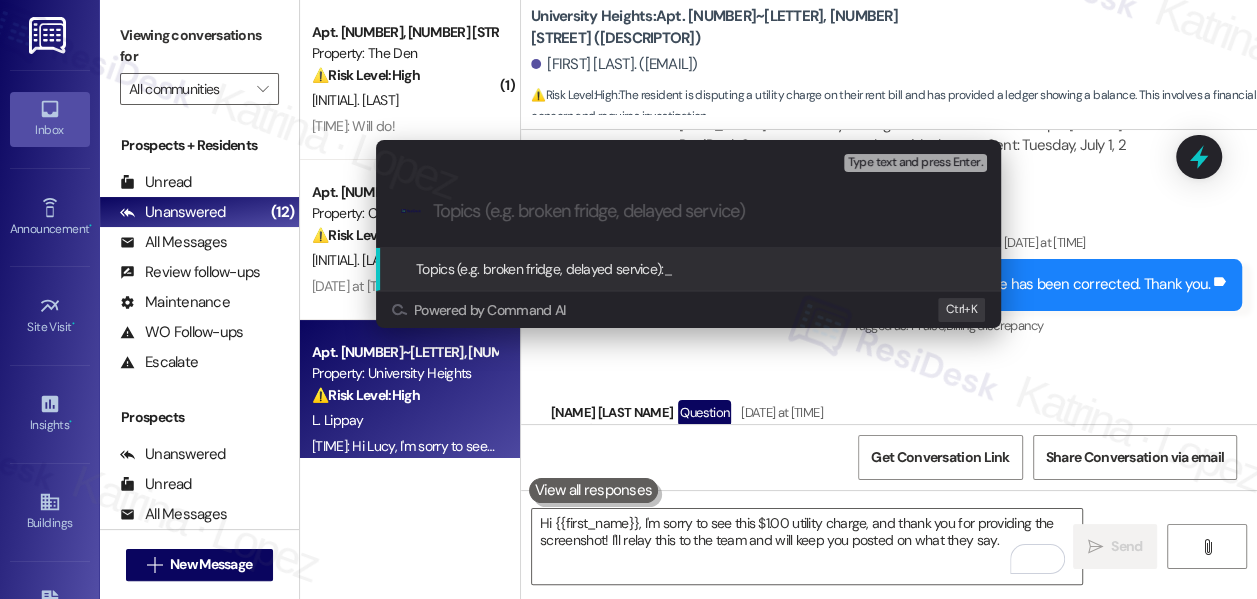 paste on "$[PRICE] utilities charge" 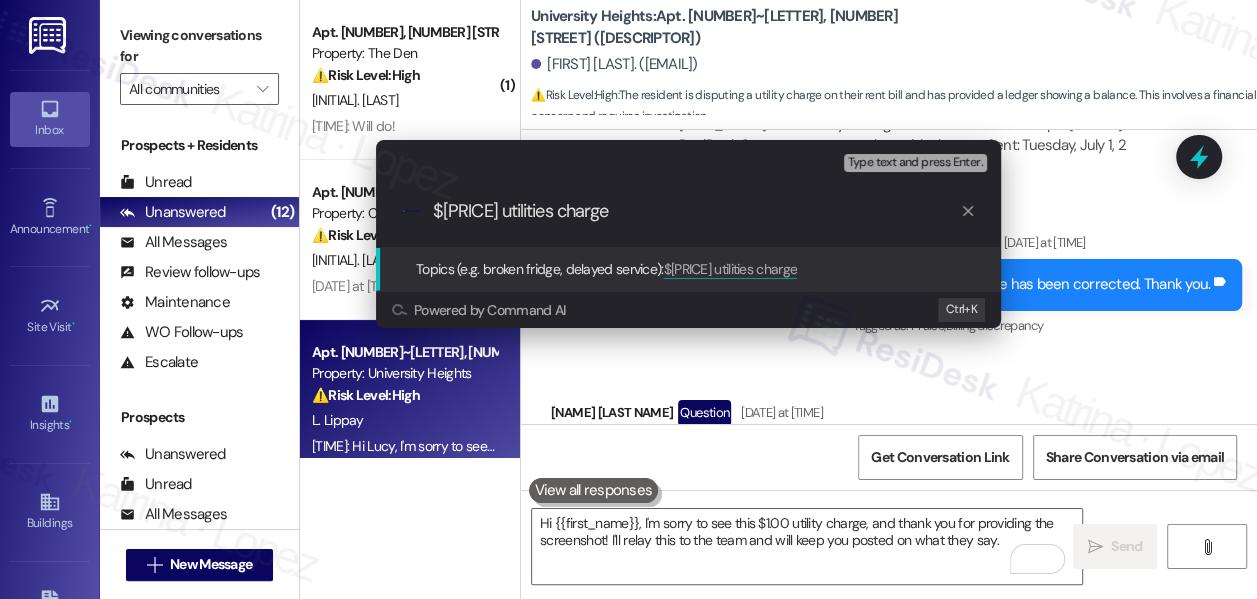 click on "$[PRICE] utilities charge" at bounding box center (696, 211) 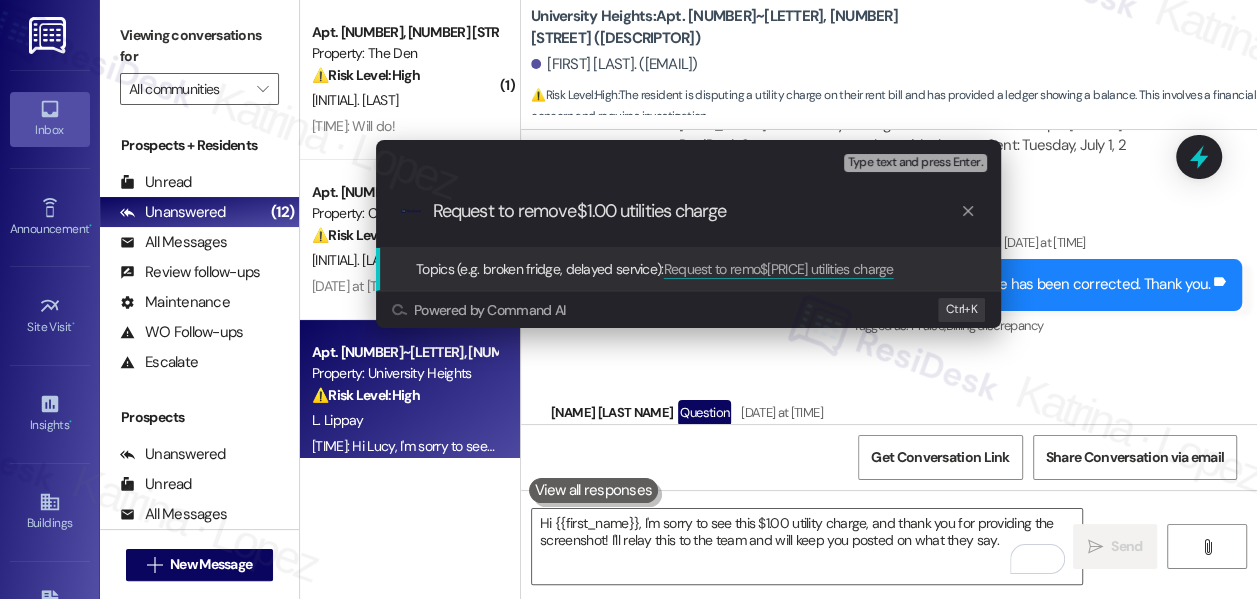 type on "Request to remove $1.00 utilities charge" 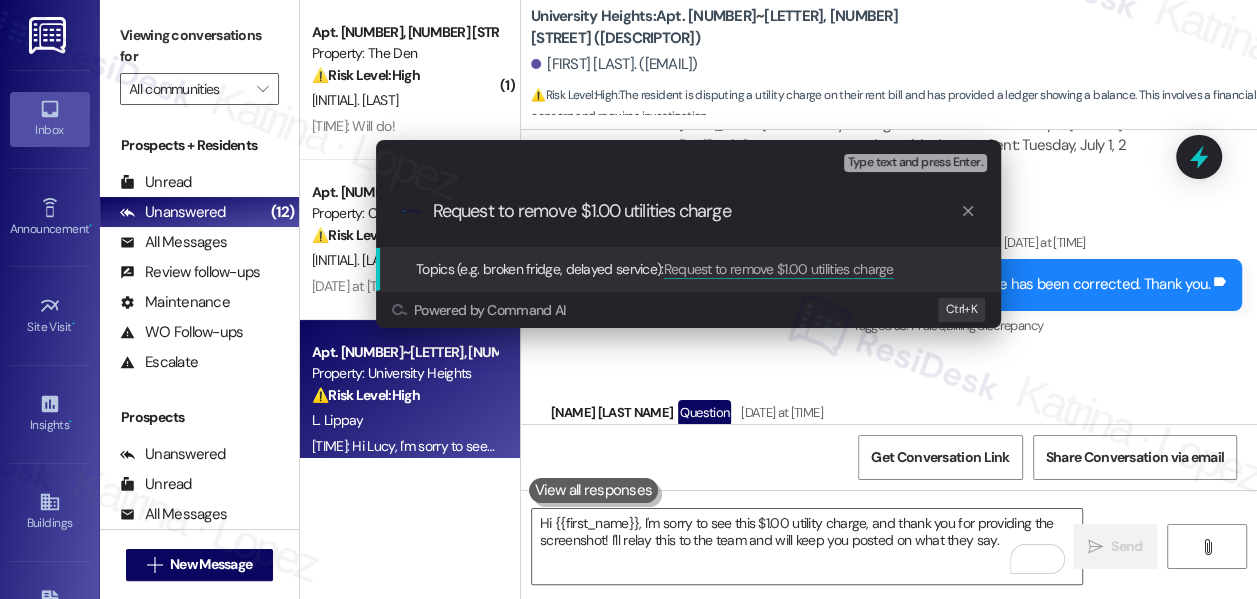 click on "Request to remove $1.00 utilities charge" at bounding box center [696, 211] 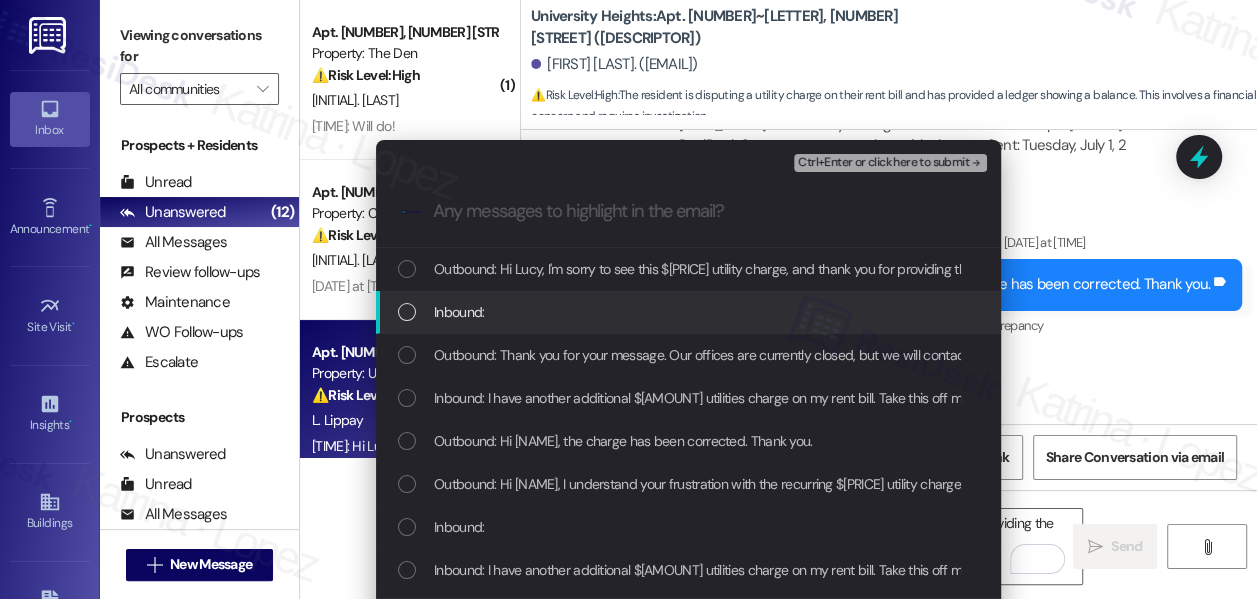 click on "Inbound:" at bounding box center [690, 312] 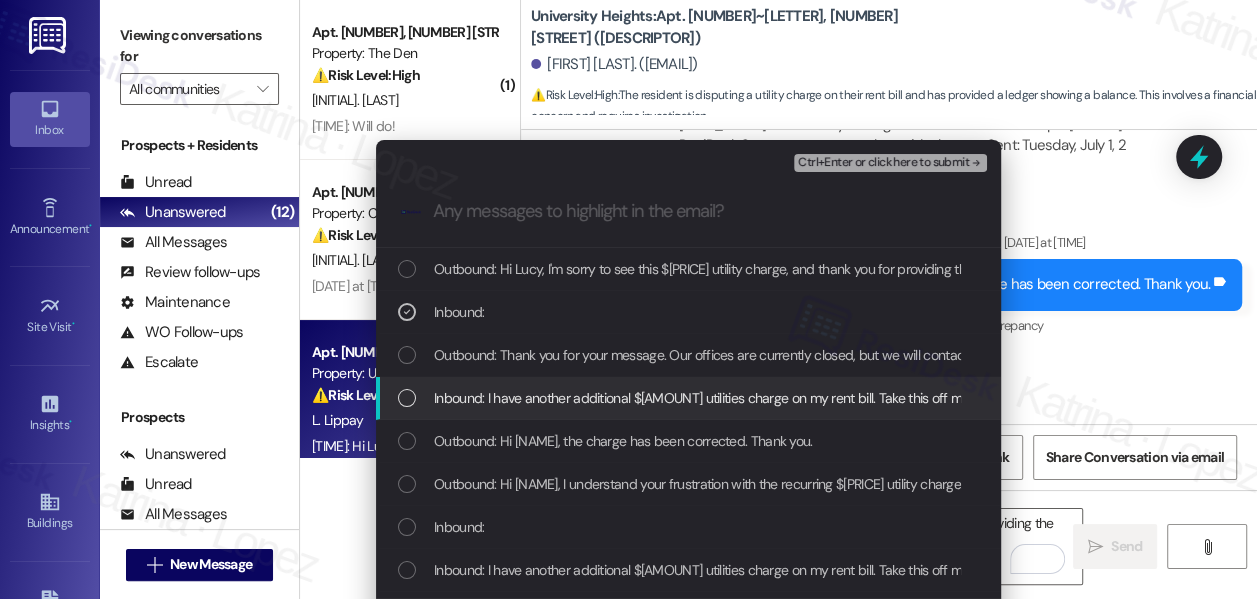 click on "Inbound: I have another additional $[AMOUNT] utilities charge on my rent bill. Take this off my account please." at bounding box center [749, 398] 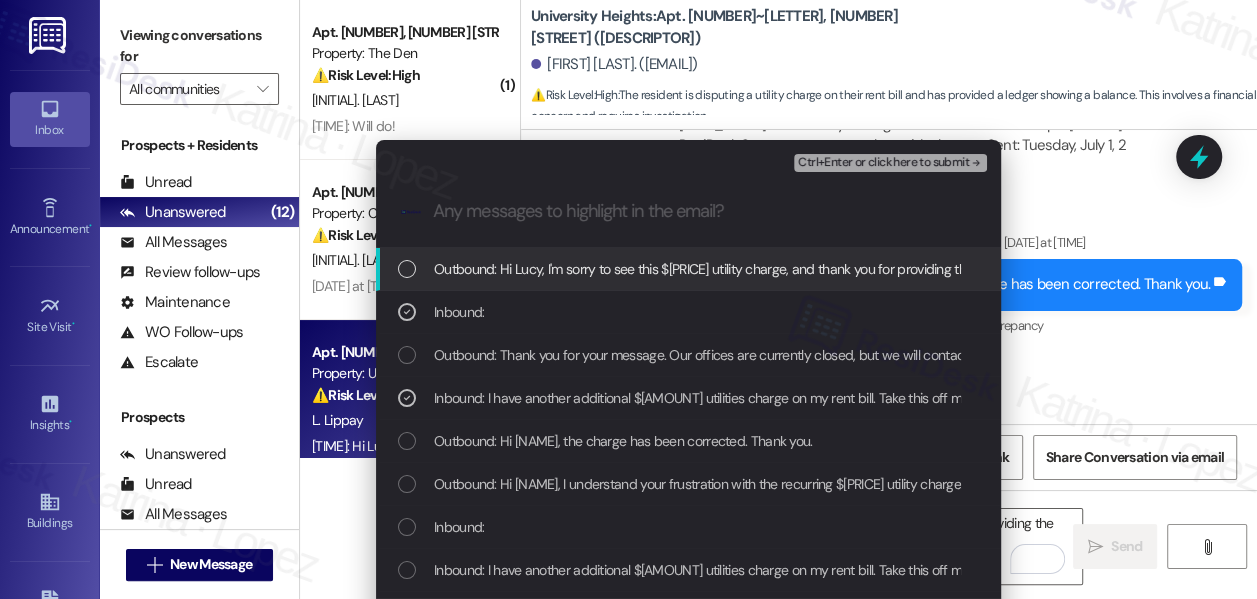 click on "Ctrl+Enter or click here to submit" at bounding box center (883, 163) 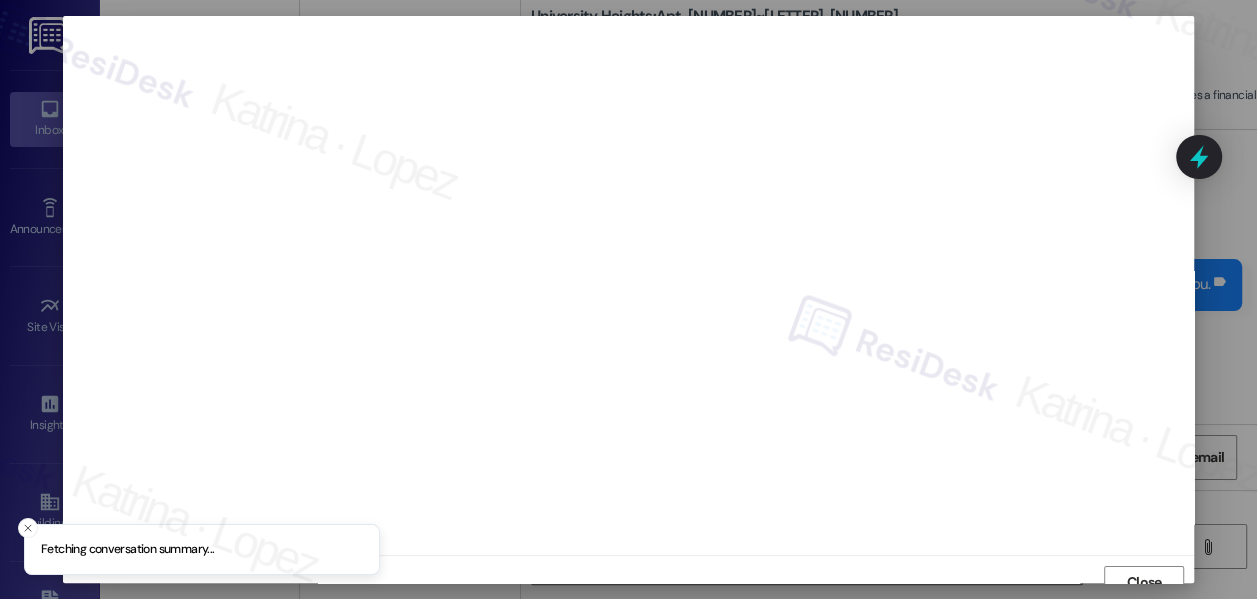 scroll, scrollTop: 14, scrollLeft: 0, axis: vertical 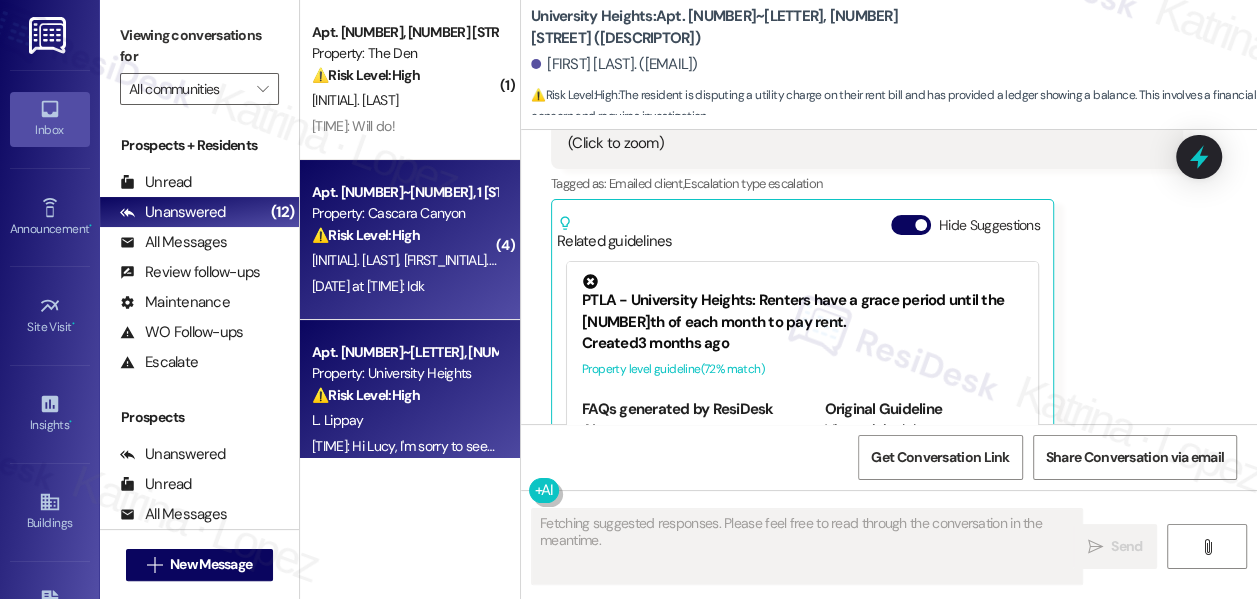 click on "⚠️  Risk Level:  High" at bounding box center [366, 235] 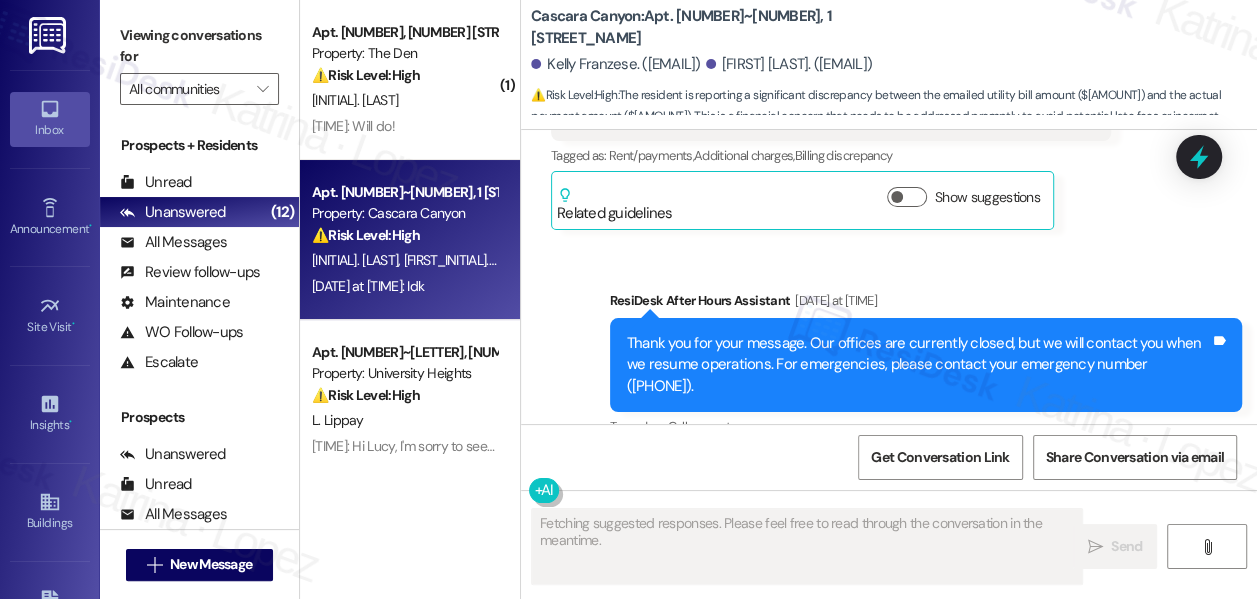 scroll, scrollTop: 6704, scrollLeft: 0, axis: vertical 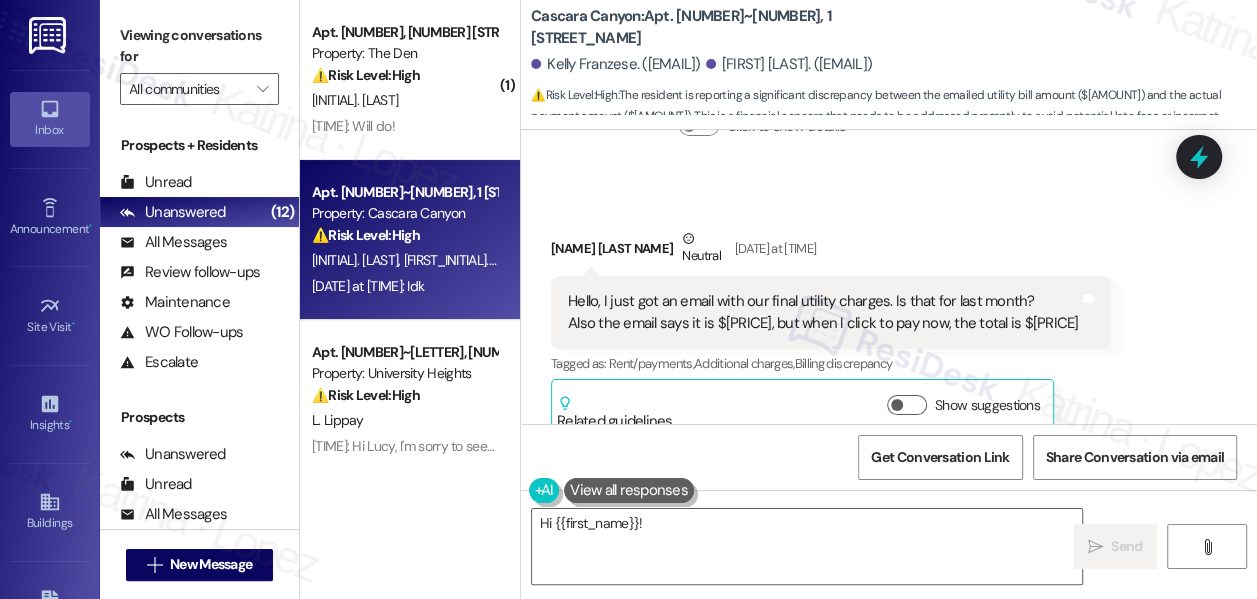 click on "Hello, I just got an email with our final utility charges. Is that for last month?
Also the email says it is $[PRICE], but when I click to pay now, the total is $[PRICE] Tags and notes" at bounding box center (831, 312) 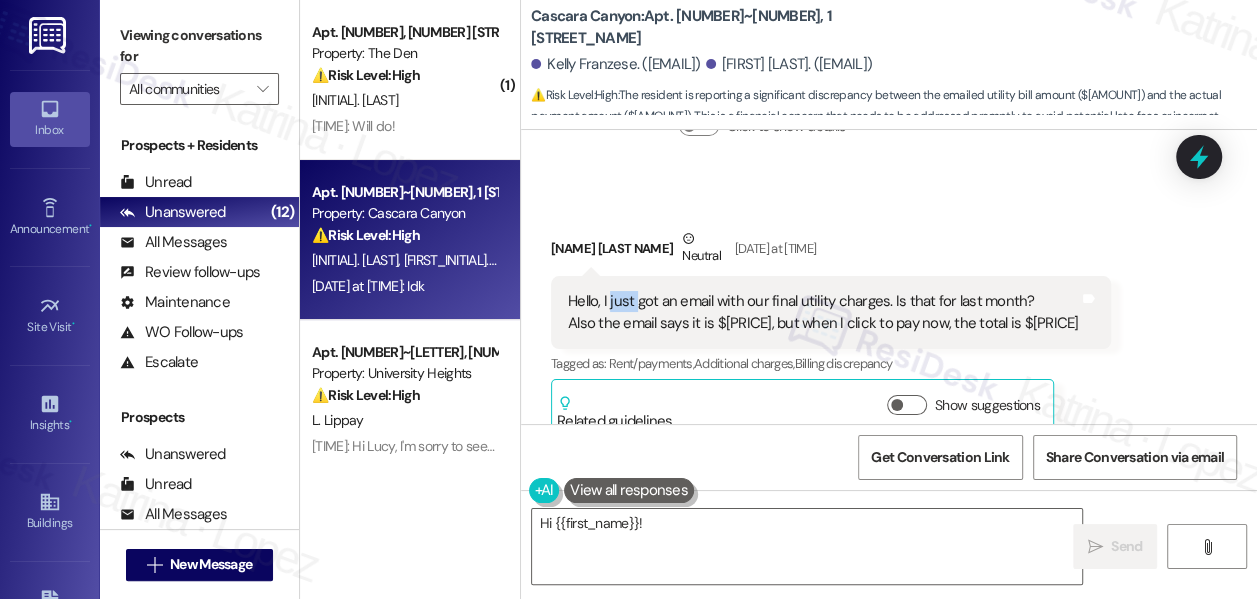 click on "Hello, I just got an email with our final utility charges. Is that for last month?
Also the email says it is $[PRICE], but when I click to pay now, the total is $[PRICE] Tags and notes" at bounding box center (831, 312) 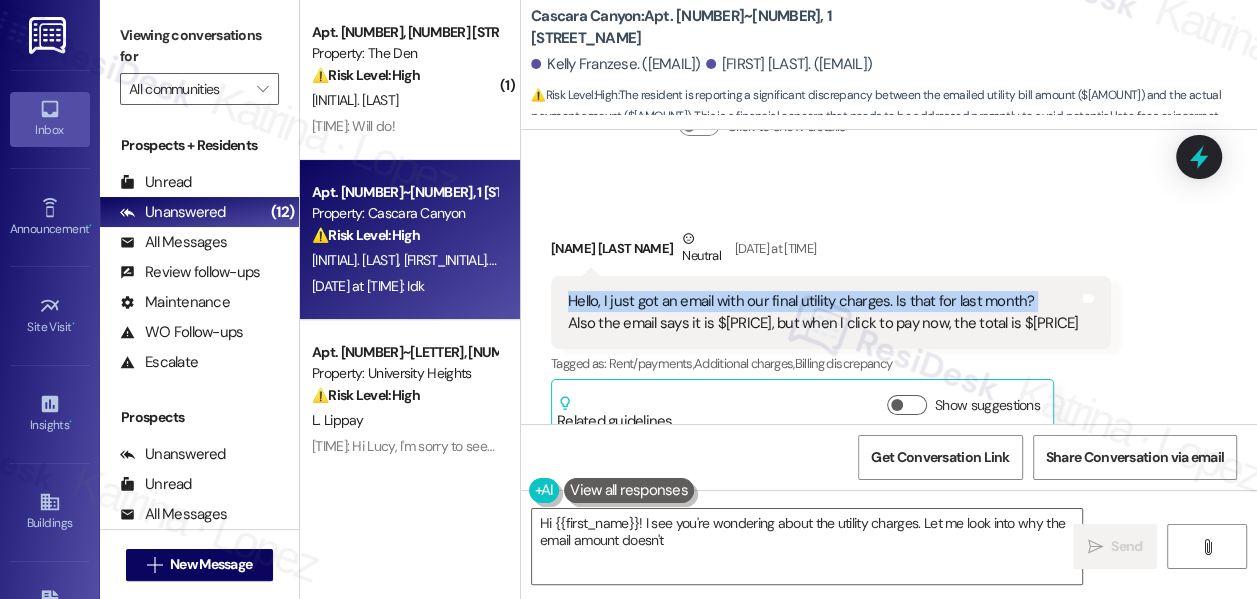 click on "Hello, I just got an email with our final utility charges. Is that for last month?
Also the email says it is $[PRICE], but when I click to pay now, the total is $[PRICE] Tags and notes" at bounding box center (831, 312) 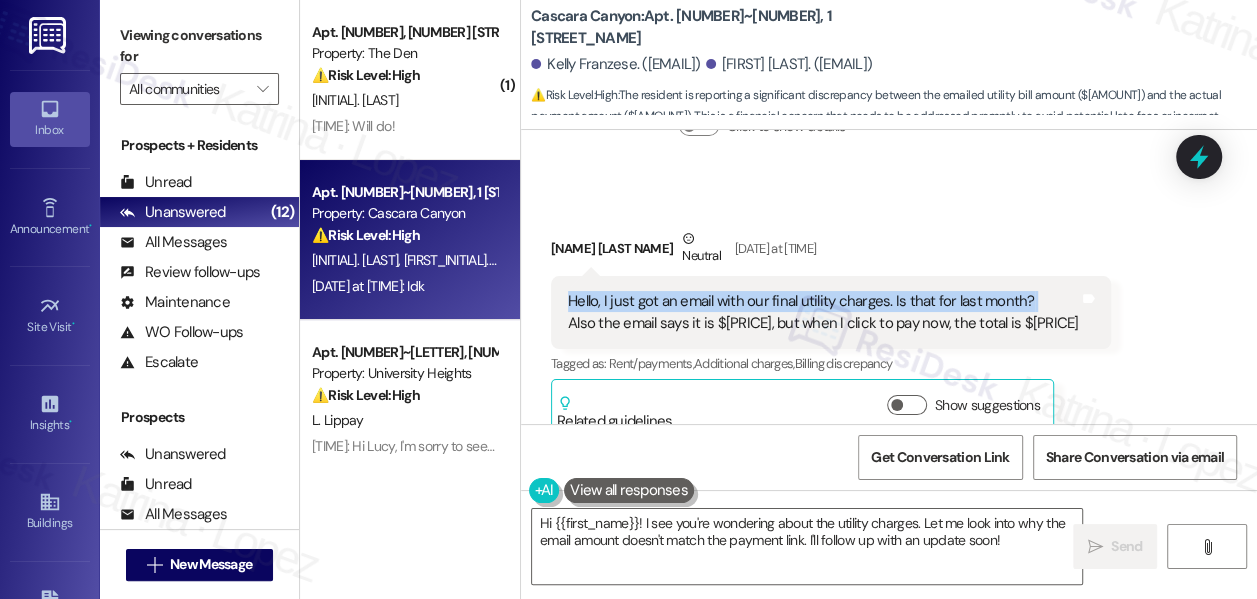 click on "Hello, I just got an email with our final utility charges. Is that for last month?
Also the email says it is $[AMOUNT], but when I click to pay now, the total is $[AMOUNT]" at bounding box center [823, 312] 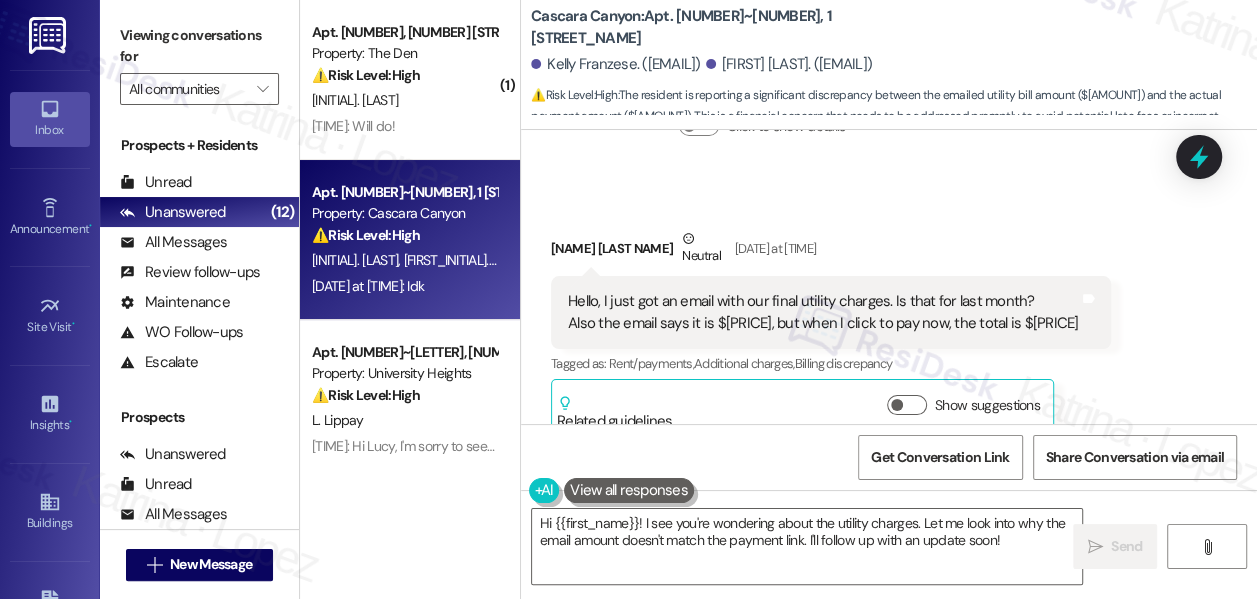 click on "Hello, I just got an email with our final utility charges. Is that for last month?
Also the email says it is $[AMOUNT], but when I click to pay now, the total is $[AMOUNT]" at bounding box center [823, 312] 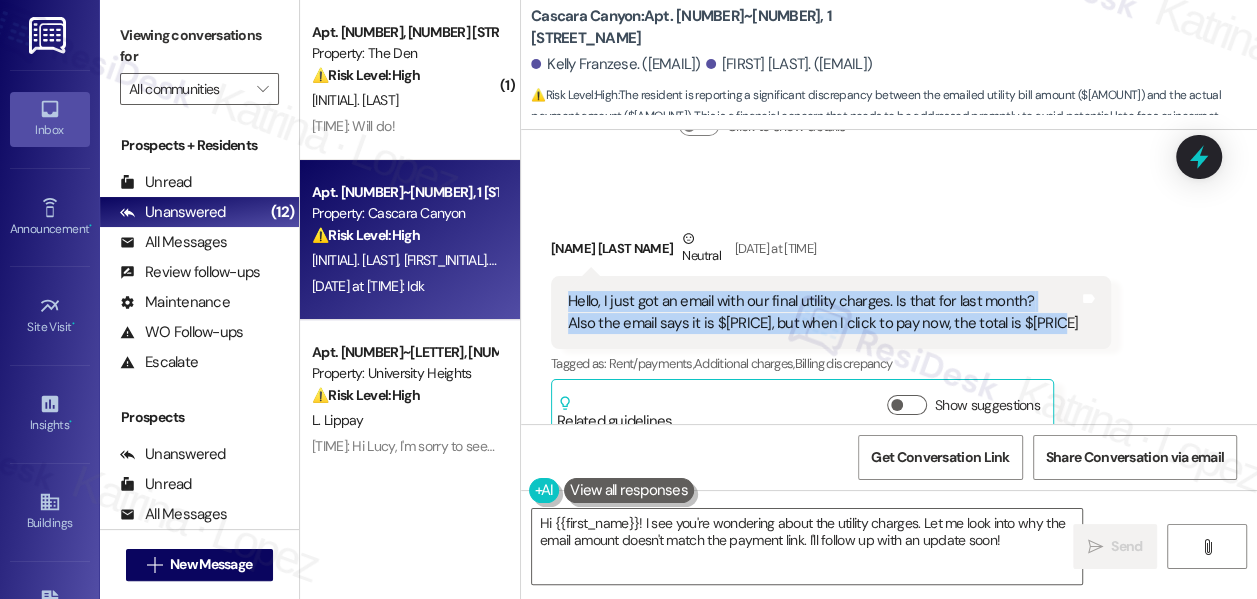 drag, startPoint x: 565, startPoint y: 301, endPoint x: 1058, endPoint y: 330, distance: 493.8522 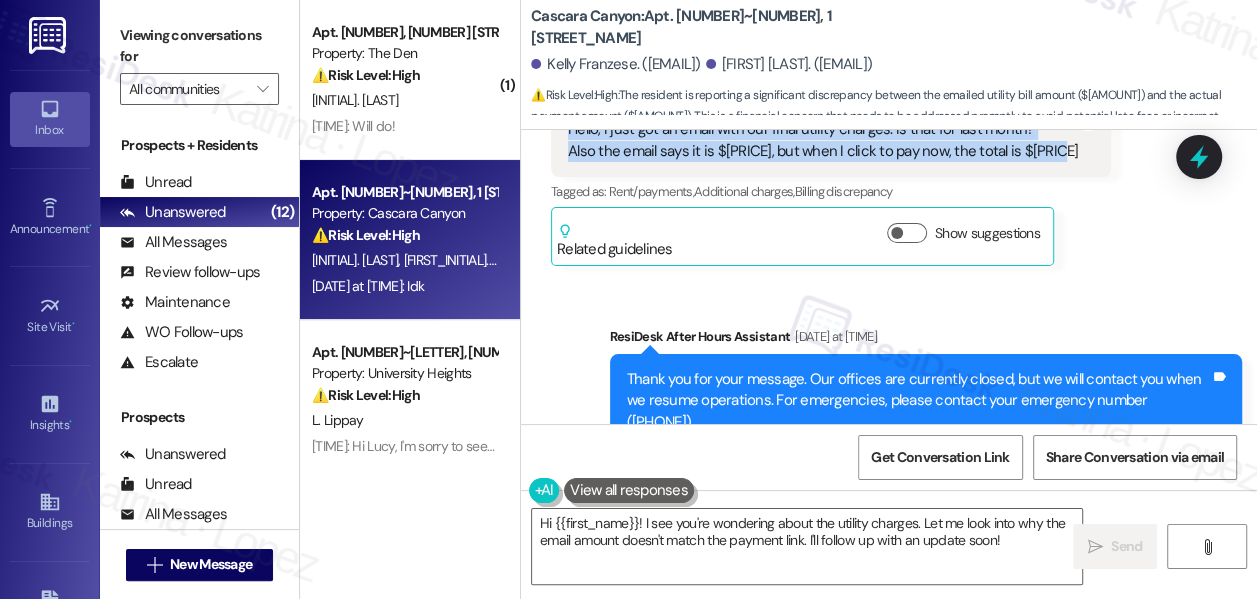 scroll, scrollTop: 6885, scrollLeft: 0, axis: vertical 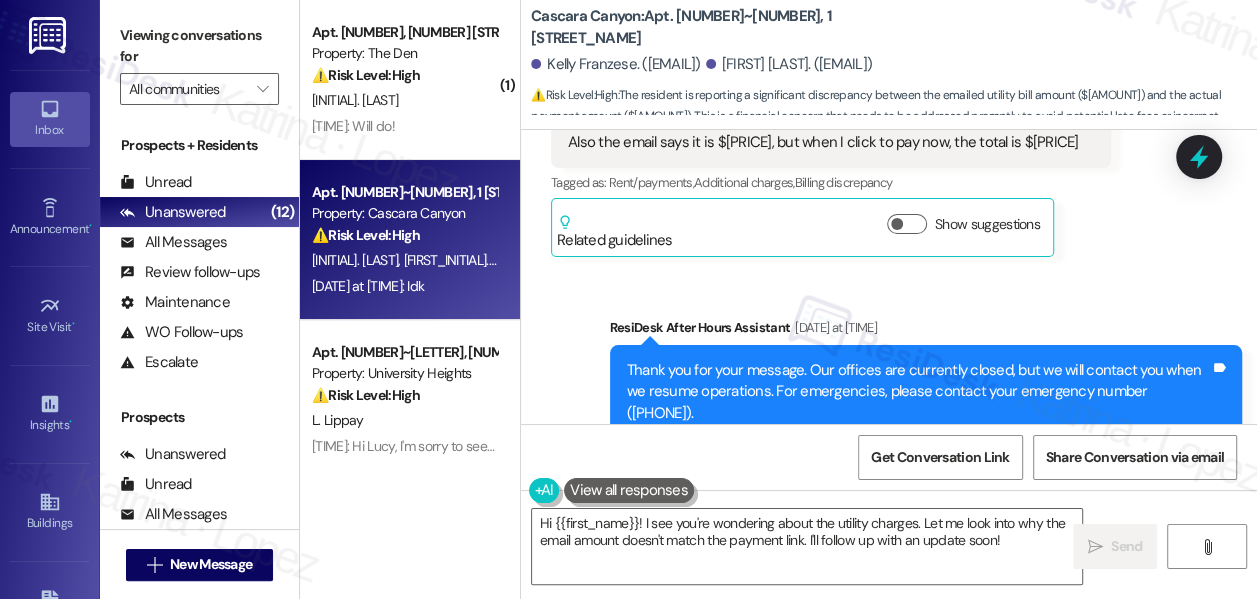 click on "Viewing conversations for All communities " at bounding box center (199, 62) 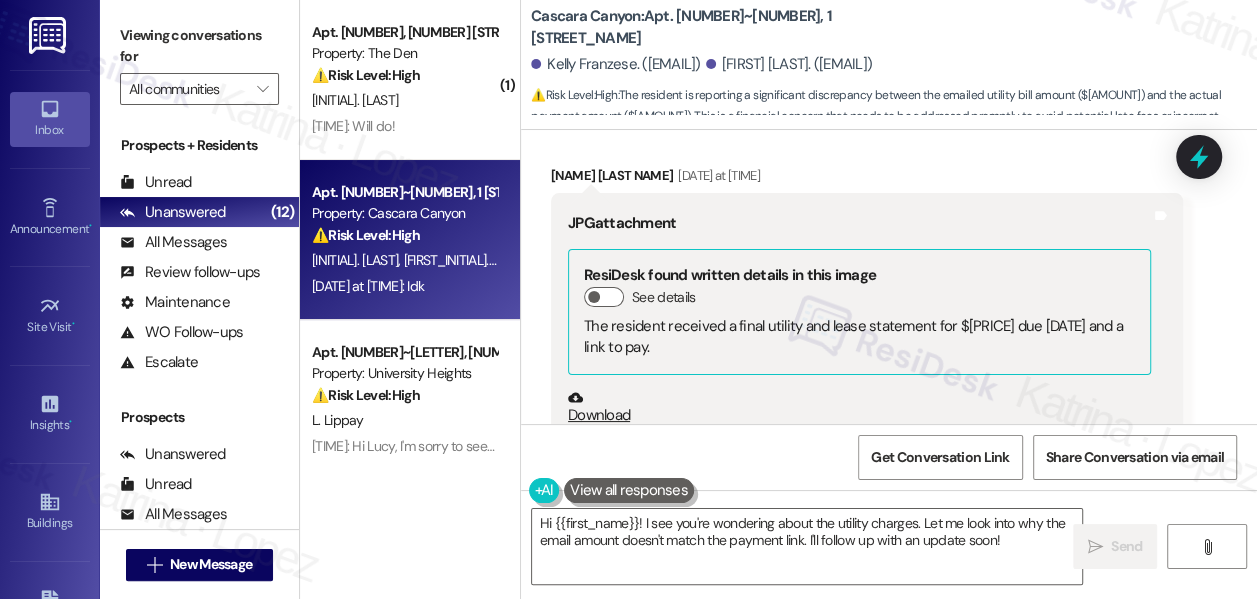 scroll, scrollTop: 7431, scrollLeft: 0, axis: vertical 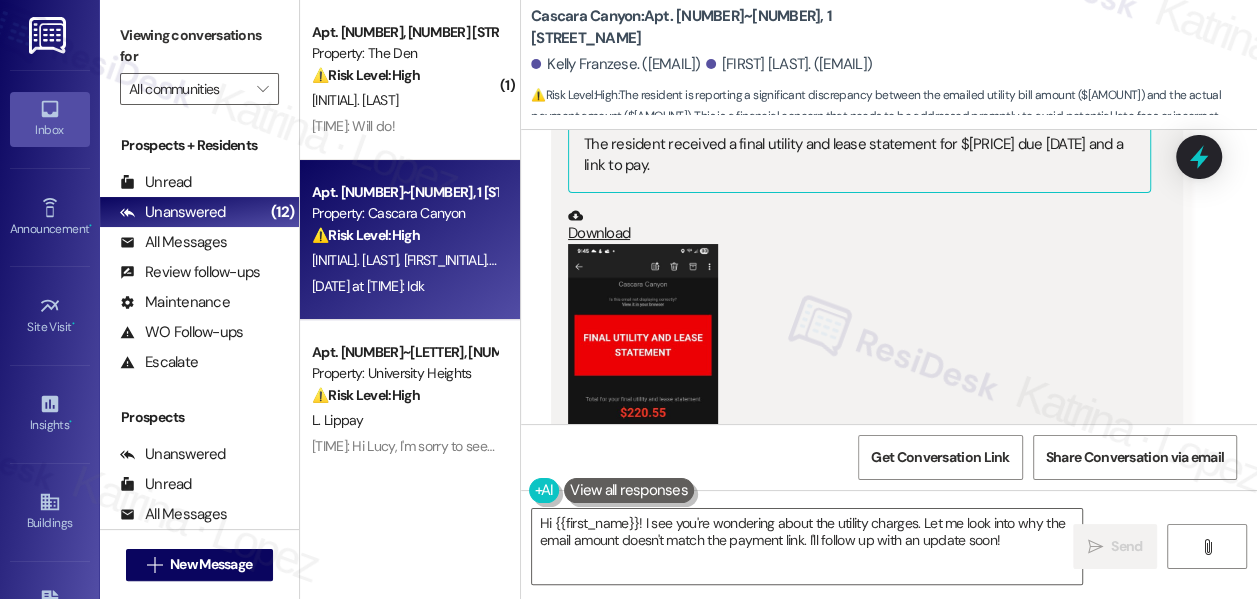 click at bounding box center (643, 406) 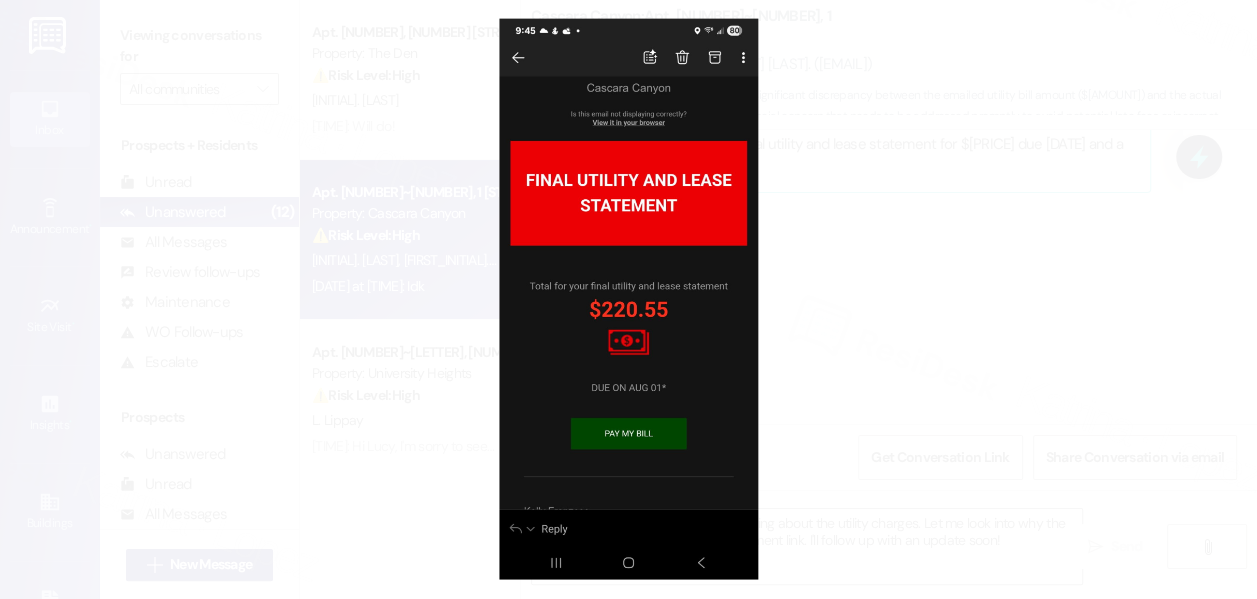 click at bounding box center (628, 299) 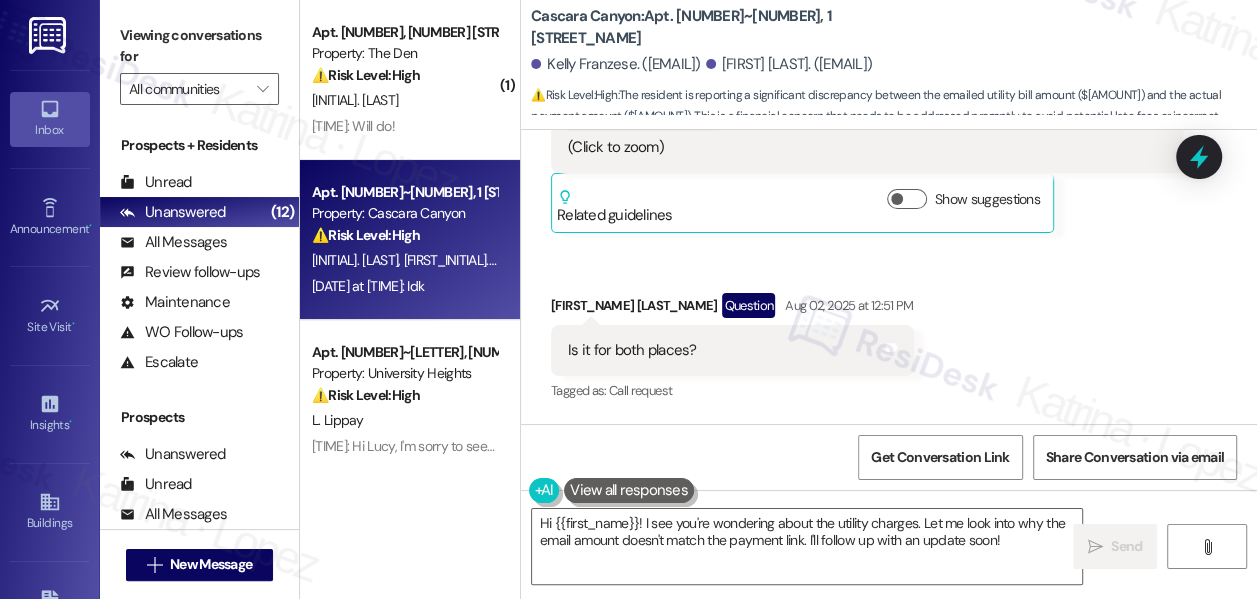 scroll, scrollTop: 7976, scrollLeft: 0, axis: vertical 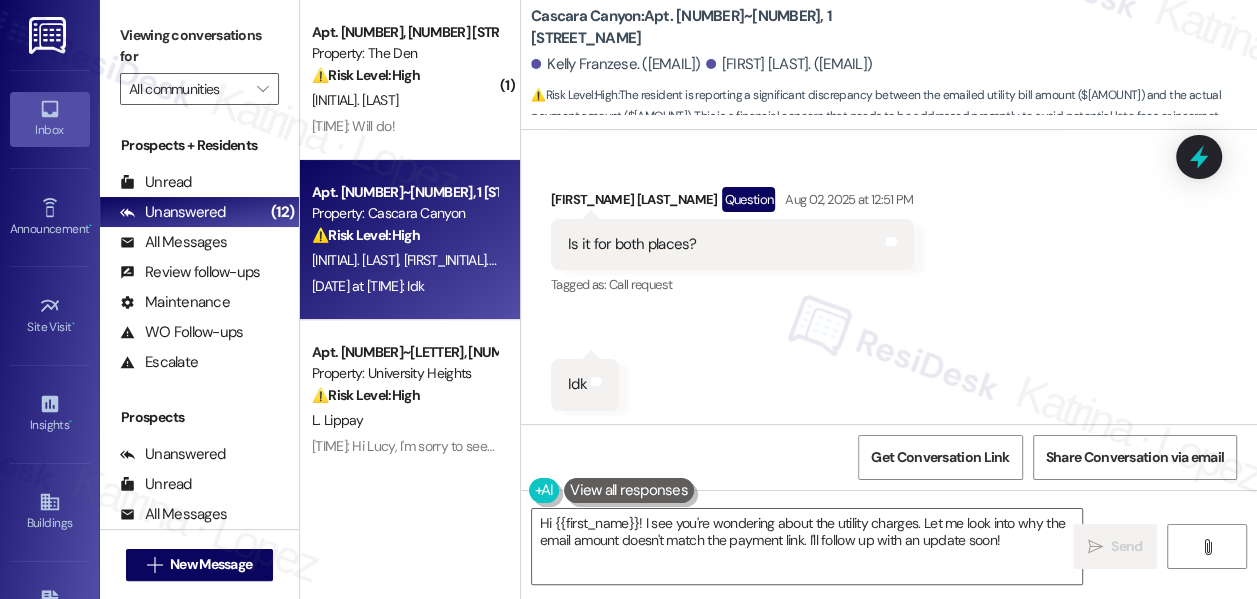 click on "Is it for both places?" at bounding box center (632, 244) 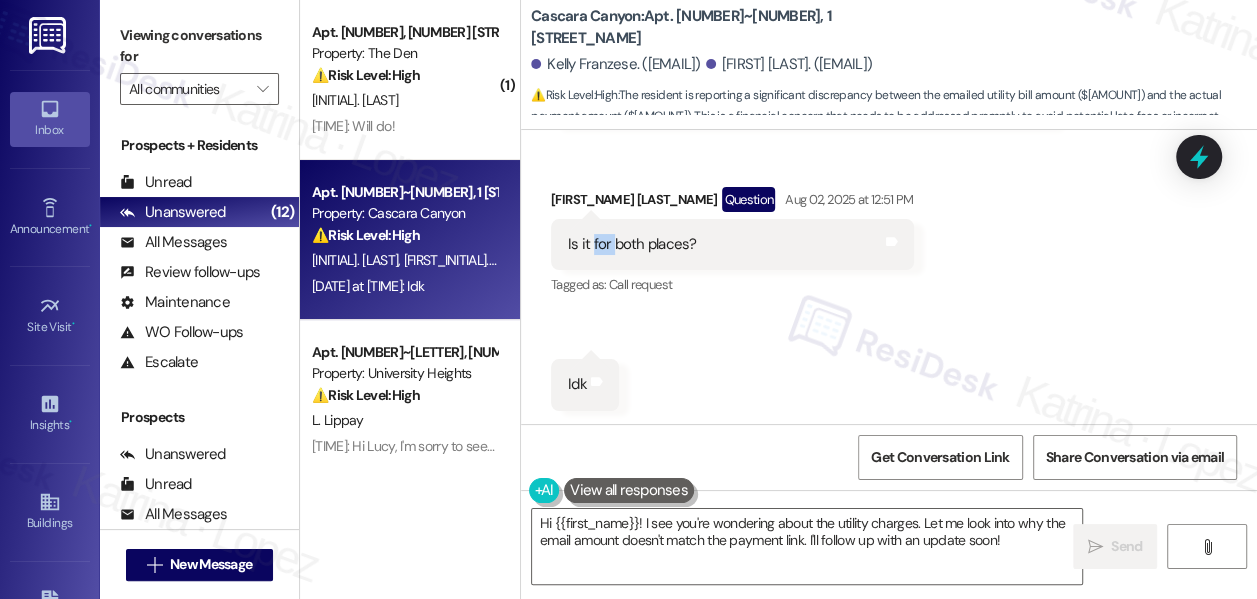 click on "Is it for both places?" at bounding box center [632, 244] 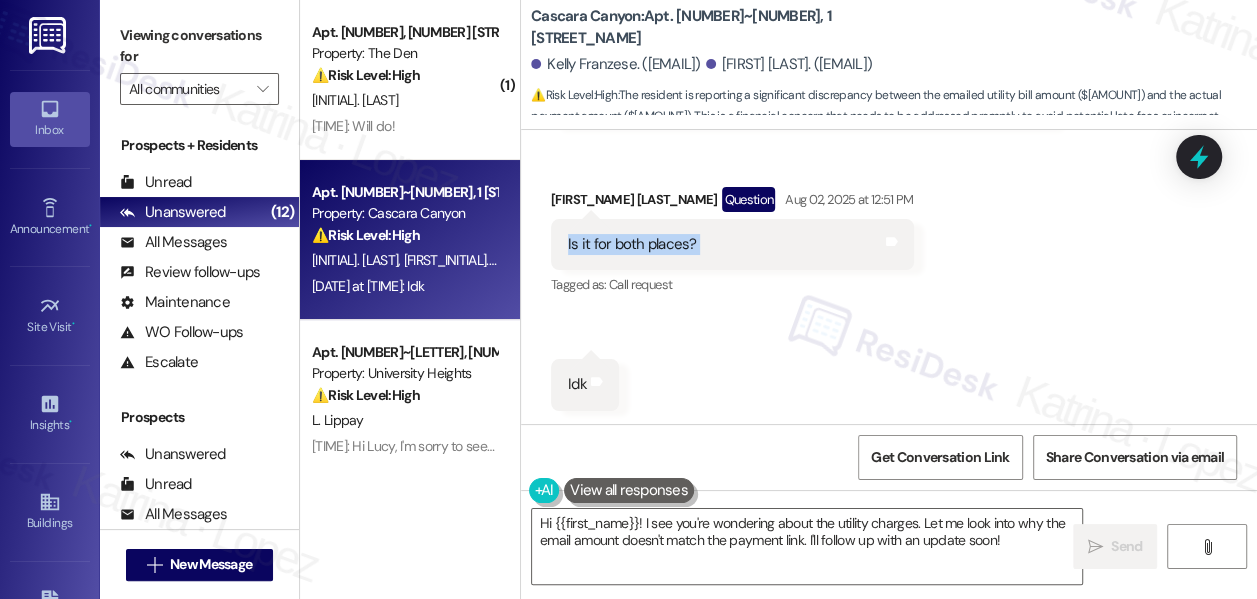 click on "Is it for both places?" at bounding box center [632, 244] 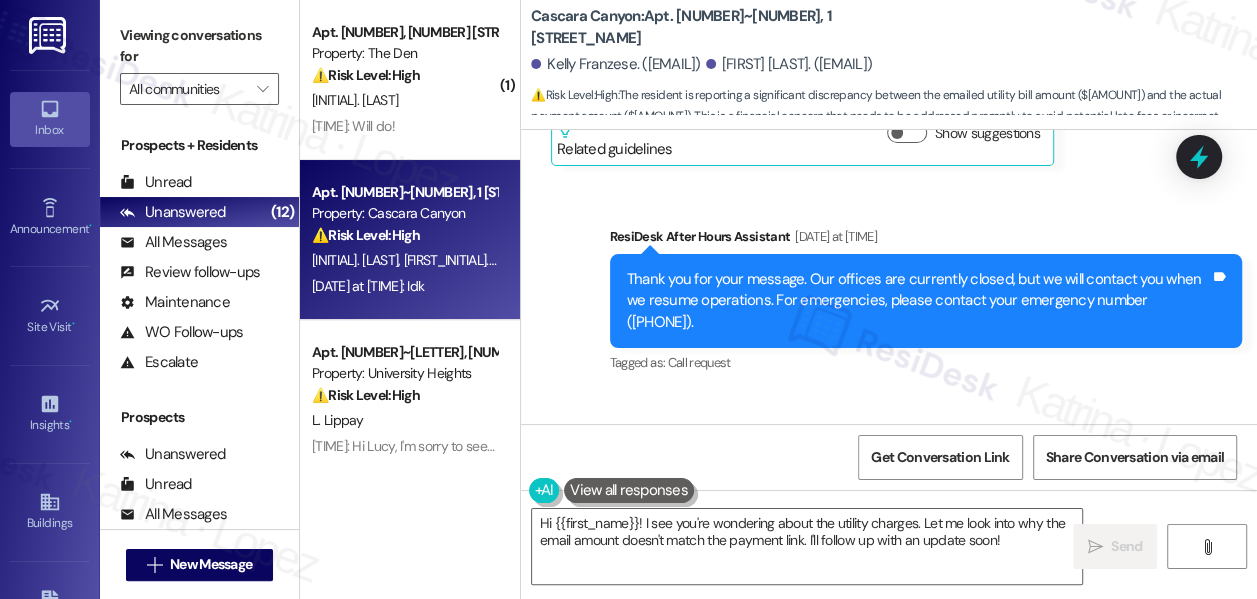 scroll, scrollTop: 6794, scrollLeft: 0, axis: vertical 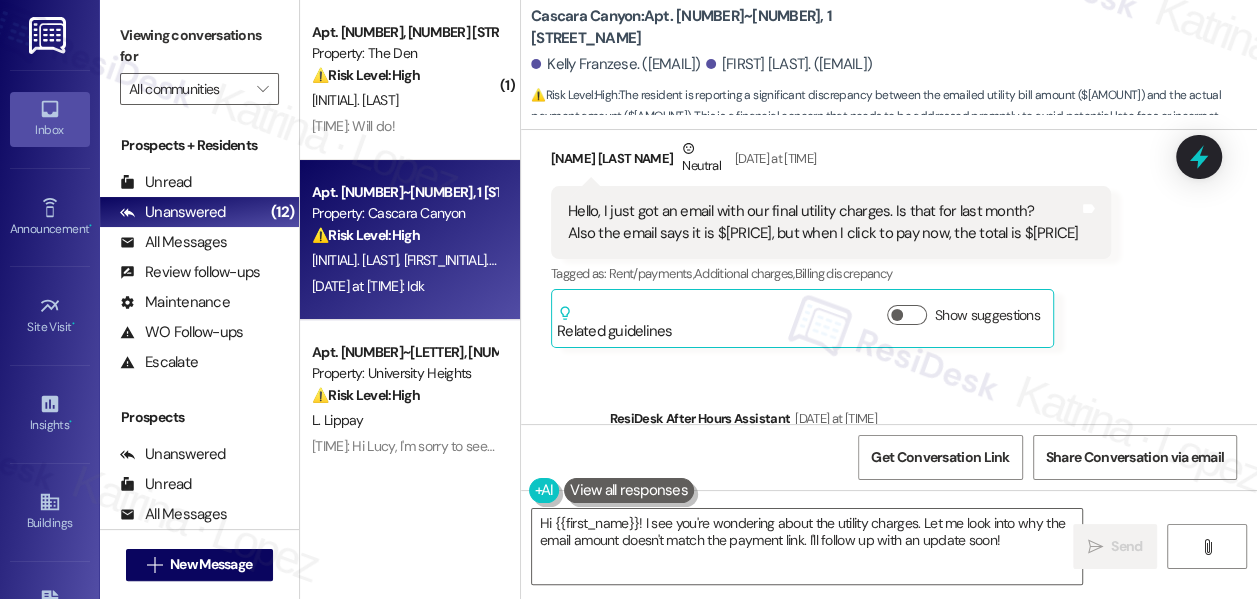 click on "Hello, I just got an email with our final utility charges. Is that for last month?
Also the email says it is $[AMOUNT], but when I click to pay now, the total is $[AMOUNT]" at bounding box center [823, 222] 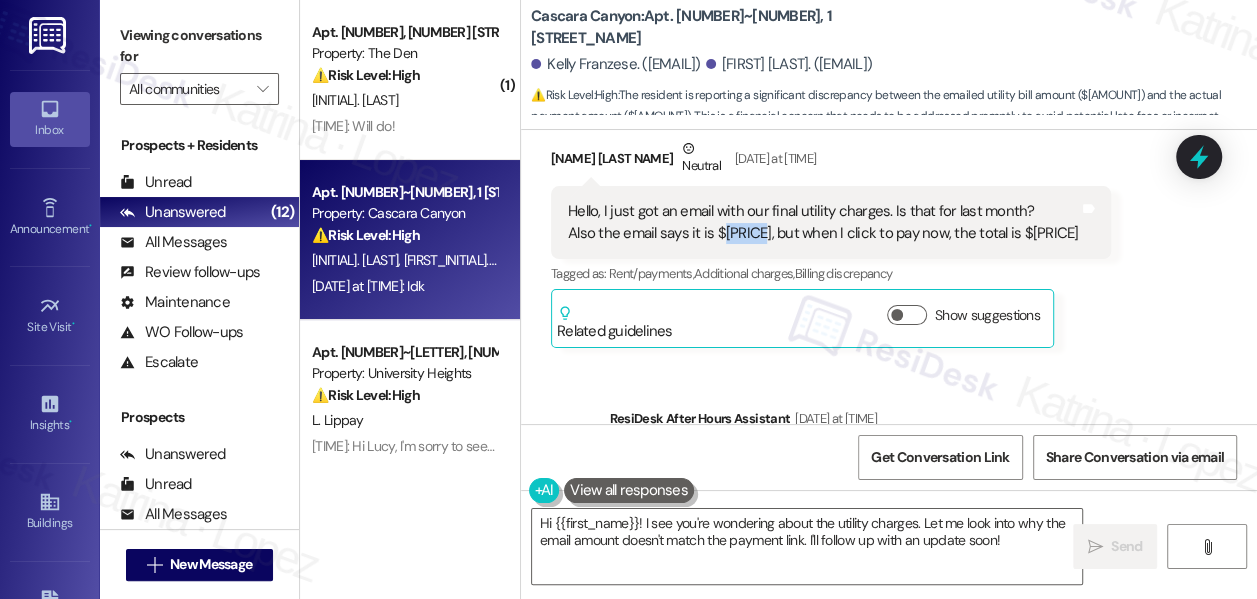 click on "Hello, I just got an email with our final utility charges. Is that for last month?
Also the email says it is $[AMOUNT], but when I click to pay now, the total is $[AMOUNT]" at bounding box center (823, 222) 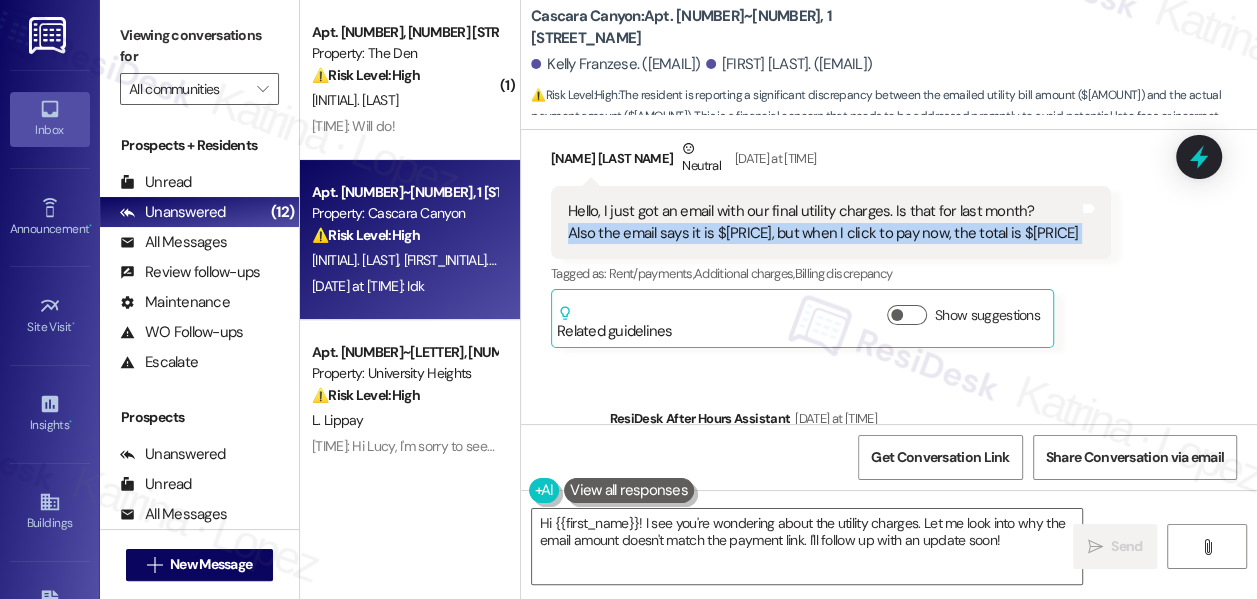 click on "Hello, I just got an email with our final utility charges. Is that for last month?
Also the email says it is $[AMOUNT], but when I click to pay now, the total is $[AMOUNT]" at bounding box center [823, 222] 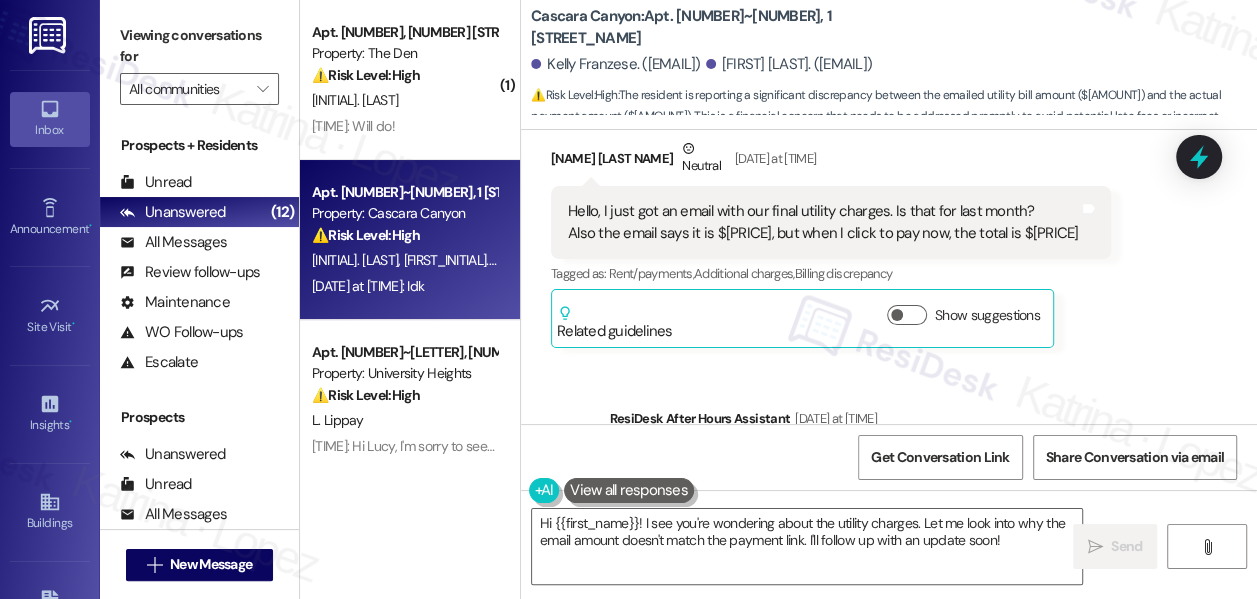 click on "Hello, I just got an email with our final utility charges. Is that for last month?
Also the email says it is $[AMOUNT], but when I click to pay now, the total is $[AMOUNT]" at bounding box center (823, 222) 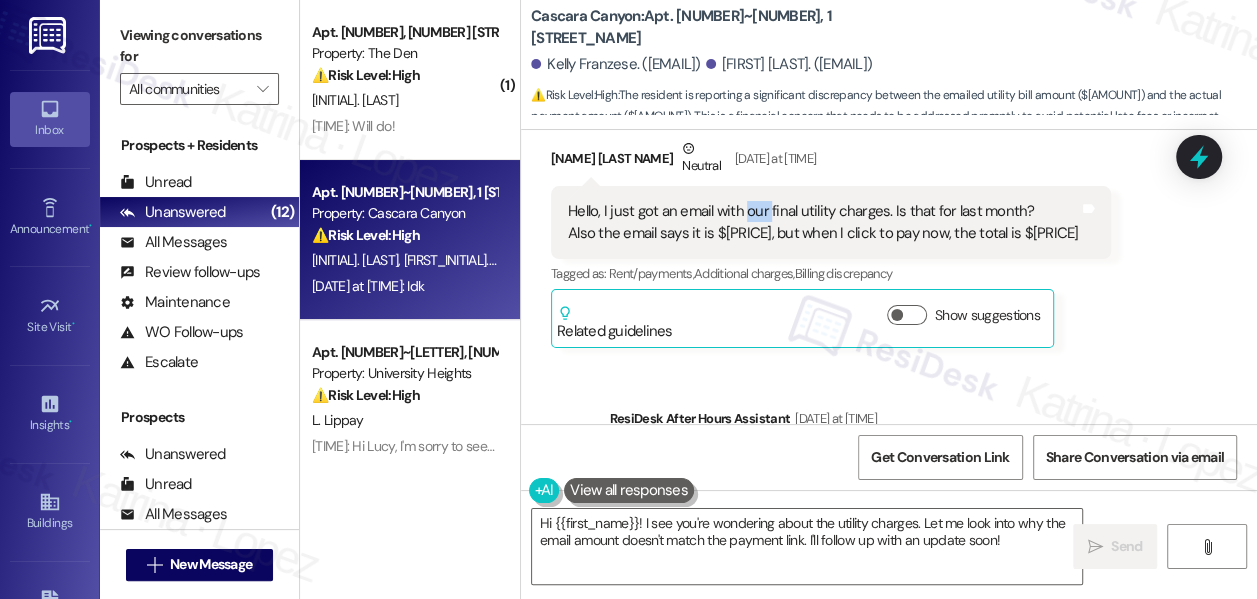 click on "Hello, I just got an email with our final utility charges. Is that for last month?
Also the email says it is $[AMOUNT], but when I click to pay now, the total is $[AMOUNT]" at bounding box center (823, 222) 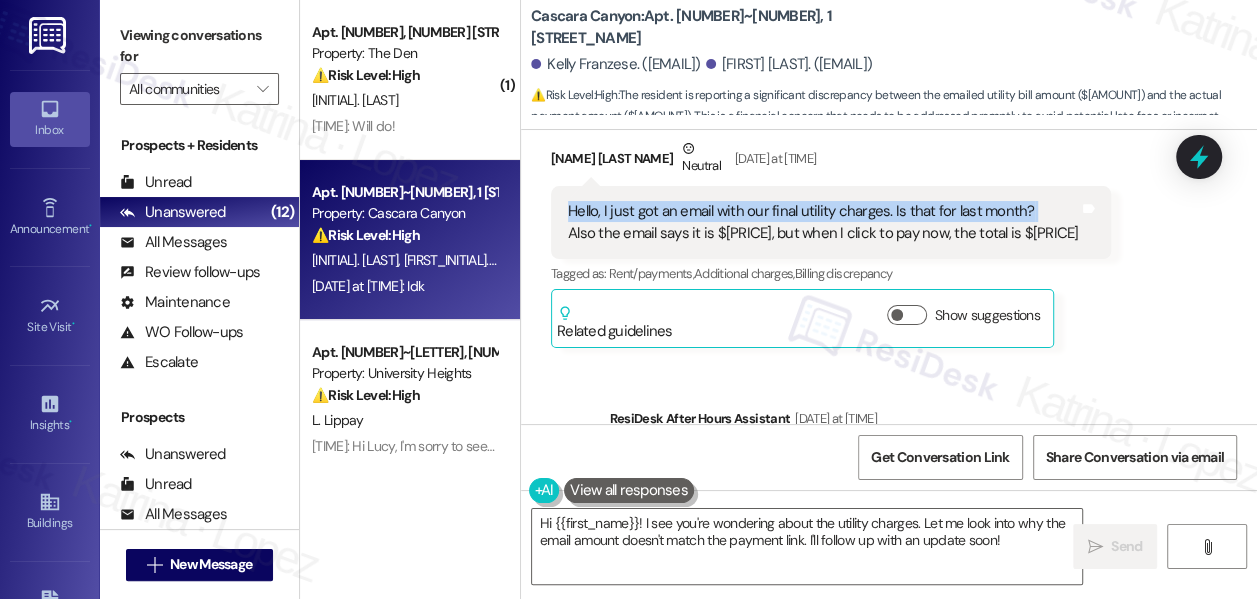 click on "Hello, I just got an email with our final utility charges. Is that for last month?
Also the email says it is $[AMOUNT], but when I click to pay now, the total is $[AMOUNT]" at bounding box center (823, 222) 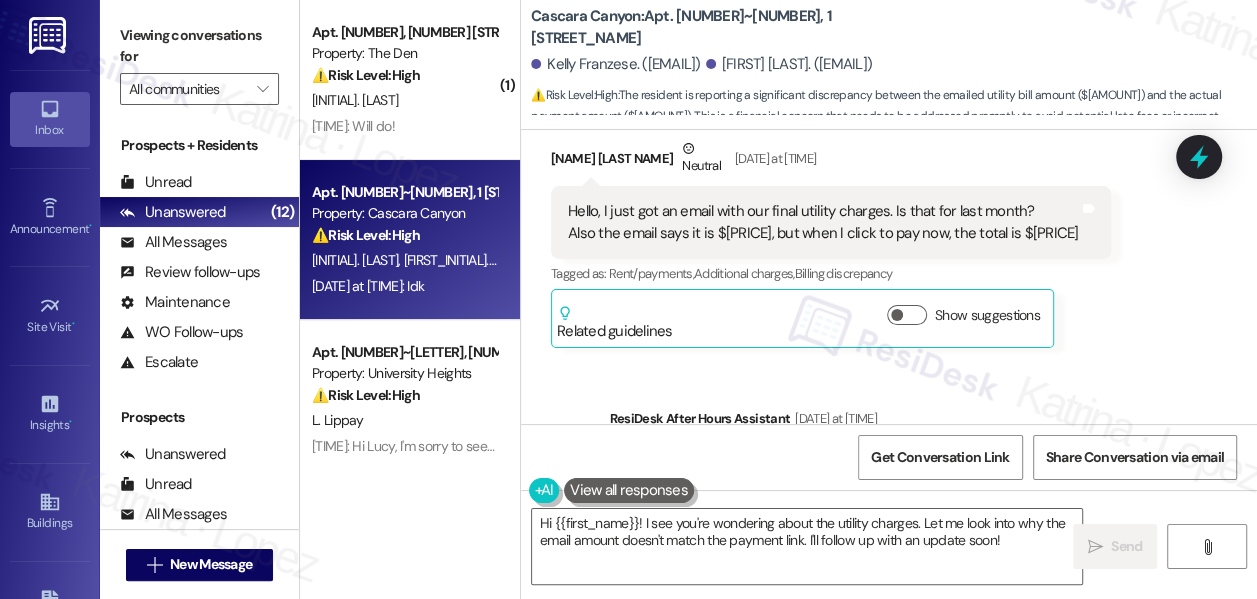 click on "Hello, I just got an email with our final utility charges. Is that for last month?
Also the email says it is $[AMOUNT], but when I click to pay now, the total is $[AMOUNT]" at bounding box center [823, 222] 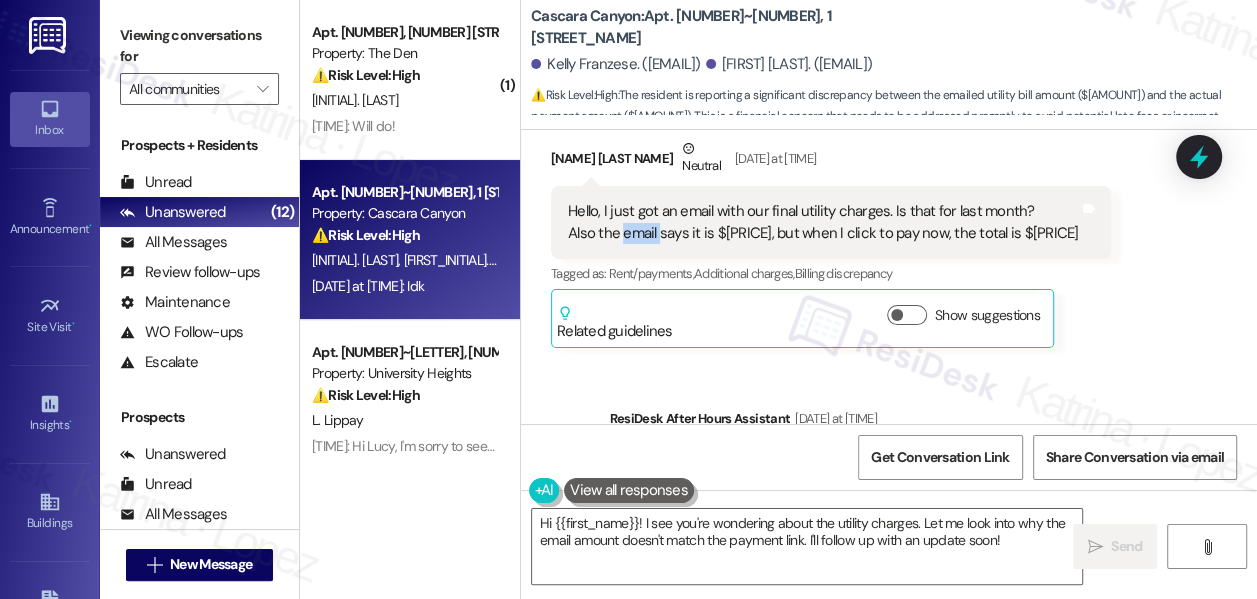 click on "Hello, I just got an email with our final utility charges. Is that for last month?
Also the email says it is $[AMOUNT], but when I click to pay now, the total is $[AMOUNT]" at bounding box center [823, 222] 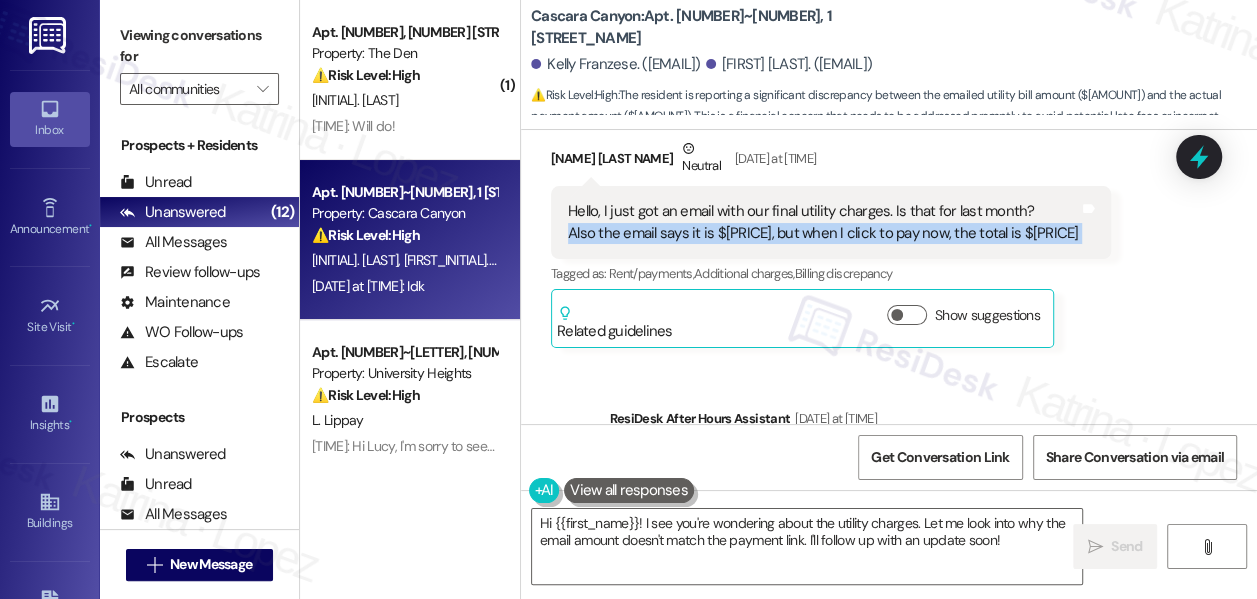 click on "Hello, I just got an email with our final utility charges. Is that for last month?
Also the email says it is $[AMOUNT], but when I click to pay now, the total is $[AMOUNT]" at bounding box center (823, 222) 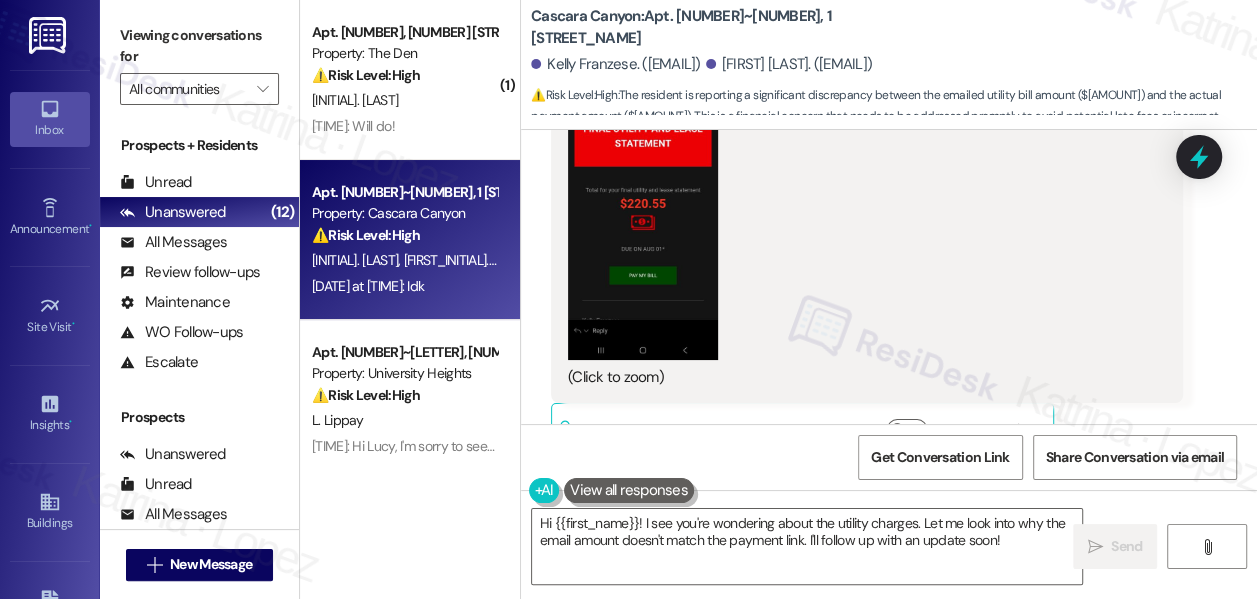 scroll, scrollTop: 7613, scrollLeft: 0, axis: vertical 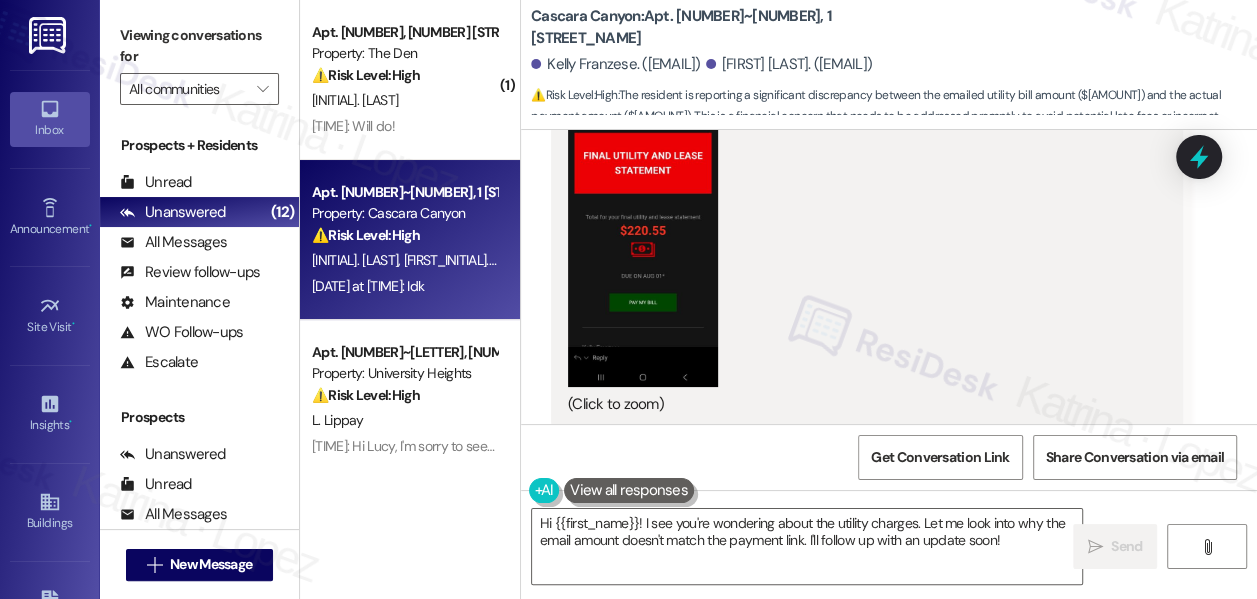 click at bounding box center (643, 224) 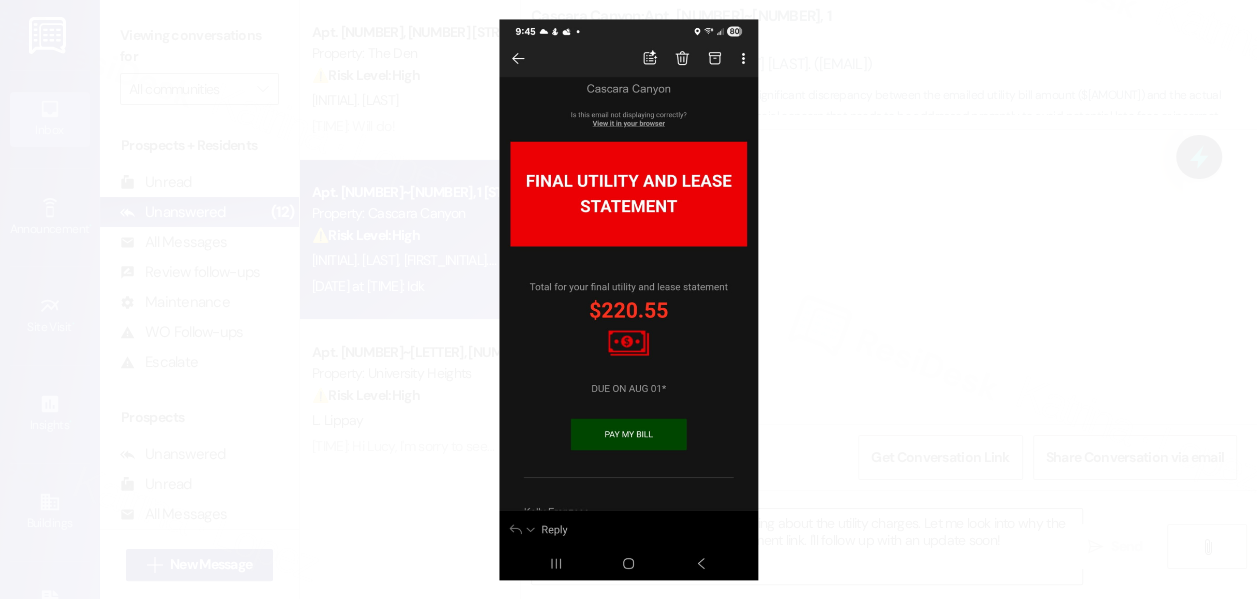 click at bounding box center [628, 299] 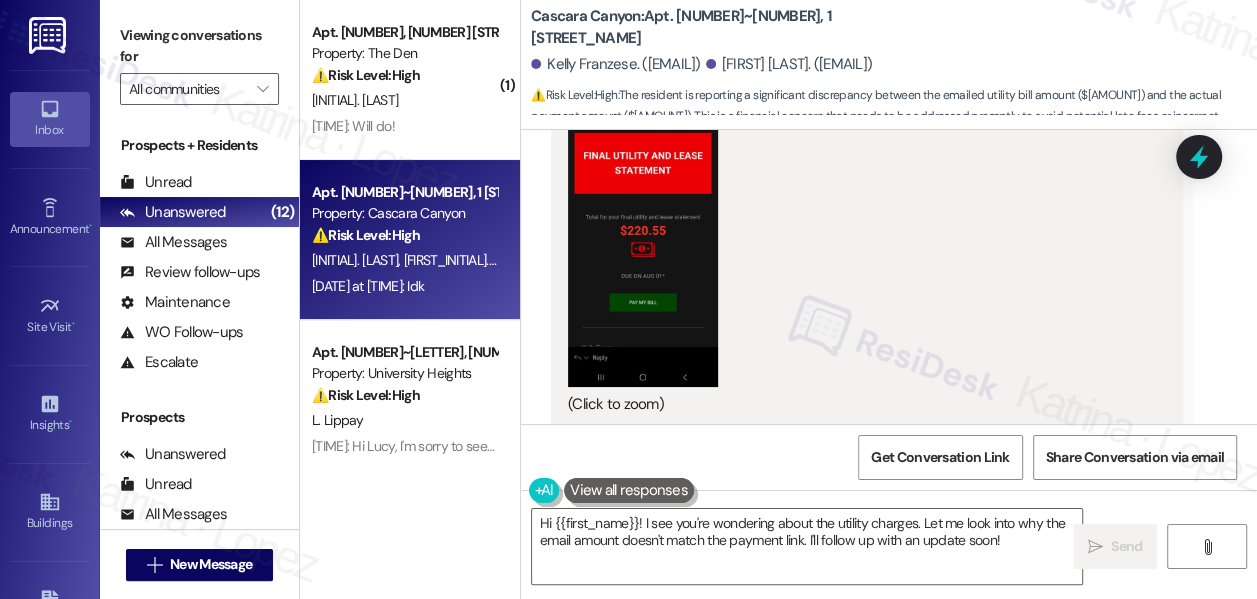 click on "(Click to zoom)" at bounding box center [859, 238] 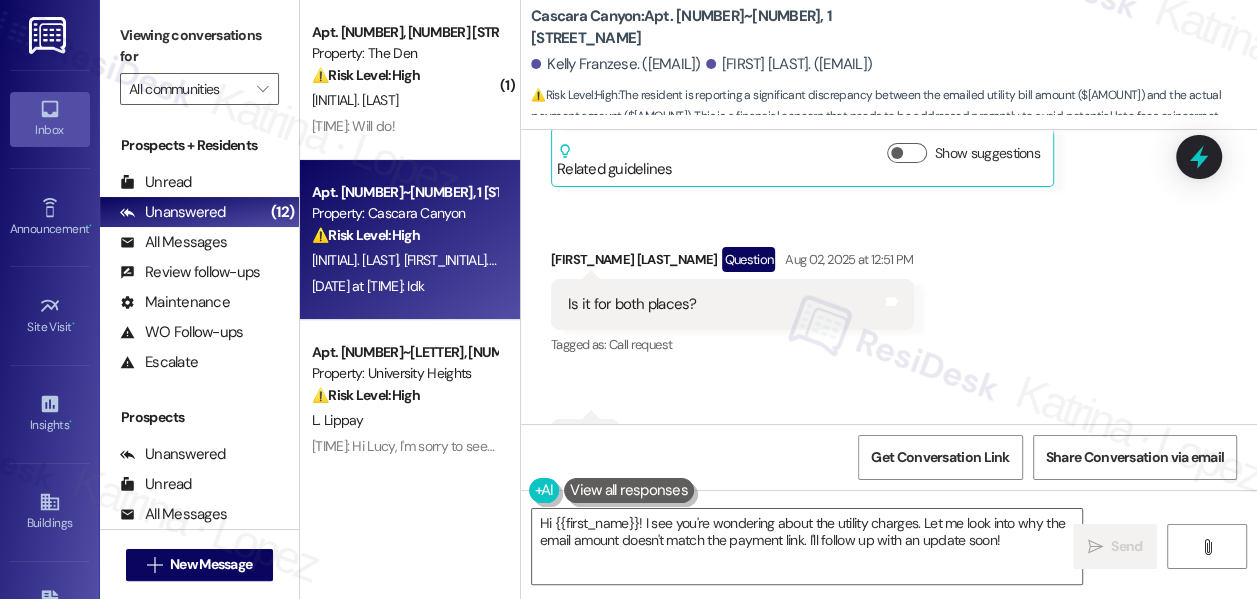 scroll, scrollTop: 7976, scrollLeft: 0, axis: vertical 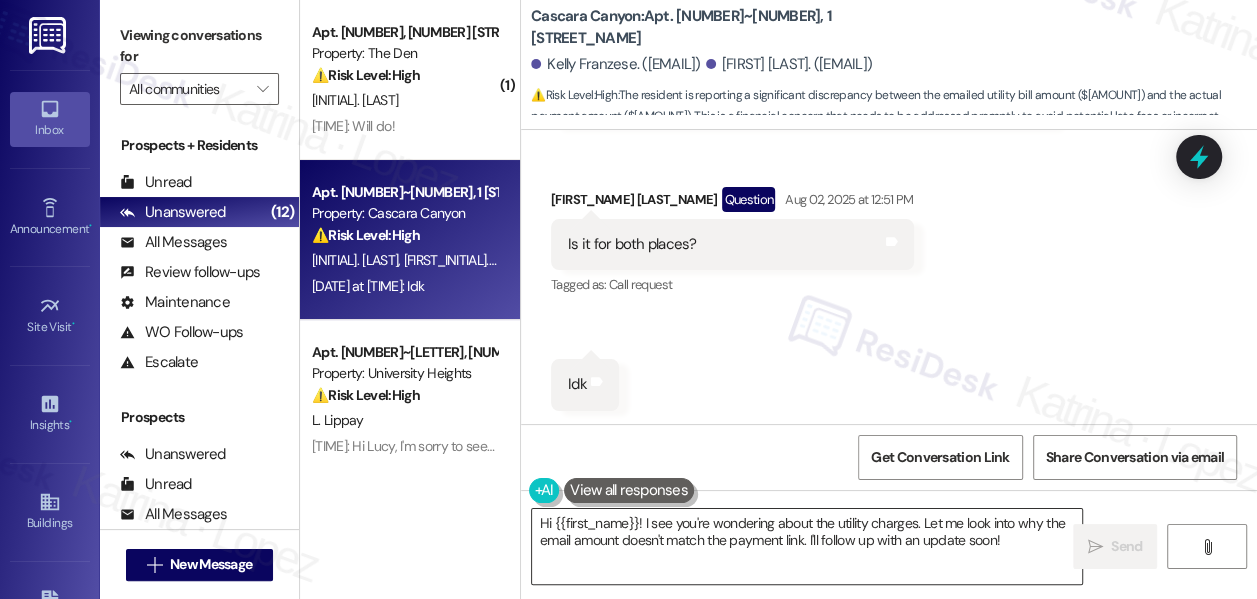 click on "Hi {{first_name}}! I see you're wondering about the utility charges. Let me look into why the email amount doesn't match the payment link. I'll follow up with an update soon!" at bounding box center [807, 546] 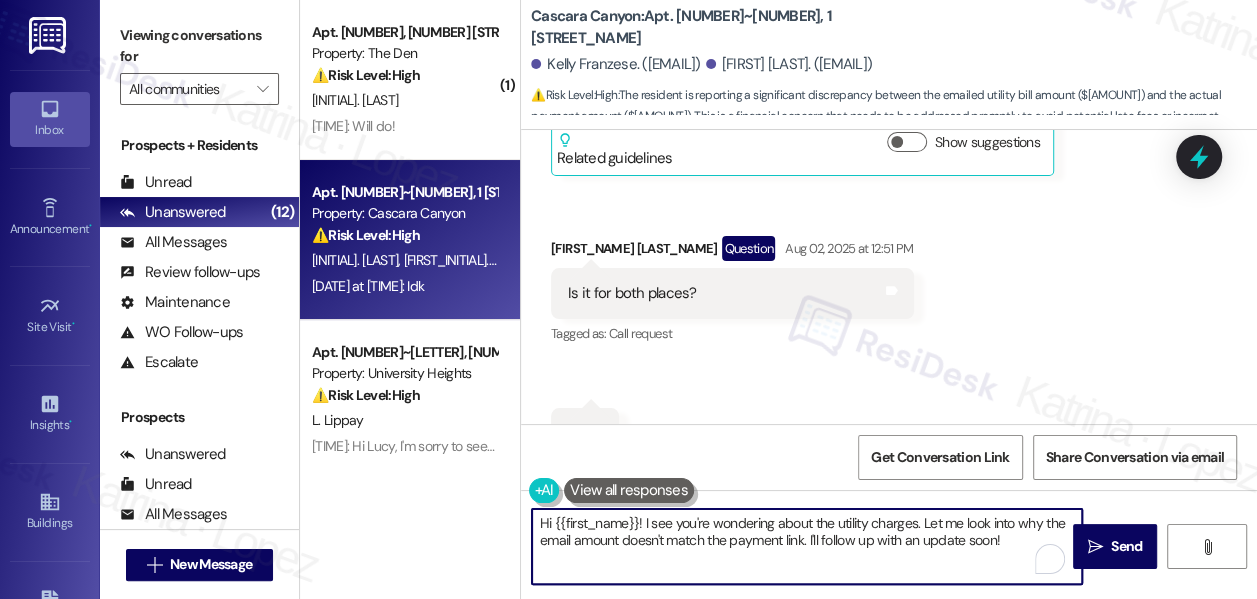 scroll, scrollTop: 7885, scrollLeft: 0, axis: vertical 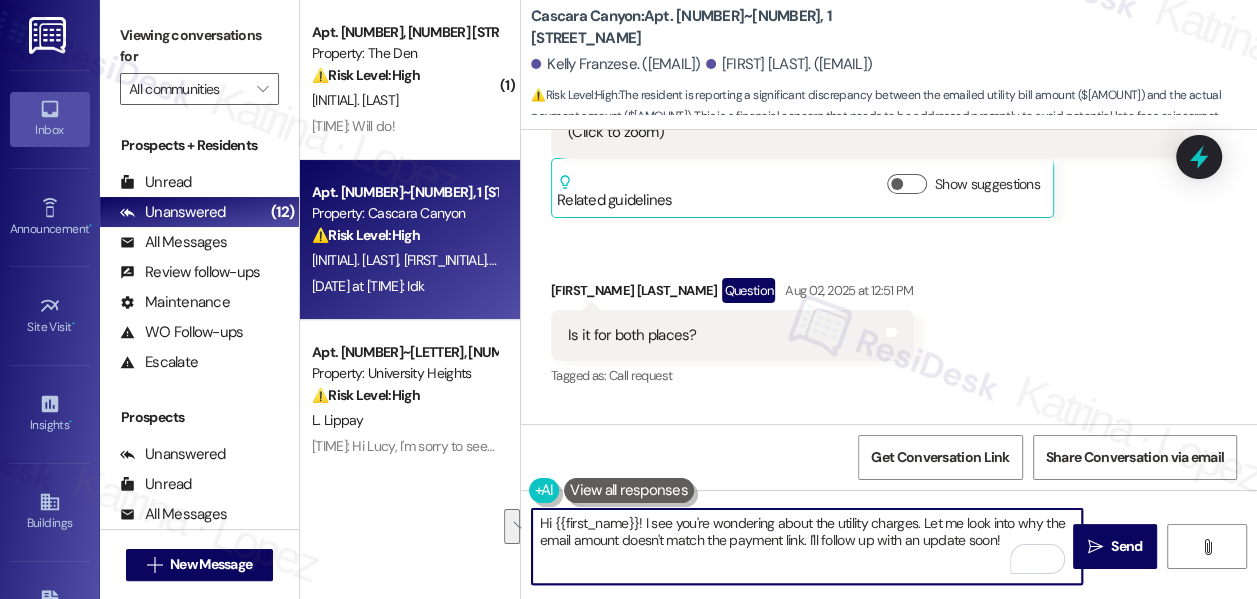 drag, startPoint x: 1000, startPoint y: 537, endPoint x: 896, endPoint y: 526, distance: 104.58012 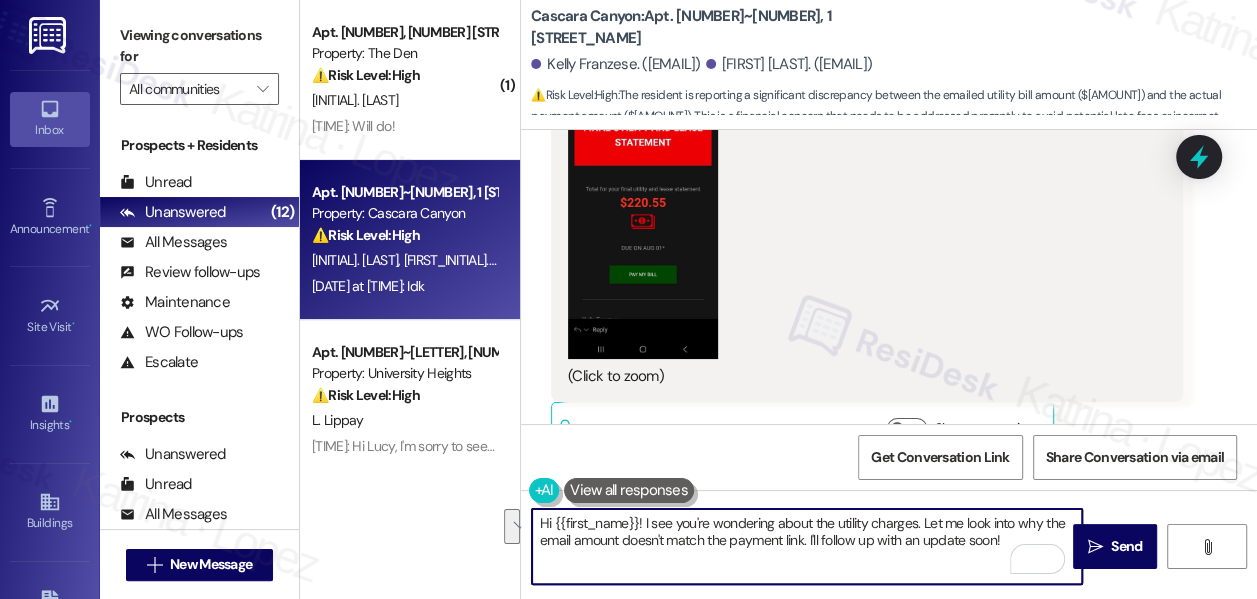 scroll, scrollTop: 7613, scrollLeft: 0, axis: vertical 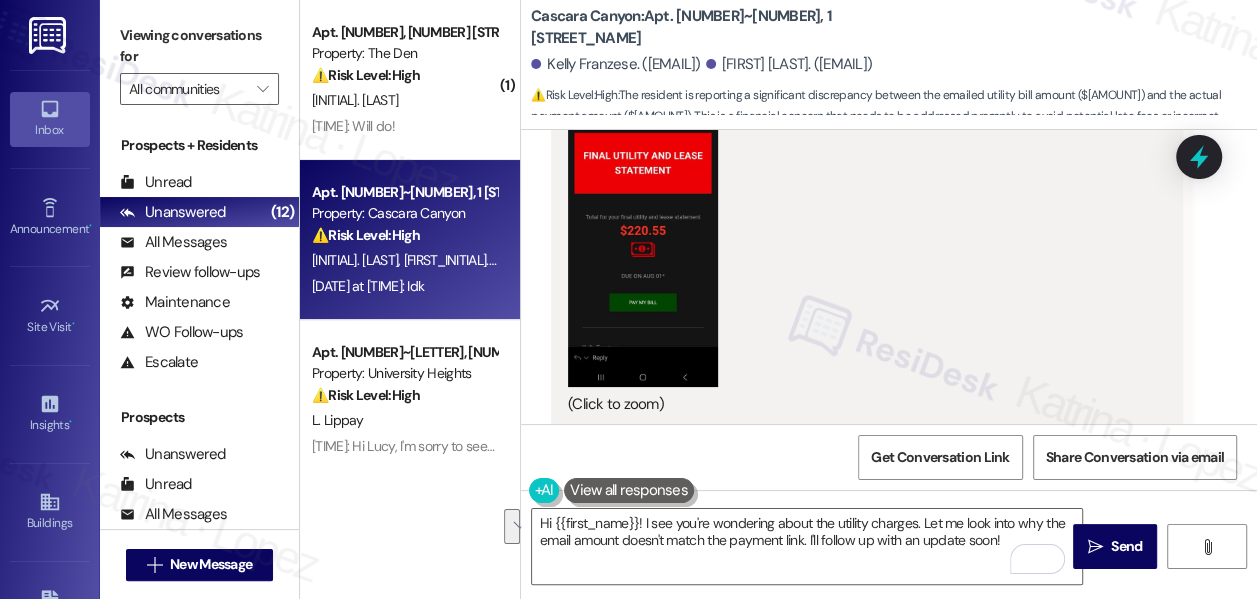 click on "Viewing conversations for" at bounding box center [199, 46] 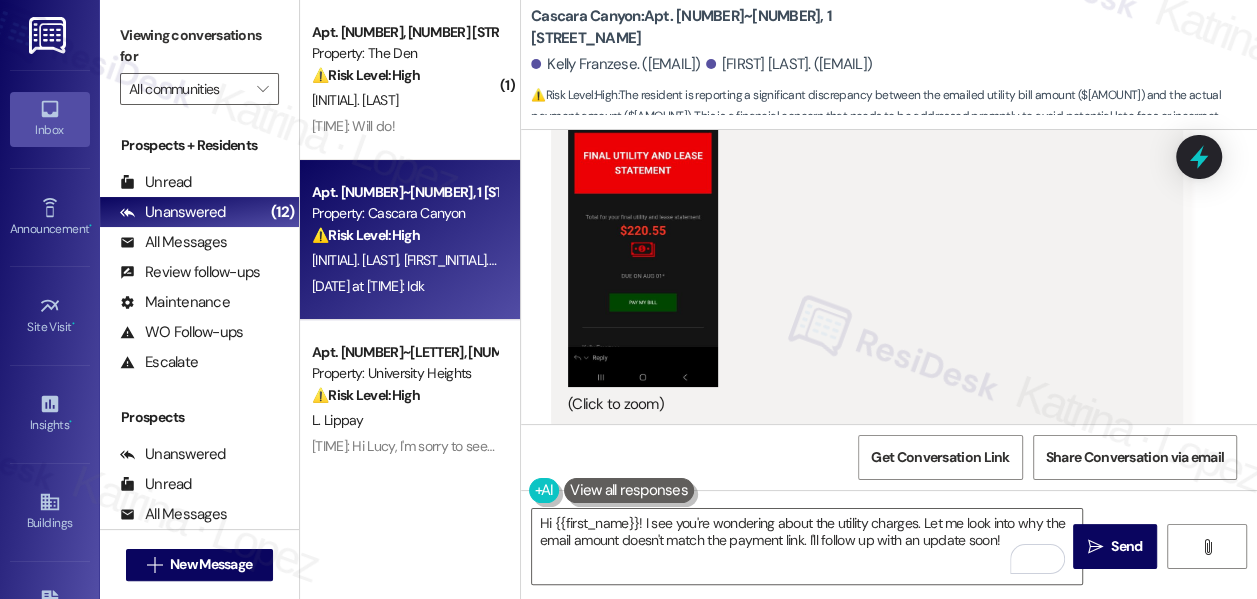 click on "Viewing conversations for" at bounding box center [199, 46] 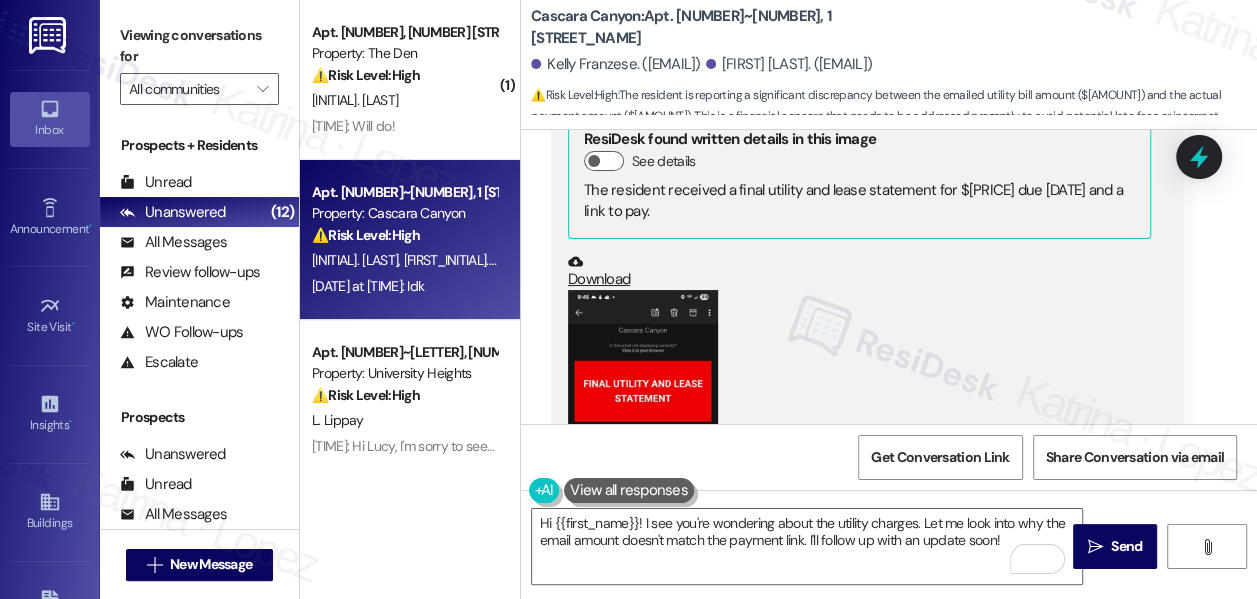 scroll, scrollTop: 7340, scrollLeft: 0, axis: vertical 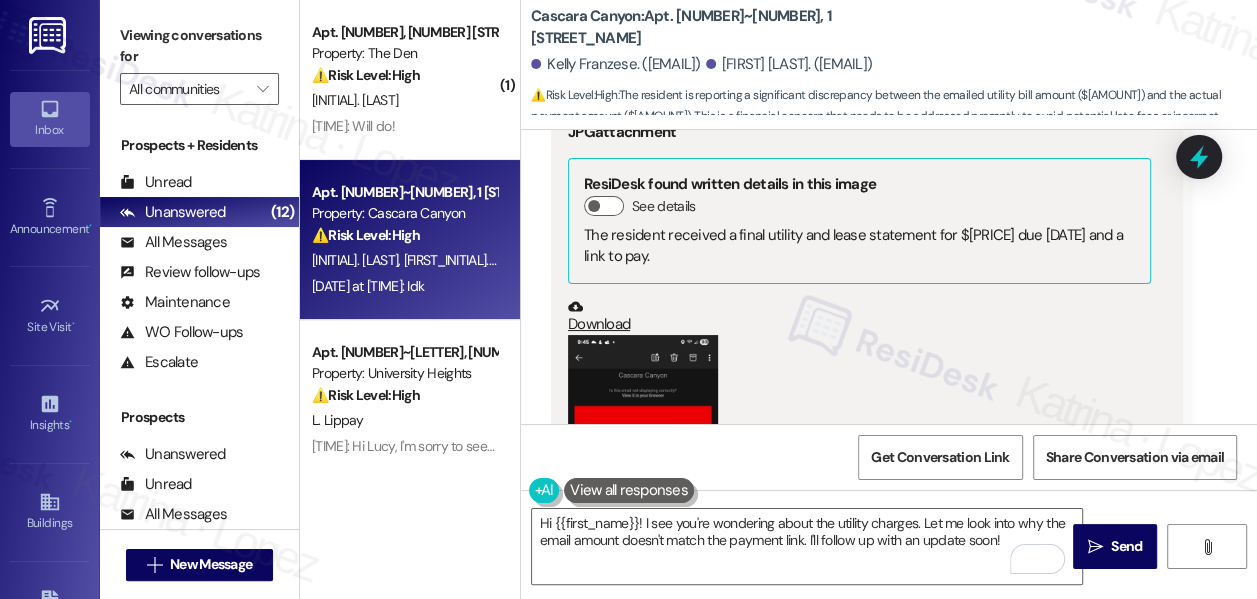 click on "Viewing conversations for All communities " at bounding box center [199, 62] 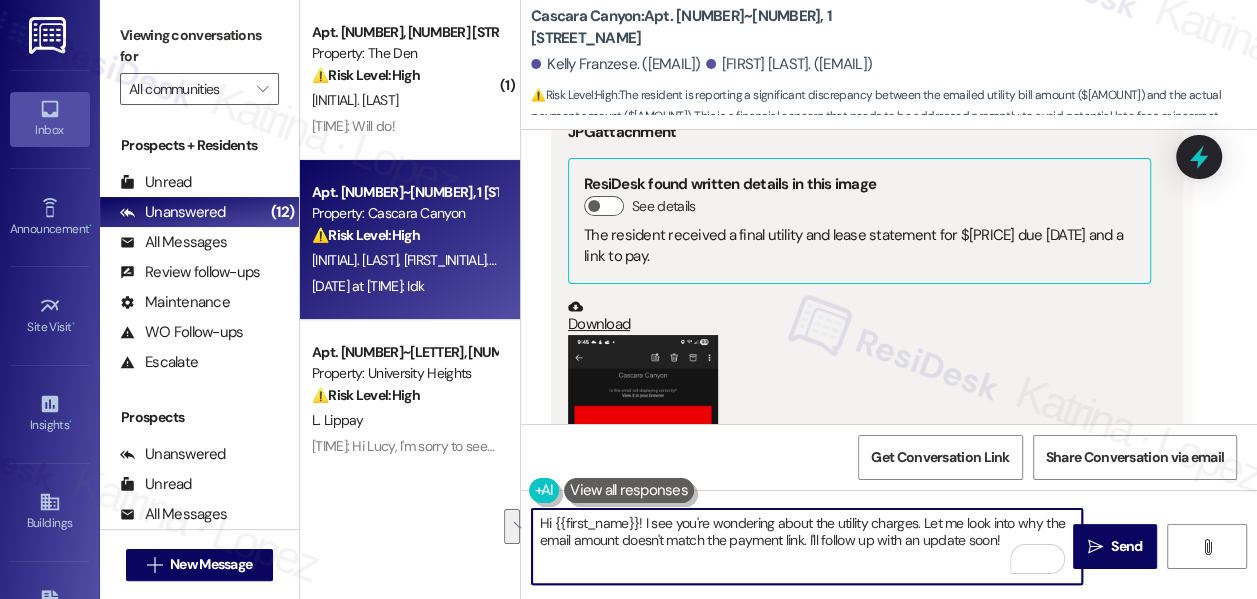 drag, startPoint x: 1002, startPoint y: 537, endPoint x: 645, endPoint y: 522, distance: 357.31497 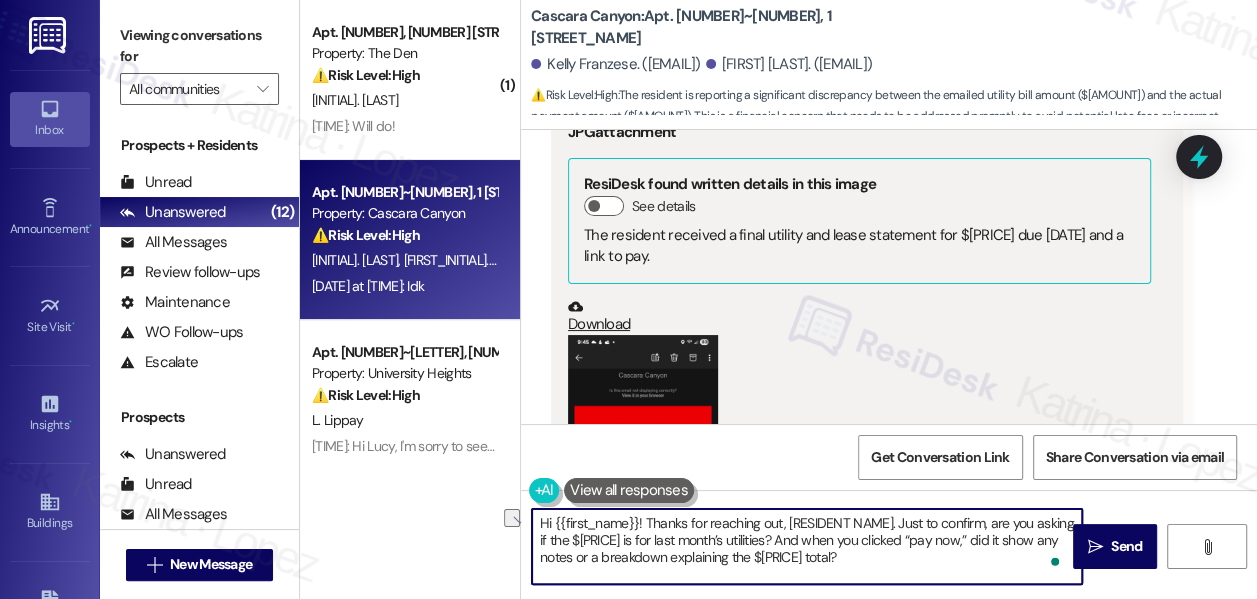 drag, startPoint x: 886, startPoint y: 522, endPoint x: 645, endPoint y: 524, distance: 241.0083 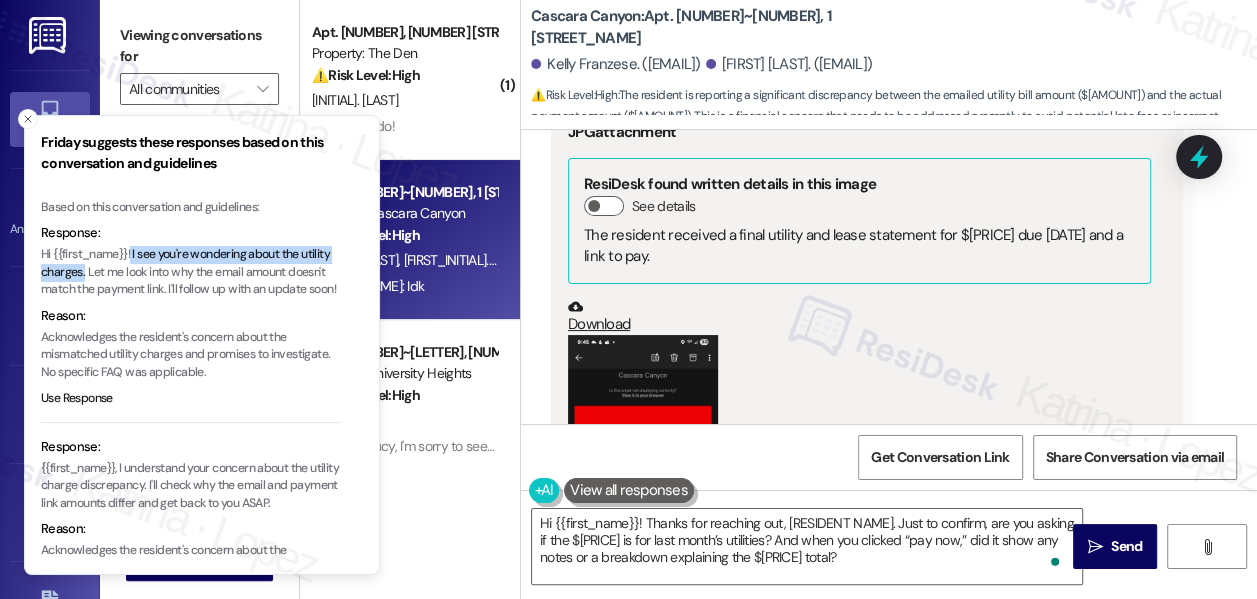 type 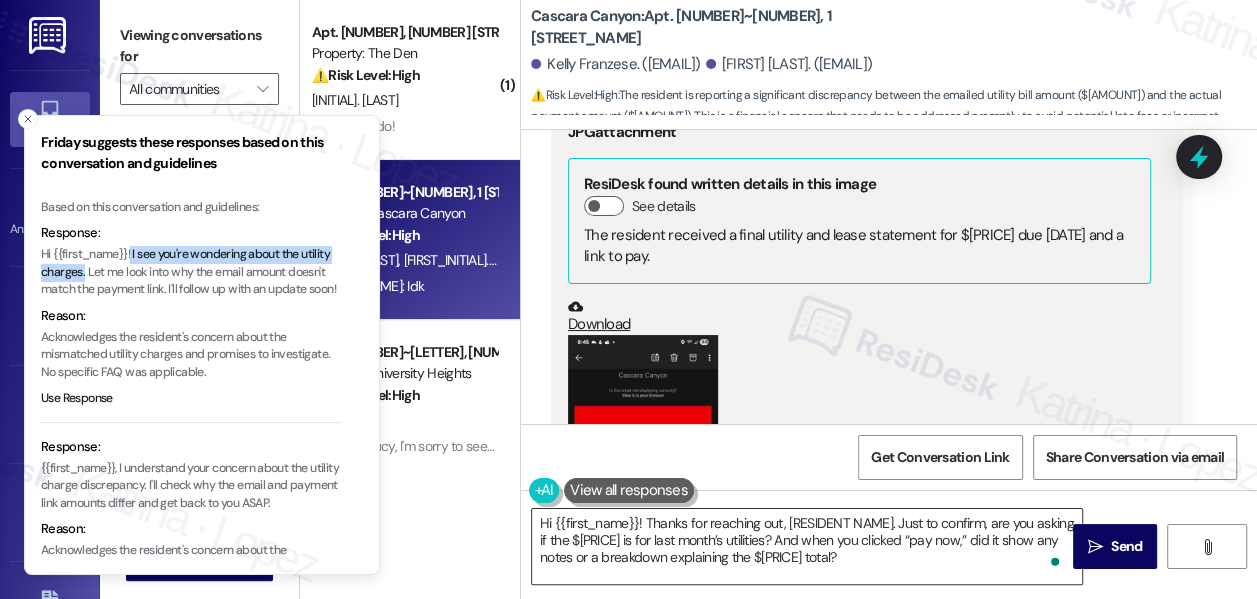 click on "Hi {{first_name}}! Thanks for reaching out, [Resident Name]. Just to confirm, are you asking if the $220.55 is for last month’s utilities? And when you clicked “pay now,” did it show any notes or a breakdown explaining the $452.28 total?" at bounding box center [807, 546] 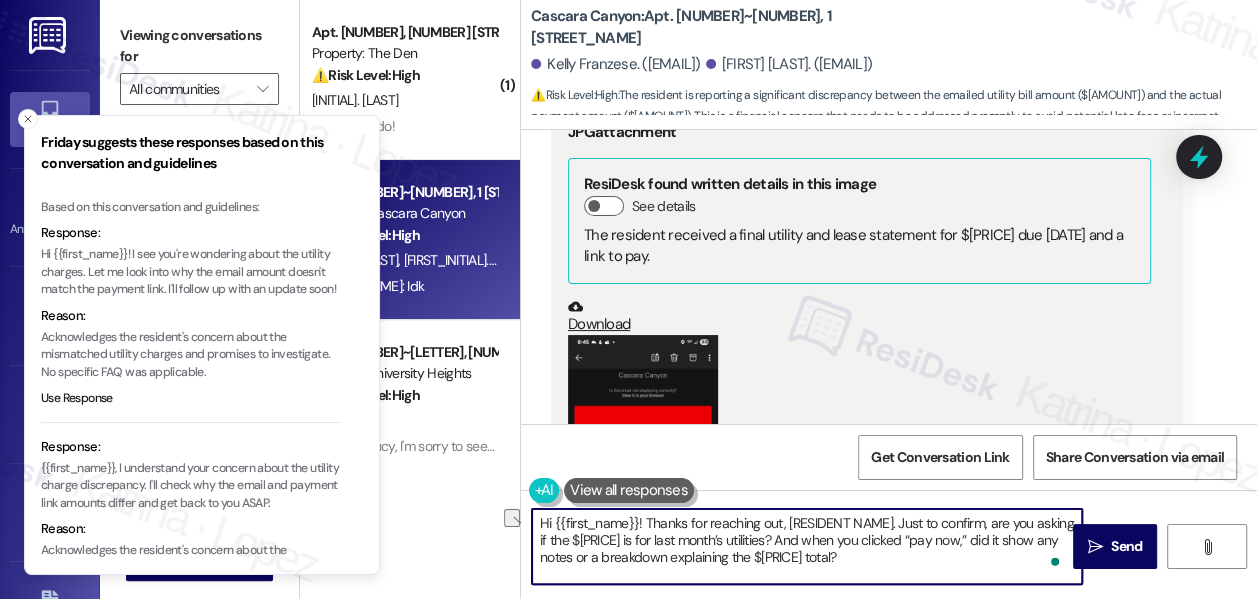 drag, startPoint x: 647, startPoint y: 524, endPoint x: 882, endPoint y: 517, distance: 235.10423 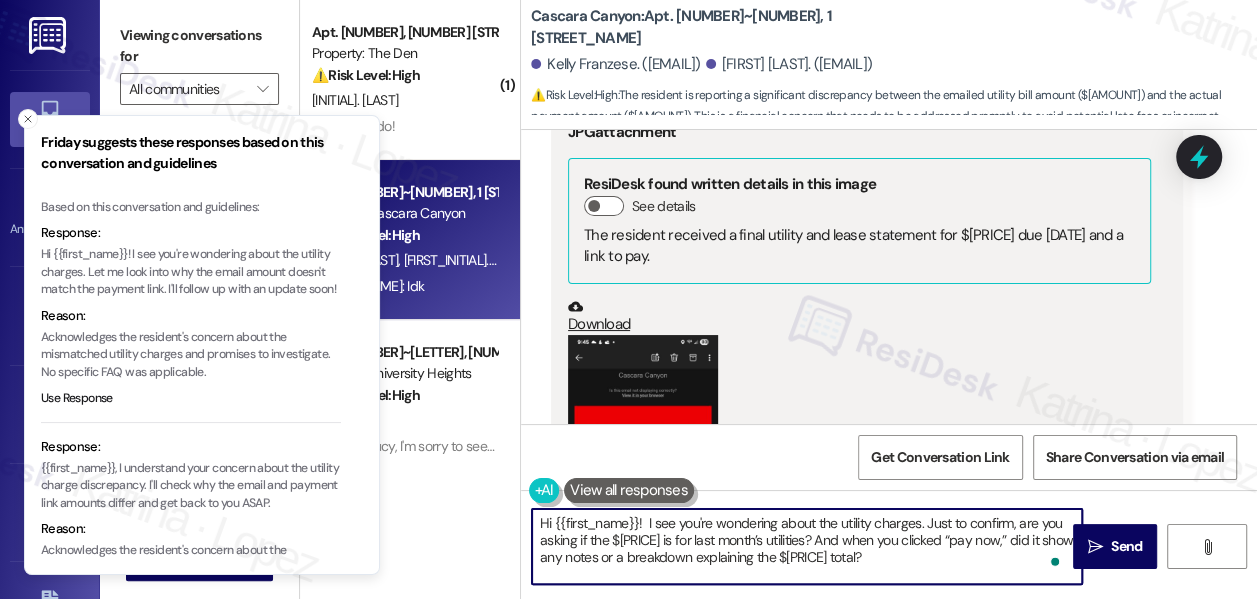 drag, startPoint x: 644, startPoint y: 522, endPoint x: 688, endPoint y: 520, distance: 44.04543 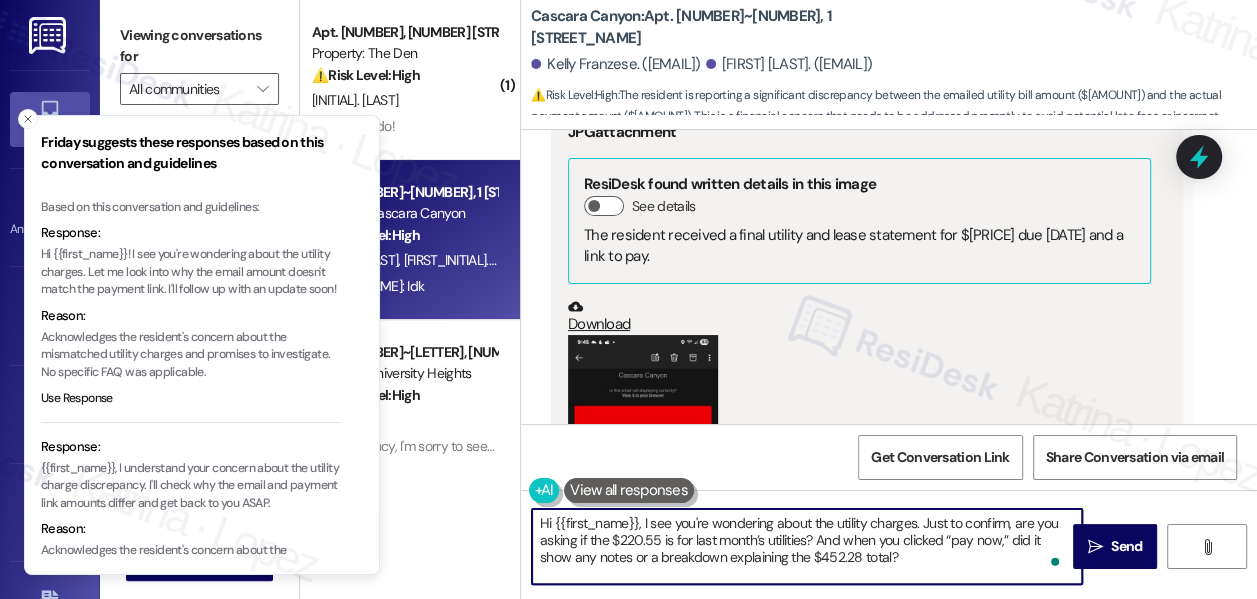 click on "Hi {{first_name}}, I see you're wondering about the utility charges. Just to confirm, are you asking if the $220.55 is for last month’s utilities? And when you clicked “pay now,” did it show any notes or a breakdown explaining the $452.28 total?" at bounding box center (807, 546) 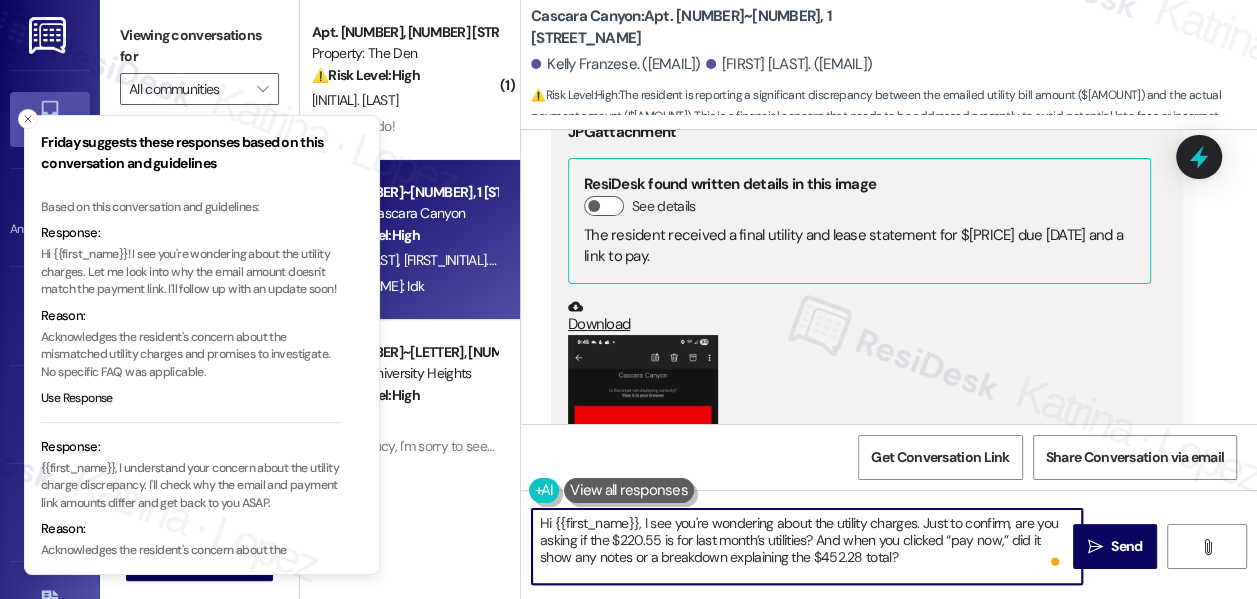 click on "Hi {{first_name}}, I see you're wondering about the utility charges. Just to confirm, are you asking if the $220.55 is for last month’s utilities? And when you clicked “pay now,” did it show any notes or a breakdown explaining the $452.28 total?" at bounding box center (807, 546) 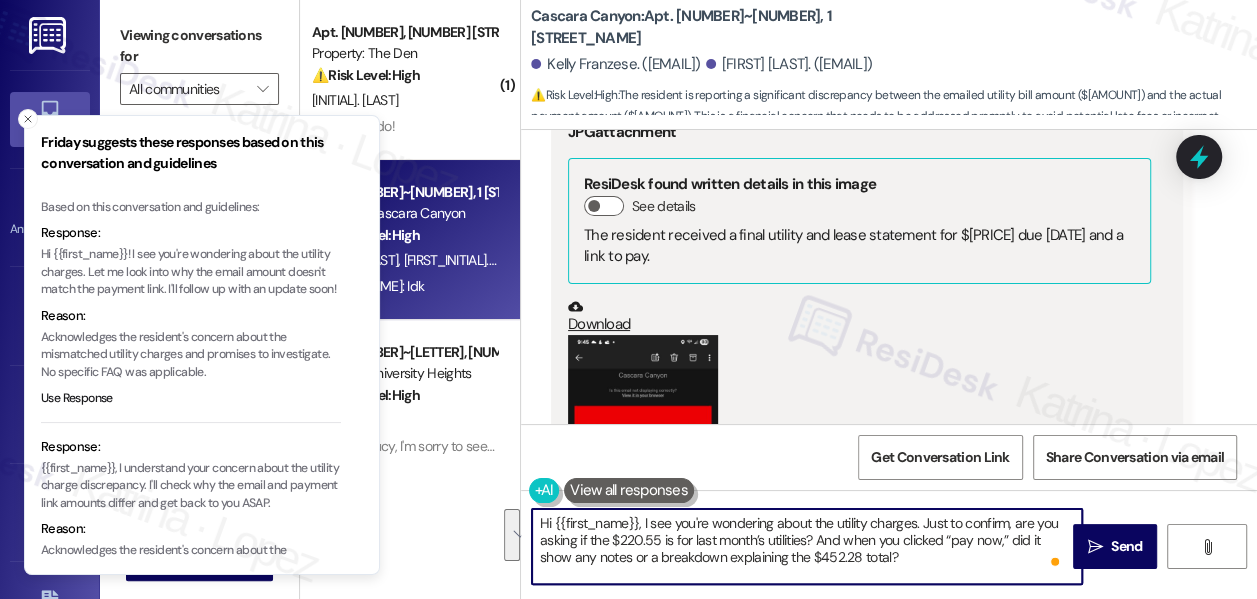 type on "Hi {{first_name}}, I see you're wondering about the utility charges. Just to confirm, are you asking if the $220.55 is for last month’s utilities? And when you clicked “pay now,” did it show any notes or a breakdown explaining the $452.28 total?" 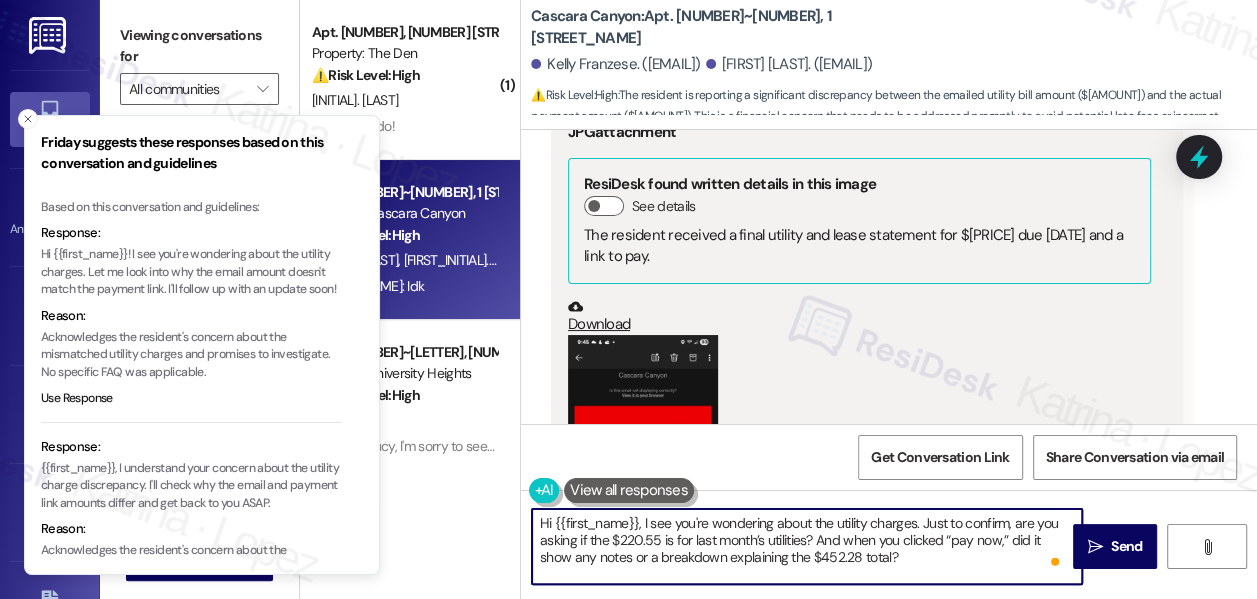 click on "Hi {{first_name}}, I see you're wondering about the utility charges. Just to confirm, are you asking if the $220.55 is for last month’s utilities? And when you clicked “pay now,” did it show any notes or a breakdown explaining the $452.28 total?" at bounding box center [807, 546] 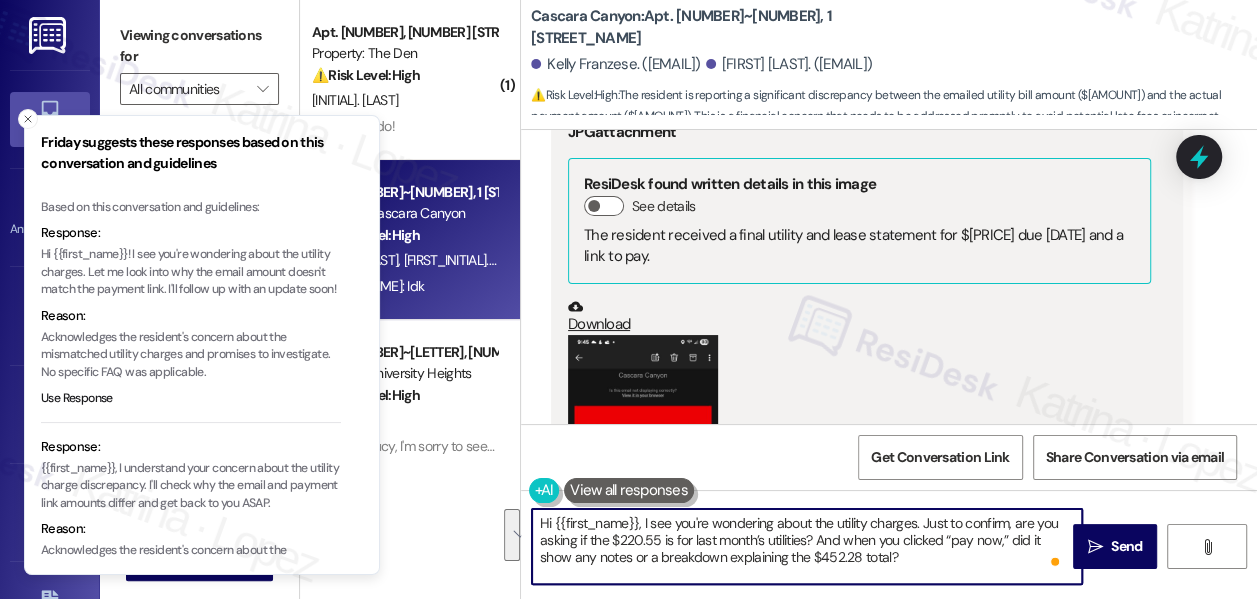 click on "Hi {{first_name}}, I see you're wondering about the utility charges. Just to confirm, are you asking if the $220.55 is for last month’s utilities? And when you clicked “pay now,” did it show any notes or a breakdown explaining the $452.28 total?" at bounding box center [807, 546] 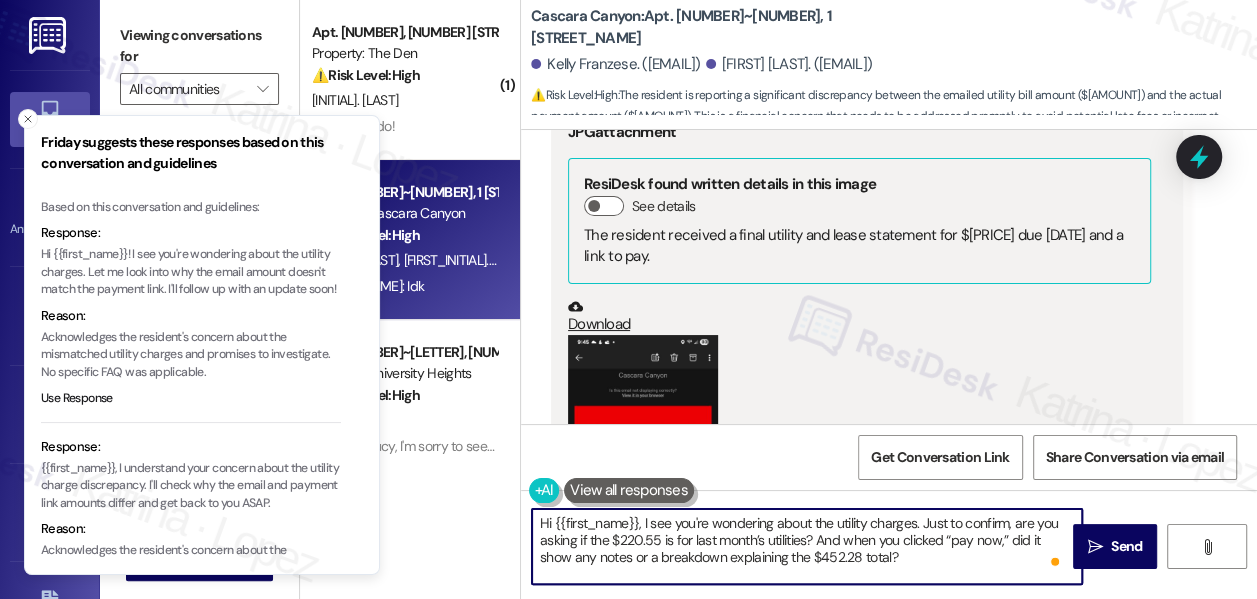 click on "Hi {{first_name}}, I see you're wondering about the utility charges. Just to confirm, are you asking if the $220.55 is for last month’s utilities? And when you clicked “pay now,” did it show any notes or a breakdown explaining the $452.28 total?" at bounding box center [807, 546] 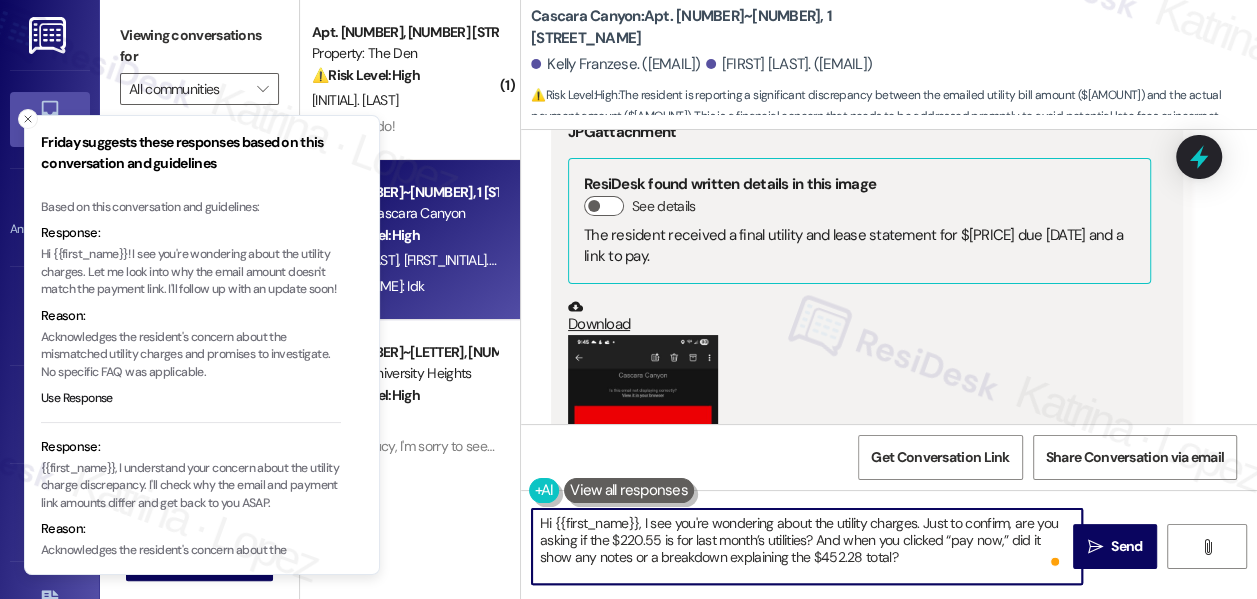 click on "Hi {{first_name}}, I see you're wondering about the utility charges. Just to confirm, are you asking if the $220.55 is for last month’s utilities? And when you clicked “pay now,” did it show any notes or a breakdown explaining the $452.28 total?" at bounding box center (807, 546) 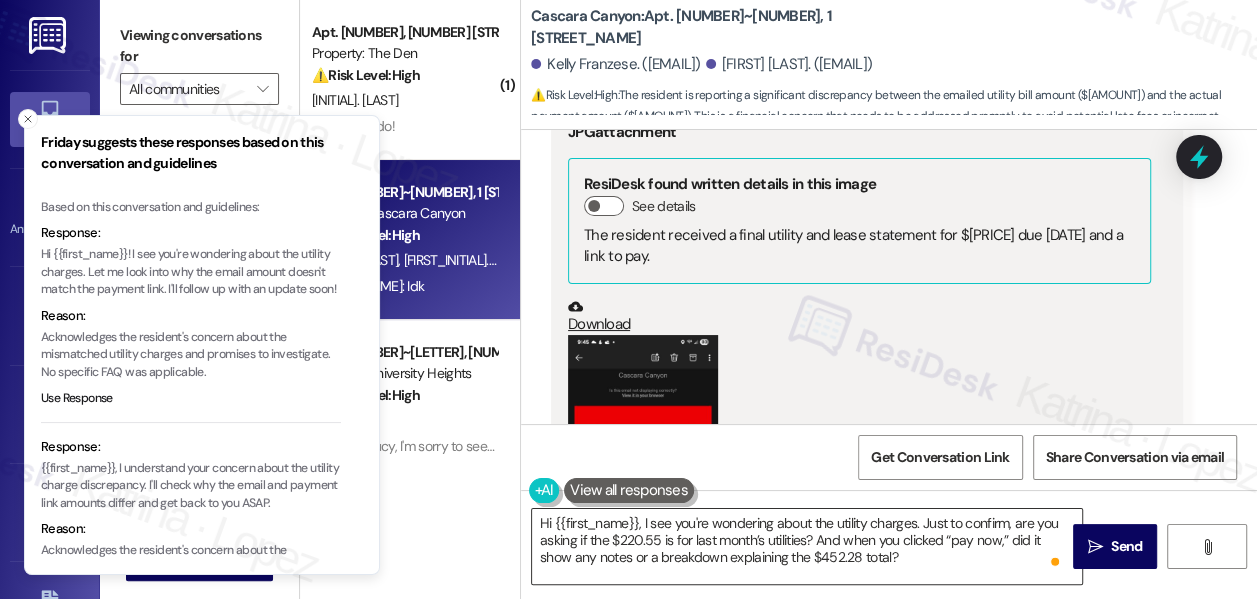 drag, startPoint x: 1124, startPoint y: 543, endPoint x: 832, endPoint y: 541, distance: 292.00684 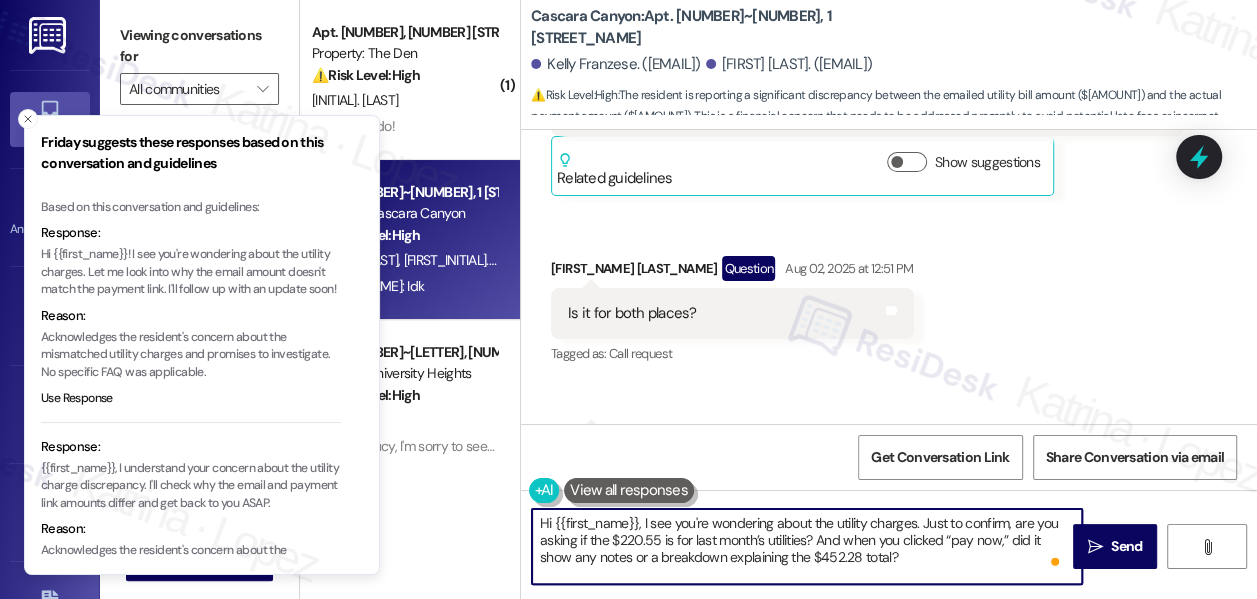 scroll, scrollTop: 7976, scrollLeft: 0, axis: vertical 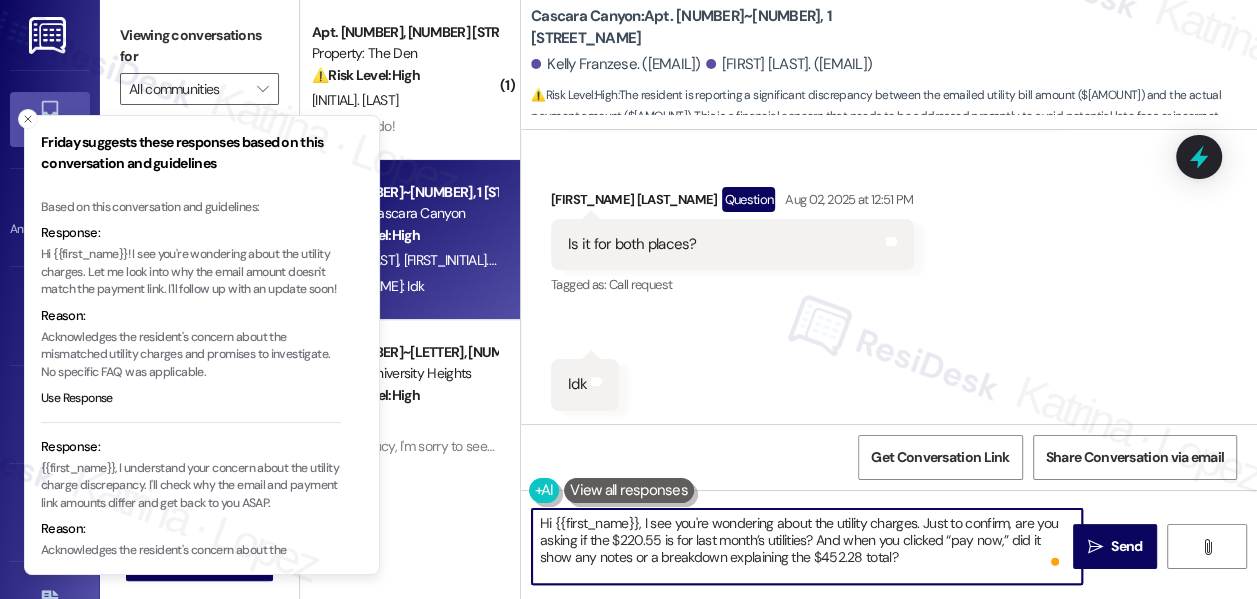 click on "Hi {{first_name}}, I see you're wondering about the utility charges. Just to confirm, are you asking if the $220.55 is for last month’s utilities? And when you clicked “pay now,” did it show any notes or a breakdown explaining the $452.28 total?" at bounding box center [807, 546] 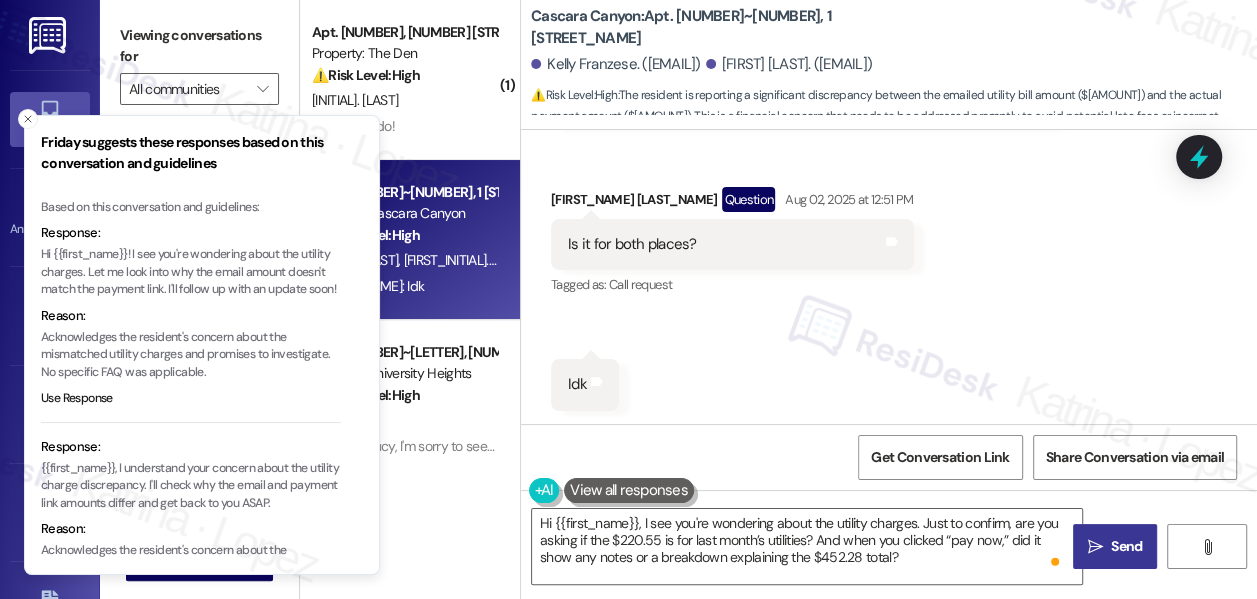 click on " Send" at bounding box center (1115, 546) 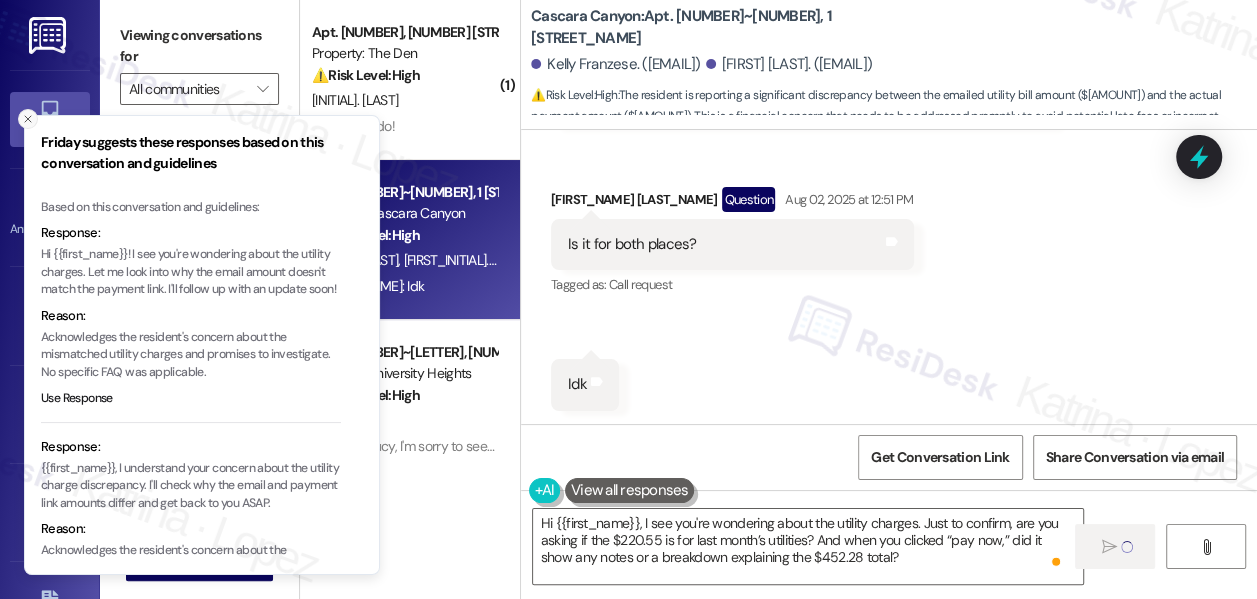 click 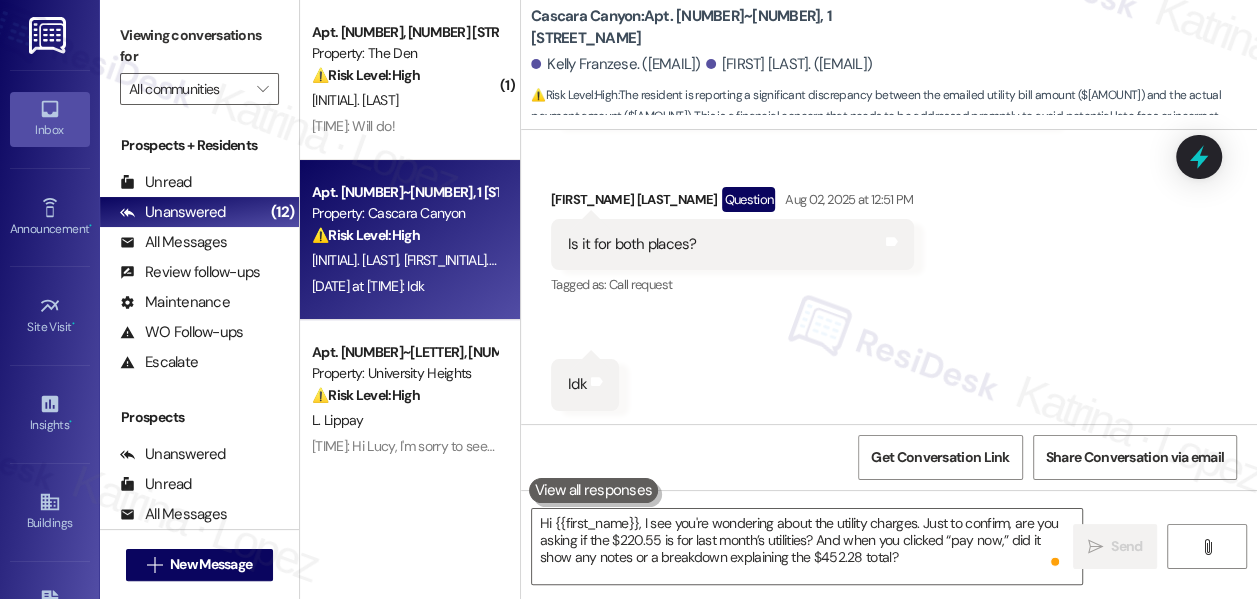 scroll, scrollTop: 7977, scrollLeft: 0, axis: vertical 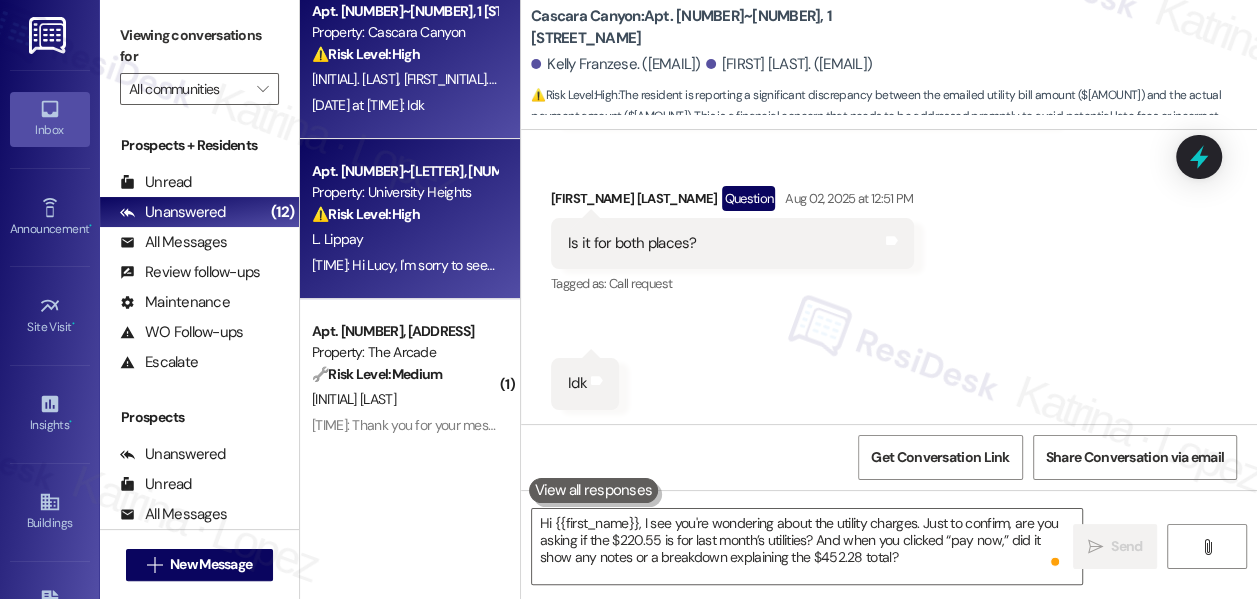 click on "L. Lippay" at bounding box center [404, 239] 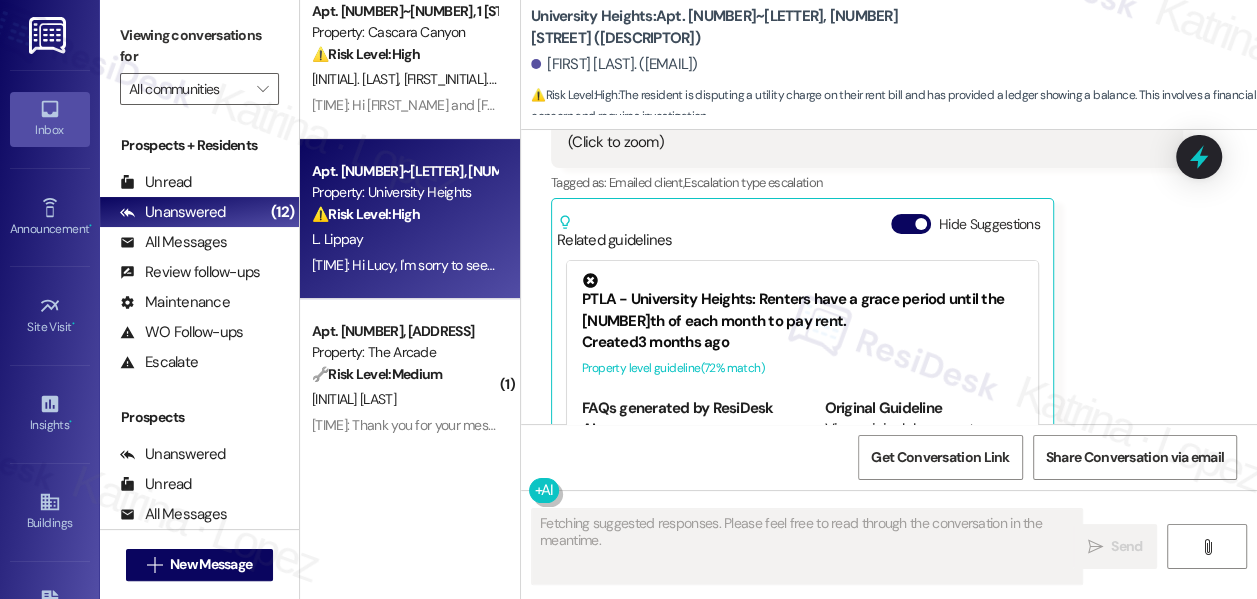scroll, scrollTop: 17362, scrollLeft: 0, axis: vertical 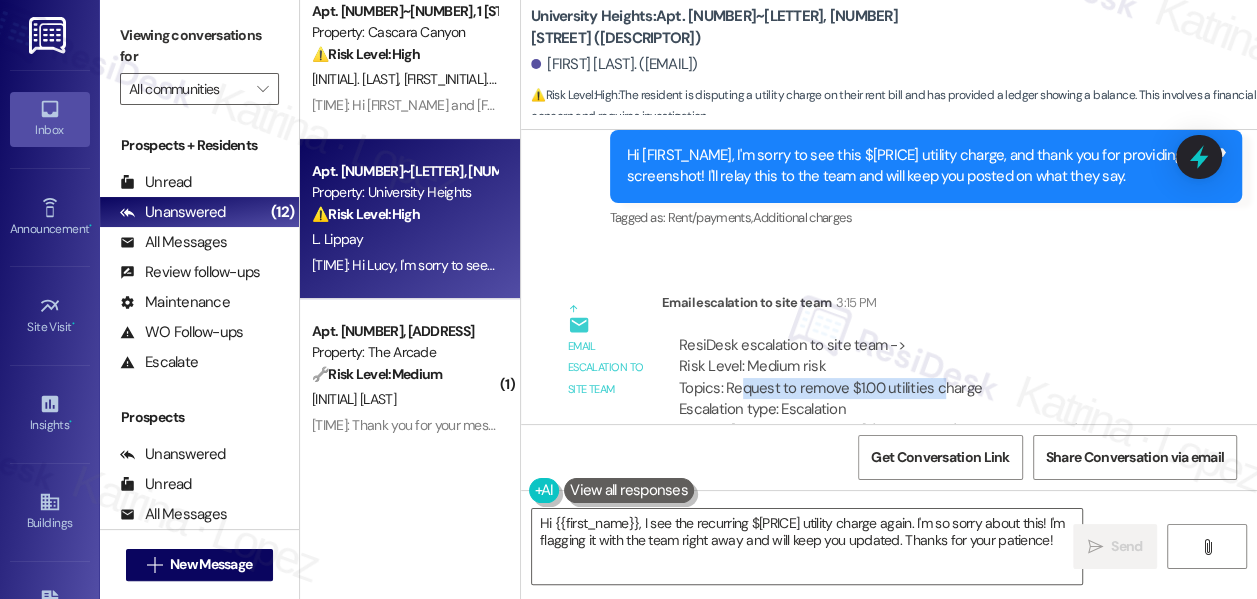 drag, startPoint x: 738, startPoint y: 306, endPoint x: 937, endPoint y: 303, distance: 199.02261 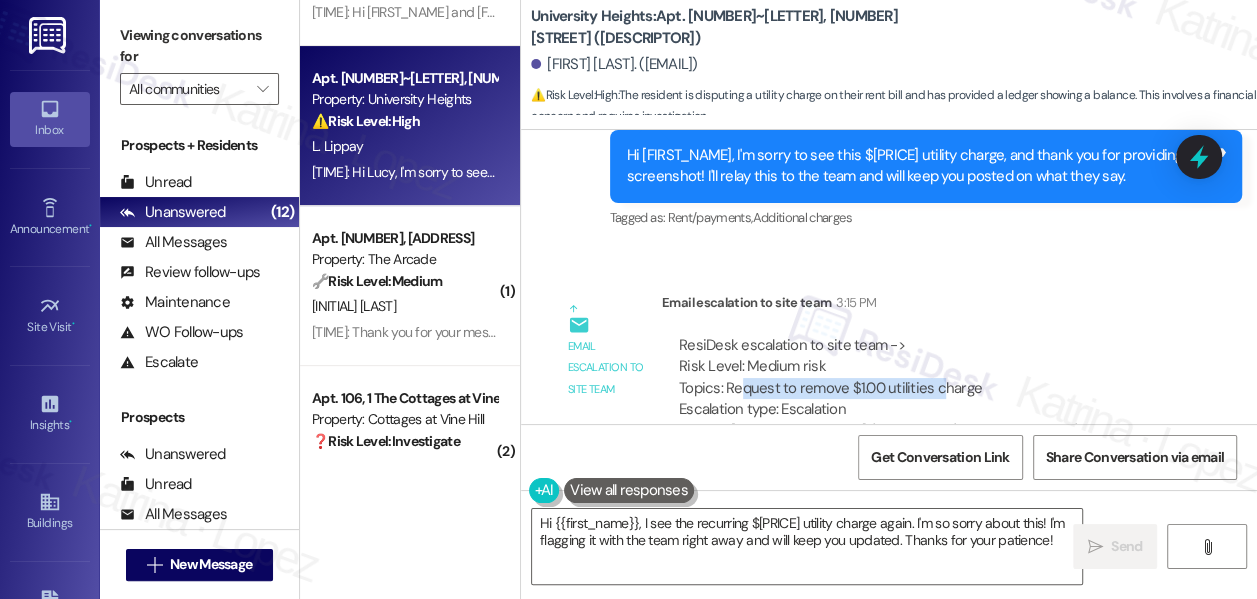 scroll, scrollTop: 363, scrollLeft: 0, axis: vertical 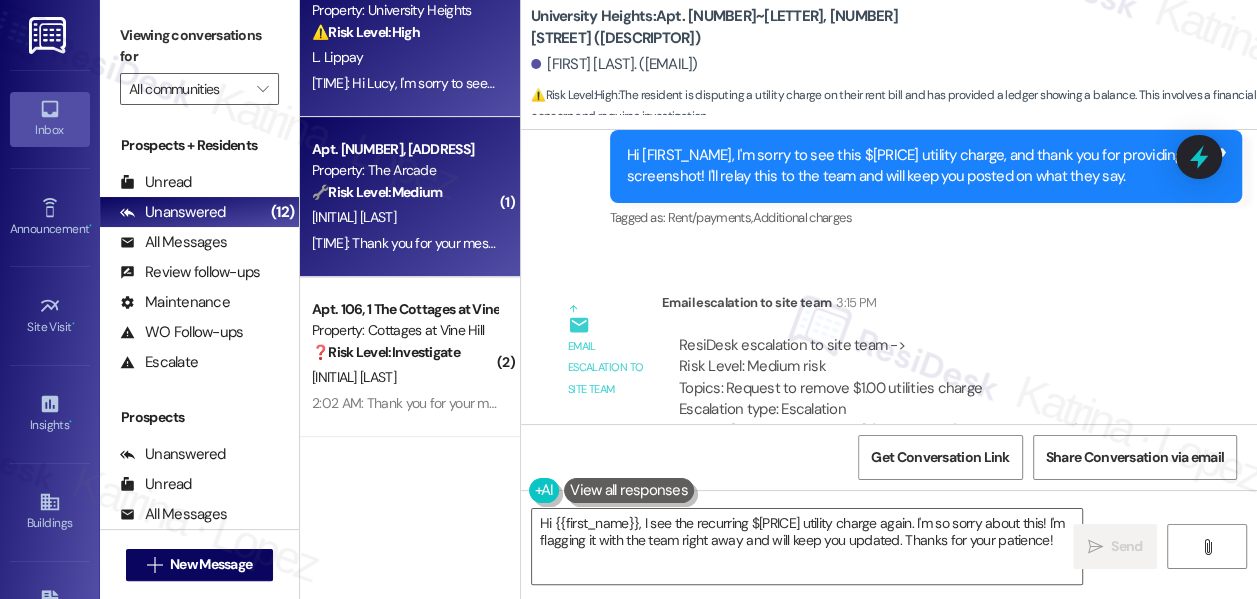 click on "2:46 AM: Thank you for your message. Our offices are currently closed, but we will contact you when we resume operations. For emergencies, please contact your emergency number (541) 626-4246. 2:46 AM: Thank you for your message. Our offices are currently closed, but we will contact you when we resume operations. For emergencies, please contact your emergency number (541) 626-4246." at bounding box center (862, 243) 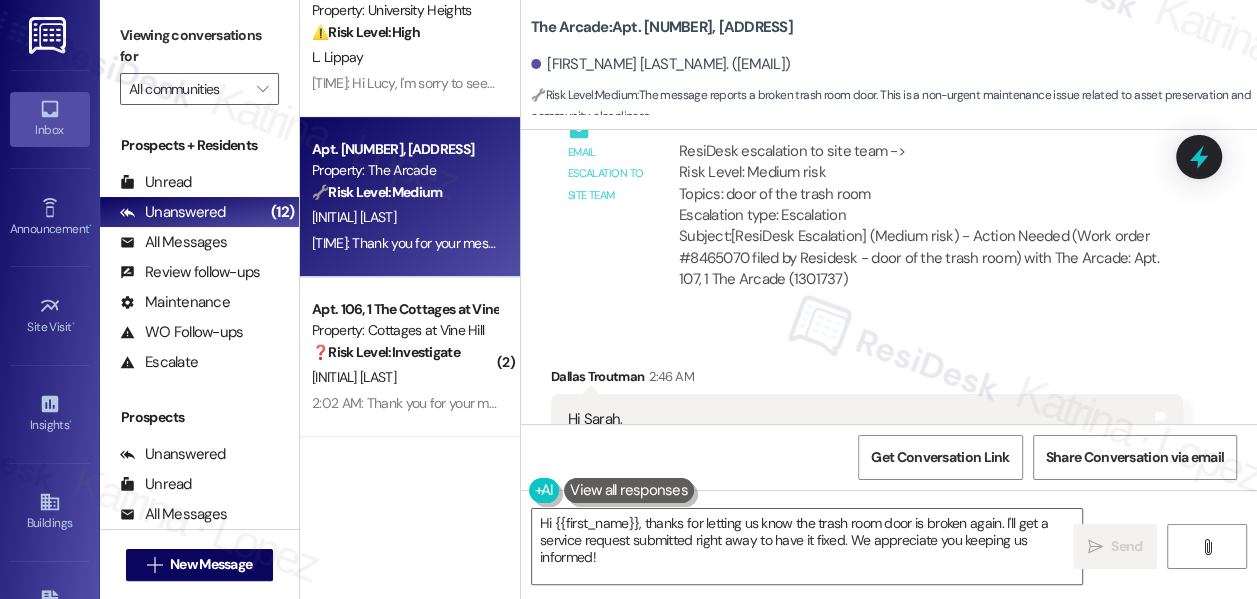 scroll, scrollTop: 10424, scrollLeft: 0, axis: vertical 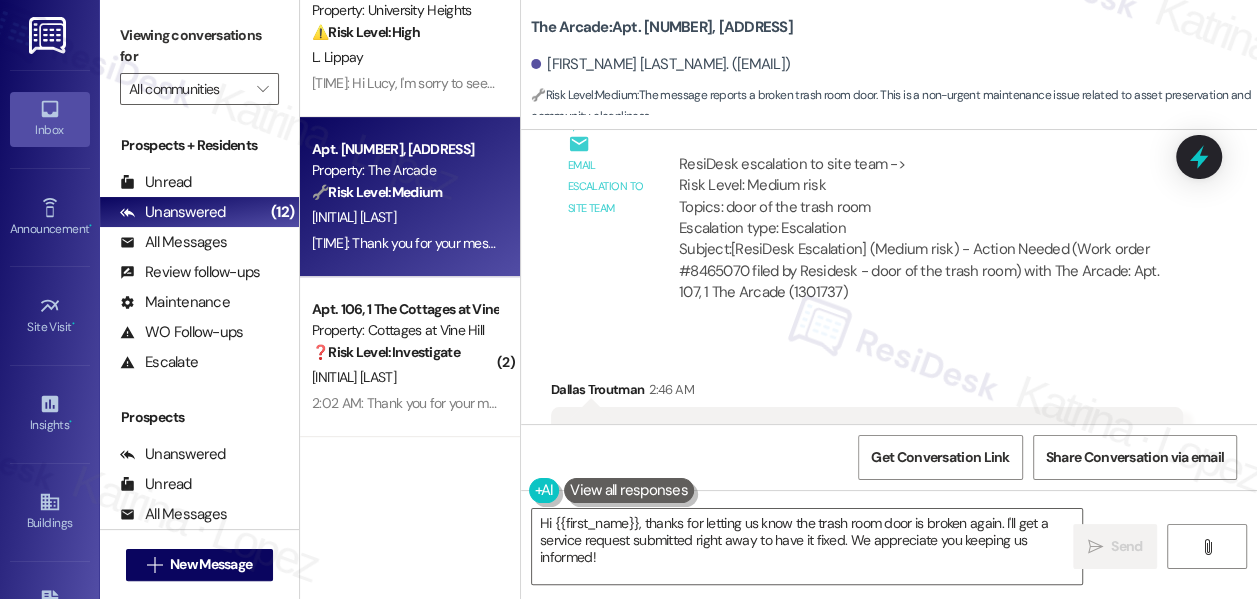 click on "ResiDesk escalation to site team ->
Risk Level: Medium risk
Topics: door of the trash room
Escalation type: Escalation" at bounding box center (922, 197) 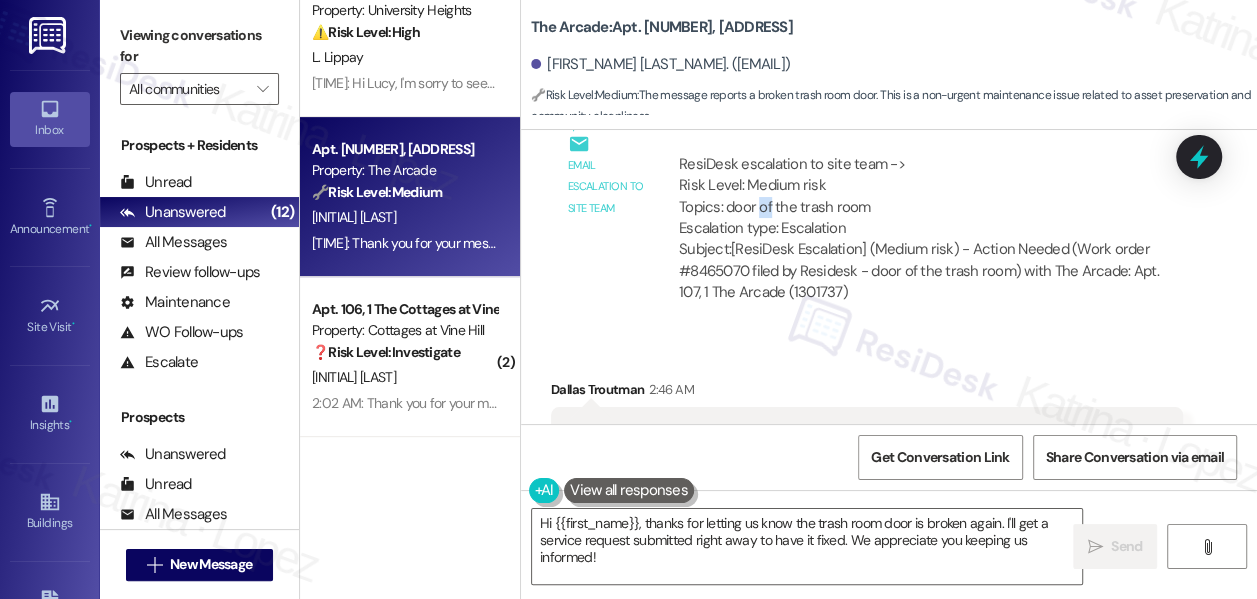 click on "ResiDesk escalation to site team ->
Risk Level: Medium risk
Topics: door of the trash room
Escalation type: Escalation" at bounding box center [922, 197] 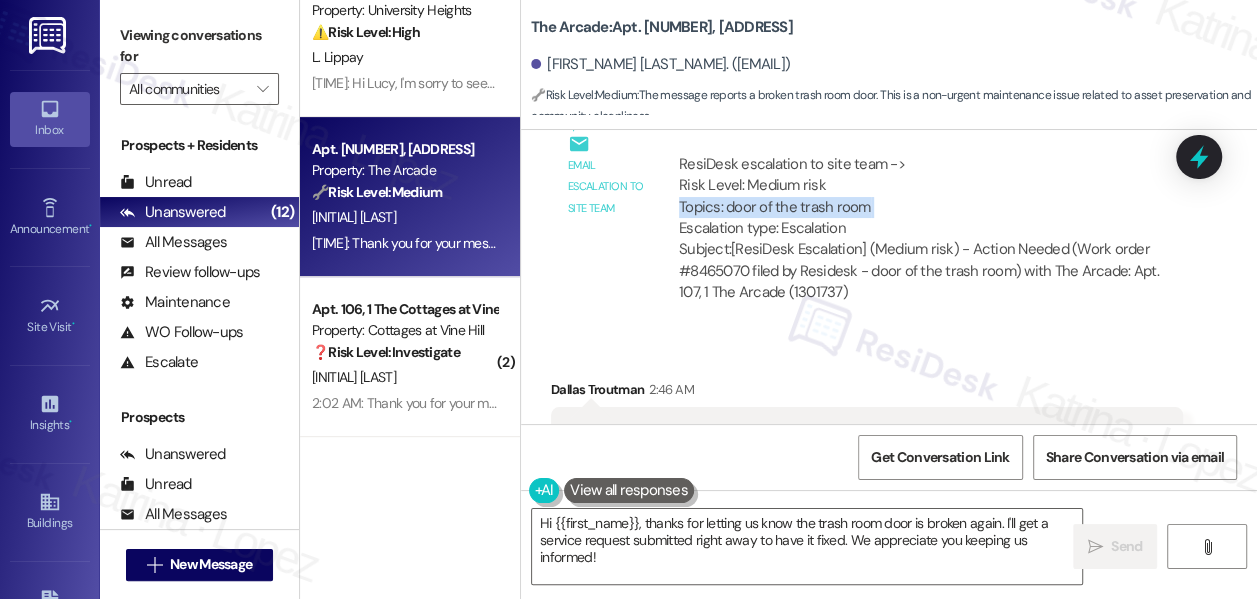 click on "ResiDesk escalation to site team ->
Risk Level: Medium risk
Topics: door of the trash room
Escalation type: Escalation" at bounding box center [922, 197] 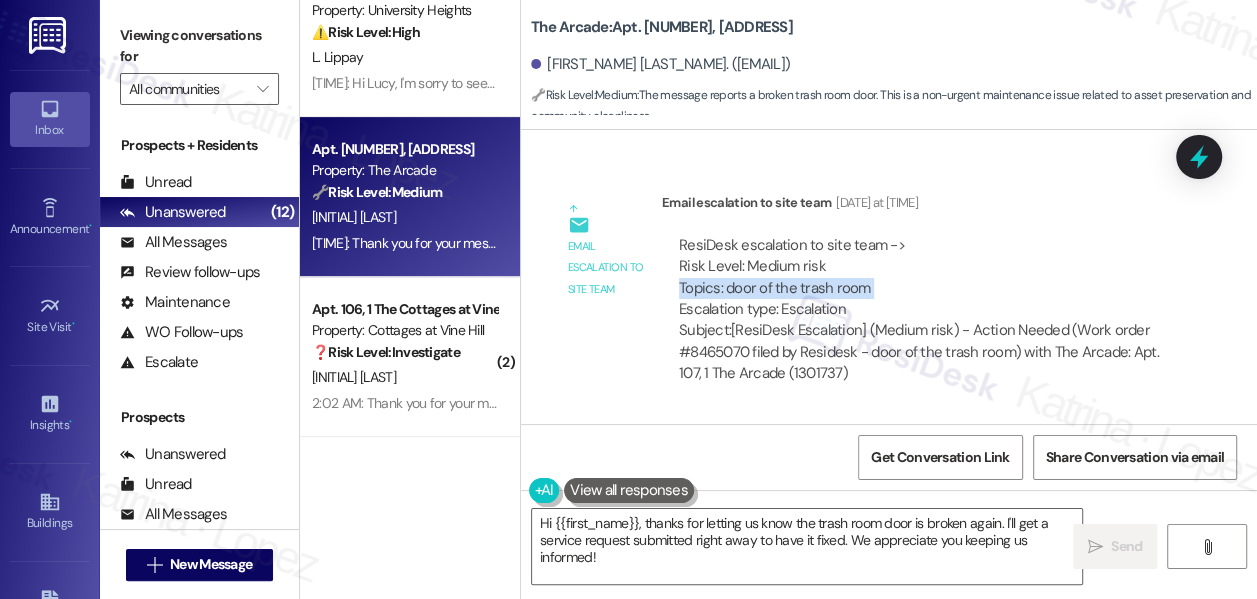 scroll, scrollTop: 10182, scrollLeft: 0, axis: vertical 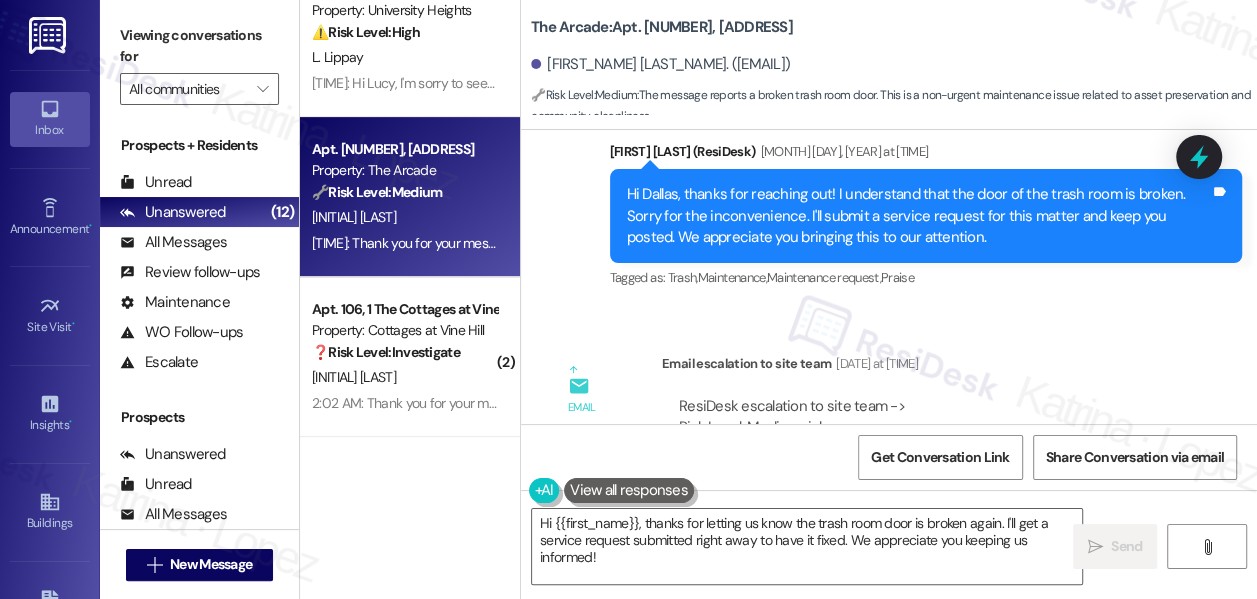 click 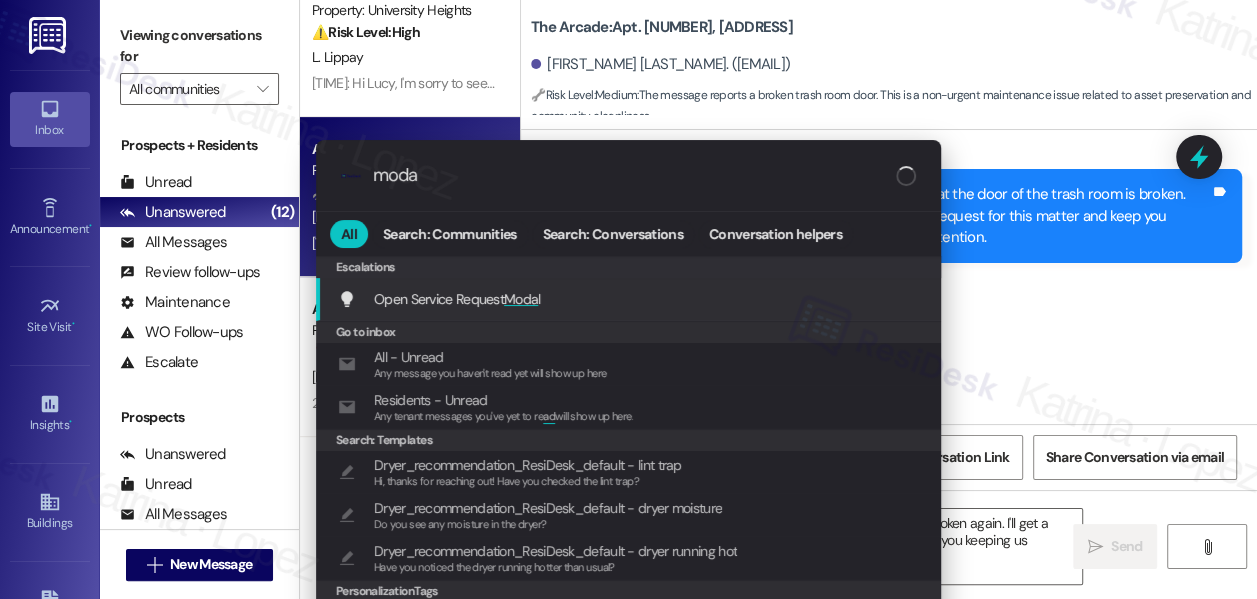 type on "modal" 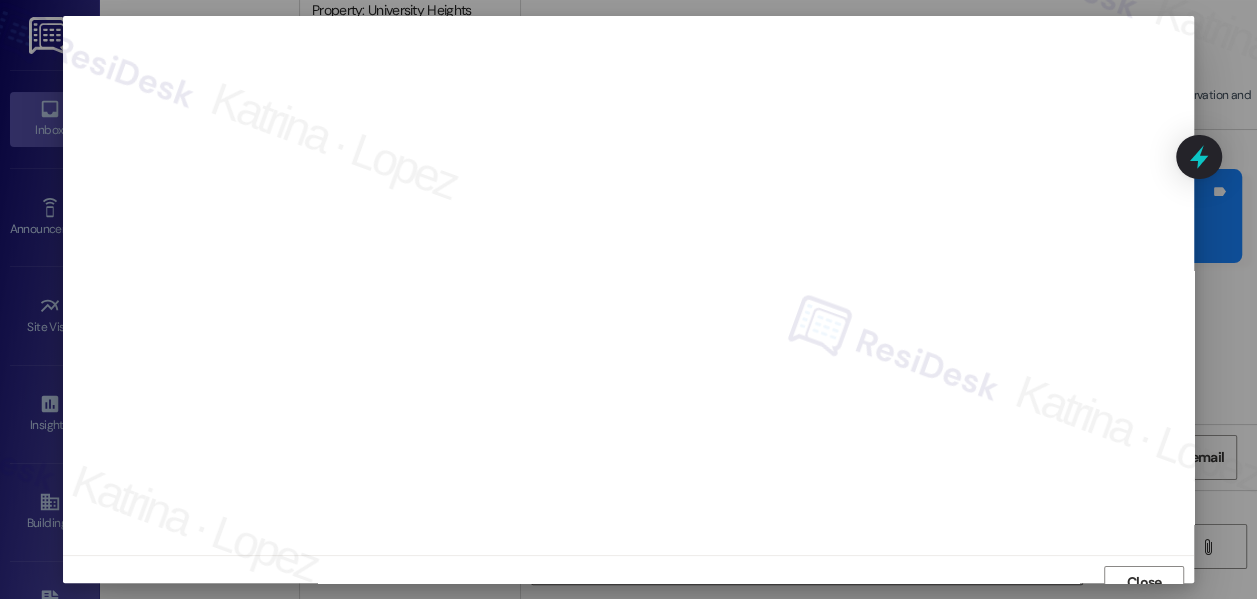 scroll, scrollTop: 14, scrollLeft: 0, axis: vertical 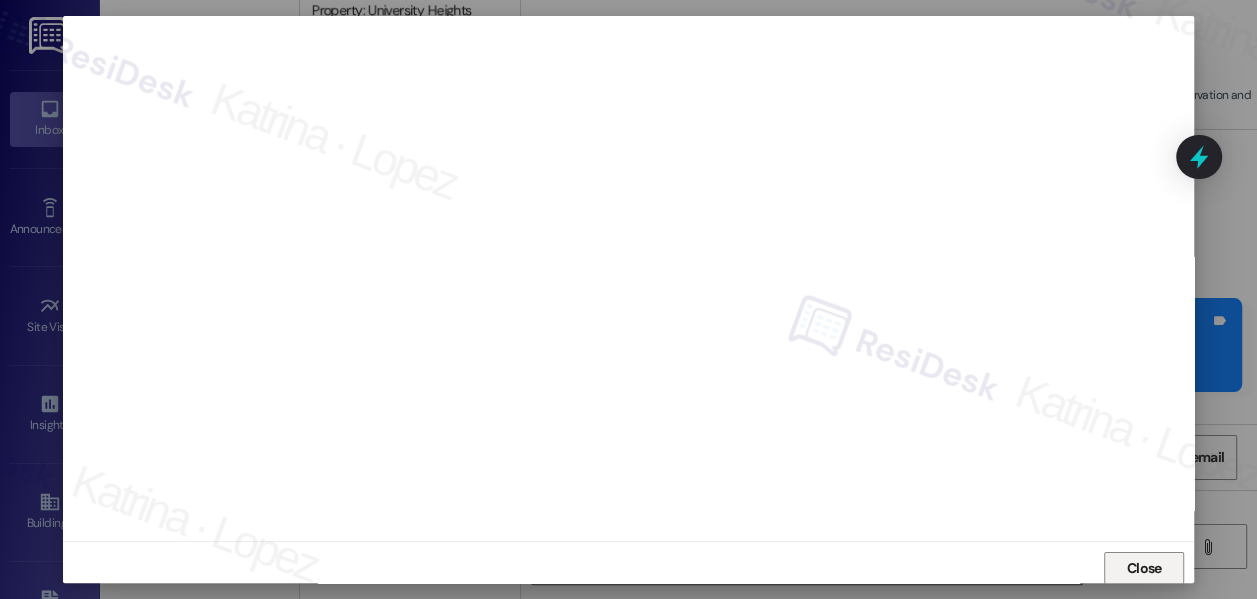 click on "Close" at bounding box center (1144, 568) 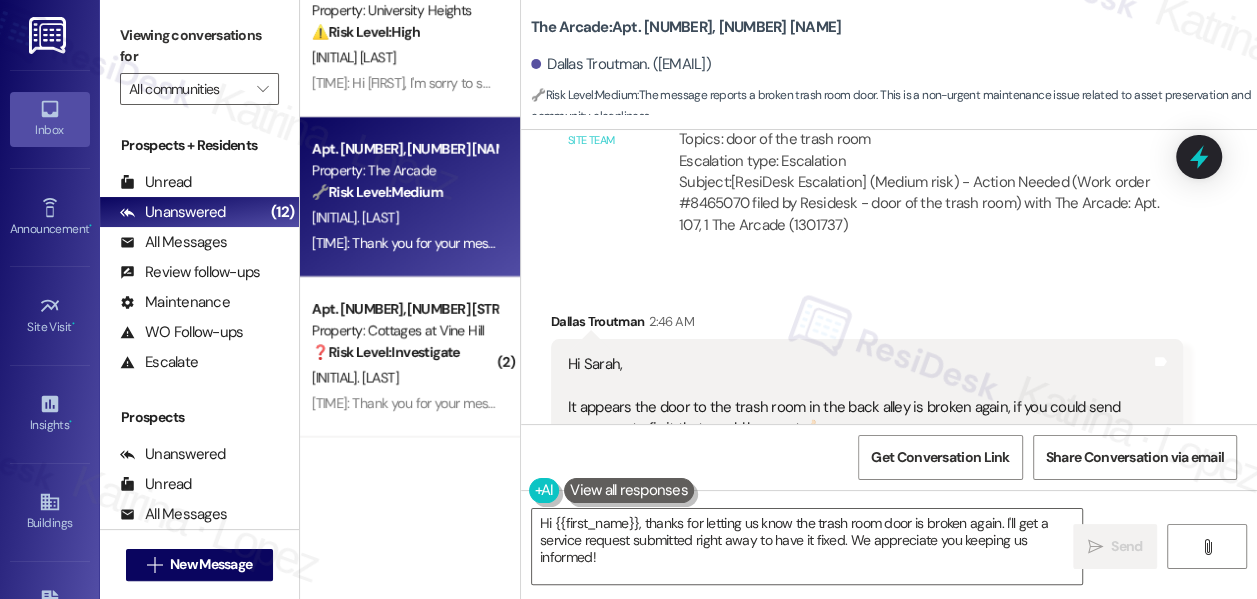scroll, scrollTop: 10728, scrollLeft: 0, axis: vertical 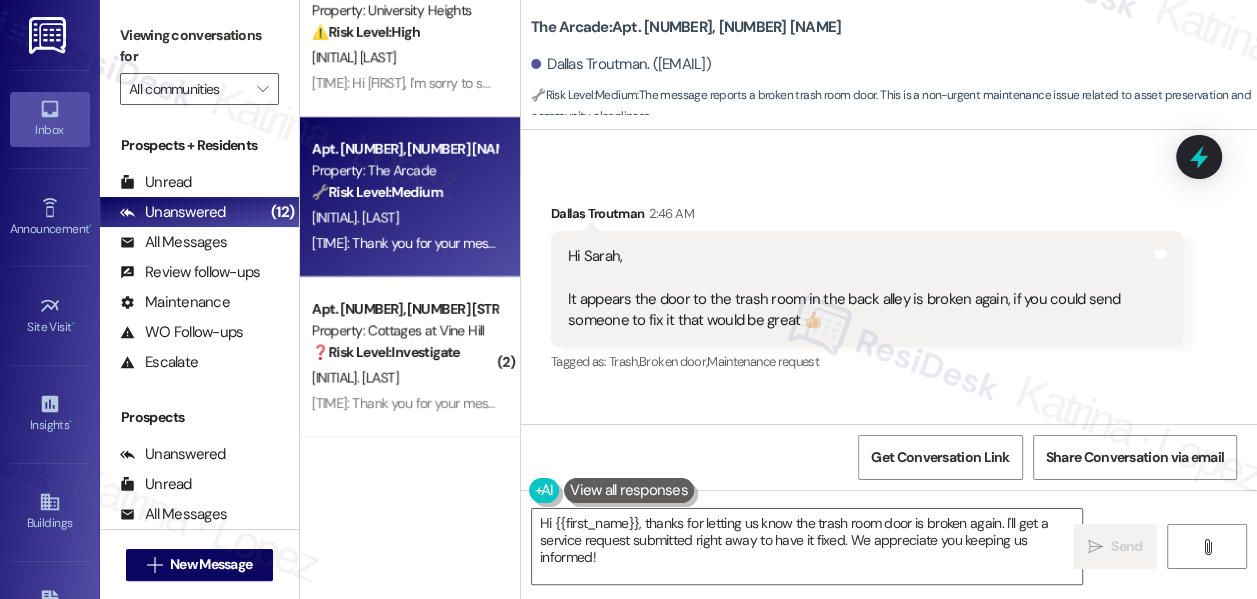 click on "Hi [NAME],
It appears the door to the trash room in the back alley is broken again, if you could send someone to fix it that would be great 👍🏻" at bounding box center [859, 289] 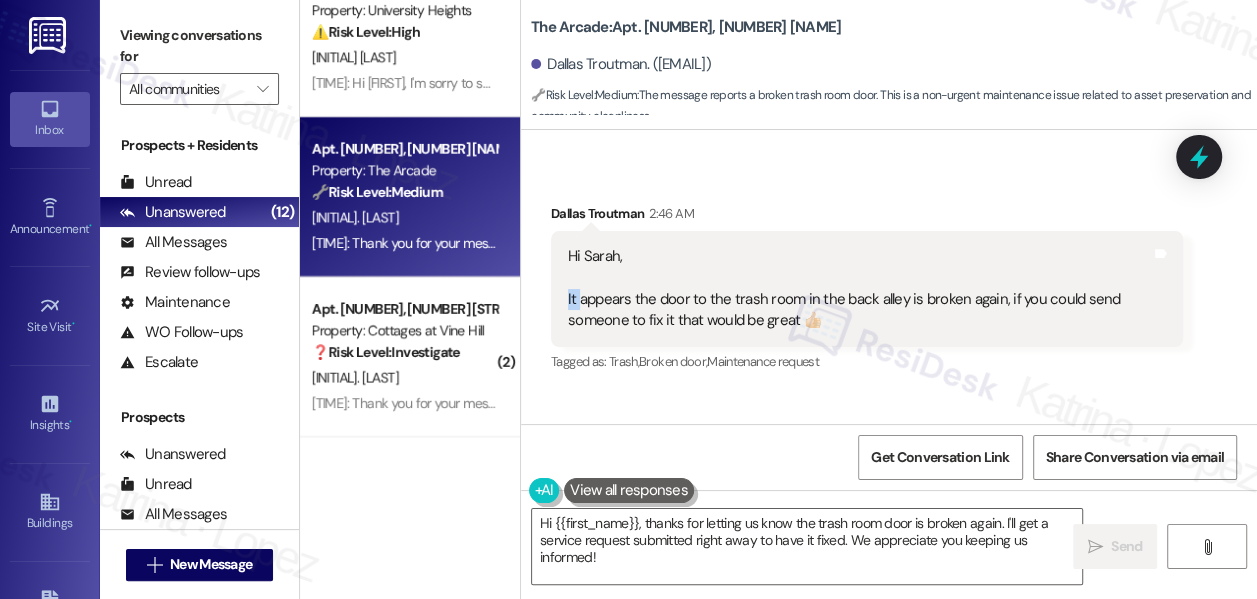 click on "Hi Sarah,
It appears the door to the trash room in the back alley is broken again, if you could send someone to fix it that would be great 👍🏻" at bounding box center [859, 289] 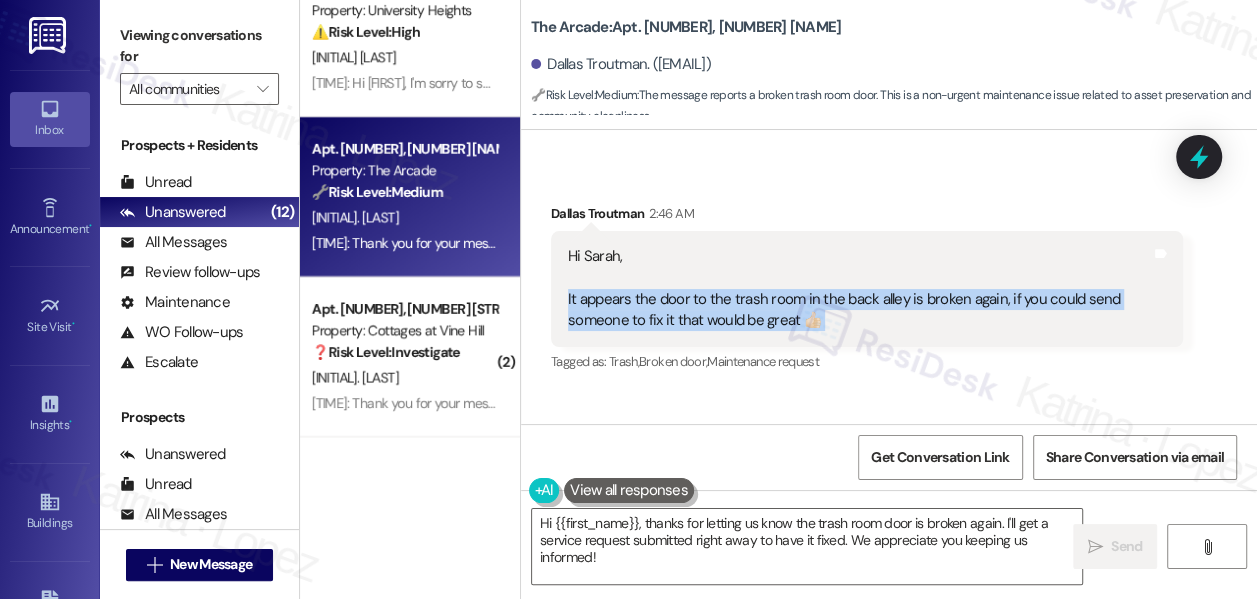 click on "Hi Sarah,
It appears the door to the trash room in the back alley is broken again, if you could send someone to fix it that would be great 👍🏻" at bounding box center [859, 289] 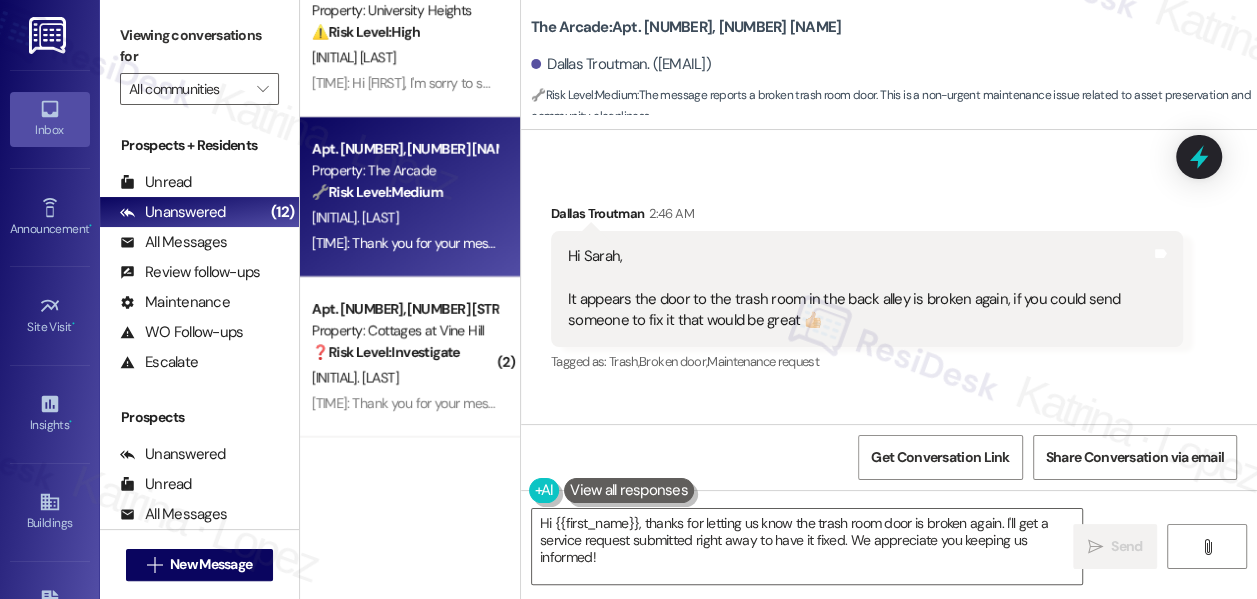 click on "Viewing conversations for All communities " at bounding box center [199, 62] 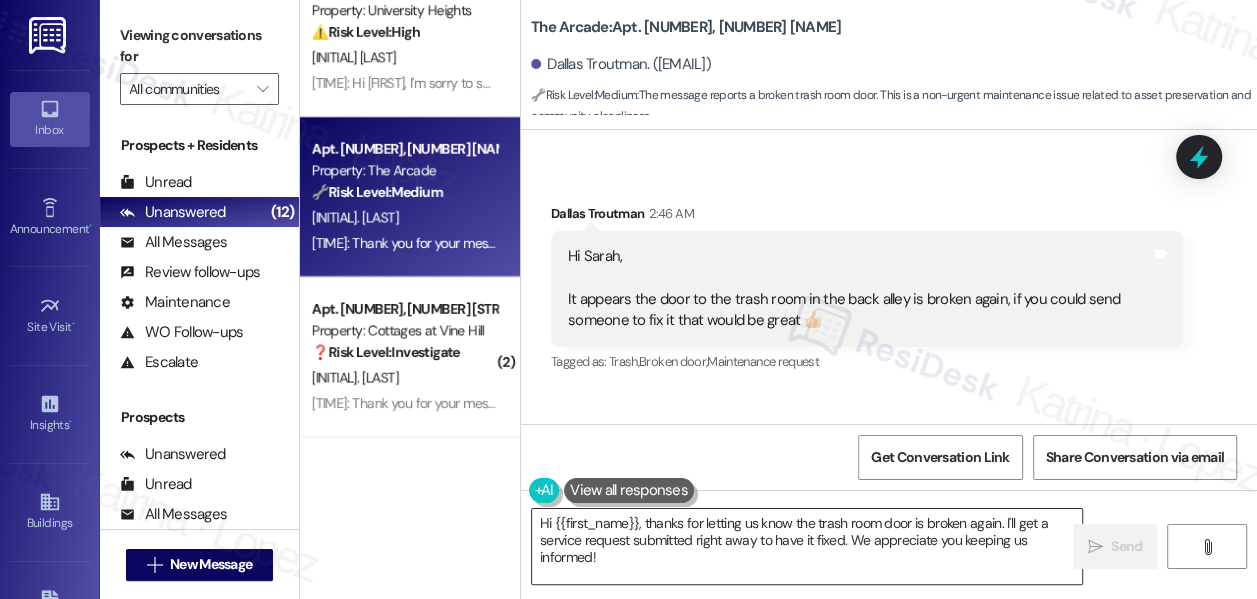 click on "Hi {{first_name}}, thanks for letting us know the trash room door is broken again. I'll get a service request submitted right away to have it fixed. We appreciate you keeping us informed!" at bounding box center (807, 546) 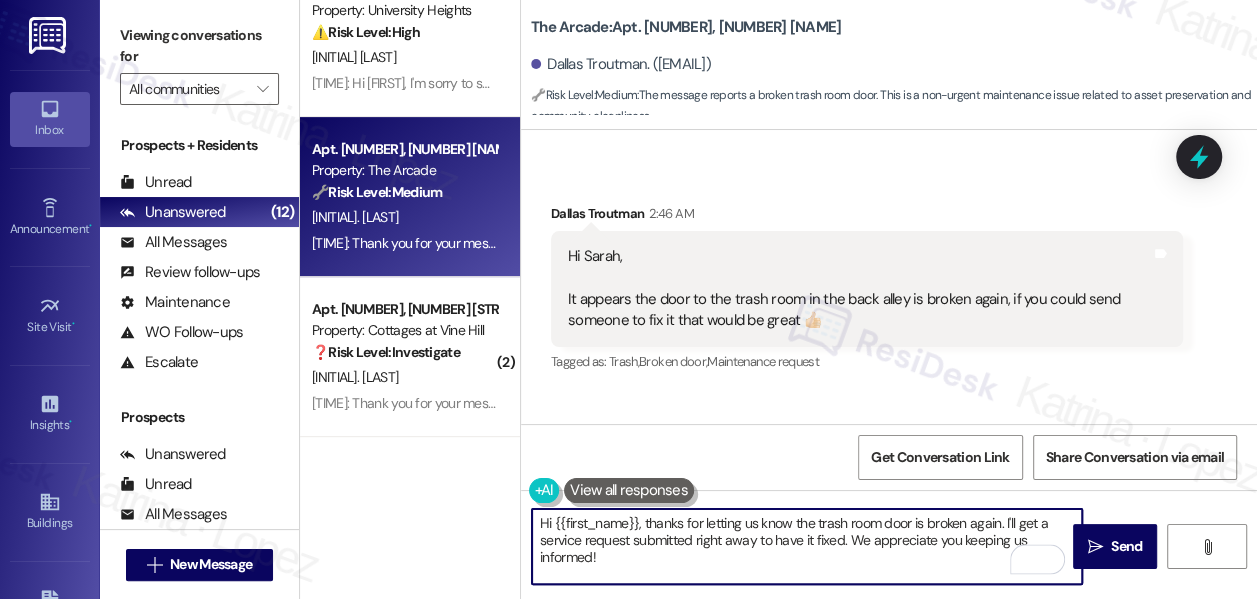 drag, startPoint x: 705, startPoint y: 567, endPoint x: 1004, endPoint y: 522, distance: 302.36734 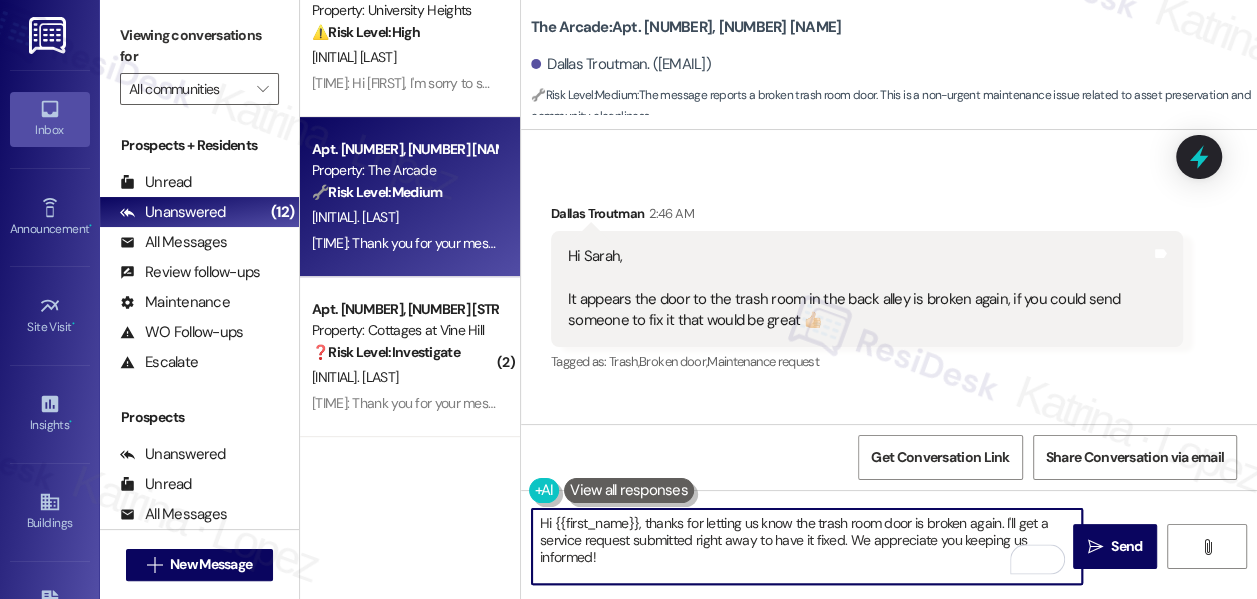 click on "Hi {{first_name}}, thanks for letting us know the trash room door is broken again. I'll get a service request submitted right away to have it fixed. We appreciate you keeping us informed!" at bounding box center (807, 546) 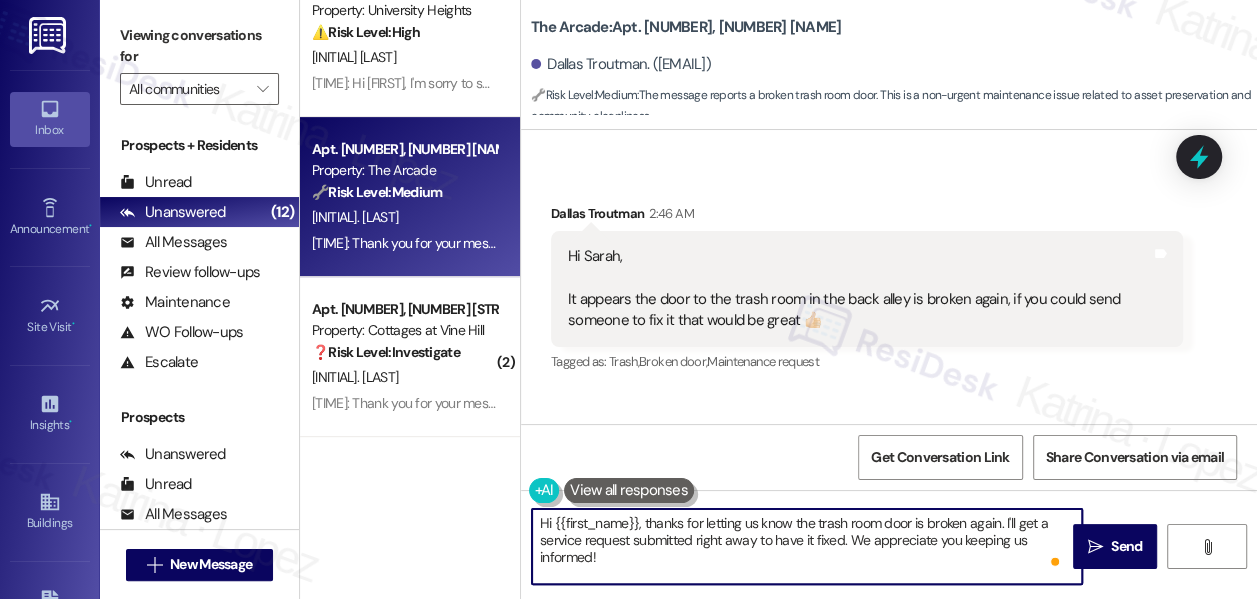 paste on "Thanks for letting us know, [Resident Name]. Can you share a bit more about what seems broken with the trash room door—like if it won’t close properly, won’t open, or something else? That way we can give the team the right info." 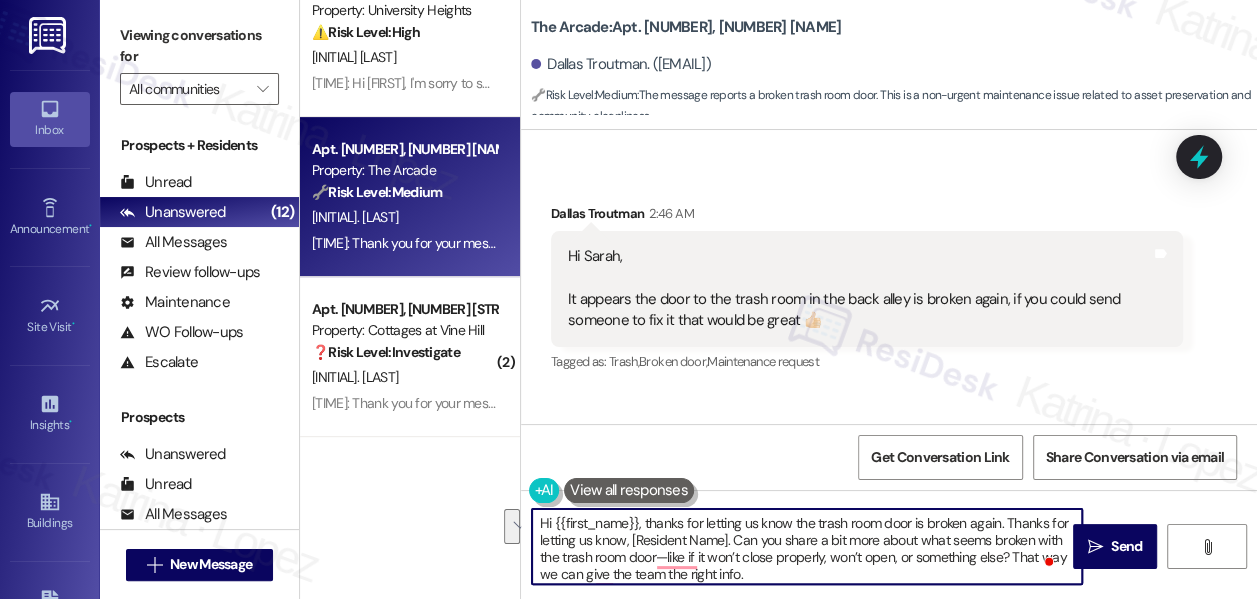 drag, startPoint x: 751, startPoint y: 538, endPoint x: 1008, endPoint y: 498, distance: 260.0942 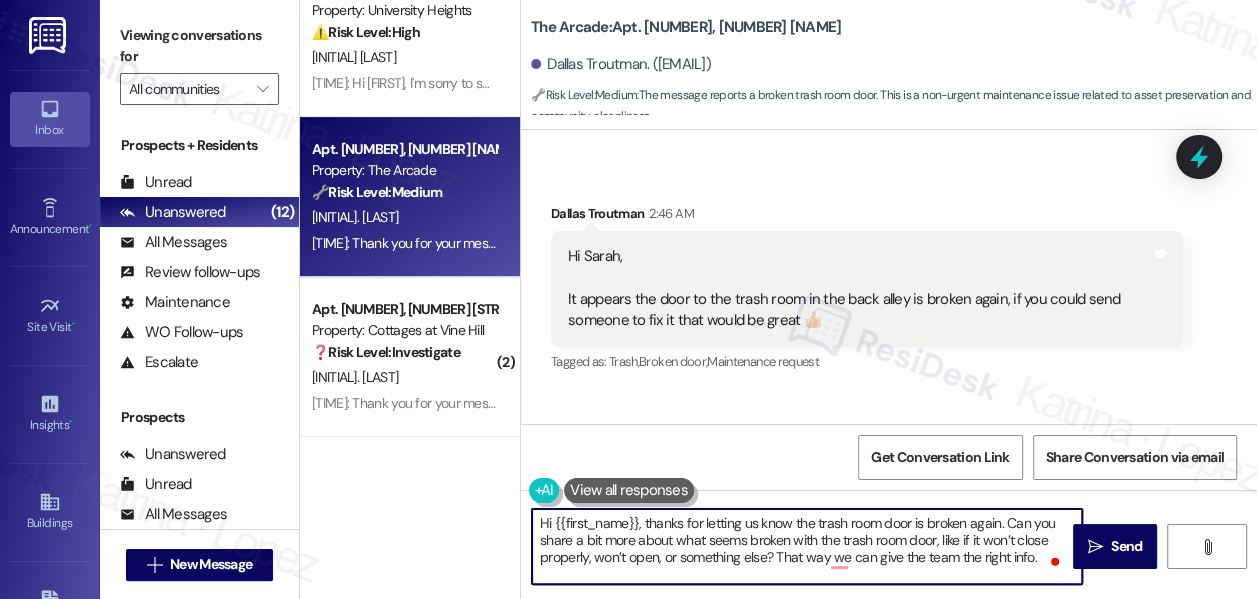 click on "Hi {{first_name}}, thanks for letting us know the trash room door is broken again. Can you share a bit more about what seems broken with the trash room door, like if it won’t close properly, won’t open, or something else? That way we can give the team the right info." at bounding box center [807, 546] 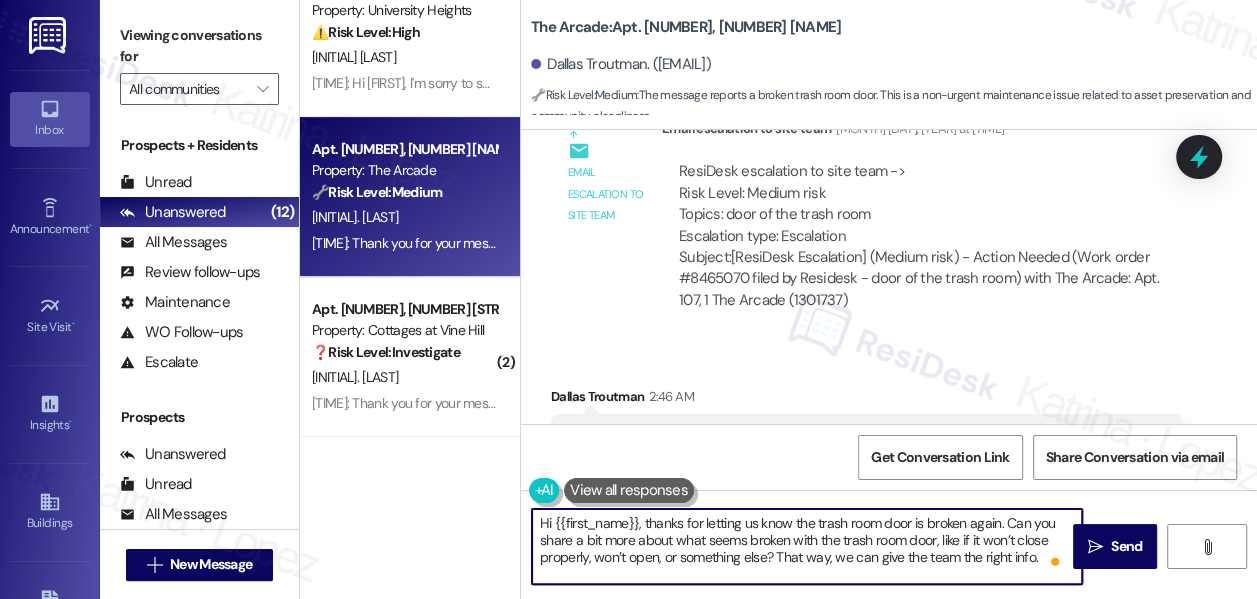 scroll, scrollTop: 10546, scrollLeft: 0, axis: vertical 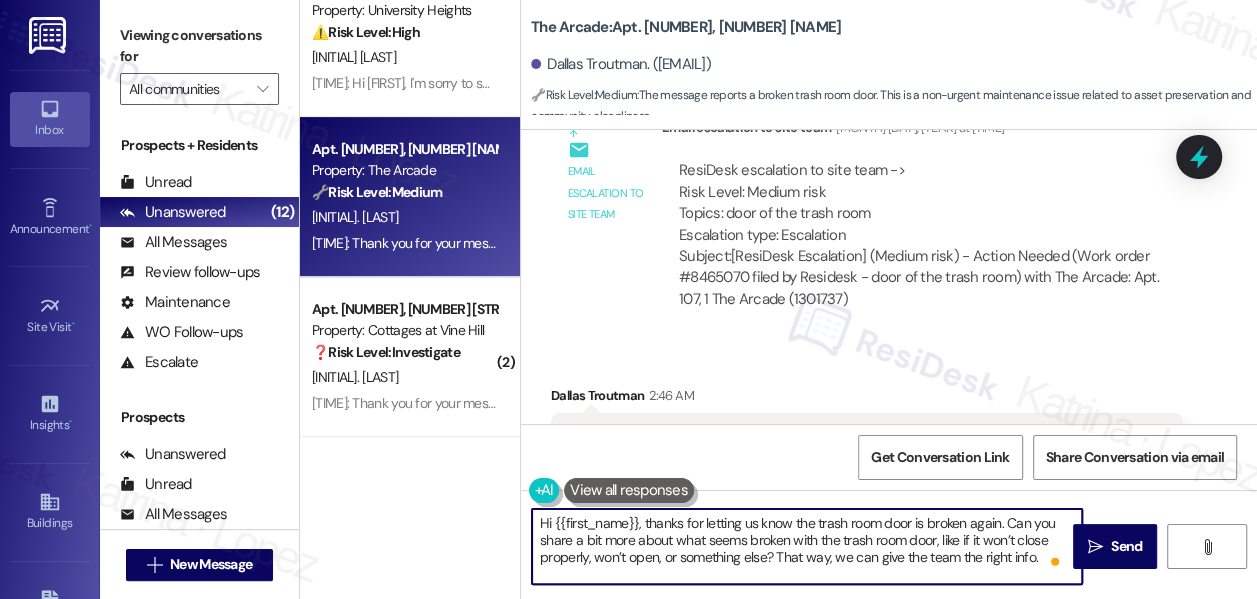 type on "Hi {{first_name}}, thanks for letting us know the trash room door is broken again. Can you share a bit more about what seems broken with the trash room door, like if it won’t close properly, won’t open, or something else? That way, we can give the team the right info." 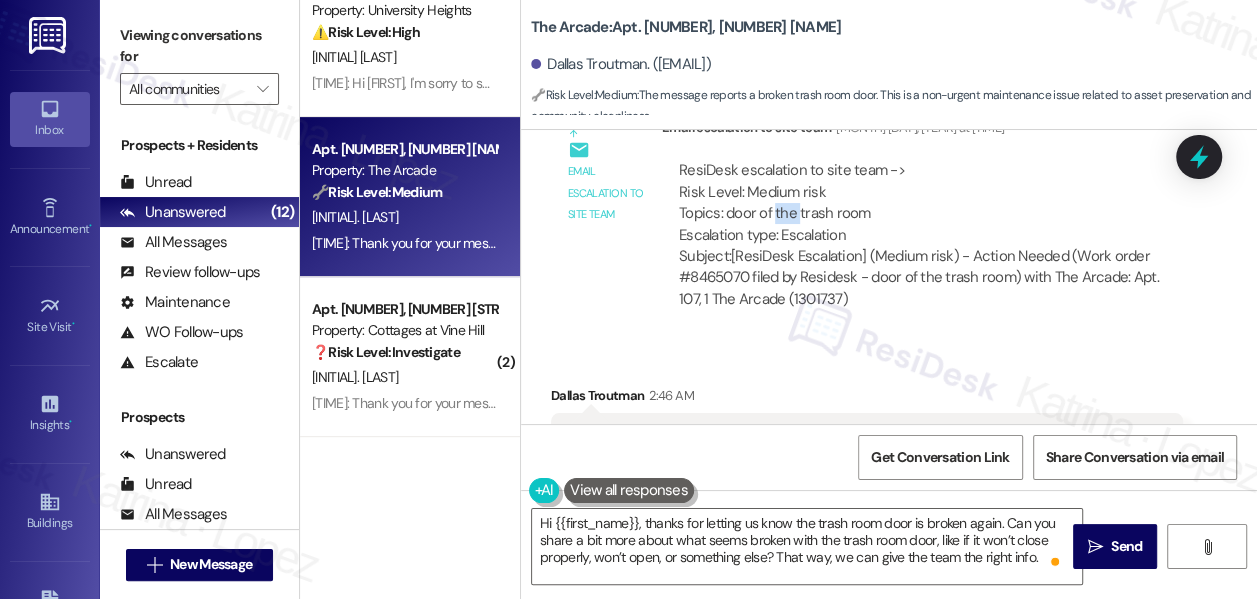 click on "ResiDesk escalation to site team ->
Risk Level: Medium risk
Topics: door of the trash room
Escalation type: Escalation" at bounding box center [922, 203] 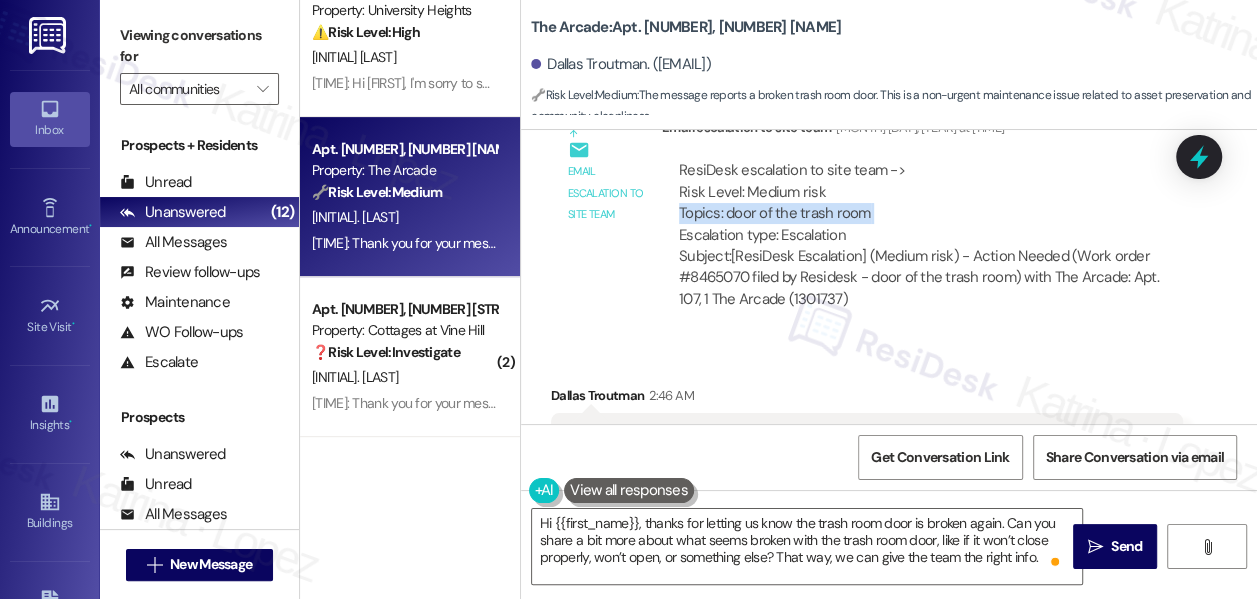click on "ResiDesk escalation to site team ->
Risk Level: Medium risk
Topics: door of the trash room
Escalation type: Escalation" at bounding box center [922, 203] 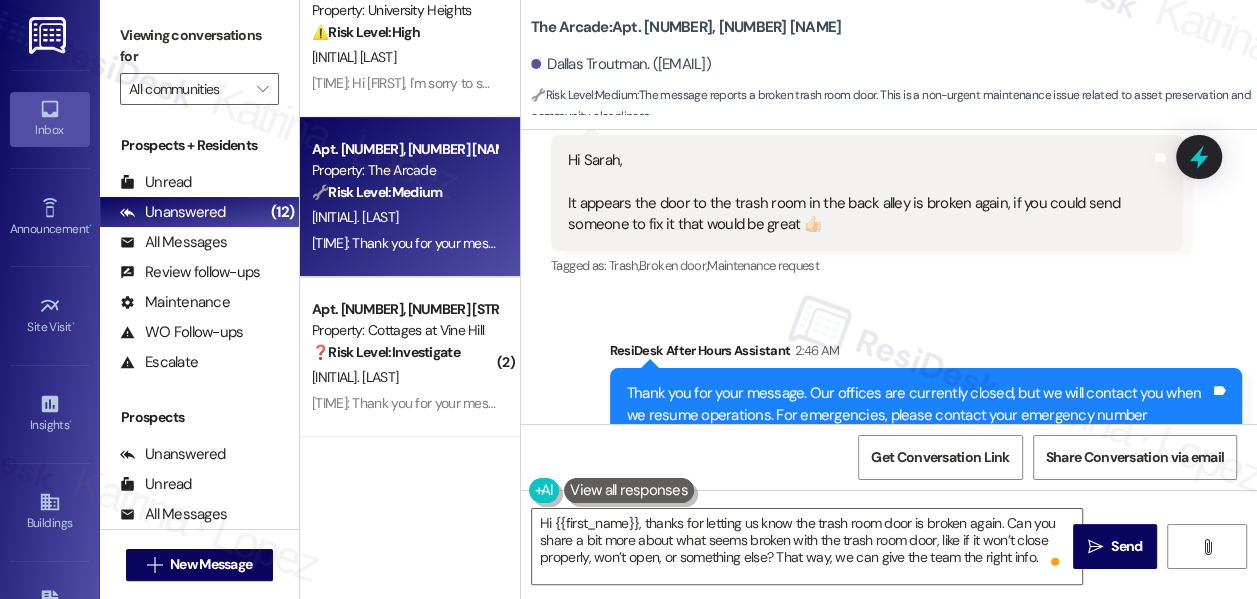 scroll, scrollTop: 10728, scrollLeft: 0, axis: vertical 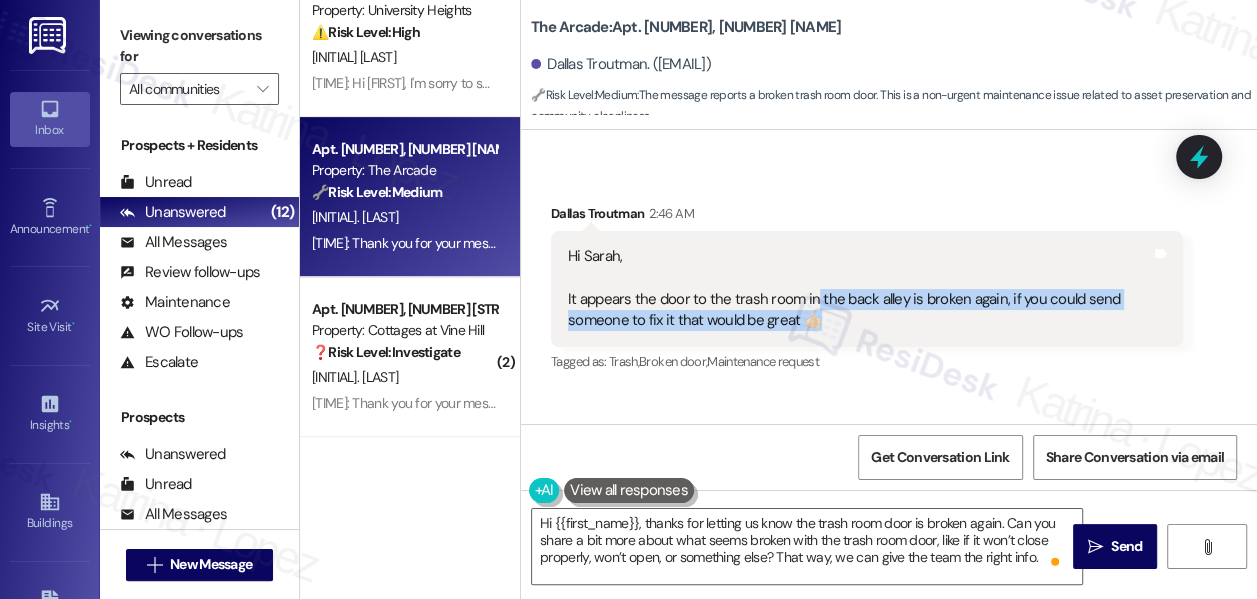 drag, startPoint x: 813, startPoint y: 294, endPoint x: 901, endPoint y: 320, distance: 91.76056 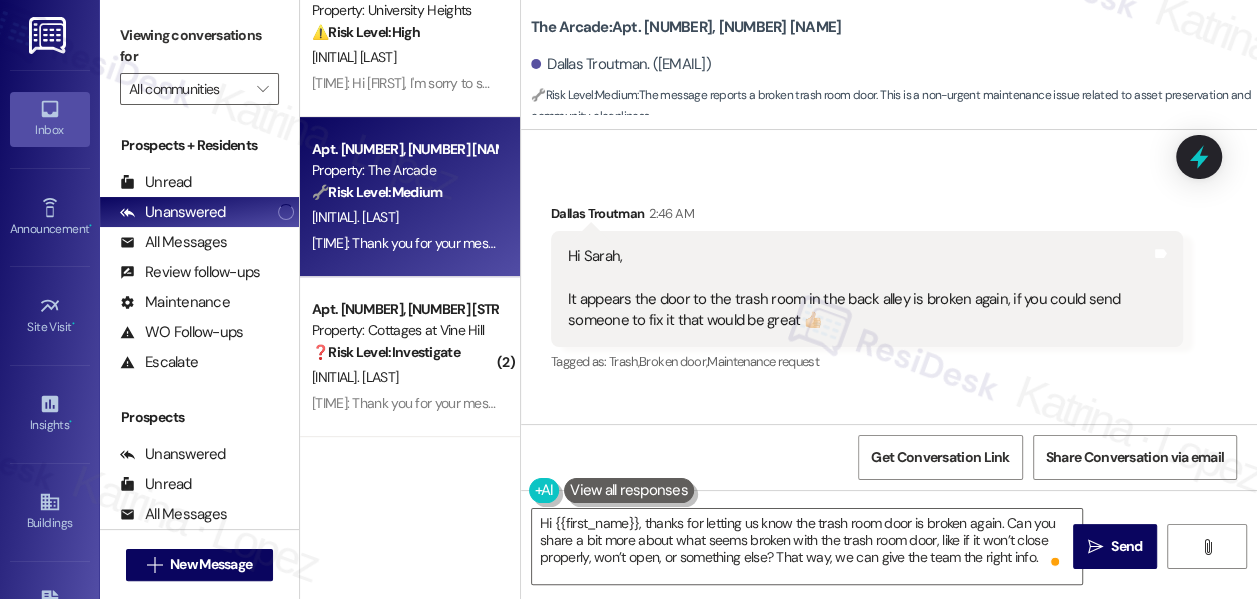 click on "Hi Sarah,
It appears the door to the trash room in the back alley is broken again, if you could send someone to fix it that would be great 👍🏻" at bounding box center (859, 289) 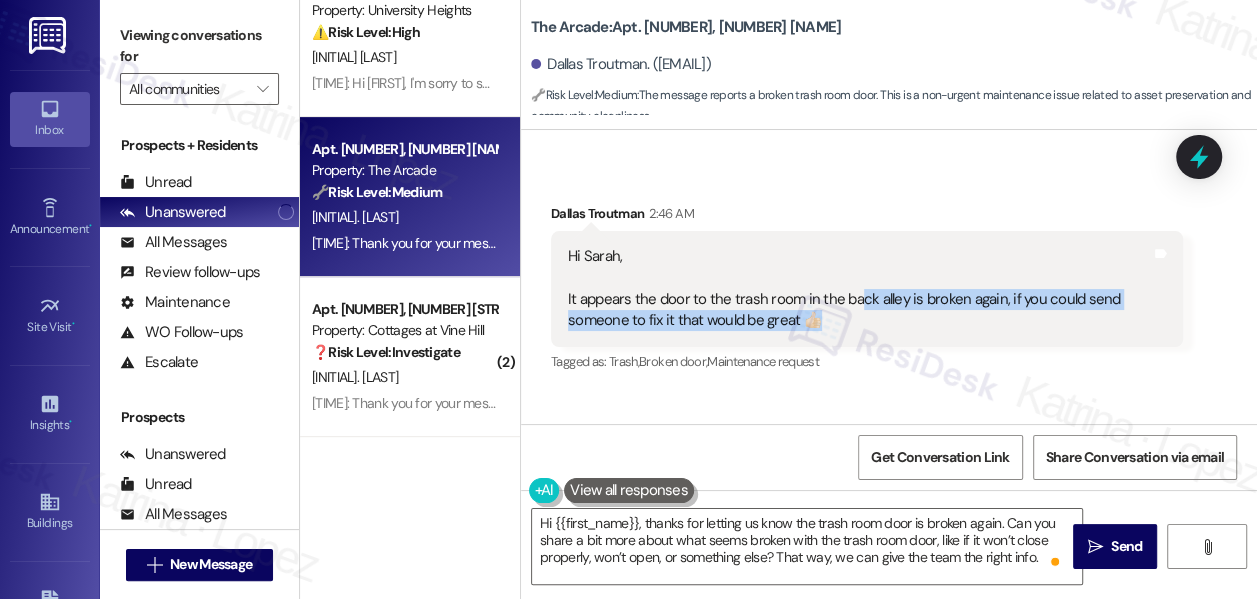 drag, startPoint x: 853, startPoint y: 301, endPoint x: 874, endPoint y: 316, distance: 25.806976 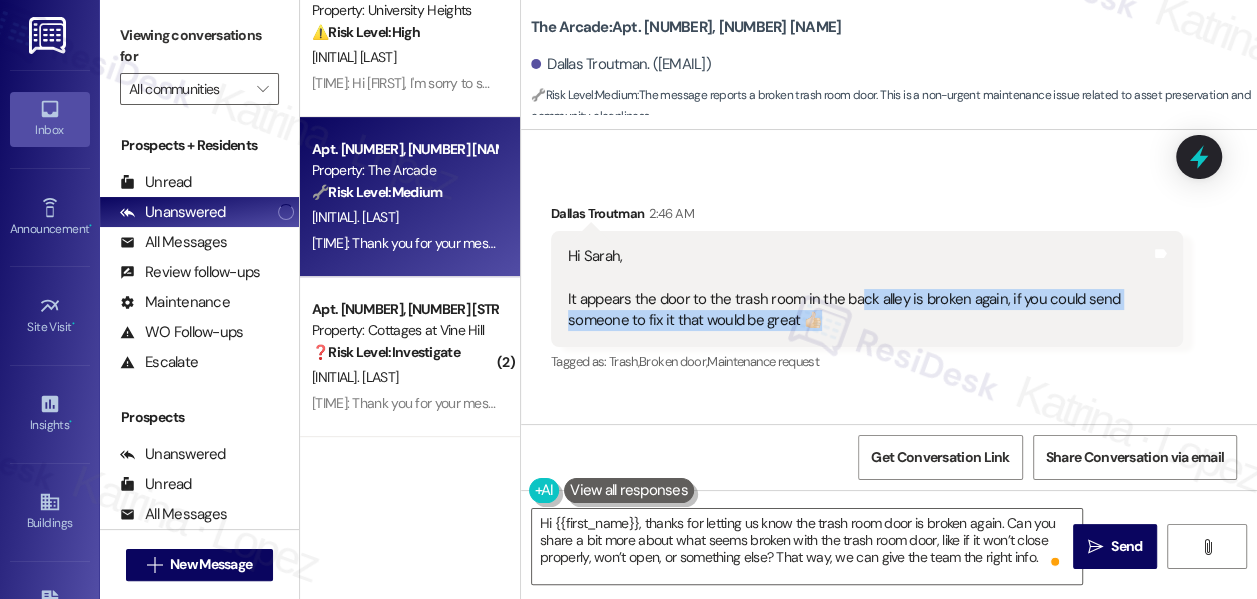 click on "Hi Sarah,
It appears the door to the trash room in the back alley is broken again, if you could send someone to fix it that would be great 👍🏻" at bounding box center [859, 289] 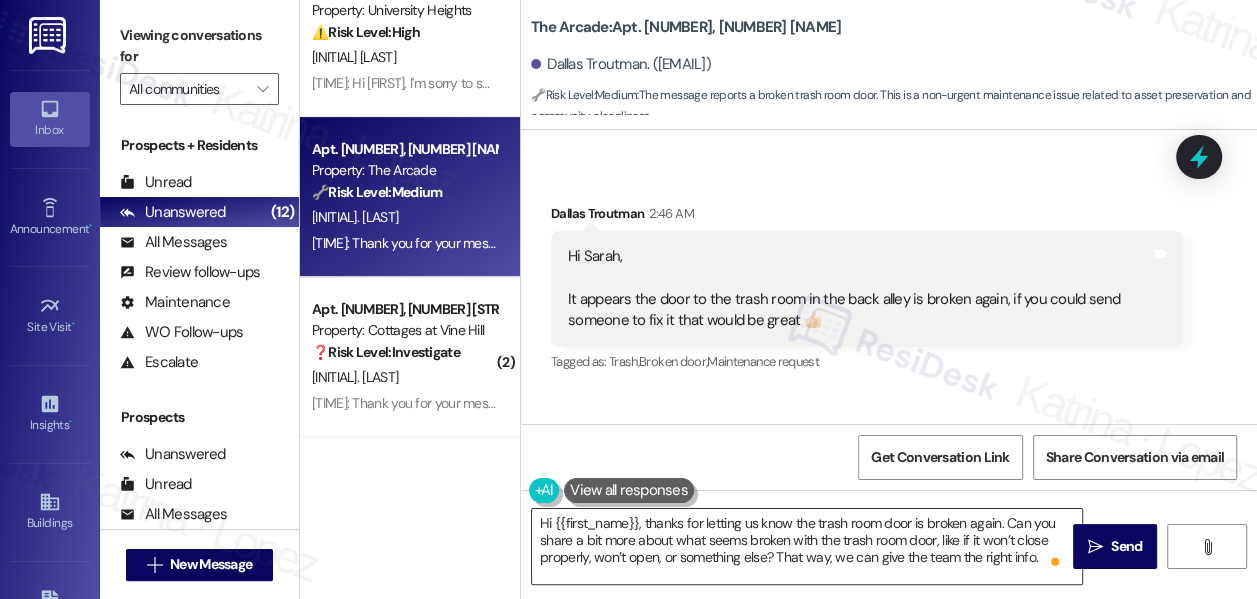 click on "Hi {{first_name}}, thanks for letting us know the trash room door is broken again. Can you share a bit more about what seems broken with the trash room door, like if it won’t close properly, won’t open, or something else? That way, we can give the team the right info." at bounding box center (807, 546) 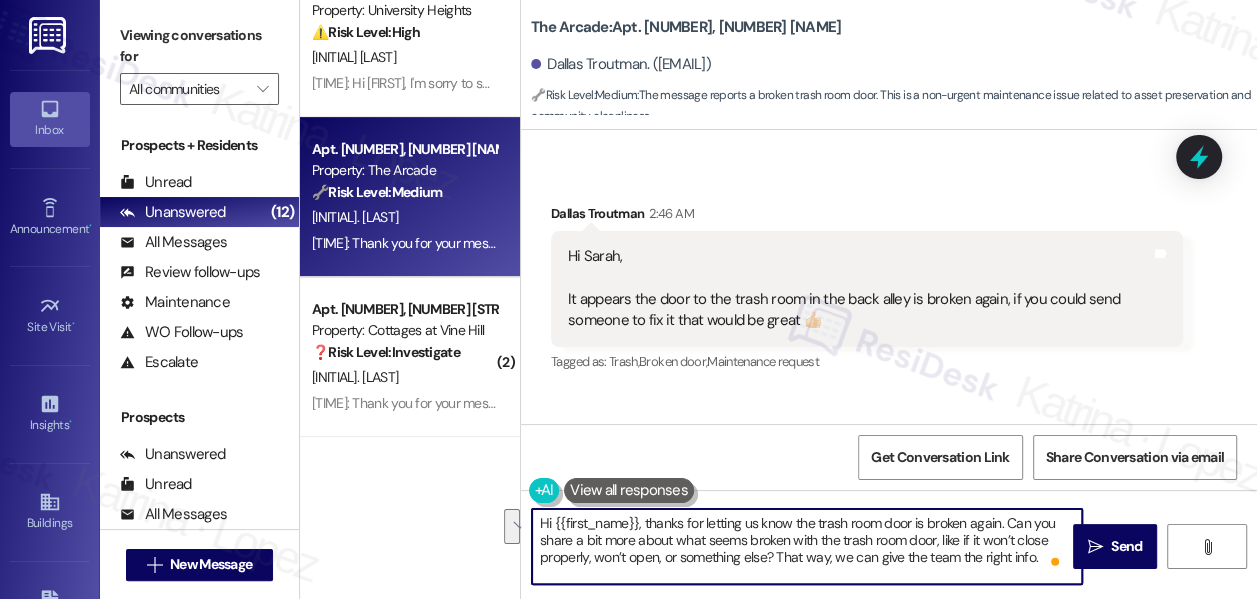 drag, startPoint x: 1034, startPoint y: 555, endPoint x: 608, endPoint y: 547, distance: 426.0751 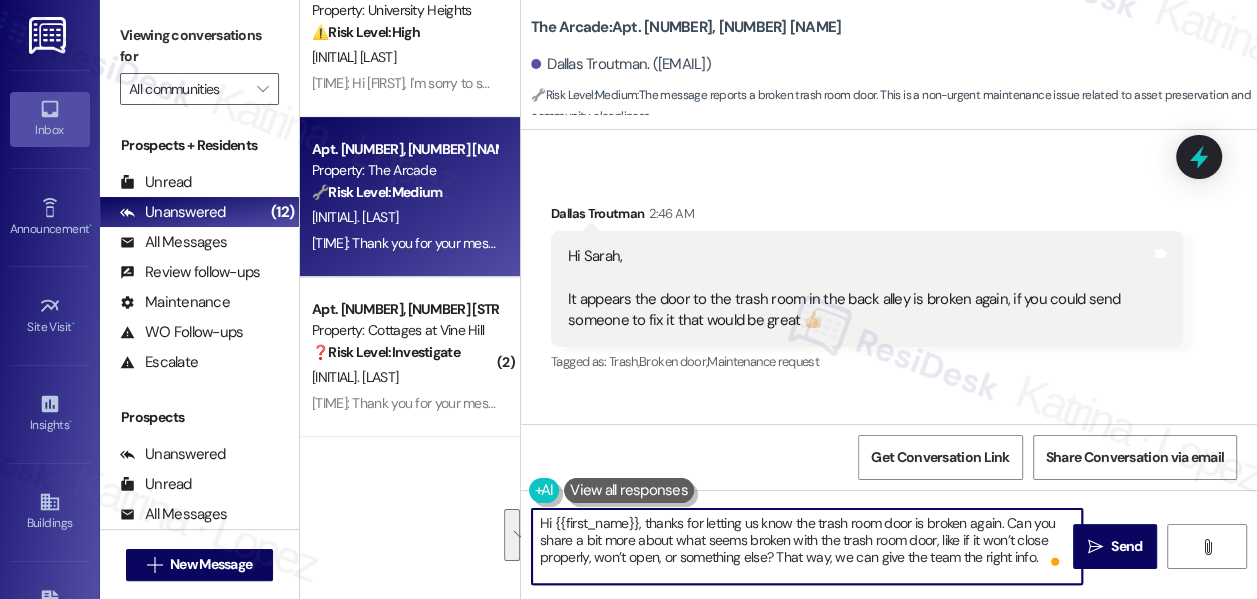 drag, startPoint x: 784, startPoint y: 531, endPoint x: 855, endPoint y: 552, distance: 74.04053 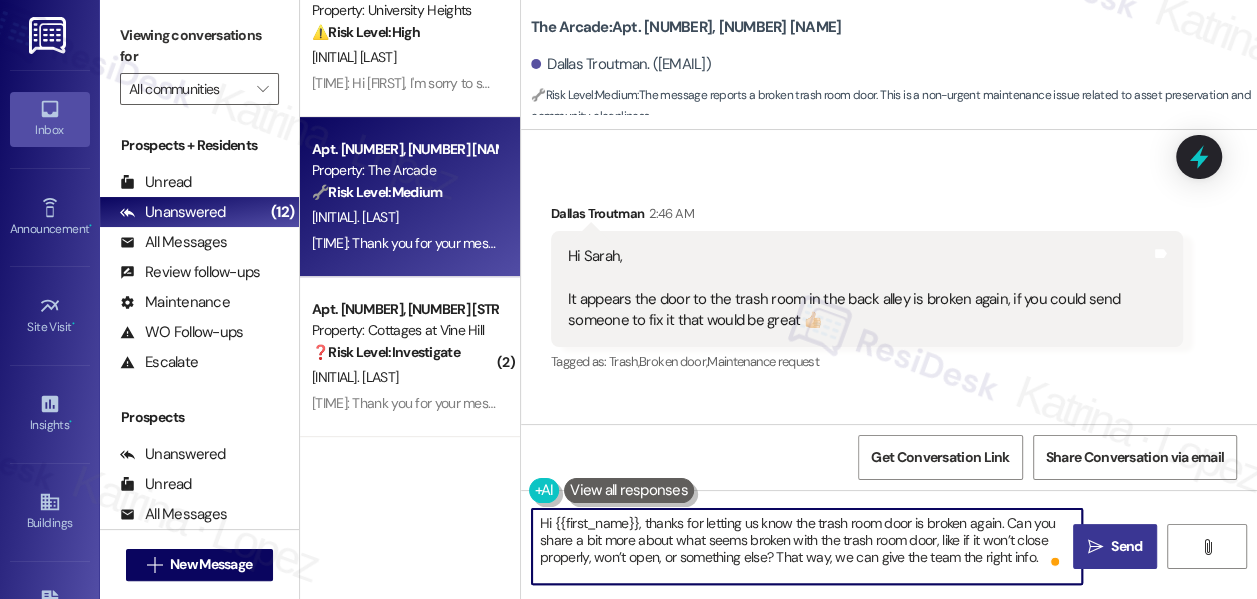click on "" at bounding box center [1095, 547] 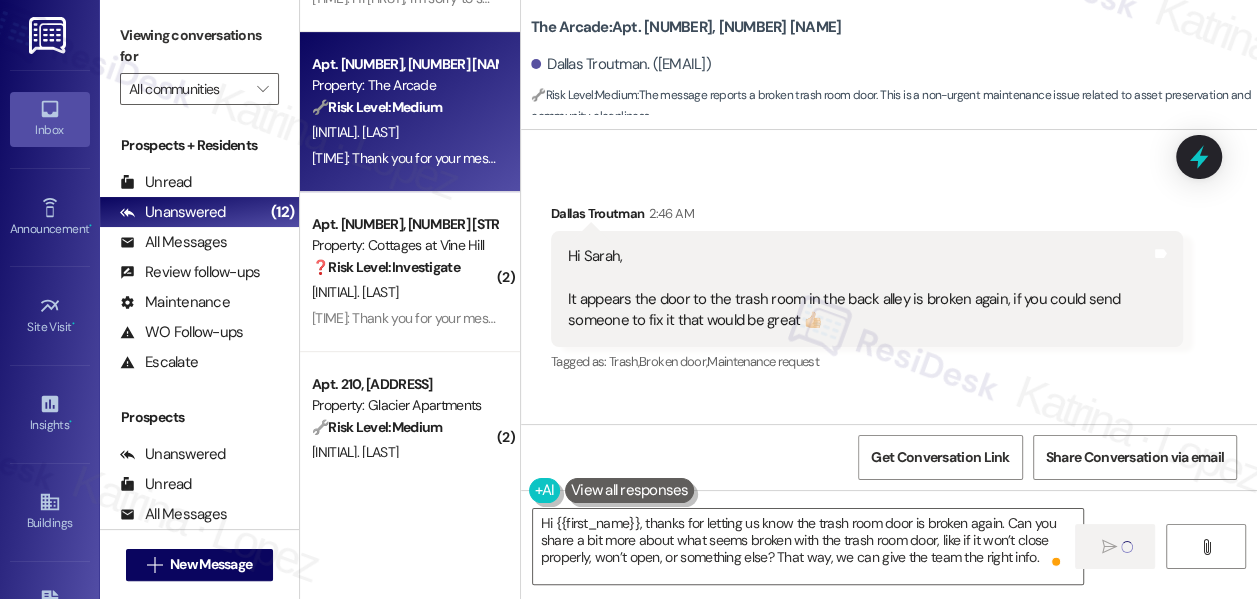 scroll, scrollTop: 545, scrollLeft: 0, axis: vertical 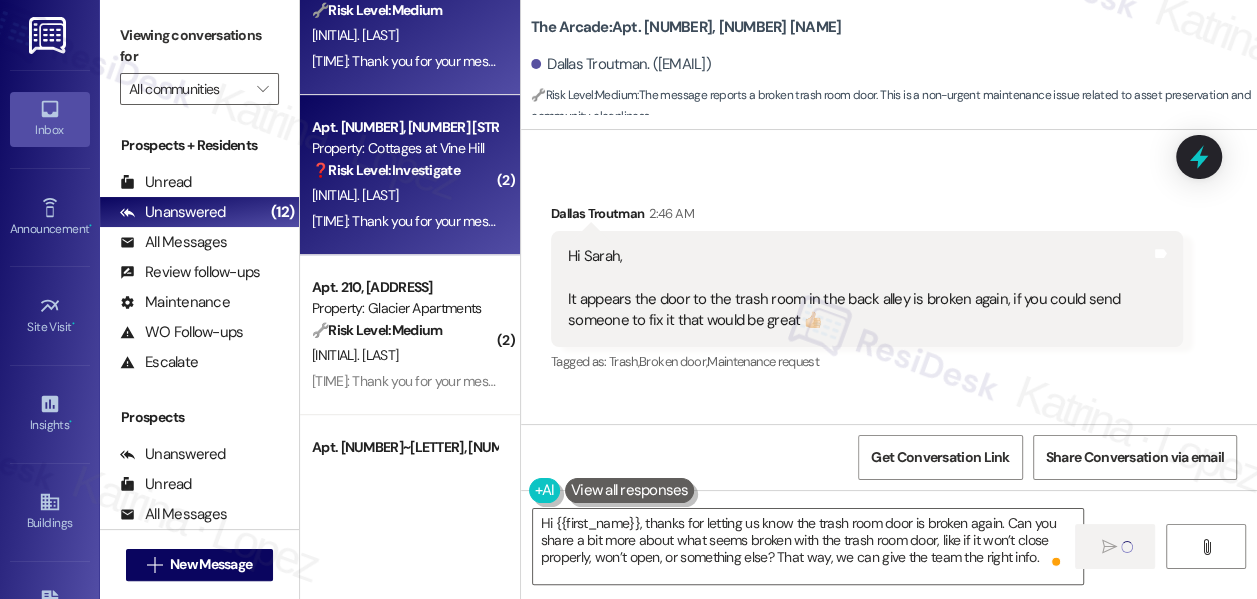 click on "Property: Cottages at Vine Hill" at bounding box center (404, 148) 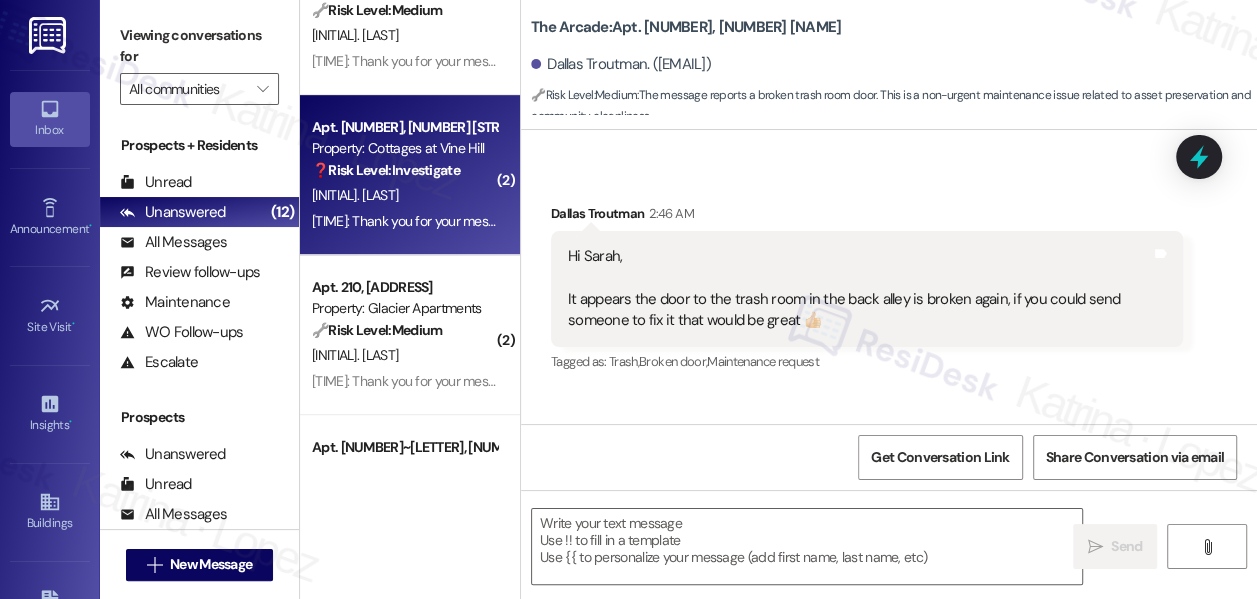 type on "Fetching suggested responses. Please feel free to read through the conversation in the meantime." 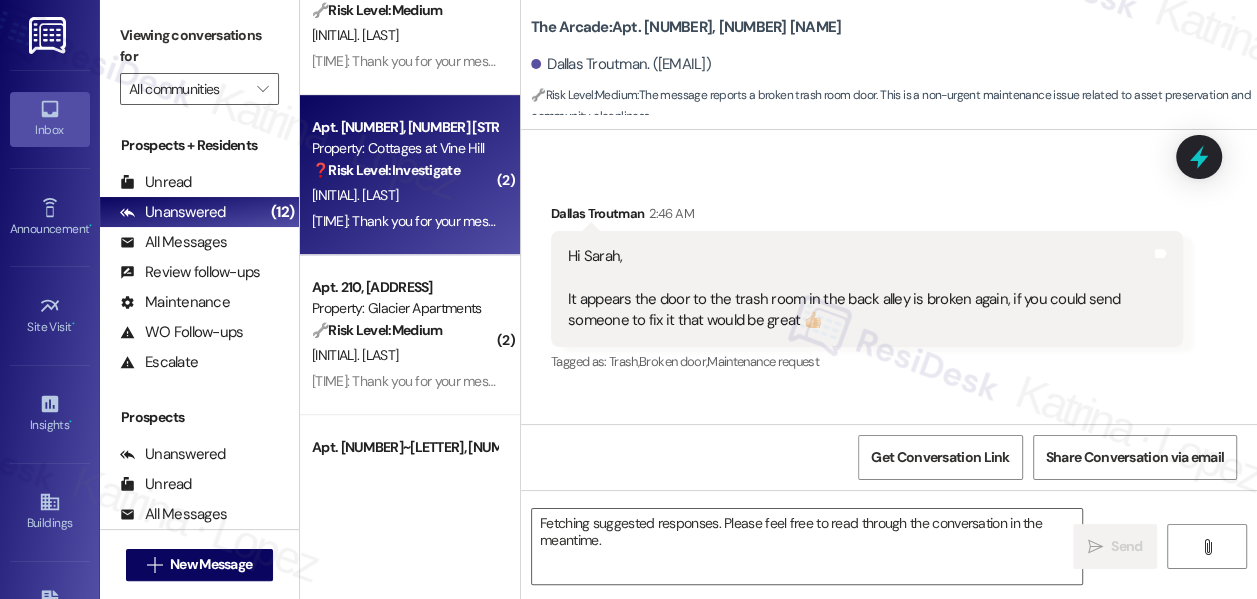 scroll, scrollTop: 0, scrollLeft: 0, axis: both 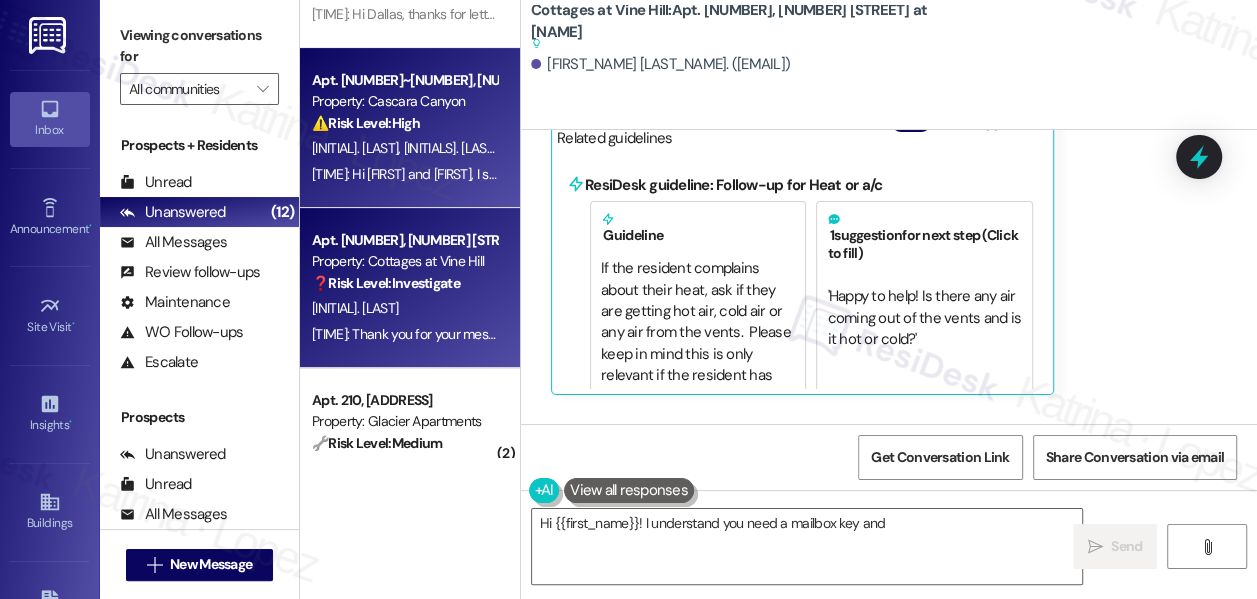 type on "Hi {{first_name}}! I understand you need a mailbox key and" 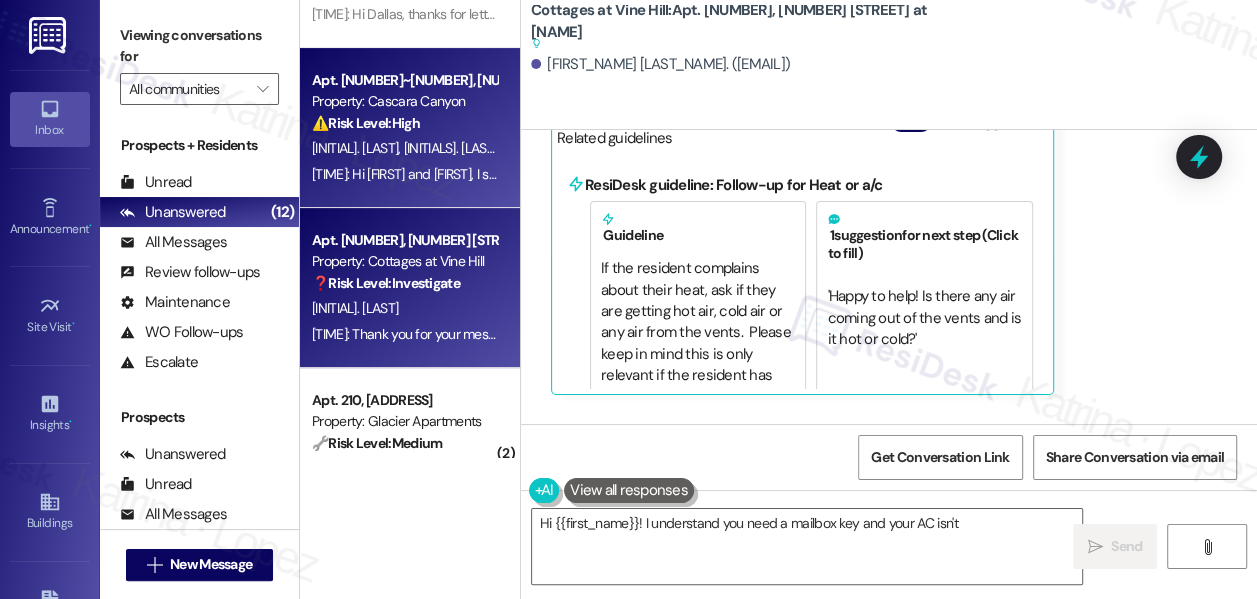 click on "[INITIAL]. [LAST]" at bounding box center (358, 148) 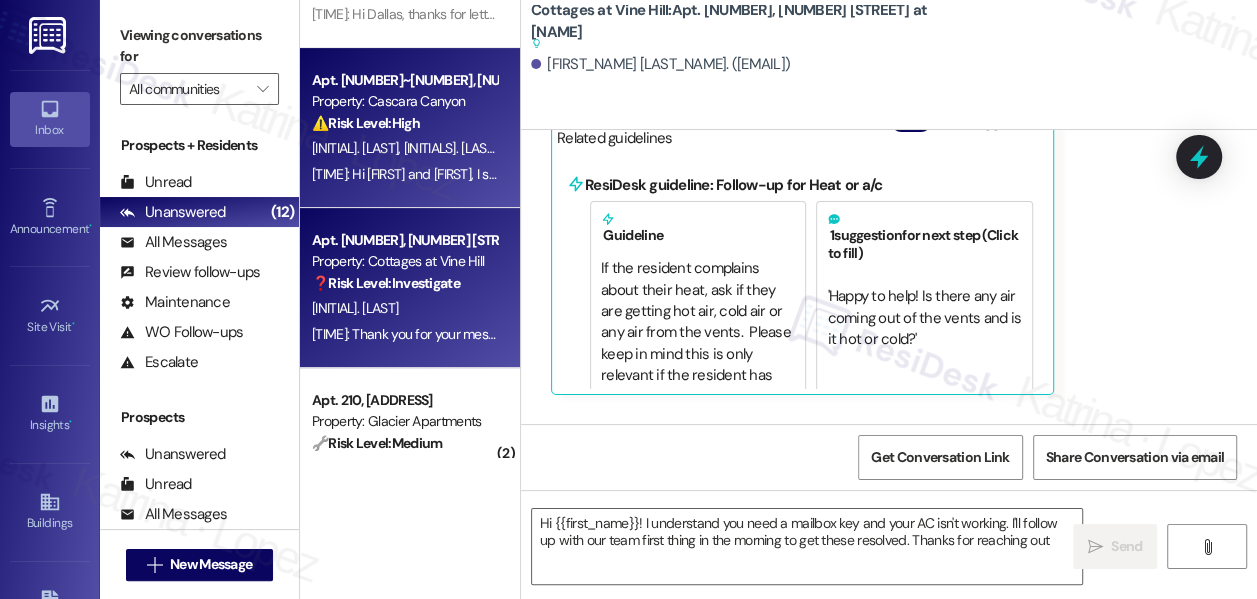 type on "Hi {{first_name}}! I understand you need a mailbox key and your AC isn't working. I'll follow up with our team first thing in the morning to get these resolved. Thanks for reaching out!" 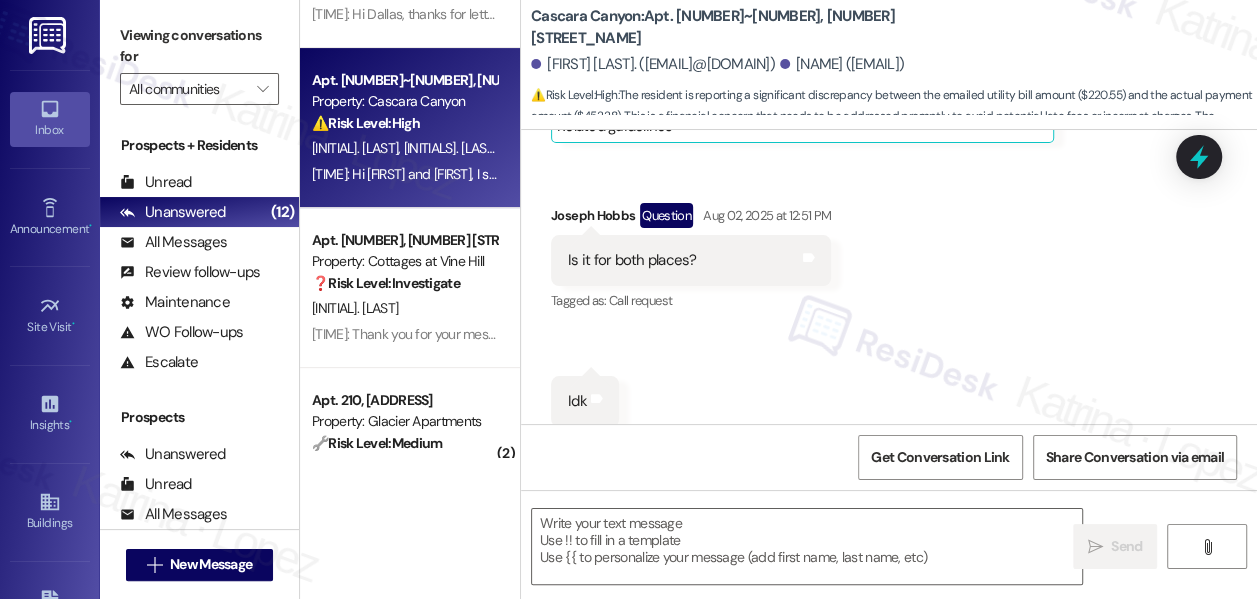 type on "Fetching suggested responses. Please feel free to read through the conversation in the meantime." 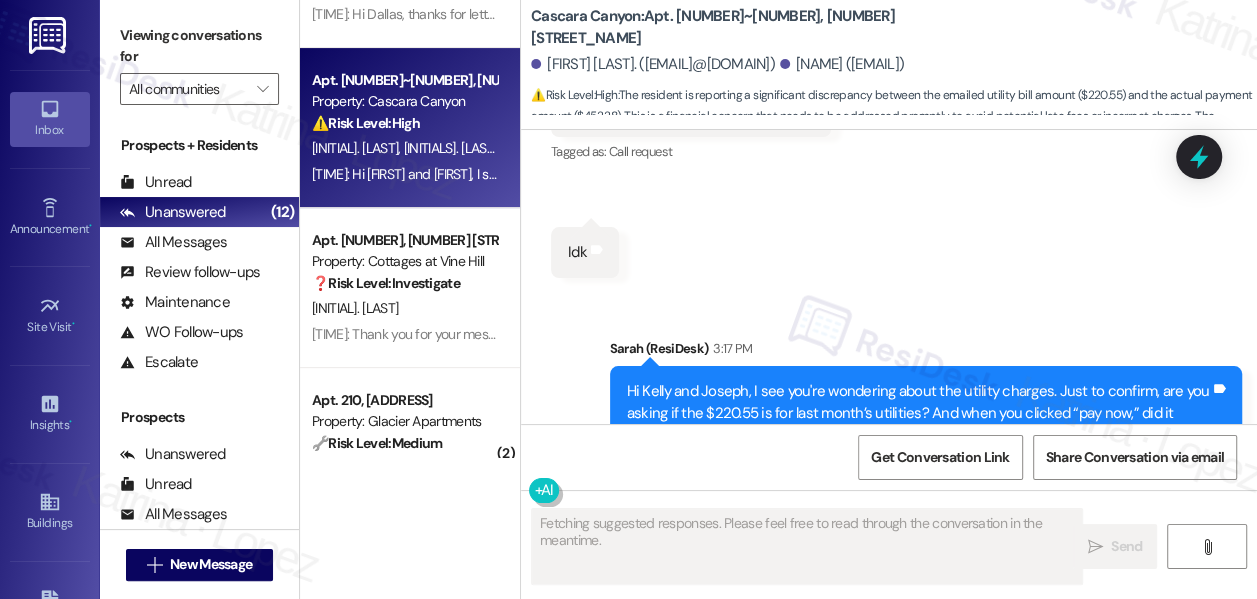 scroll, scrollTop: 8188, scrollLeft: 0, axis: vertical 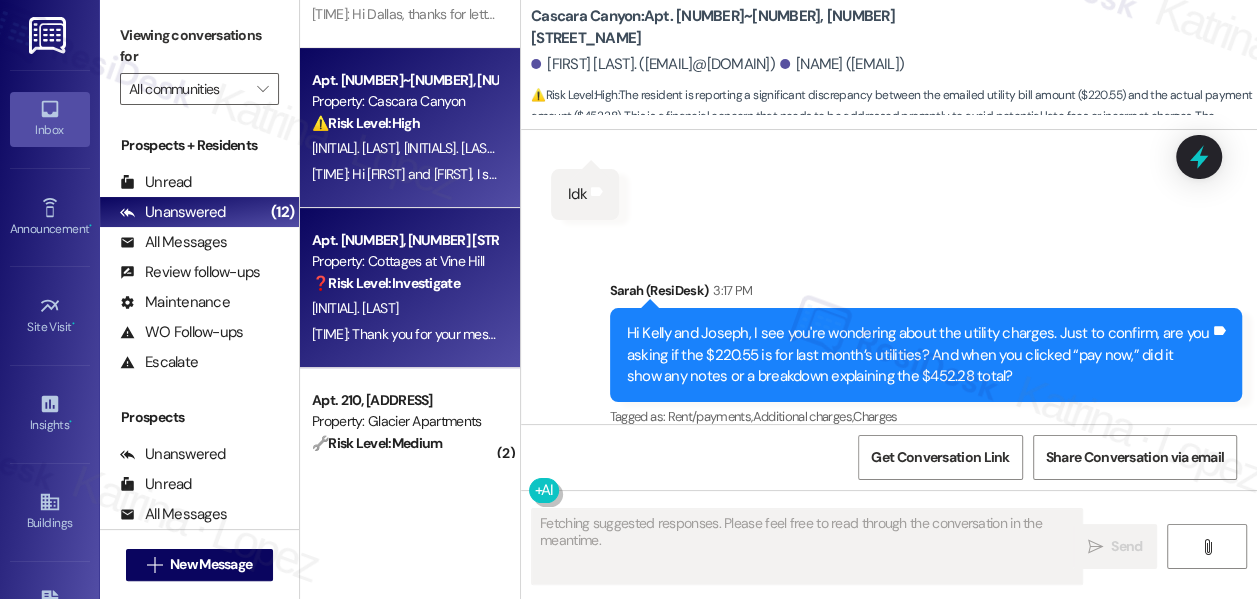 click on "[INITIAL] [LAST]" at bounding box center (404, 308) 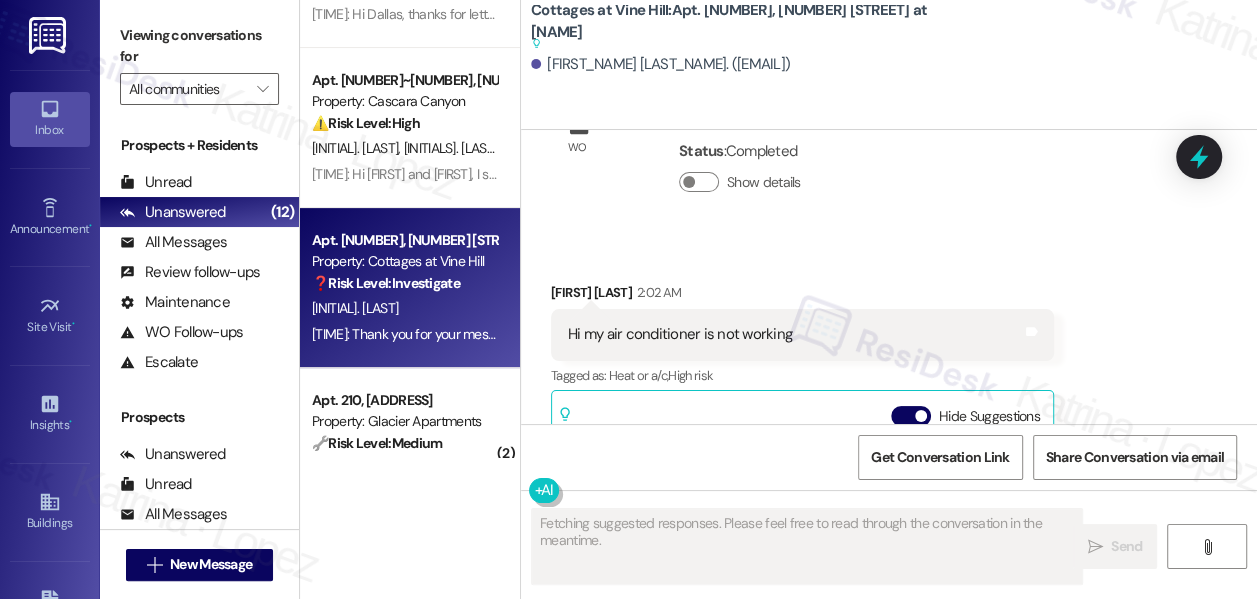 scroll, scrollTop: 17748, scrollLeft: 0, axis: vertical 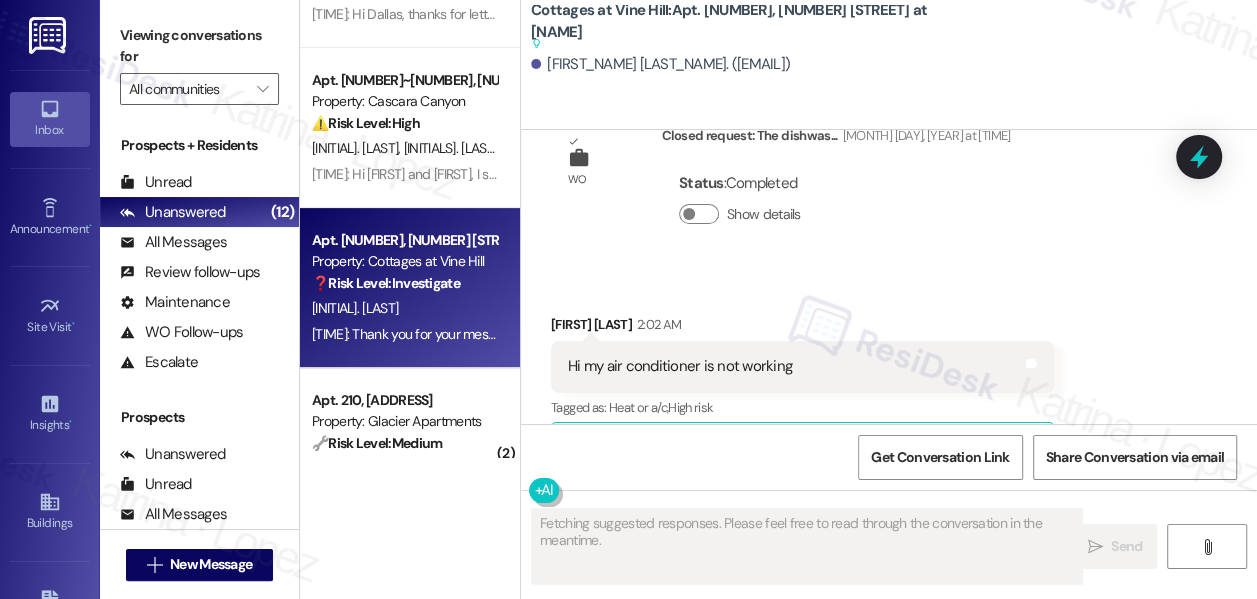 click on "Hi my air conditioner is not working" at bounding box center [680, 366] 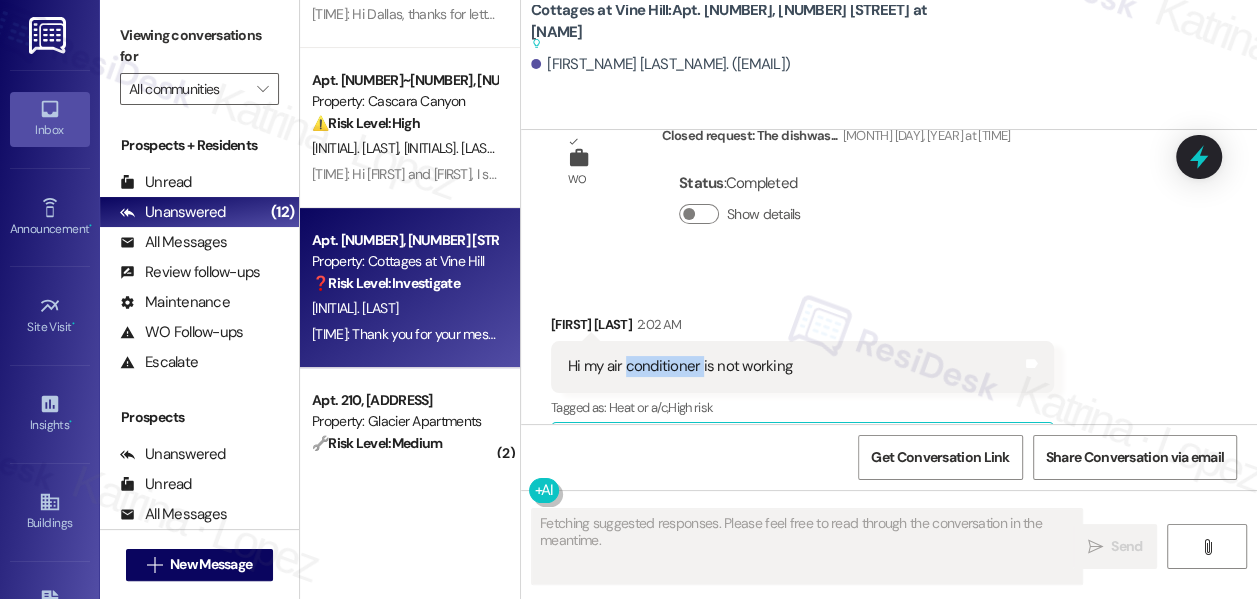 click on "Hi my air conditioner is not working" at bounding box center [680, 366] 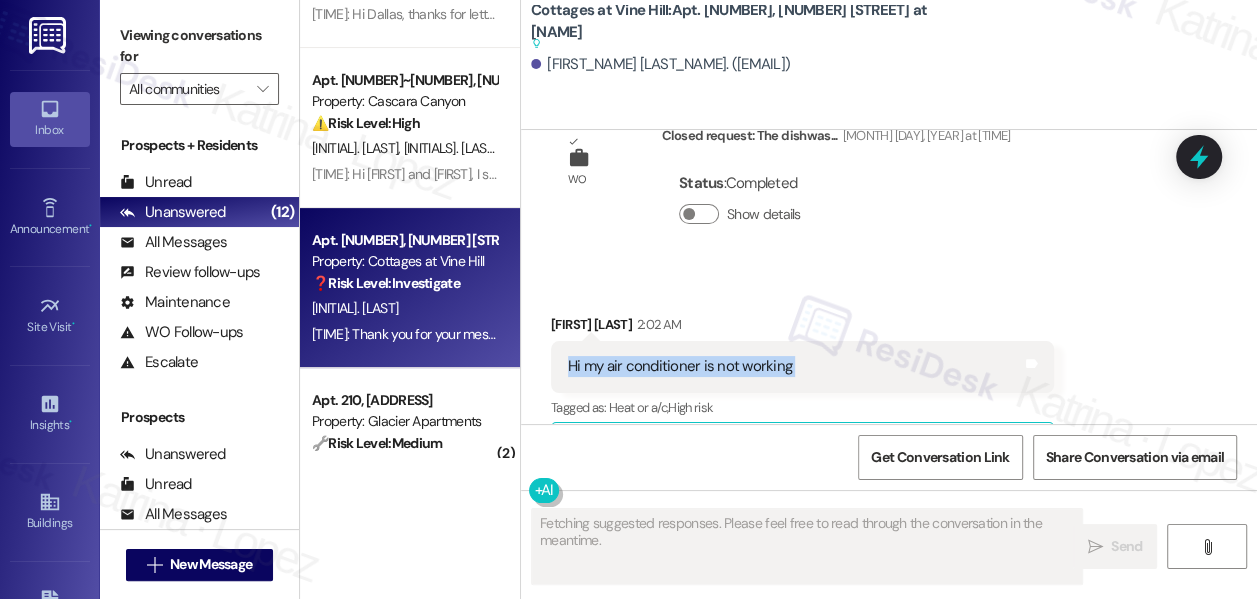 click on "Hi my air conditioner is not working" at bounding box center [680, 366] 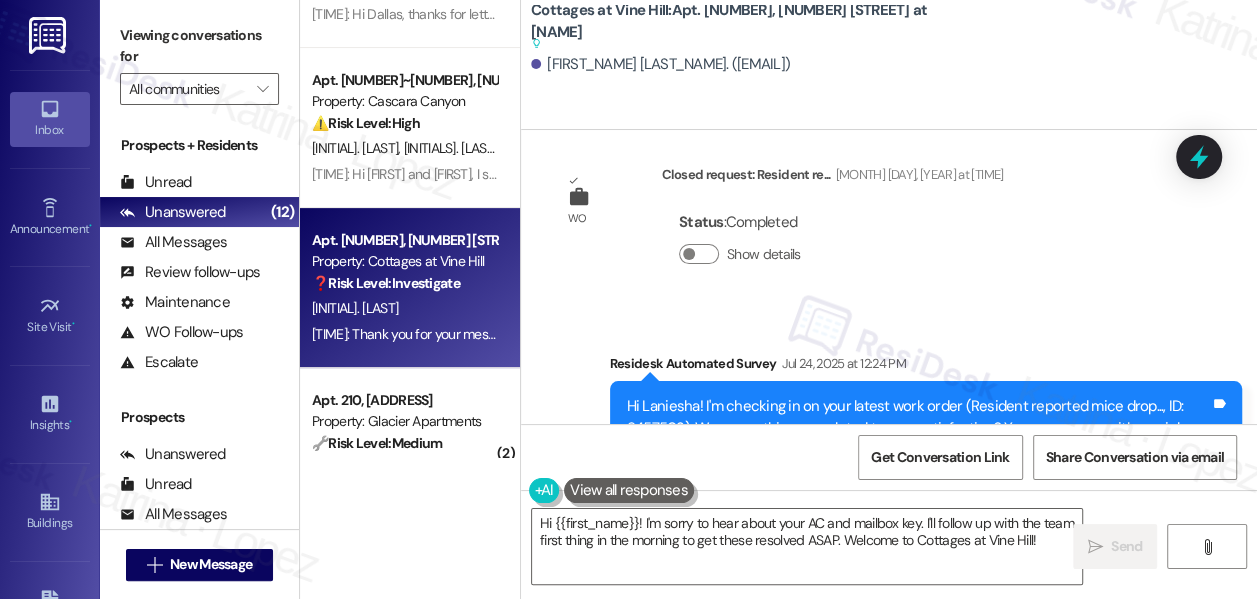 scroll, scrollTop: 17256, scrollLeft: 0, axis: vertical 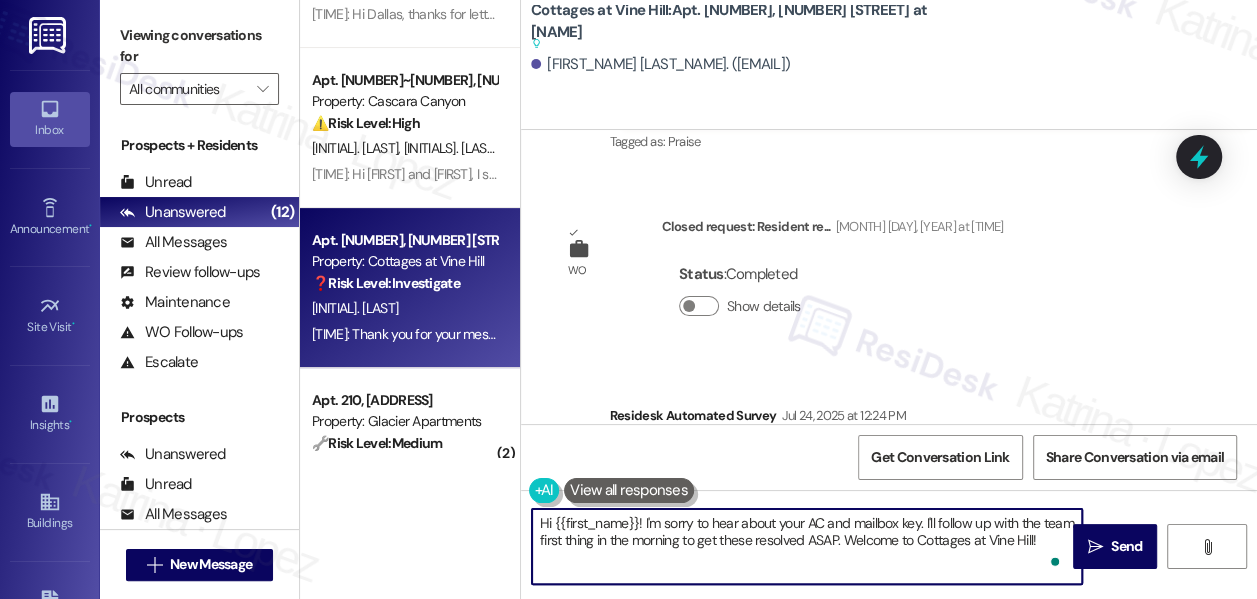 drag, startPoint x: 702, startPoint y: 554, endPoint x: 936, endPoint y: 503, distance: 239.49321 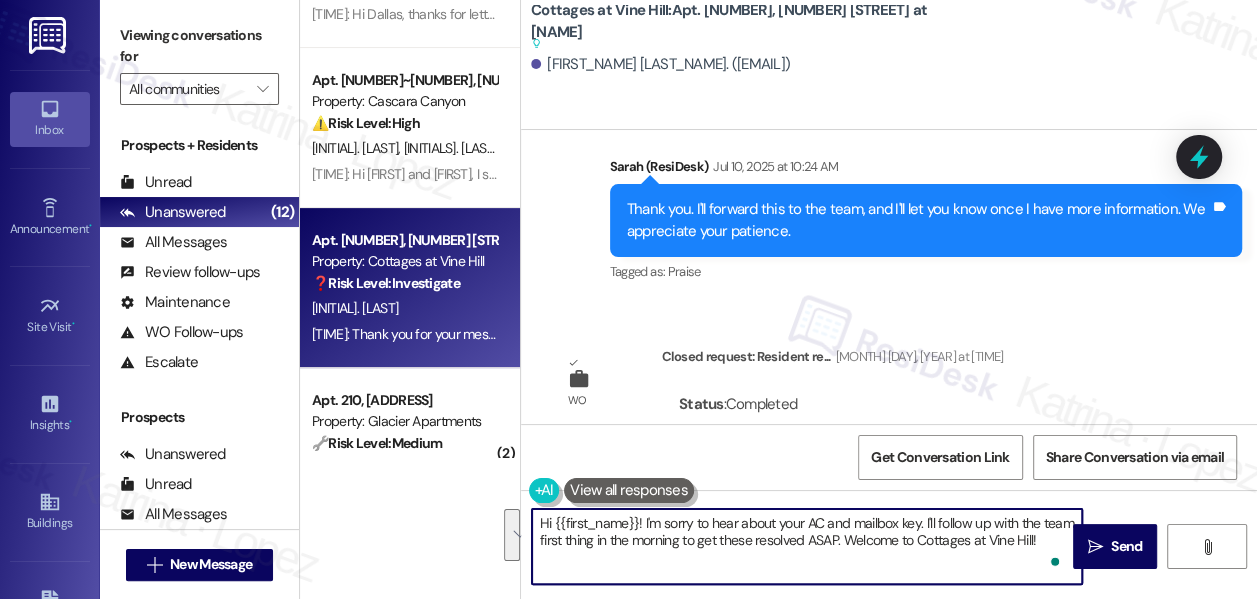 scroll, scrollTop: 16984, scrollLeft: 0, axis: vertical 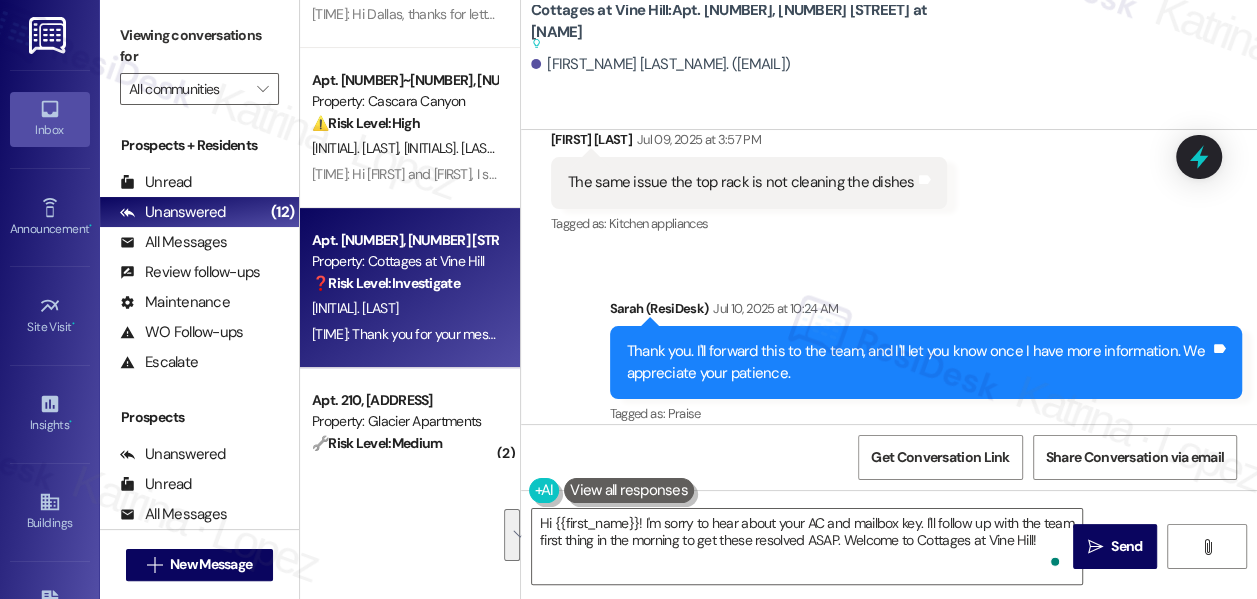 click on "The same issue the top rack is not cleaning the dishes" at bounding box center [741, 182] 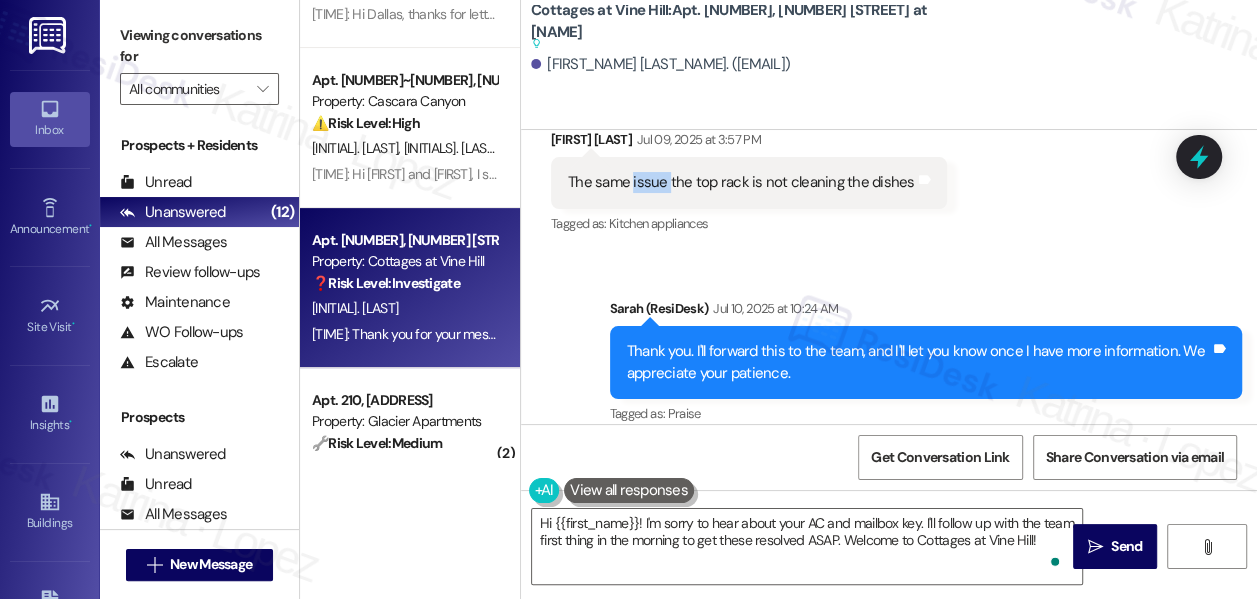 click on "The same issue the top rack is not cleaning the dishes" at bounding box center (741, 182) 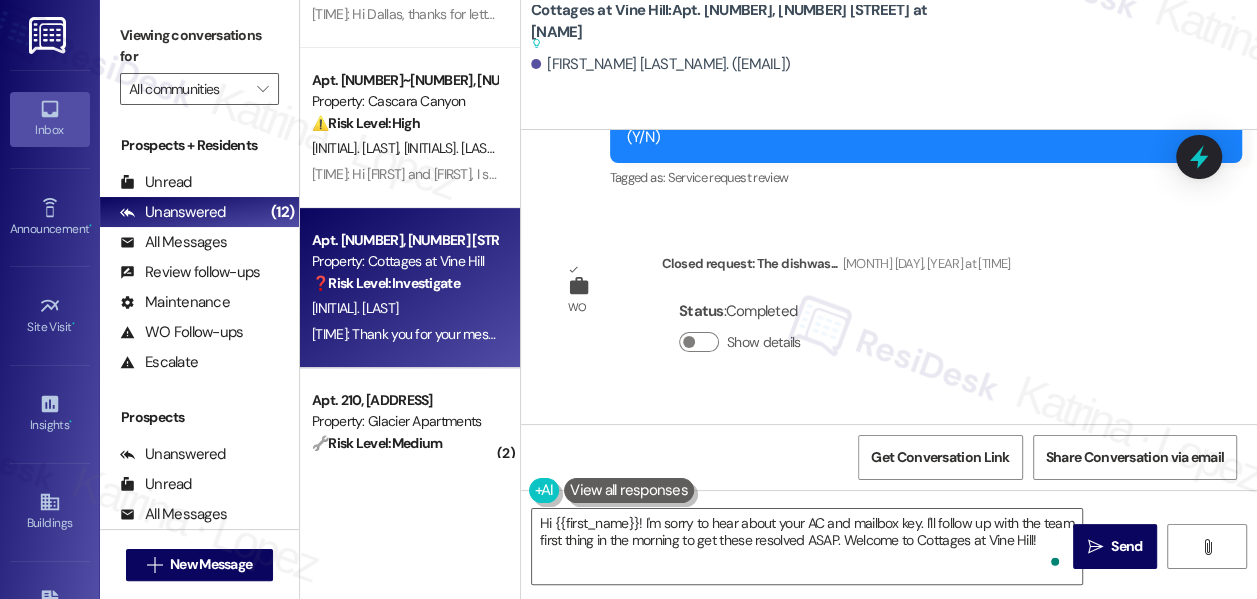 scroll, scrollTop: 17893, scrollLeft: 0, axis: vertical 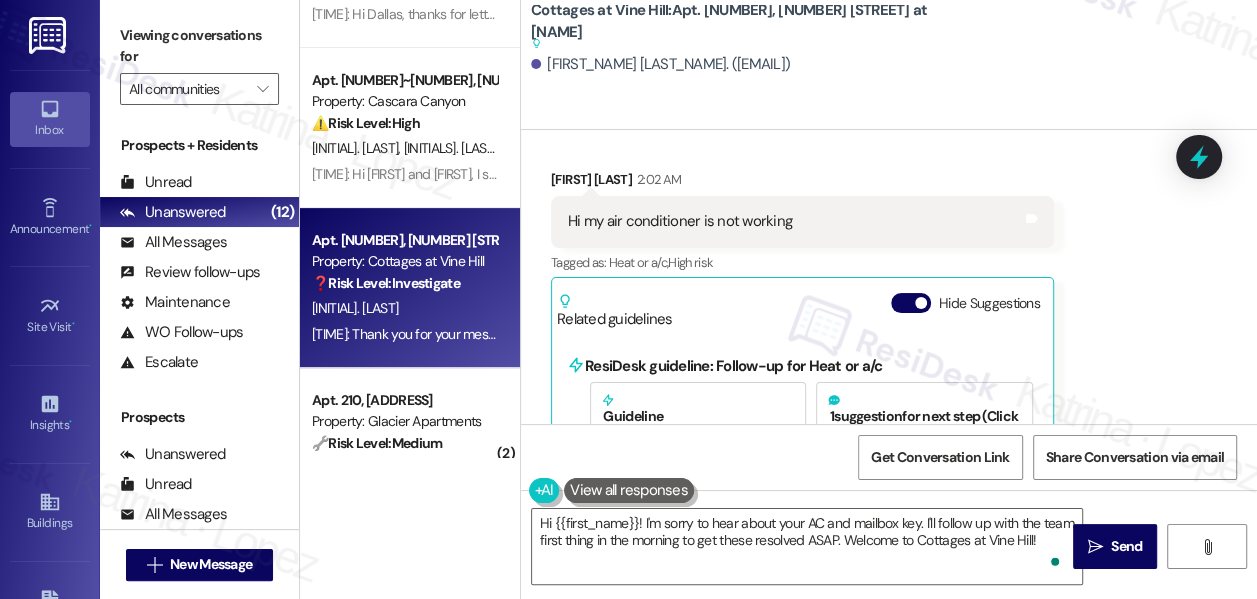 click on "Hi my air conditioner is not working" at bounding box center [680, 221] 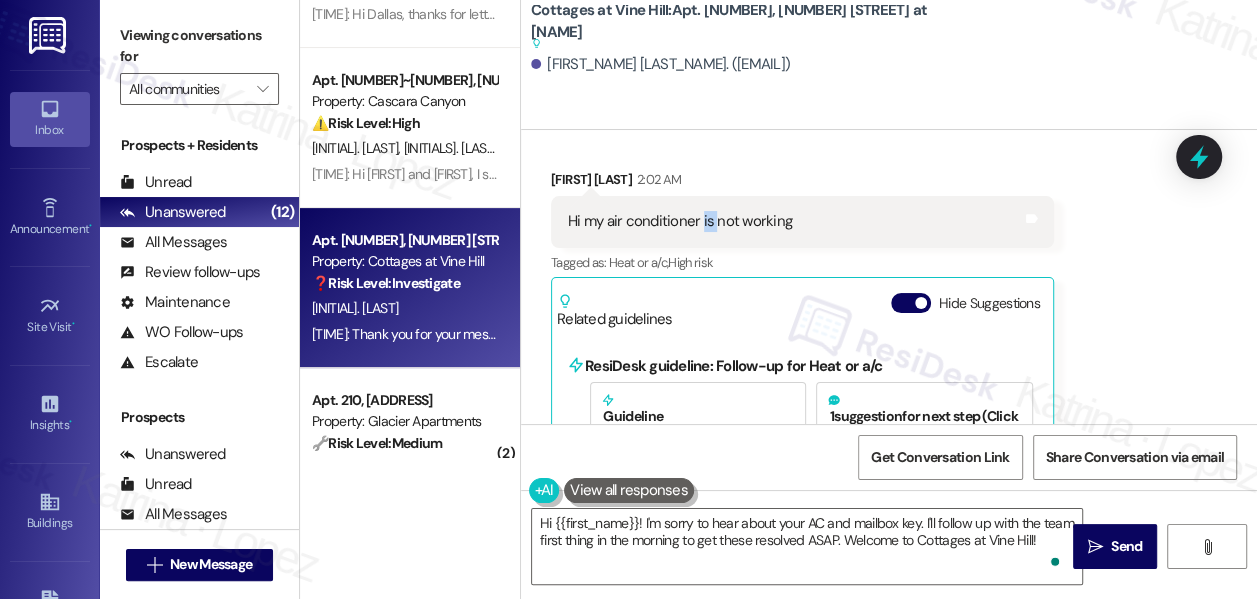 click on "Hi my air conditioner is not working" at bounding box center [680, 221] 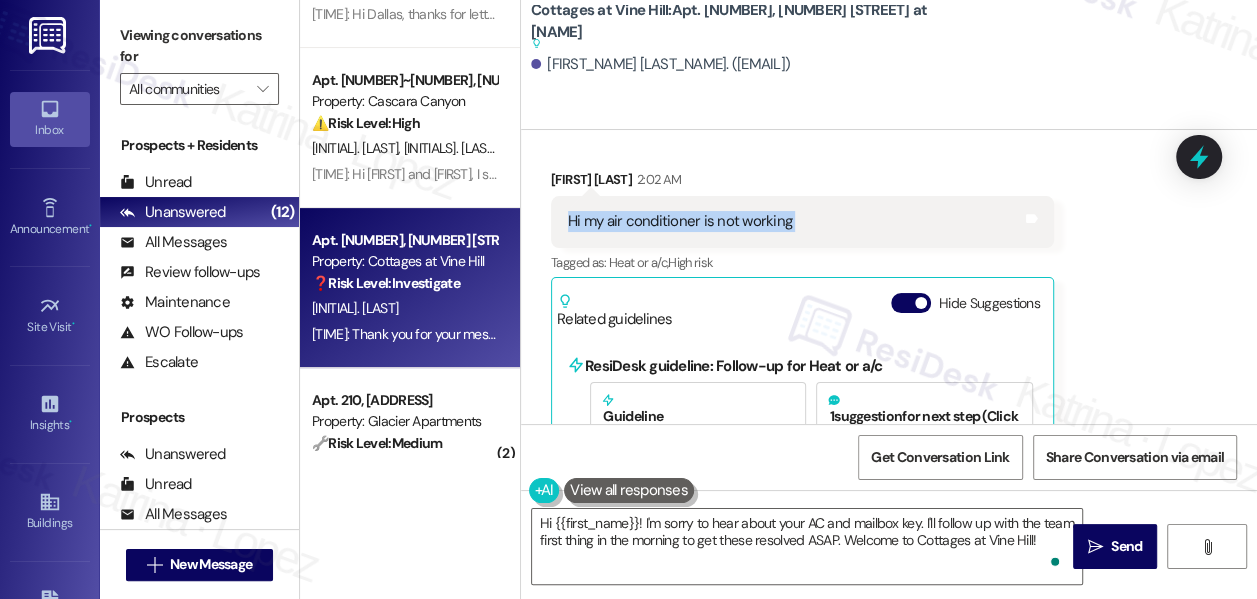 click on "Hi my air conditioner is not working" at bounding box center [680, 221] 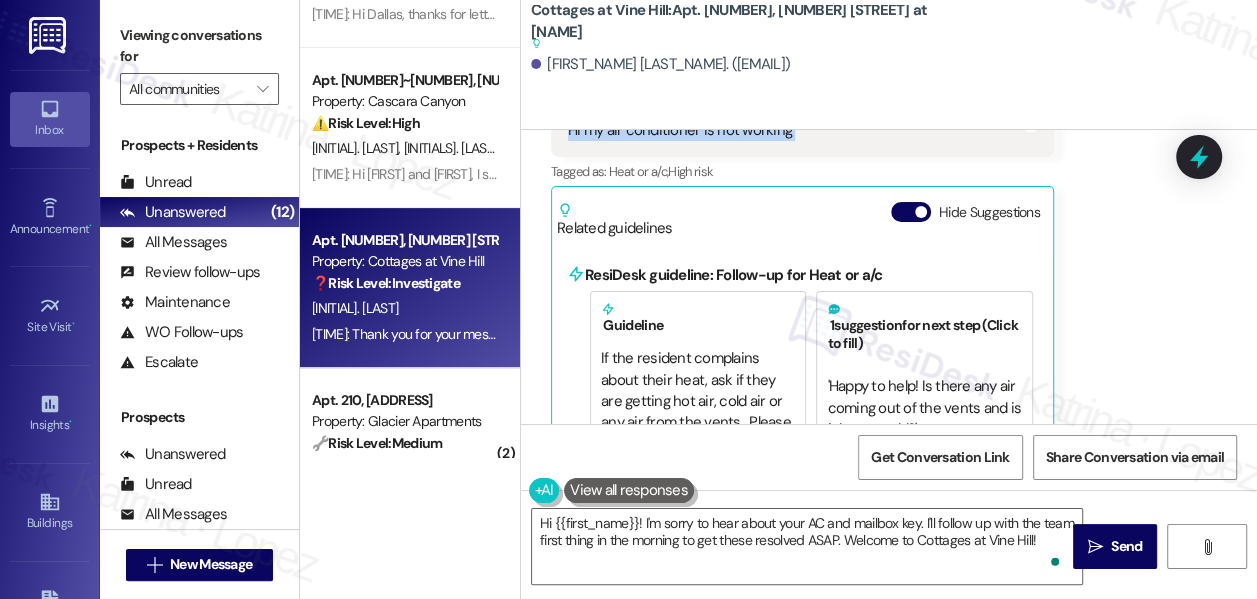 copy on "Hi my air conditioner is not working  Tags and notes" 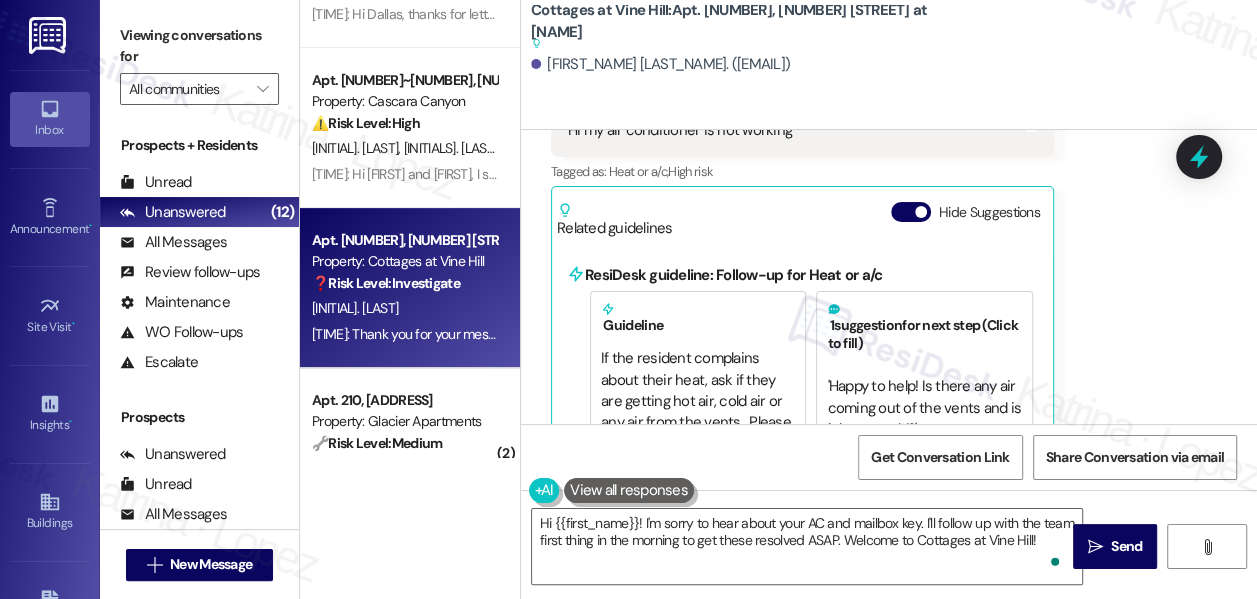drag, startPoint x: 133, startPoint y: 18, endPoint x: 136, endPoint y: 4, distance: 14.3178215 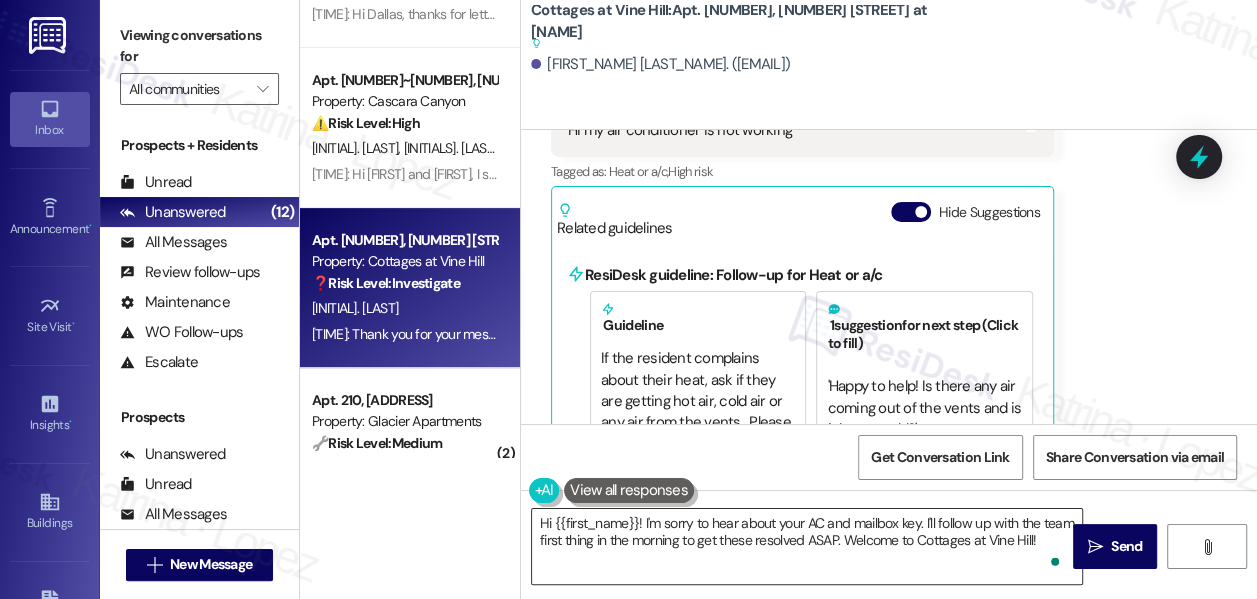 click on "Hi {{first_name}}! I'm sorry to hear about your AC and mailbox key. I'll follow up with the team first thing in the morning to get these resolved ASAP. Welcome to Cottages at Vine Hill!" at bounding box center (807, 546) 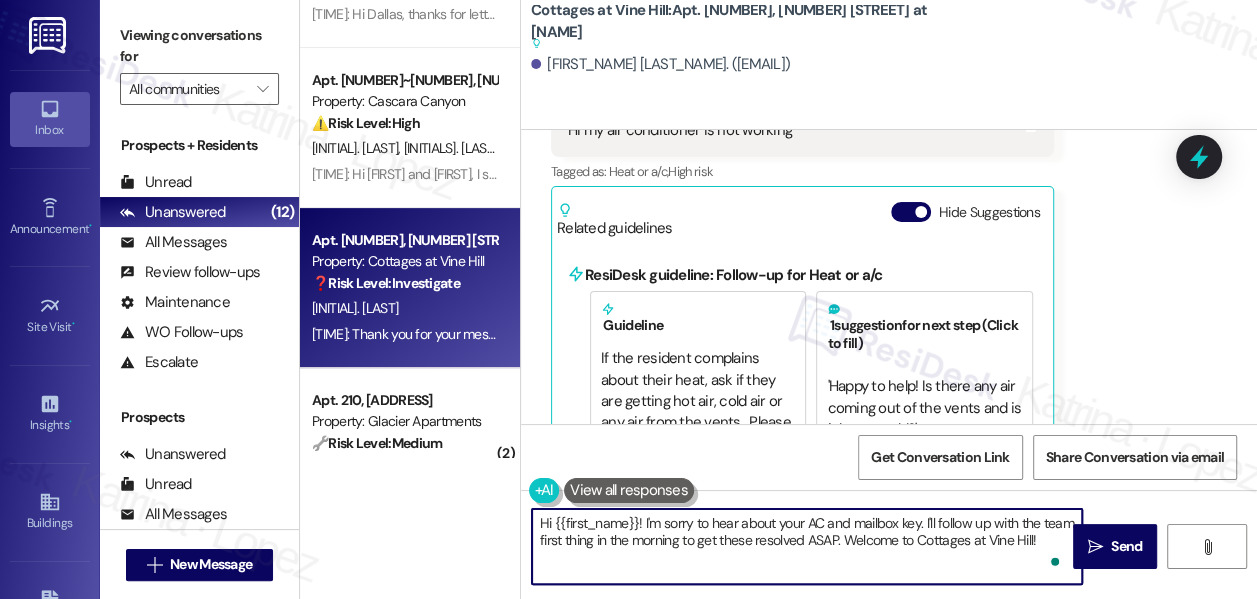 drag, startPoint x: 928, startPoint y: 518, endPoint x: 958, endPoint y: 563, distance: 54.08327 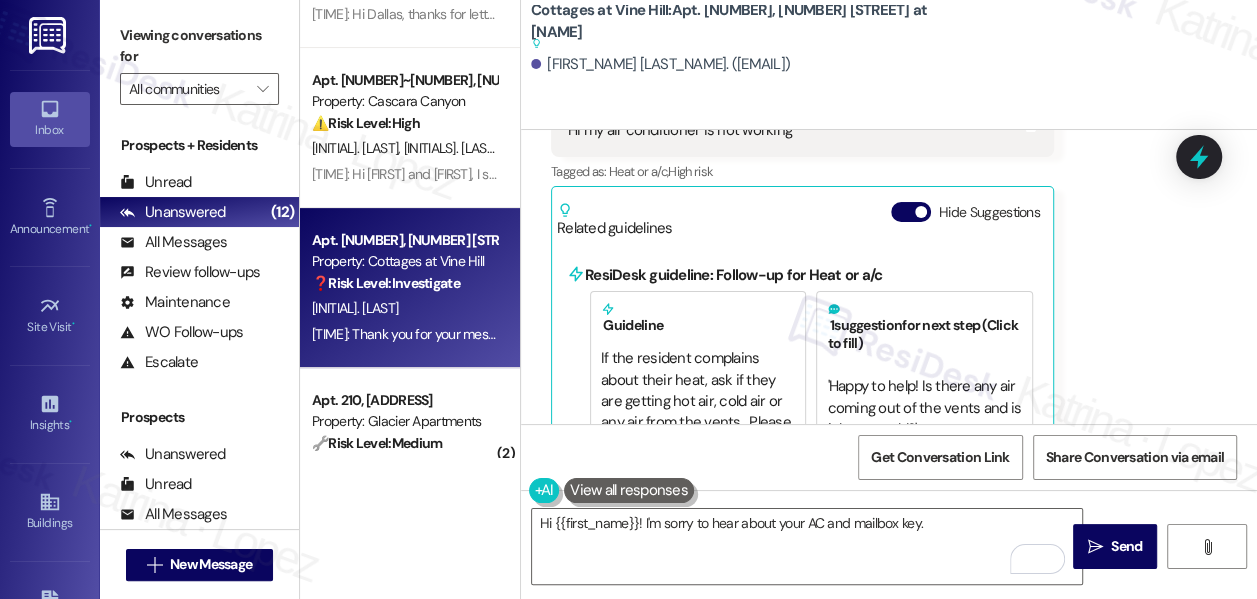click on "Viewing conversations for All communities " at bounding box center (199, 62) 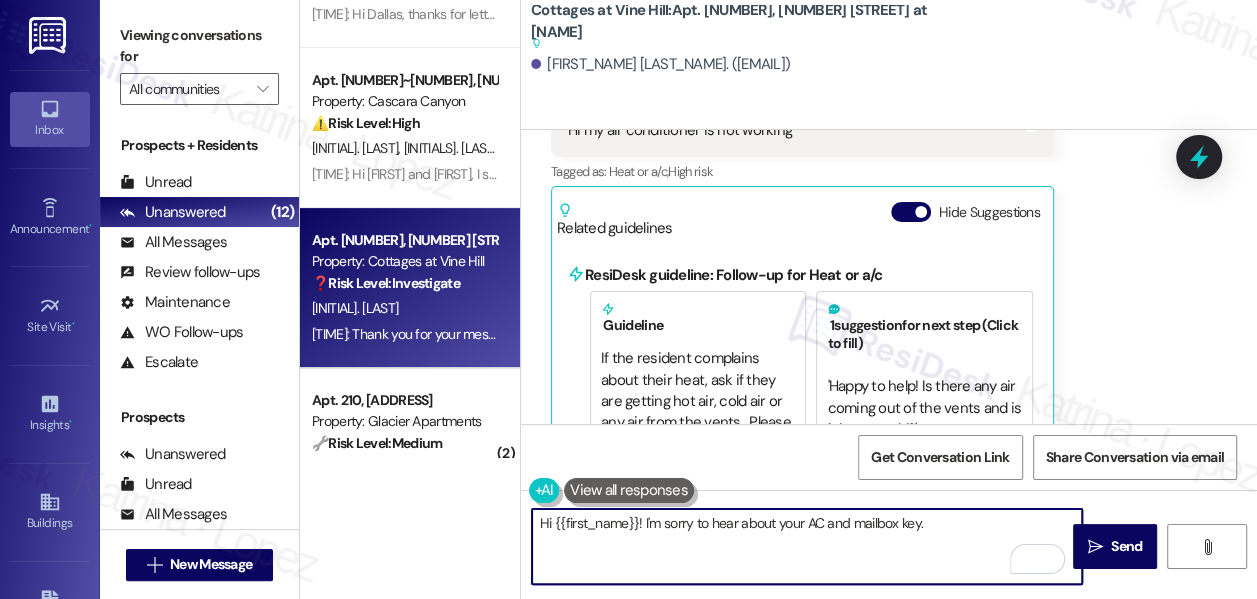click on "Hi {{first_name}}! I'm sorry to hear about your AC and mailbox key." at bounding box center [807, 546] 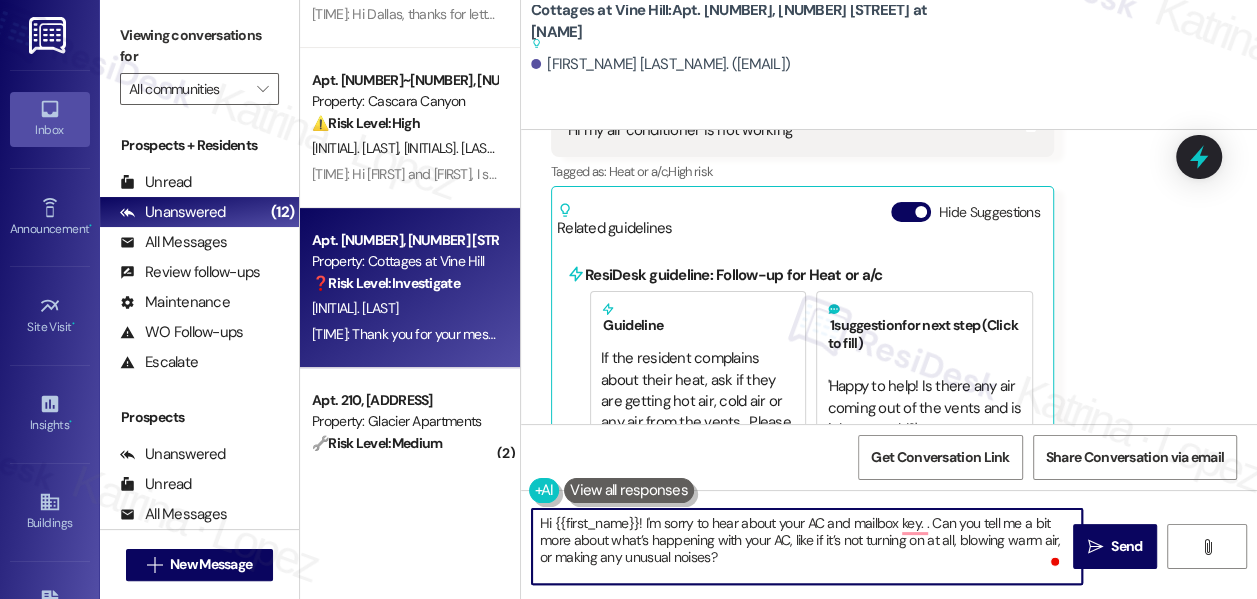 click on "Hi {{first_name}}! I'm sorry to hear about your AC and mailbox key. . Can you tell me a bit more about what’s happening with your AC, like if it’s not turning on at all, blowing warm air, or making any unusual noises?" at bounding box center (807, 546) 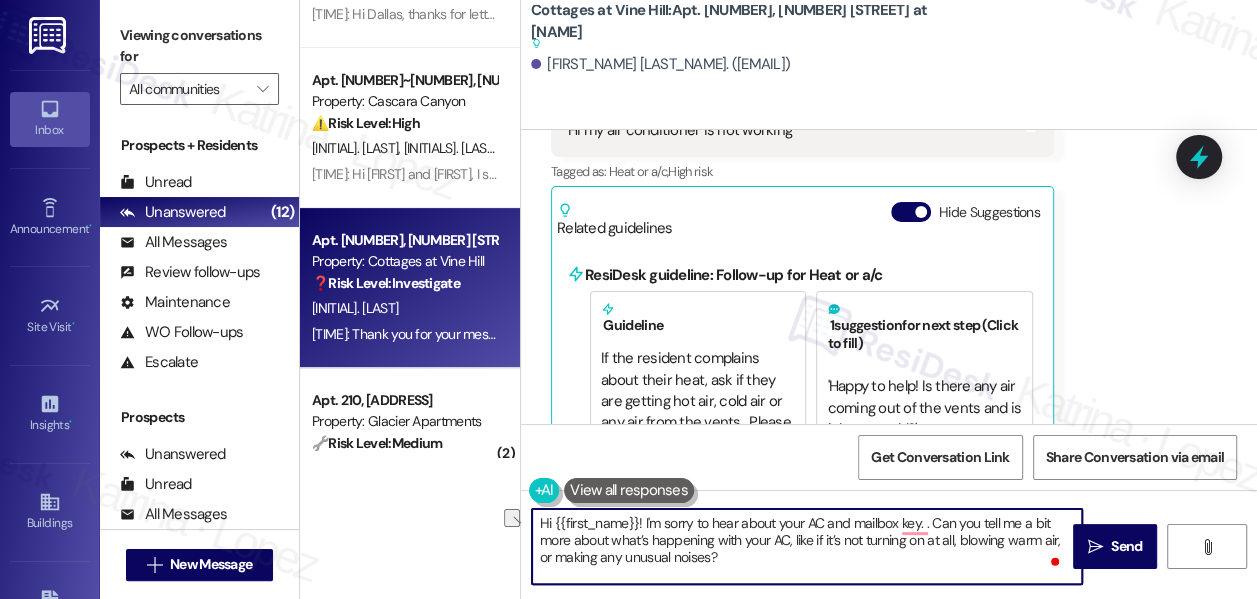 click on "Hi {{first_name}}! I'm sorry to hear about your AC and mailbox key. . Can you tell me a bit more about what’s happening with your AC, like if it’s not turning on at all, blowing warm air, or making any unusual noises?" at bounding box center (807, 546) 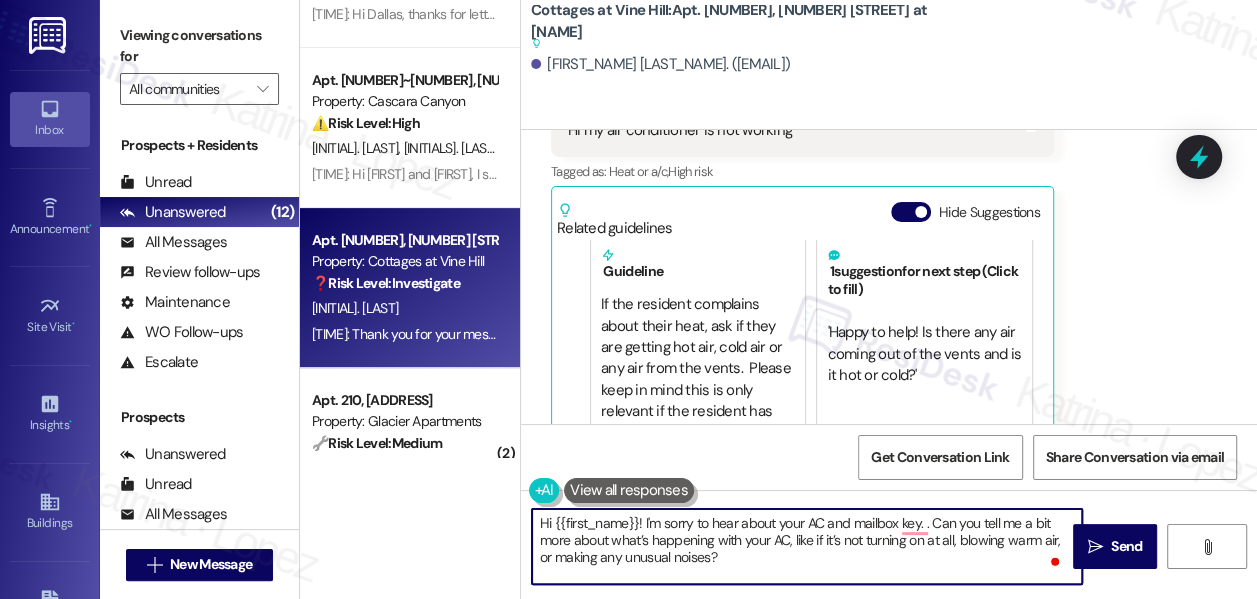 scroll, scrollTop: 80, scrollLeft: 0, axis: vertical 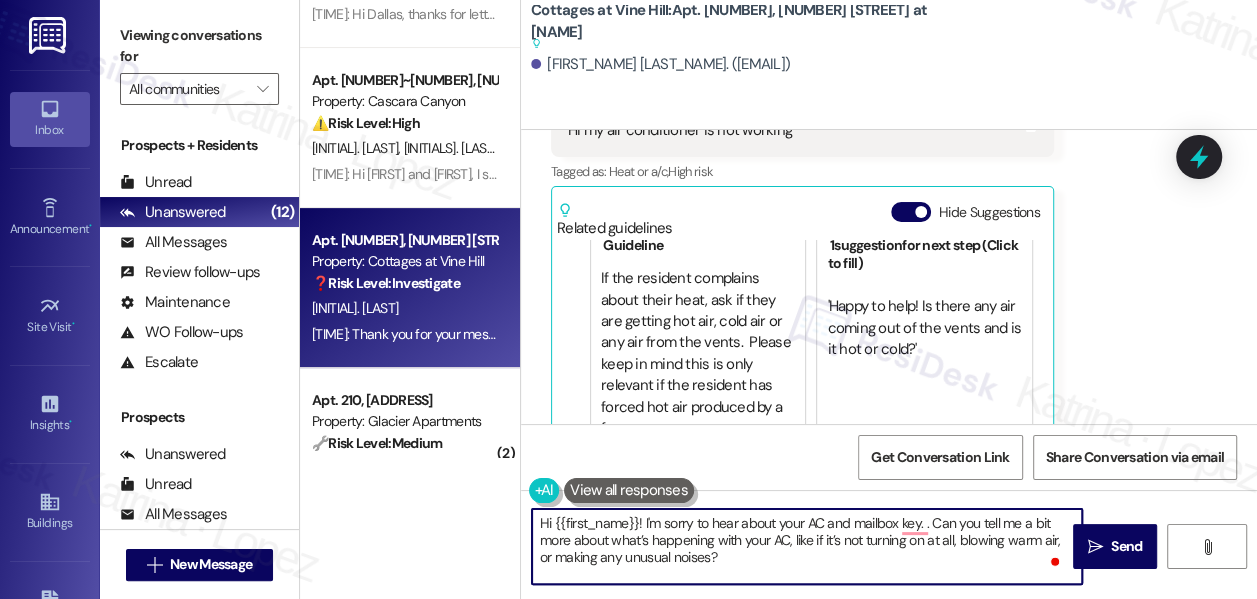 click on "Hi {{first_name}}! I'm sorry to hear about your AC and mailbox key. . Can you tell me a bit more about what’s happening with your AC, like if it’s not turning on at all, blowing warm air, or making any unusual noises?" at bounding box center [807, 546] 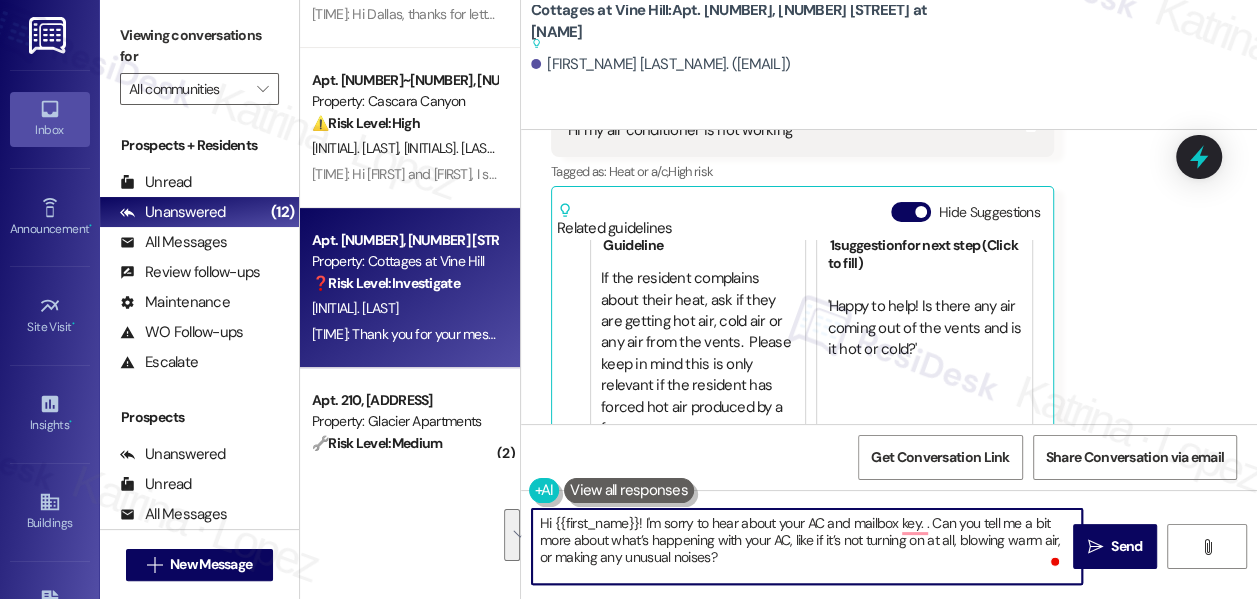 click on "Hi {{first_name}}! I'm sorry to hear about your AC and mailbox key. . Can you tell me a bit more about what’s happening with your AC, like if it’s not turning on at all, blowing warm air, or making any unusual noises?" at bounding box center [807, 546] 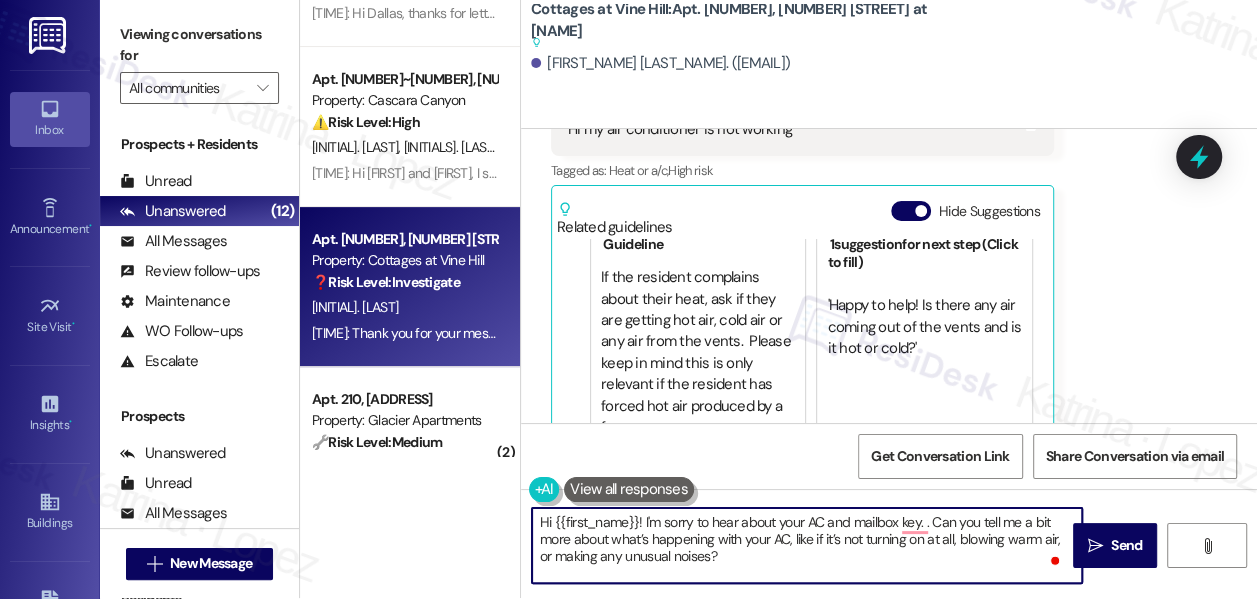 scroll, scrollTop: 0, scrollLeft: 0, axis: both 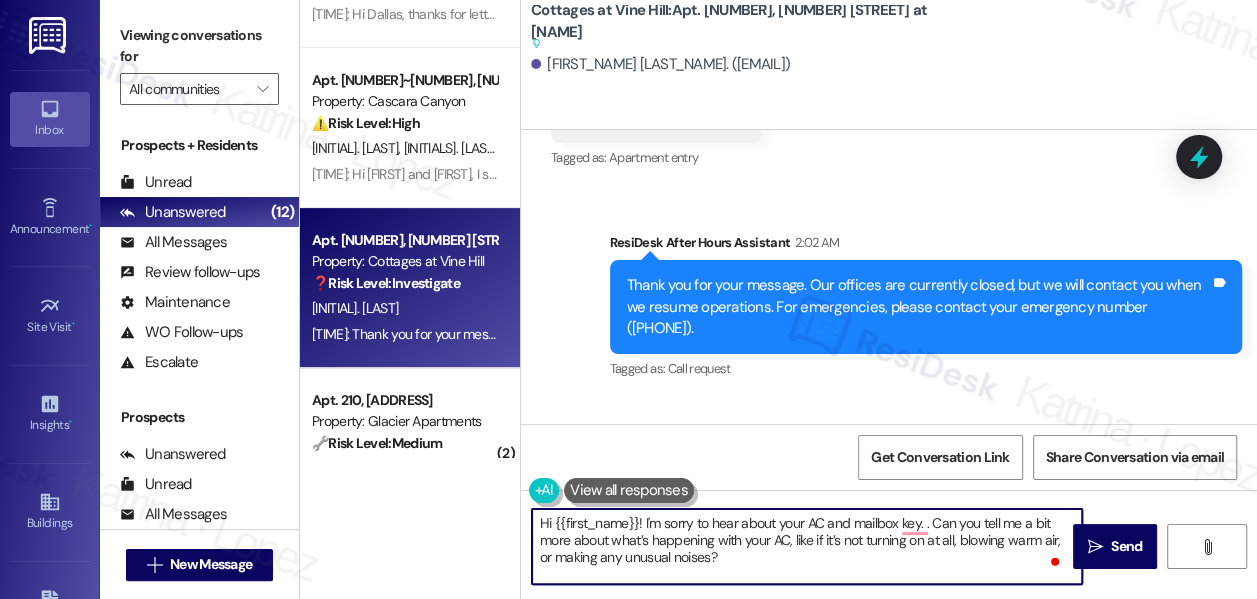 click on "Hi {{first_name}}! I'm sorry to hear about your AC and mailbox key. . Can you tell me a bit more about what’s happening with your AC, like if it’s not turning on at all, blowing warm air, or making any unusual noises?" at bounding box center (807, 546) 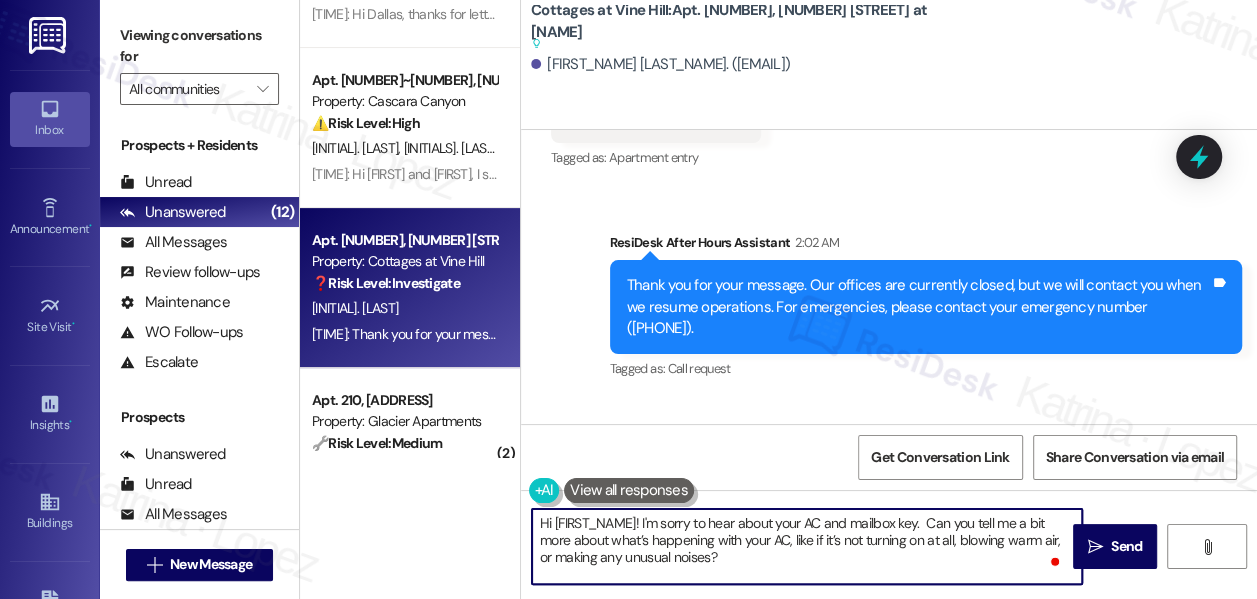type on "Hi {{first_name}}! I'm sorry to hear about your AC and mailbox key. Can you tell me a bit more about what’s happening with your AC, like if it’s not turning on at all, blowing warm air, or making any unusual noises?" 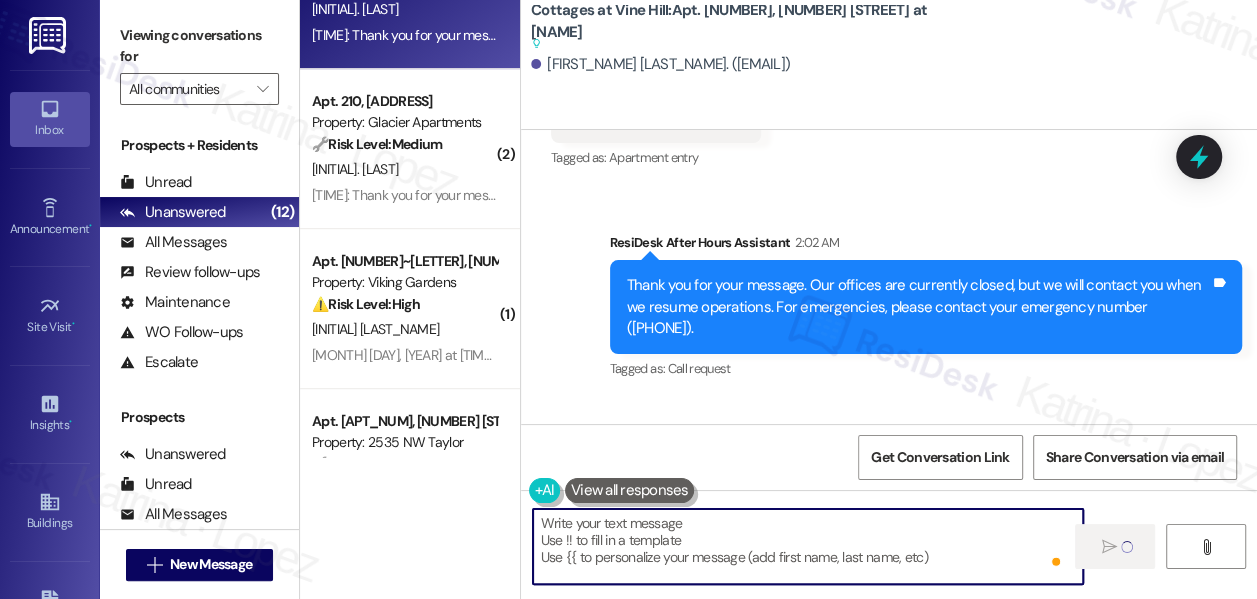 scroll, scrollTop: 545, scrollLeft: 0, axis: vertical 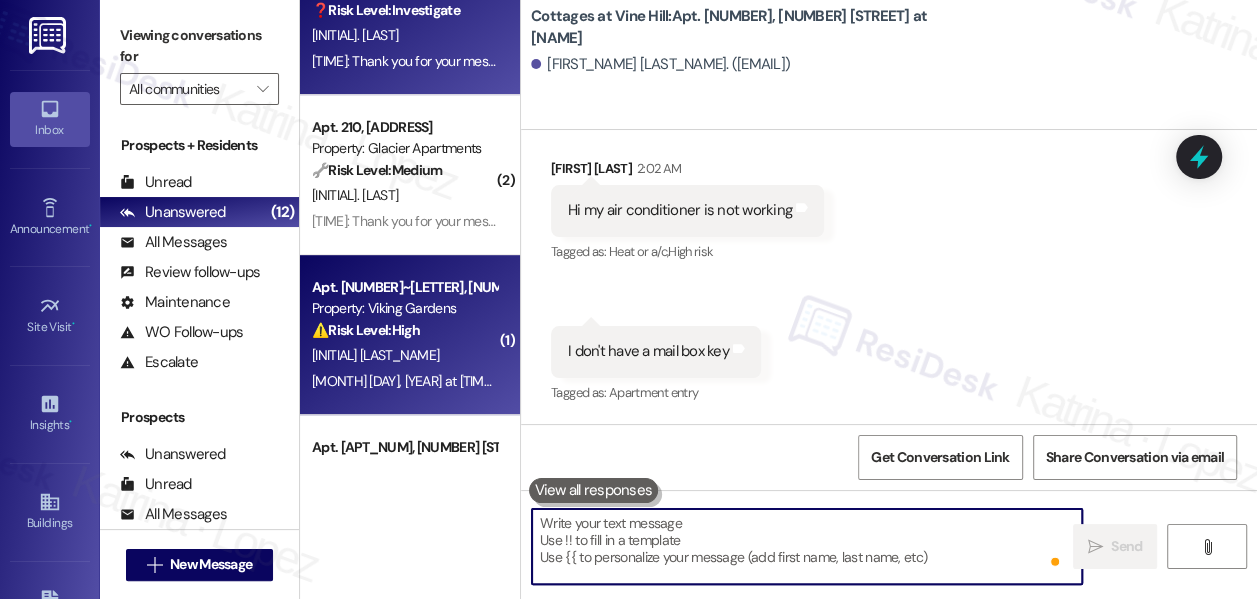 type 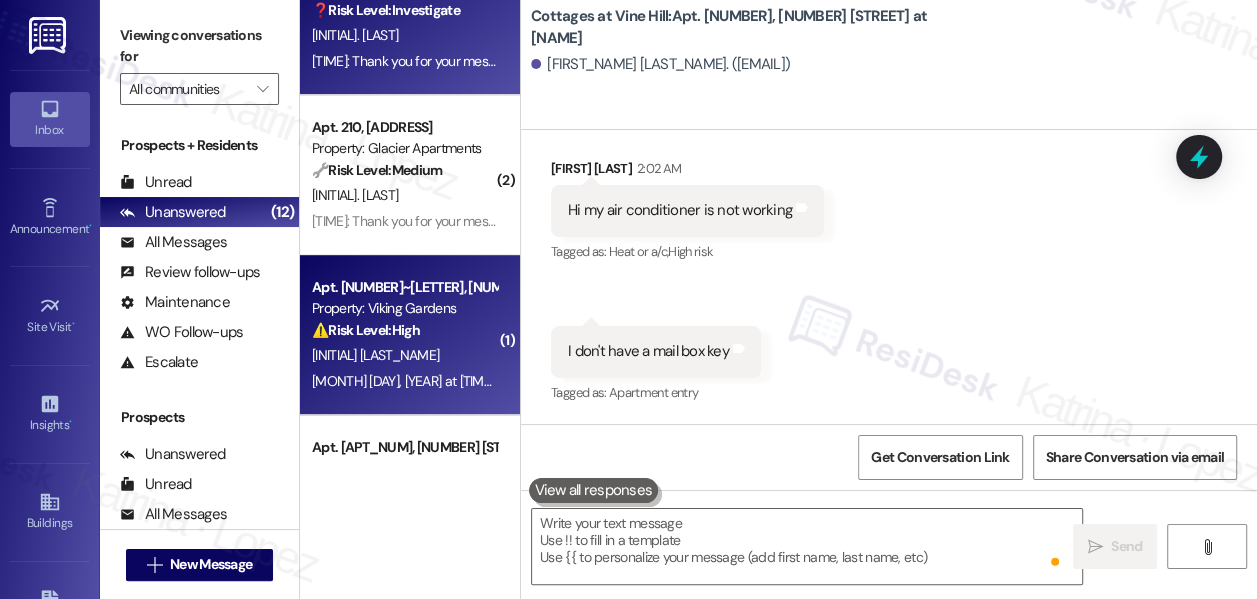 click on "⚠️  Risk Level:  High" at bounding box center (366, 330) 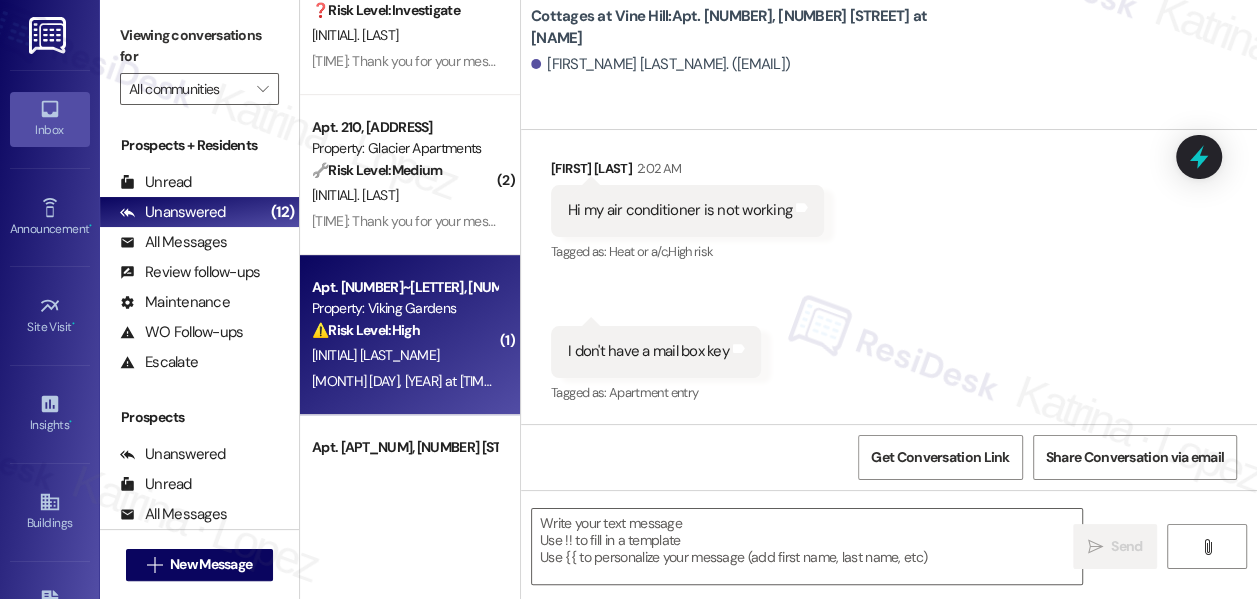type on "Fetching suggested responses. Please feel free to read through the conversation in the meantime." 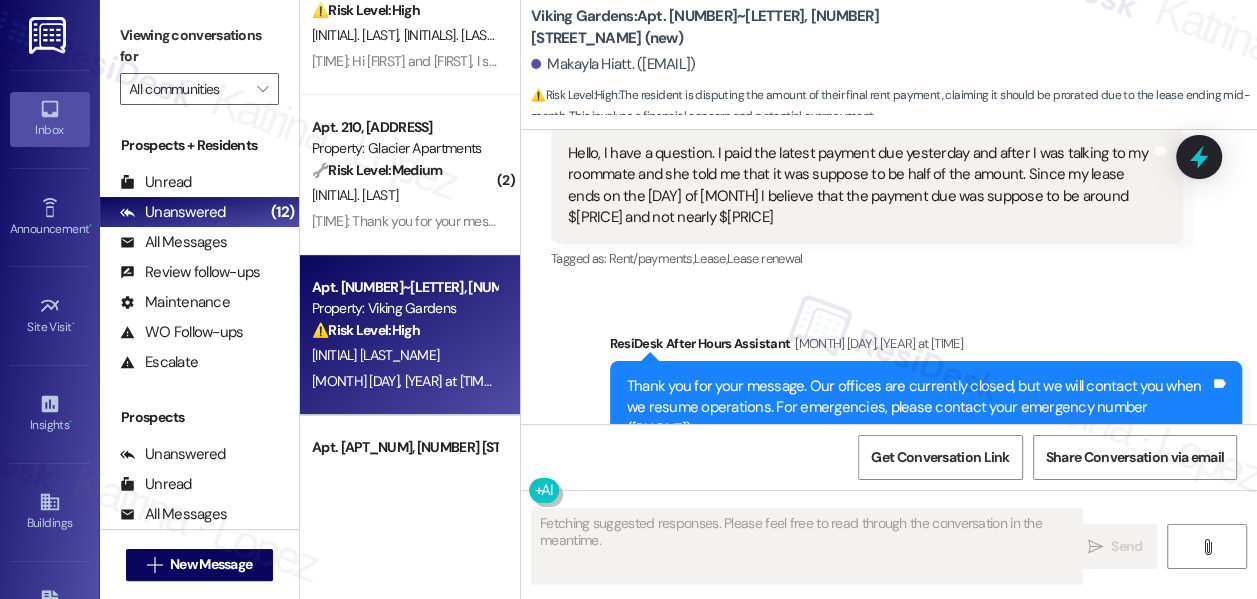 scroll, scrollTop: 8442, scrollLeft: 0, axis: vertical 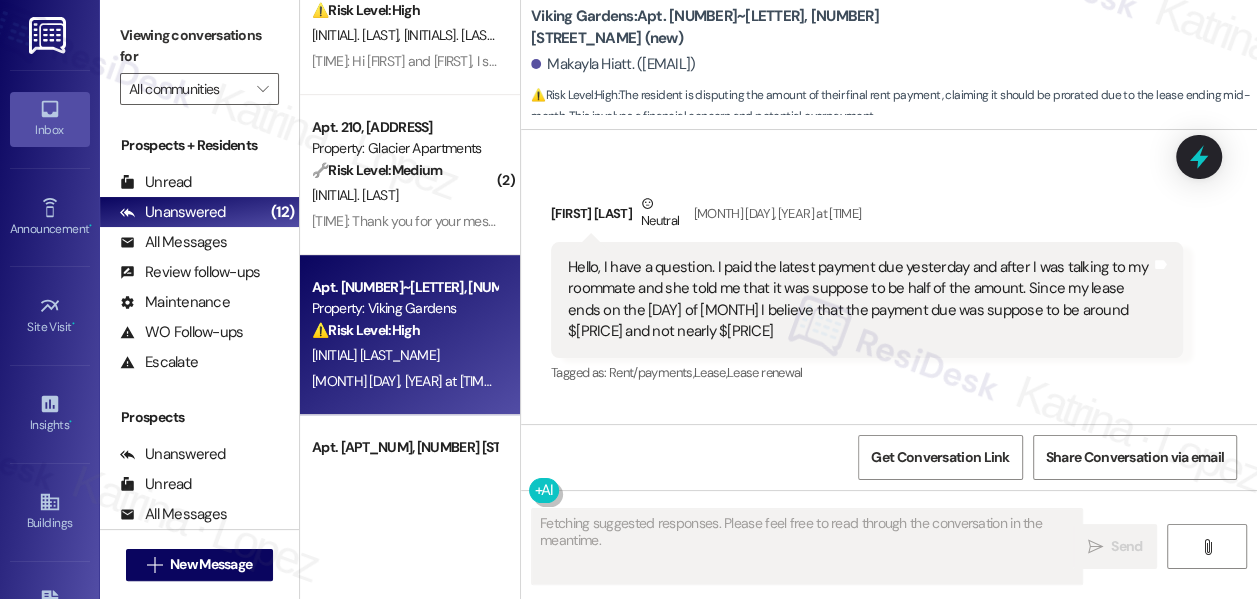 click on "Hello, I have a question. I paid the latest payment due yesterday and after I was talking to my roommate and she told me that it was suppose to be half of the amount. Since my lease ends on the 15th of August I believe that the payment due was suppose to be around $300 and not nearly $900" at bounding box center [859, 300] 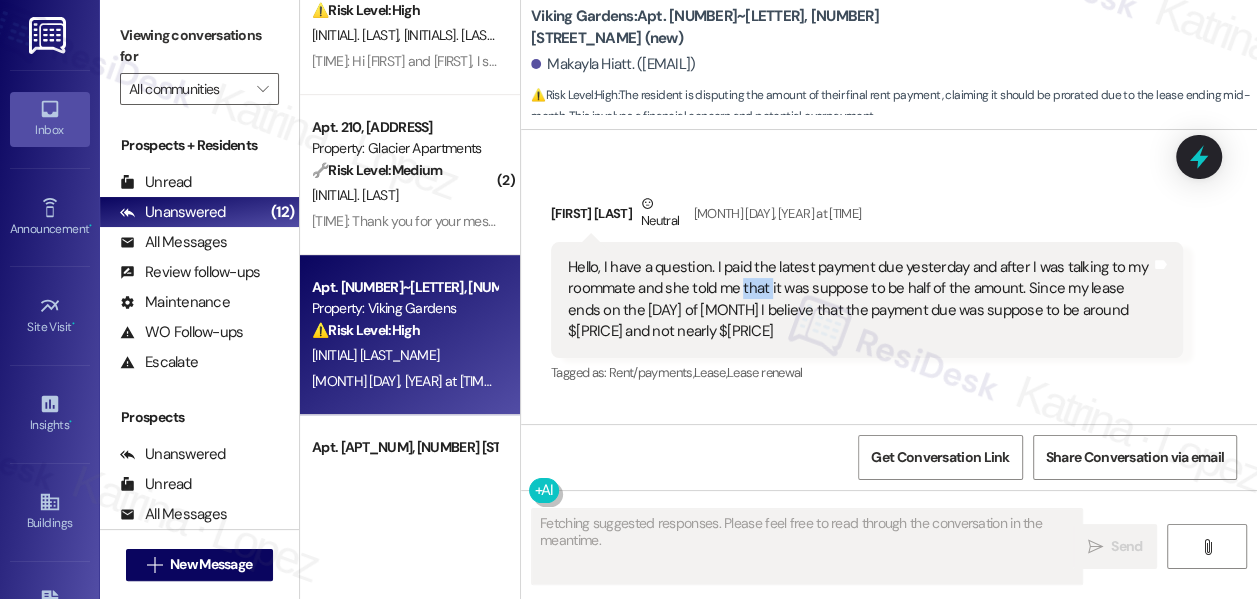 click on "Hello, I have a question. I paid the latest payment due yesterday and after I was talking to my roommate and she told me that it was suppose to be half of the amount. Since my lease ends on the 15th of August I believe that the payment due was suppose to be around $300 and not nearly $900" at bounding box center [859, 300] 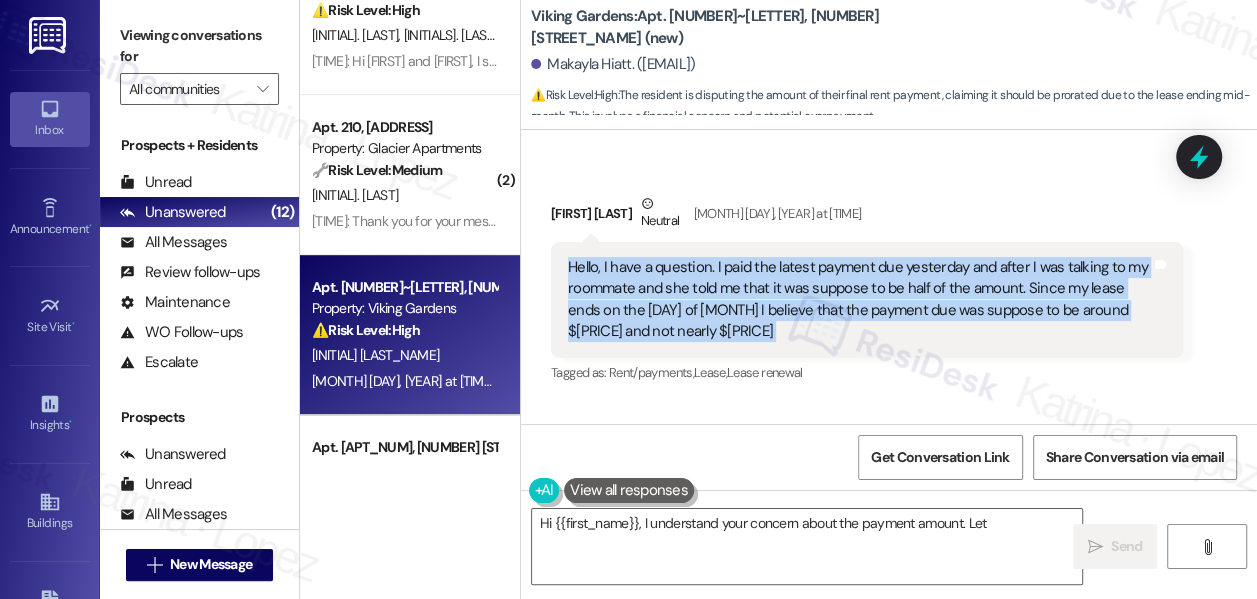 click on "Hello, I have a question. I paid the latest payment due yesterday and after I was talking to my roommate and she told me that it was suppose to be half of the amount. Since my lease ends on the 15th of August I believe that the payment due was suppose to be around $300 and not nearly $900" at bounding box center (859, 300) 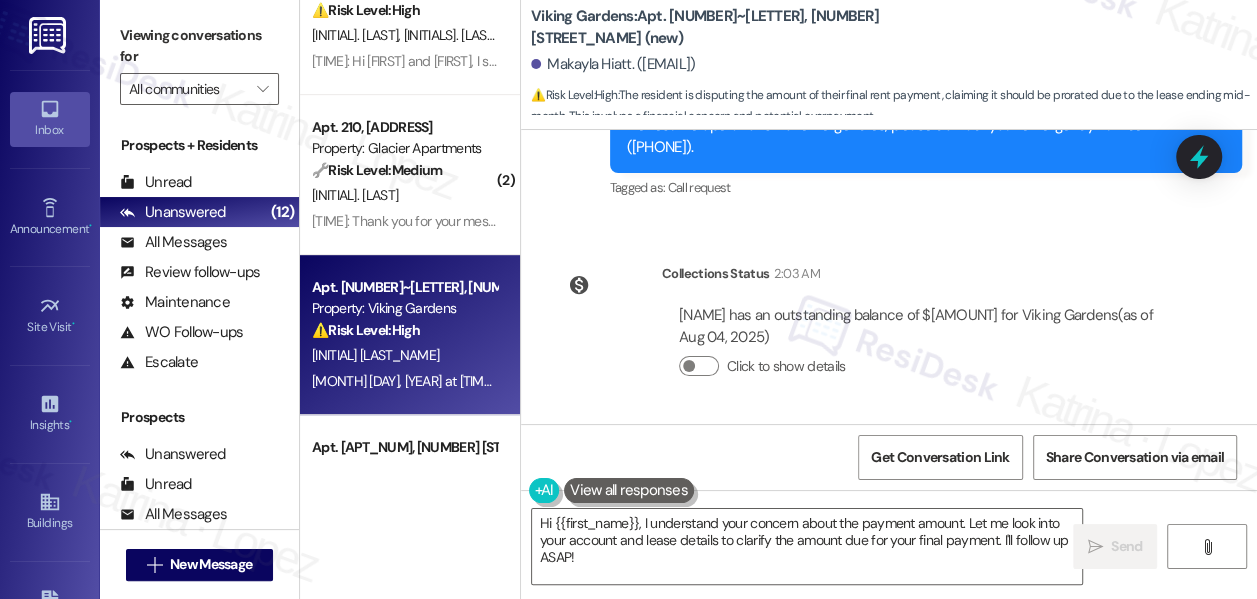scroll, scrollTop: 8588, scrollLeft: 0, axis: vertical 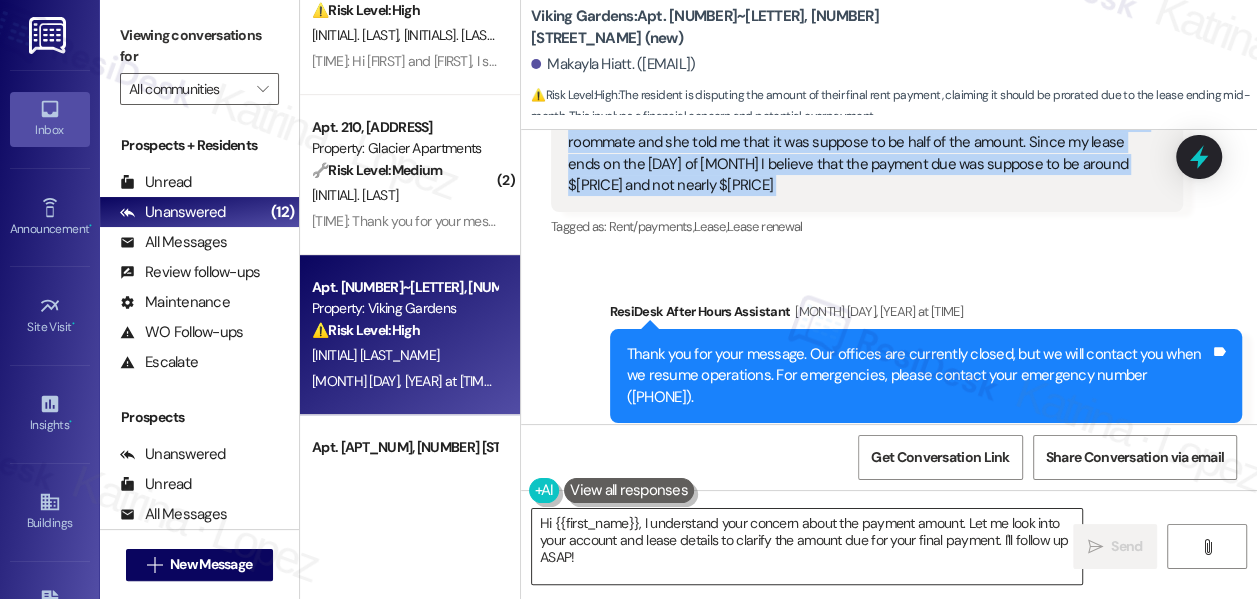 click on "Hi {{first_name}}, I understand your concern about the payment amount. Let me look into your account and lease details to clarify the amount due for your final payment. I'll follow up ASAP!" at bounding box center (807, 546) 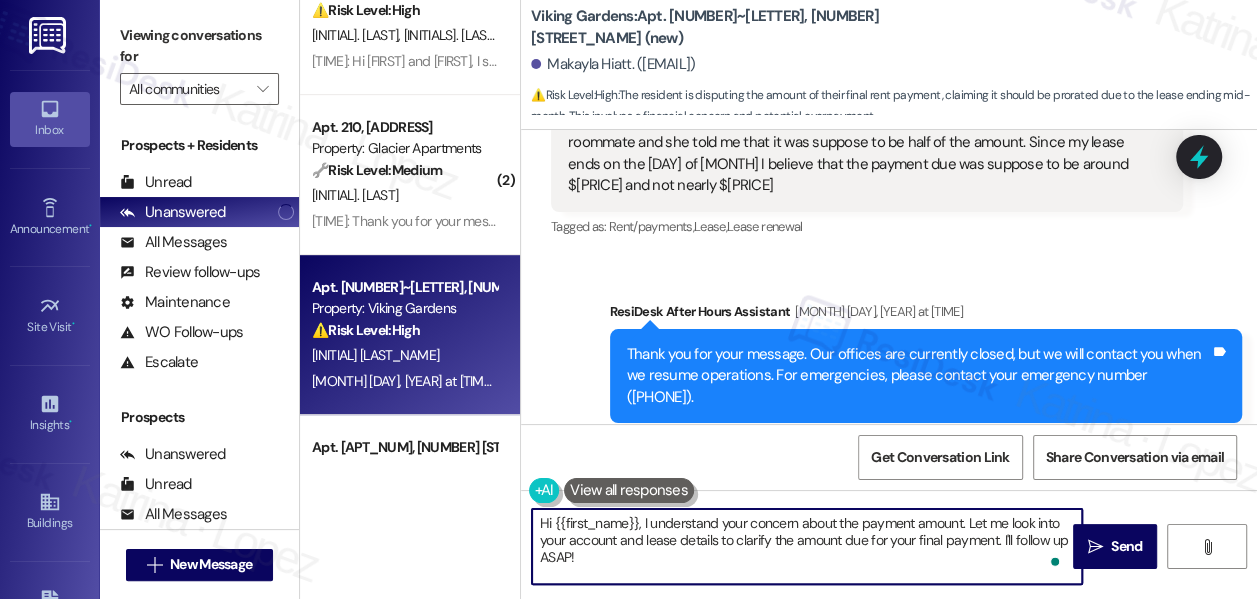 click on "Hello, I have a question. I paid the latest payment due yesterday and after I was talking to my roommate and she told me that it was suppose to be half of the amount. Since my lease ends on the 15th of August I believe that the payment due was suppose to be around $300 and not nearly $900 Tags and notes" at bounding box center (867, 154) 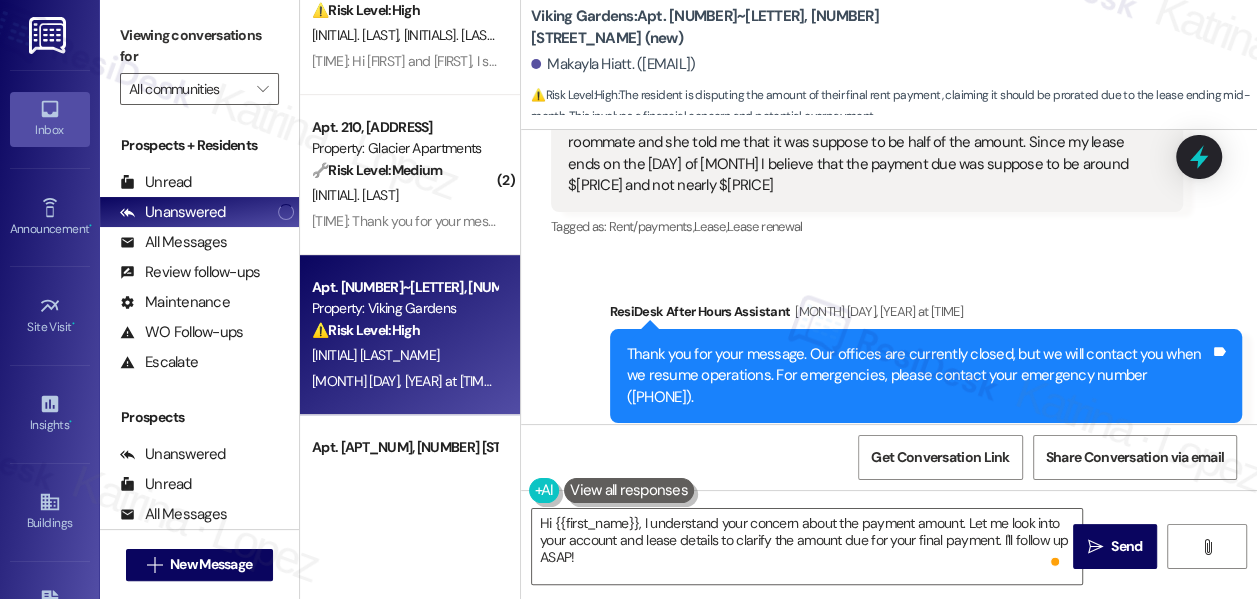click on "Hello, I have a question. I paid the latest payment due yesterday and after I was talking to my roommate and she told me that it was suppose to be half of the amount. Since my lease ends on the 15th of August I believe that the payment due was suppose to be around $300 and not nearly $900" at bounding box center (859, 154) 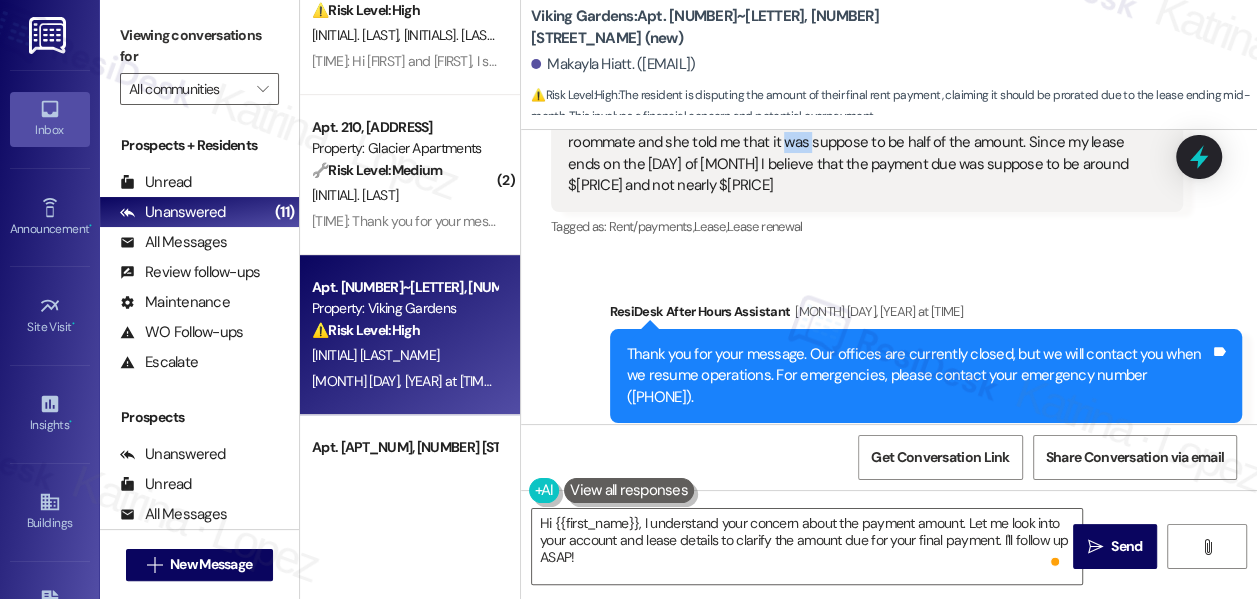 click on "Hello, I have a question. I paid the latest payment due yesterday and after I was talking to my roommate and she told me that it was suppose to be half of the amount. Since my lease ends on the 15th of August I believe that the payment due was suppose to be around $300 and not nearly $900" at bounding box center (859, 154) 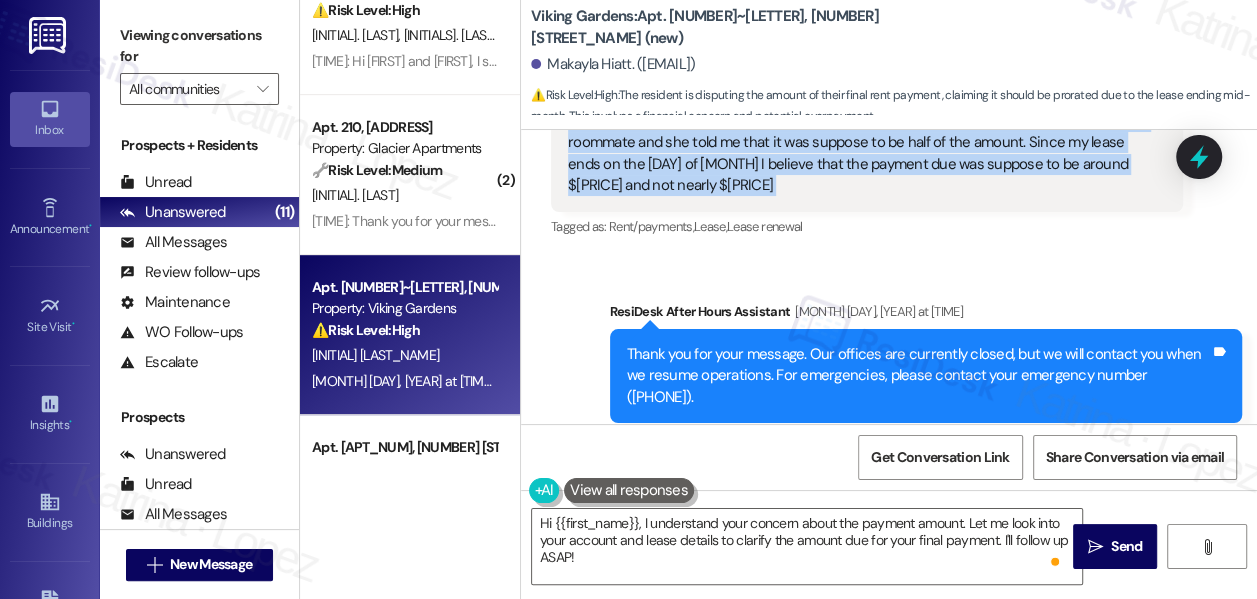 click on "Hello, I have a question. I paid the latest payment due yesterday and after I was talking to my roommate and she told me that it was suppose to be half of the amount. Since my lease ends on the 15th of August I believe that the payment due was suppose to be around $300 and not nearly $900" at bounding box center [859, 154] 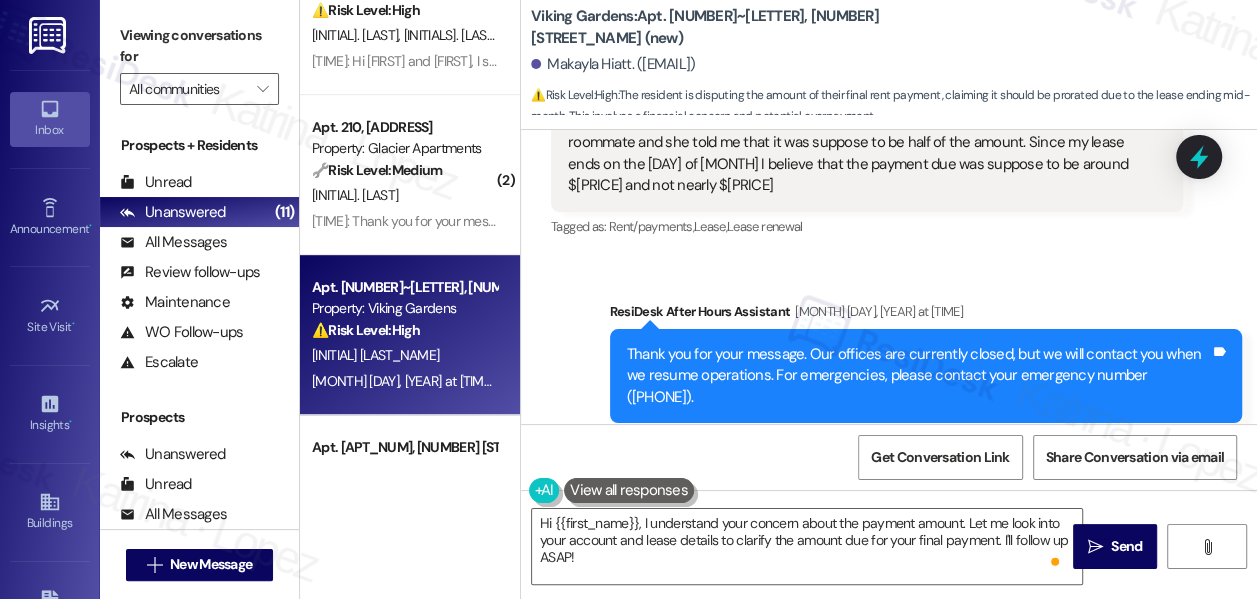 click on "Viewing conversations for" at bounding box center [199, 46] 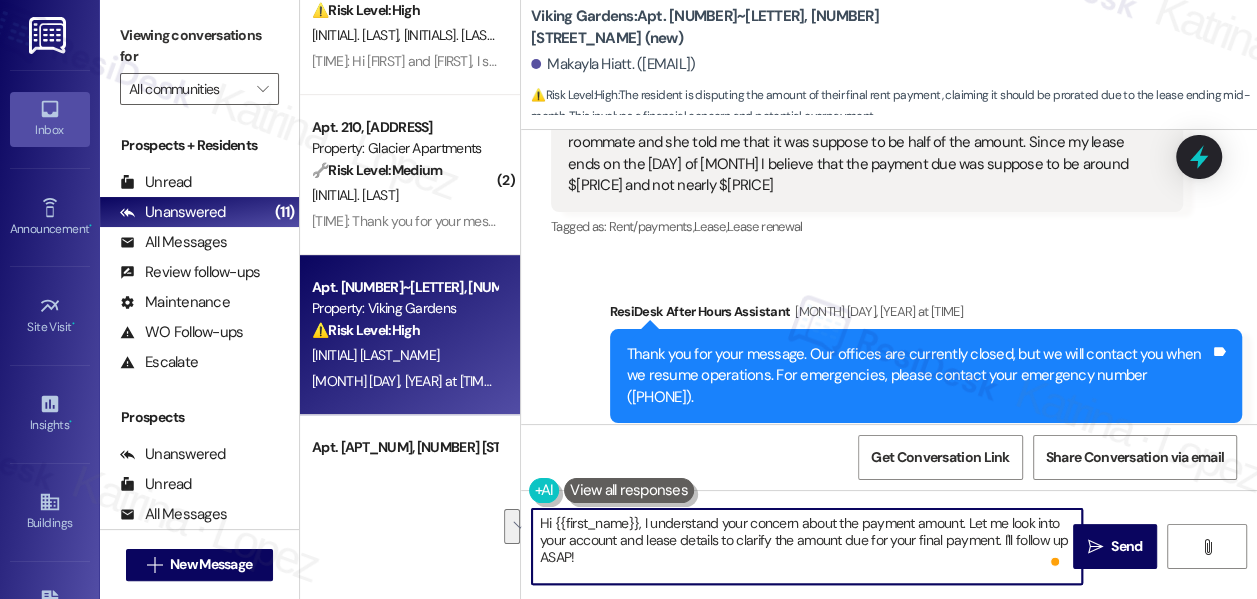 drag, startPoint x: 1012, startPoint y: 523, endPoint x: 620, endPoint y: 537, distance: 392.2499 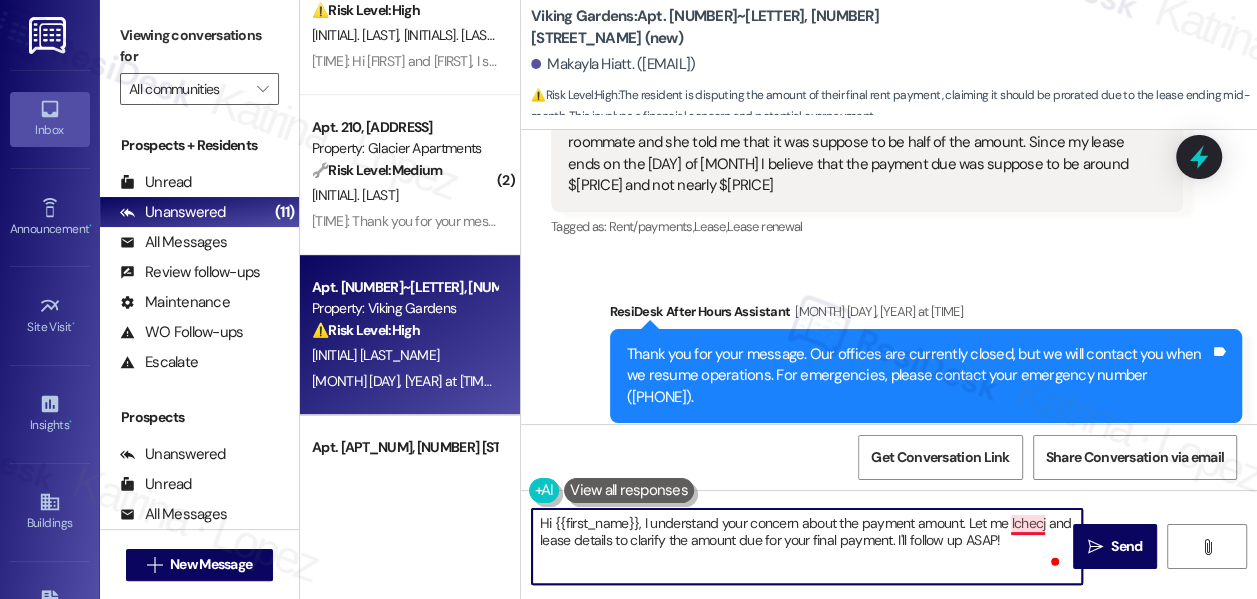 click on "Hi {{first_name}}, I understand your concern about the payment amount. Let me lchecj and lease details to clarify the amount due for your final payment. I'll follow up ASAP!" at bounding box center (807, 546) 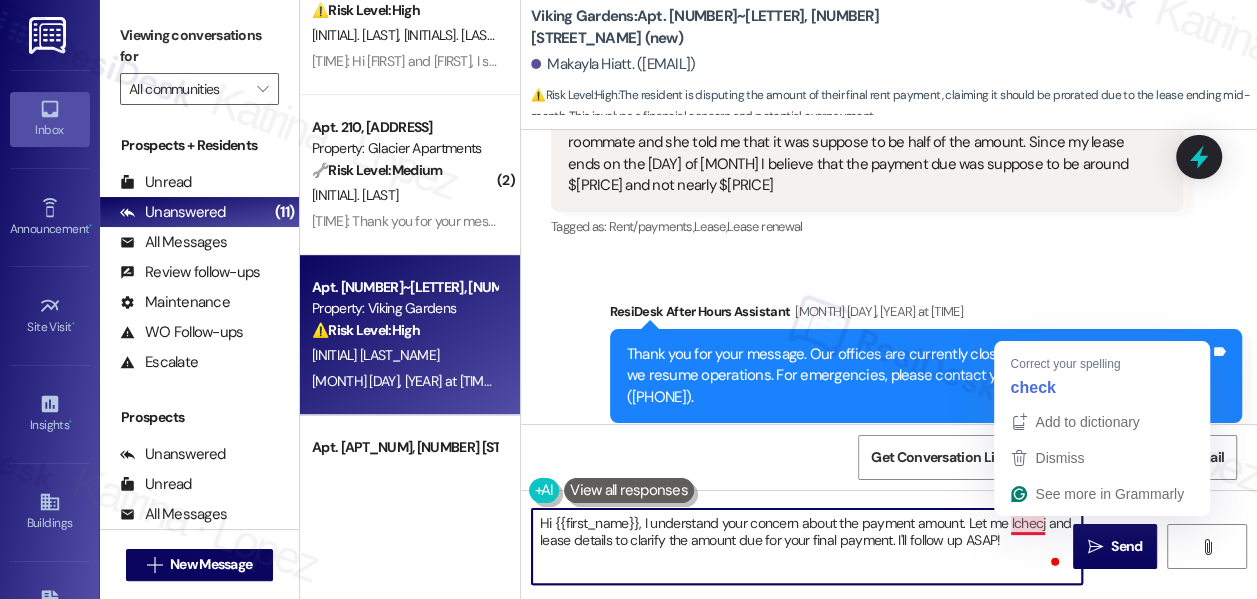 click on "Hi {{first_name}}, I understand your concern about the payment amount. Let me lchecj and lease details to clarify the amount due for your final payment. I'll follow up ASAP!" at bounding box center (807, 546) 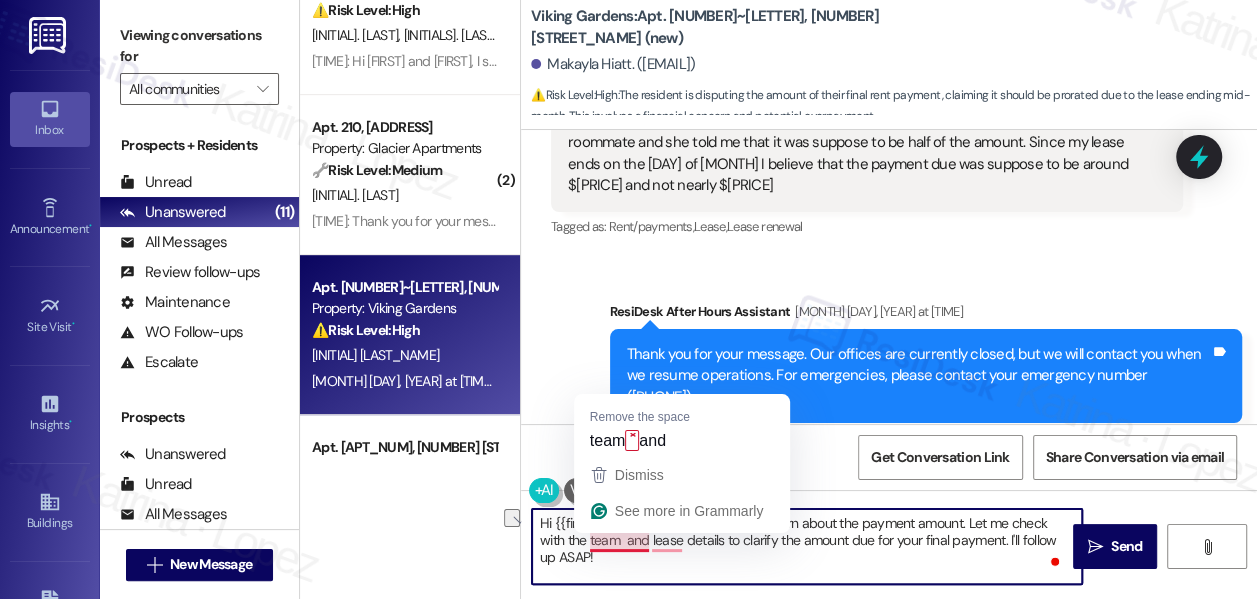 drag, startPoint x: 736, startPoint y: 536, endPoint x: 649, endPoint y: 534, distance: 87.02299 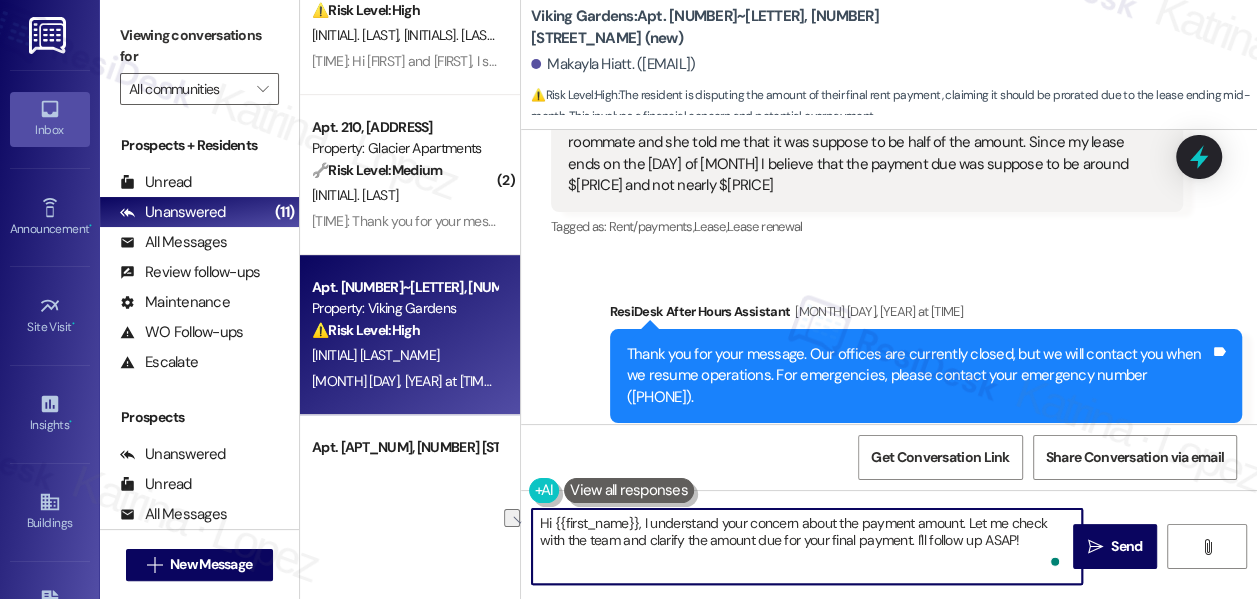 drag, startPoint x: 1018, startPoint y: 539, endPoint x: 928, endPoint y: 538, distance: 90.005554 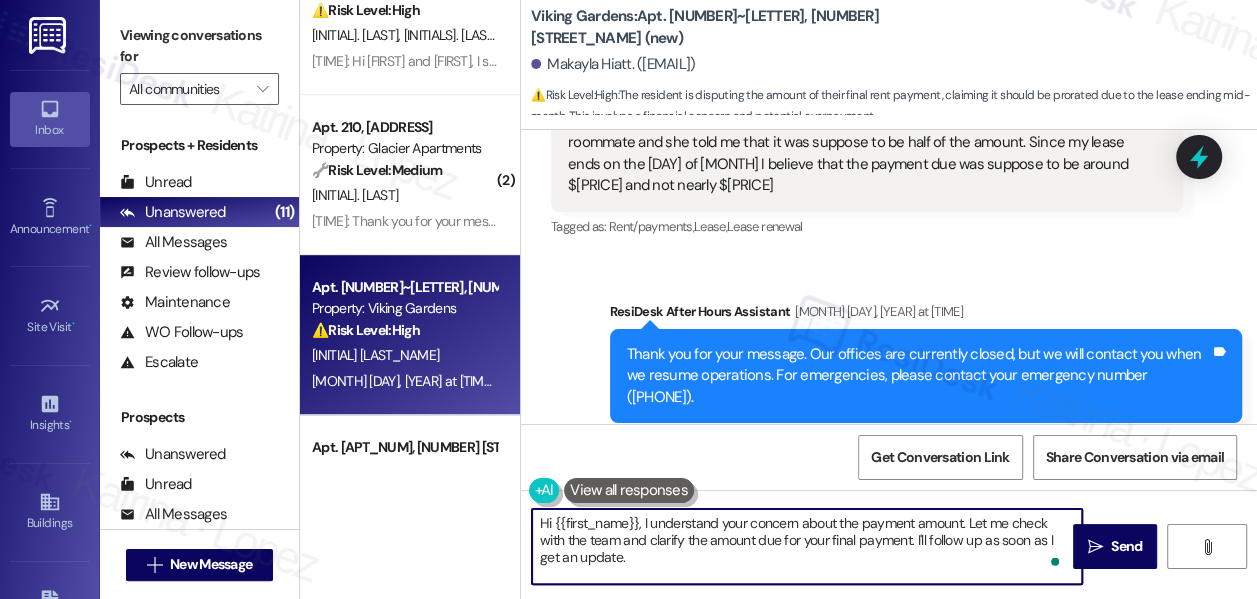click on "Hi {{first_name}}, I understand your concern about the payment amount. Let me check with the team and clarify the amount due for your final payment. I'll follow up as soon as I get an update." at bounding box center [807, 546] 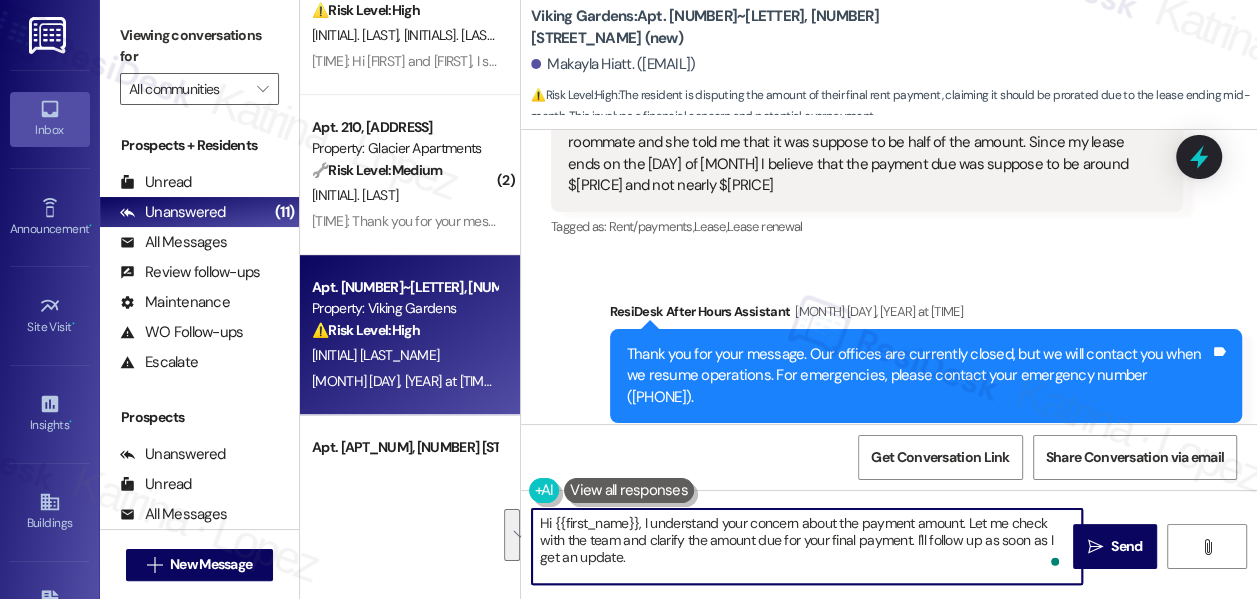 click on "Hi {{first_name}}, I understand your concern about the payment amount. Let me check with the team and clarify the amount due for your final payment. I'll follow up as soon as I get an update." at bounding box center (807, 546) 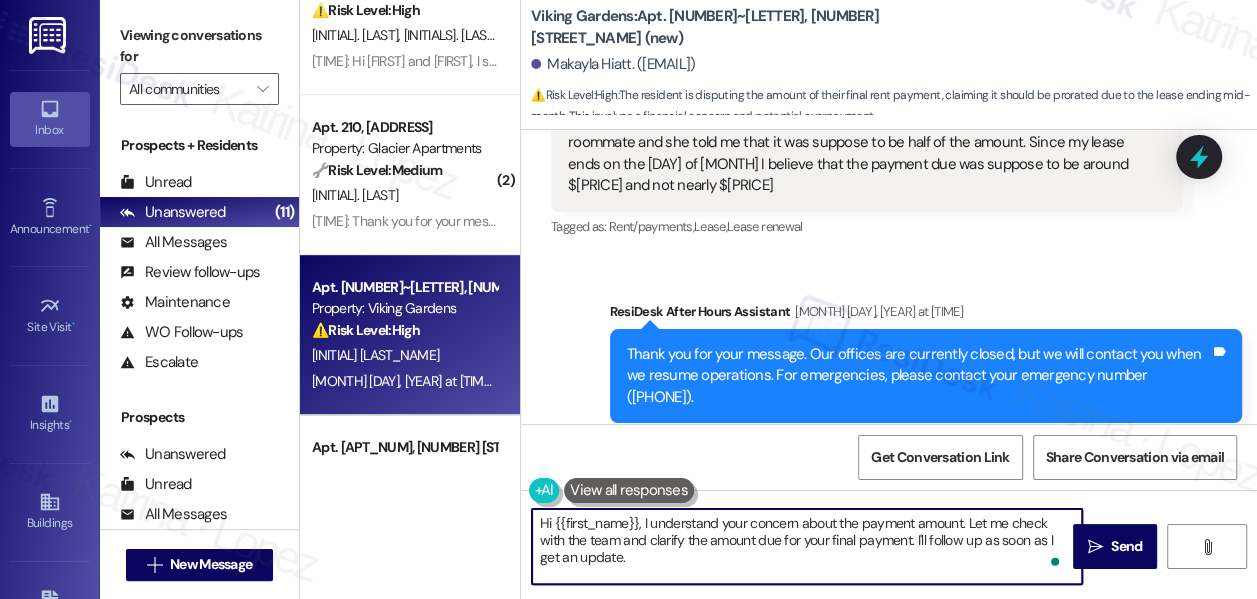click on "Hi {{first_name}}, I understand your concern about the payment amount. Let me check with the team and clarify the amount due for your final payment. I'll follow up as soon as I get an update." at bounding box center [807, 546] 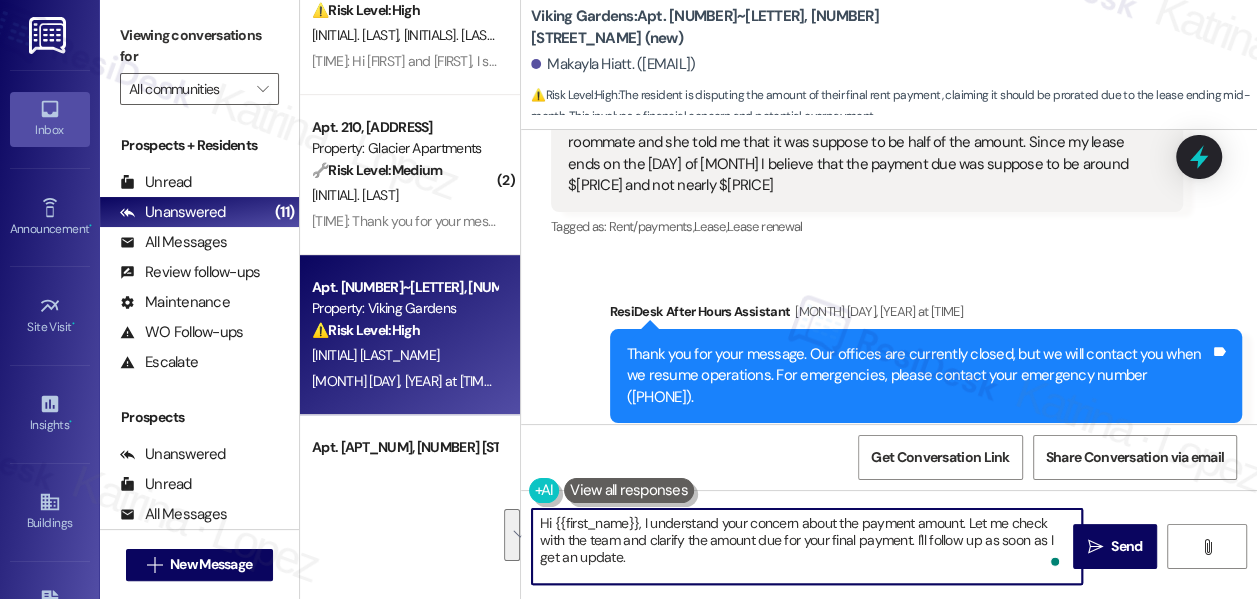 click on "Hi {{first_name}}, I understand your concern about the payment amount. Let me check with the team and clarify the amount due for your final payment. I'll follow up as soon as I get an update." at bounding box center [807, 546] 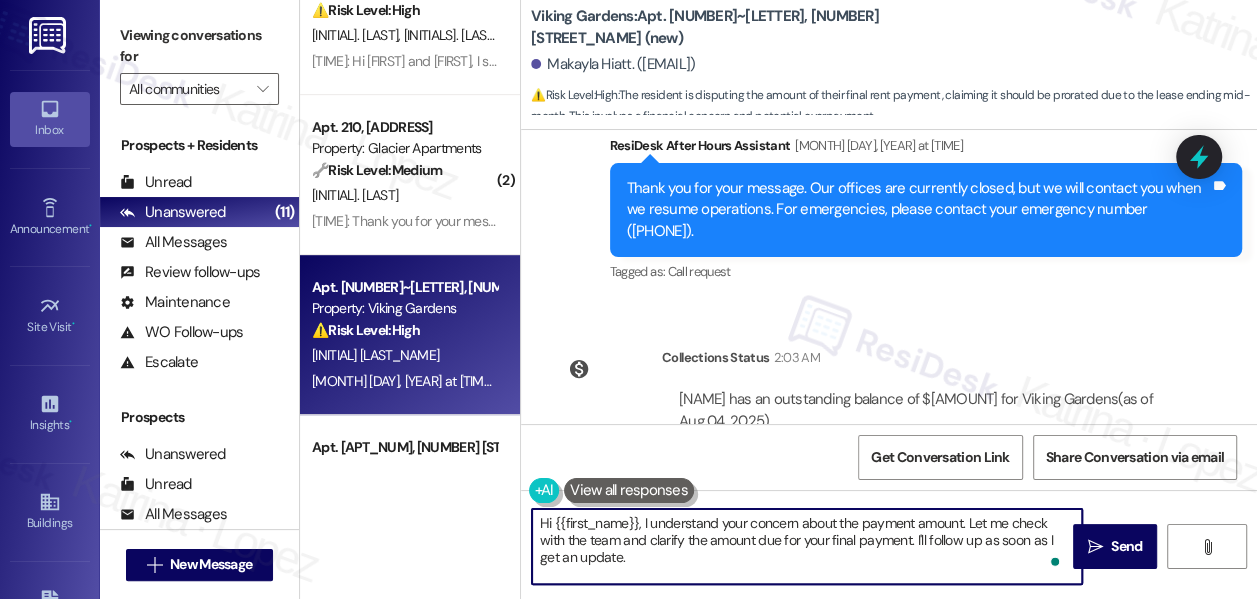 scroll, scrollTop: 8860, scrollLeft: 0, axis: vertical 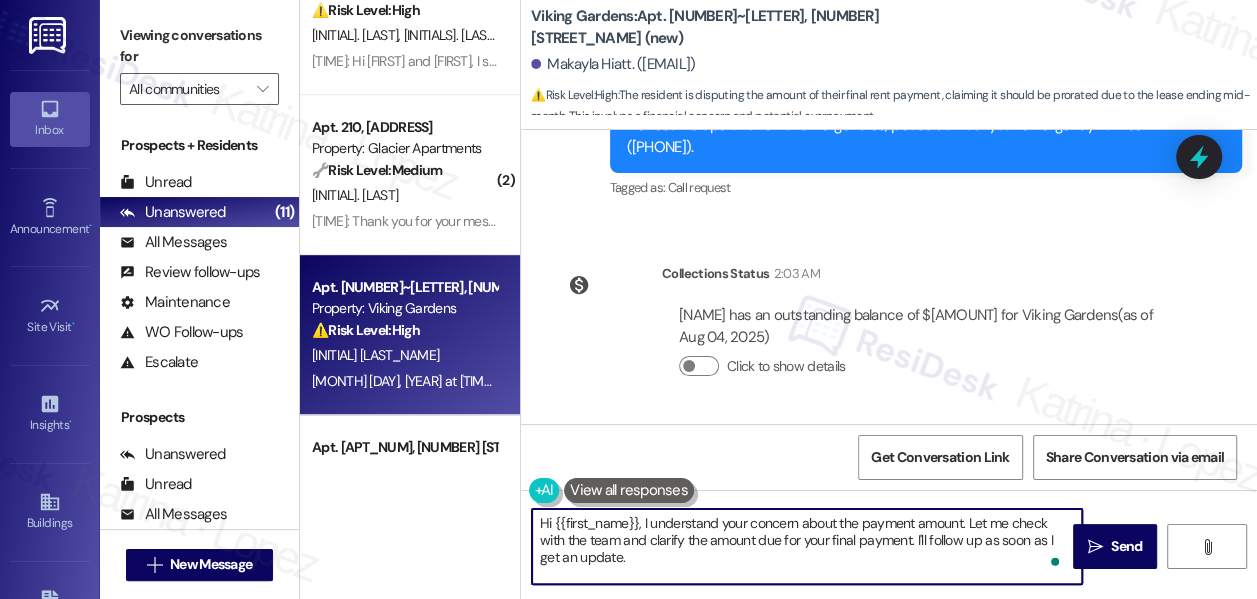 drag, startPoint x: 642, startPoint y: 519, endPoint x: 664, endPoint y: 517, distance: 22.090721 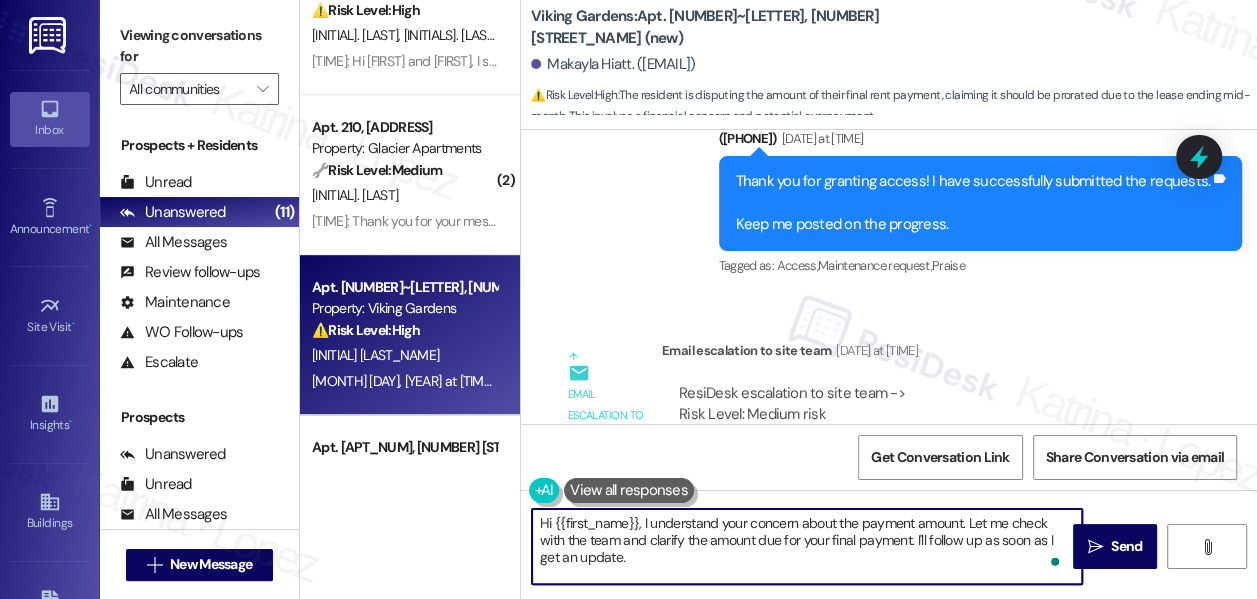 scroll, scrollTop: 7405, scrollLeft: 0, axis: vertical 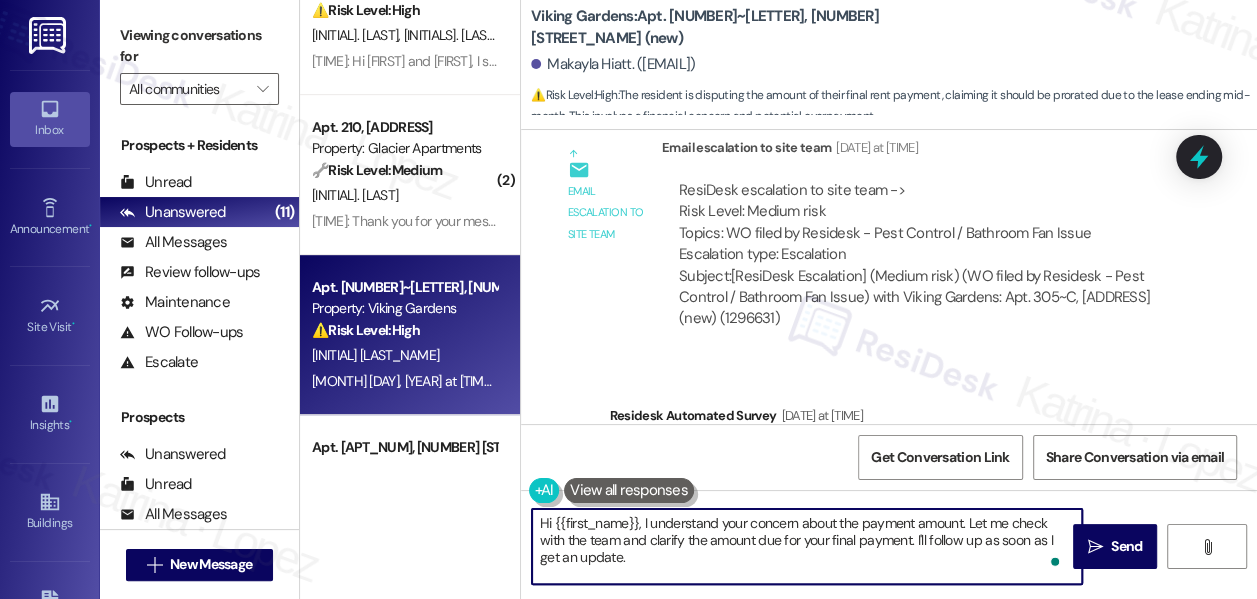 type on "Hi {{first_name}}, I understand your concern about the payment amount. Let me check with the team and clarify the amount due for your final payment. I'll follow up as soon as I get an update." 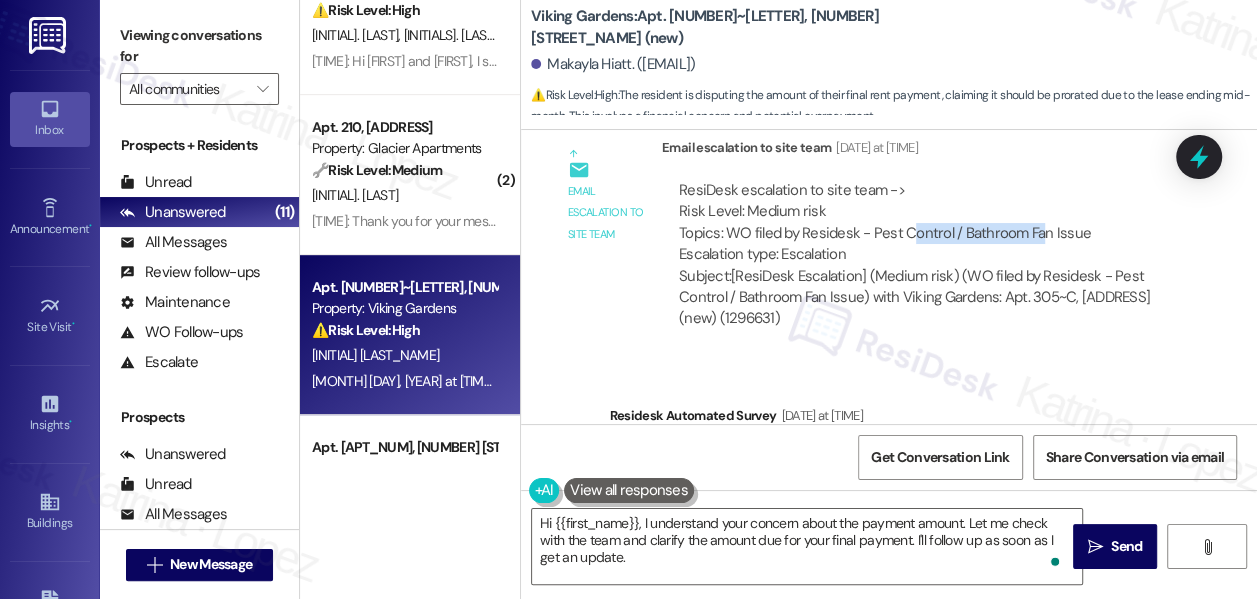 drag, startPoint x: 906, startPoint y: 250, endPoint x: 1033, endPoint y: 255, distance: 127.09839 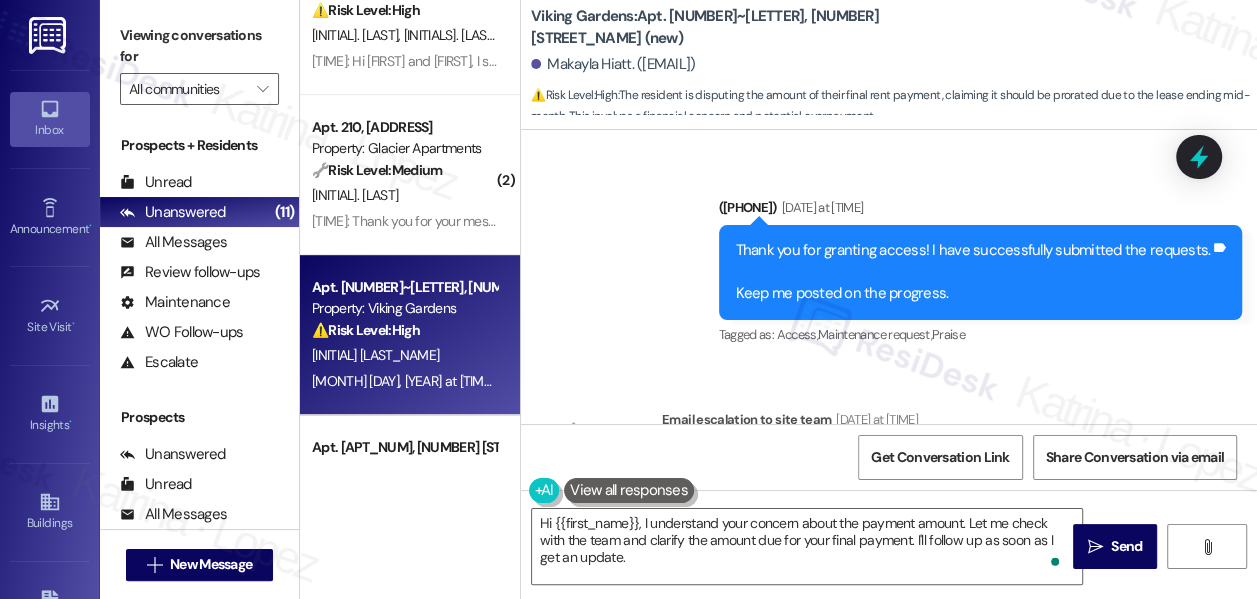 click on "Thank you for granting access! I have successfully submitted the requests.
Keep me posted on the progress." at bounding box center (973, 272) 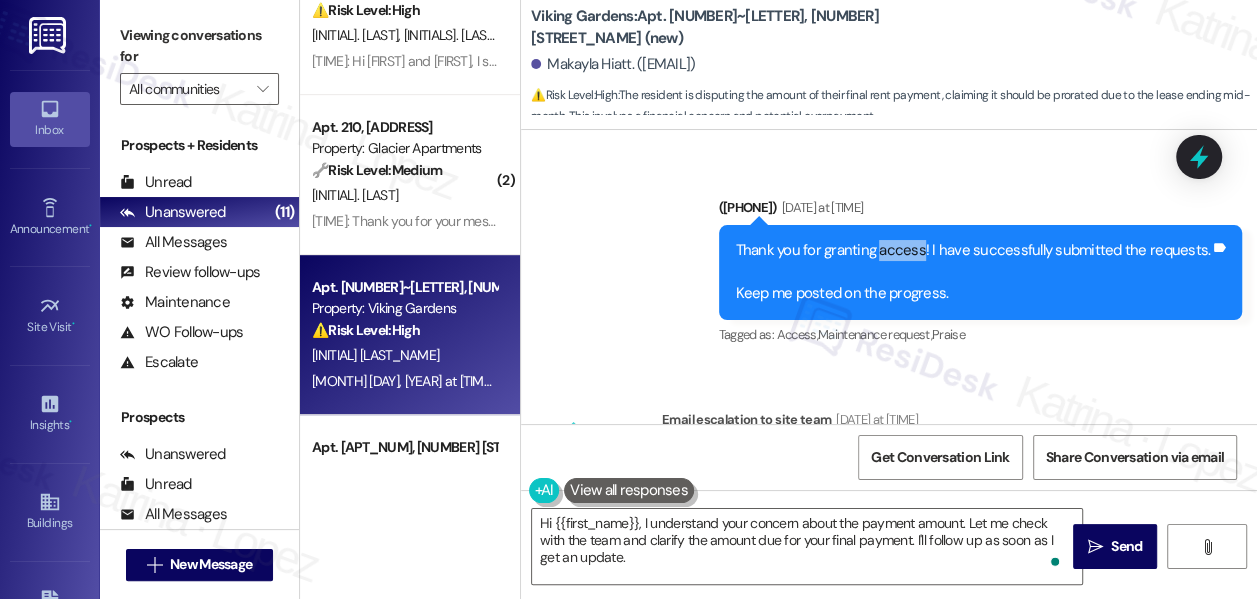 click on "Thank you for granting access! I have successfully submitted the requests.
Keep me posted on the progress." at bounding box center (973, 272) 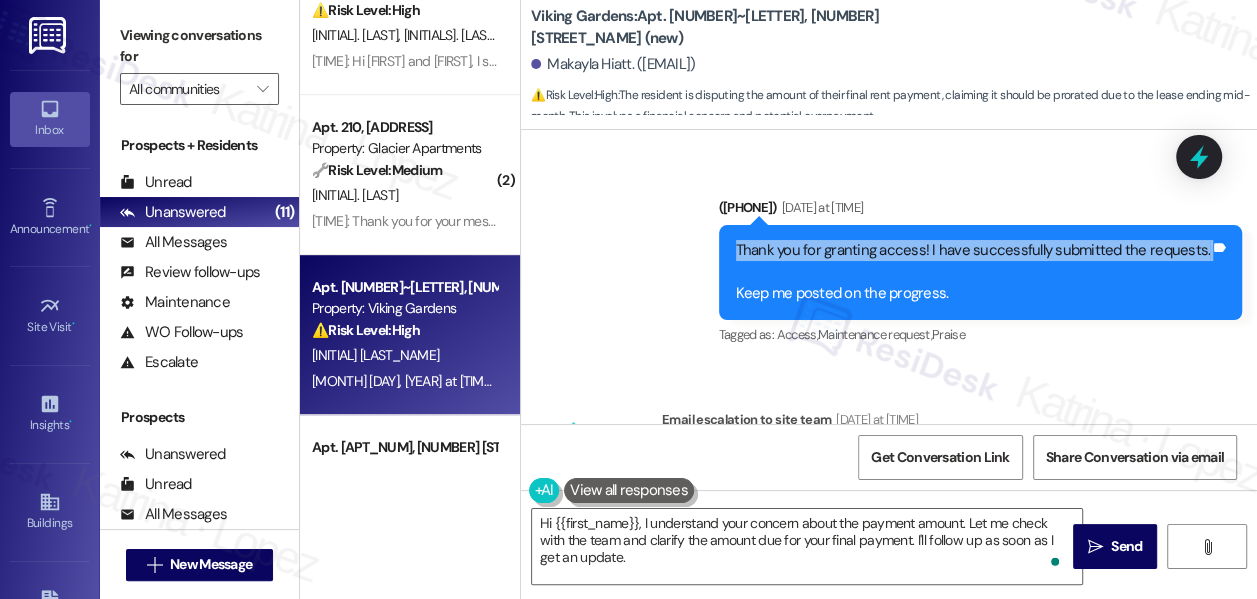 click on "Thank you for granting access! I have successfully submitted the requests.
Keep me posted on the progress." at bounding box center [973, 272] 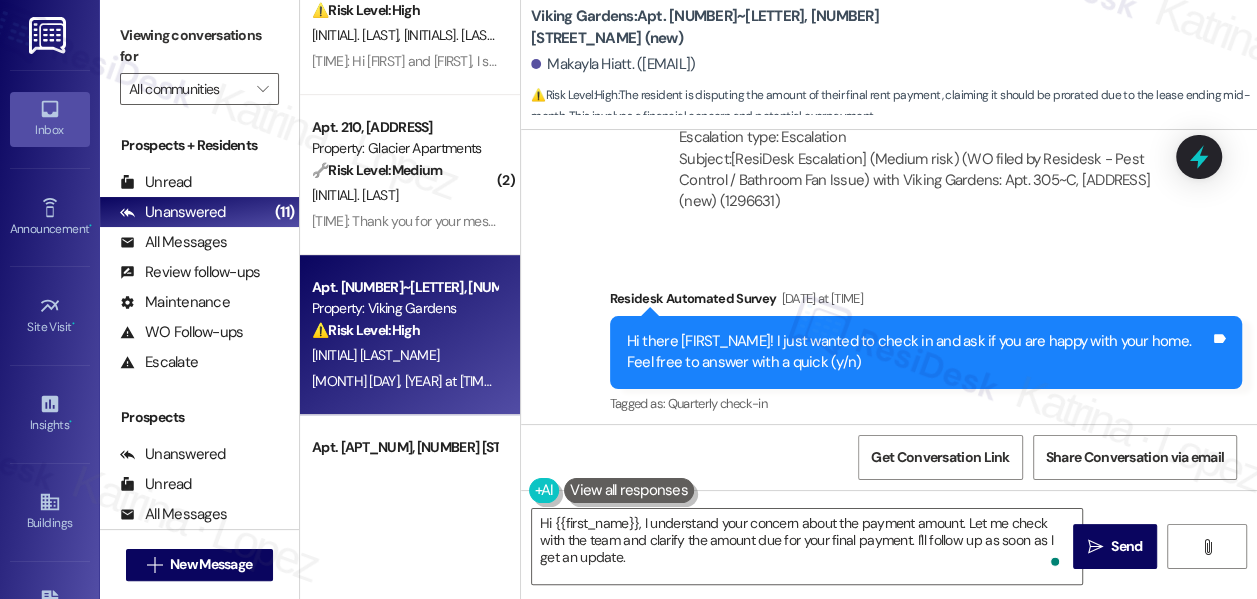 scroll, scrollTop: 7678, scrollLeft: 0, axis: vertical 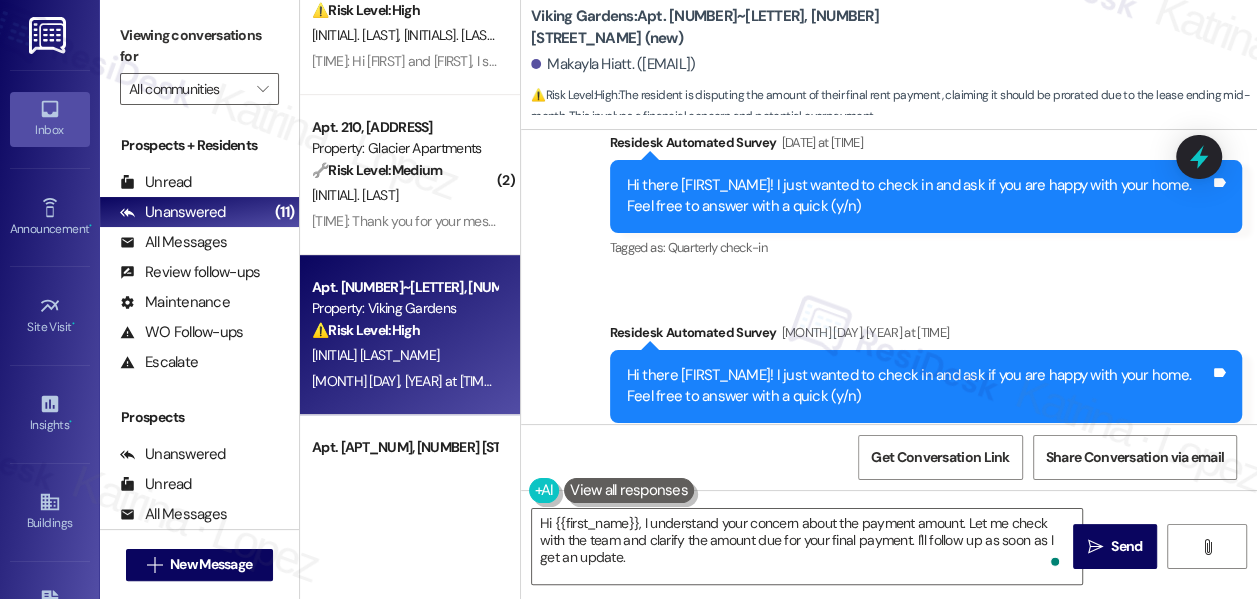 click on "Hi there Makayla! I just wanted to check in and ask if you are happy with your home.  Feel free to answer with a quick (y/n)" at bounding box center (918, 196) 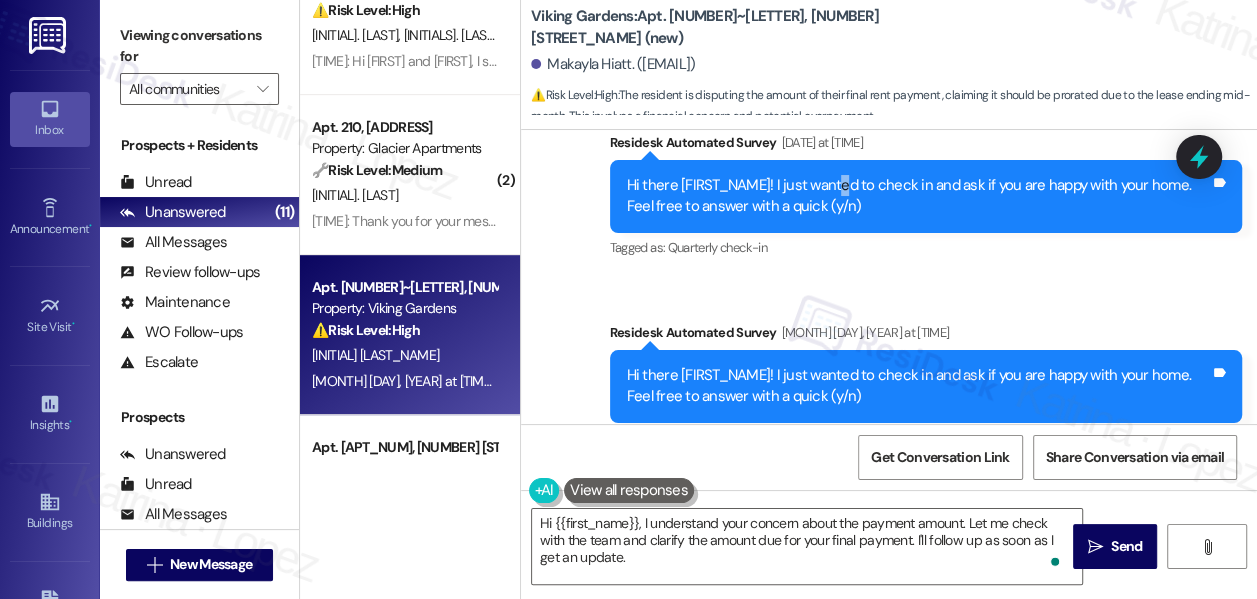 click on "Hi there Makayla! I just wanted to check in and ask if you are happy with your home.  Feel free to answer with a quick (y/n)" at bounding box center (918, 196) 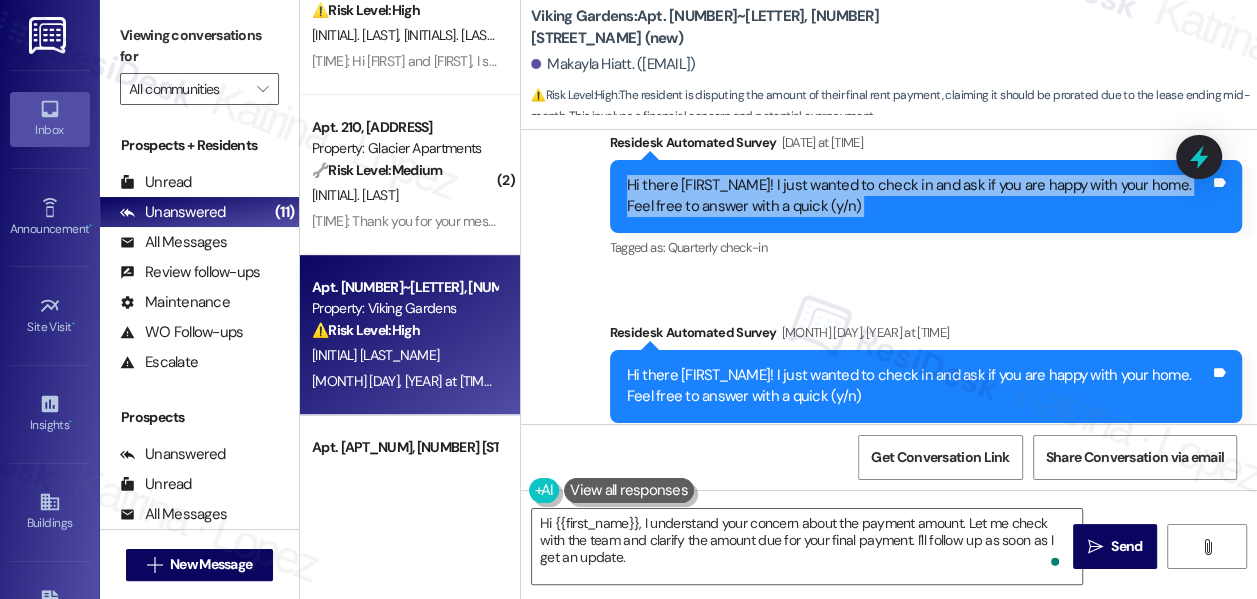 click on "Hi there Makayla! I just wanted to check in and ask if you are happy with your home.  Feel free to answer with a quick (y/n)" at bounding box center (918, 196) 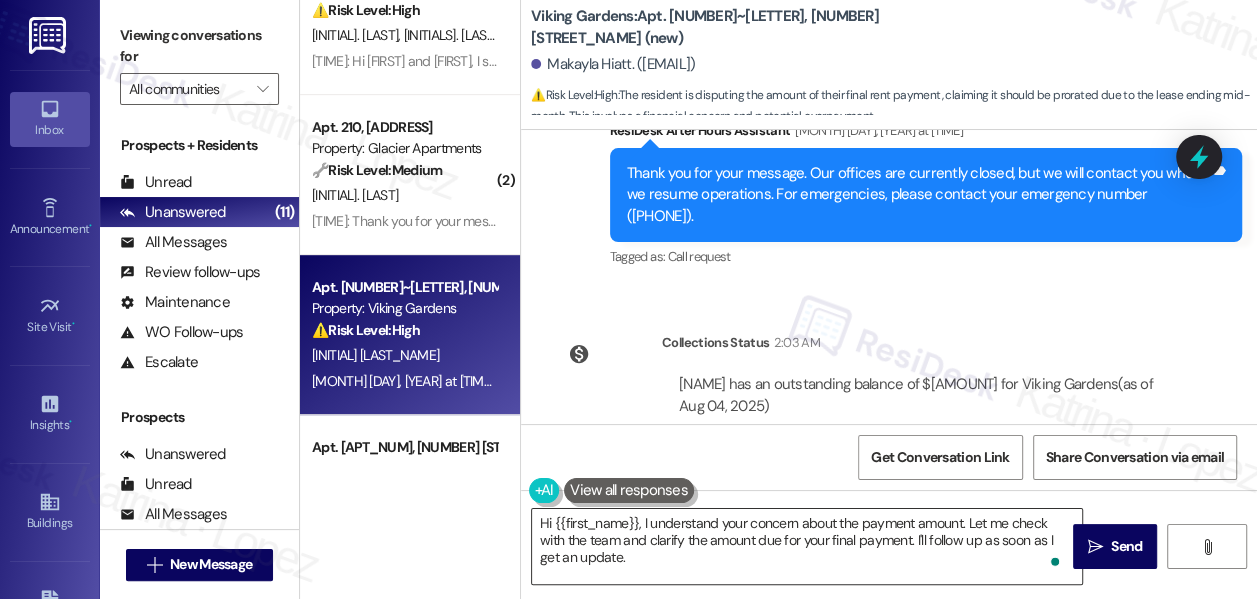 scroll, scrollTop: 8860, scrollLeft: 0, axis: vertical 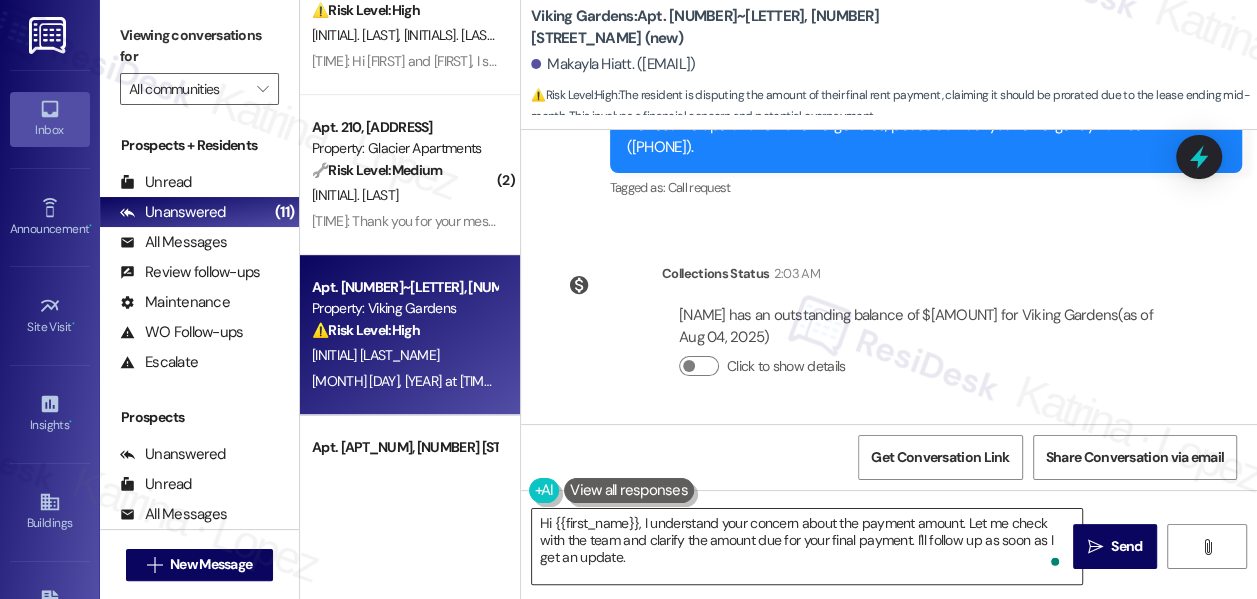 click on "Hi {{first_name}}, I understand your concern about the payment amount. Let me check with the team and clarify the amount due for your final payment. I'll follow up as soon as I get an update." at bounding box center (807, 546) 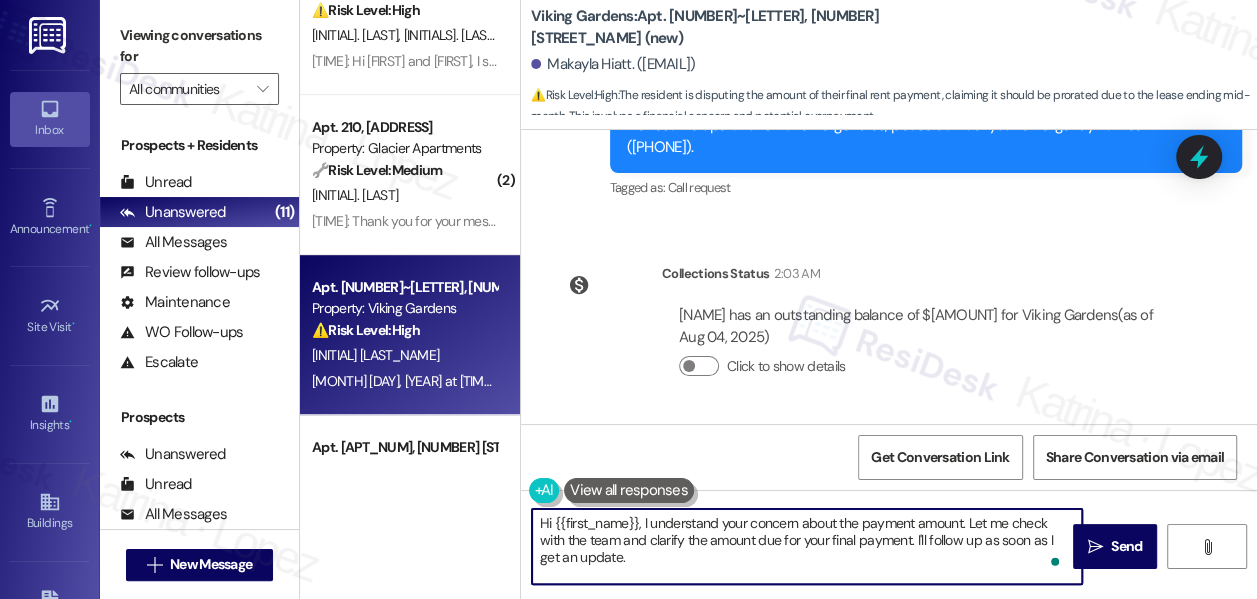 click on "Hi {{first_name}}, I understand your concern about the payment amount. Let me check with the team and clarify the amount due for your final payment. I'll follow up as soon as I get an update." at bounding box center [807, 546] 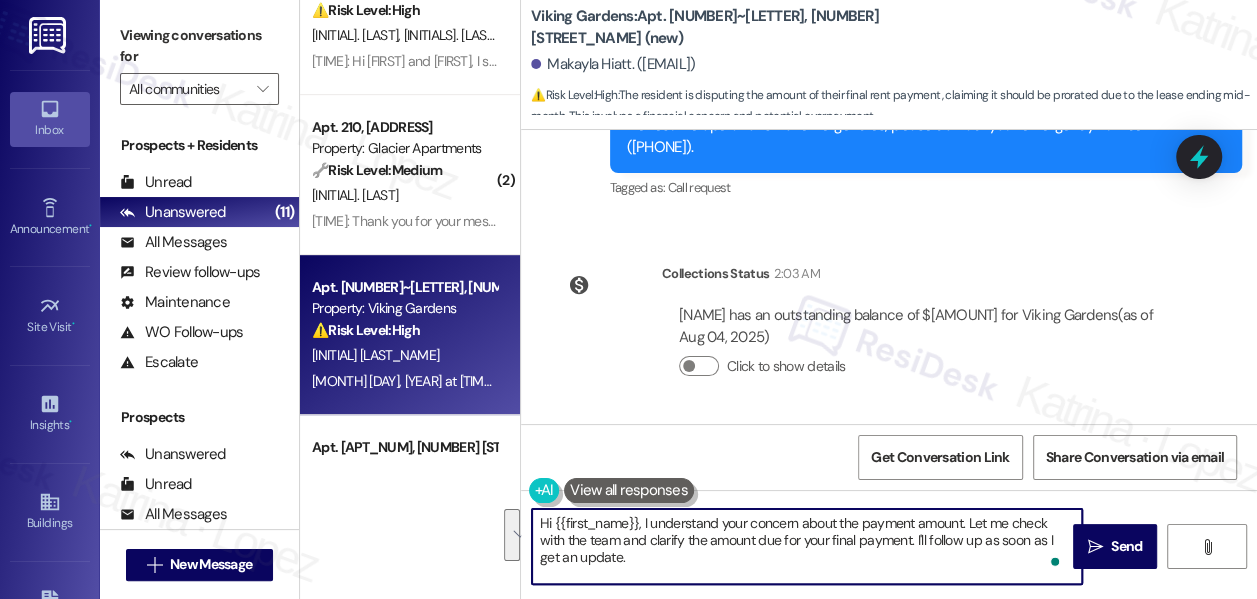 click on "Hi {{first_name}}, I understand your concern about the payment amount. Let me check with the team and clarify the amount due for your final payment. I'll follow up as soon as I get an update." at bounding box center [807, 546] 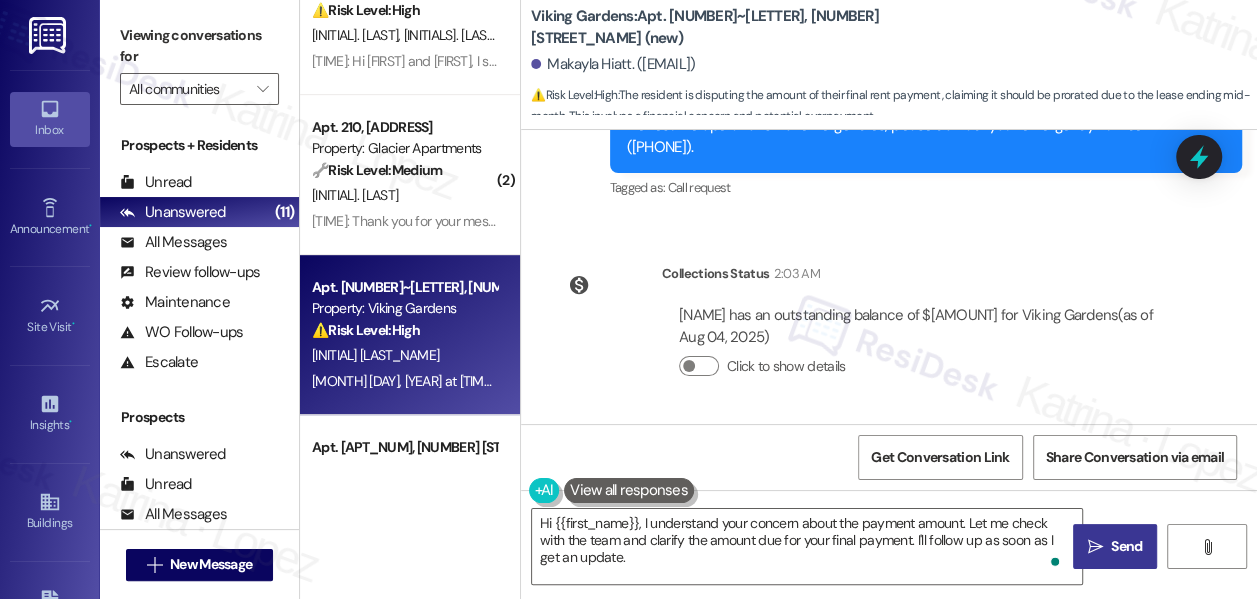 click on " Send" at bounding box center [1115, 546] 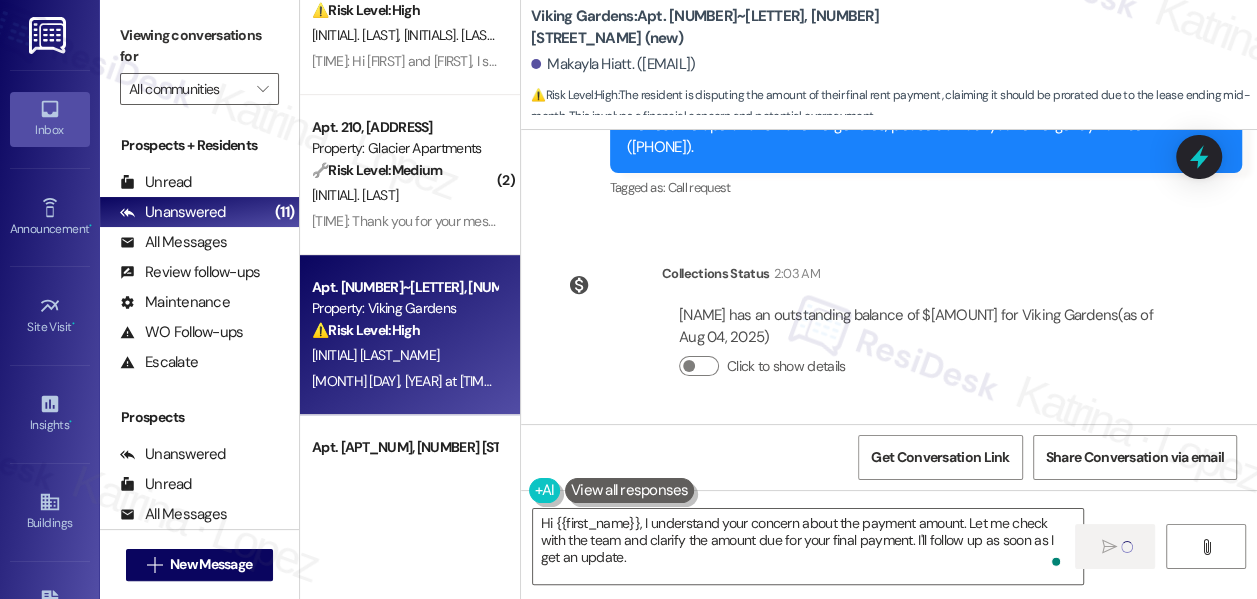 type 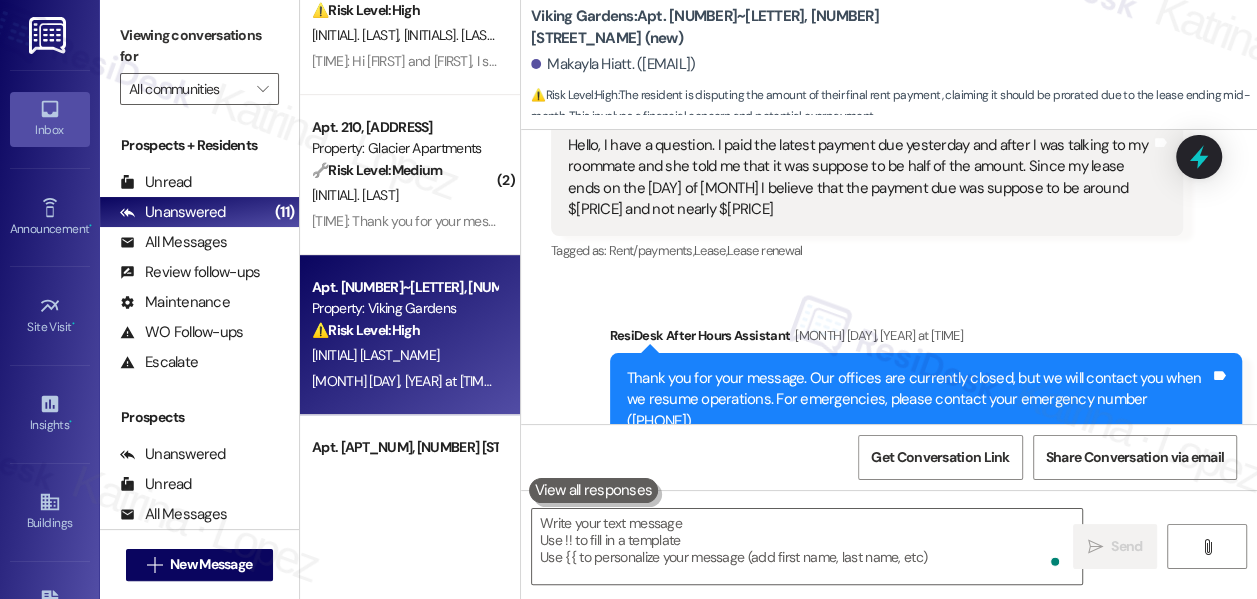 scroll, scrollTop: 8442, scrollLeft: 0, axis: vertical 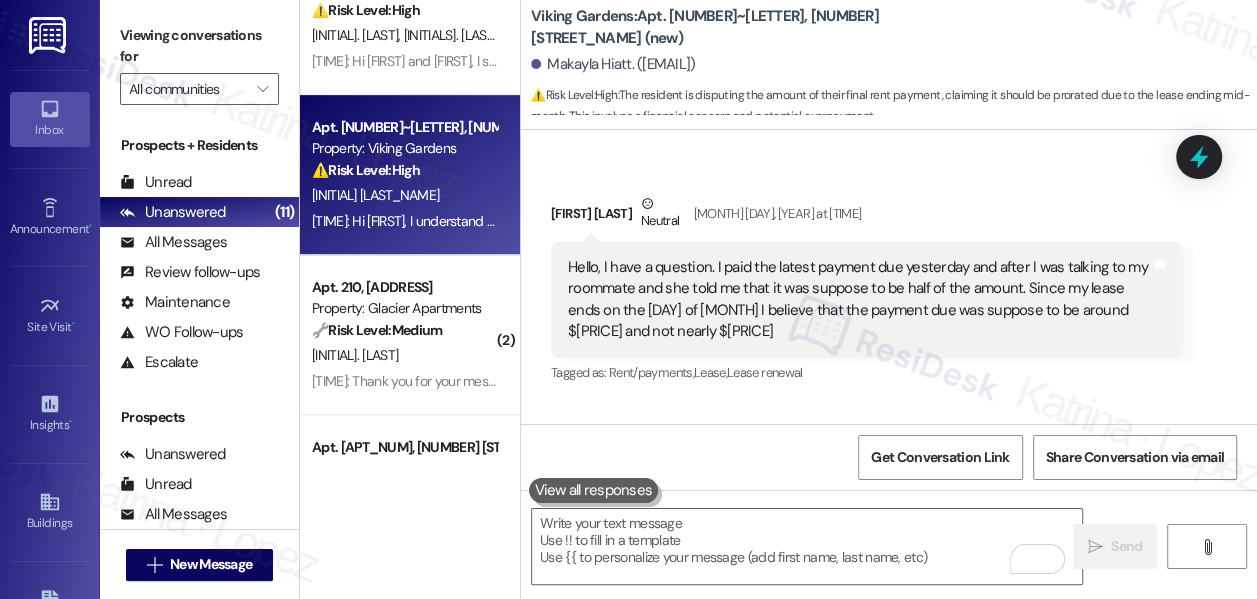 click on "Viewing conversations for All communities " at bounding box center (199, 62) 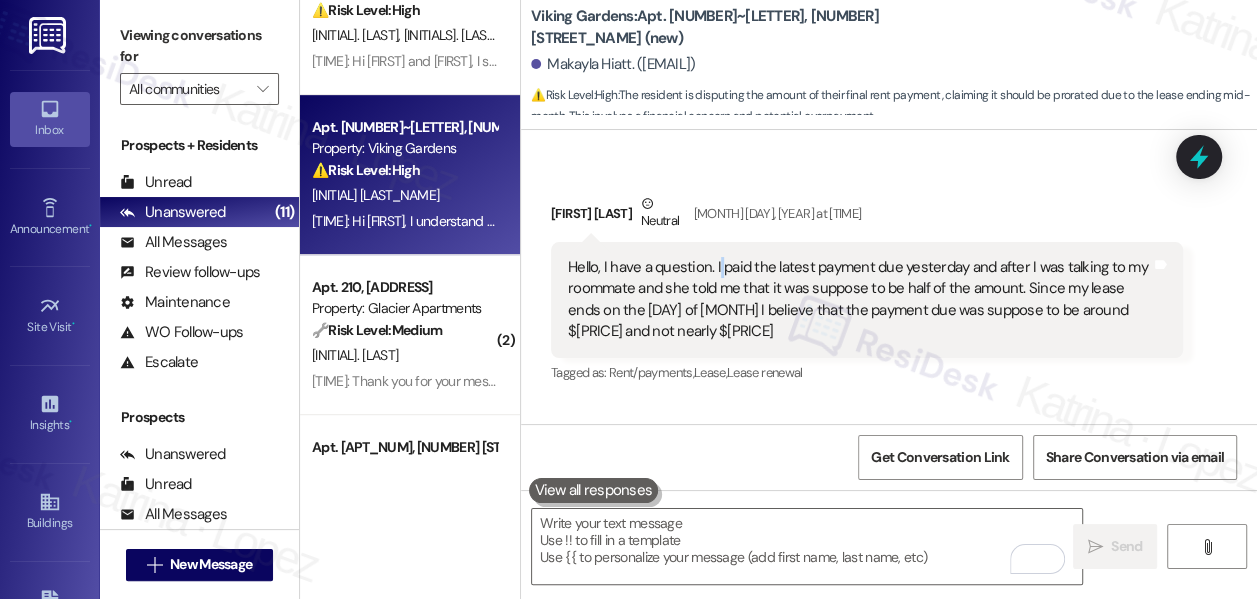 click on "Hello, I have a question. I paid the latest payment due yesterday and after I was talking to my roommate and she told me that it was suppose to be half of the amount. Since my lease ends on the 15th of August I believe that the payment due was suppose to be around $300 and not nearly $900" at bounding box center [859, 300] 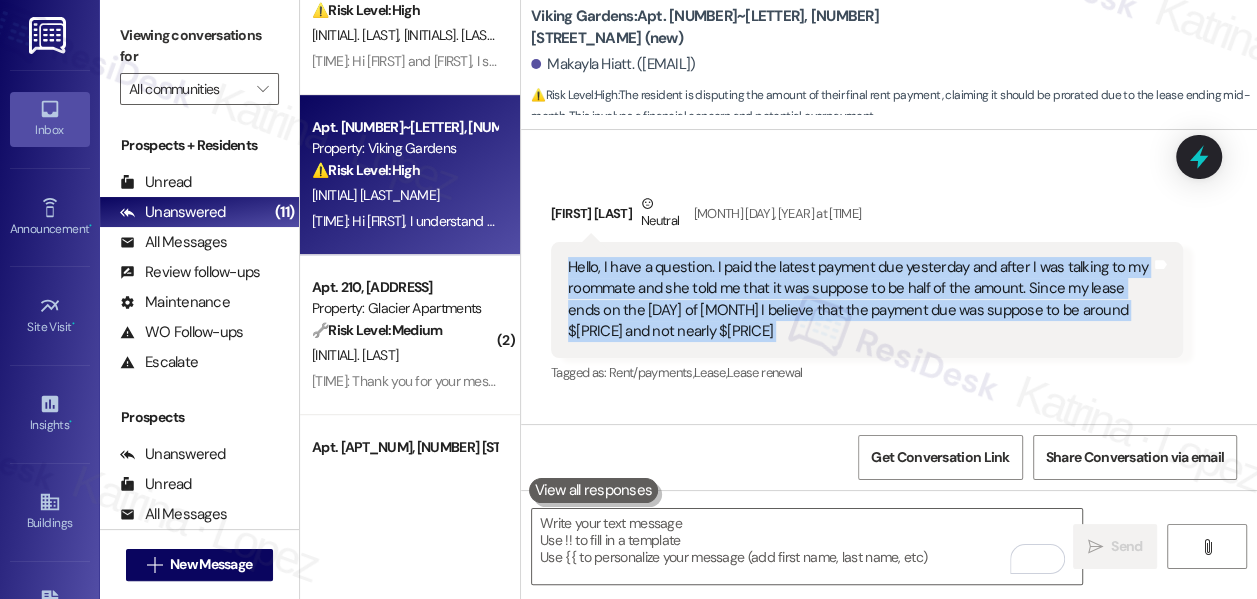 click on "Hello, I have a question. I paid the latest payment due yesterday and after I was talking to my roommate and she told me that it was suppose to be half of the amount. Since my lease ends on the 15th of August I believe that the payment due was suppose to be around $300 and not nearly $900" at bounding box center [859, 300] 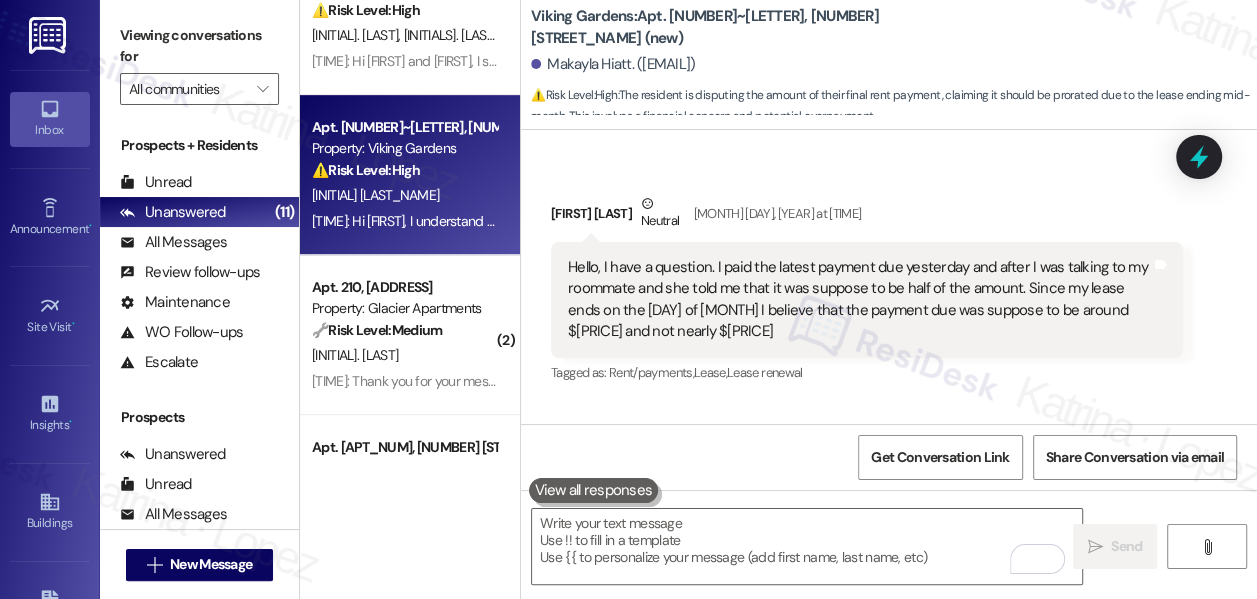 click on "Viewing conversations for" at bounding box center (199, 46) 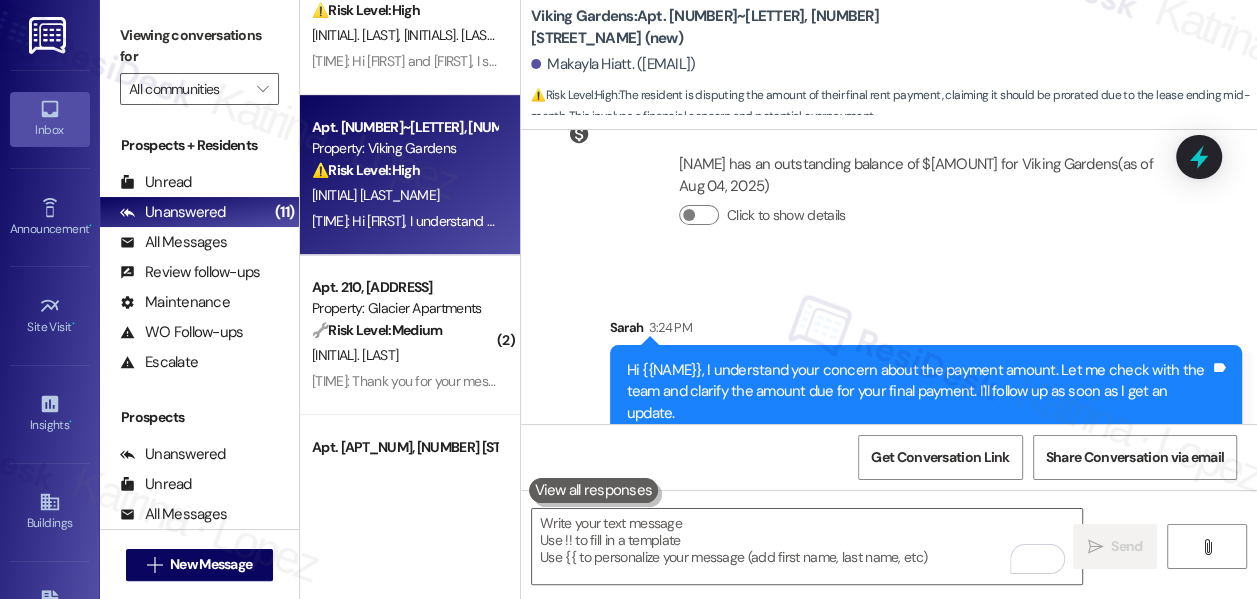 scroll, scrollTop: 9042, scrollLeft: 0, axis: vertical 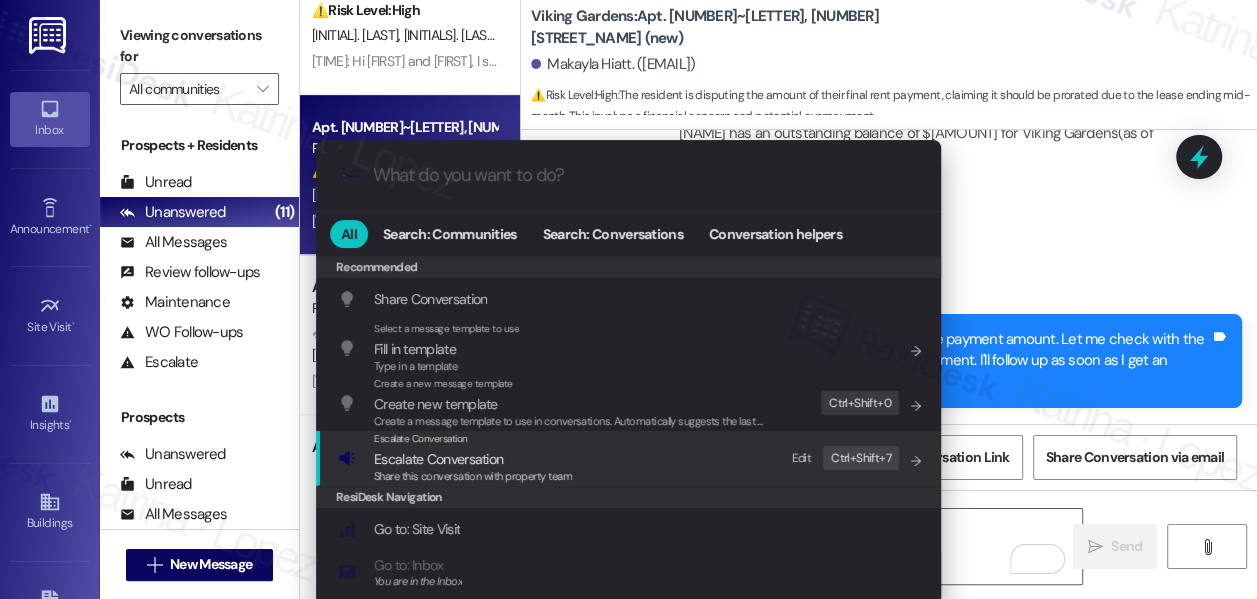 click on "Escalate Conversation Escalate Conversation Share this conversation with property team Edit Ctrl+ Shift+ 7" at bounding box center [630, 458] 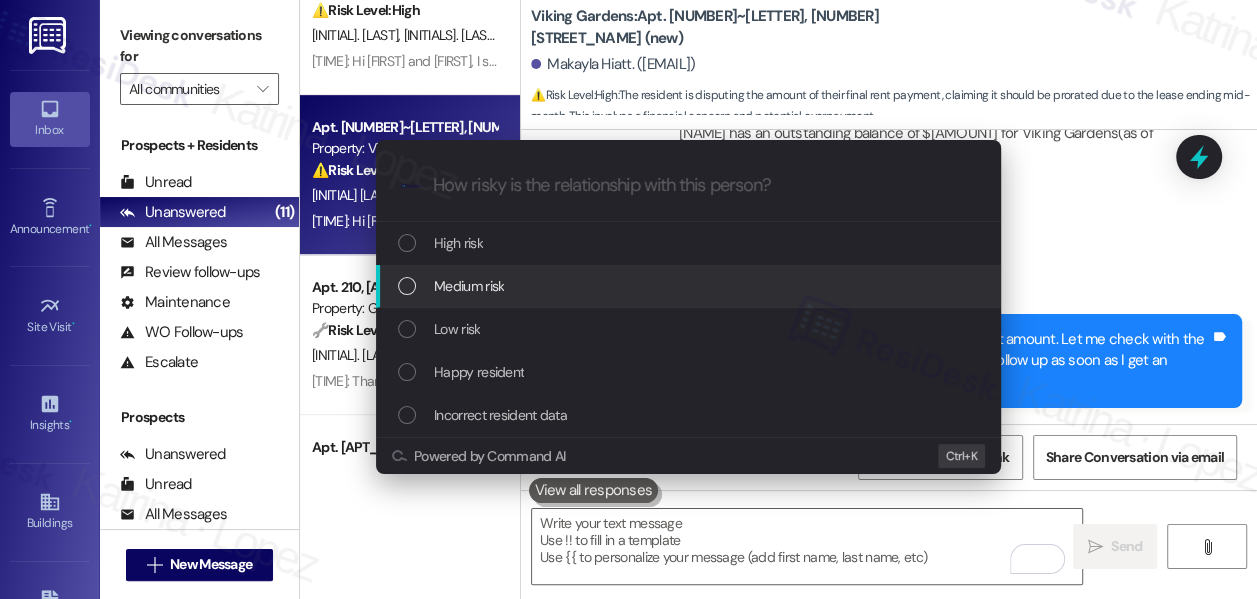 click on "Medium risk" at bounding box center [469, 286] 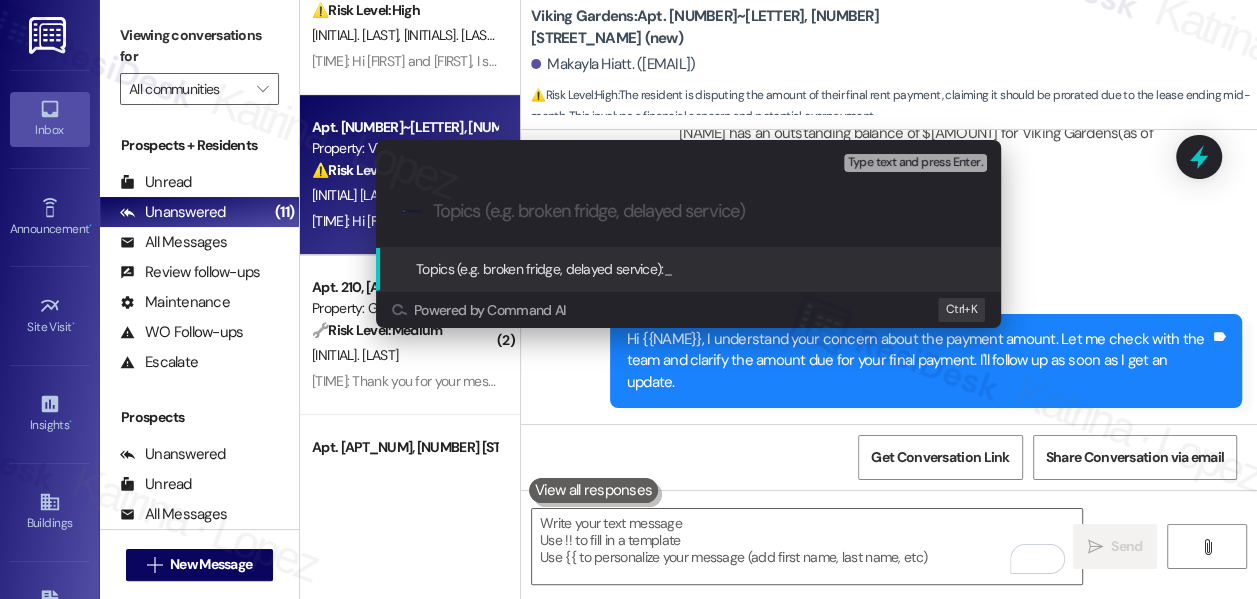 paste on "Clarification Needed: Rent Payment" 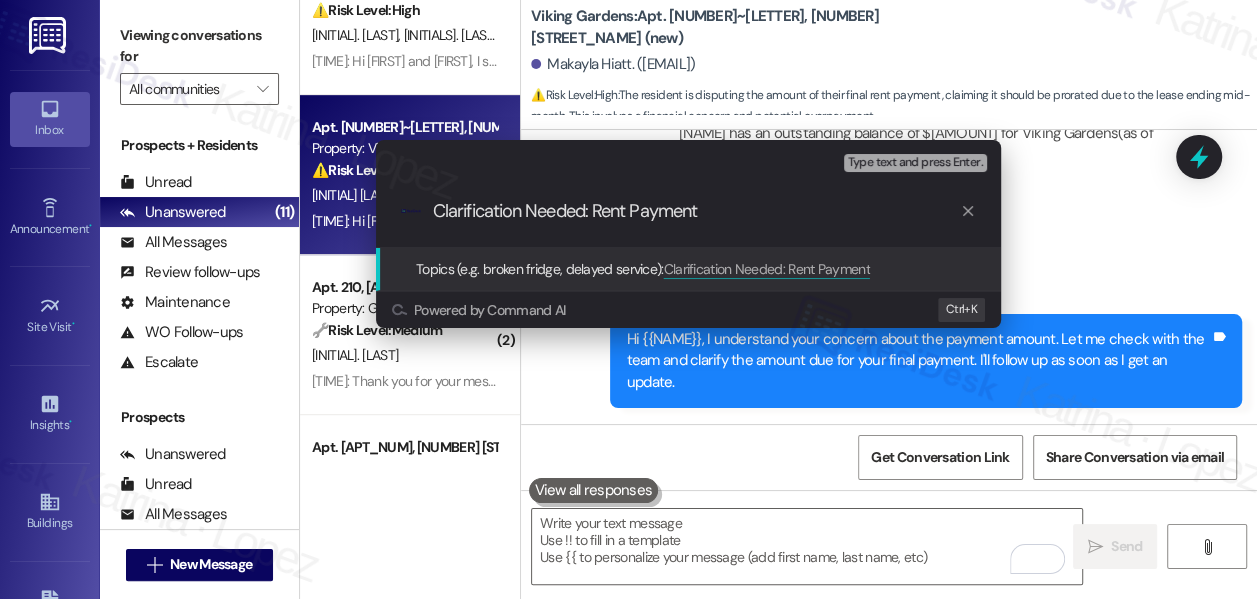 click on "Clarification Needed: Rent Payment" at bounding box center [696, 211] 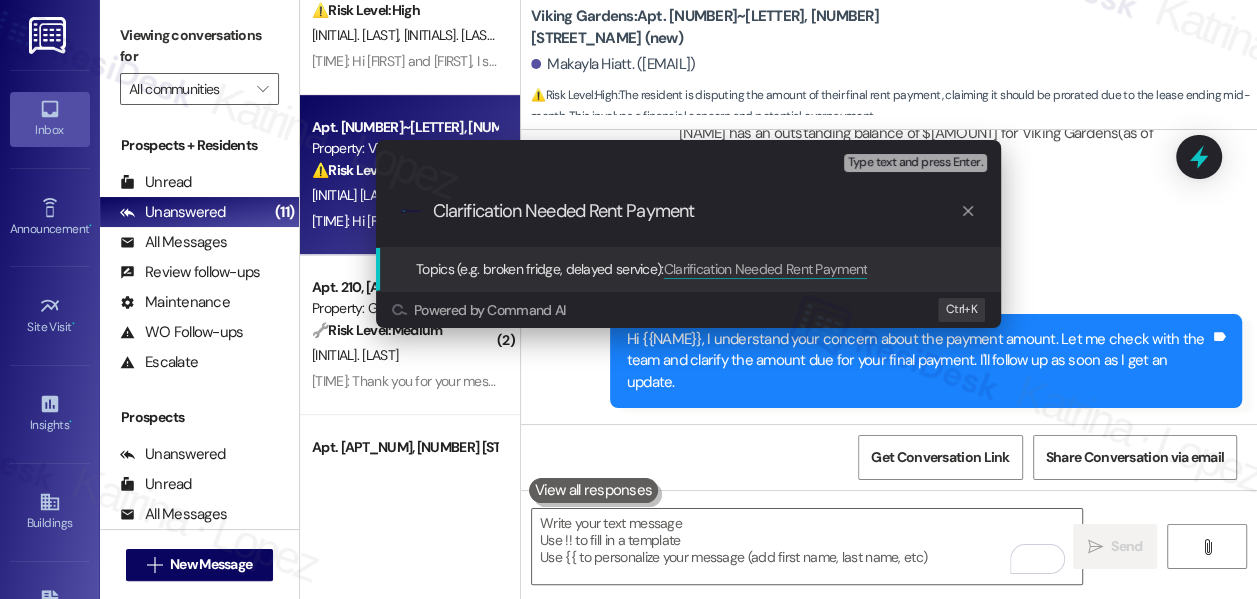 click on "Clarification Needed Rent Payment" at bounding box center (696, 211) 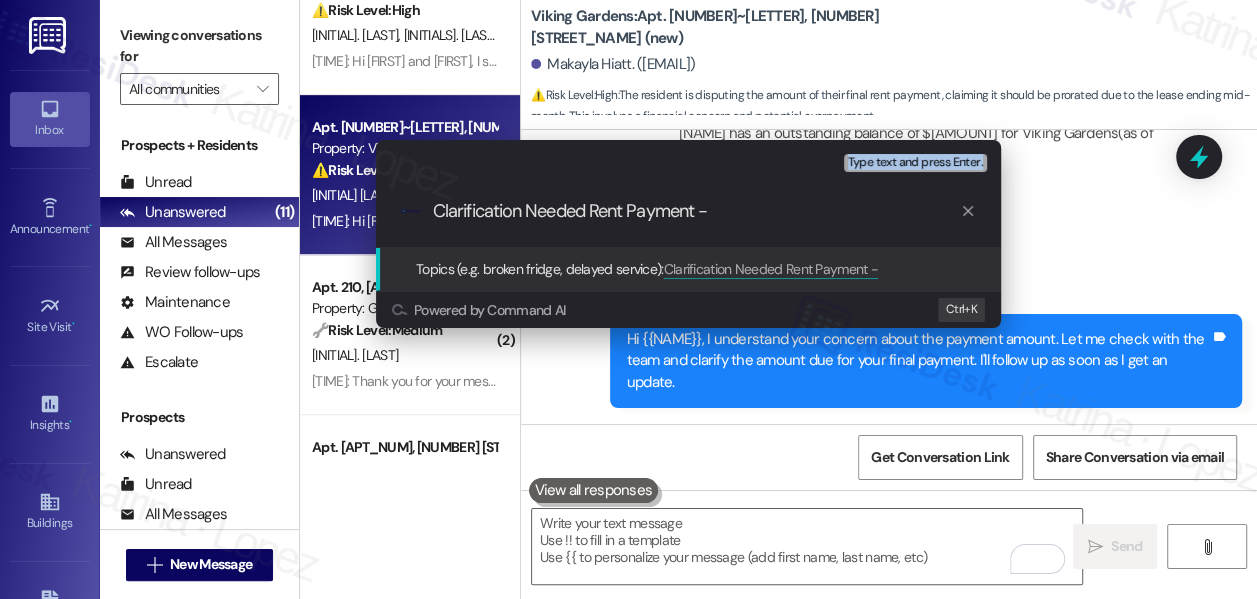 drag, startPoint x: 120, startPoint y: 59, endPoint x: 778, endPoint y: 215, distance: 676.2396 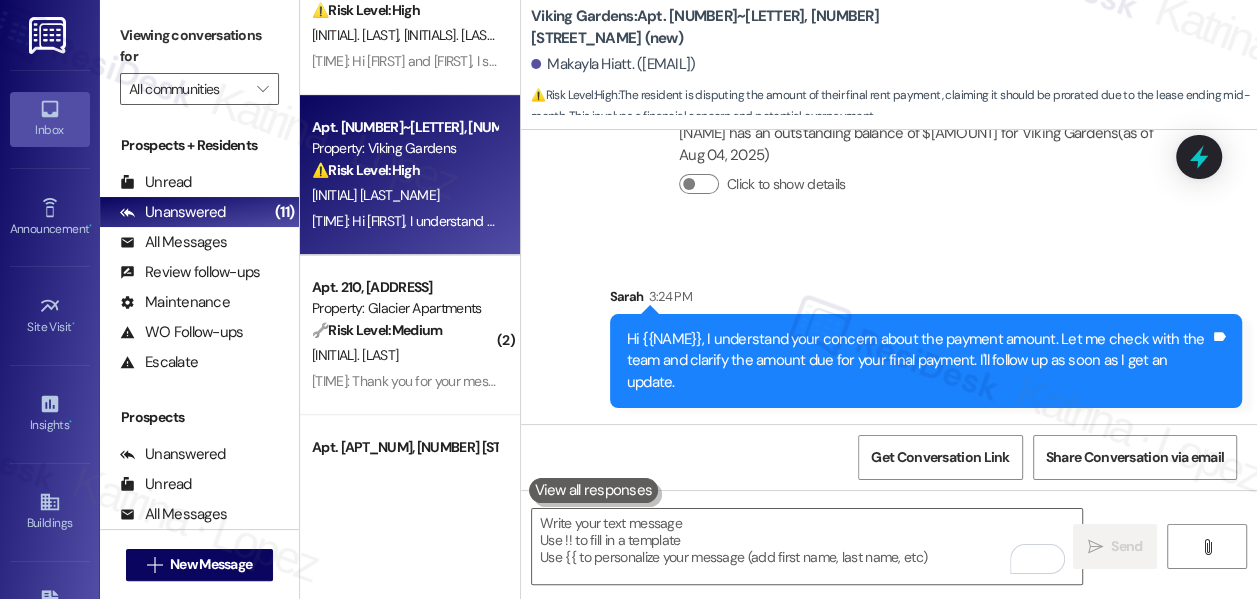 click on "Makayla Hiatt has an outstanding balance of $0 for Viking Gardens  (as of Aug 04, 2025) Click to show details" at bounding box center (922, 166) 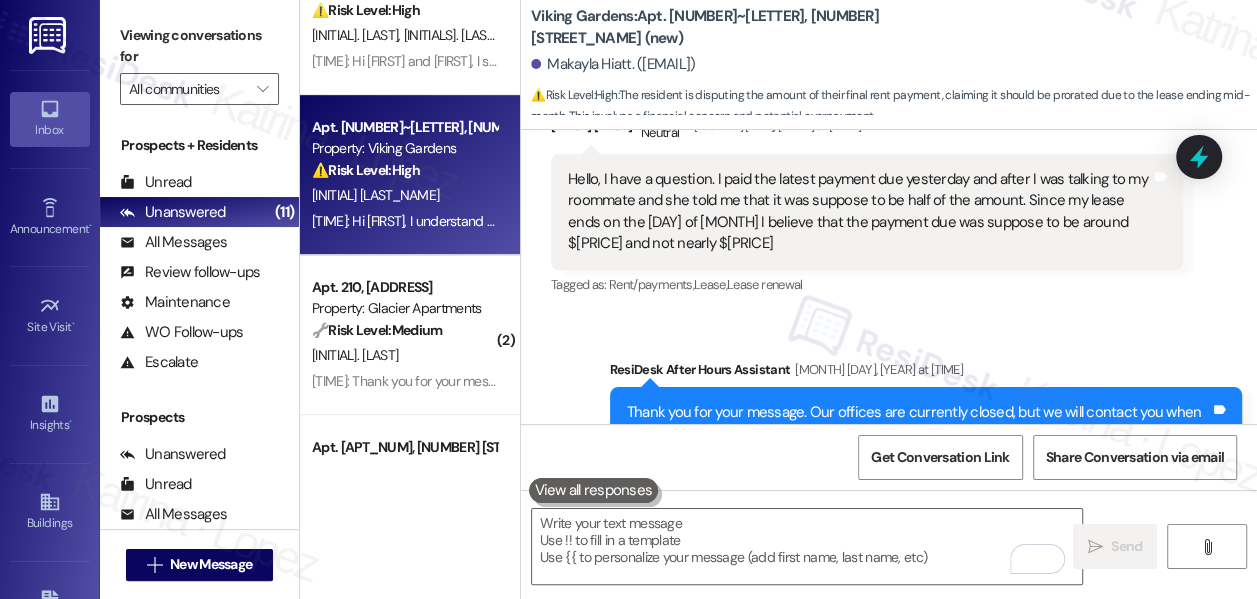 scroll, scrollTop: 8498, scrollLeft: 0, axis: vertical 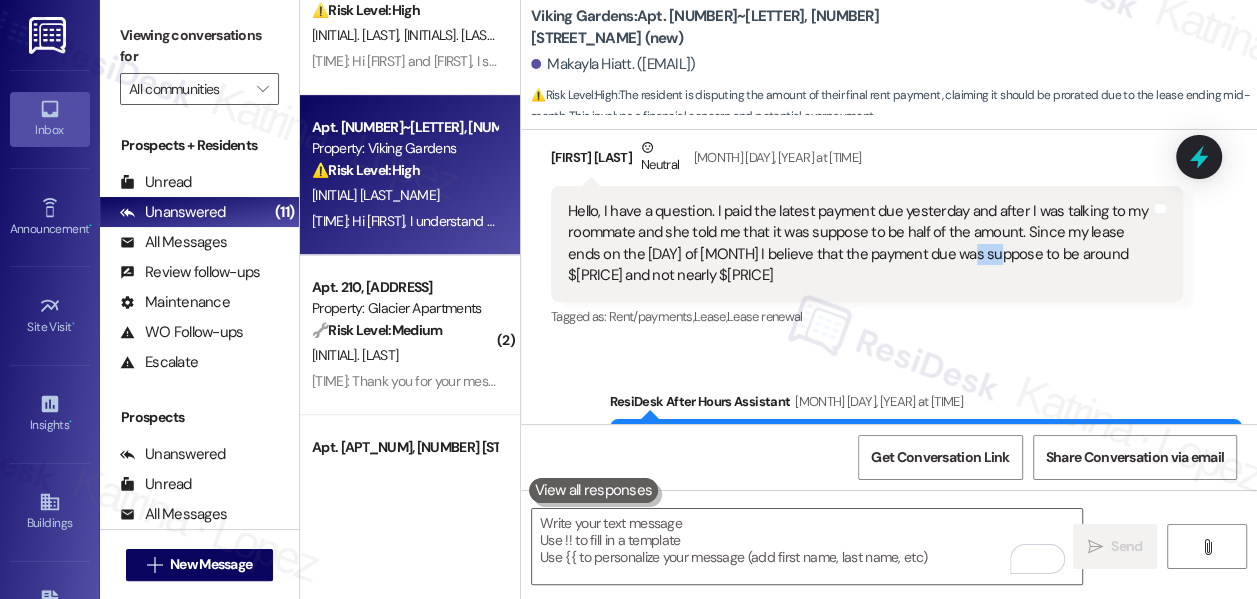 drag, startPoint x: 956, startPoint y: 274, endPoint x: 992, endPoint y: 277, distance: 36.124783 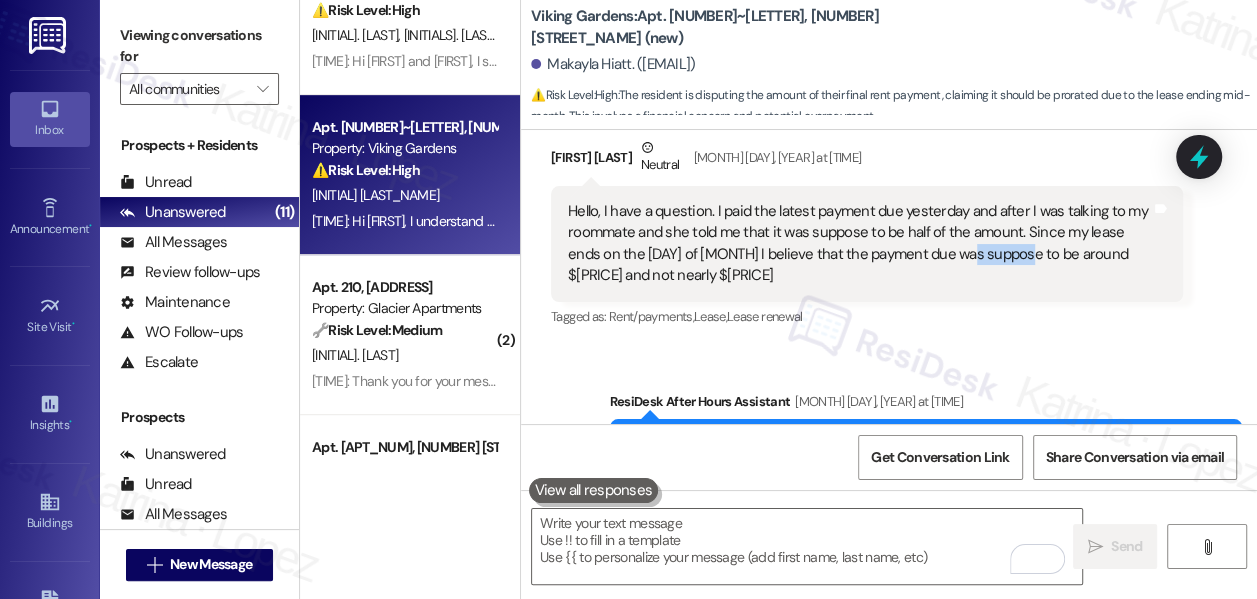 click on "Hello, I have a question. I paid the latest payment due yesterday and after I was talking to my roommate and she told me that it was suppose to be half of the amount. Since my lease ends on the 15th of August I believe that the payment due was suppose to be around $300 and not nearly $900" at bounding box center (859, 244) 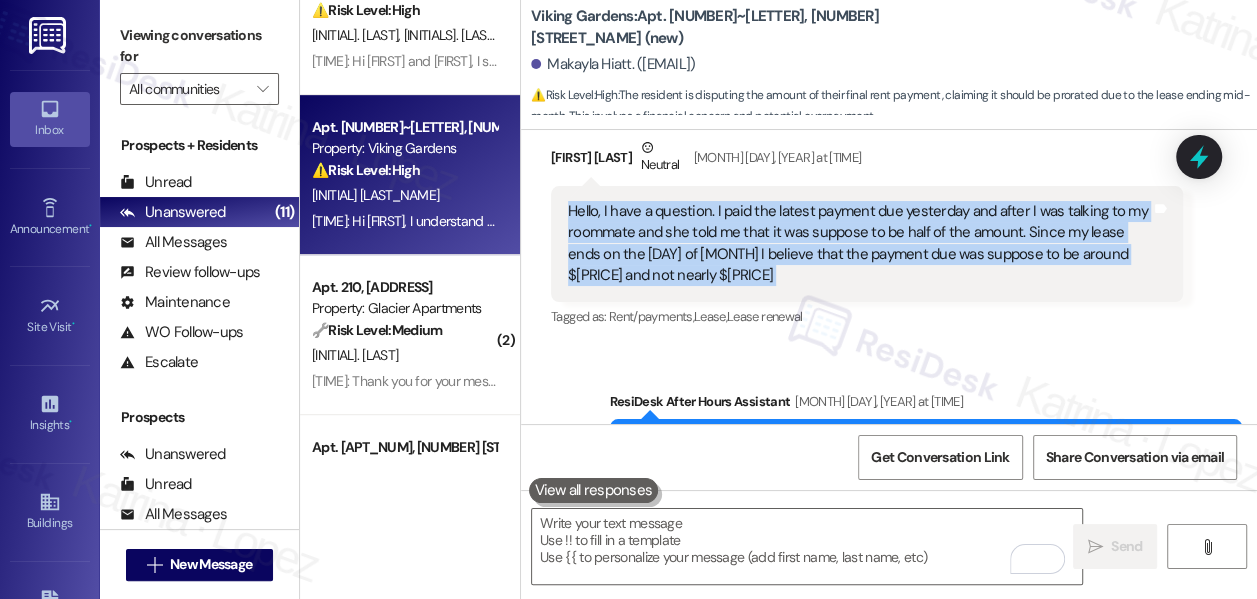 click on "Hello, I have a question. I paid the latest payment due yesterday and after I was talking to my roommate and she told me that it was suppose to be half of the amount. Since my lease ends on the 15th of August I believe that the payment due was suppose to be around $300 and not nearly $900" at bounding box center (859, 244) 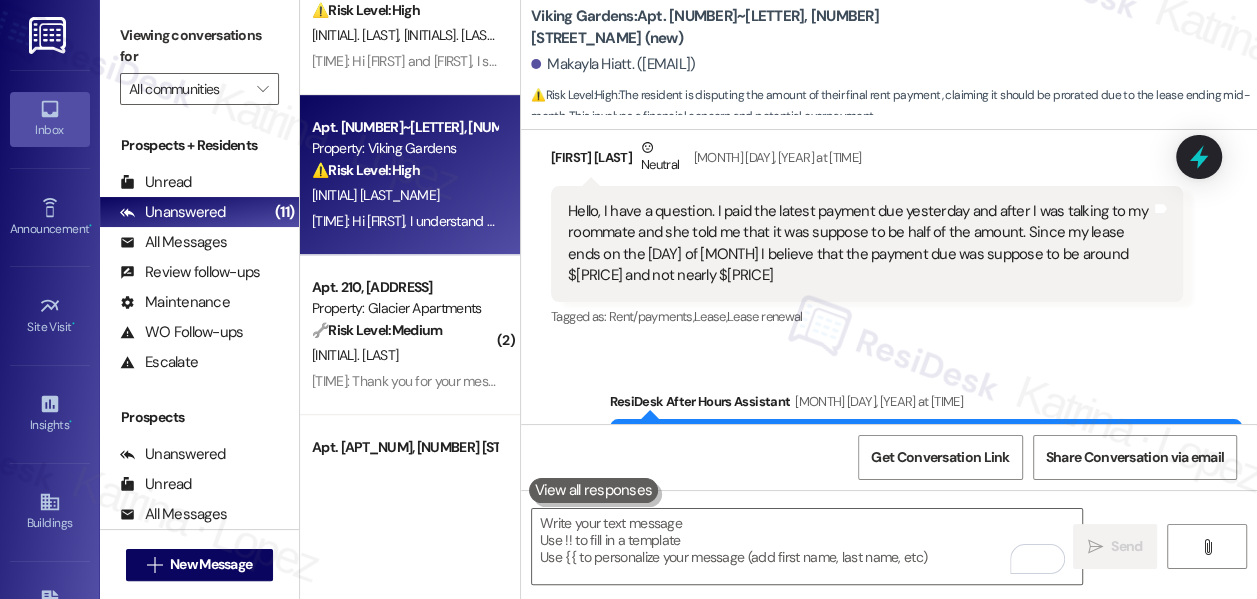 click on "Hello, I have a question. I paid the latest payment due yesterday and after I was talking to my roommate and she told me that it was suppose to be half of the amount. Since my lease ends on the 15th of August I believe that the payment due was suppose to be around $300 and not nearly $900" at bounding box center [859, 244] 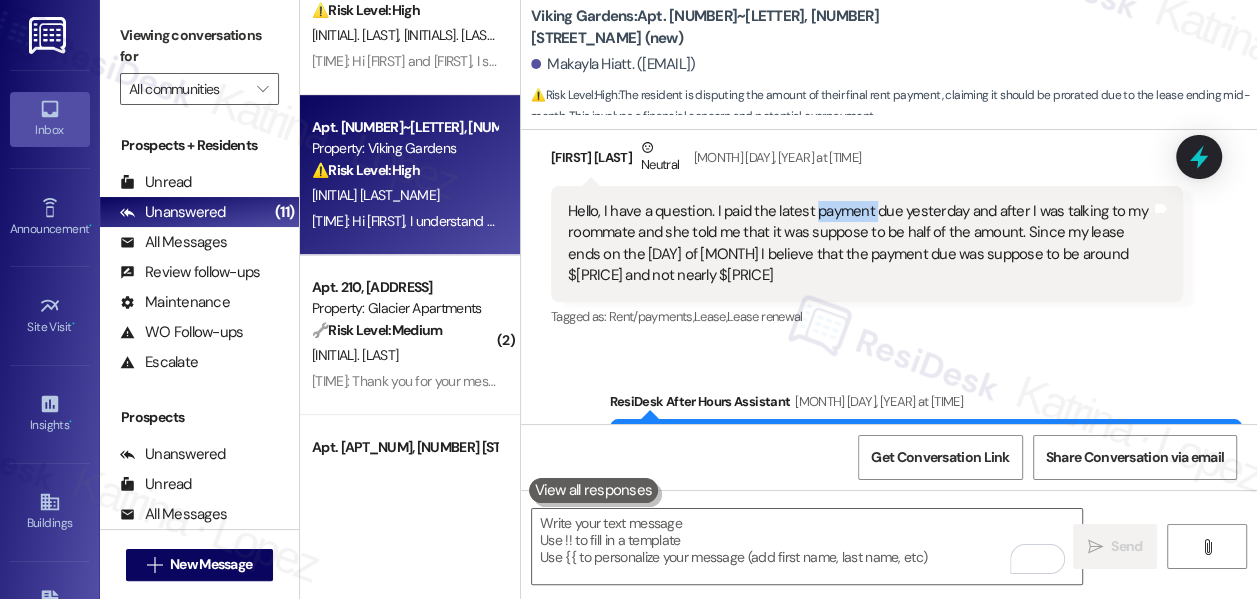 click on "Hello, I have a question. I paid the latest payment due yesterday and after I was talking to my roommate and she told me that it was suppose to be half of the amount. Since my lease ends on the 15th of August I believe that the payment due was suppose to be around $300 and not nearly $900" at bounding box center [859, 244] 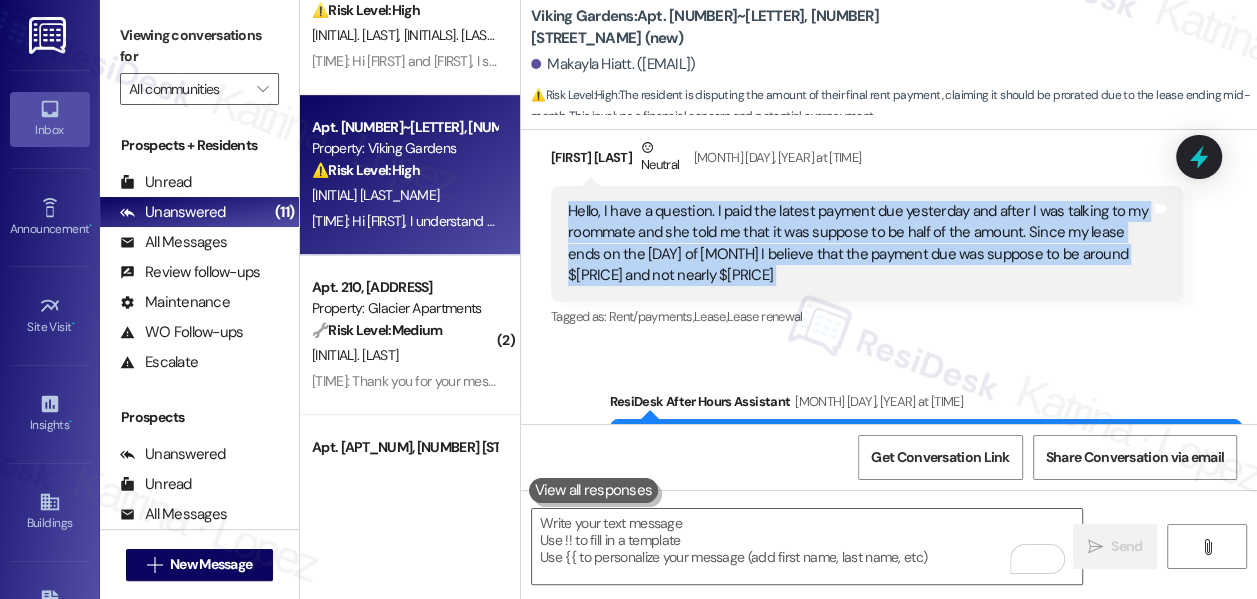 click on "Hello, I have a question. I paid the latest payment due yesterday and after I was talking to my roommate and she told me that it was suppose to be half of the amount. Since my lease ends on the 15th of August I believe that the payment due was suppose to be around $300 and not nearly $900" at bounding box center [859, 244] 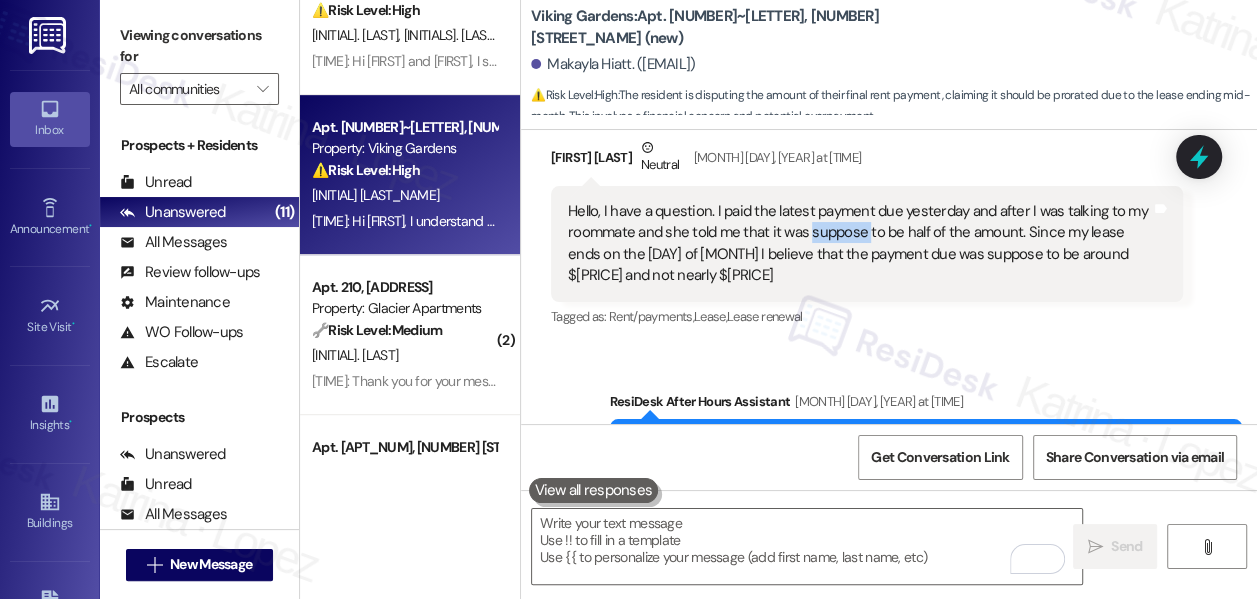 click on "Hello, I have a question. I paid the latest payment due yesterday and after I was talking to my roommate and she told me that it was suppose to be half of the amount. Since my lease ends on the 15th of August I believe that the payment due was suppose to be around $300 and not nearly $900" at bounding box center (859, 244) 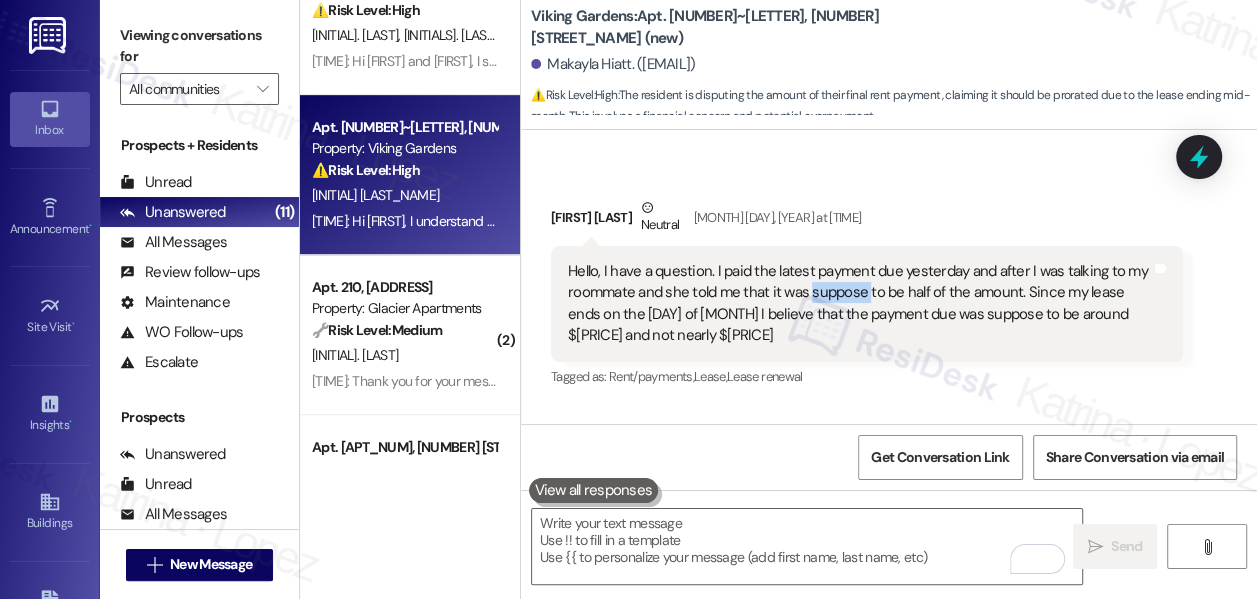 scroll, scrollTop: 8407, scrollLeft: 0, axis: vertical 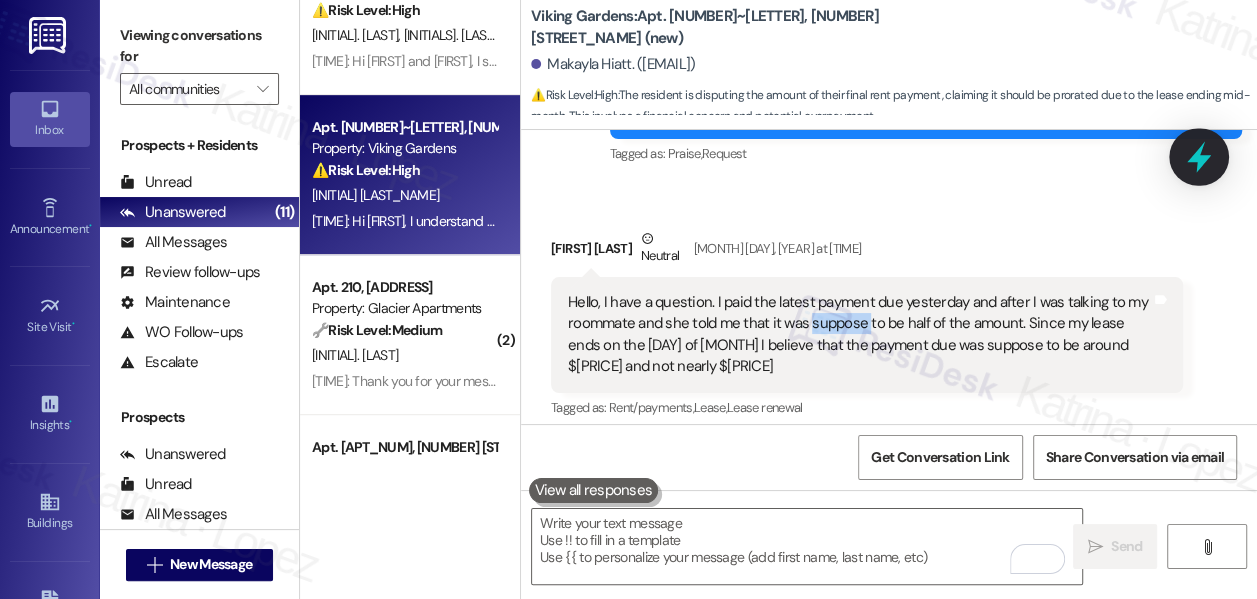 click 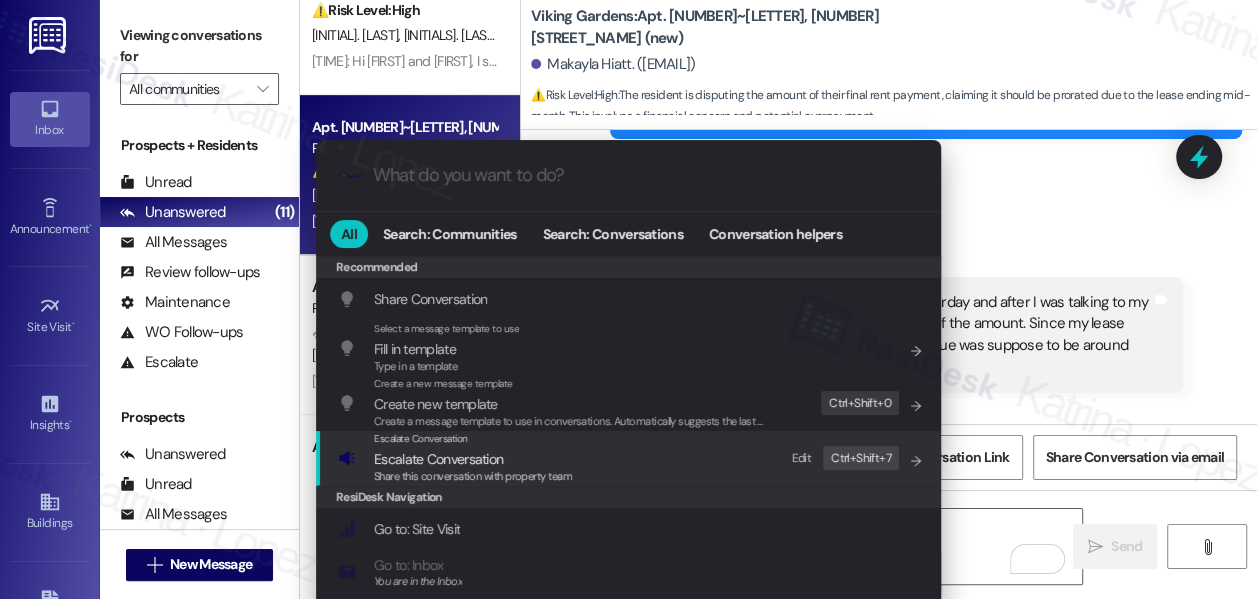 click on "Escalate Conversation Escalate Conversation Share this conversation with property team Edit Ctrl+ Shift+ 7" at bounding box center (630, 458) 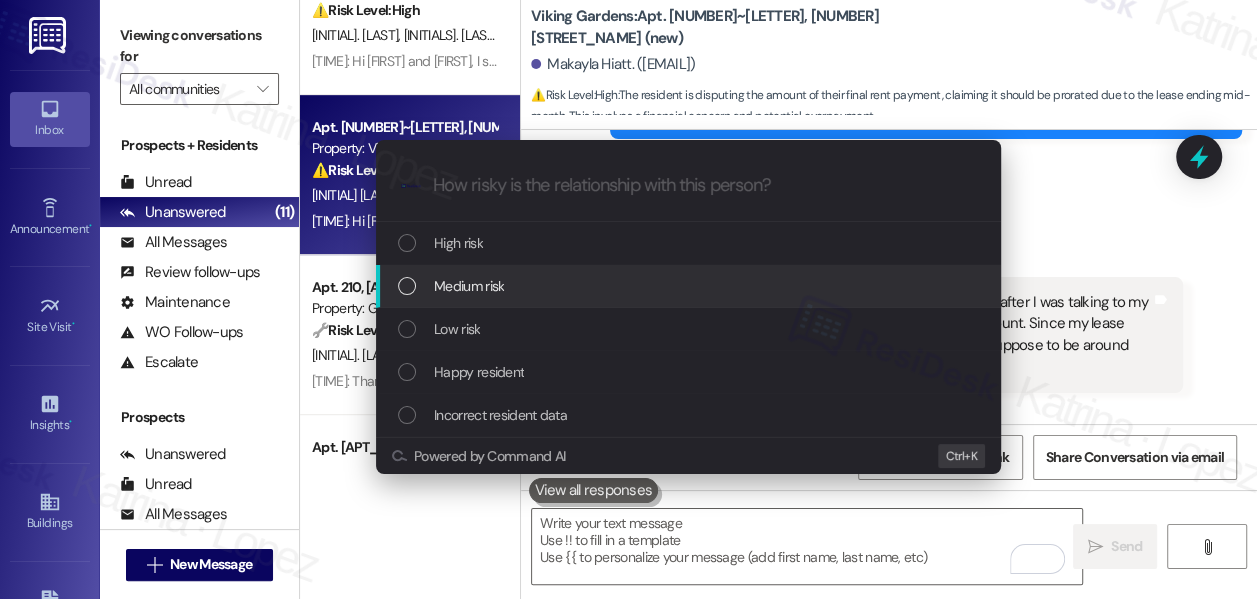 click on "Medium risk" at bounding box center [469, 286] 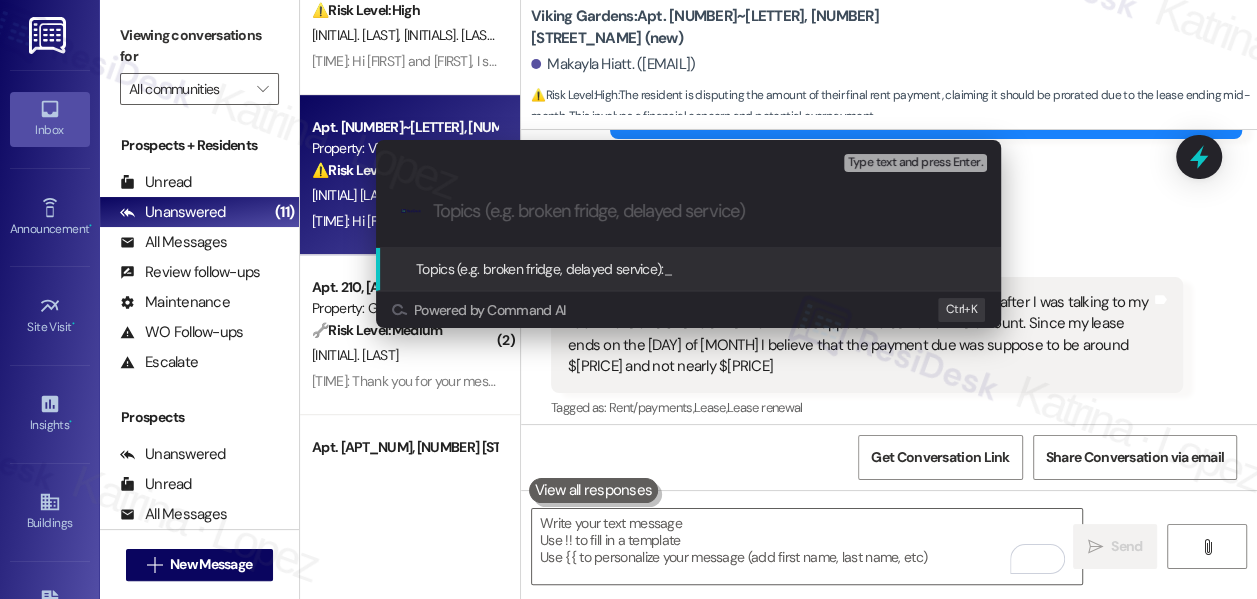 paste on "Clarification Needed Rent Payment -" 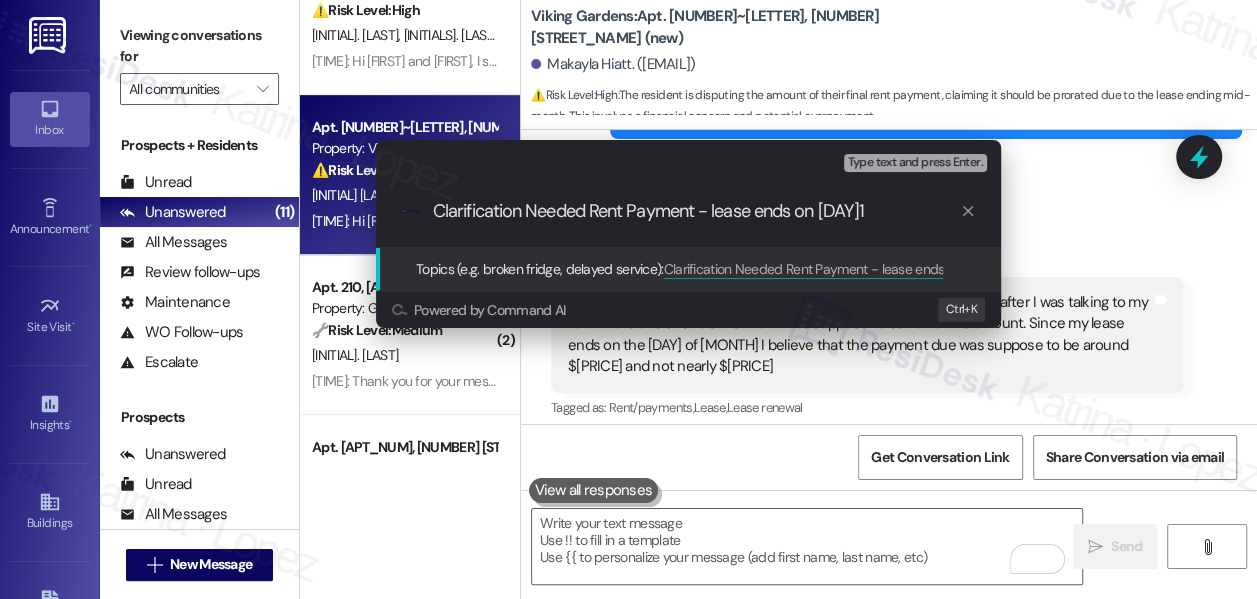 click on "Clarification Needed Rent Payment - lease ends on 8/15" at bounding box center (696, 211) 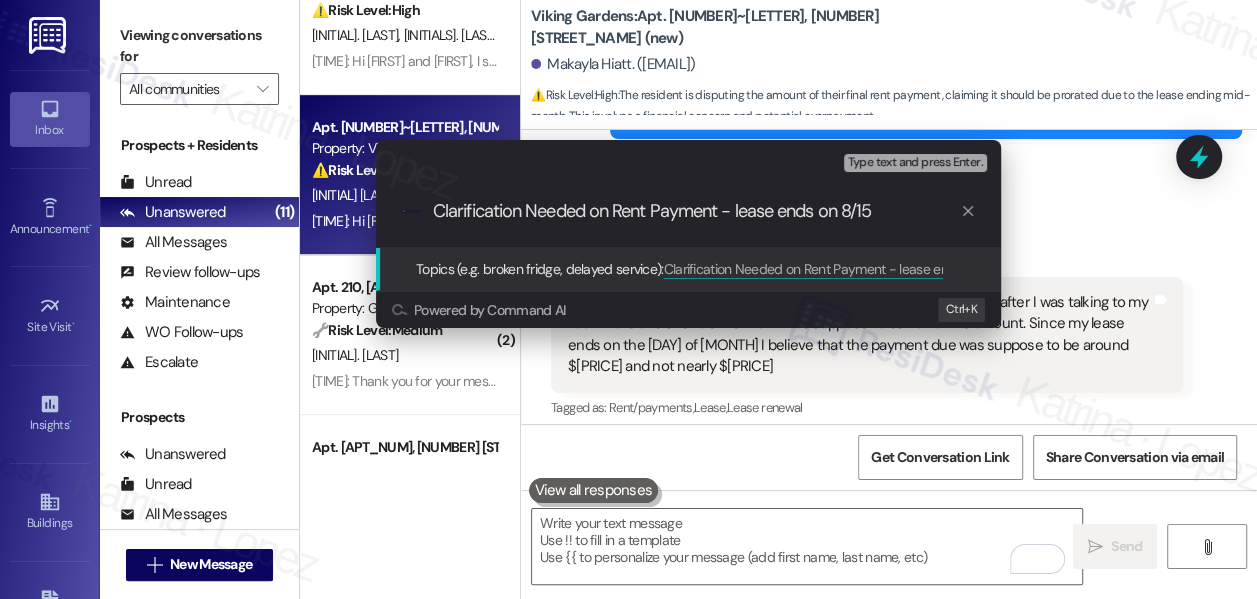 type on "Clarification Needed on Rent Payment - lease ends on 8/15" 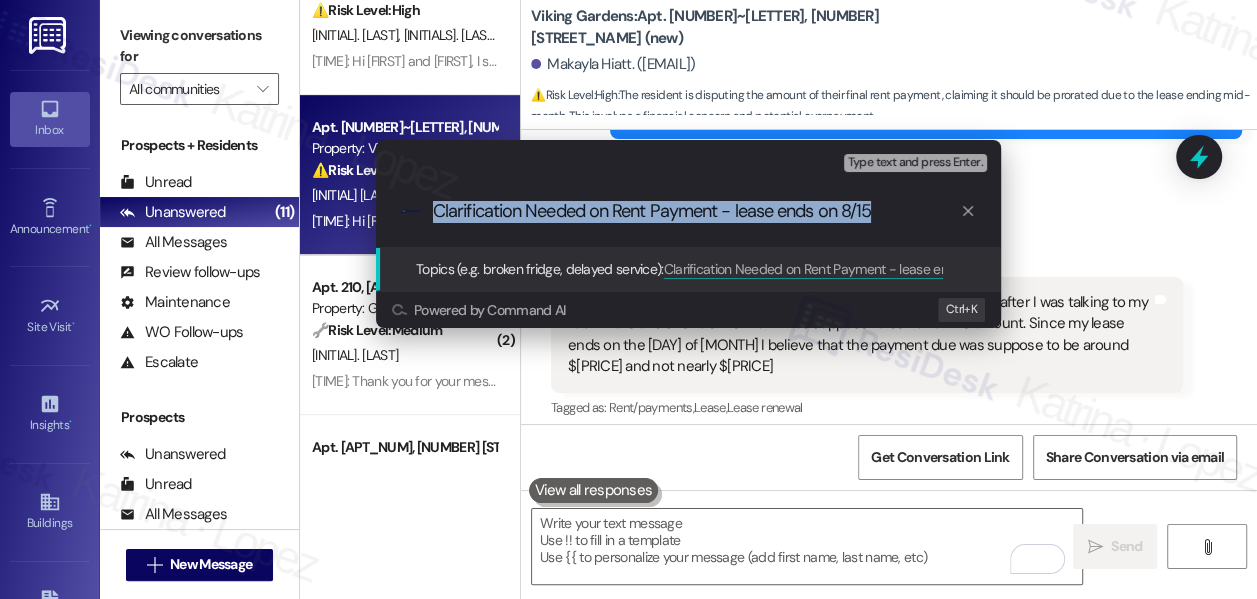 click on ".cls-1{fill:#0a055f;}.cls-2{fill:#0cc4c4;} resideskLogoBlueOrange Clarification Needed on Rent Payment - lease ends on 8/15" at bounding box center [688, 211] 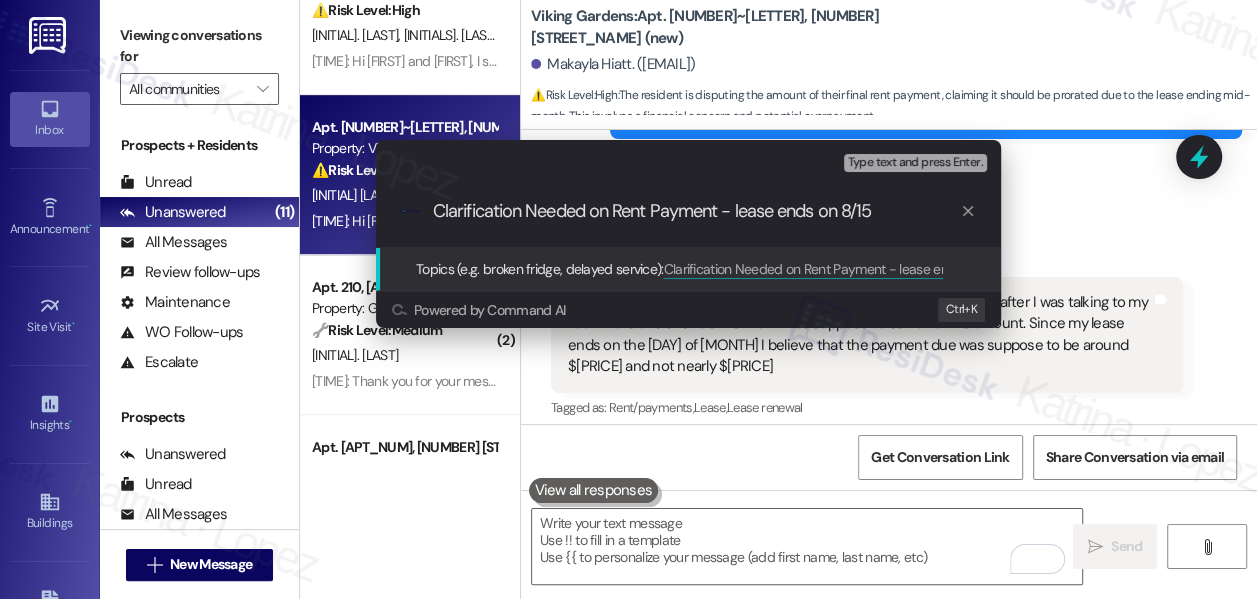 click on "Clarification Needed on Rent Payment - lease ends on 8/15" at bounding box center [696, 211] 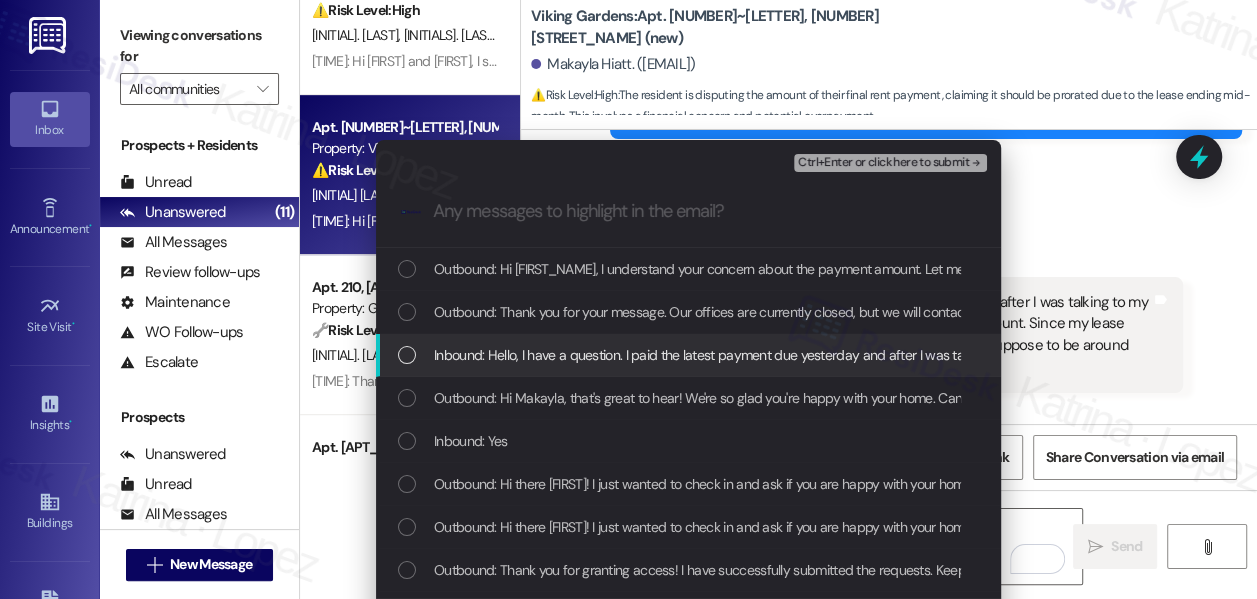click on "Inbound: Hello, I have a question. I paid the latest payment due yesterday and after I was talking to my roommate and she told me that it was suppose to be half of the amount. Since my lease ends on the 15th of August I believe that the payment due was suppose to be around $300 and not nearly $900" at bounding box center [1342, 355] 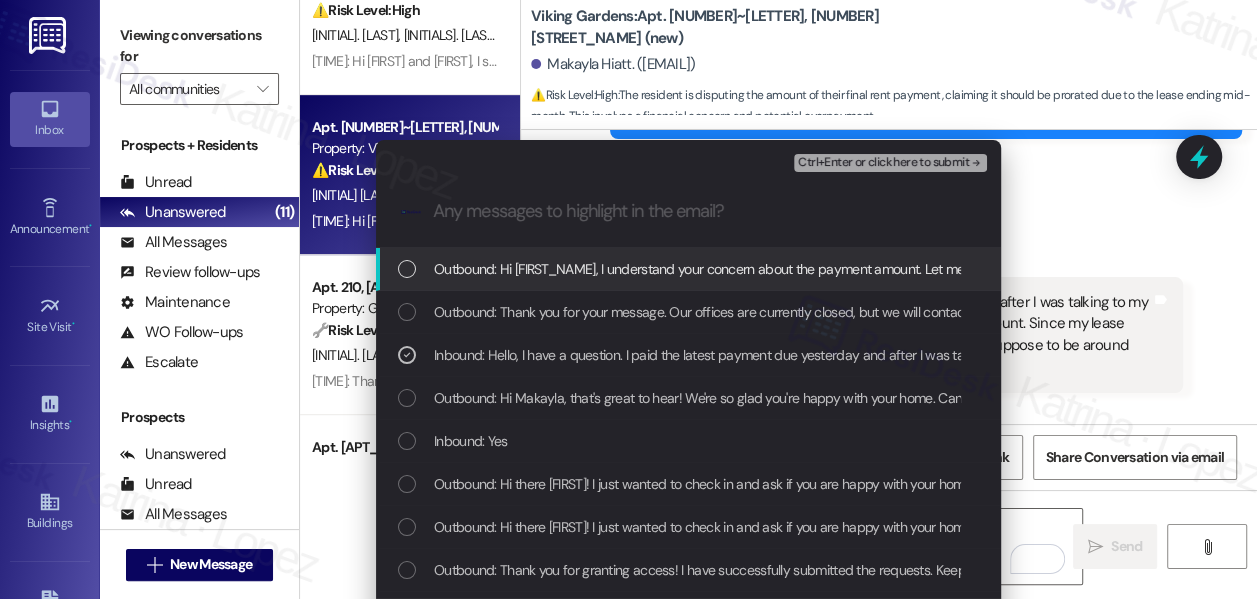 click on "Ctrl+Enter or click here to submit" at bounding box center [883, 163] 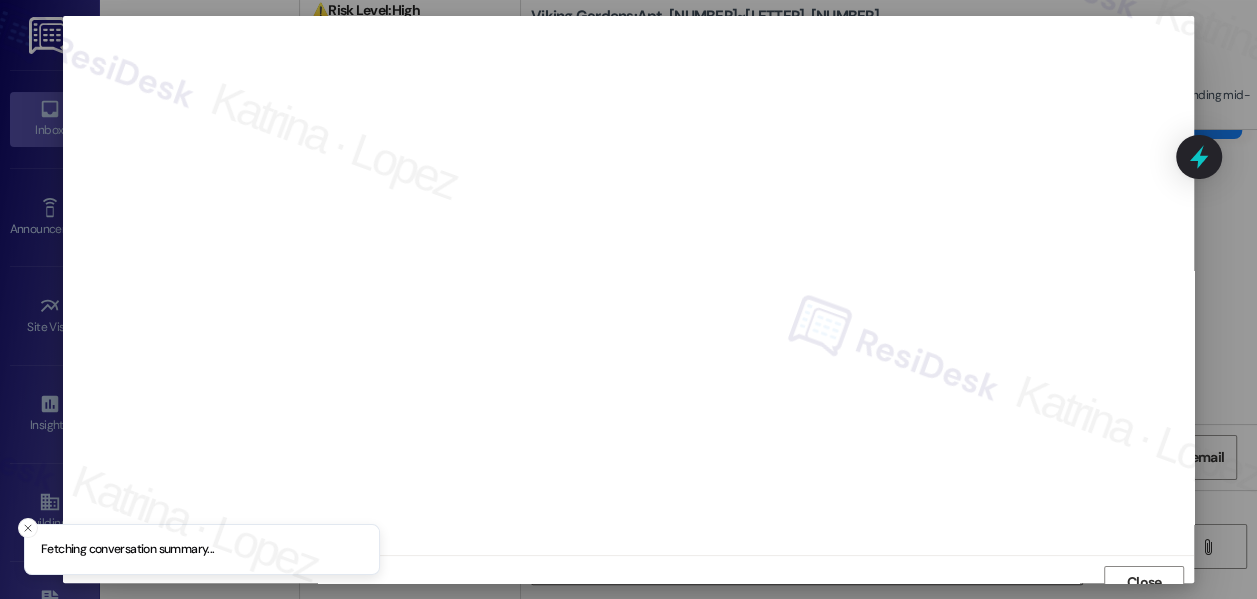scroll, scrollTop: 14, scrollLeft: 0, axis: vertical 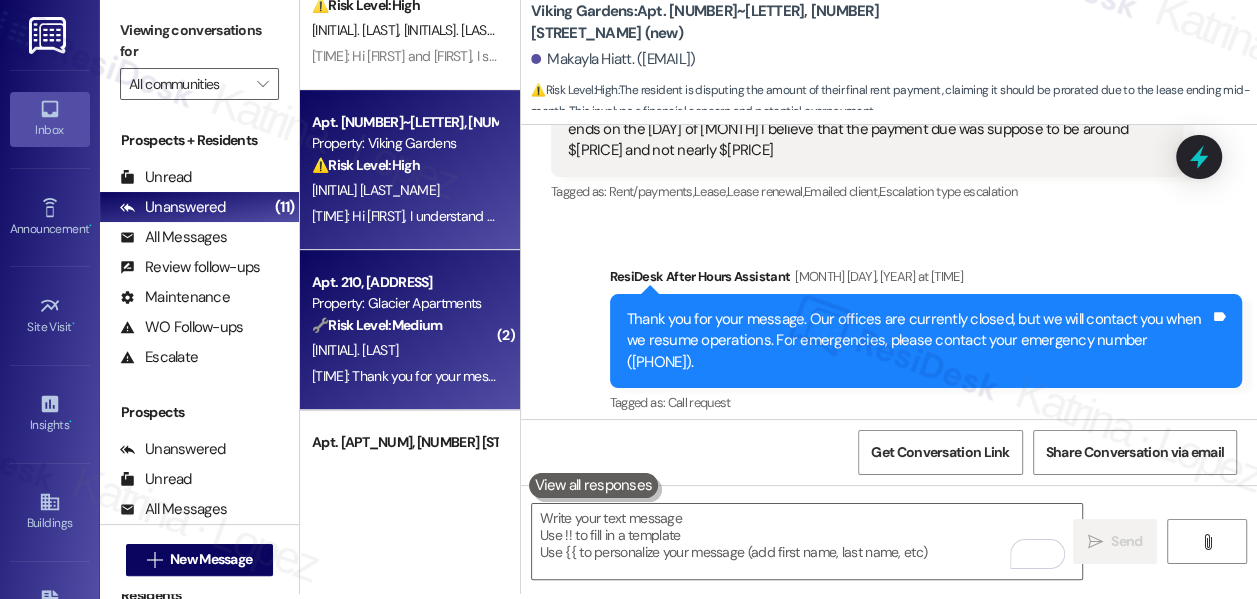 click on "Apt. 210, 1 Glacier Apartments" at bounding box center (404, 282) 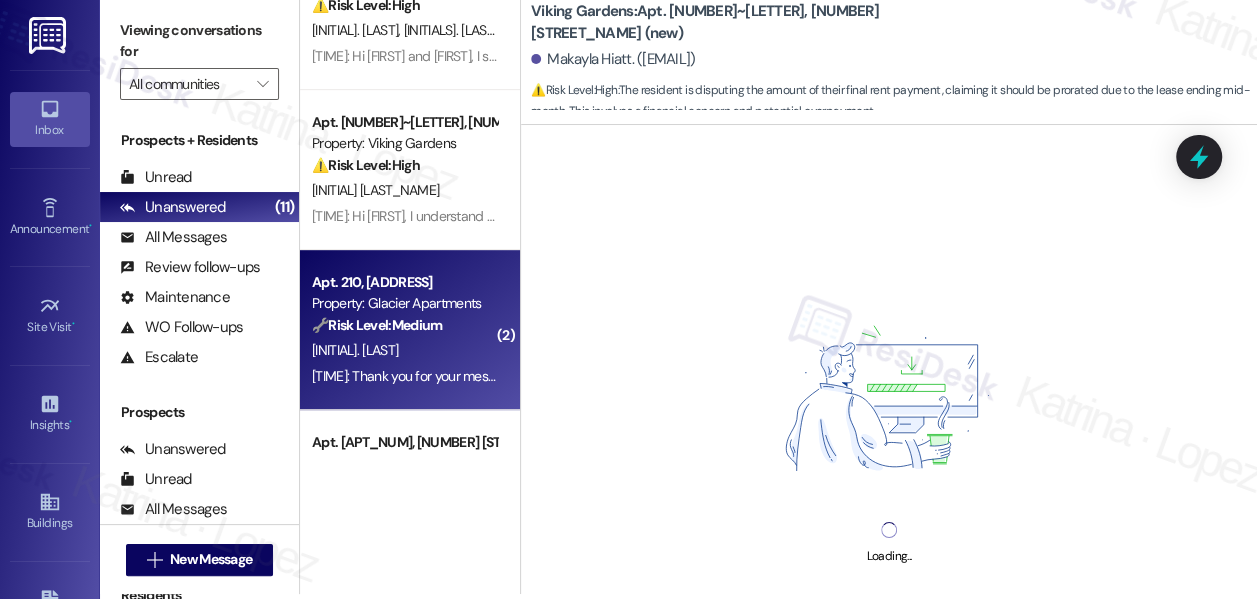 scroll, scrollTop: 0, scrollLeft: 0, axis: both 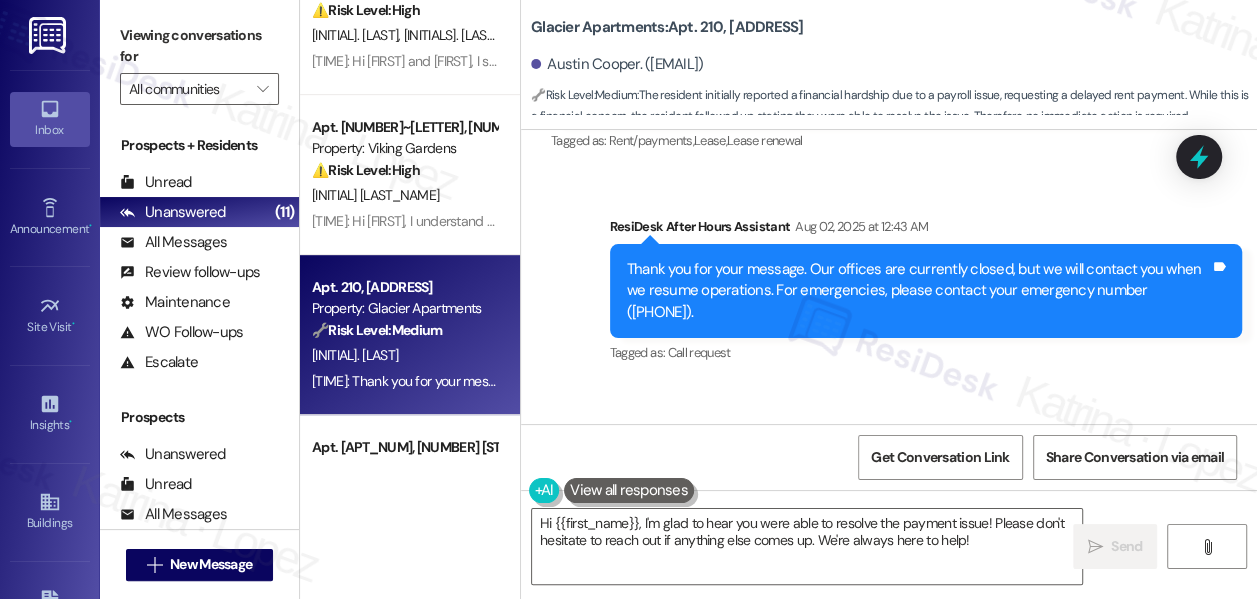 click on "Thank you for your message. Our offices are currently closed, but we will contact you when we resume operations. For emergencies, please contact your emergency number ([PHONE])." at bounding box center [918, 291] 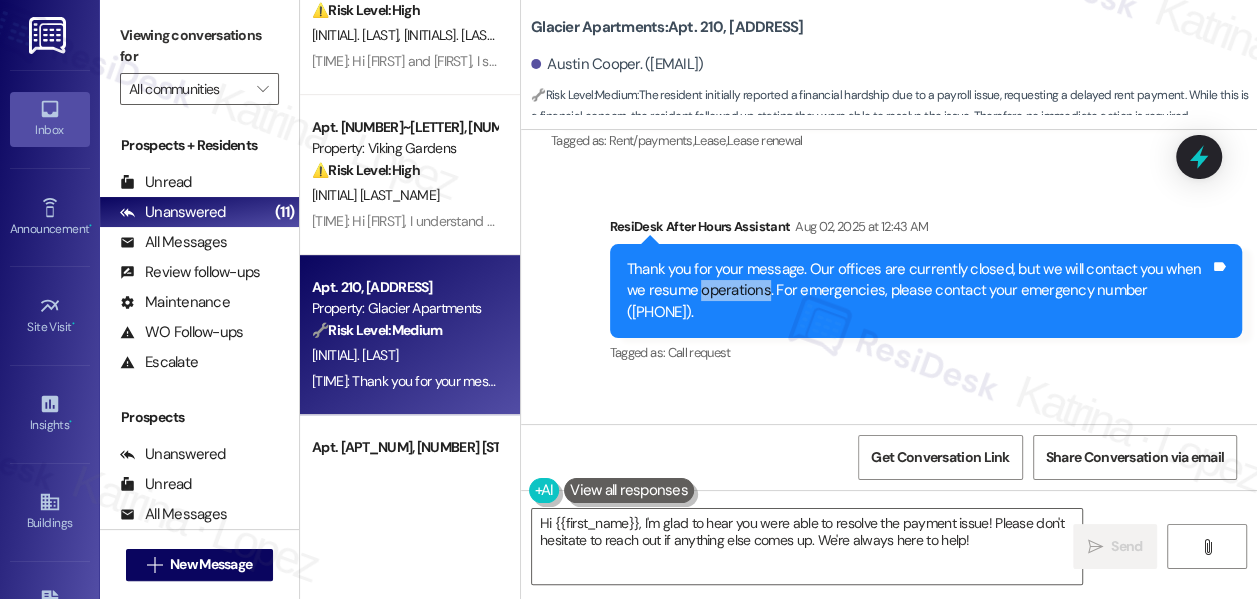 click on "Thank you for your message. Our offices are currently closed, but we will contact you when we resume operations. For emergencies, please contact your emergency number ([PHONE])." at bounding box center (918, 291) 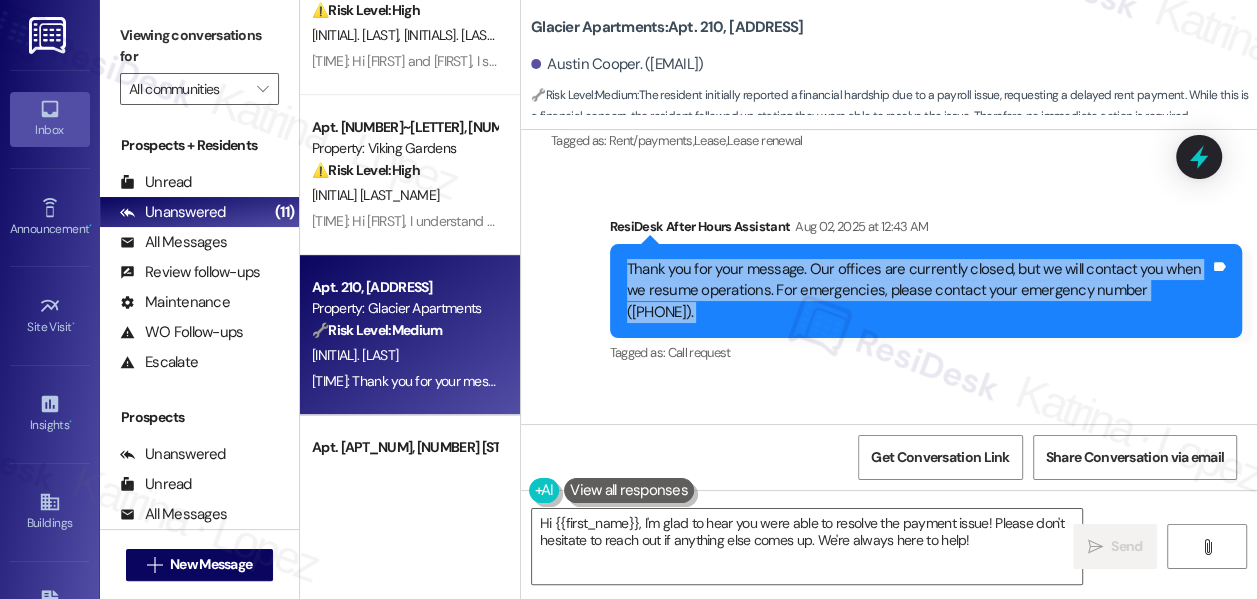click on "Thank you for your message. Our offices are currently closed, but we will contact you when we resume operations. For emergencies, please contact your emergency number ([PHONE])." at bounding box center (918, 291) 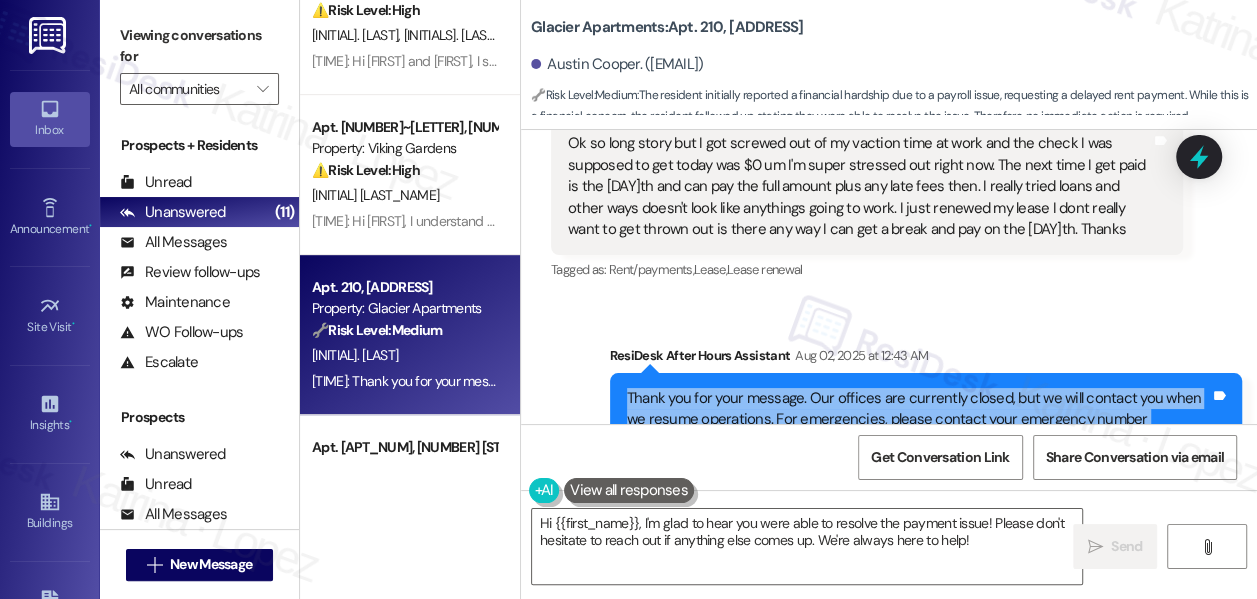 scroll, scrollTop: 2787, scrollLeft: 0, axis: vertical 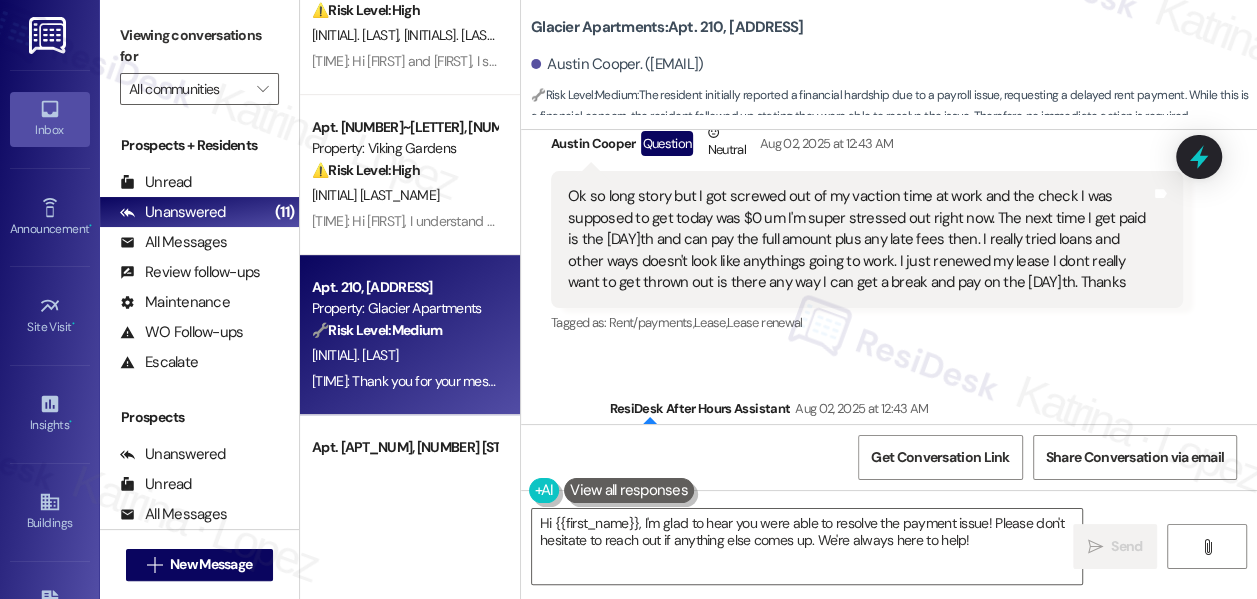 click on "Ok so long story but I got screwed out of my vaction time at work and the check I was supposed to get today was $0  um I'm super stressed out right now.  The next time I get paid is the 15th and can pay the full amount plus any late fees  then. I really tried loans and other ways doesn't look like anythings going to work. I just renewed my lease  I dont really want to get thrown out is there any way I can get a break and pay on  the 15th. Thanks" at bounding box center [859, 239] 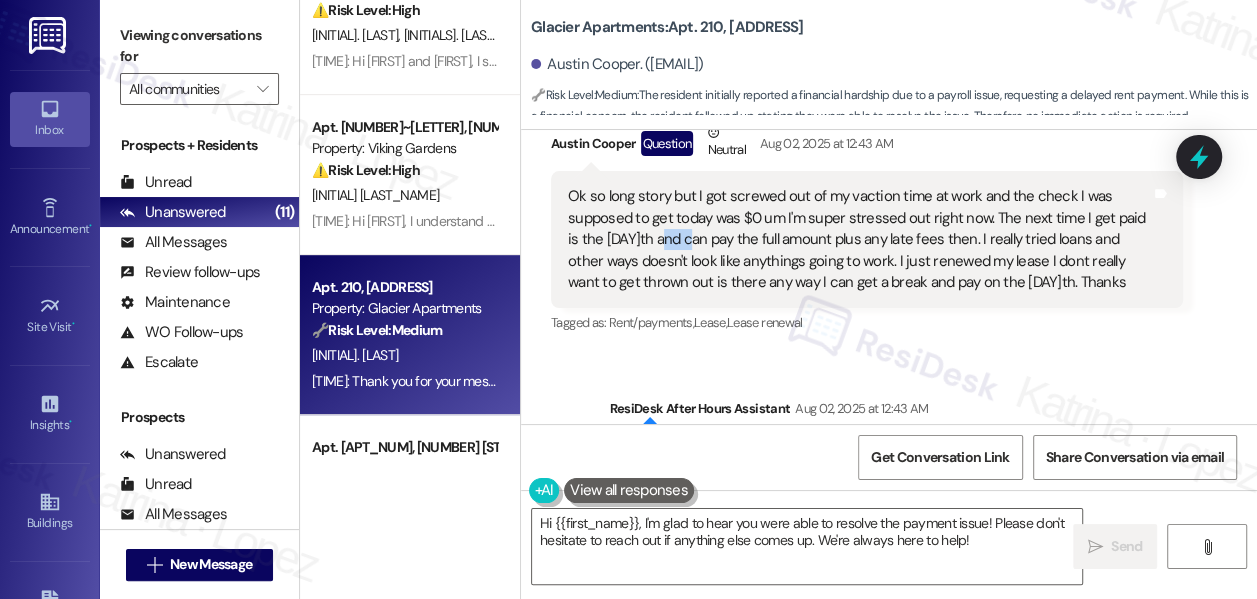 click on "Ok so long story but I got screwed out of my vaction time at work and the check I was supposed to get today was $0  um I'm super stressed out right now.  The next time I get paid is the 15th and can pay the full amount plus any late fees  then. I really tried loans and other ways doesn't look like anythings going to work. I just renewed my lease  I dont really want to get thrown out is there any way I can get a break and pay on  the 15th. Thanks" at bounding box center [859, 239] 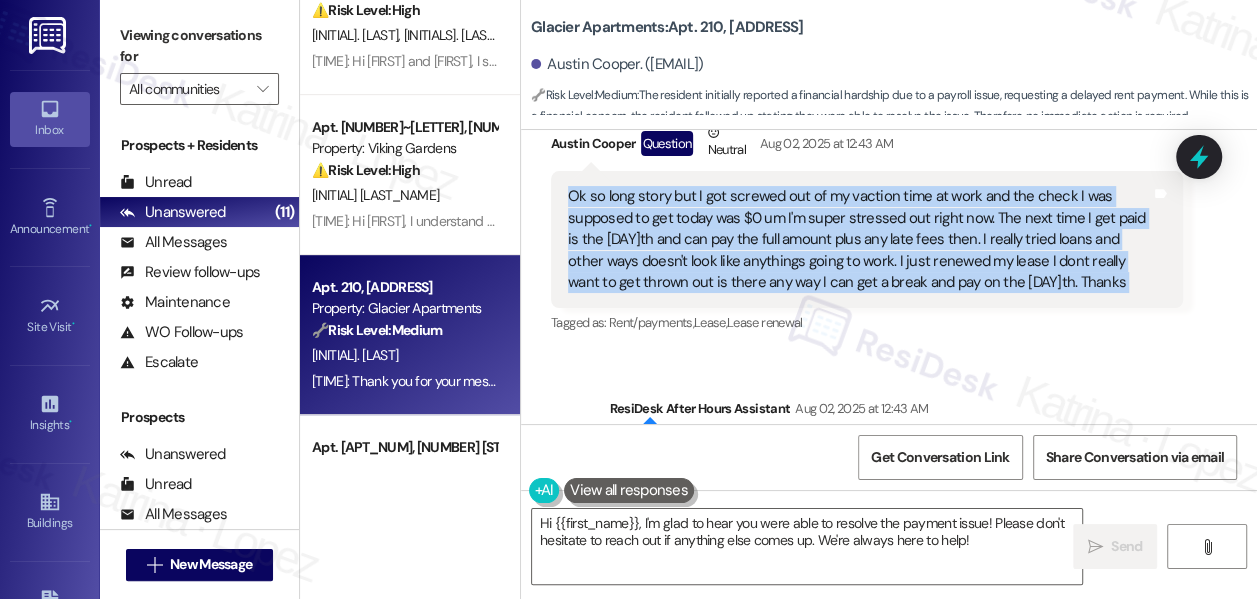 click on "Ok so long story but I got screwed out of my vaction time at work and the check I was supposed to get today was $0  um I'm super stressed out right now.  The next time I get paid is the 15th and can pay the full amount plus any late fees  then. I really tried loans and other ways doesn't look like anythings going to work. I just renewed my lease  I dont really want to get thrown out is there any way I can get a break and pay on  the 15th. Thanks" at bounding box center [859, 239] 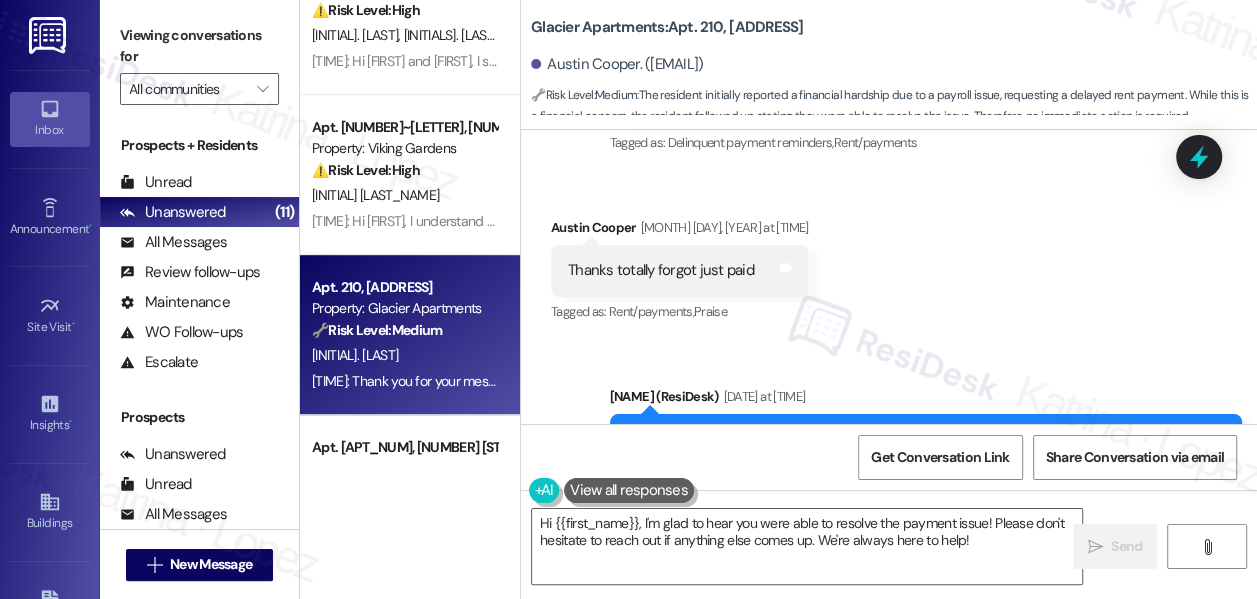 scroll, scrollTop: 2514, scrollLeft: 0, axis: vertical 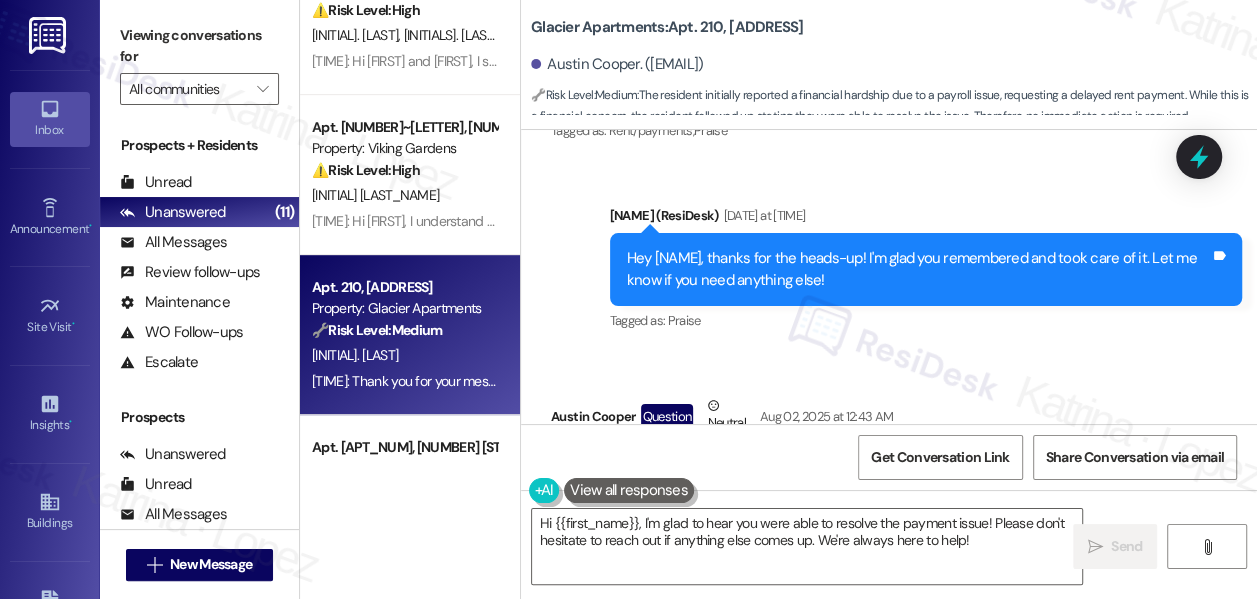 click on "Hey Austin, thanks for the heads-up! I'm glad you remembered and took care of it. Let me know if you need anything else!" at bounding box center [918, 269] 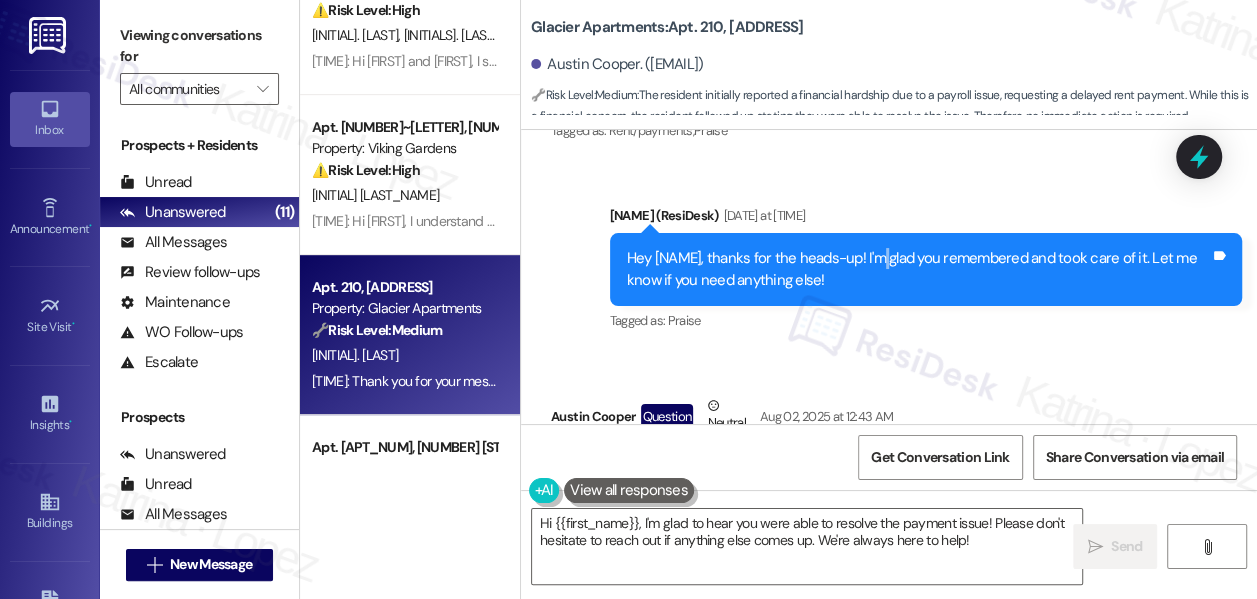 click on "Hey Austin, thanks for the heads-up! I'm glad you remembered and took care of it. Let me know if you need anything else!" at bounding box center (918, 269) 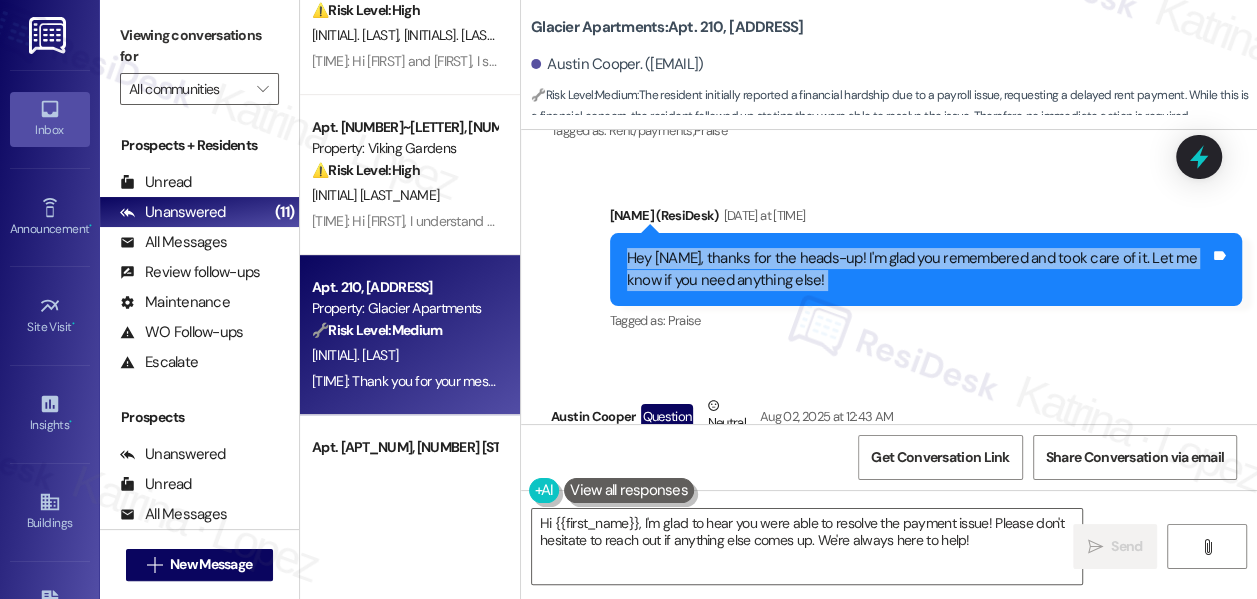click on "Hey Austin, thanks for the heads-up! I'm glad you remembered and took care of it. Let me know if you need anything else!" at bounding box center (918, 269) 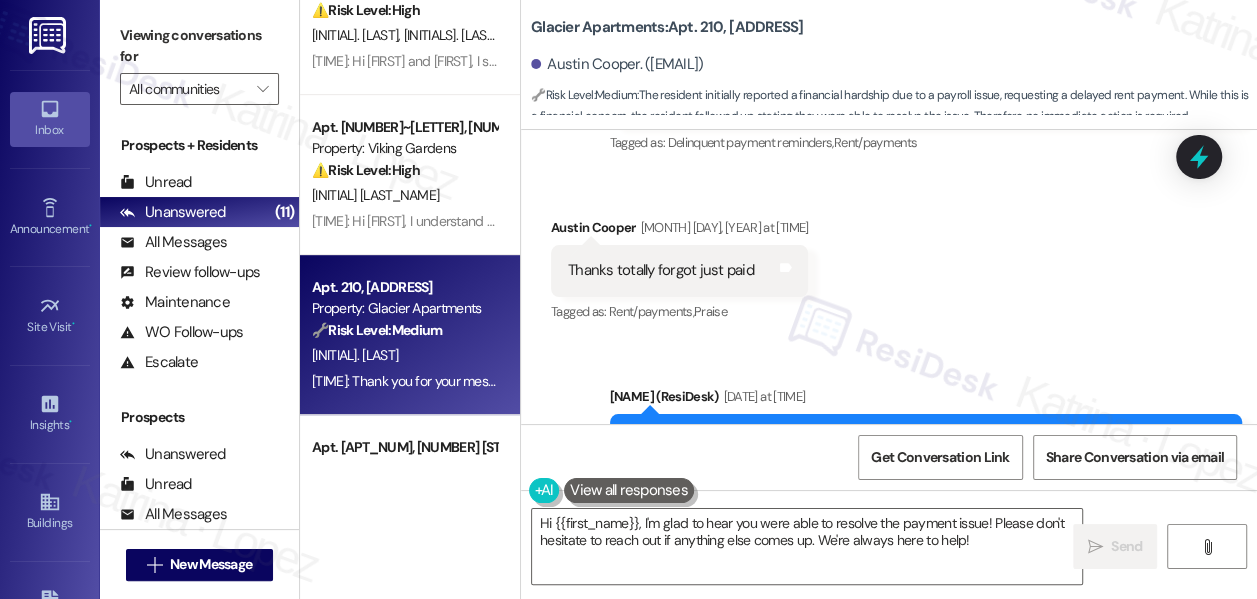 scroll, scrollTop: 2151, scrollLeft: 0, axis: vertical 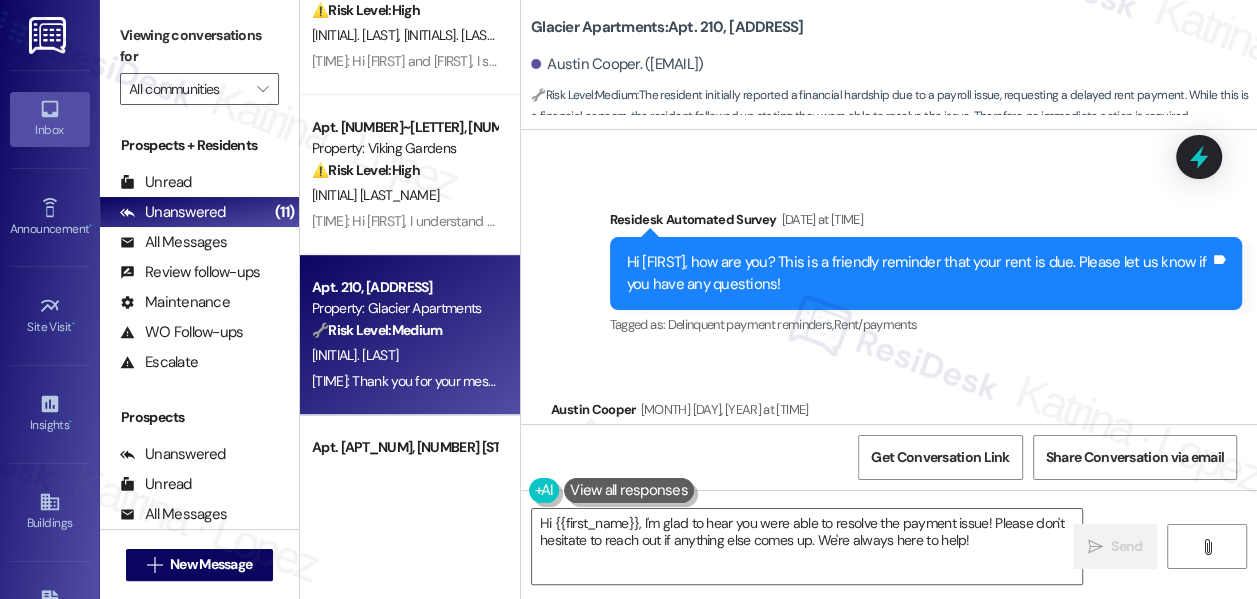 click on "Hi Austin, how are you? This is a friendly reminder that your rent is due. Please let us know if you have any questions!" at bounding box center [918, 273] 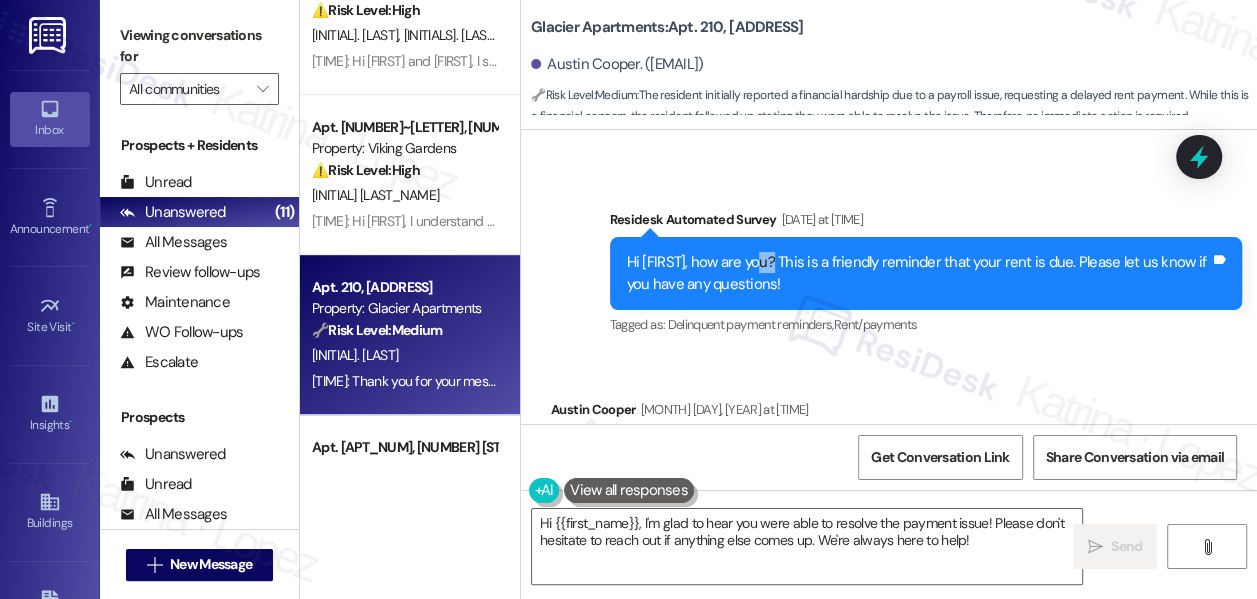click on "Hi Austin, how are you? This is a friendly reminder that your rent is due. Please let us know if you have any questions!" at bounding box center [918, 273] 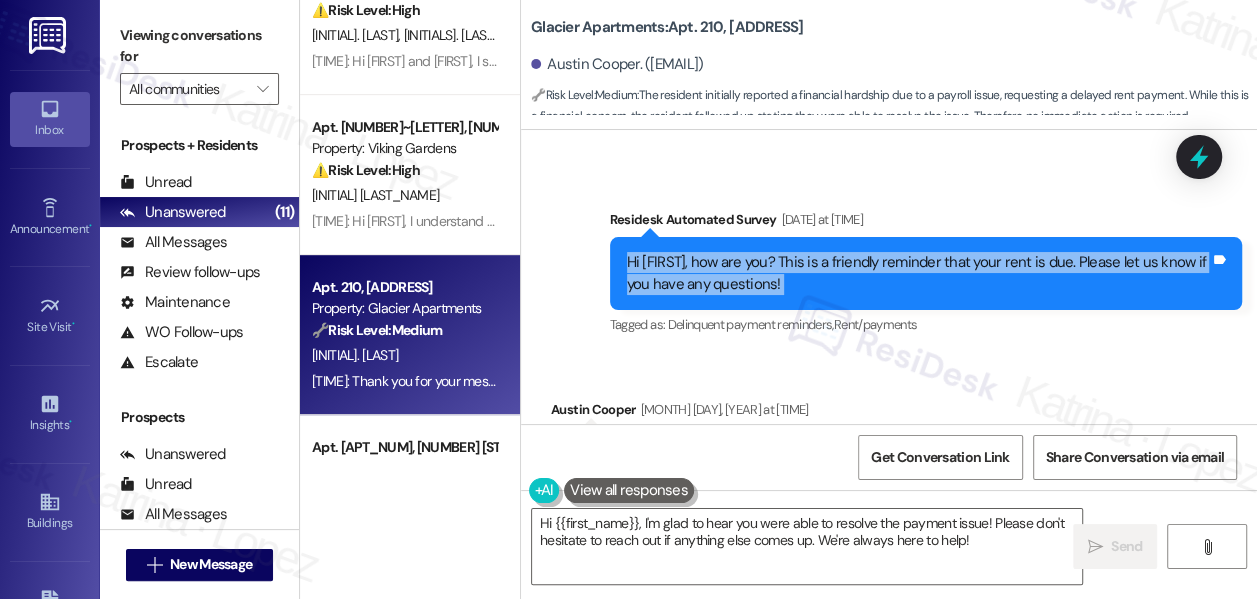 click on "Hi Austin, how are you? This is a friendly reminder that your rent is due. Please let us know if you have any questions!" at bounding box center [918, 273] 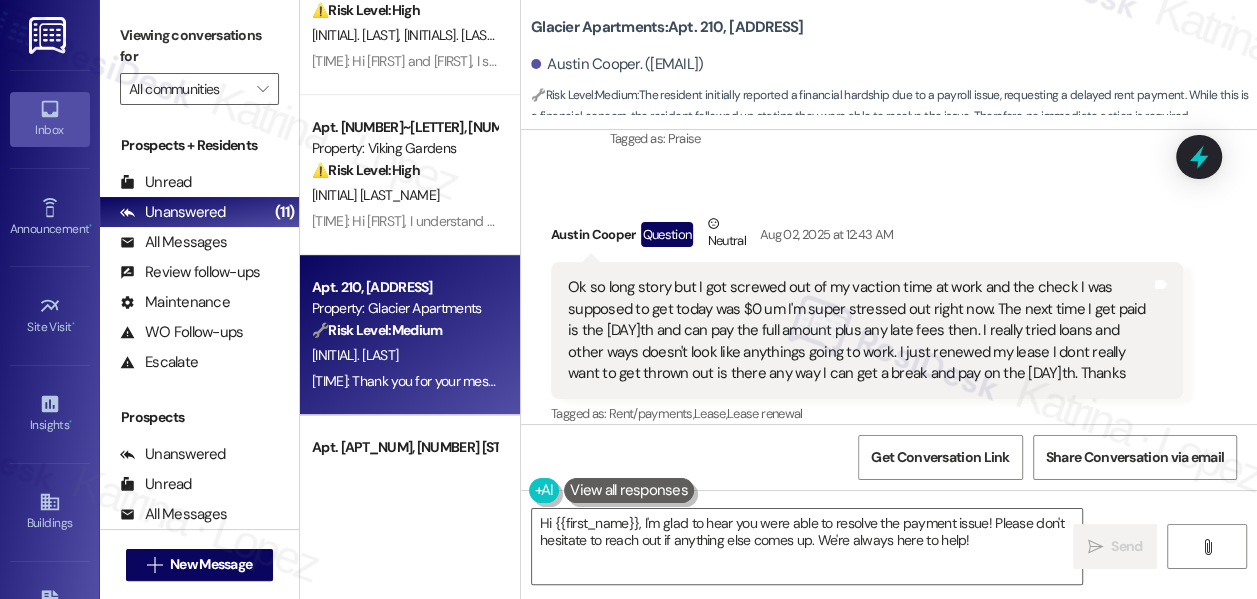 scroll, scrollTop: 2605, scrollLeft: 0, axis: vertical 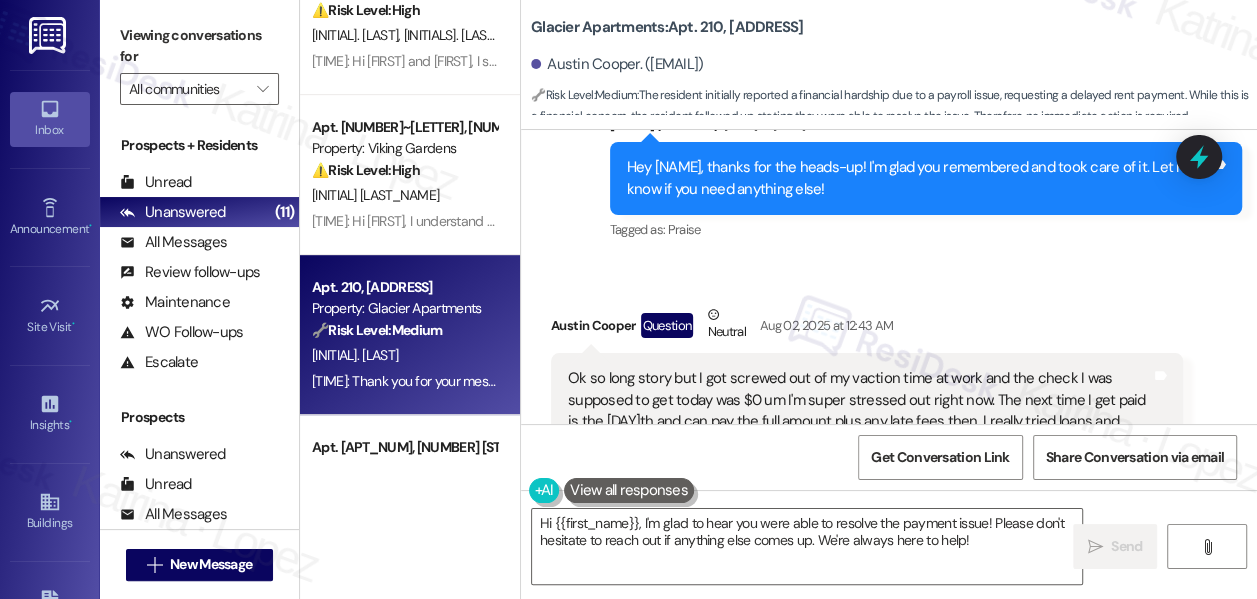 click on "Hey Austin, thanks for the heads-up! I'm glad you remembered and took care of it. Let me know if you need anything else!" at bounding box center [918, 178] 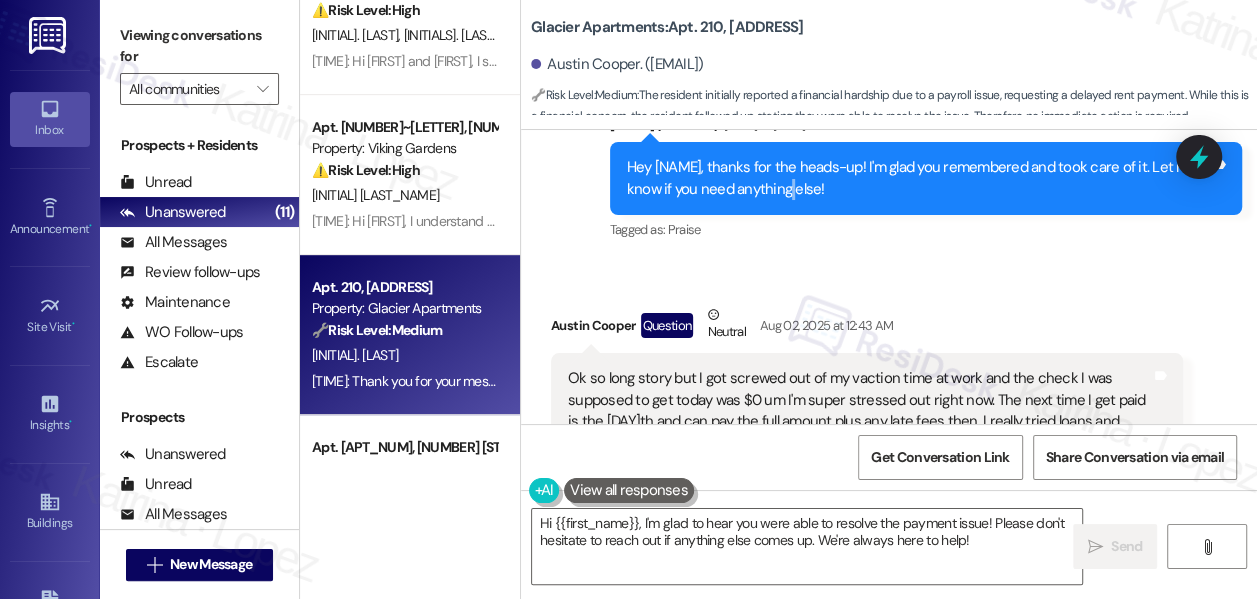 click on "Hey Austin, thanks for the heads-up! I'm glad you remembered and took care of it. Let me know if you need anything else!" at bounding box center [918, 178] 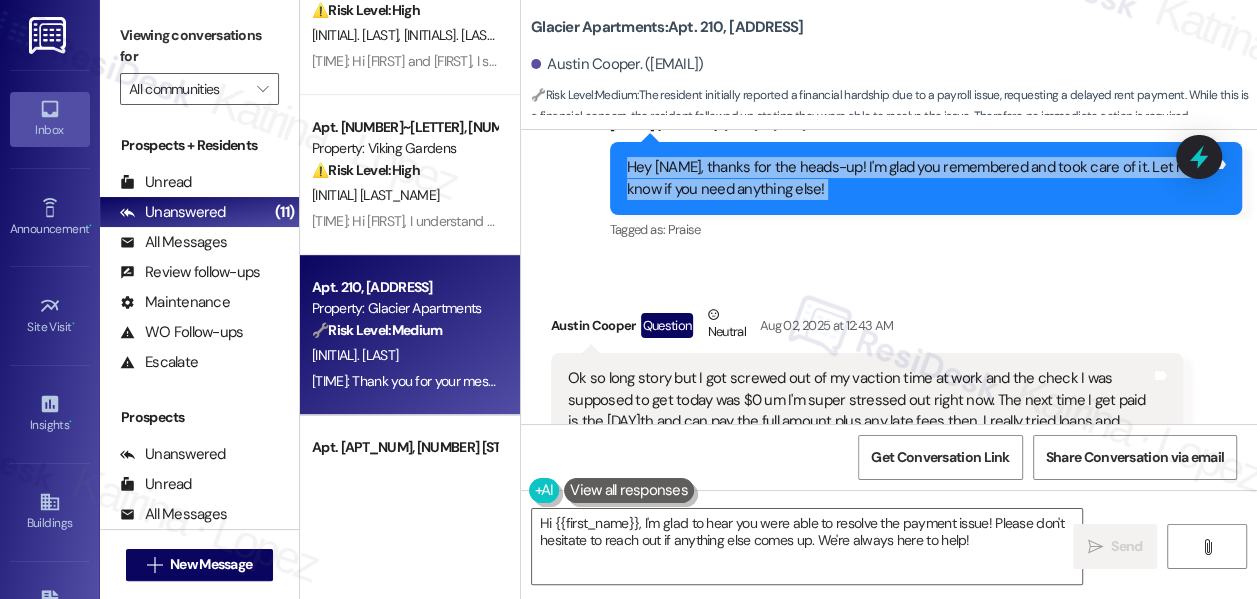 click on "Hey Austin, thanks for the heads-up! I'm glad you remembered and took care of it. Let me know if you need anything else!" at bounding box center [918, 178] 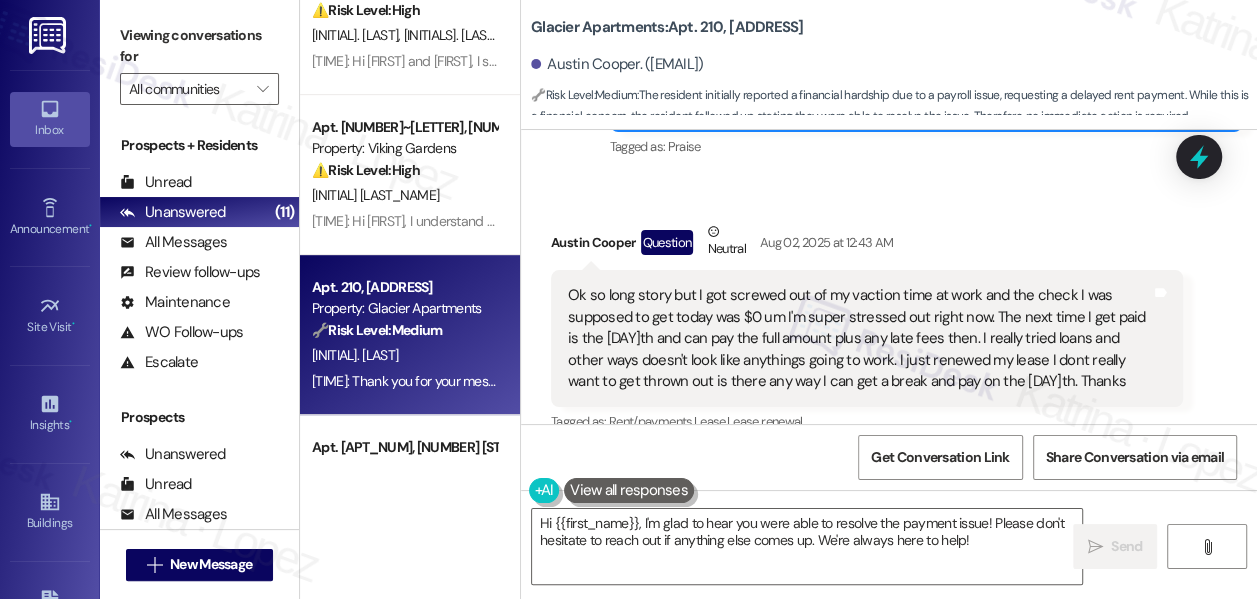 scroll, scrollTop: 2787, scrollLeft: 0, axis: vertical 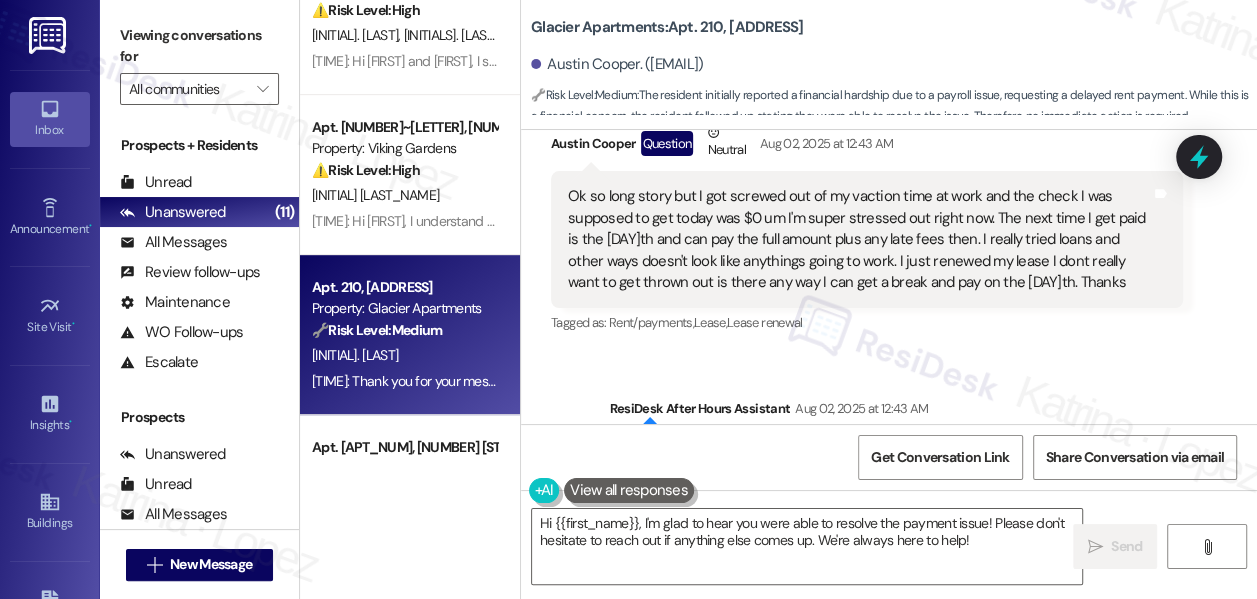 click on "Ok so long story but I got screwed out of my vaction time at work and the check I was supposed to get today was $0  um I'm super stressed out right now.  The next time I get paid is the 15th and can pay the full amount plus any late fees  then. I really tried loans and other ways doesn't look like anythings going to work. I just renewed my lease  I dont really want to get thrown out is there any way I can get a break and pay on  the 15th. Thanks" at bounding box center (859, 239) 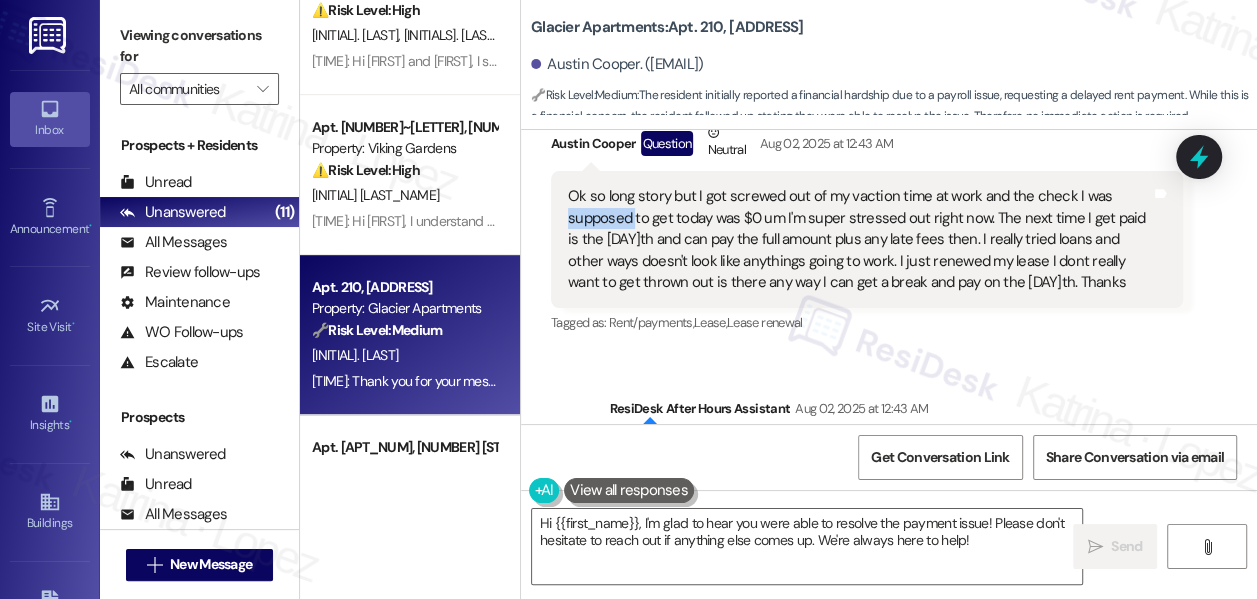 click on "Ok so long story but I got screwed out of my vaction time at work and the check I was supposed to get today was $0  um I'm super stressed out right now.  The next time I get paid is the 15th and can pay the full amount plus any late fees  then. I really tried loans and other ways doesn't look like anythings going to work. I just renewed my lease  I dont really want to get thrown out is there any way I can get a break and pay on  the 15th. Thanks" at bounding box center (859, 239) 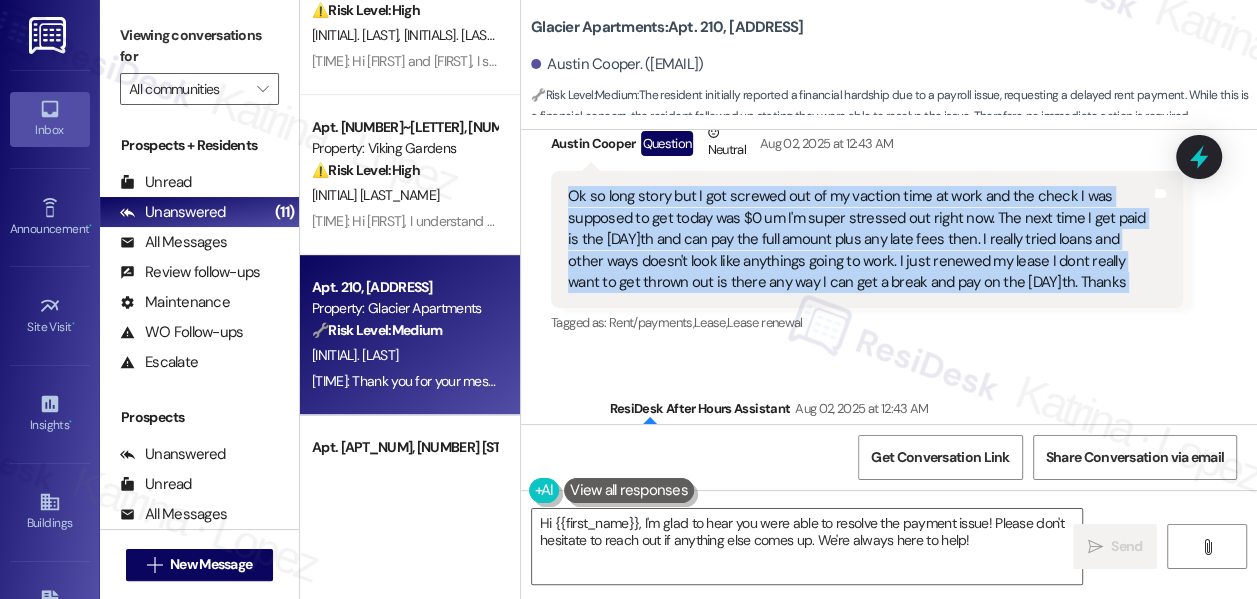 click on "Ok so long story but I got screwed out of my vaction time at work and the check I was supposed to get today was $0  um I'm super stressed out right now.  The next time I get paid is the 15th and can pay the full amount plus any late fees  then. I really tried loans and other ways doesn't look like anythings going to work. I just renewed my lease  I dont really want to get thrown out is there any way I can get a break and pay on  the 15th. Thanks" at bounding box center (859, 239) 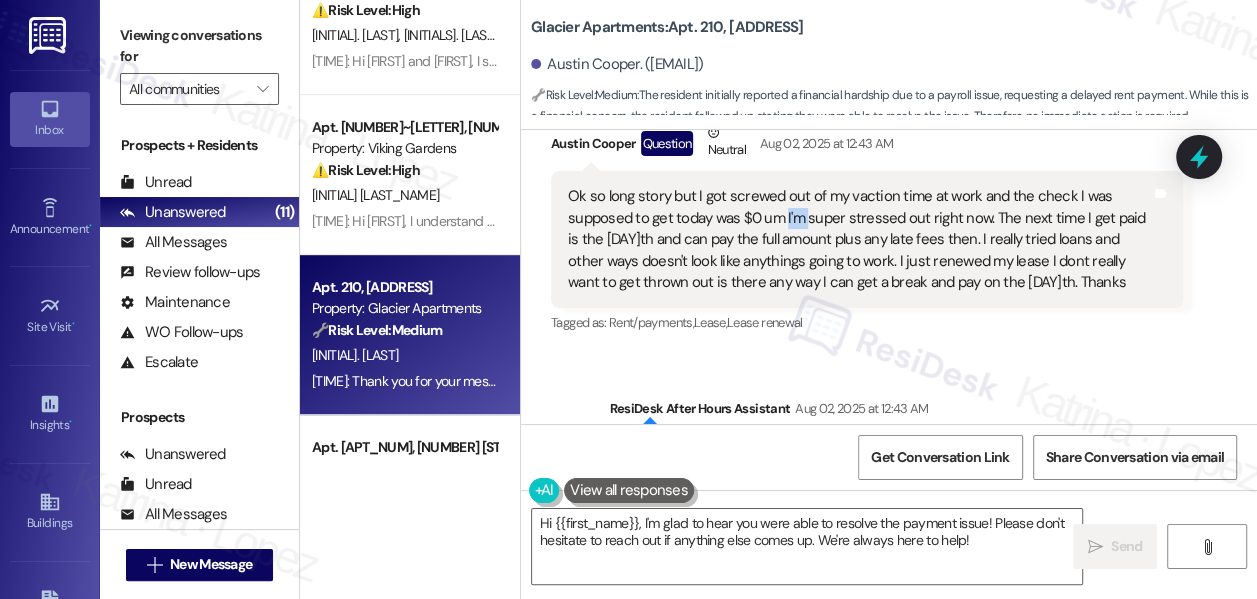 click on "Ok so long story but I got screwed out of my vaction time at work and the check I was supposed to get today was $0  um I'm super stressed out right now.  The next time I get paid is the 15th and can pay the full amount plus any late fees  then. I really tried loans and other ways doesn't look like anythings going to work. I just renewed my lease  I dont really want to get thrown out is there any way I can get a break and pay on  the 15th. Thanks" at bounding box center [859, 239] 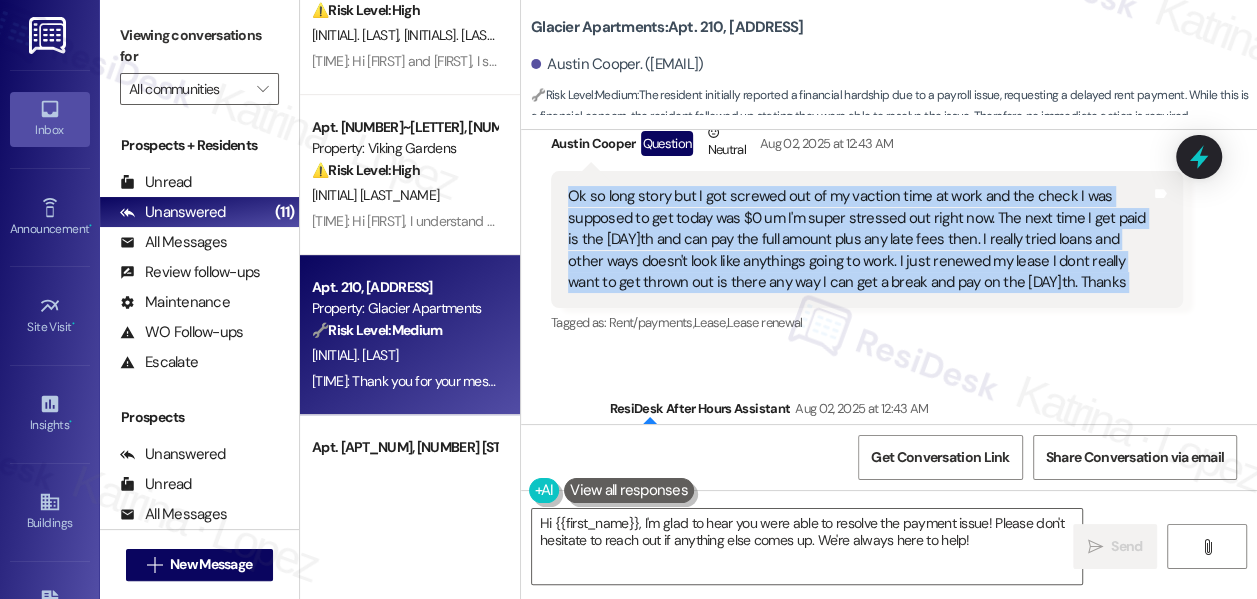 click on "Ok so long story but I got screwed out of my vaction time at work and the check I was supposed to get today was $0  um I'm super stressed out right now.  The next time I get paid is the 15th and can pay the full amount plus any late fees  then. I really tried loans and other ways doesn't look like anythings going to work. I just renewed my lease  I dont really want to get thrown out is there any way I can get a break and pay on  the 15th. Thanks" at bounding box center [859, 239] 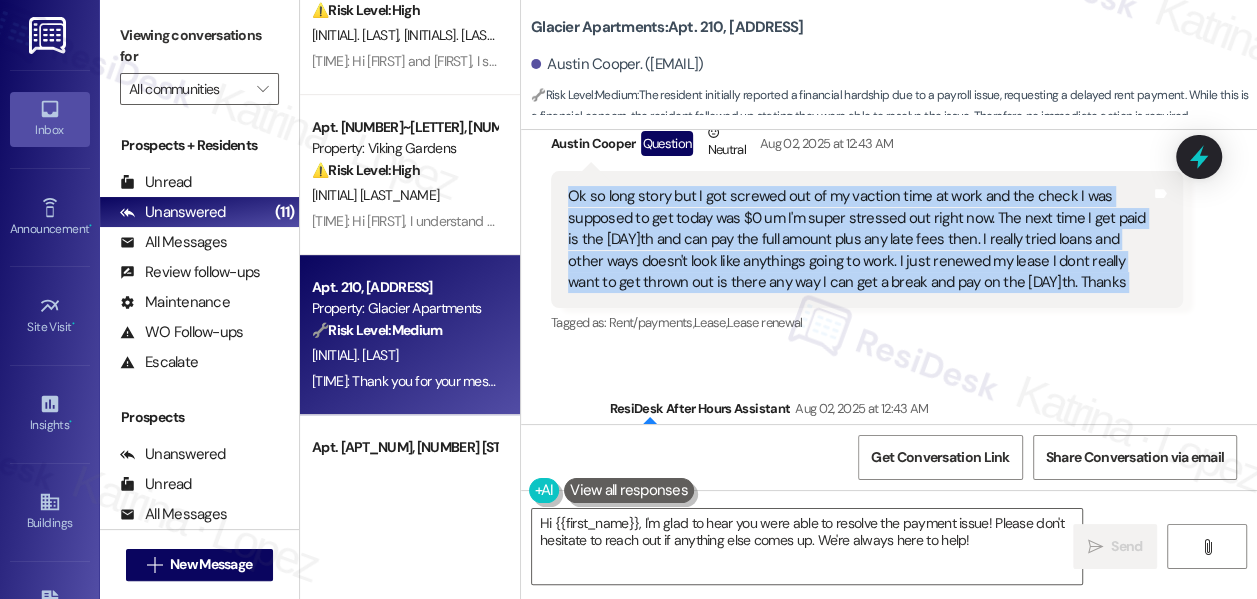 click on "Ok so long story but I got screwed out of my vaction time at work and the check I was supposed to get today was $0  um I'm super stressed out right now.  The next time I get paid is the 15th and can pay the full amount plus any late fees  then. I really tried loans and other ways doesn't look like anythings going to work. I just renewed my lease  I dont really want to get thrown out is there any way I can get a break and pay on  the 15th. Thanks" at bounding box center [859, 239] 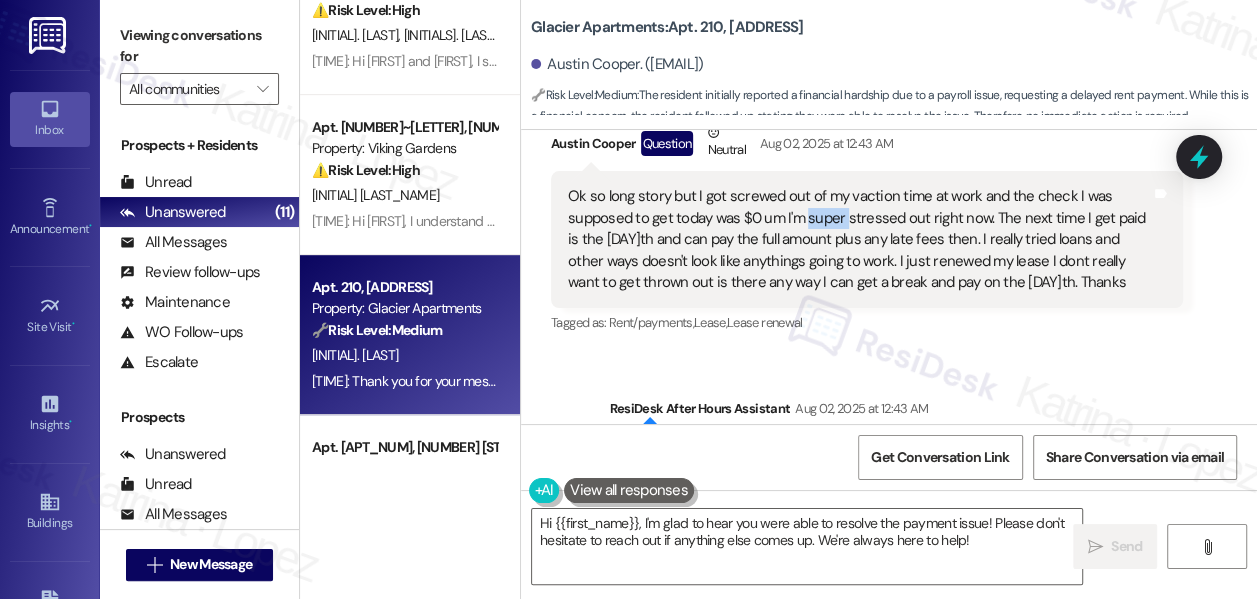 click on "Ok so long story but I got screwed out of my vaction time at work and the check I was supposed to get today was $0  um I'm super stressed out right now.  The next time I get paid is the 15th and can pay the full amount plus any late fees  then. I really tried loans and other ways doesn't look like anythings going to work. I just renewed my lease  I dont really want to get thrown out is there any way I can get a break and pay on  the 15th. Thanks" at bounding box center (859, 239) 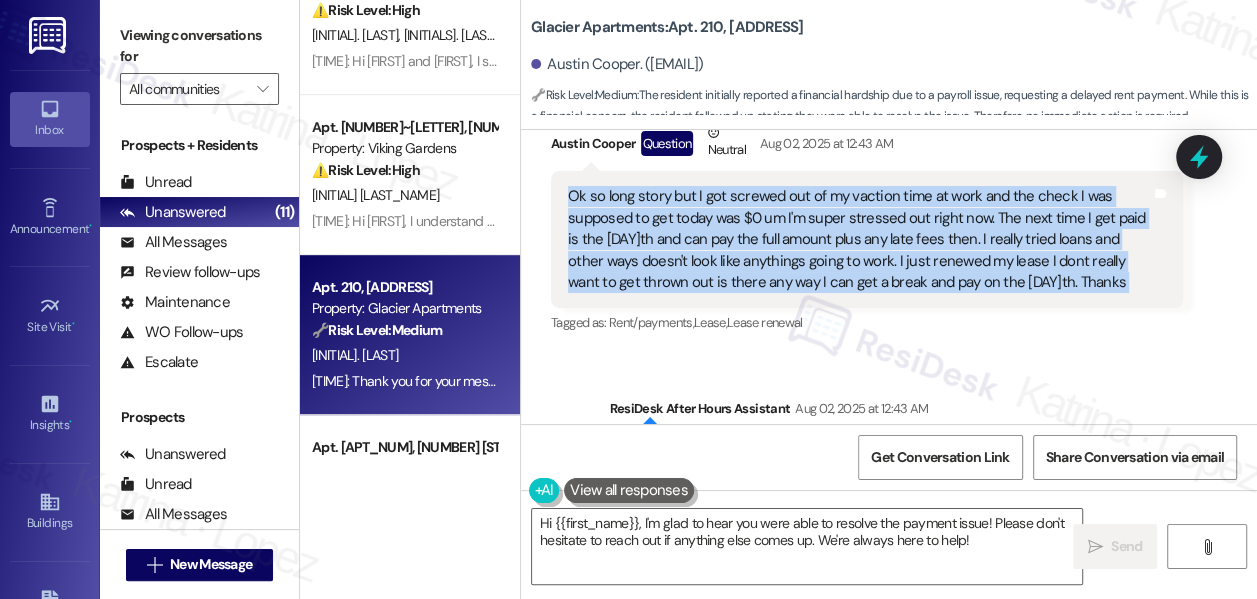 click on "Ok so long story but I got screwed out of my vaction time at work and the check I was supposed to get today was $0  um I'm super stressed out right now.  The next time I get paid is the 15th and can pay the full amount plus any late fees  then. I really tried loans and other ways doesn't look like anythings going to work. I just renewed my lease  I dont really want to get thrown out is there any way I can get a break and pay on  the 15th. Thanks" at bounding box center (859, 239) 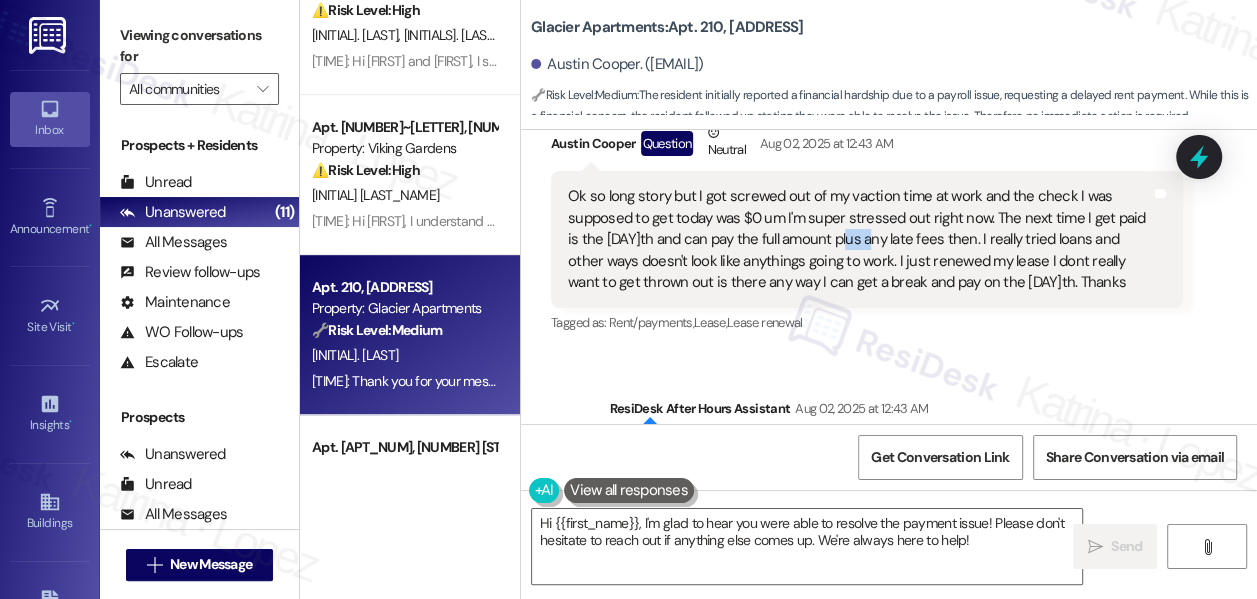 click on "Ok so long story but I got screwed out of my vaction time at work and the check I was supposed to get today was $0  um I'm super stressed out right now.  The next time I get paid is the 15th and can pay the full amount plus any late fees  then. I really tried loans and other ways doesn't look like anythings going to work. I just renewed my lease  I dont really want to get thrown out is there any way I can get a break and pay on  the 15th. Thanks" at bounding box center (859, 239) 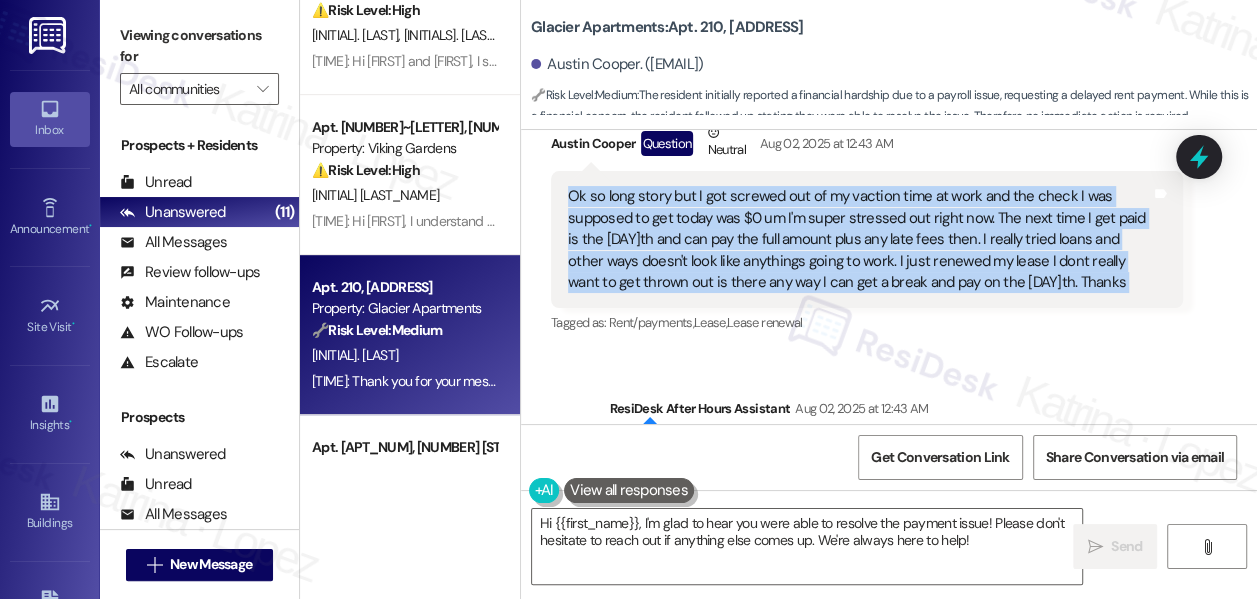 click on "Ok so long story but I got screwed out of my vaction time at work and the check I was supposed to get today was $0  um I'm super stressed out right now.  The next time I get paid is the 15th and can pay the full amount plus any late fees  then. I really tried loans and other ways doesn't look like anythings going to work. I just renewed my lease  I dont really want to get thrown out is there any way I can get a break and pay on  the 15th. Thanks" at bounding box center [859, 239] 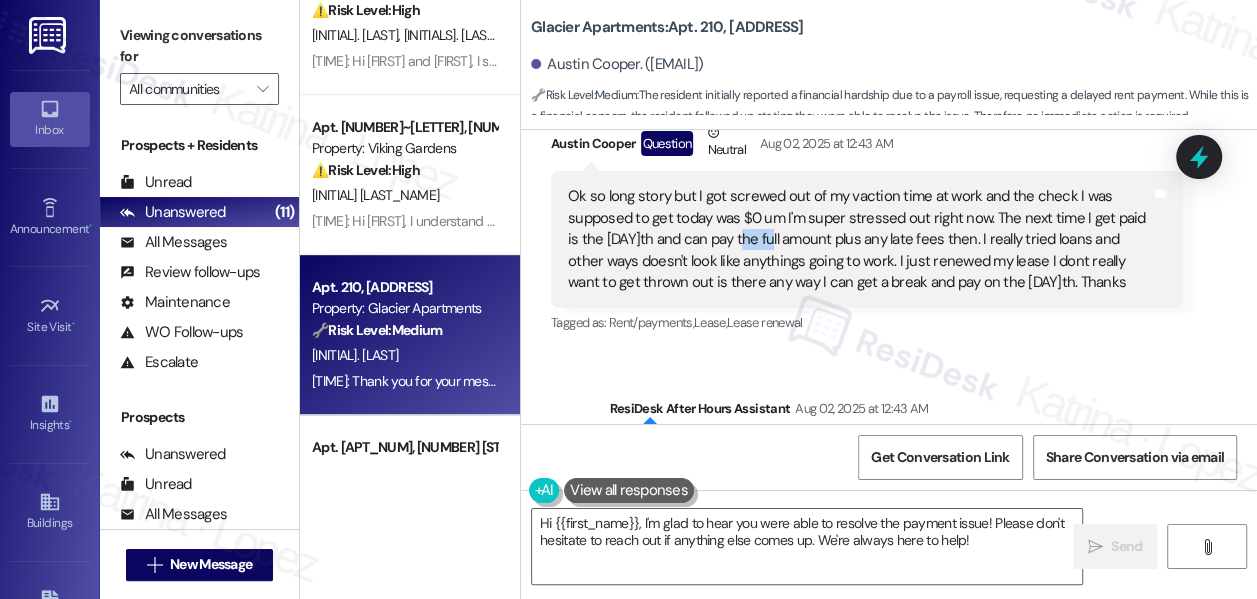 click on "Ok so long story but I got screwed out of my vaction time at work and the check I was supposed to get today was $0  um I'm super stressed out right now.  The next time I get paid is the 15th and can pay the full amount plus any late fees  then. I really tried loans and other ways doesn't look like anythings going to work. I just renewed my lease  I dont really want to get thrown out is there any way I can get a break and pay on  the 15th. Thanks" at bounding box center (859, 239) 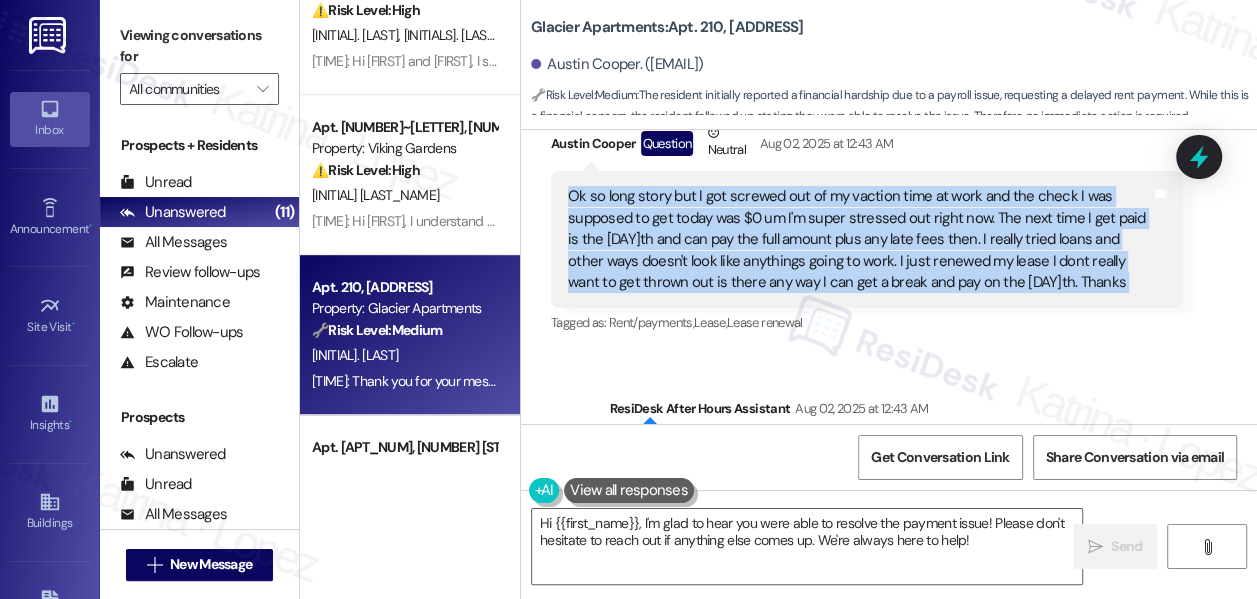 click on "Ok so long story but I got screwed out of my vaction time at work and the check I was supposed to get today was $0  um I'm super stressed out right now.  The next time I get paid is the 15th and can pay the full amount plus any late fees  then. I really tried loans and other ways doesn't look like anythings going to work. I just renewed my lease  I dont really want to get thrown out is there any way I can get a break and pay on  the 15th. Thanks" at bounding box center [859, 239] 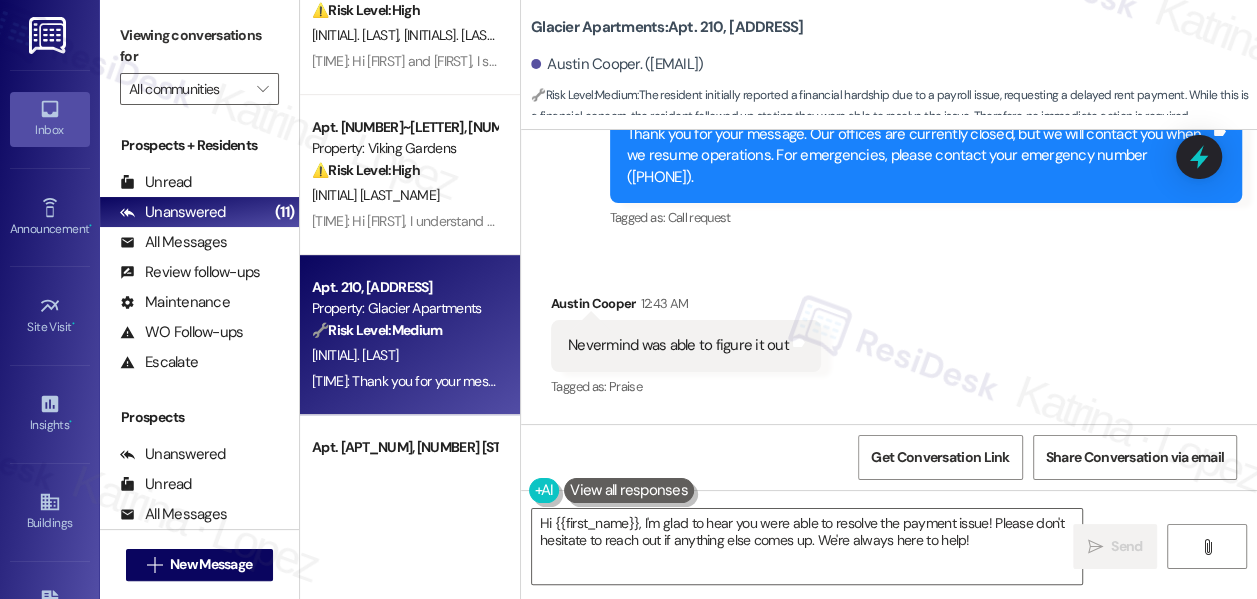 scroll, scrollTop: 3242, scrollLeft: 0, axis: vertical 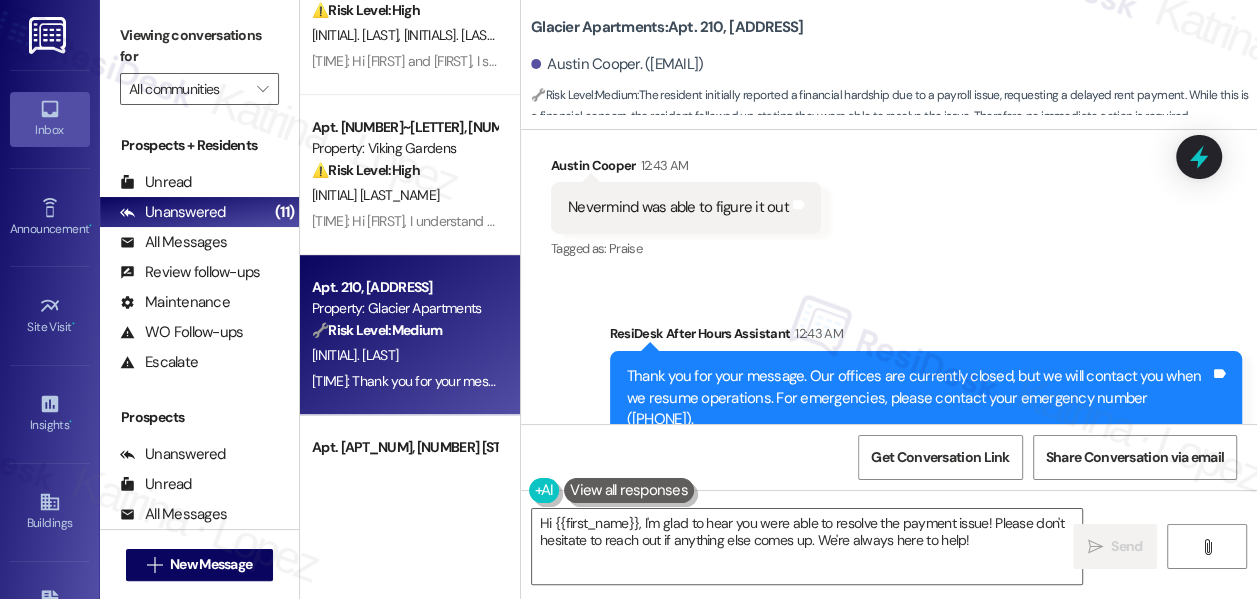 click on "Nevermind was able to figure it out Tags and notes" at bounding box center (686, 207) 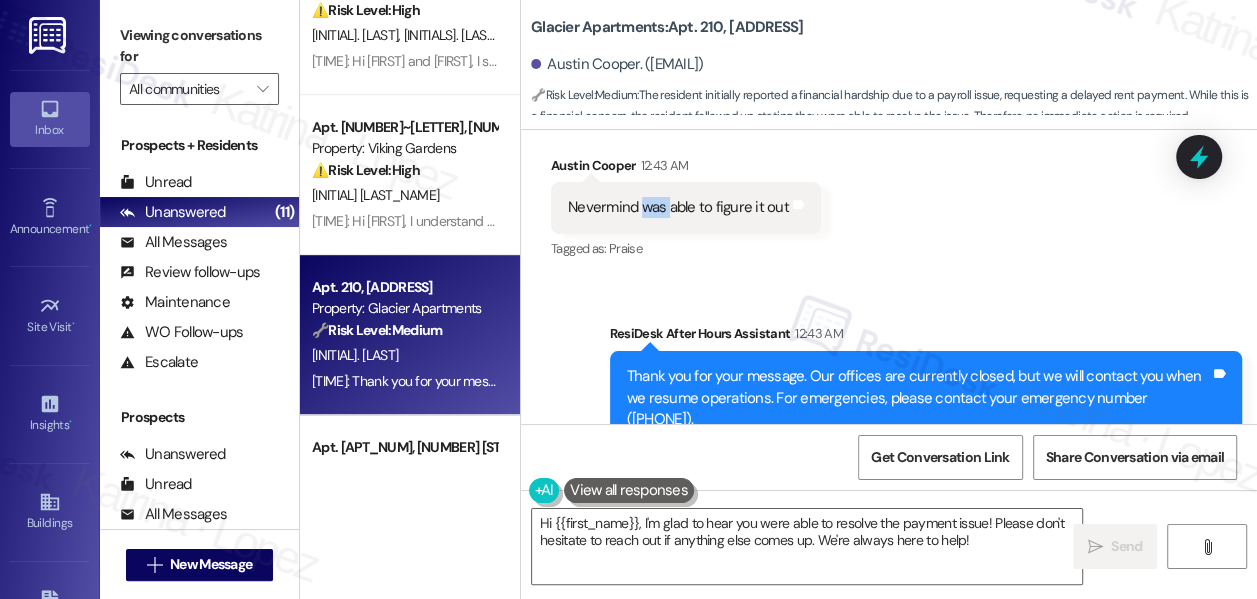 click on "Nevermind was able to figure it out Tags and notes" at bounding box center [686, 207] 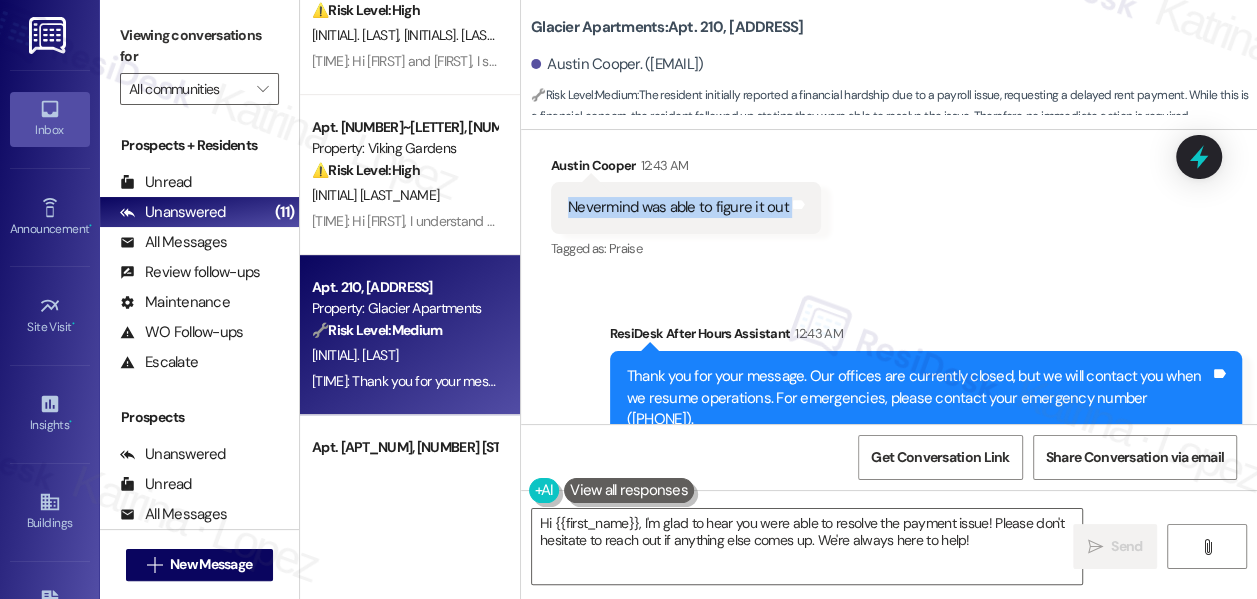 click on "Nevermind was able to figure it out Tags and notes" at bounding box center (686, 207) 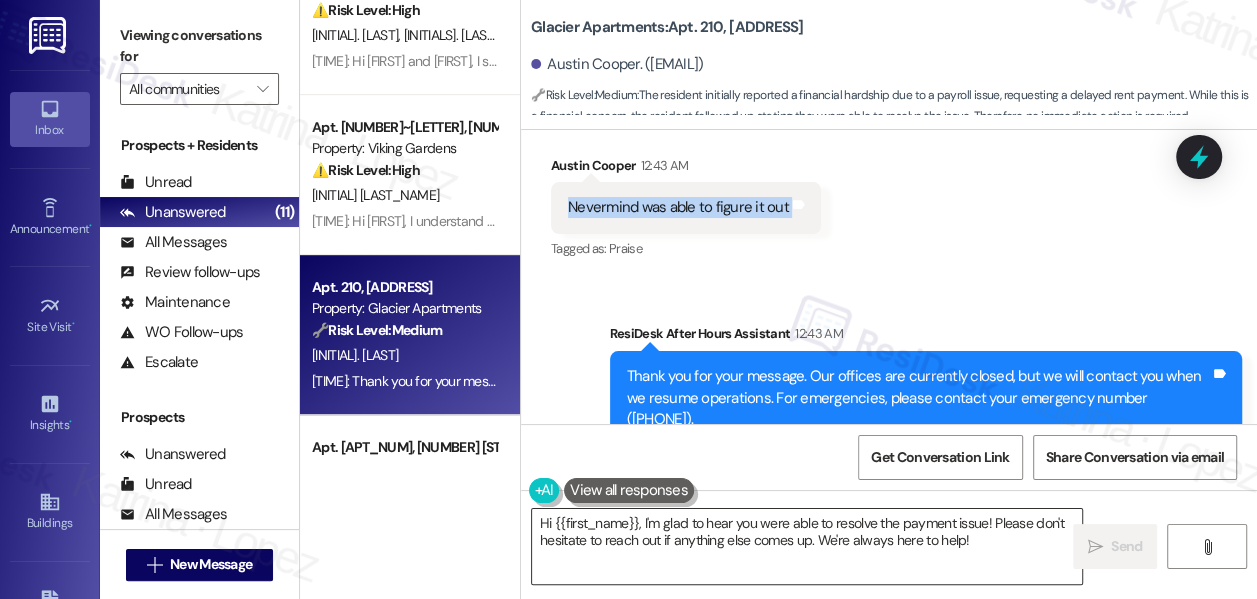 click on "Hi {{first_name}}, I'm glad to hear you were able to resolve the payment issue! Please don't hesitate to reach out if anything else comes up. We're always here to help!" at bounding box center [807, 546] 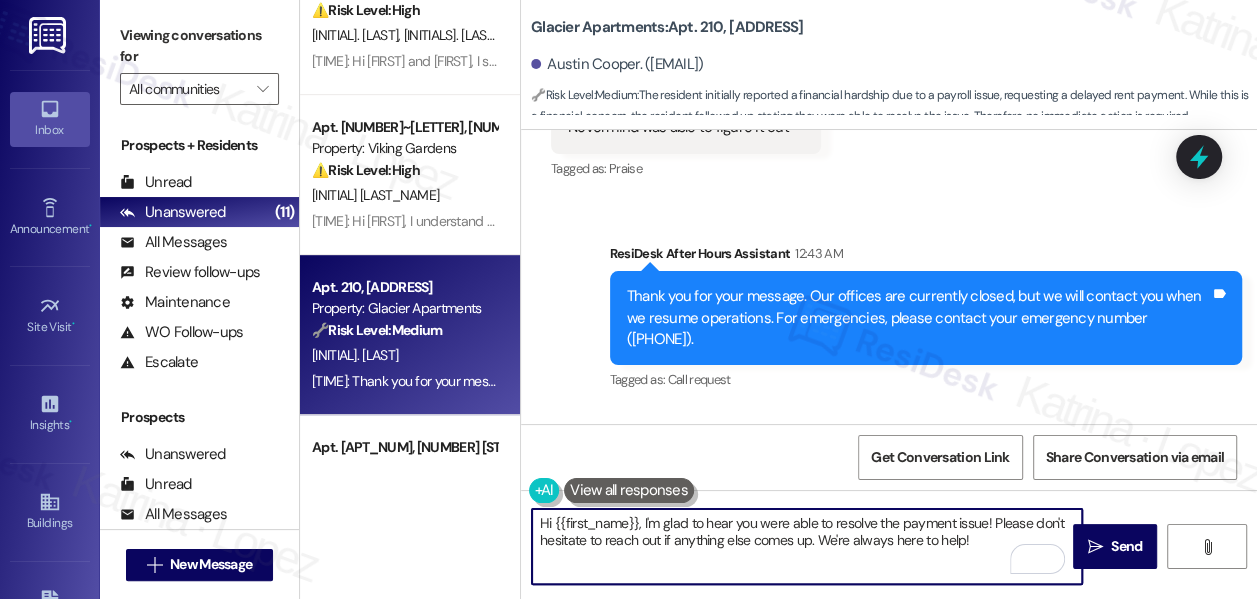scroll, scrollTop: 3514, scrollLeft: 0, axis: vertical 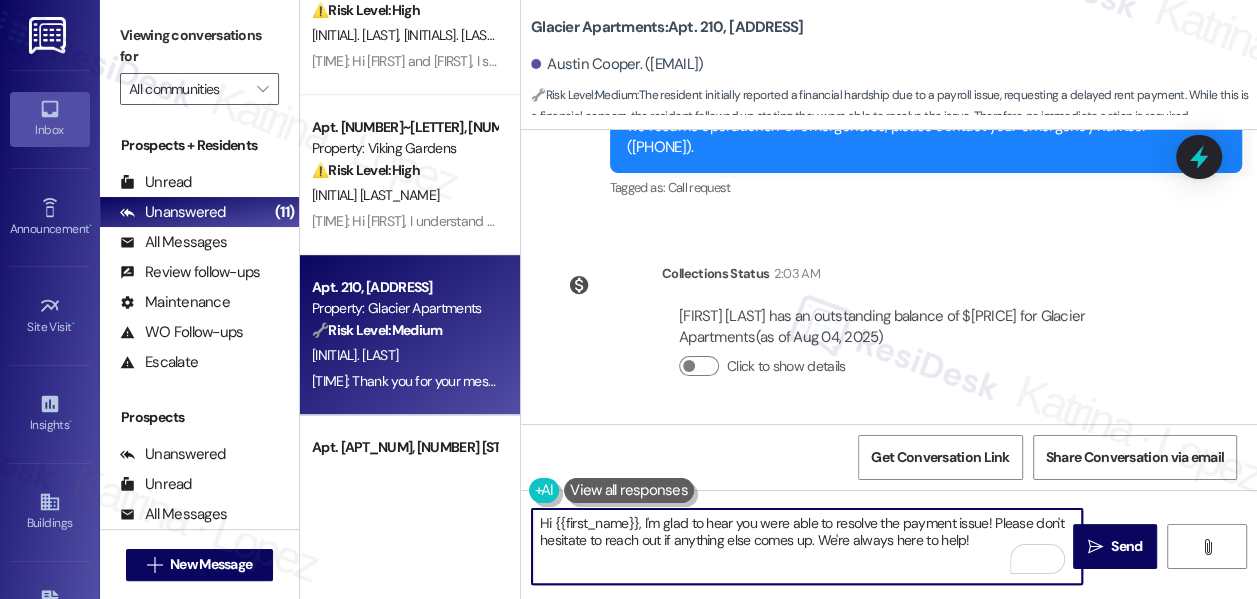 drag, startPoint x: 980, startPoint y: 538, endPoint x: 673, endPoint y: 534, distance: 307.02606 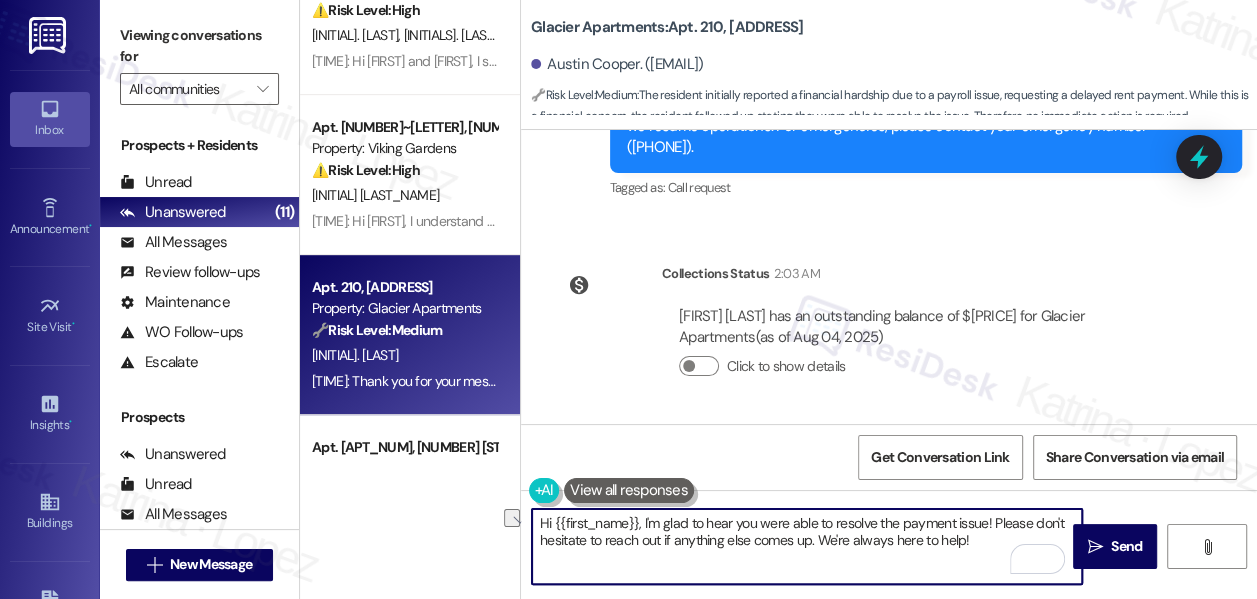 drag, startPoint x: 774, startPoint y: 531, endPoint x: 785, endPoint y: 531, distance: 11 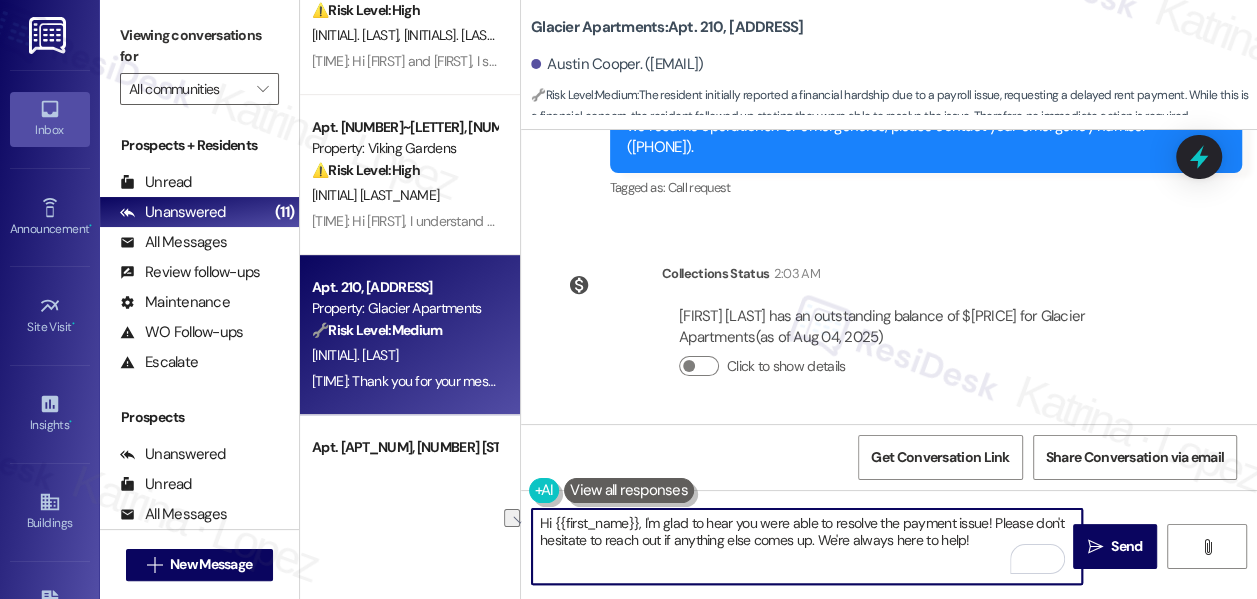 drag, startPoint x: 981, startPoint y: 536, endPoint x: 820, endPoint y: 543, distance: 161.1521 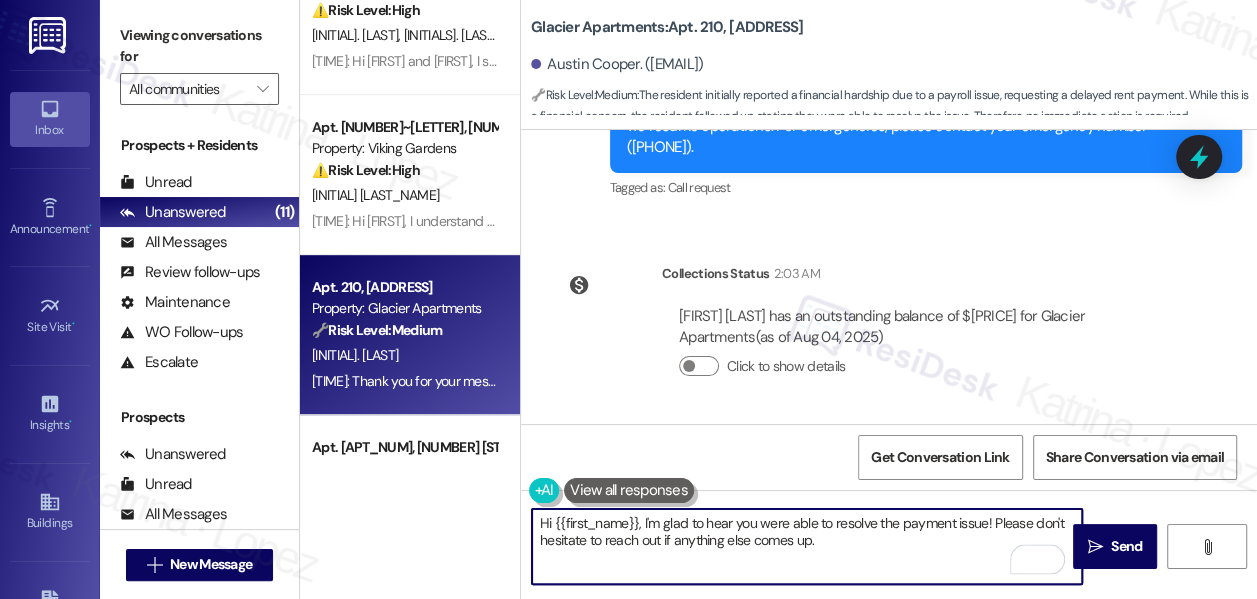type on "Hi {{first_name}}, I'm glad to hear you were able to resolve the payment issue! Please don't hesitate to reach out if anything else comes up." 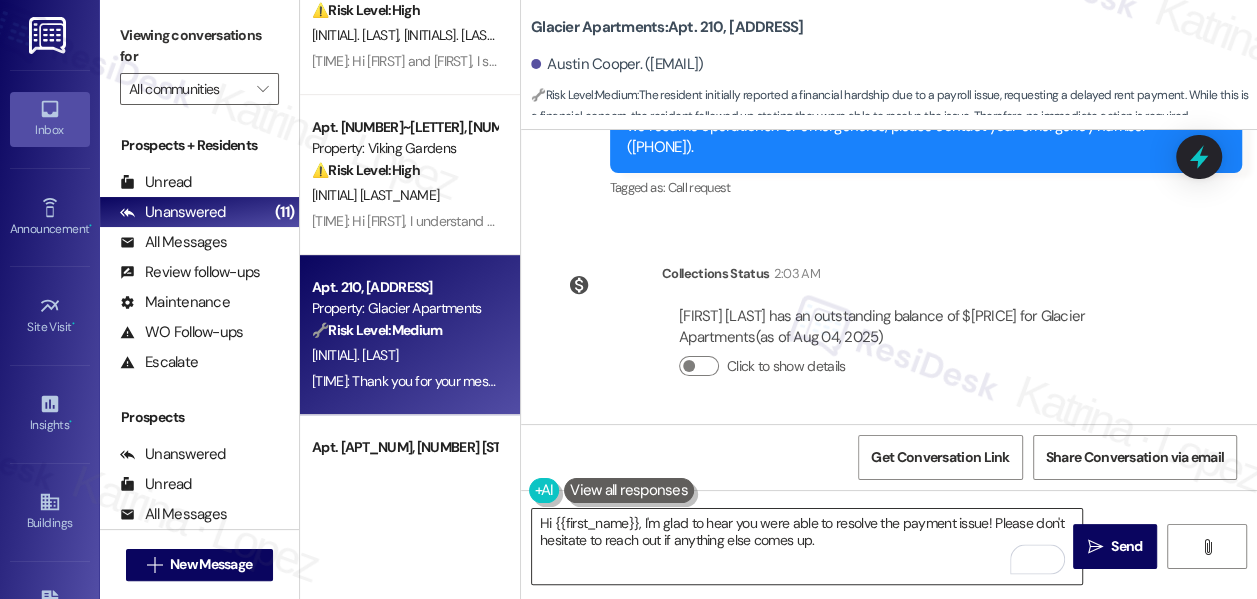 click on "Hi {{first_name}}, I'm glad to hear you were able to resolve the payment issue! Please don't hesitate to reach out if anything else comes up." at bounding box center [807, 546] 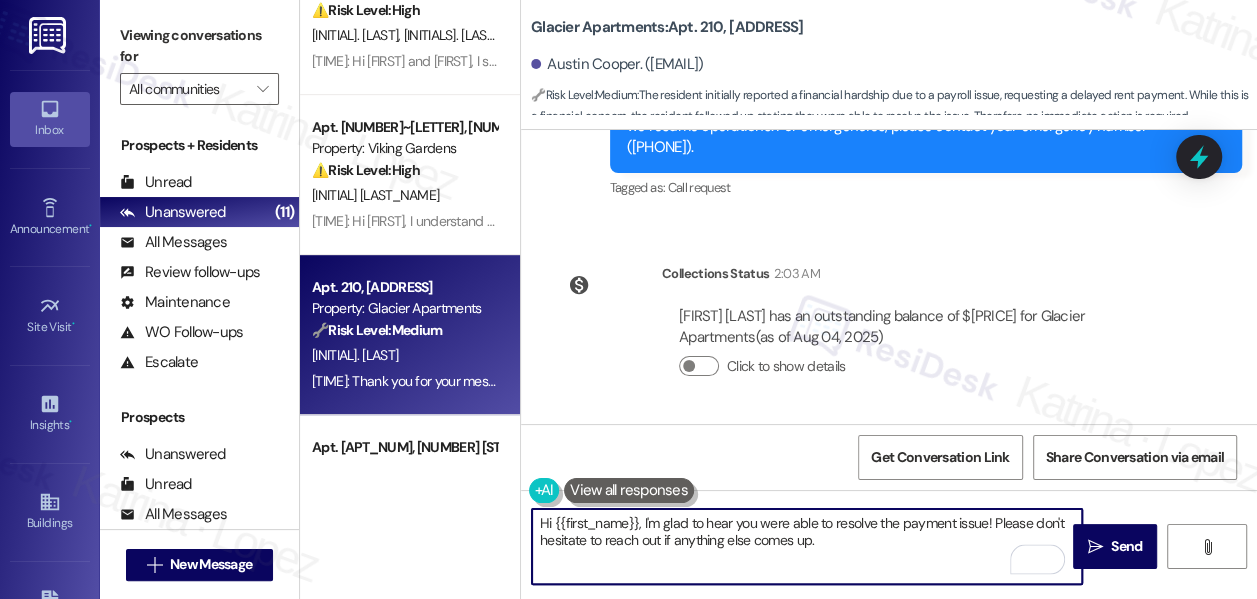 click on "Hi {{first_name}}, I'm glad to hear you were able to resolve the payment issue! Please don't hesitate to reach out if anything else comes up." at bounding box center [807, 546] 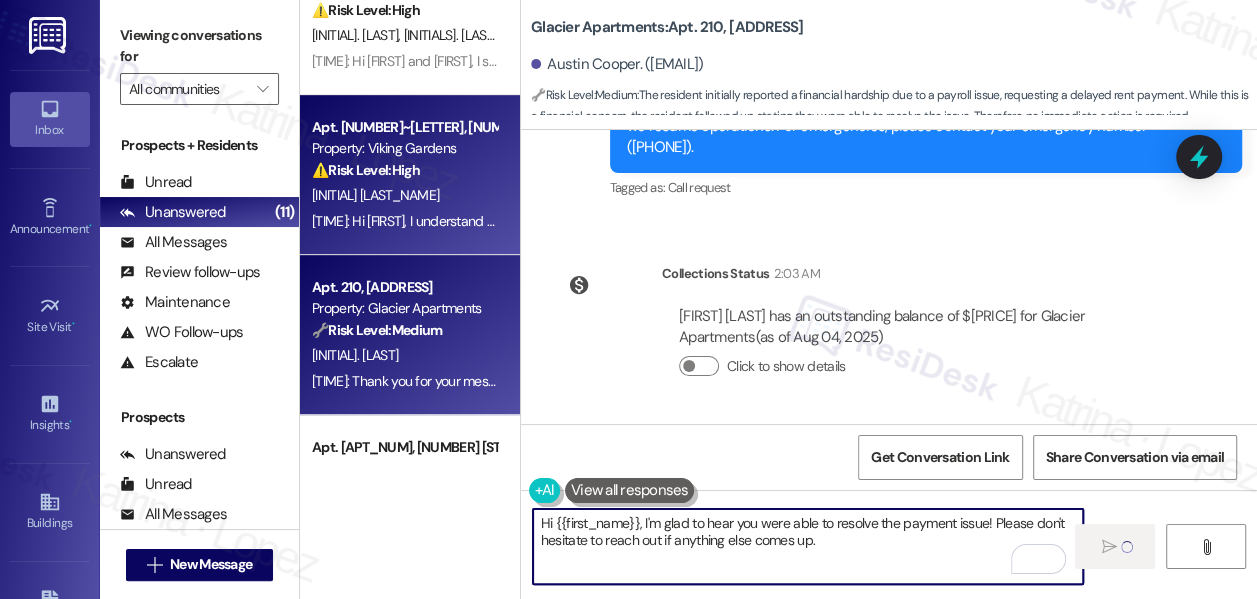type 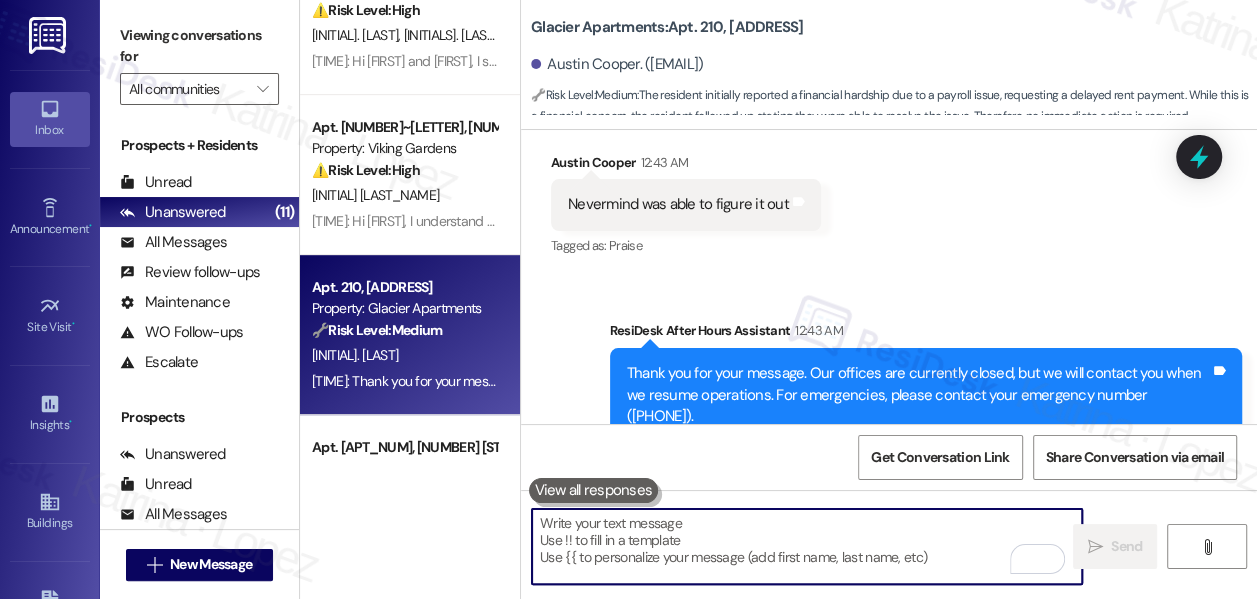 scroll, scrollTop: 3109, scrollLeft: 0, axis: vertical 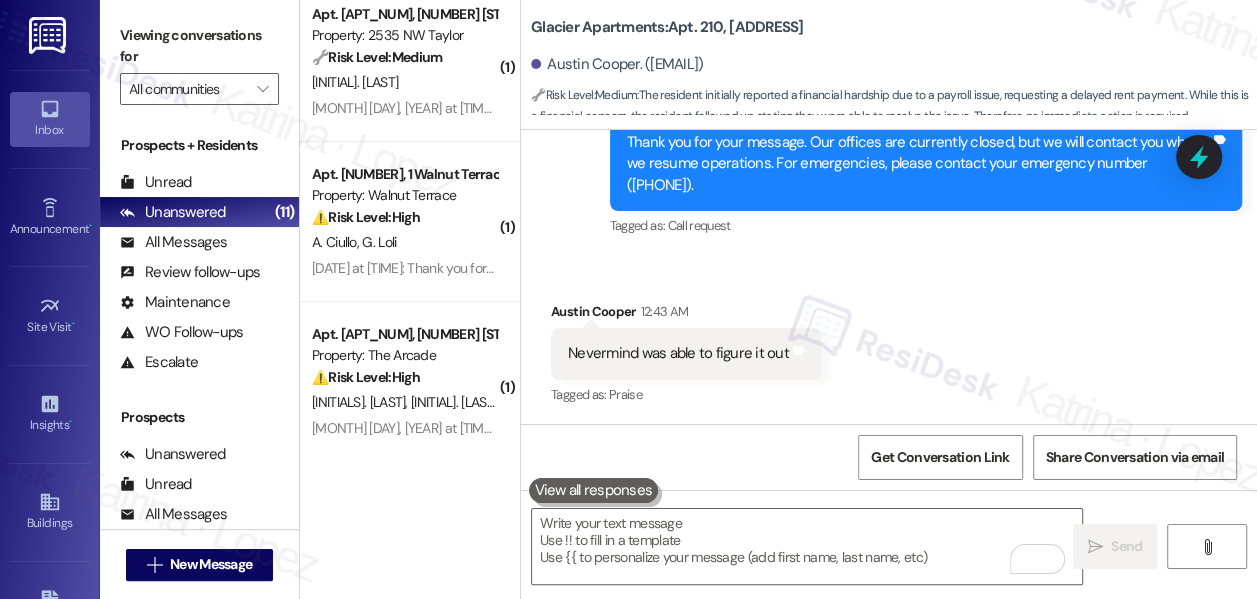 click on "Aug 02, 2025 at 2:50 AM: Thank you for your message. Our offices are currently closed, but we will contact you when we resume operations. For emergencies, please contact your emergency number (925) 226-7077. Aug 02, 2025 at 2:50 AM: Thank you for your message. Our offices are currently closed, but we will contact you when we resume operations. For emergencies, please contact your emergency number (925) 226-7077." at bounding box center (404, 268) 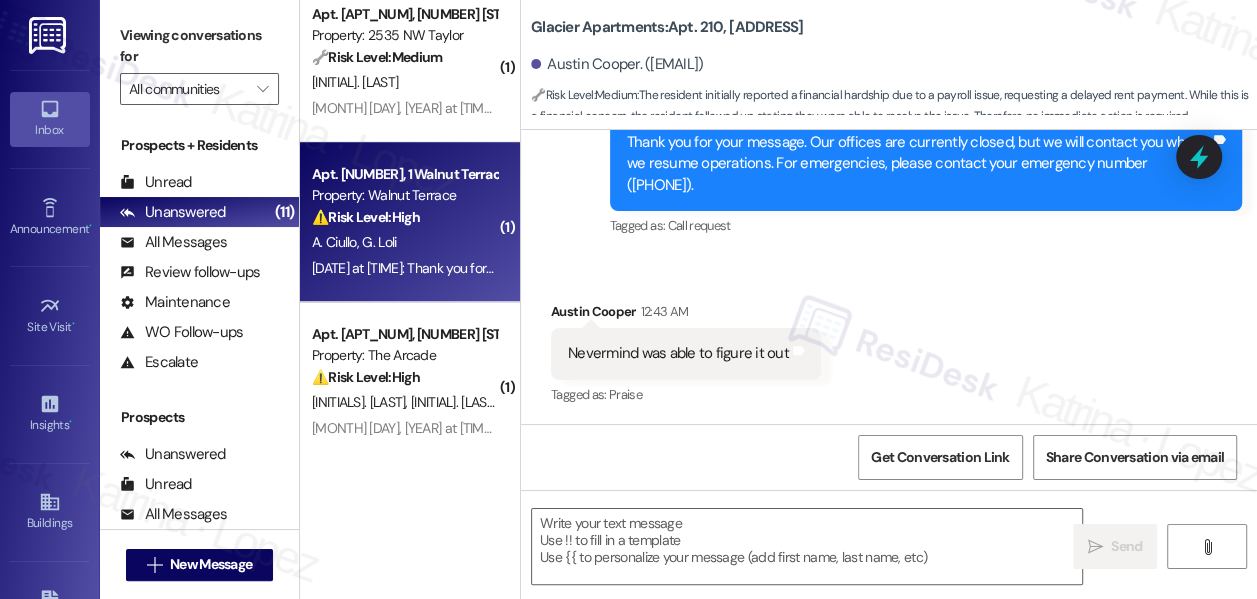 type on "Fetching suggested responses. Please feel free to read through the conversation in the meantime." 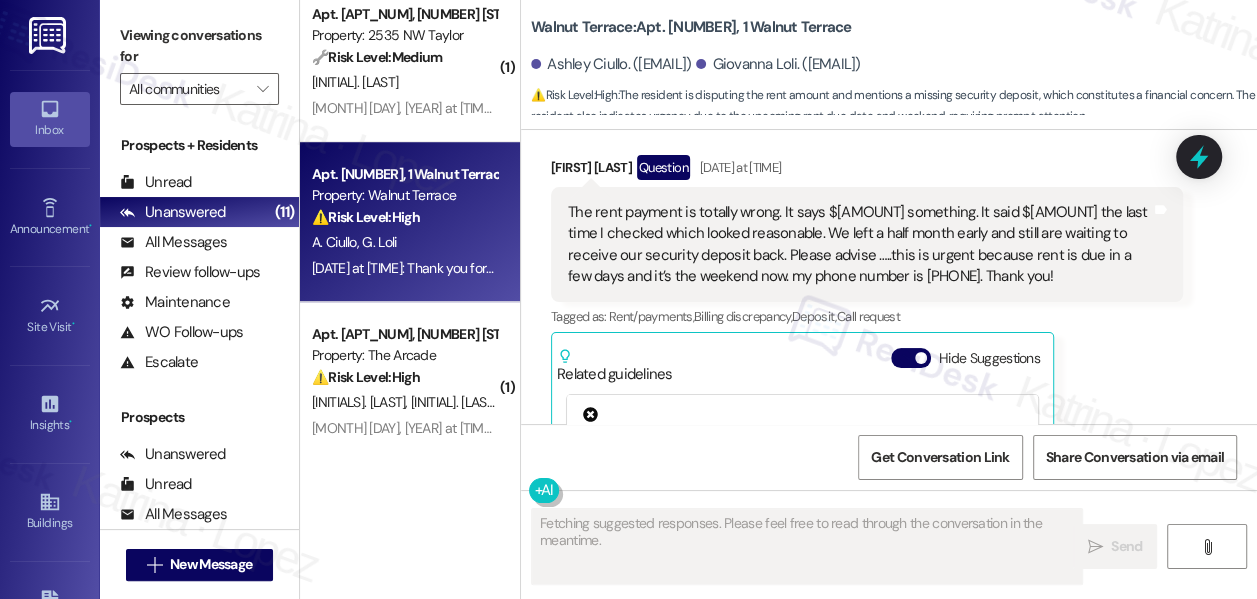 scroll, scrollTop: 11709, scrollLeft: 0, axis: vertical 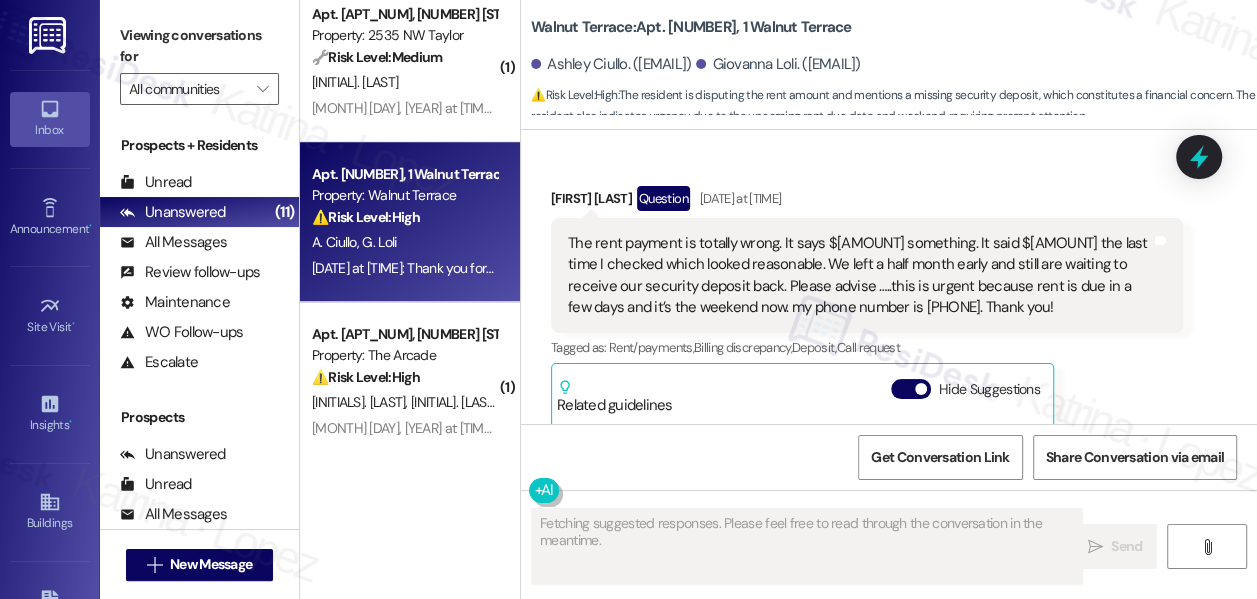 click on "The rent payment is totally wrong. It says $2800 something. It said $1499 the last time I checked which looked reasonable. We left a half month early and still are waiting to receive our security deposit back. Please advise …..this is urgent because rent is due in a few days and it’s the weekend now. my phone number is 925-765-9406. Thank you!" at bounding box center [859, 276] 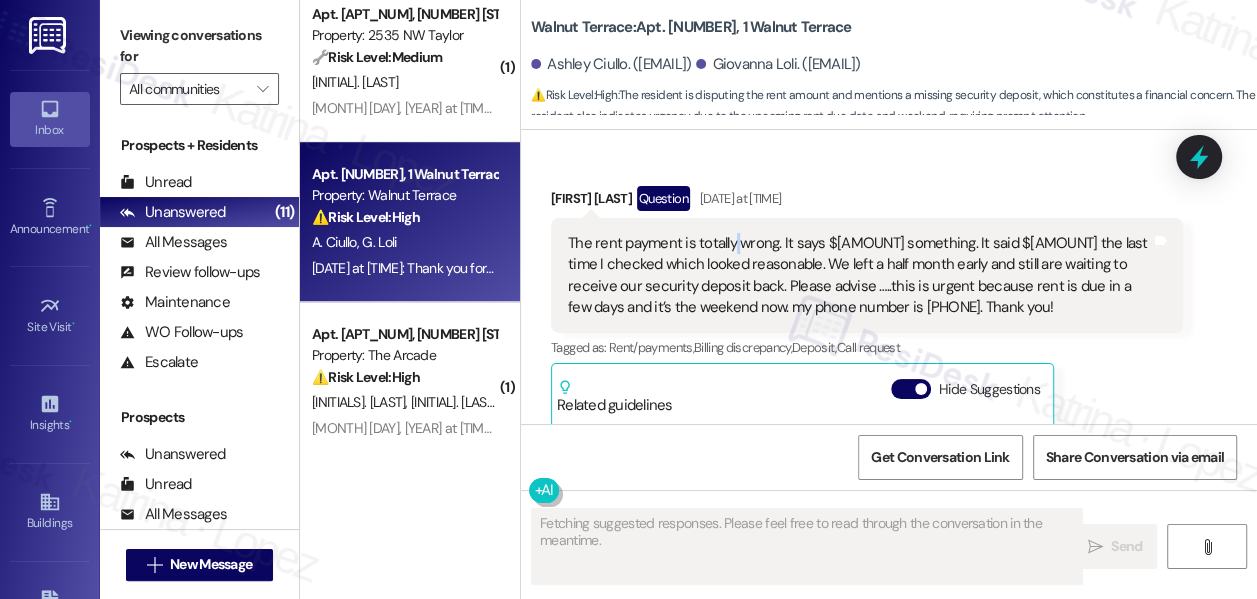 click on "The rent payment is totally wrong. It says $2800 something. It said $1499 the last time I checked which looked reasonable. We left a half month early and still are waiting to receive our security deposit back. Please advise …..this is urgent because rent is due in a few days and it’s the weekend now. my phone number is 925-765-9406. Thank you!" at bounding box center (859, 276) 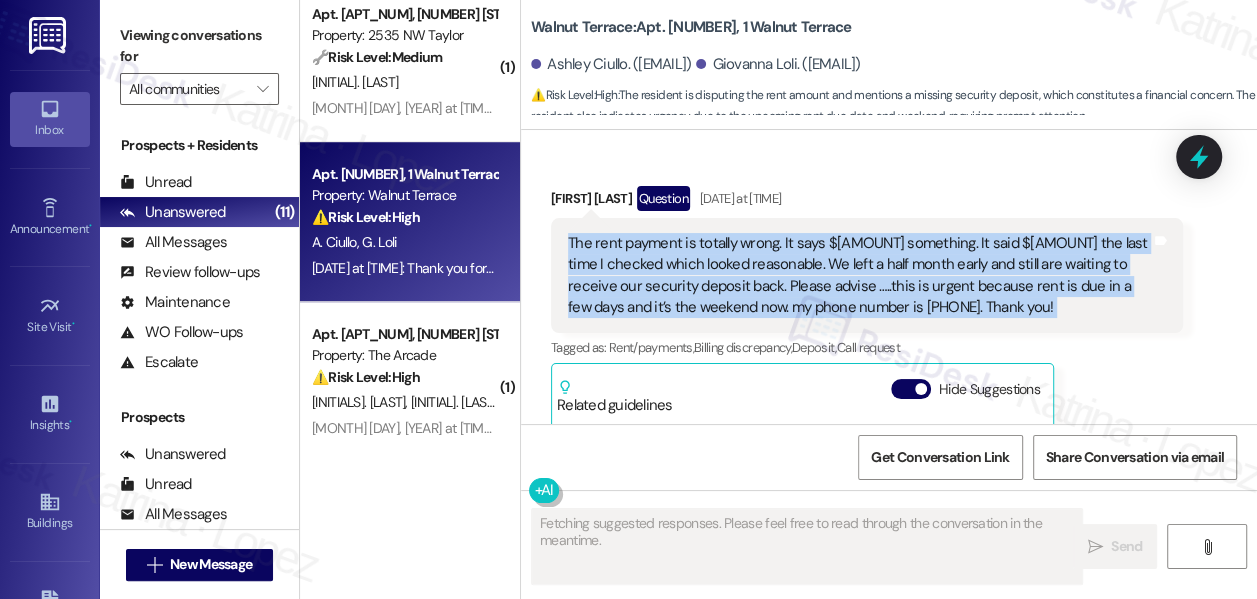 click on "The rent payment is totally wrong. It says $2800 something. It said $1499 the last time I checked which looked reasonable. We left a half month early and still are waiting to receive our security deposit back. Please advise …..this is urgent because rent is due in a few days and it’s the weekend now. my phone number is 925-765-9406. Thank you!" at bounding box center [859, 276] 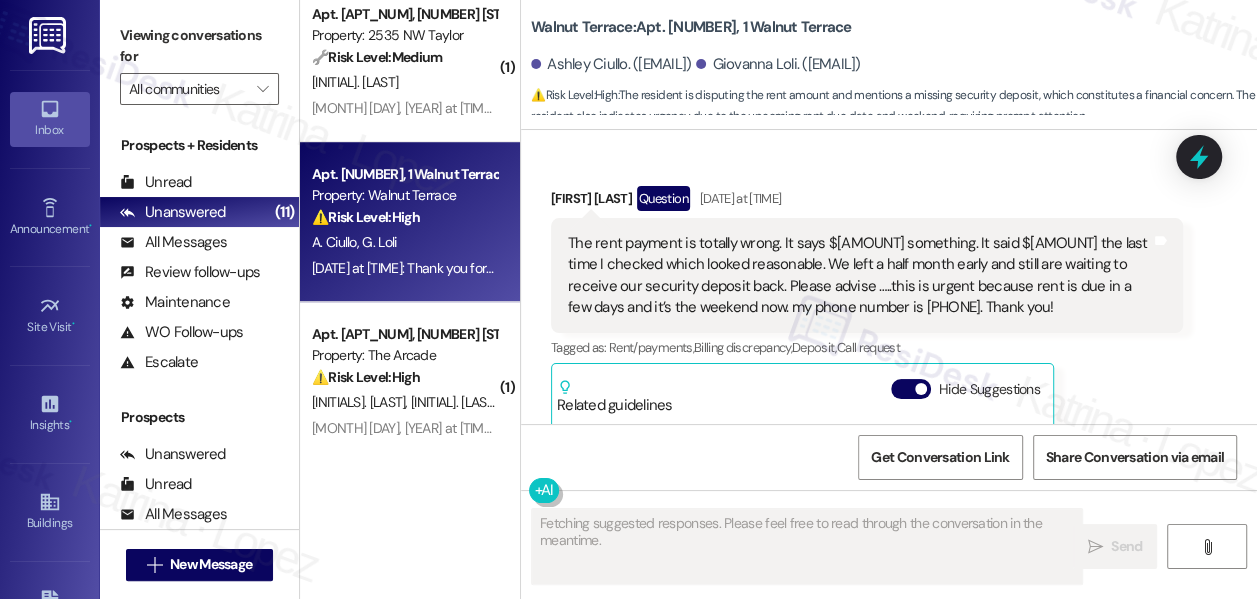 click on "Ashley Ciullo Question Aug 02, 2025 at 2:50 AM" at bounding box center (867, 202) 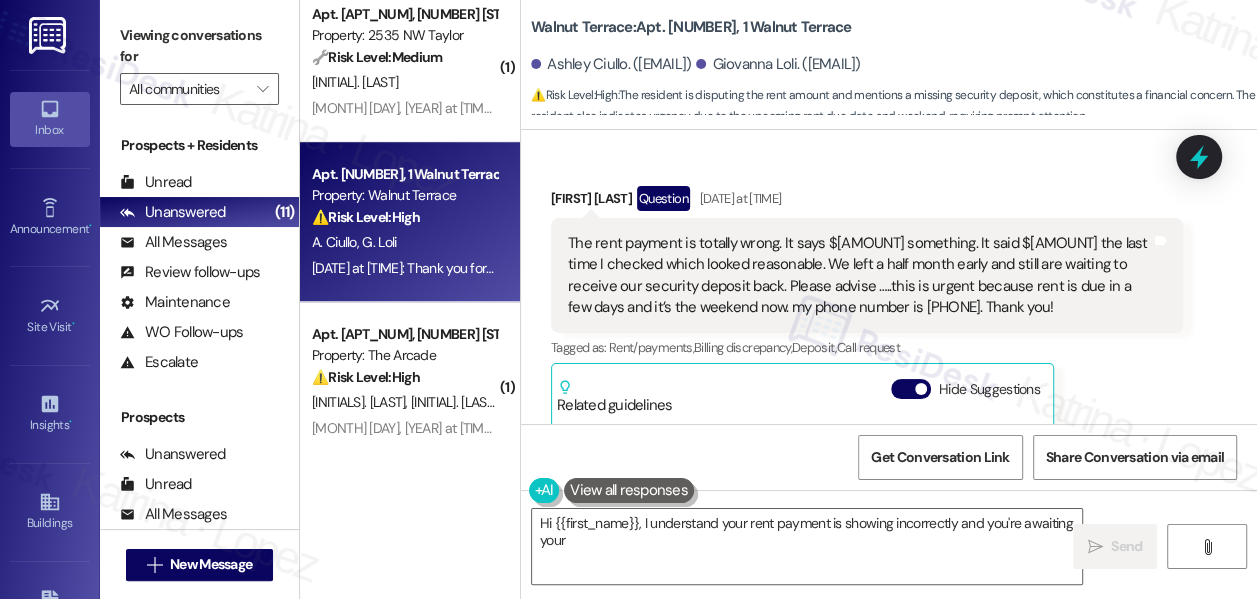 click on "The rent payment is totally wrong. It says $2800 something. It said $1499 the last time I checked which looked reasonable. We left a half month early and still are waiting to receive our security deposit back. Please advise …..this is urgent because rent is due in a few days and it’s the weekend now. my phone number is 925-765-9406. Thank you!" at bounding box center [859, 276] 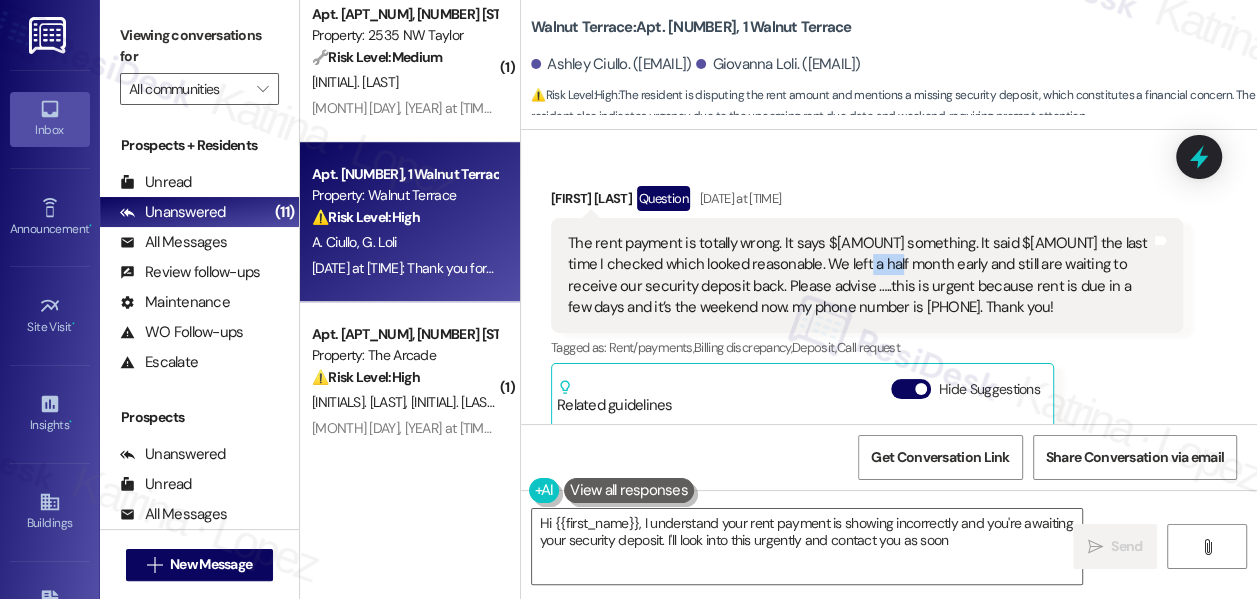 click on "The rent payment is totally wrong. It says $2800 something. It said $1499 the last time I checked which looked reasonable. We left a half month early and still are waiting to receive our security deposit back. Please advise …..this is urgent because rent is due in a few days and it’s the weekend now. my phone number is 925-765-9406. Thank you!" at bounding box center (859, 276) 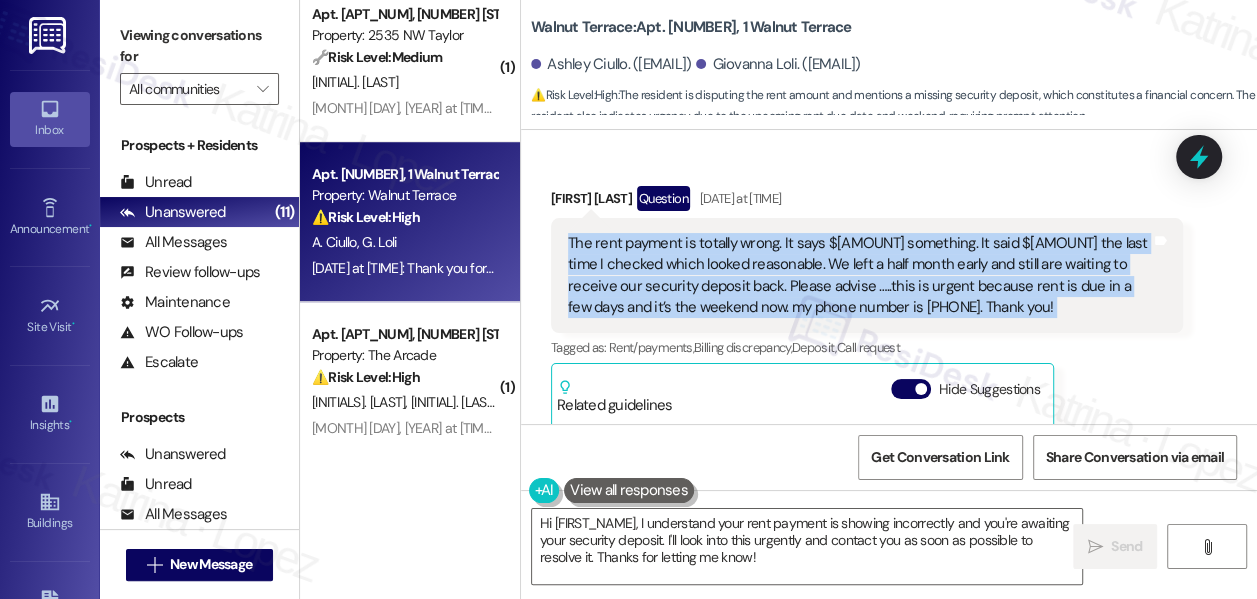 click on "The rent payment is totally wrong. It says $2800 something. It said $1499 the last time I checked which looked reasonable. We left a half month early and still are waiting to receive our security deposit back. Please advise …..this is urgent because rent is due in a few days and it’s the weekend now. my phone number is 925-765-9406. Thank you!" at bounding box center [859, 276] 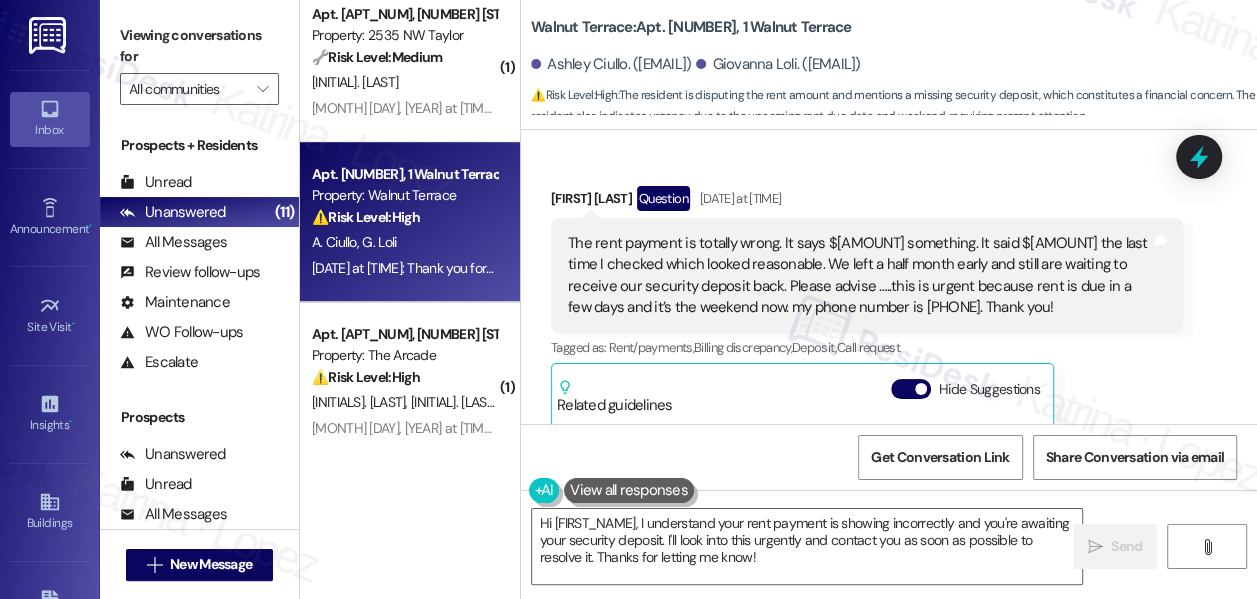 click on "Received via SMS Ashley Ciullo Question Aug 02, 2025 at 2:50 AM The rent payment is totally wrong. It says $2800 something. It said $1499 the last time I checked which looked reasonable. We left a half month early and still are waiting to receive our security deposit back. Please advise …..this is urgent because rent is due in a few days and it’s the weekend now. my phone number is 925-765-9406. Thank you! Tags and notes Tagged as:   Rent/payments ,  Click to highlight conversations about Rent/payments Billing discrepancy ,  Click to highlight conversations about Billing discrepancy Deposit ,  Click to highlight conversations about Deposit Call request Click to highlight conversations about Call request  Related guidelines Hide Suggestions Created  5 months ago Property level guideline  ( 69 % match) FAQs generated by ResiDesk AI When do these new rules about photos and security deposits take effect? Will the landlord take photos of my apartment when I move in? Original Guideline http://res.cl…" at bounding box center (889, 409) 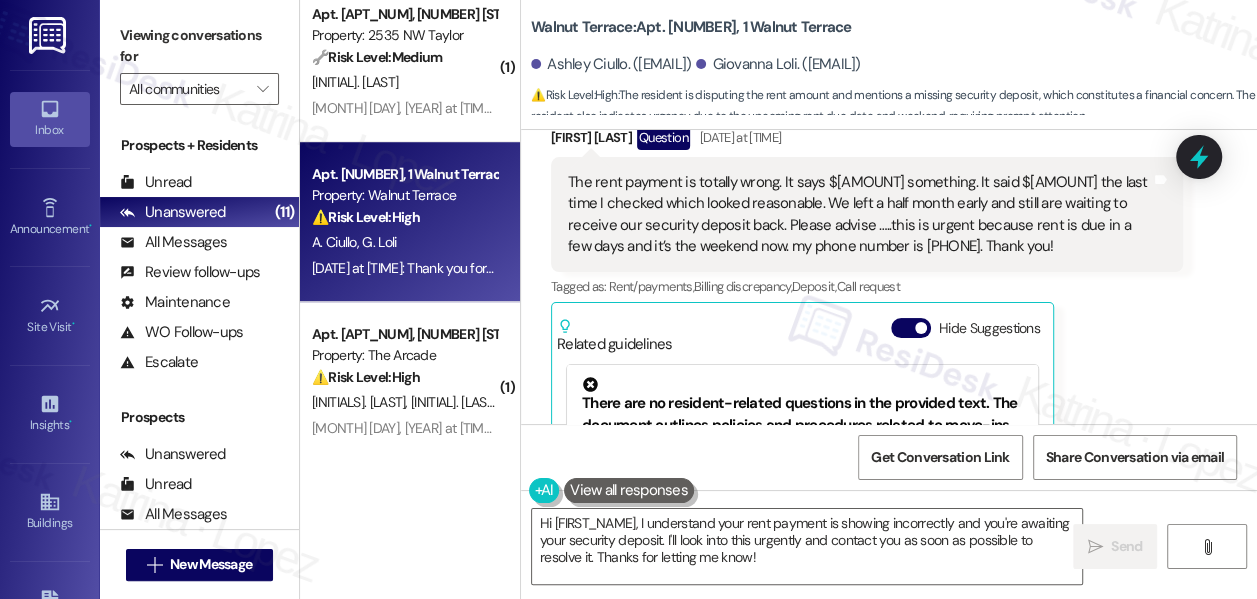 scroll, scrollTop: 11800, scrollLeft: 0, axis: vertical 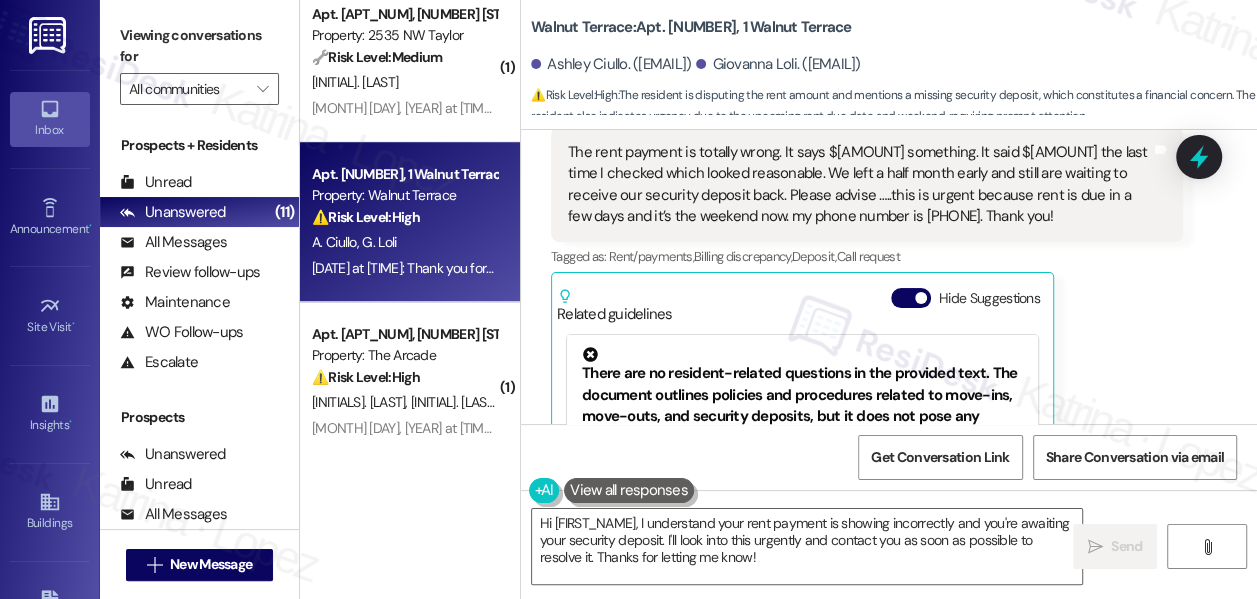 click on "The rent payment is totally wrong. It says $2800 something. It said $1499 the last time I checked which looked reasonable. We left a half month early and still are waiting to receive our security deposit back. Please advise …..this is urgent because rent is due in a few days and it’s the weekend now. my phone number is 925-765-9406. Thank you!" at bounding box center (859, 185) 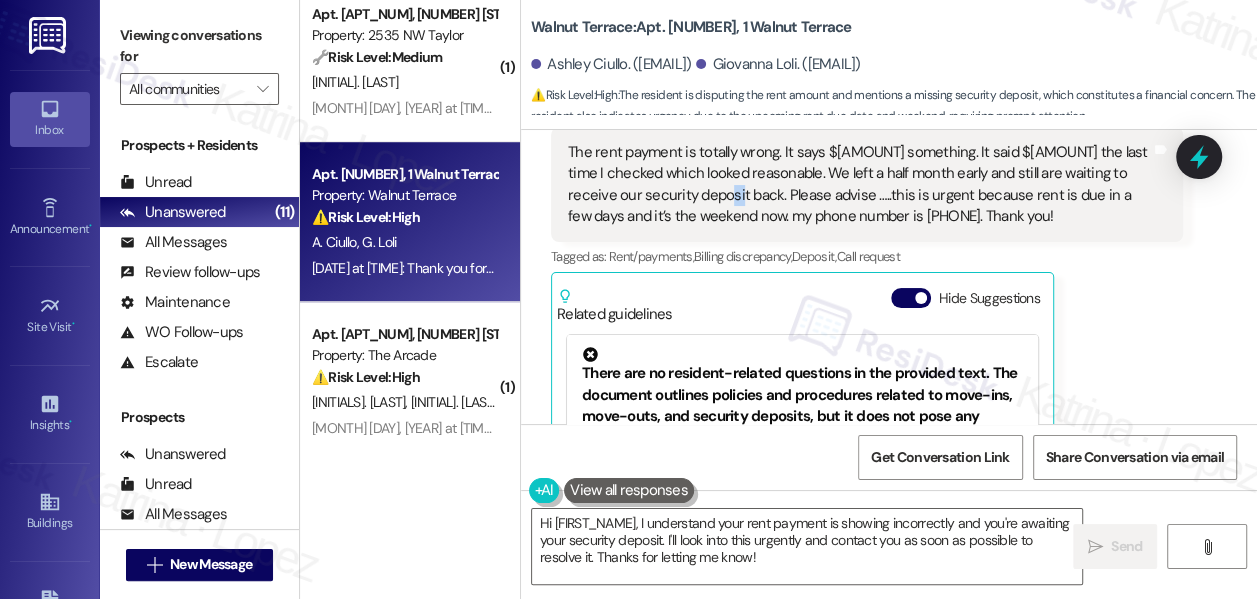 click on "The rent payment is totally wrong. It says $2800 something. It said $1499 the last time I checked which looked reasonable. We left a half month early and still are waiting to receive our security deposit back. Please advise …..this is urgent because rent is due in a few days and it’s the weekend now. my phone number is 925-765-9406. Thank you!" at bounding box center [859, 185] 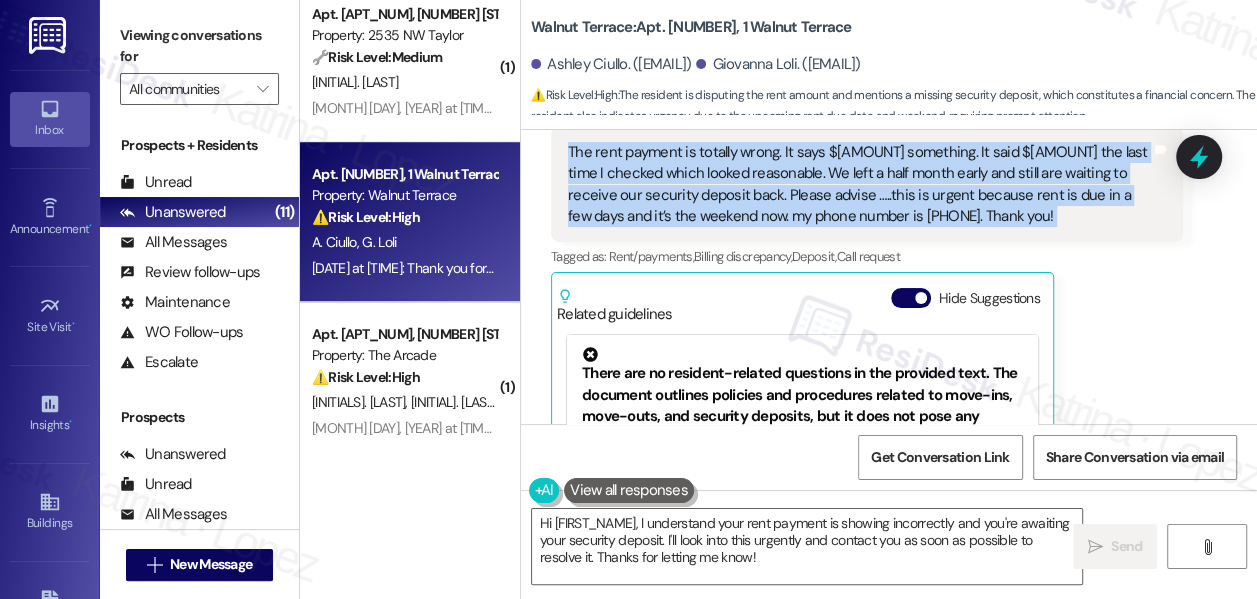 click on "The rent payment is totally wrong. It says $2800 something. It said $1499 the last time I checked which looked reasonable. We left a half month early and still are waiting to receive our security deposit back. Please advise …..this is urgent because rent is due in a few days and it’s the weekend now. my phone number is 925-765-9406. Thank you!" at bounding box center (859, 185) 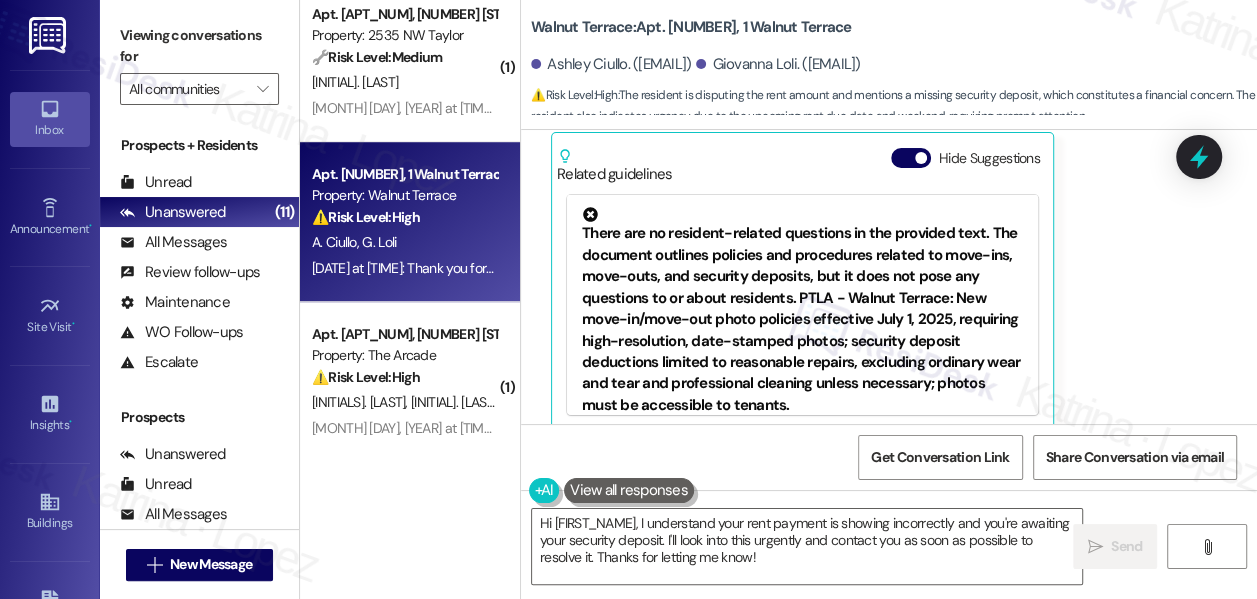 scroll, scrollTop: 11981, scrollLeft: 0, axis: vertical 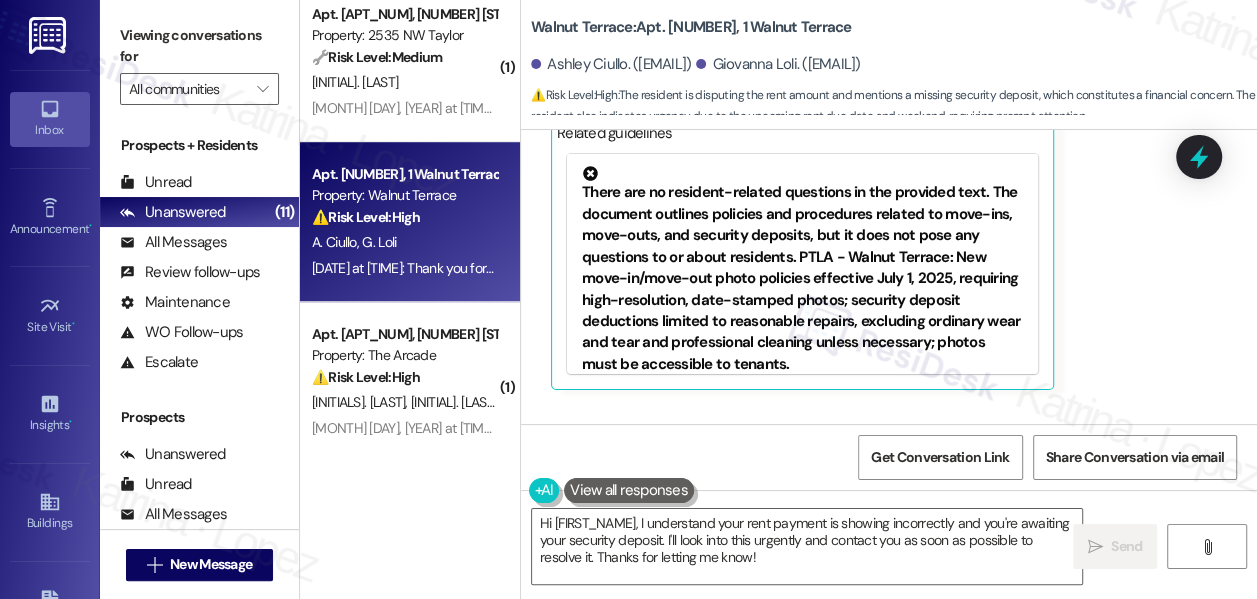 click on "Viewing conversations for" at bounding box center (199, 46) 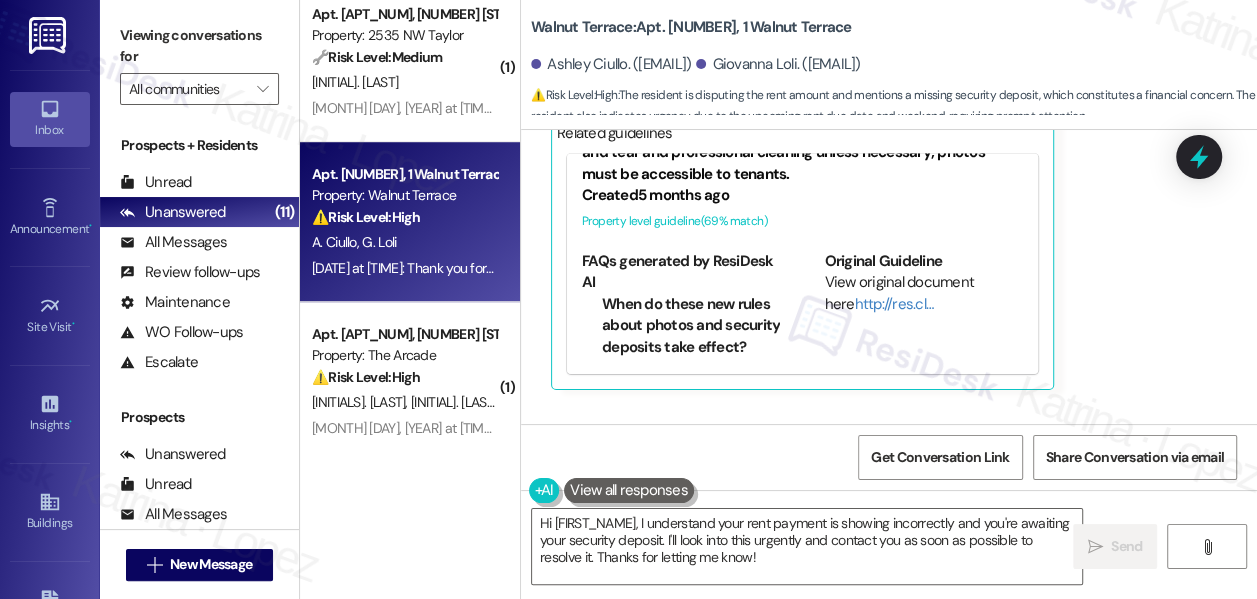 scroll, scrollTop: 209, scrollLeft: 0, axis: vertical 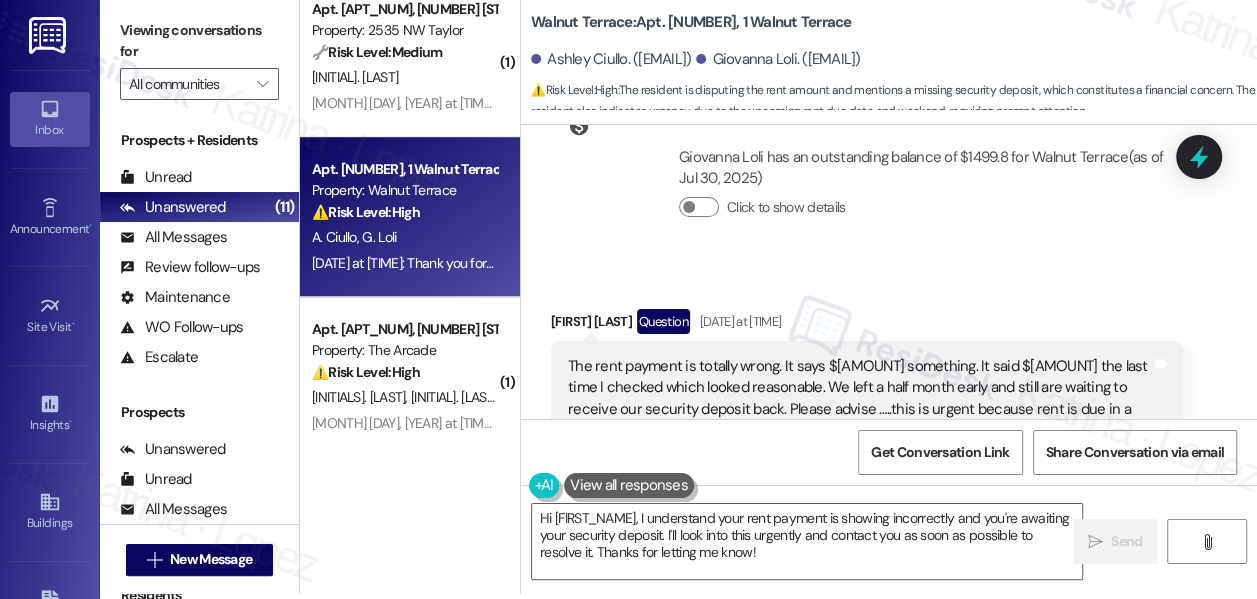 click on "Viewing conversations for" at bounding box center [199, 41] 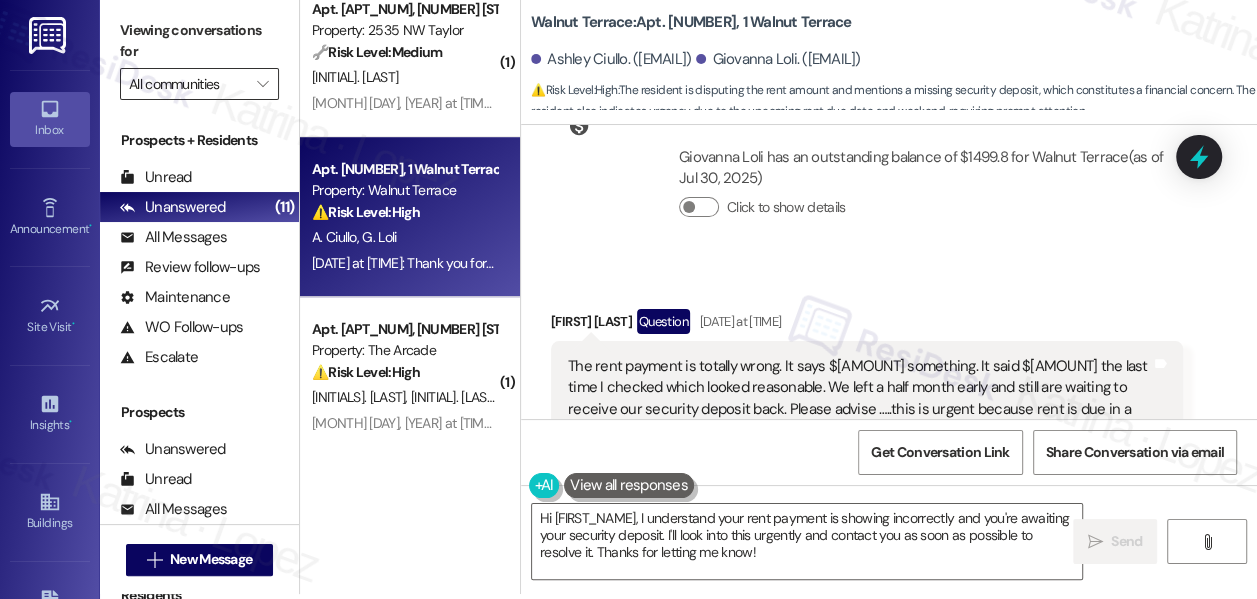 drag, startPoint x: 122, startPoint y: 43, endPoint x: 221, endPoint y: 69, distance: 102.357216 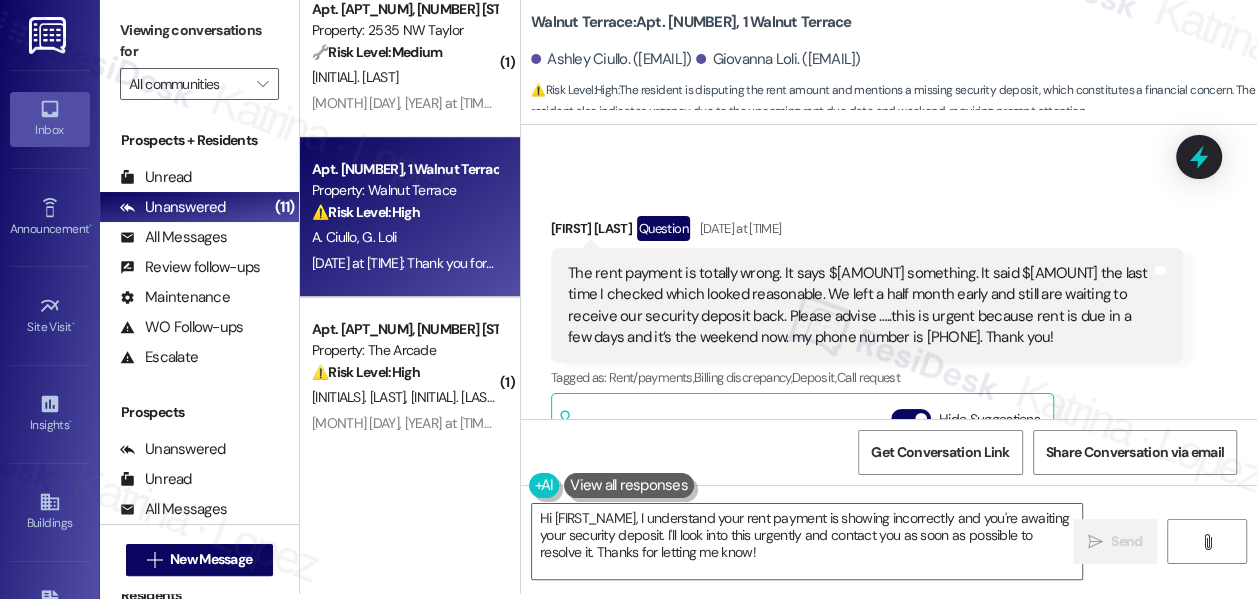 scroll, scrollTop: 11762, scrollLeft: 0, axis: vertical 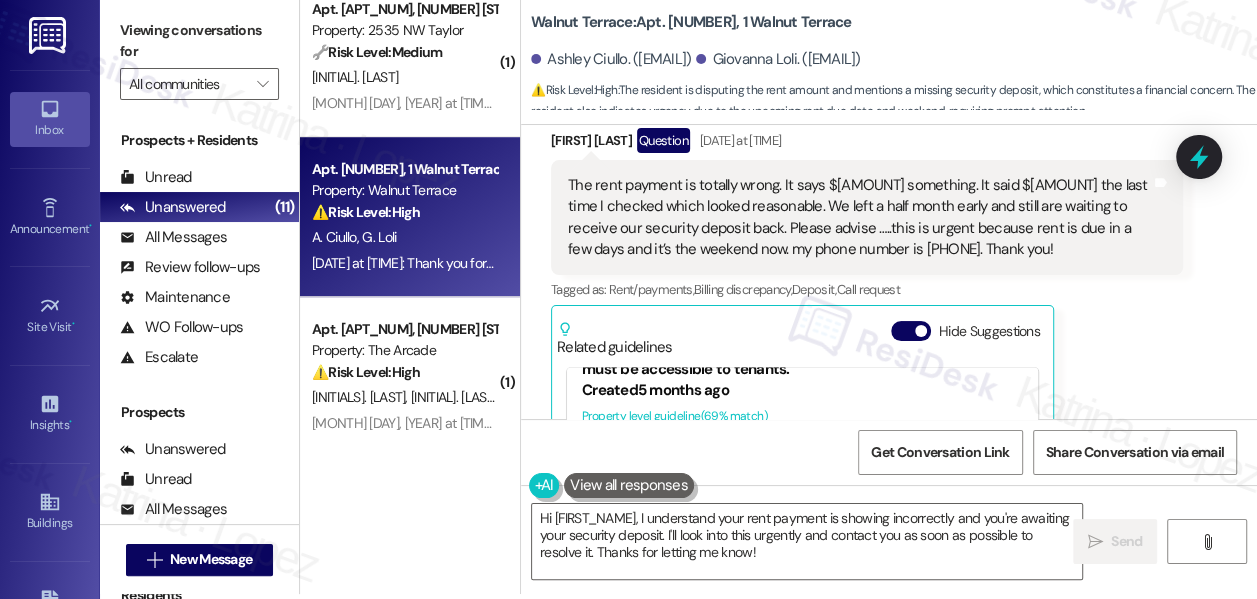 click on "The rent payment is totally wrong. It says $2800 something. It said $1499 the last time I checked which looked reasonable. We left a half month early and still are waiting to receive our security deposit back. Please advise …..this is urgent because rent is due in a few days and it’s the weekend now. my phone number is 925-765-9406. Thank you!" at bounding box center (859, 218) 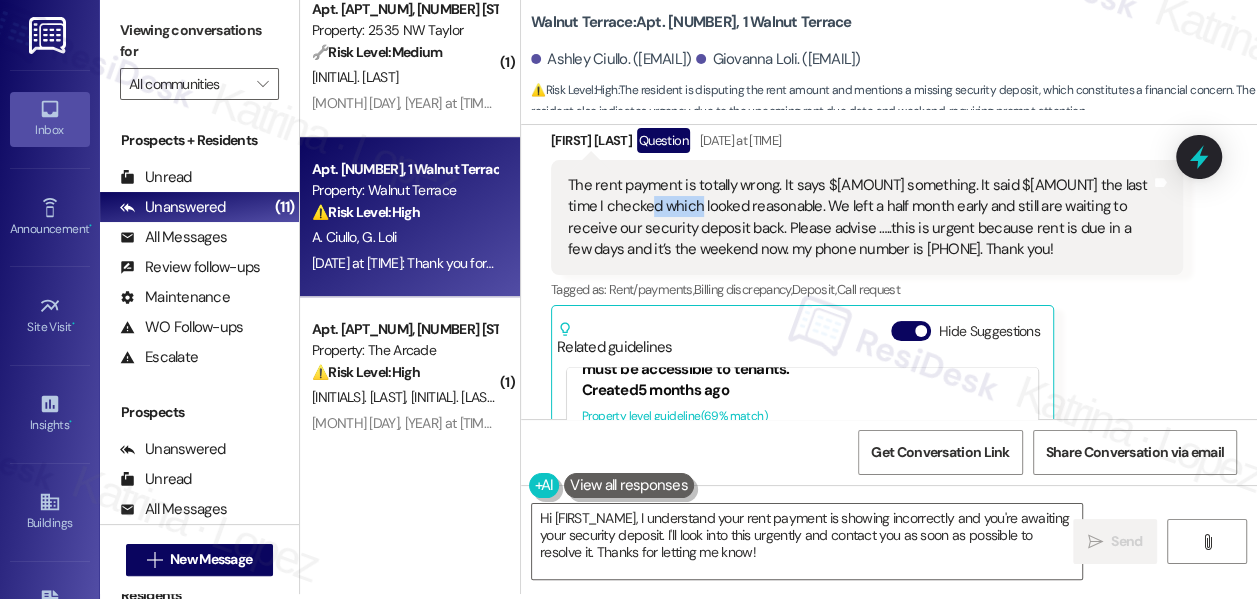 click on "The rent payment is totally wrong. It says $2800 something. It said $1499 the last time I checked which looked reasonable. We left a half month early and still are waiting to receive our security deposit back. Please advise …..this is urgent because rent is due in a few days and it’s the weekend now. my phone number is 925-765-9406. Thank you!" at bounding box center [859, 218] 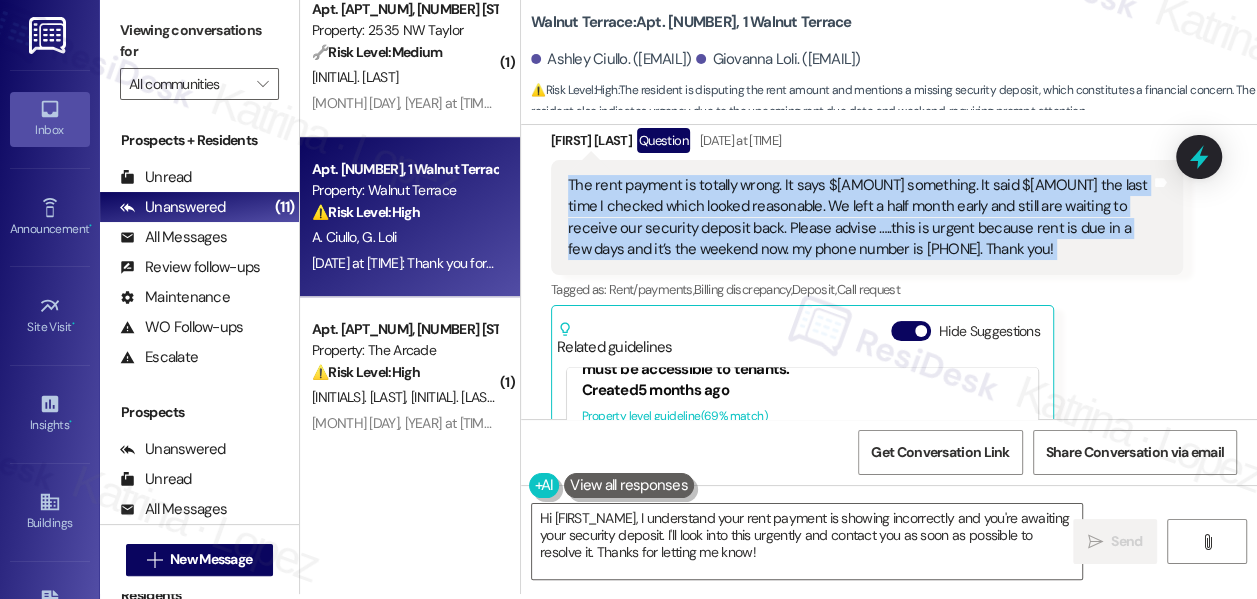click on "The rent payment is totally wrong. It says $2800 something. It said $1499 the last time I checked which looked reasonable. We left a half month early and still are waiting to receive our security deposit back. Please advise …..this is urgent because rent is due in a few days and it’s the weekend now. my phone number is 925-765-9406. Thank you!" at bounding box center (859, 218) 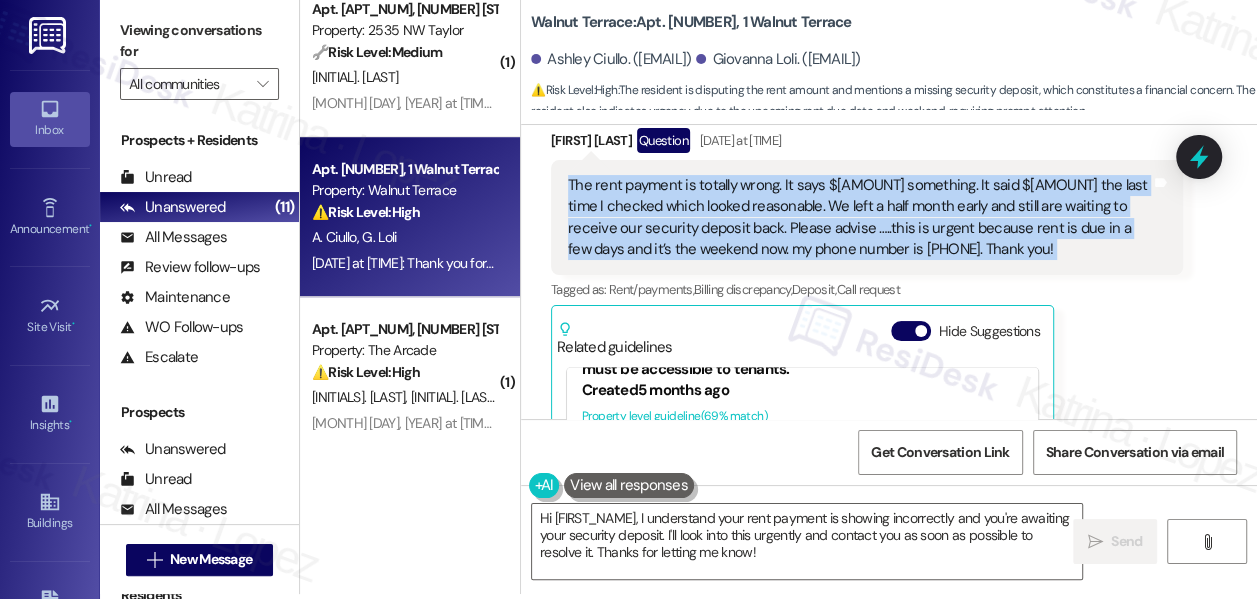 copy on "The rent payment is totally wrong. It says $2800 something. It said $1499 the last time I checked which looked reasonable. We left a half month early and still are waiting to receive our security deposit back. Please advise …..this is urgent because rent is due in a few days and it’s the weekend now. my phone number is 925-765-9406. Thank you! Tags and notes" 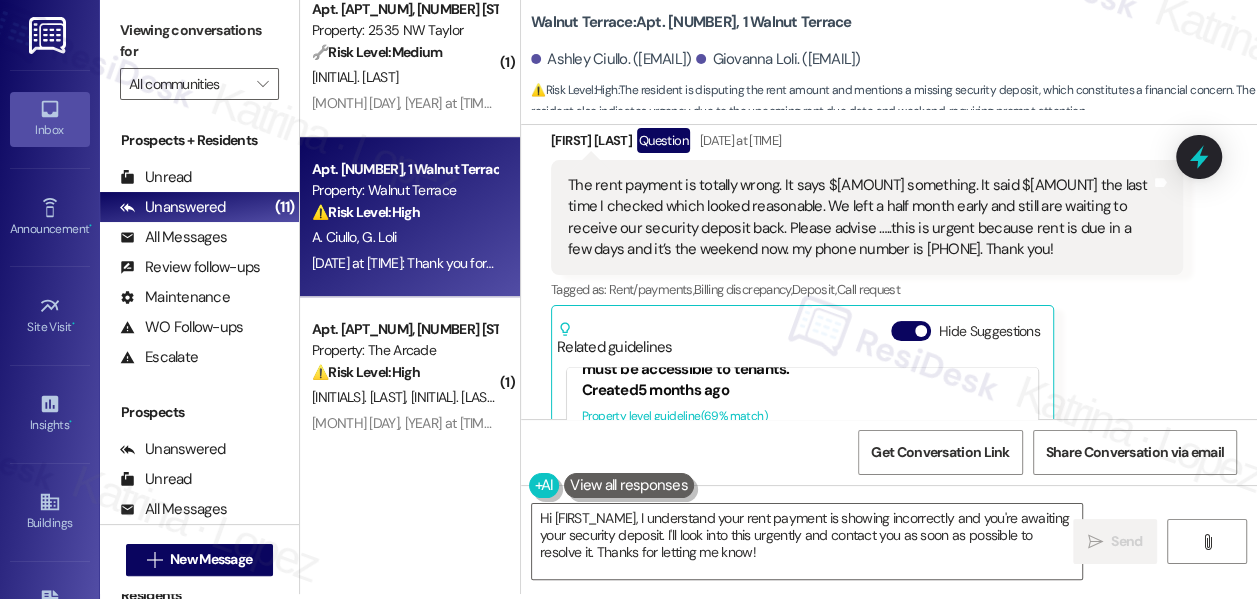 click on "Viewing conversations for" at bounding box center (199, 41) 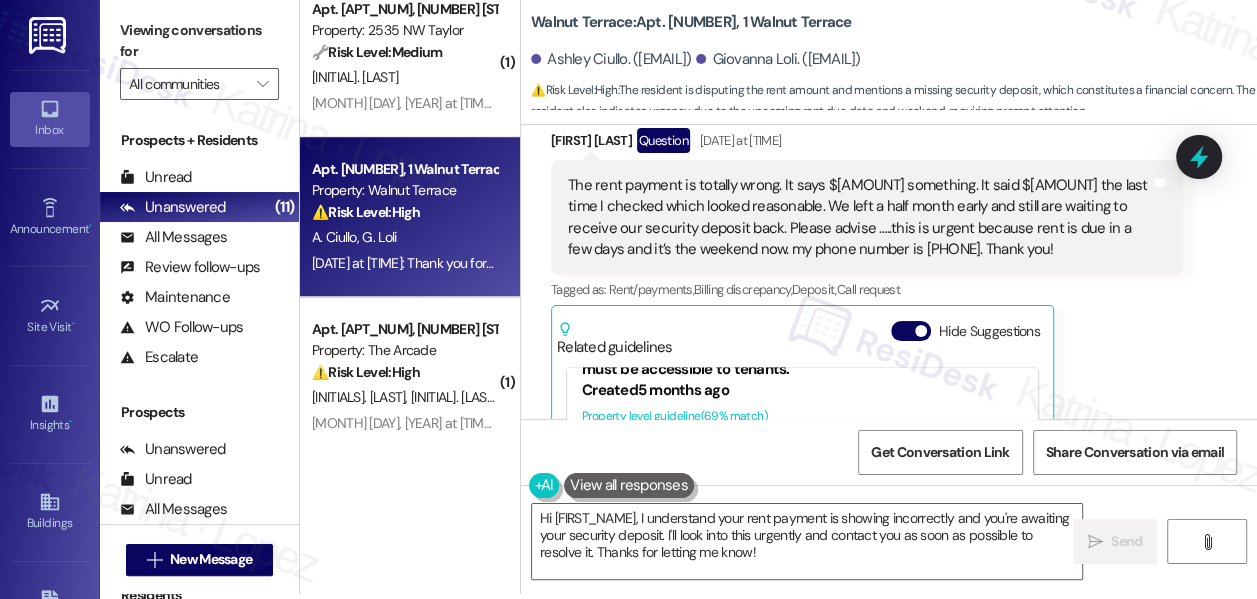 click on "Viewing conversations for" at bounding box center (199, 41) 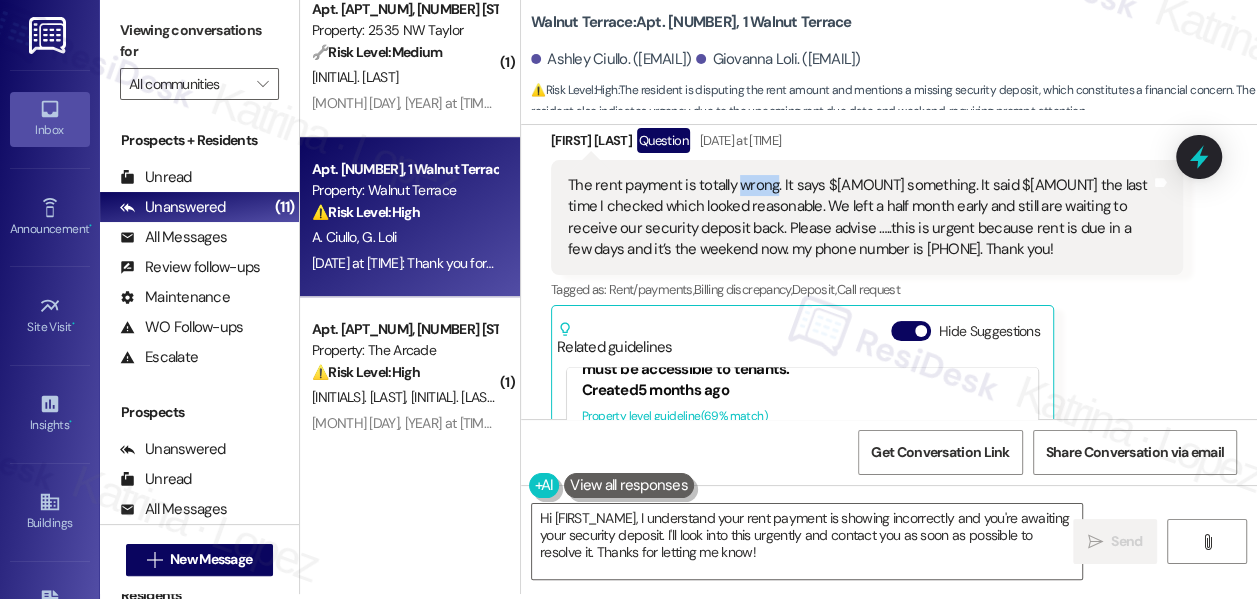 click on "The rent payment is totally wrong. It says $2800 something. It said $1499 the last time I checked which looked reasonable. We left a half month early and still are waiting to receive our security deposit back. Please advise …..this is urgent because rent is due in a few days and it’s the weekend now. my phone number is 925-765-9406. Thank you!" at bounding box center (859, 218) 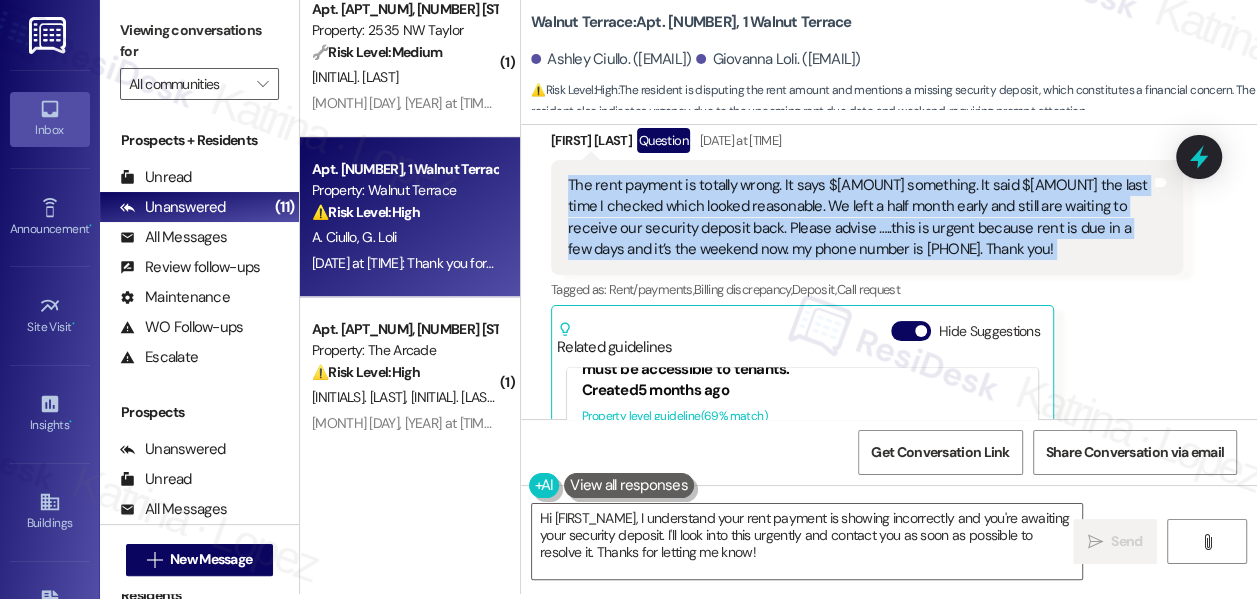 click on "The rent payment is totally wrong. It says $2800 something. It said $1499 the last time I checked which looked reasonable. We left a half month early and still are waiting to receive our security deposit back. Please advise …..this is urgent because rent is due in a few days and it’s the weekend now. my phone number is 925-765-9406. Thank you!" at bounding box center [859, 218] 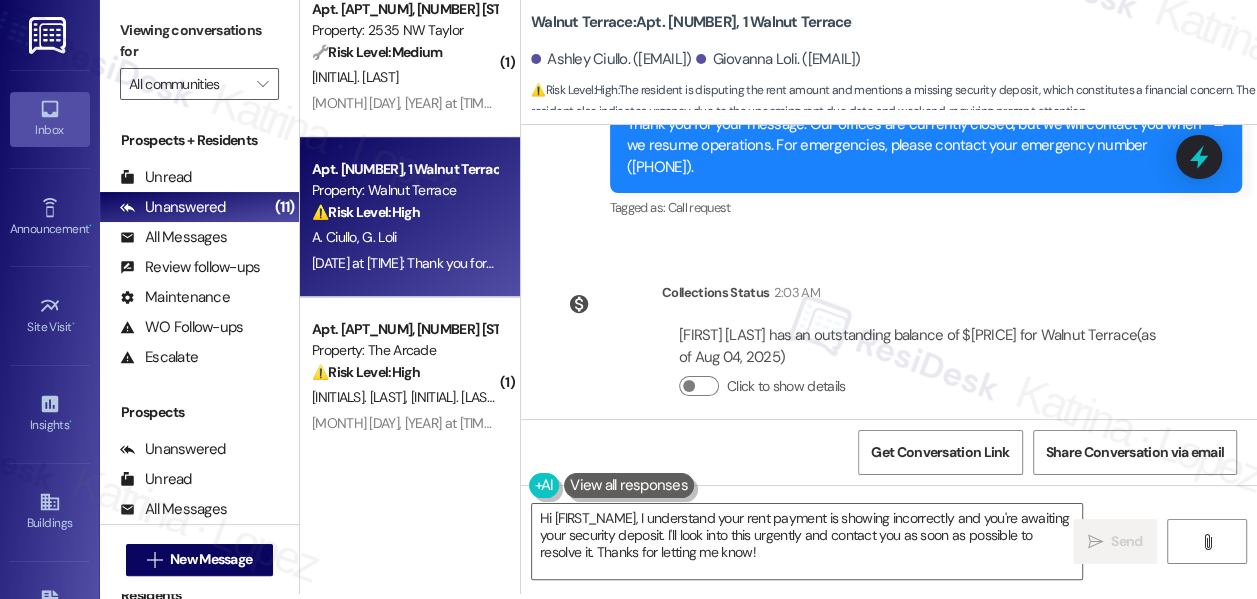 scroll, scrollTop: 12399, scrollLeft: 0, axis: vertical 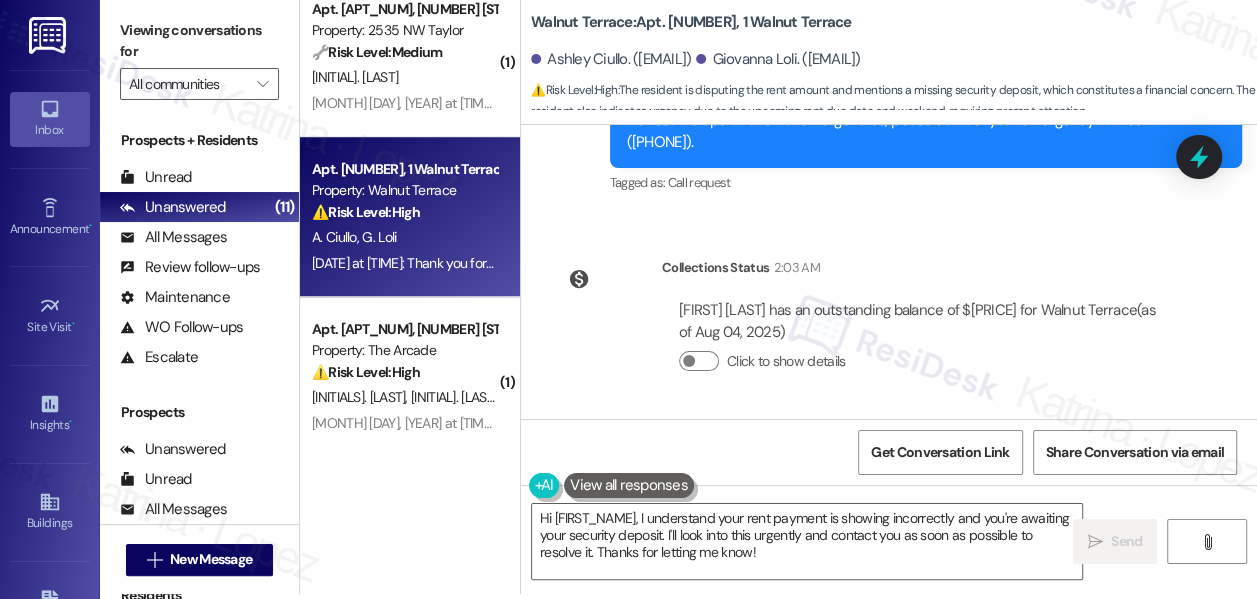 click on "Ashley Ciullo has an outstanding balance of $2880.8 for Walnut Terrace  (as of Aug 04, 2025)" at bounding box center (922, 321) 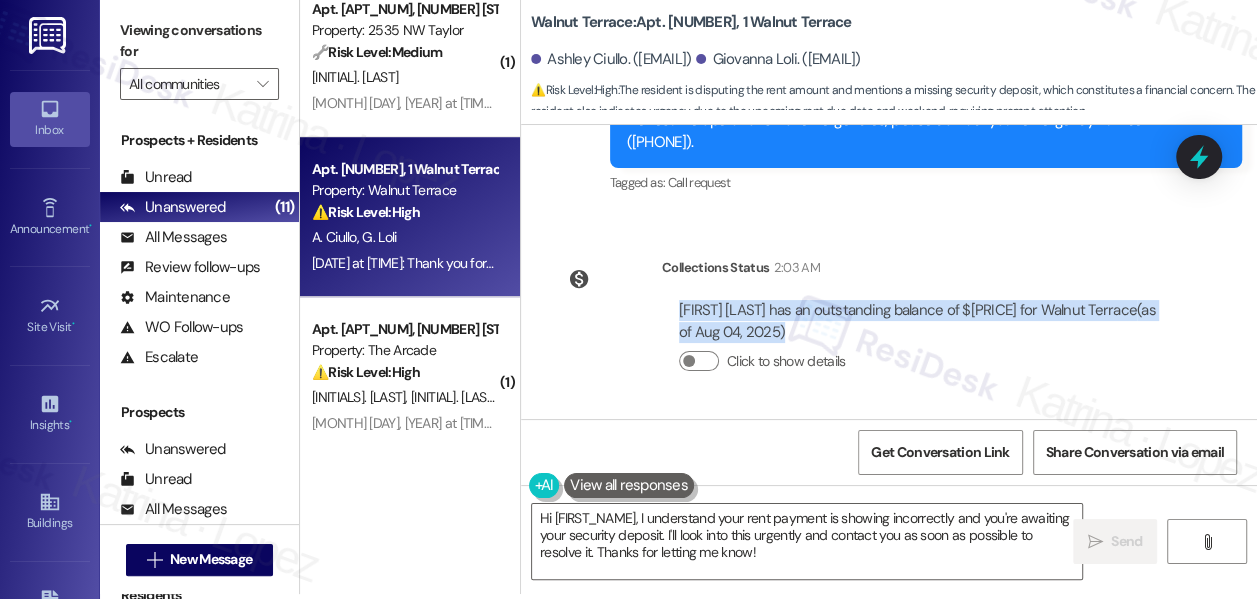 click on "Ashley Ciullo has an outstanding balance of $2880.8 for Walnut Terrace  (as of Aug 04, 2025)" at bounding box center [922, 321] 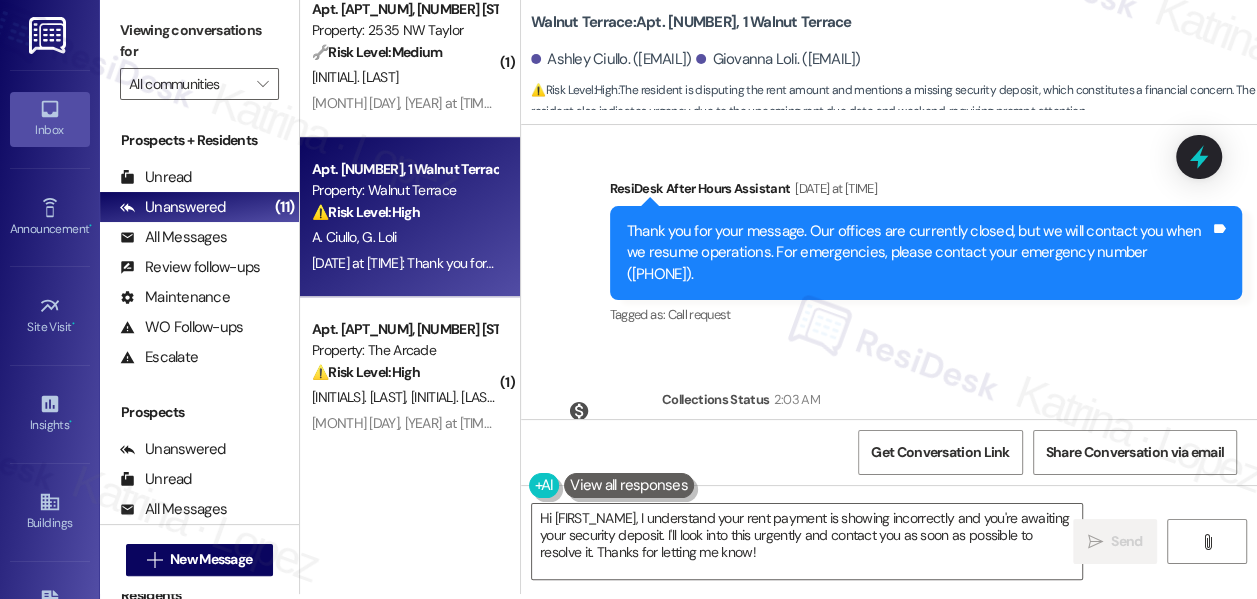 scroll, scrollTop: 12035, scrollLeft: 0, axis: vertical 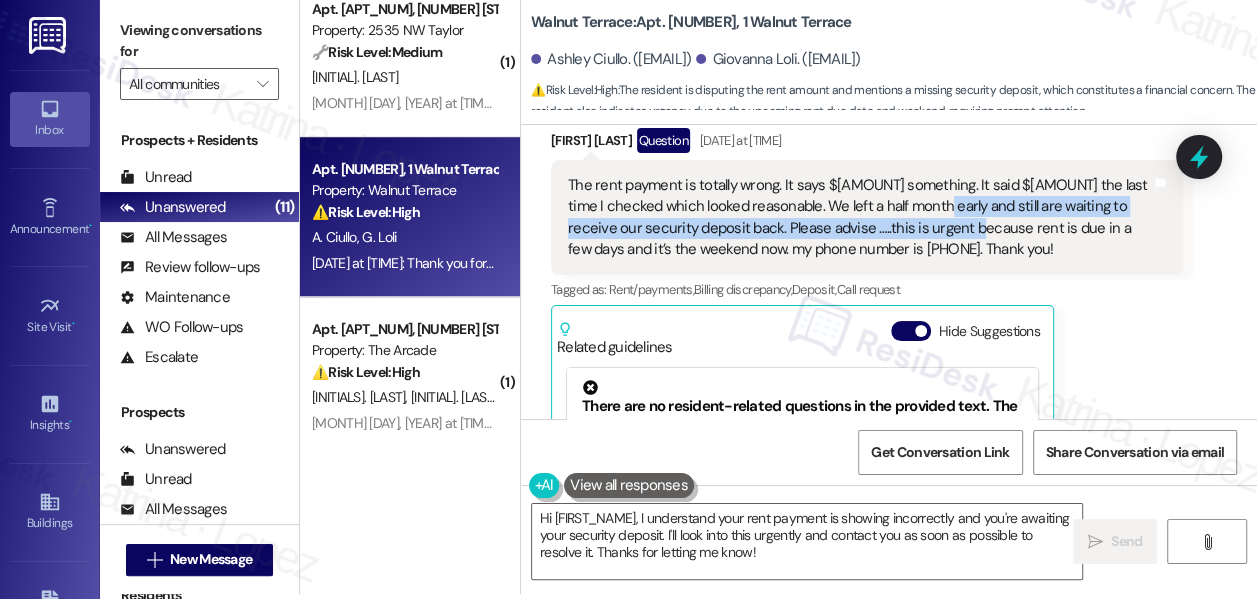 drag, startPoint x: 957, startPoint y: 234, endPoint x: 980, endPoint y: 251, distance: 28.600698 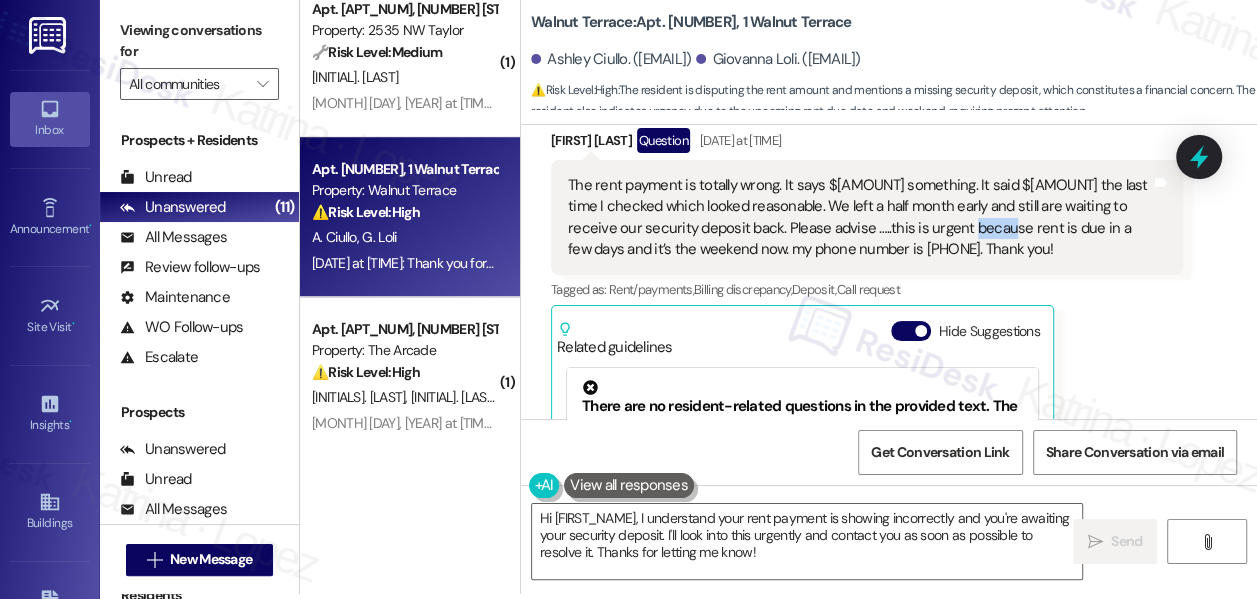 click on "The rent payment is totally wrong. It says $2800 something. It said $1499 the last time I checked which looked reasonable. We left a half month early and still are waiting to receive our security deposit back. Please advise …..this is urgent because rent is due in a few days and it’s the weekend now. my phone number is 925-765-9406. Thank you!" at bounding box center [859, 218] 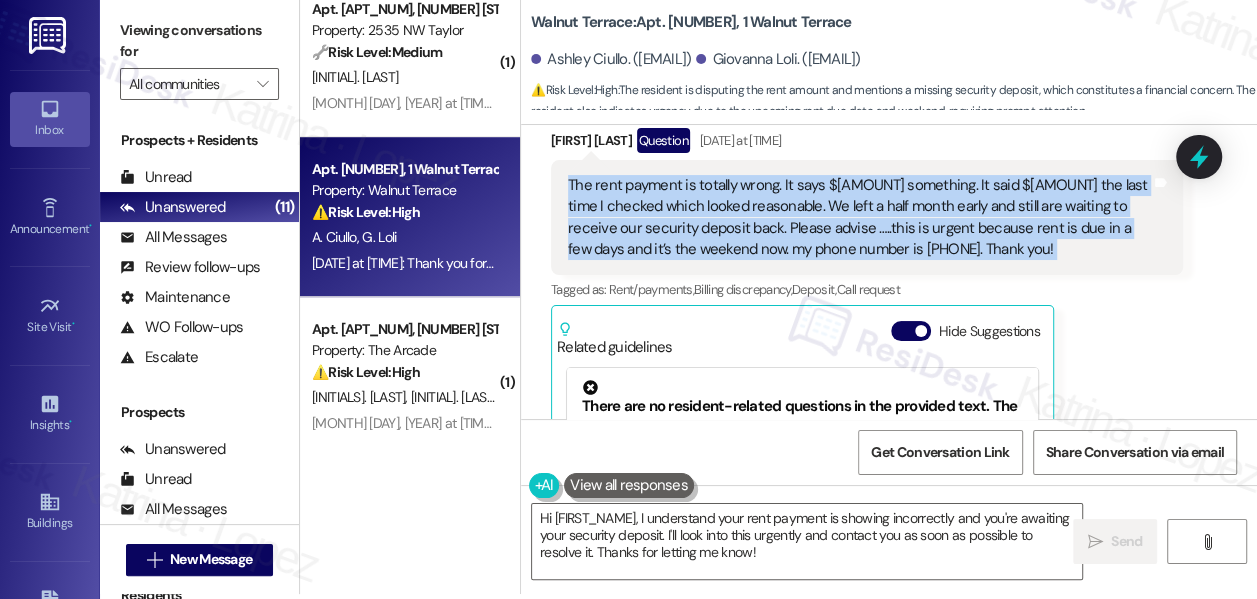 click on "The rent payment is totally wrong. It says $2800 something. It said $1499 the last time I checked which looked reasonable. We left a half month early and still are waiting to receive our security deposit back. Please advise …..this is urgent because rent is due in a few days and it’s the weekend now. my phone number is 925-765-9406. Thank you!" at bounding box center (859, 218) 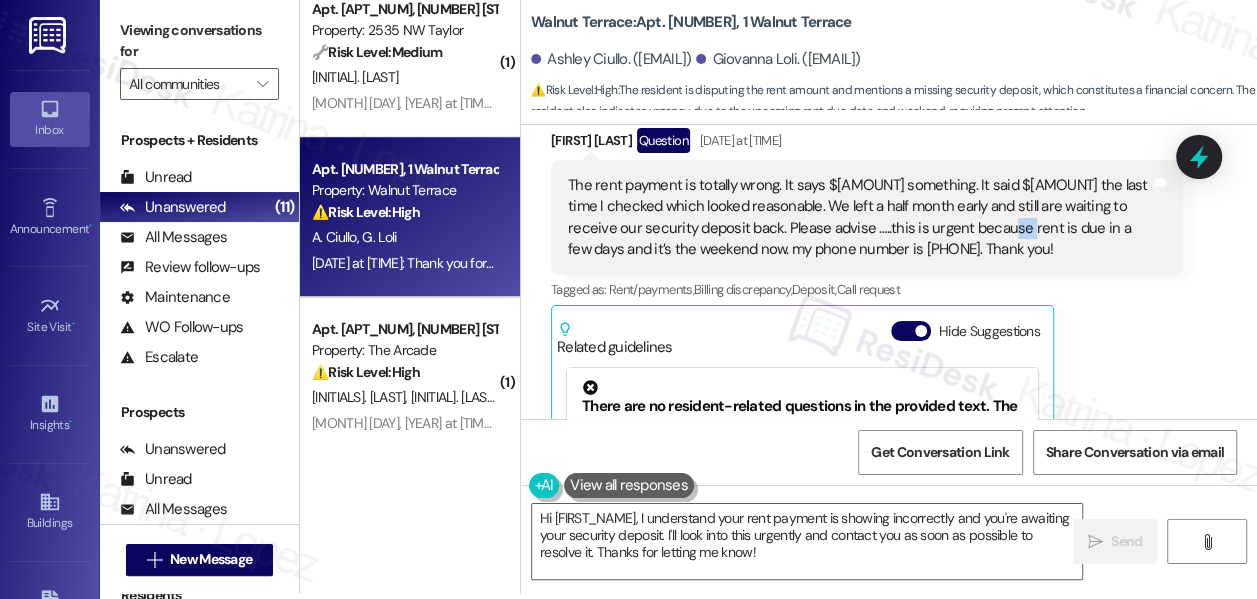 click on "The rent payment is totally wrong. It says $2800 something. It said $1499 the last time I checked which looked reasonable. We left a half month early and still are waiting to receive our security deposit back. Please advise …..this is urgent because rent is due in a few days and it’s the weekend now. my phone number is 925-765-9406. Thank you!" at bounding box center (859, 218) 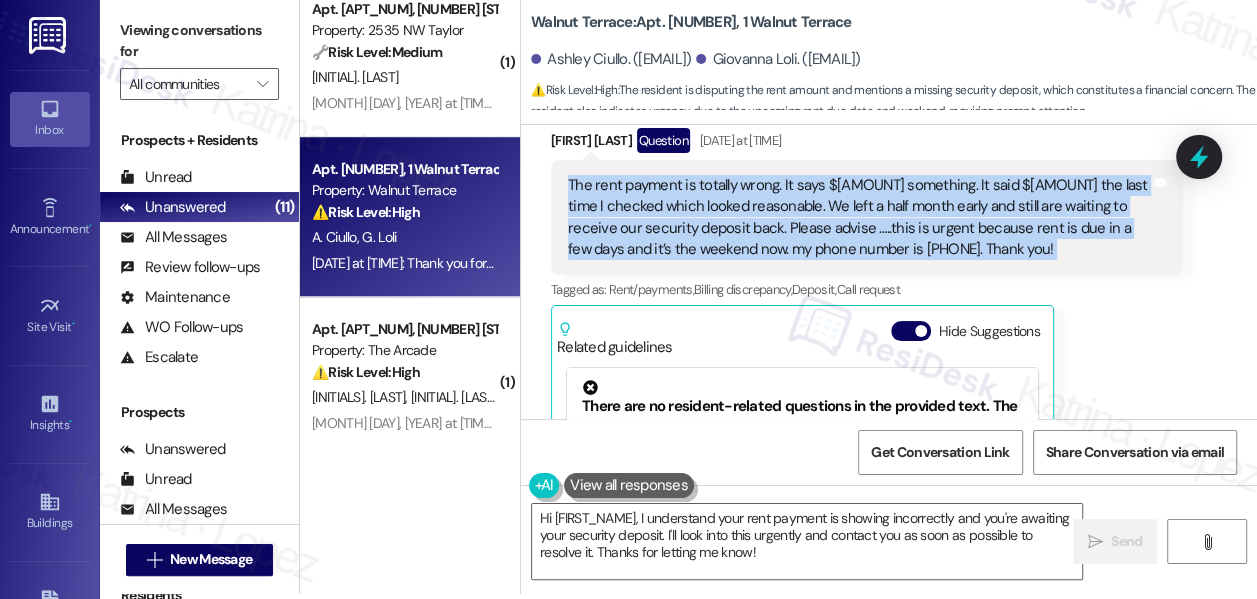 click on "The rent payment is totally wrong. It says $2800 something. It said $1499 the last time I checked which looked reasonable. We left a half month early and still are waiting to receive our security deposit back. Please advise …..this is urgent because rent is due in a few days and it’s the weekend now. my phone number is 925-765-9406. Thank you!" at bounding box center (859, 218) 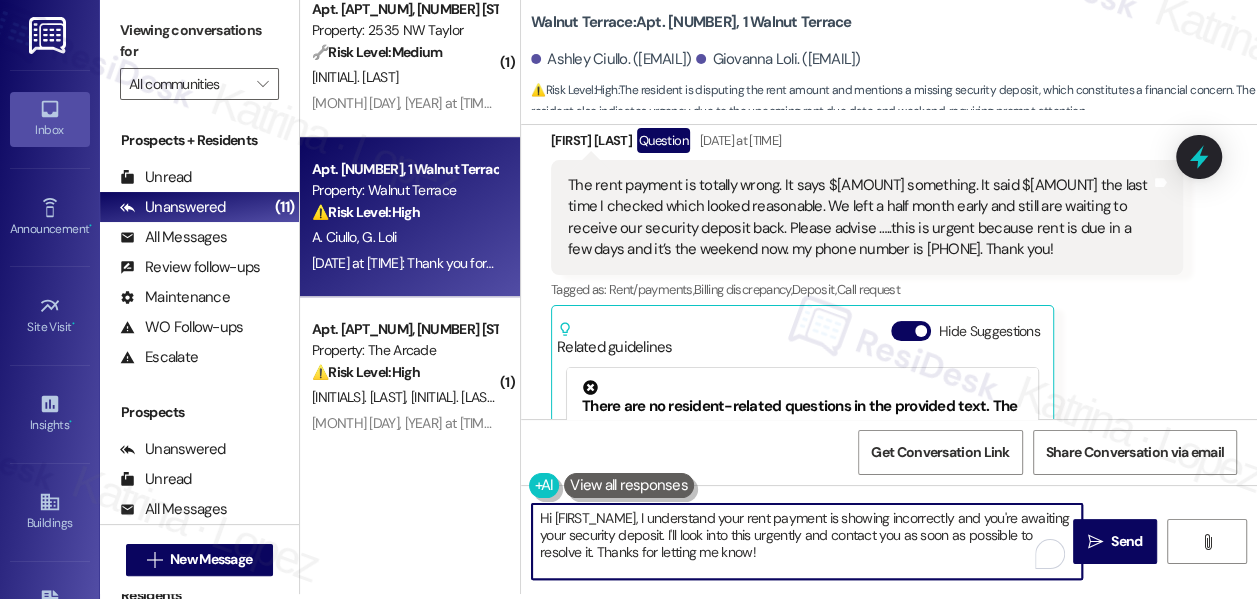 drag, startPoint x: 748, startPoint y: 530, endPoint x: 824, endPoint y: 535, distance: 76.1643 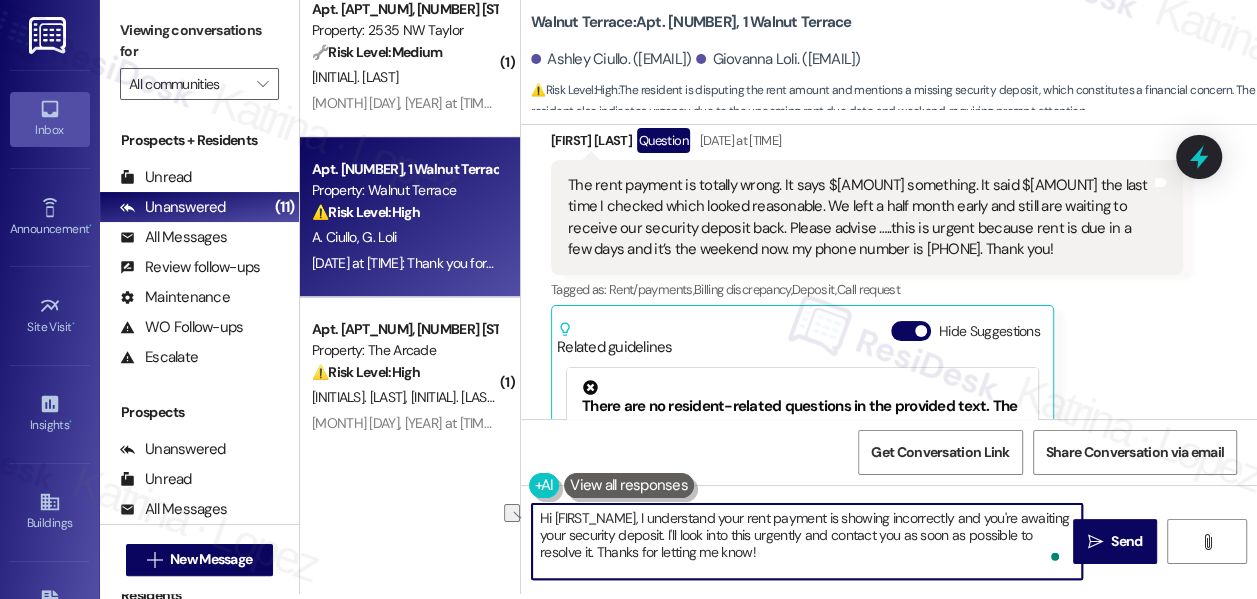 drag, startPoint x: 728, startPoint y: 535, endPoint x: 854, endPoint y: 533, distance: 126.01587 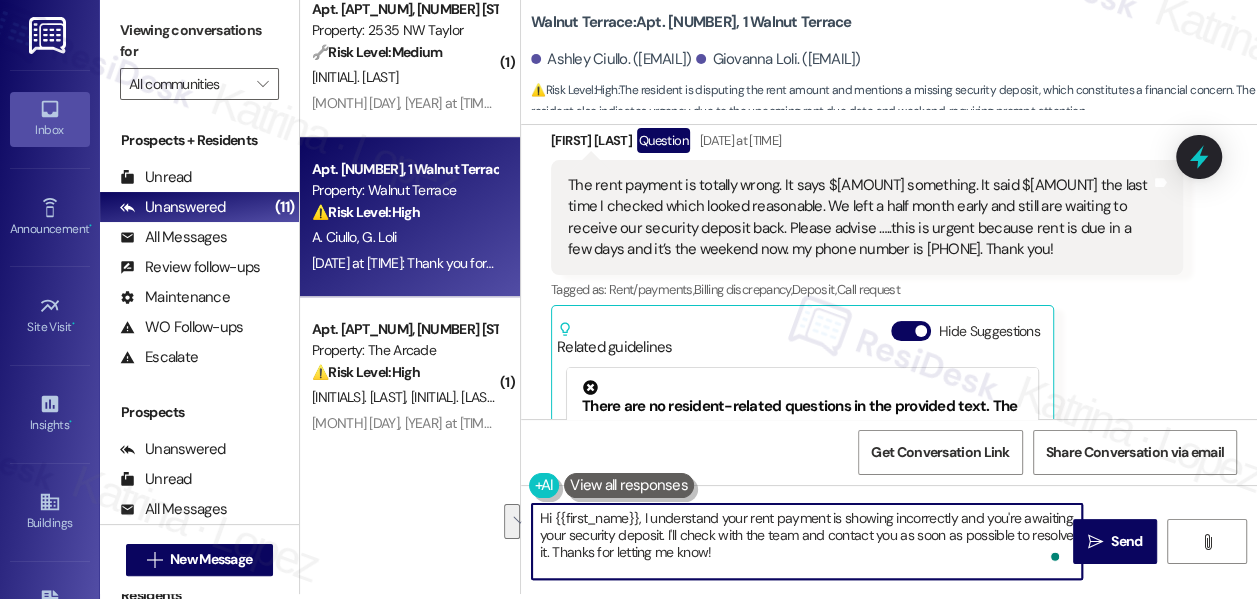 drag, startPoint x: 881, startPoint y: 538, endPoint x: 607, endPoint y: 555, distance: 274.52686 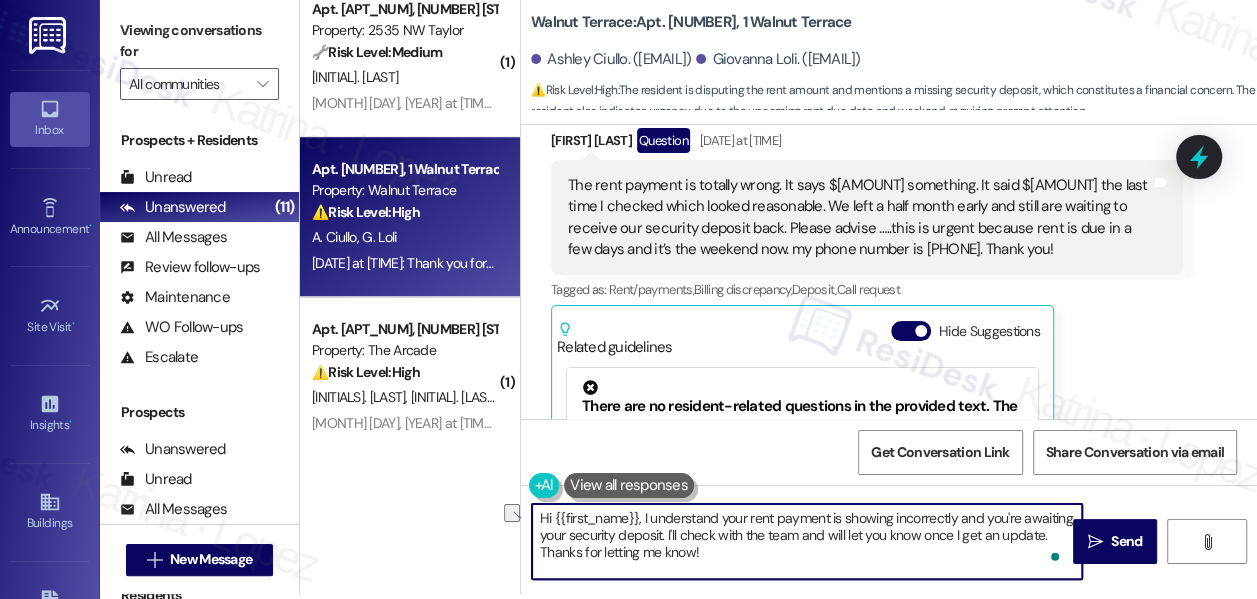 drag, startPoint x: 737, startPoint y: 553, endPoint x: 588, endPoint y: 547, distance: 149.12076 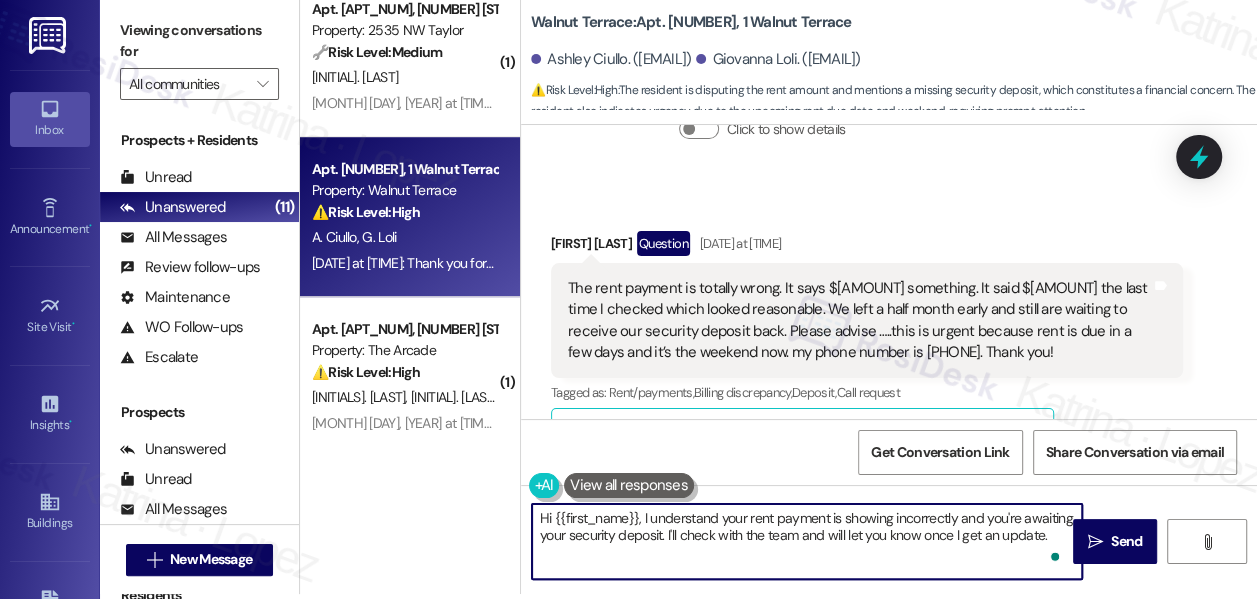 scroll, scrollTop: 11581, scrollLeft: 0, axis: vertical 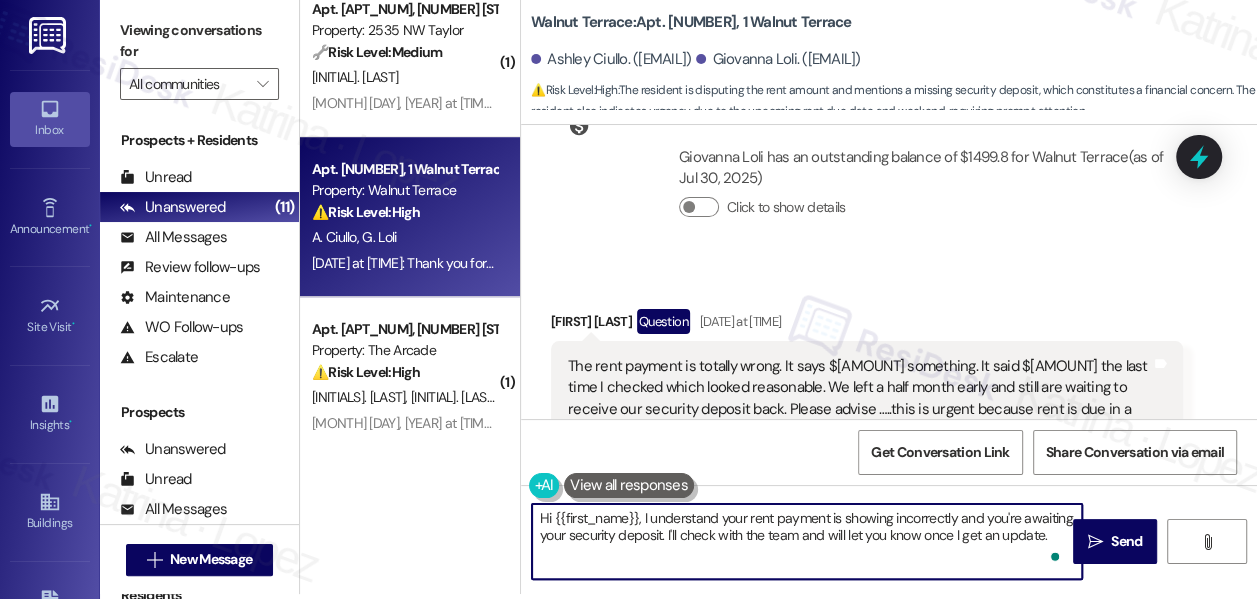 click on "Received via SMS Ashley Ciullo Question Aug 02, 2025 at 2:50 AM The rent payment is totally wrong. It says $2800 something. It said $1499 the last time I checked which looked reasonable. We left a half month early and still are waiting to receive our security deposit back. Please advise …..this is urgent because rent is due in a few days and it’s the weekend now. my phone number is 925-765-9406. Thank you! Tags and notes Tagged as:   Rent/payments ,  Click to highlight conversations about Rent/payments Billing discrepancy ,  Click to highlight conversations about Billing discrepancy Deposit ,  Click to highlight conversations about Deposit Call request Click to highlight conversations about Call request  Related guidelines Hide Suggestions Created  5 months ago Property level guideline  ( 69 % match) FAQs generated by ResiDesk AI When do these new rules about photos and security deposits take effect? Will the landlord take photos of my apartment when I move in? Original Guideline http://res.cl…" at bounding box center [867, 547] 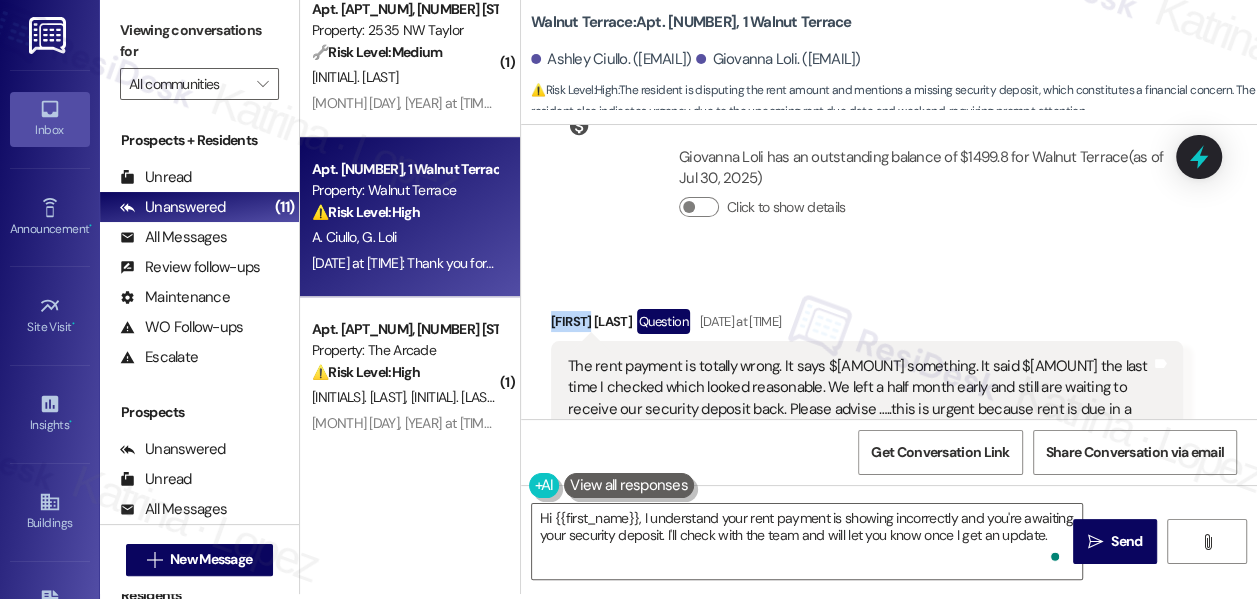 click on "Received via SMS Ashley Ciullo Question Aug 02, 2025 at 2:50 AM The rent payment is totally wrong. It says $2800 something. It said $1499 the last time I checked which looked reasonable. We left a half month early and still are waiting to receive our security deposit back. Please advise …..this is urgent because rent is due in a few days and it’s the weekend now. my phone number is 925-765-9406. Thank you! Tags and notes Tagged as:   Rent/payments ,  Click to highlight conversations about Rent/payments Billing discrepancy ,  Click to highlight conversations about Billing discrepancy Deposit ,  Click to highlight conversations about Deposit Call request Click to highlight conversations about Call request  Related guidelines Hide Suggestions Created  5 months ago Property level guideline  ( 69 % match) FAQs generated by ResiDesk AI When do these new rules about photos and security deposits take effect? Will the landlord take photos of my apartment when I move in? Original Guideline http://res.cl…" at bounding box center [867, 547] 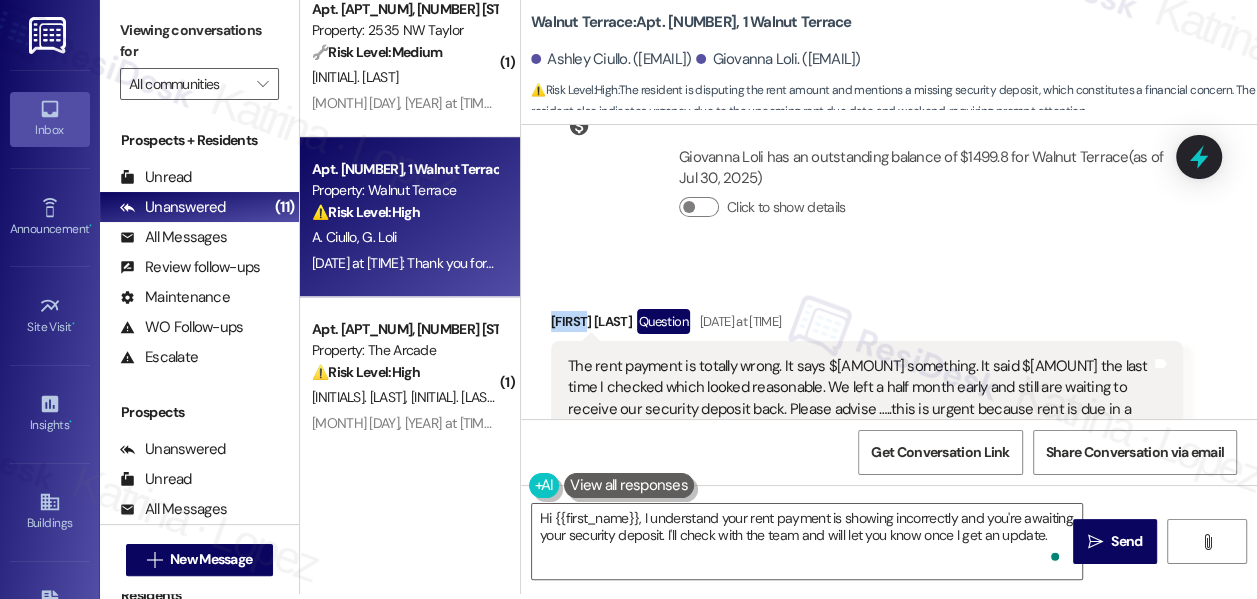 copy on "Ashley" 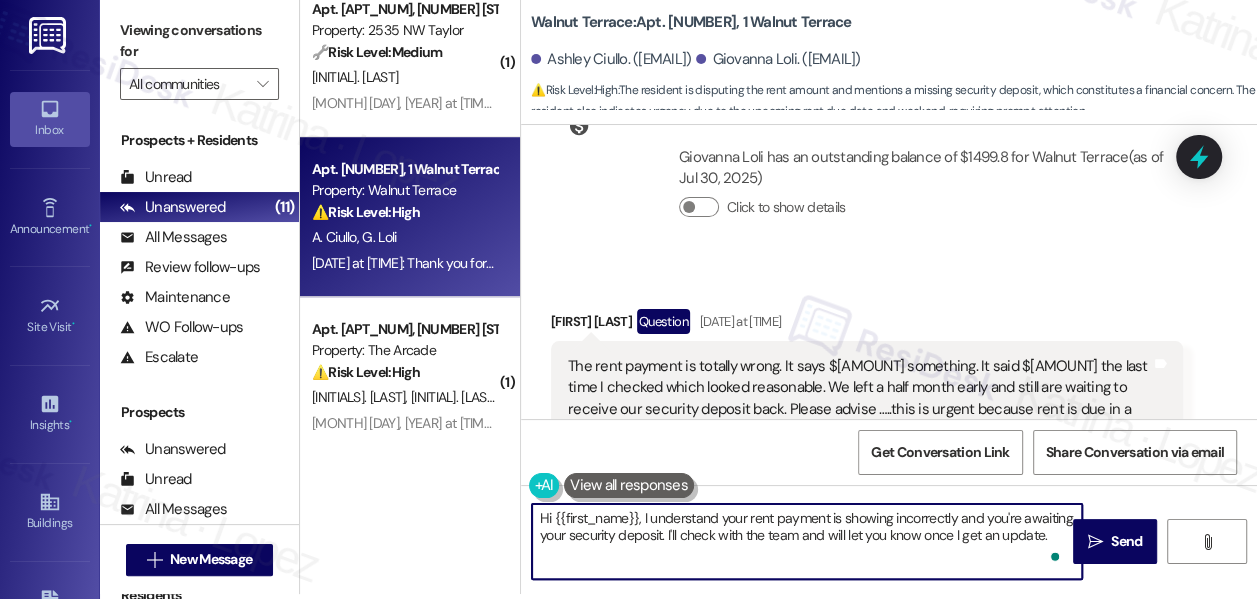 drag, startPoint x: 550, startPoint y: 519, endPoint x: 627, endPoint y: 503, distance: 78.64477 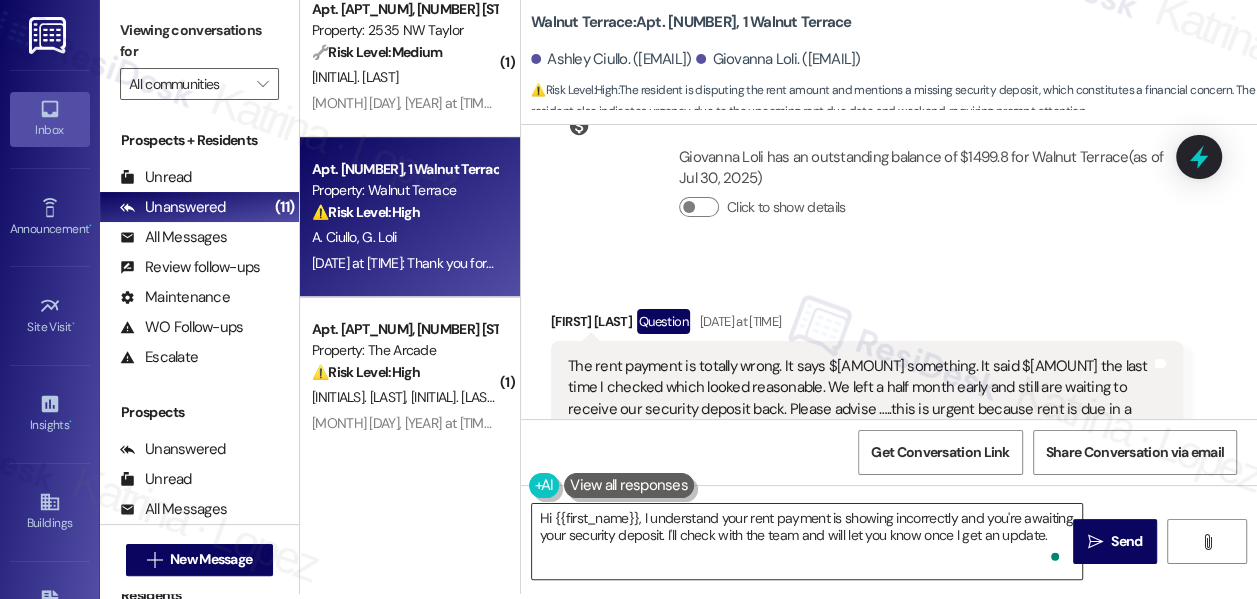 click on "Hi {{first_name}}, I understand your rent payment is showing incorrectly and you're awaiting your security deposit. I'll check with the team and will let you know once I get an update." at bounding box center [807, 541] 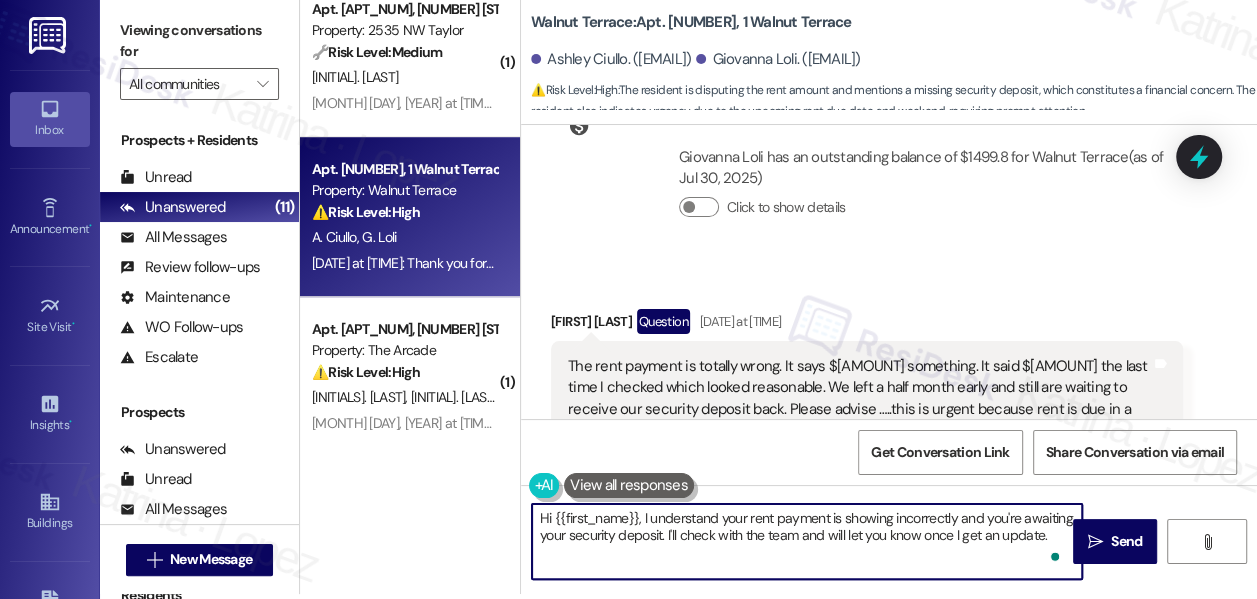 drag, startPoint x: 642, startPoint y: 506, endPoint x: 553, endPoint y: 515, distance: 89.453896 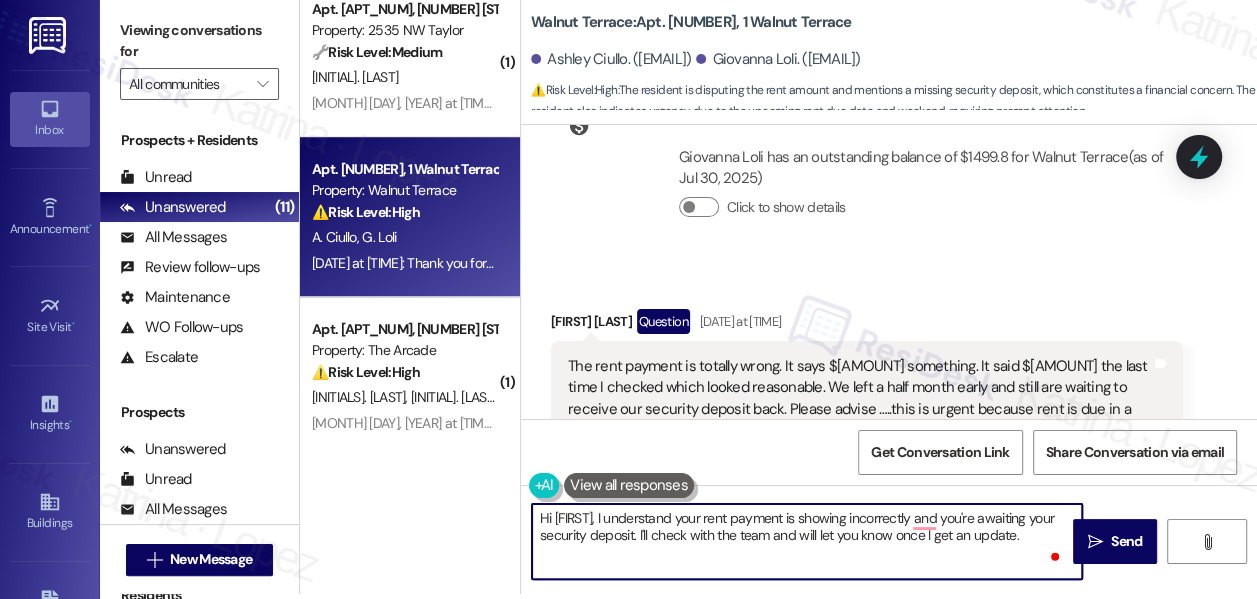 click on "Hi Ashley, I understand your rent payment is showing incorrectly and you're awaiting your security deposit. I'll check with the team and will let you know once I get an update." at bounding box center (807, 541) 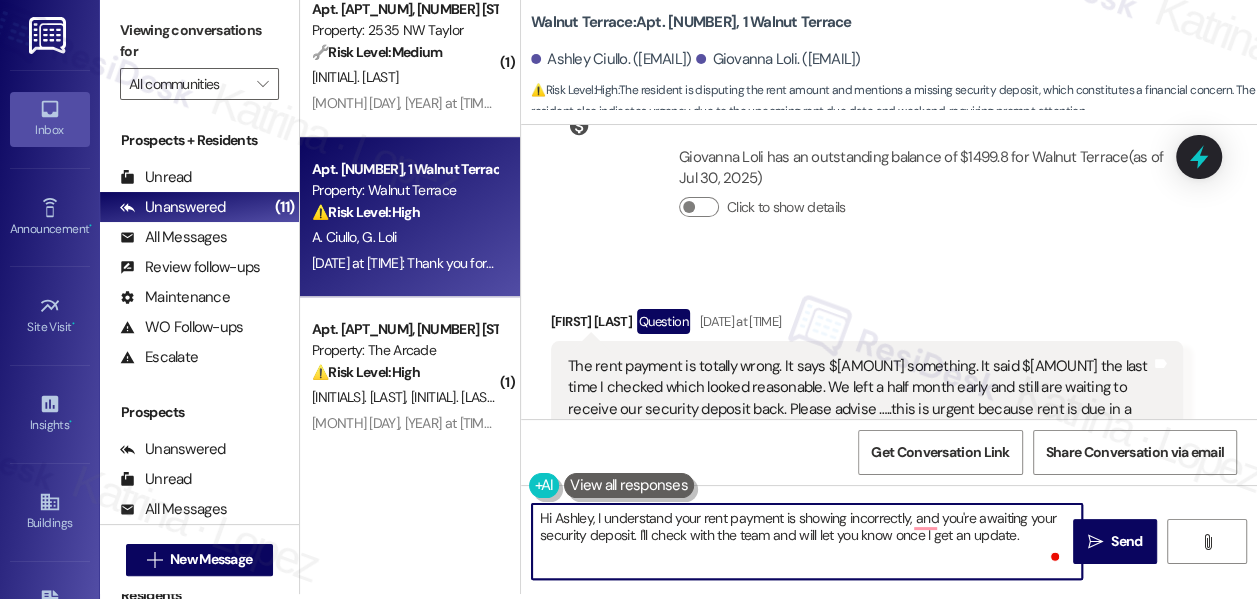 click on "Hi Ashley, I understand your rent payment is showing incorrectly, and you're awaiting your security deposit. I'll check with the team and will let you know once I get an update." at bounding box center (807, 541) 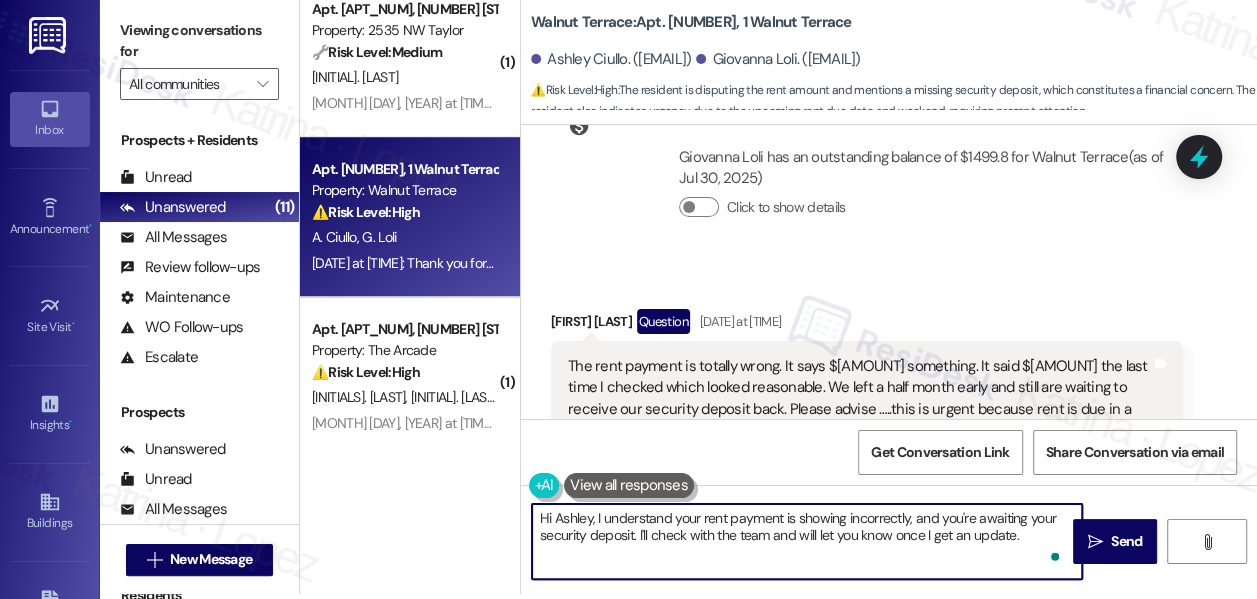 click on "Hi Ashley, I understand your rent payment is showing incorrectly, and you're awaiting your security deposit. I'll check with the team and will let you know once I get an update." at bounding box center [807, 541] 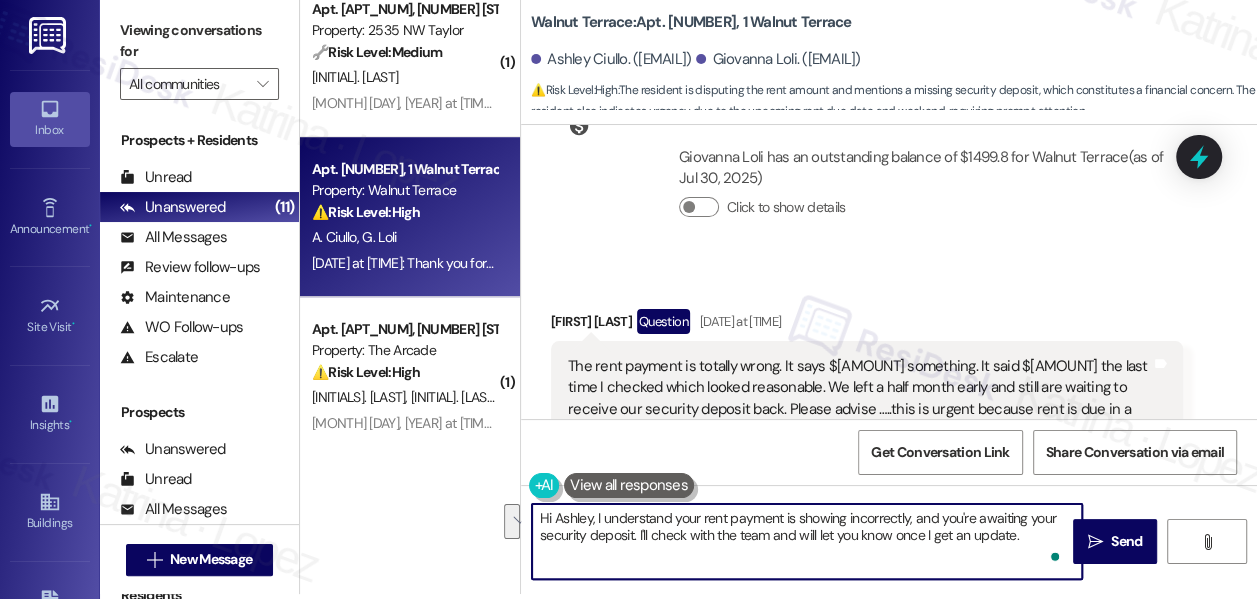 click on "Hi Ashley, I understand your rent payment is showing incorrectly, and you're awaiting your security deposit. I'll check with the team and will let you know once I get an update." at bounding box center [807, 541] 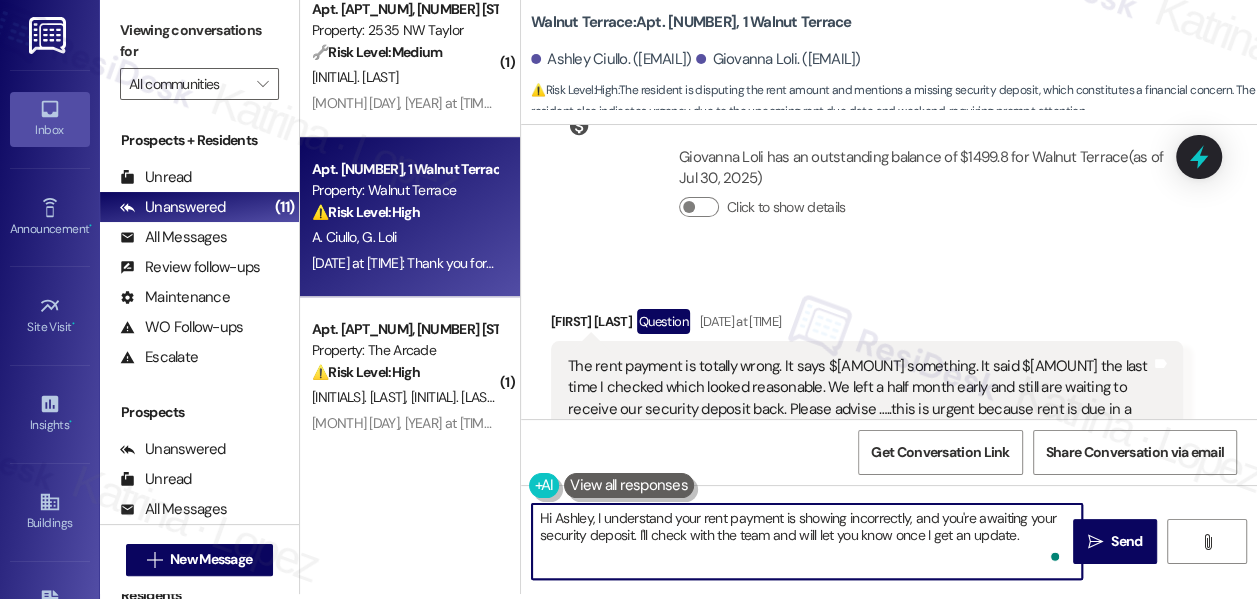 scroll, scrollTop: 11762, scrollLeft: 0, axis: vertical 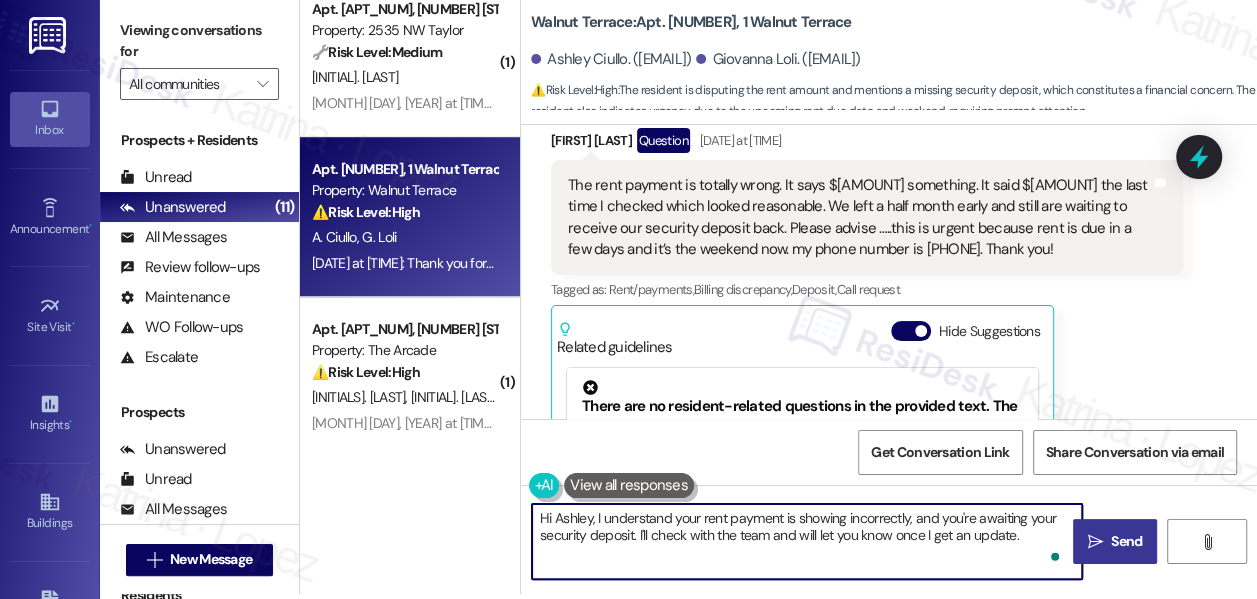 type on "Hi Ashley, I understand your rent payment is showing incorrectly, and you're awaiting your security deposit. I'll check with the team and will let you know once I get an update." 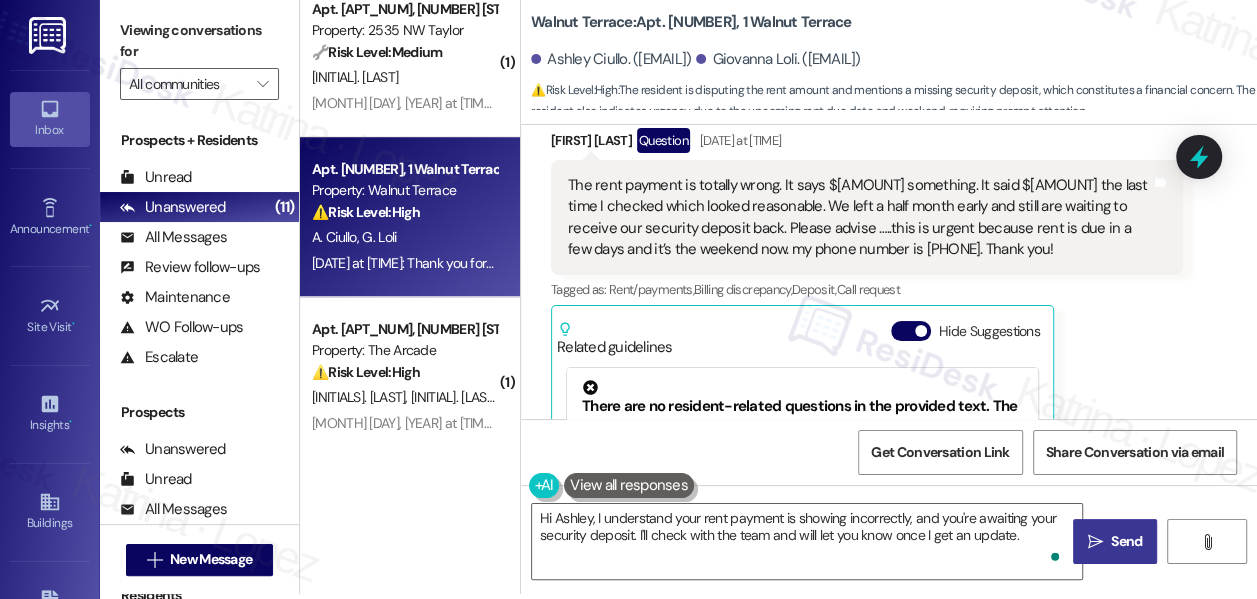click on " Send" at bounding box center [1115, 541] 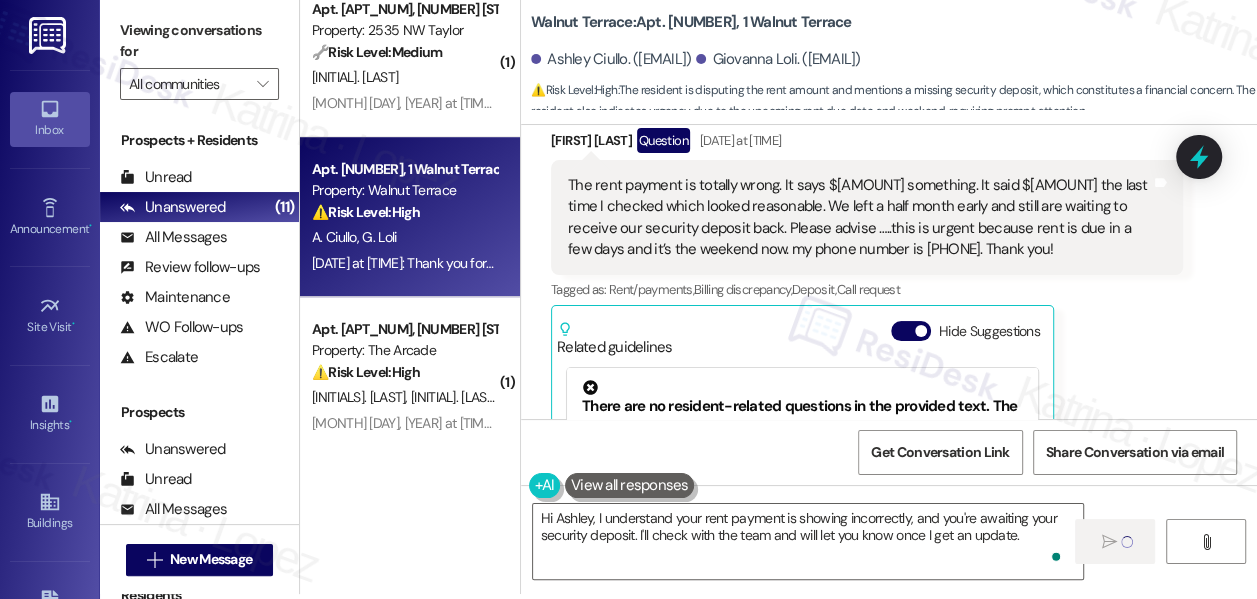 type 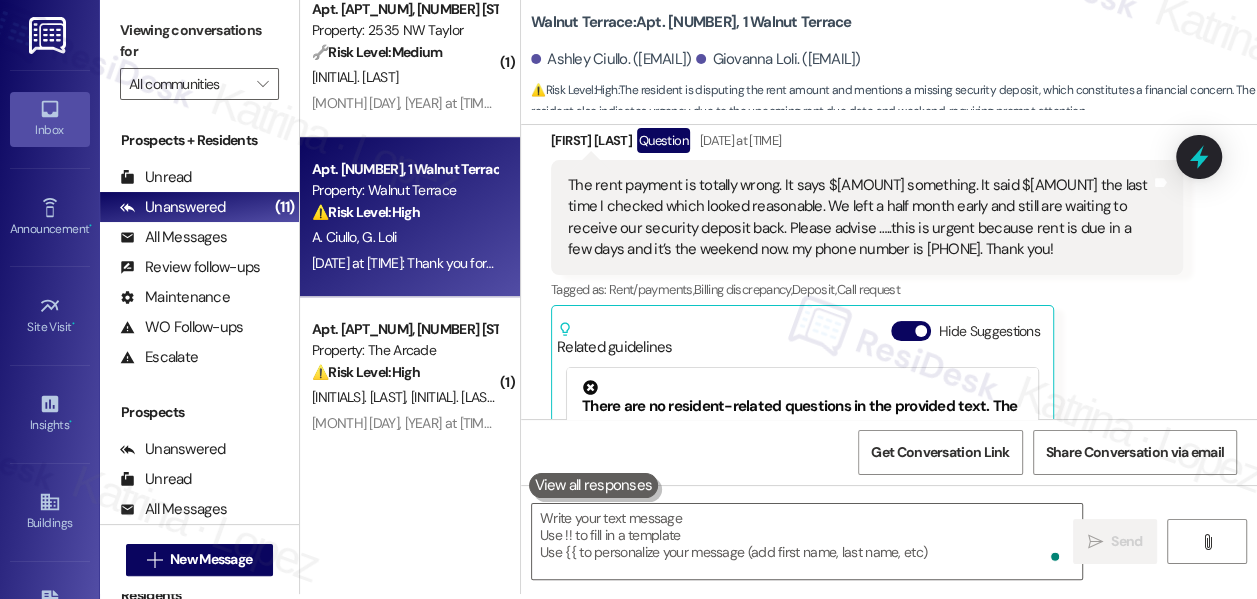 scroll, scrollTop: 11981, scrollLeft: 0, axis: vertical 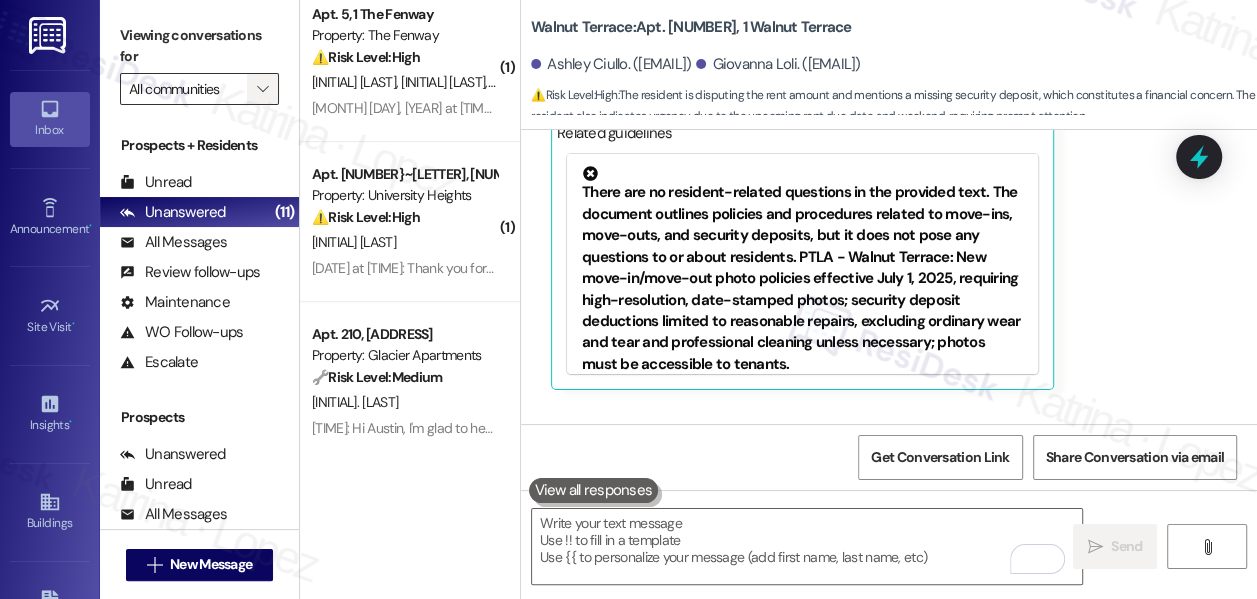 drag, startPoint x: 173, startPoint y: 40, endPoint x: 264, endPoint y: 103, distance: 110.67972 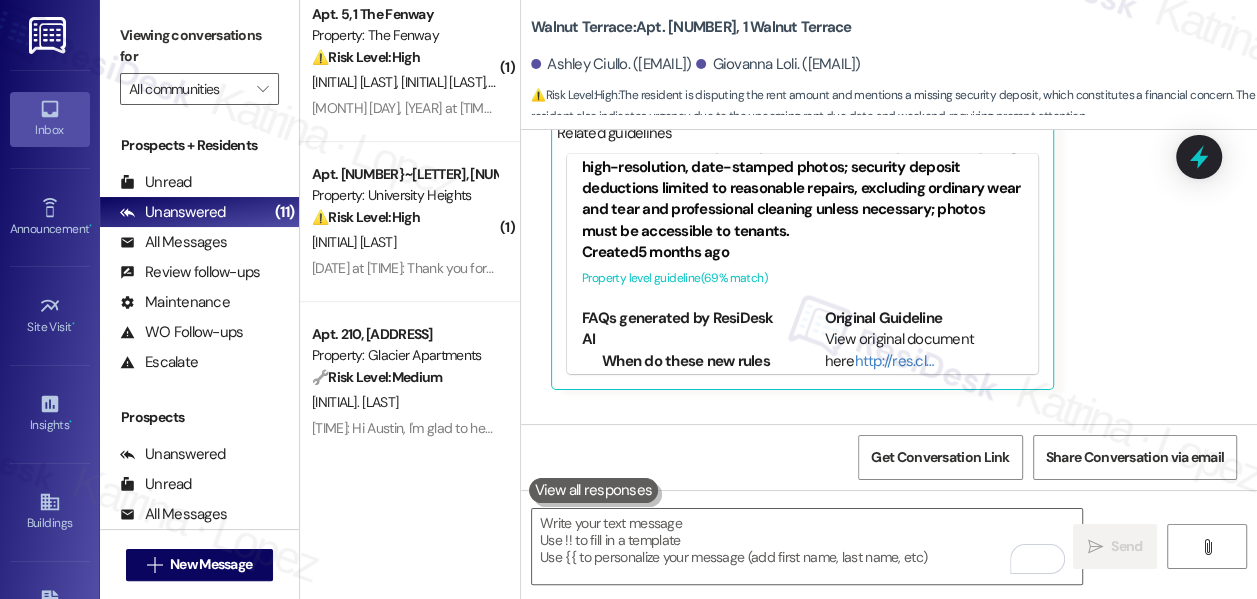 scroll, scrollTop: 209, scrollLeft: 0, axis: vertical 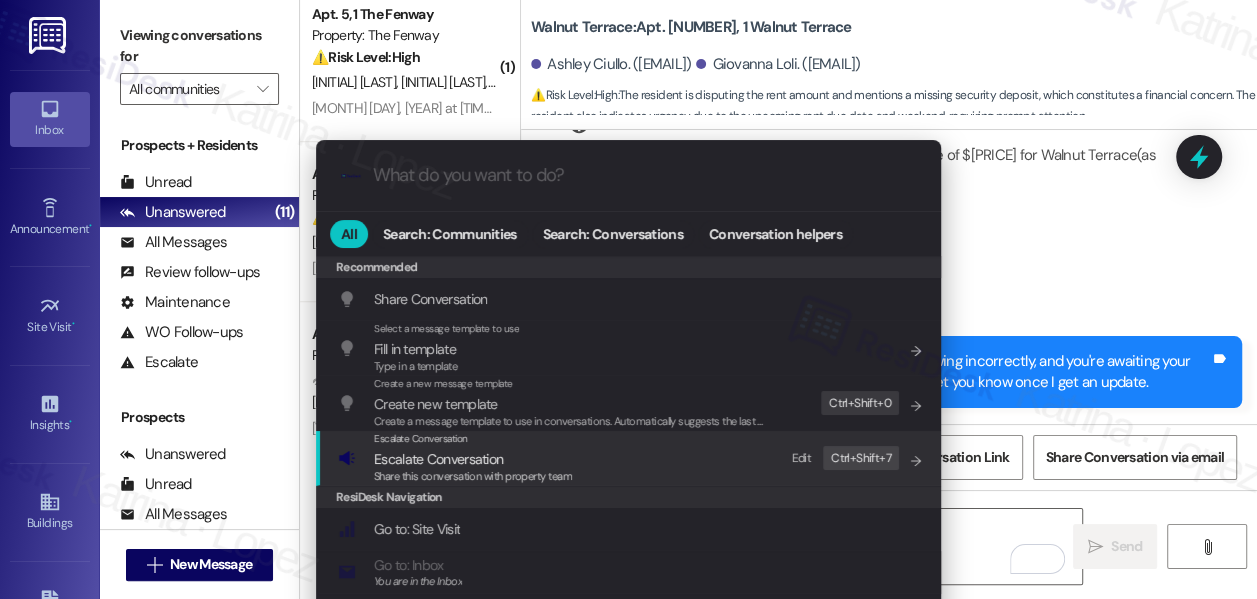 click on "Escalate Conversation" at bounding box center [473, 459] 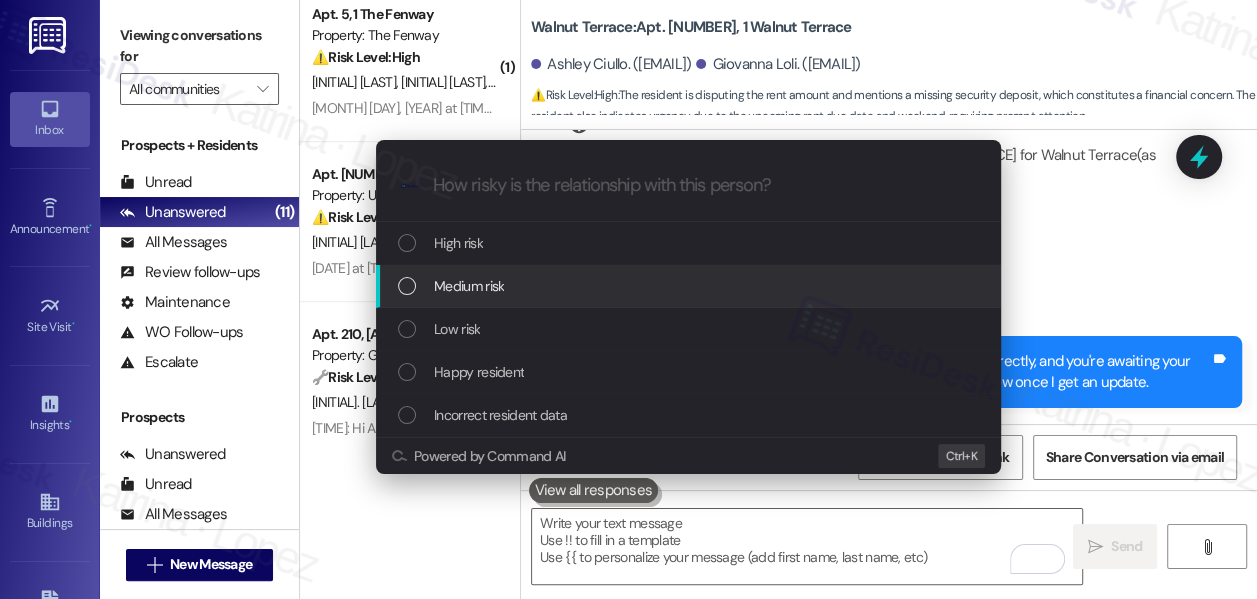 click on "Medium risk" at bounding box center (688, 286) 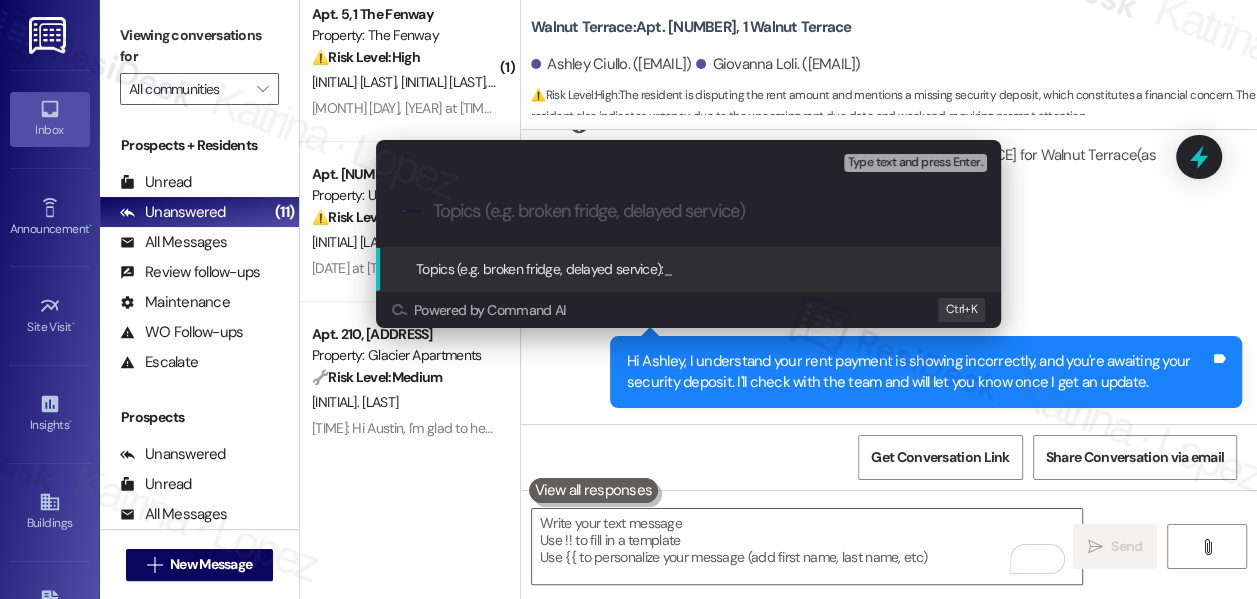 paste on "Urgent Resident Concern: Incorrect Rent Charge & Pending Security Deposit" 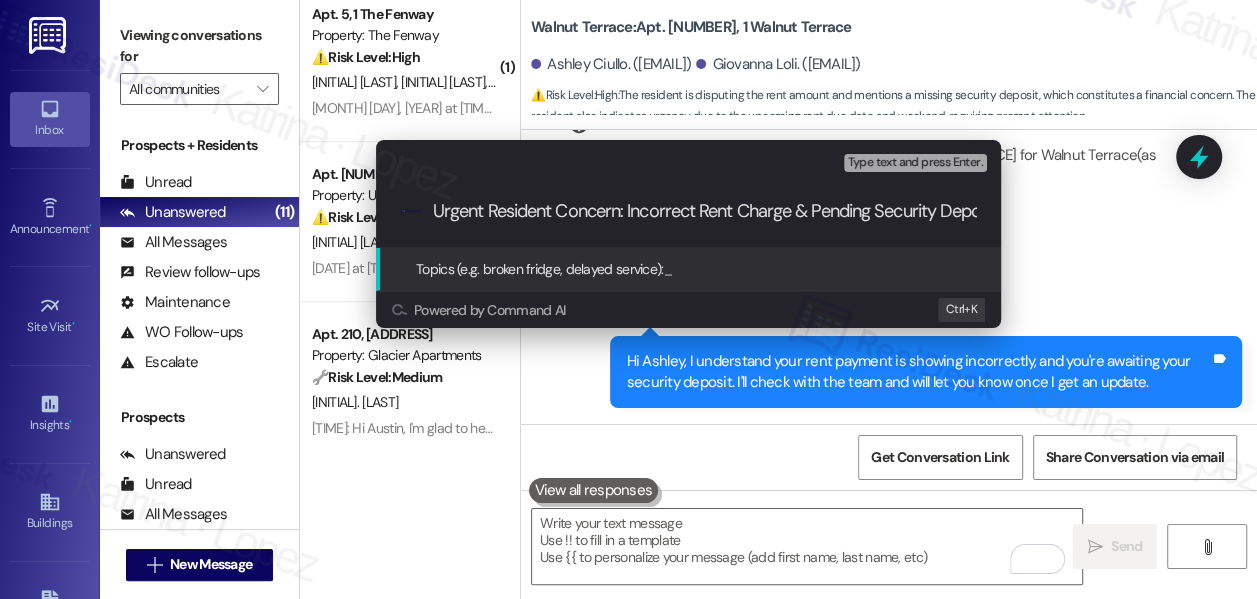 scroll, scrollTop: 0, scrollLeft: 46, axis: horizontal 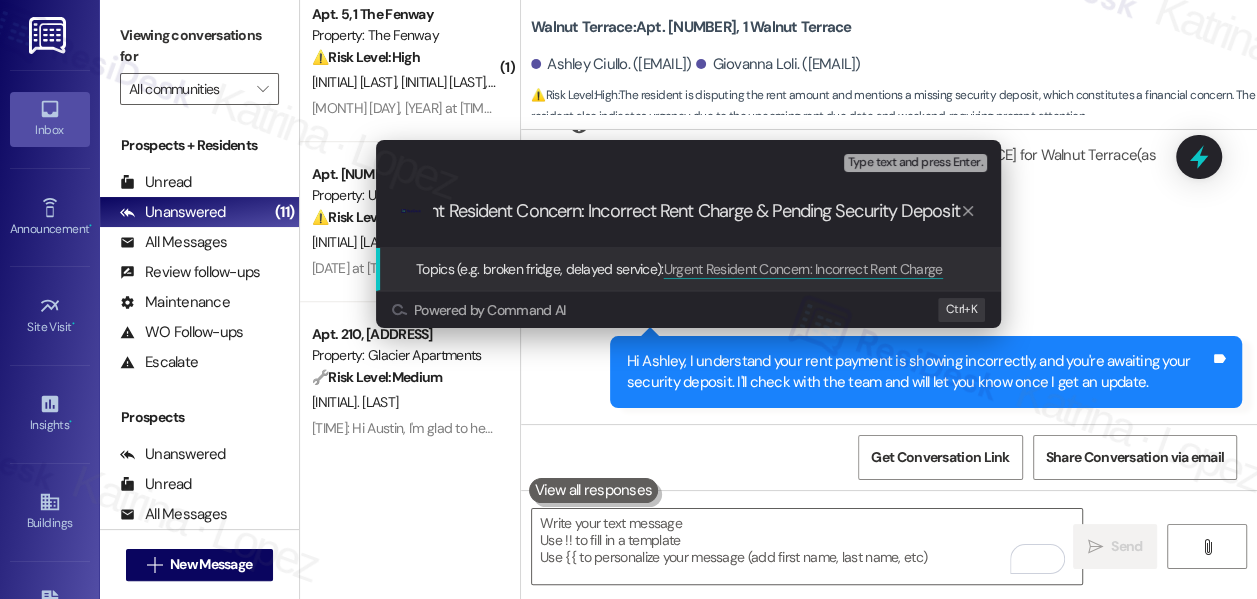 click on ".cls-1{fill:#0a055f;}.cls-2{fill:#0cc4c4;} resideskLogoBlueOrange Urgent Resident Concern: Incorrect Rent Charge & Pending Security Deposit" at bounding box center (688, 211) 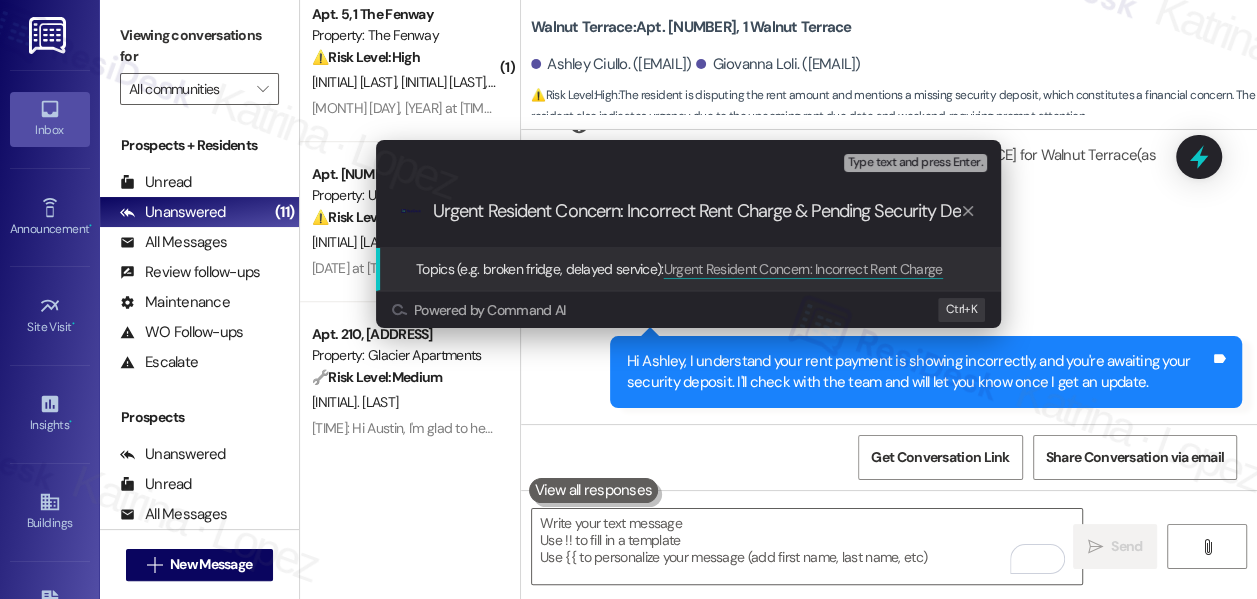 click on "Urgent Resident Concern: Incorrect Rent Charge & Pending Security Deposit" at bounding box center [696, 211] 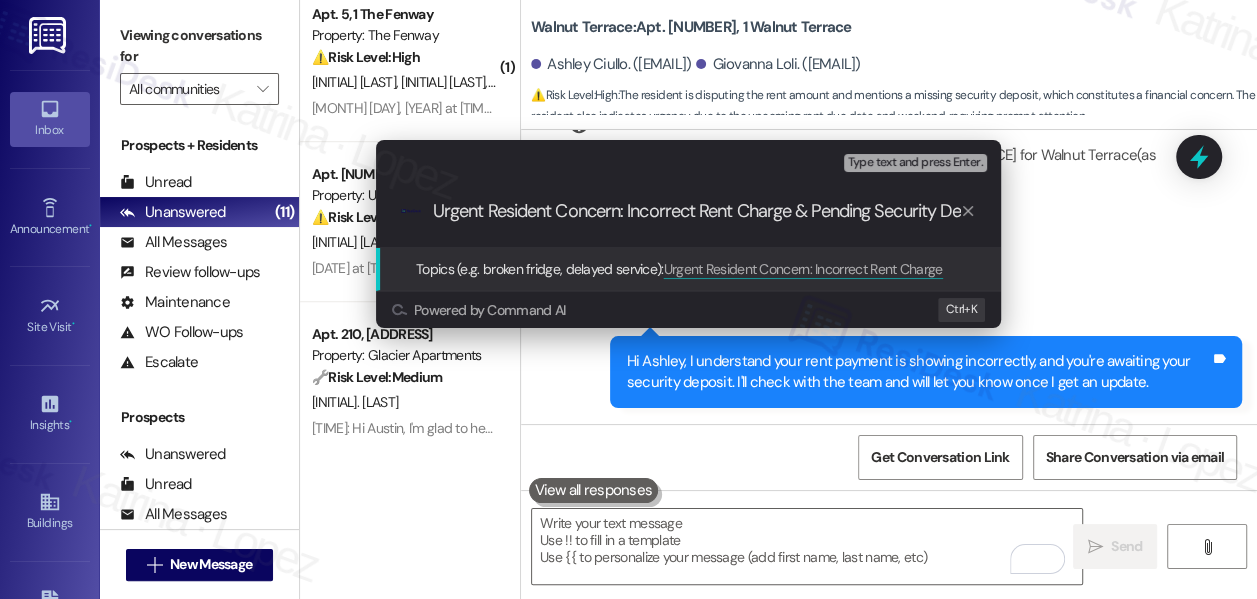 click on "Urgent Resident Concern: Incorrect Rent Charge & Pending Security Deposit" at bounding box center (696, 211) 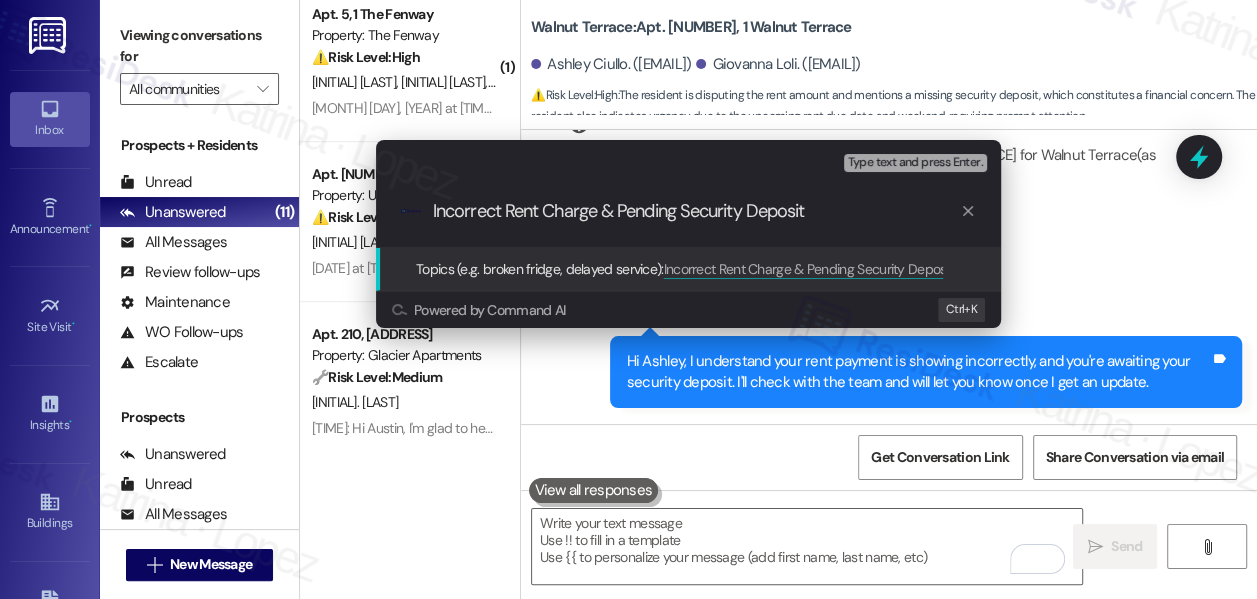 click on "Incorrect Rent Charge & Pending Security Deposit" at bounding box center [696, 211] 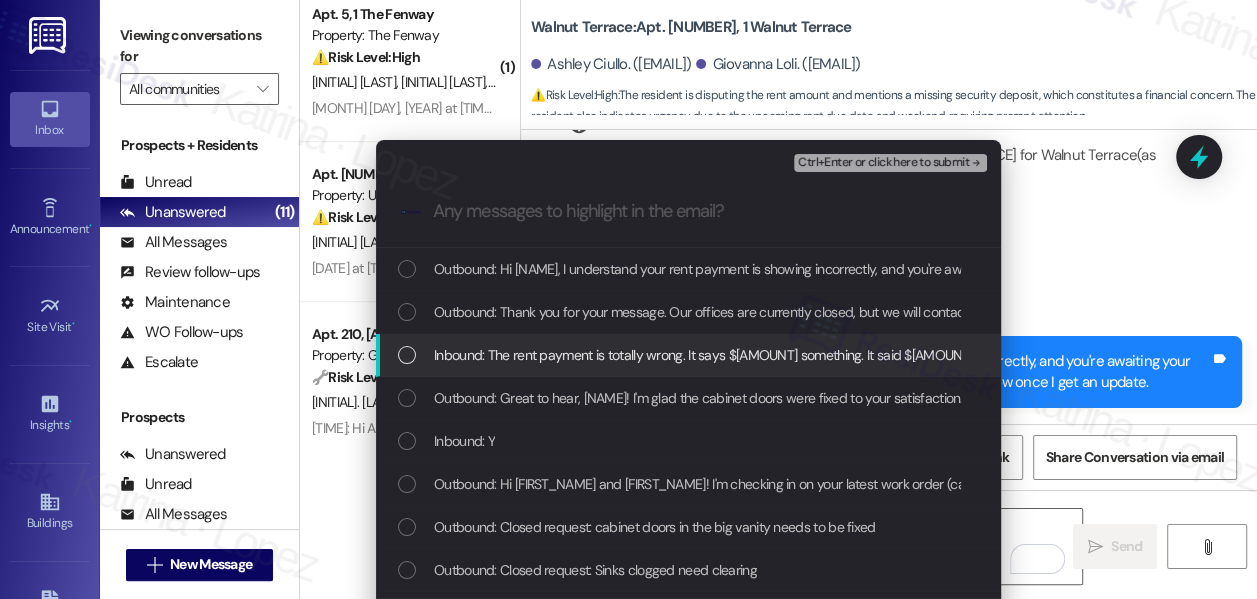 click on "Inbound: The rent payment is totally wrong. It says $2800 something. It said $1499 the last time I checked which looked reasonable. We left a half month early and still are waiting to receive our security deposit back. Please advise …..this is urgent because rent is due in a few days and it’s the weekend now. my phone number is 925-765-9406. Thank you!" at bounding box center [1469, 355] 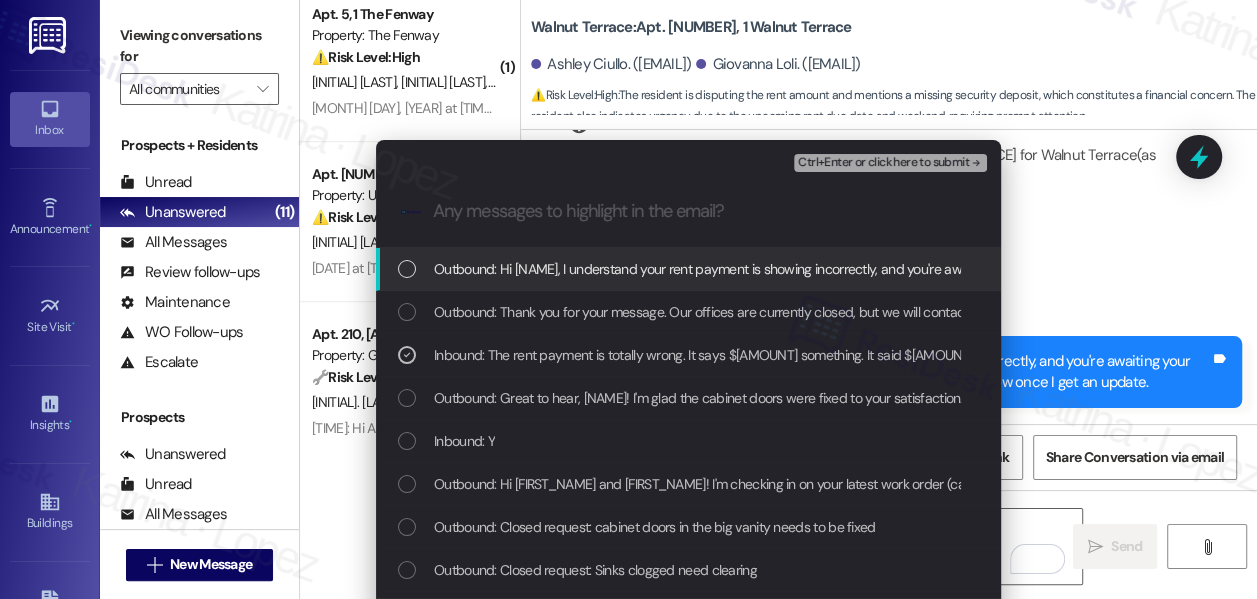 click on "Ctrl+Enter or click here to submit" at bounding box center [883, 163] 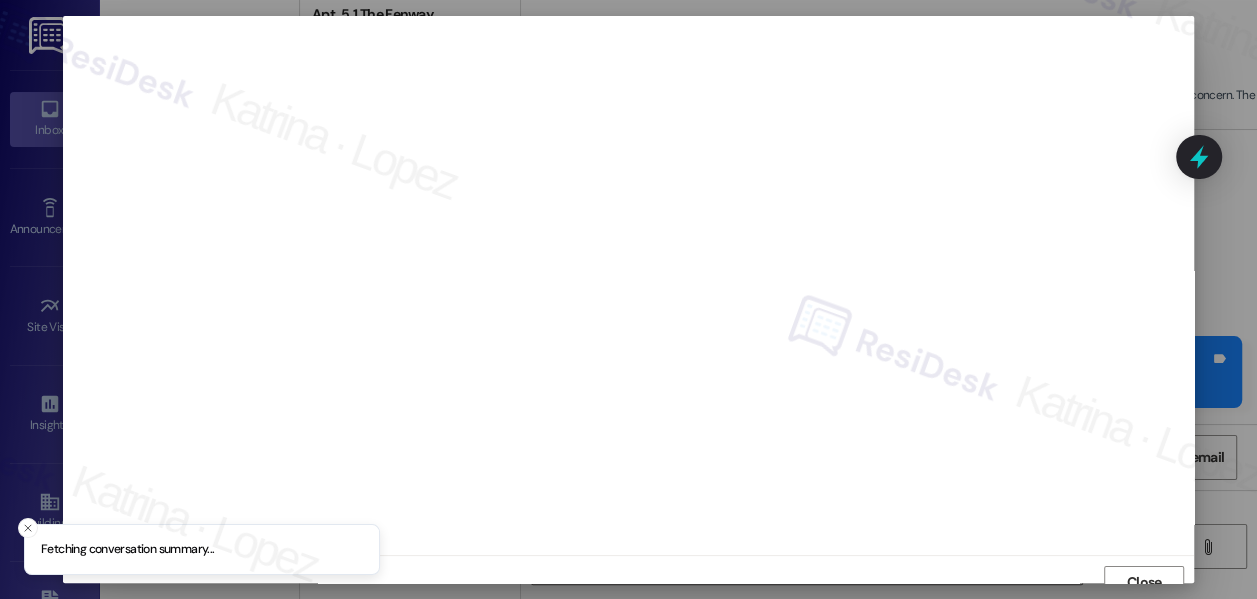 scroll, scrollTop: 14, scrollLeft: 0, axis: vertical 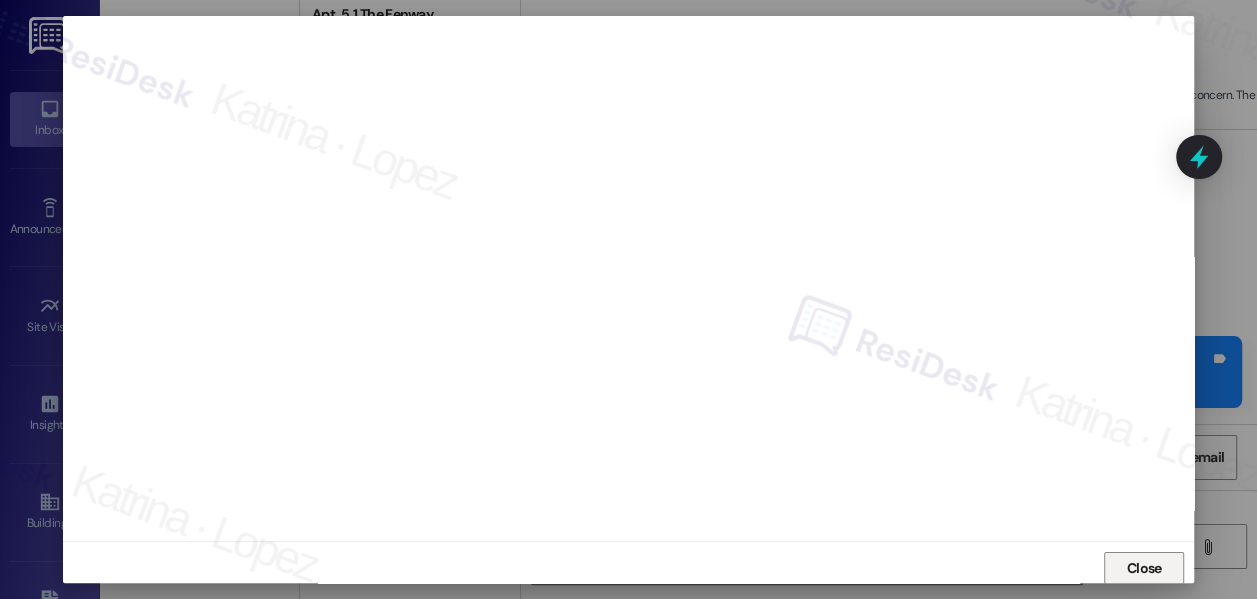 click on "Close" at bounding box center (1144, 568) 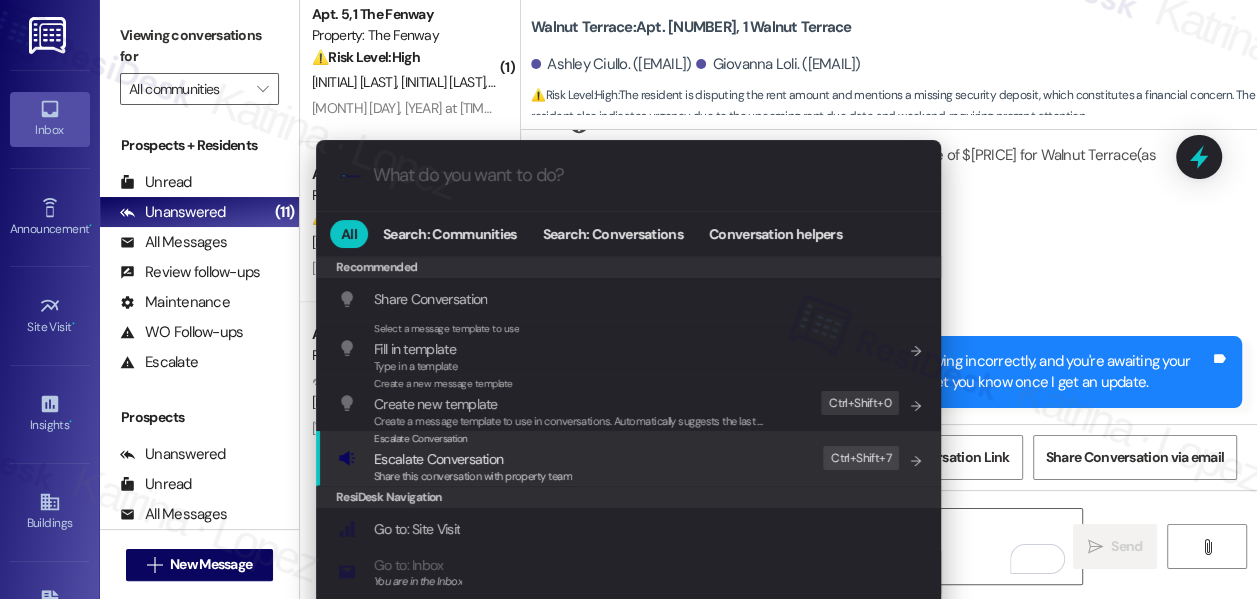 click on "Escalate Conversation Escalate Conversation Share this conversation with property team Edit Ctrl+ Shift+ 7" at bounding box center (630, 458) 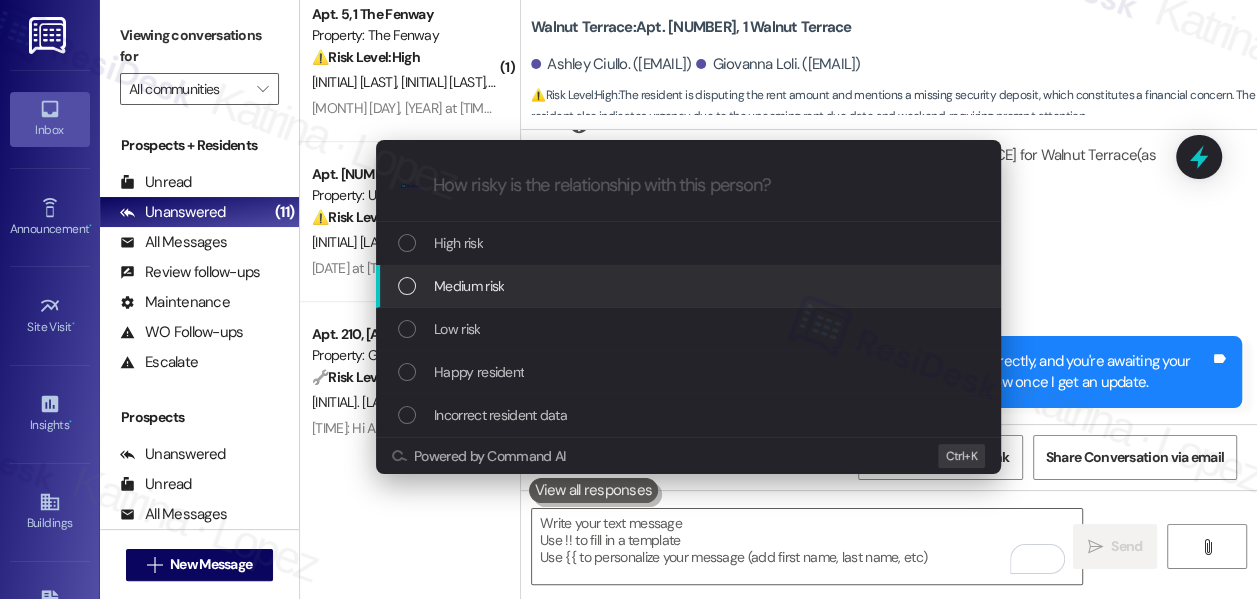 click on "Medium risk" at bounding box center [469, 286] 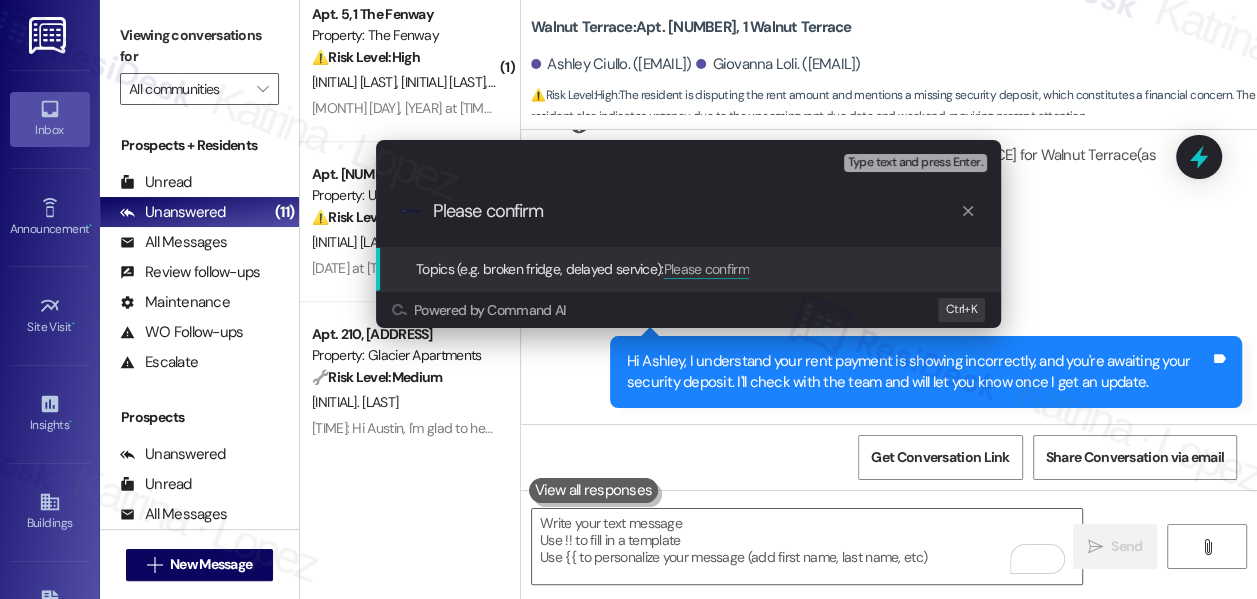 paste on "Urgent Resident Concern: Incorrect Rent Charge & Pending Security Deposit" 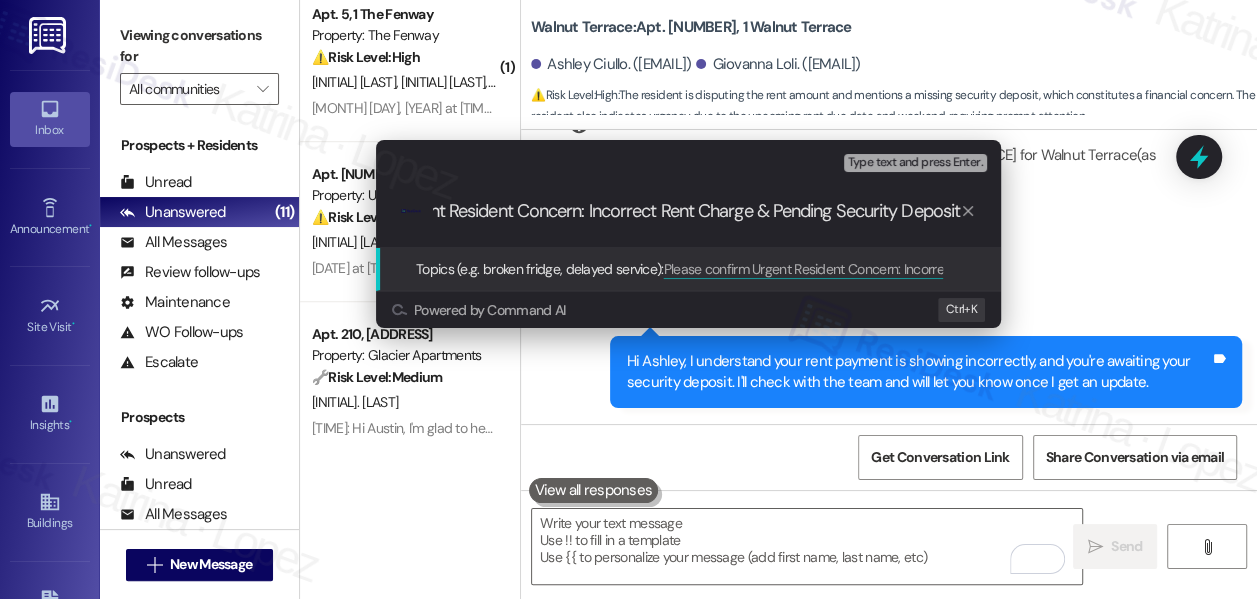 scroll, scrollTop: 0, scrollLeft: 0, axis: both 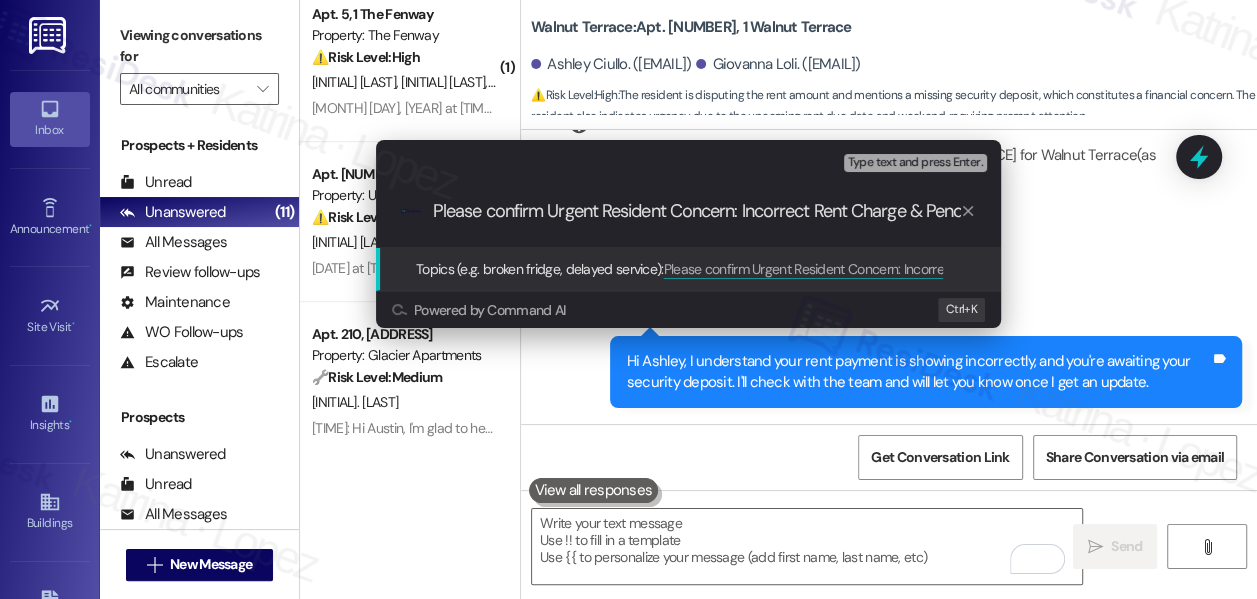 drag, startPoint x: 658, startPoint y: 207, endPoint x: 549, endPoint y: 205, distance: 109.01835 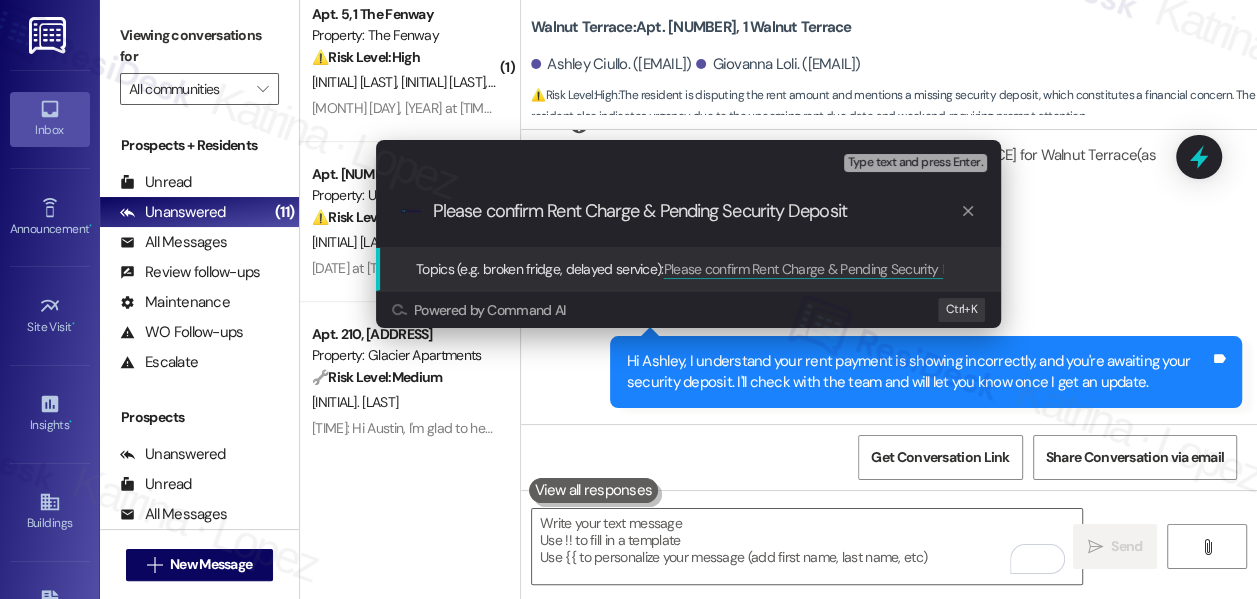 click on "Please confirm Rent Charge & Pending Security Deposit" at bounding box center (696, 211) 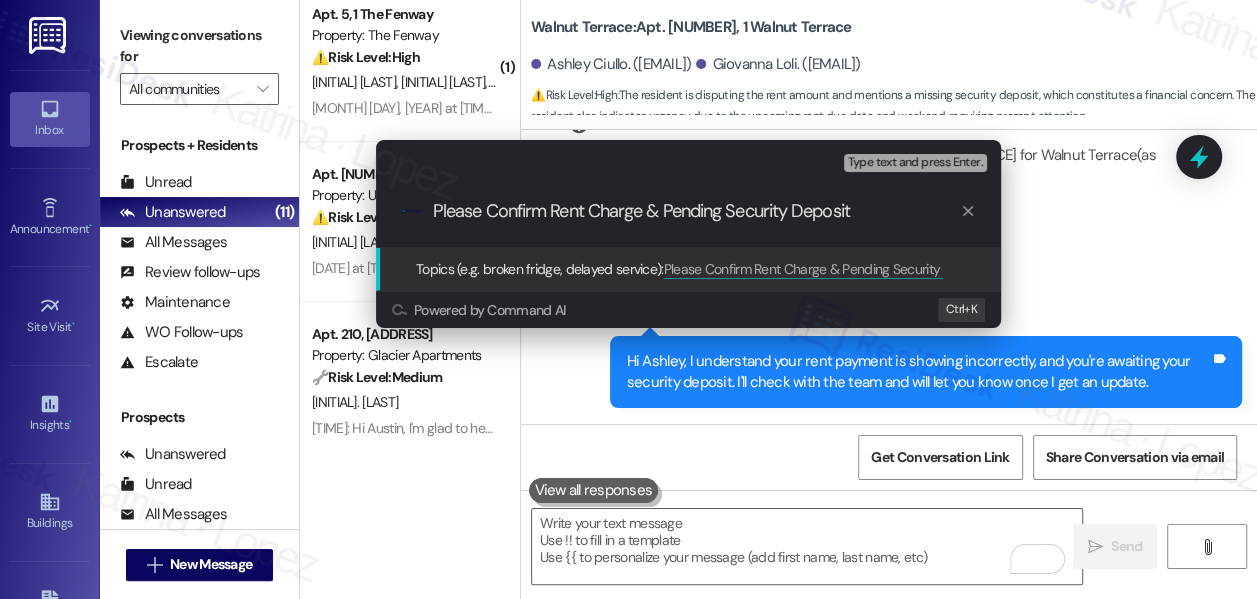 type 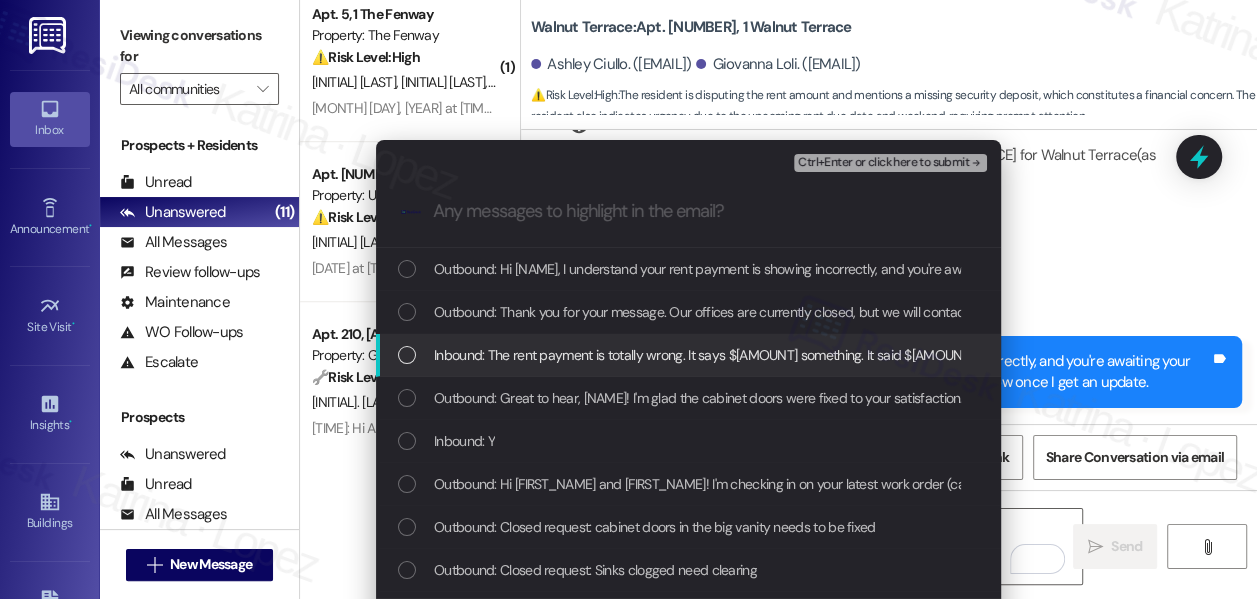 click on "Inbound: The rent payment is totally wrong. It says $2800 something. It said $1499 the last time I checked which looked reasonable. We left a half month early and still are waiting to receive our security deposit back. Please advise …..this is urgent because rent is due in a few days and it’s the weekend now. my phone number is 925-765-9406. Thank you!" at bounding box center (1469, 355) 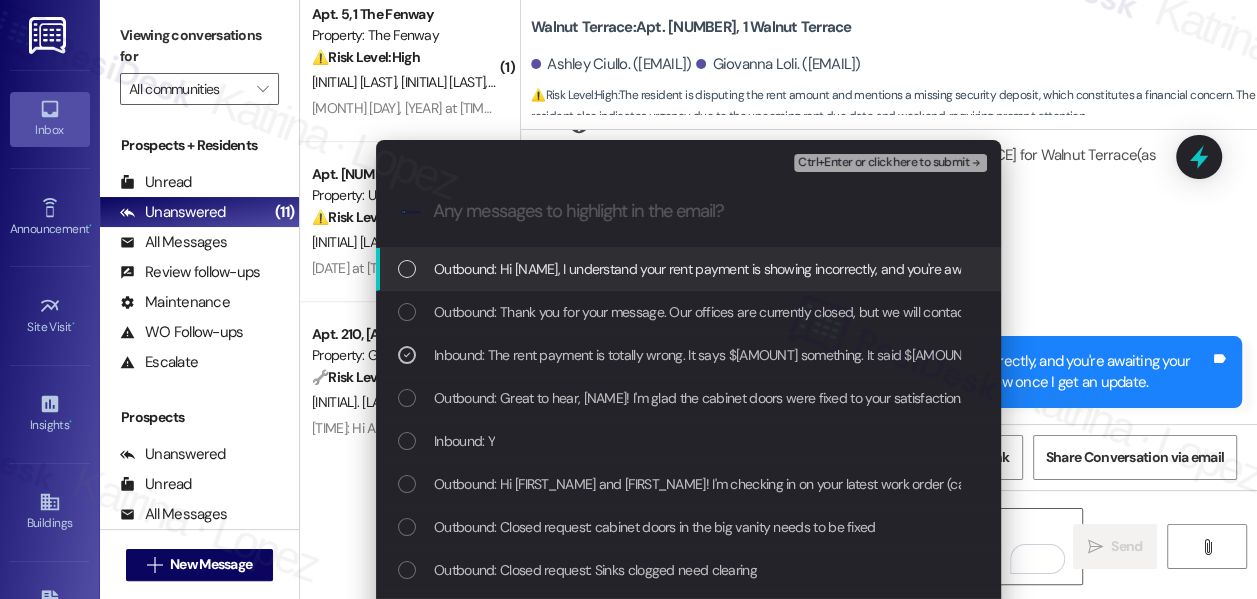 click on "Ctrl+Enter or click here to submit" at bounding box center [883, 163] 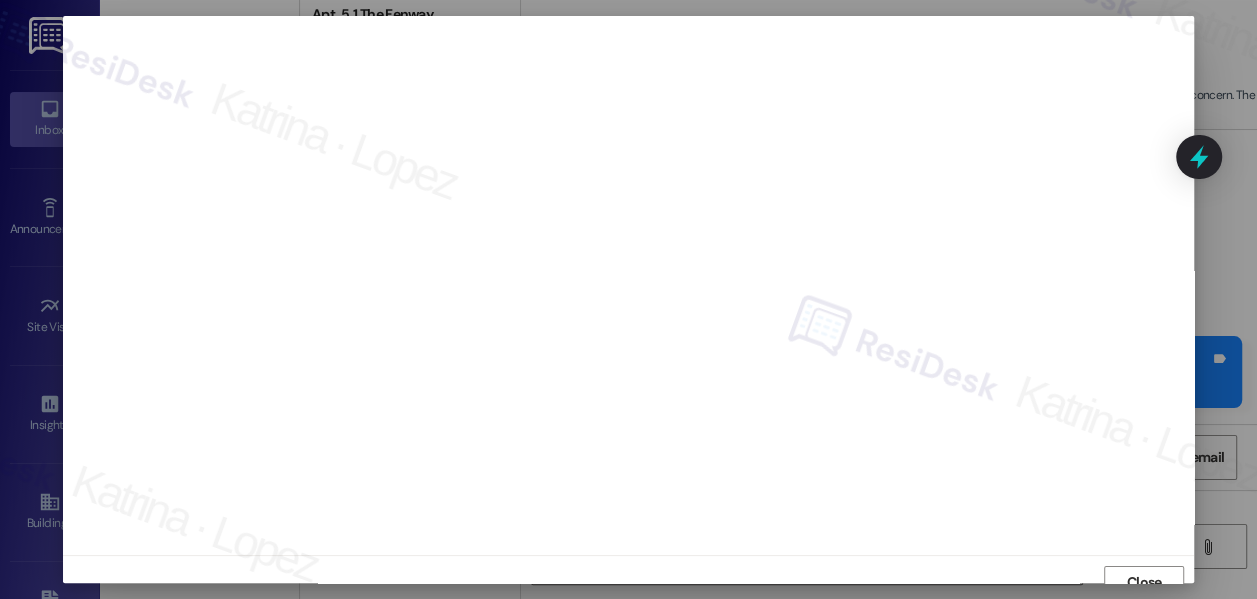 scroll, scrollTop: 14, scrollLeft: 0, axis: vertical 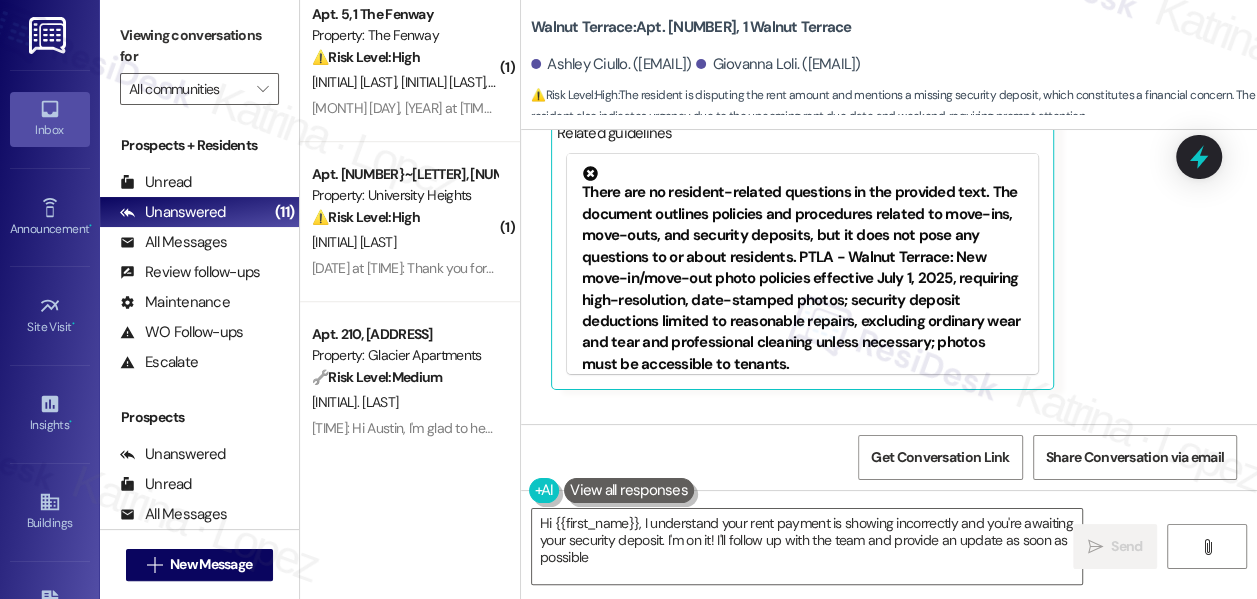 type on "Hi {{first_name}}, I understand your rent payment is showing incorrectly and you're awaiting your security deposit. I'm on it! I'll follow up with the team and provide an update as soon as possible." 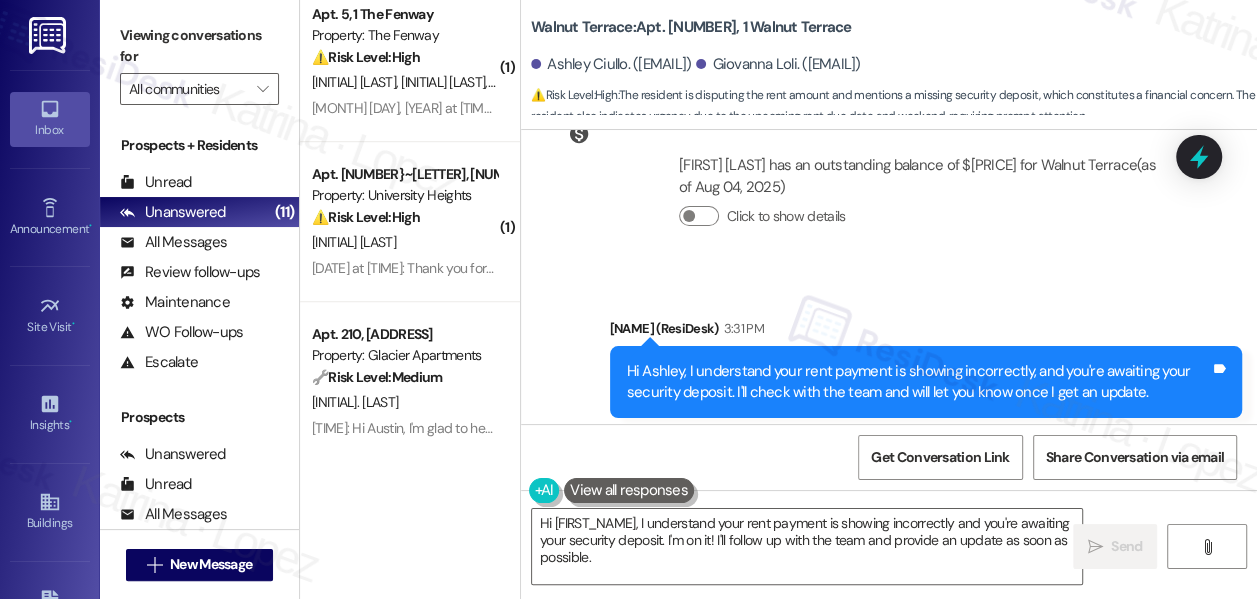 scroll, scrollTop: 12589, scrollLeft: 0, axis: vertical 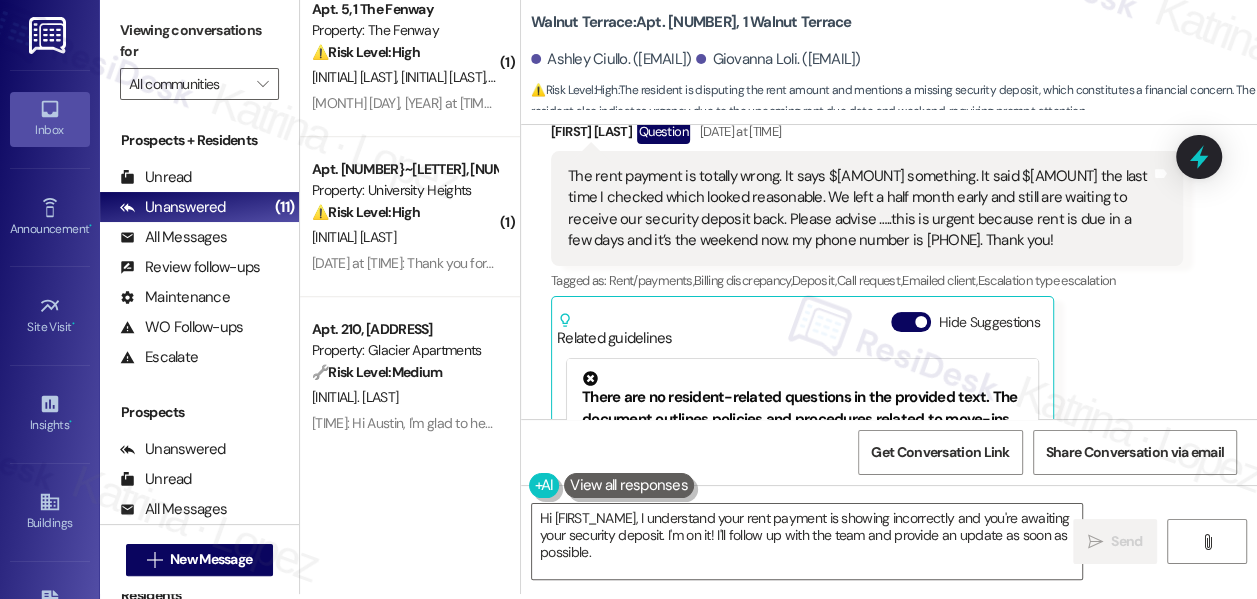 click on "Related guidelines Hide Suggestions" at bounding box center [802, 325] 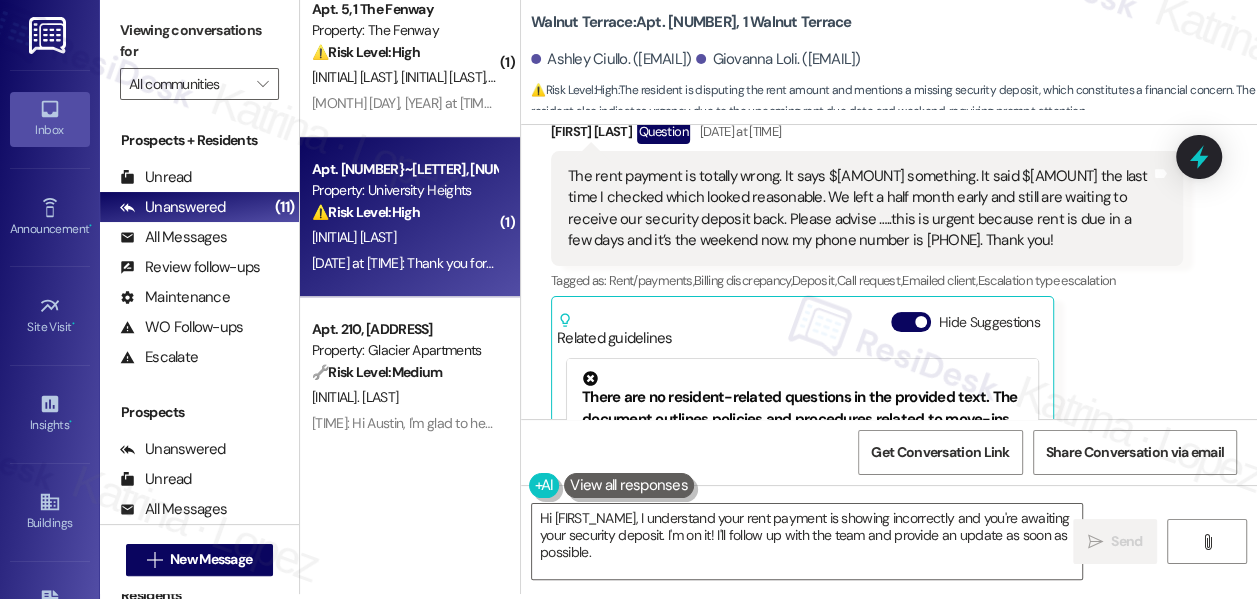 click on "K. Karel" at bounding box center (404, 237) 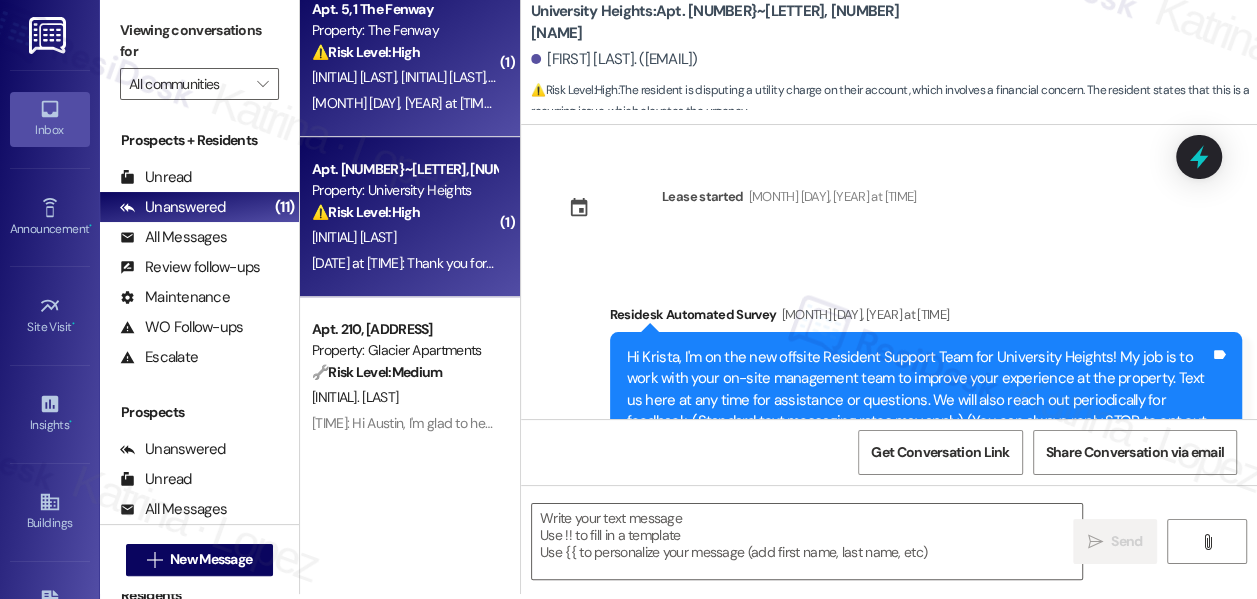 scroll, scrollTop: 0, scrollLeft: 0, axis: both 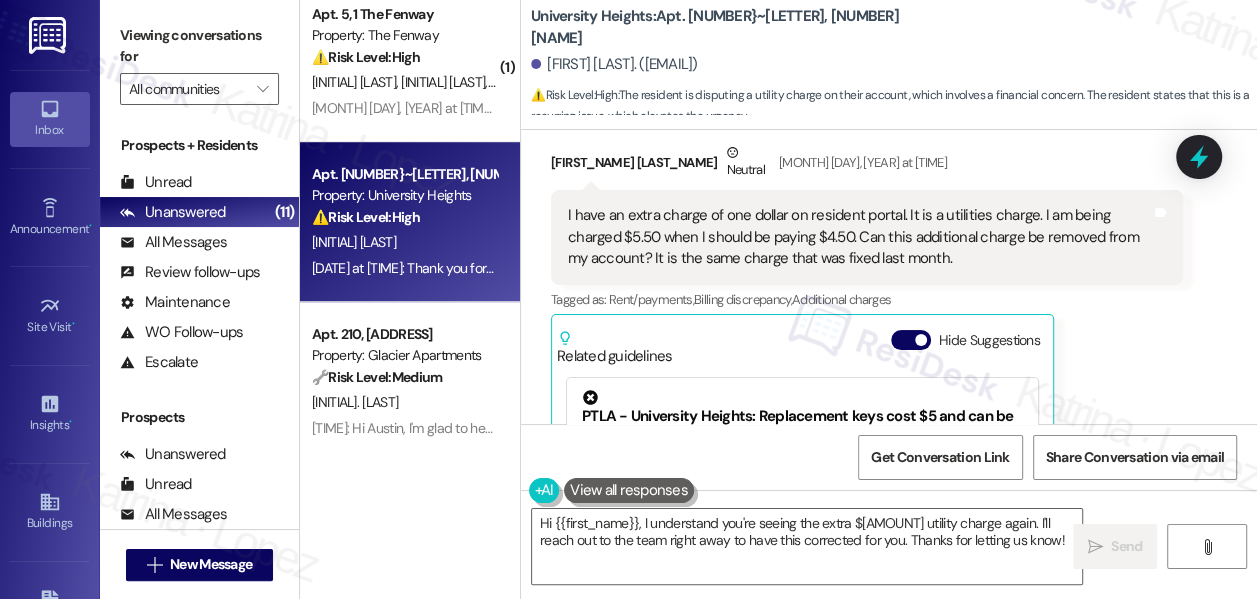 click on "I have an extra charge of one dollar on resident portal. It is a utilities charge. I am being charged $5.50 when I should be paying $4.50. Can this additional charge be removed from my account? It is the same charge that was fixed last month." at bounding box center [859, 237] 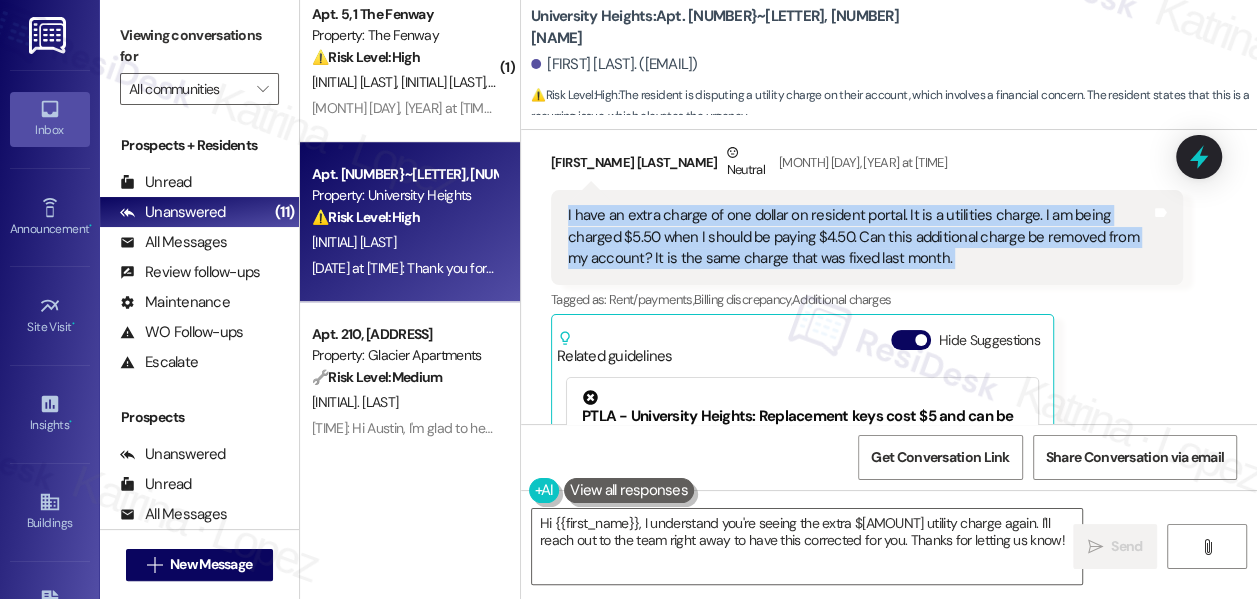 click on "I have an extra charge of one dollar on resident portal. It is a utilities charge. I am being charged $5.50 when I should be paying $4.50. Can this additional charge be removed from my account? It is the same charge that was fixed last month." at bounding box center [859, 237] 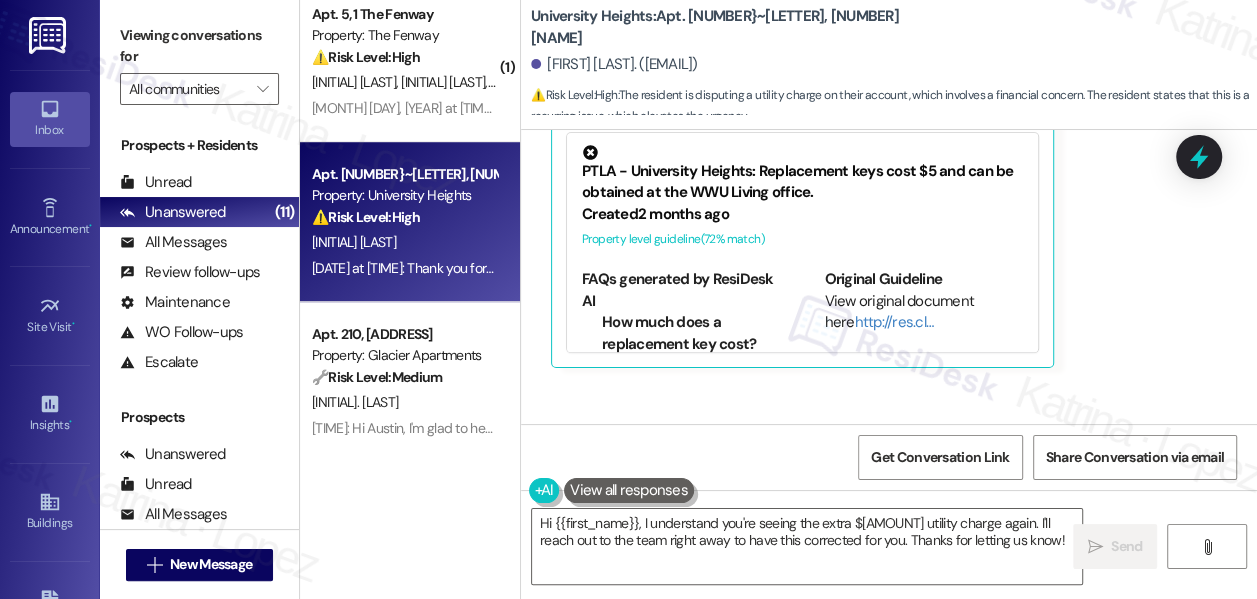 scroll, scrollTop: 7191, scrollLeft: 0, axis: vertical 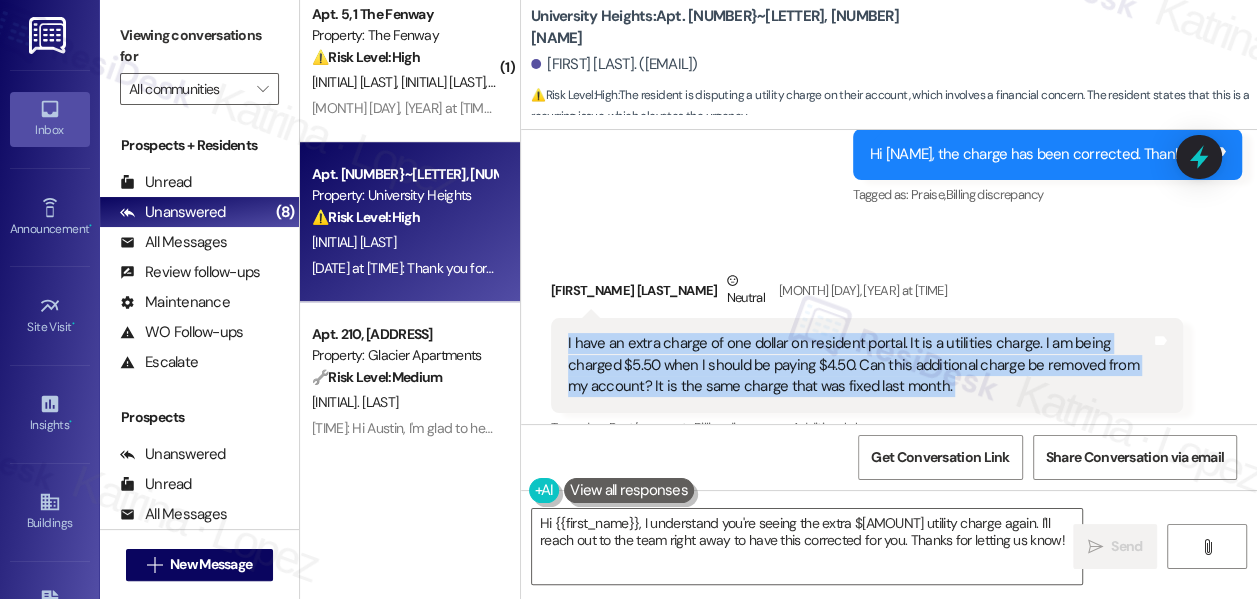 click on "I have an extra charge of one dollar on resident portal. It is a utilities charge. I am being charged $5.50 when I should be paying $4.50. Can this additional charge be removed from my account? It is the same charge that was fixed last month." at bounding box center (859, 365) 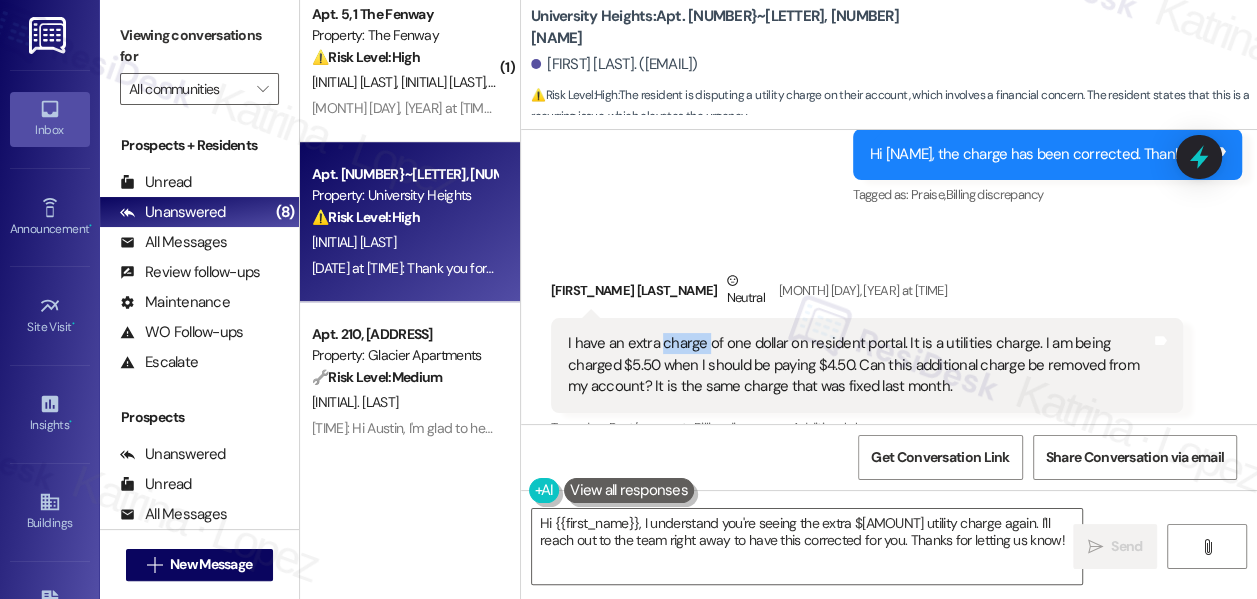 click on "I have an extra charge of one dollar on resident portal. It is a utilities charge. I am being charged $5.50 when I should be paying $4.50. Can this additional charge be removed from my account? It is the same charge that was fixed last month." at bounding box center (859, 365) 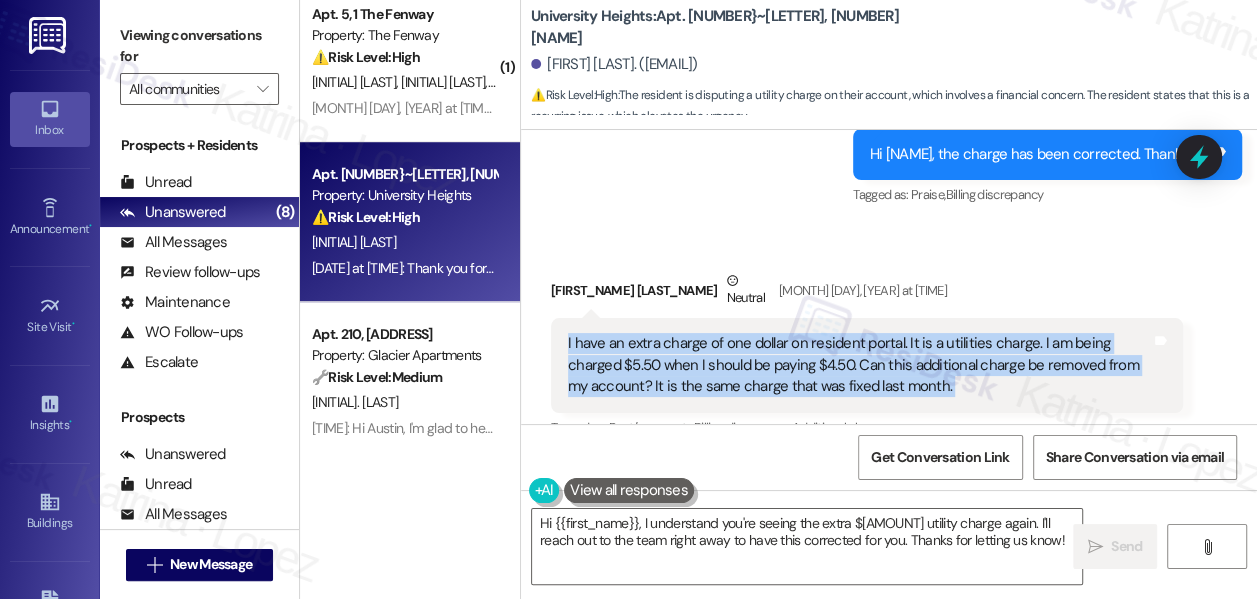 click on "I have an extra charge of one dollar on resident portal. It is a utilities charge. I am being charged $5.50 when I should be paying $4.50. Can this additional charge be removed from my account? It is the same charge that was fixed last month." at bounding box center (859, 365) 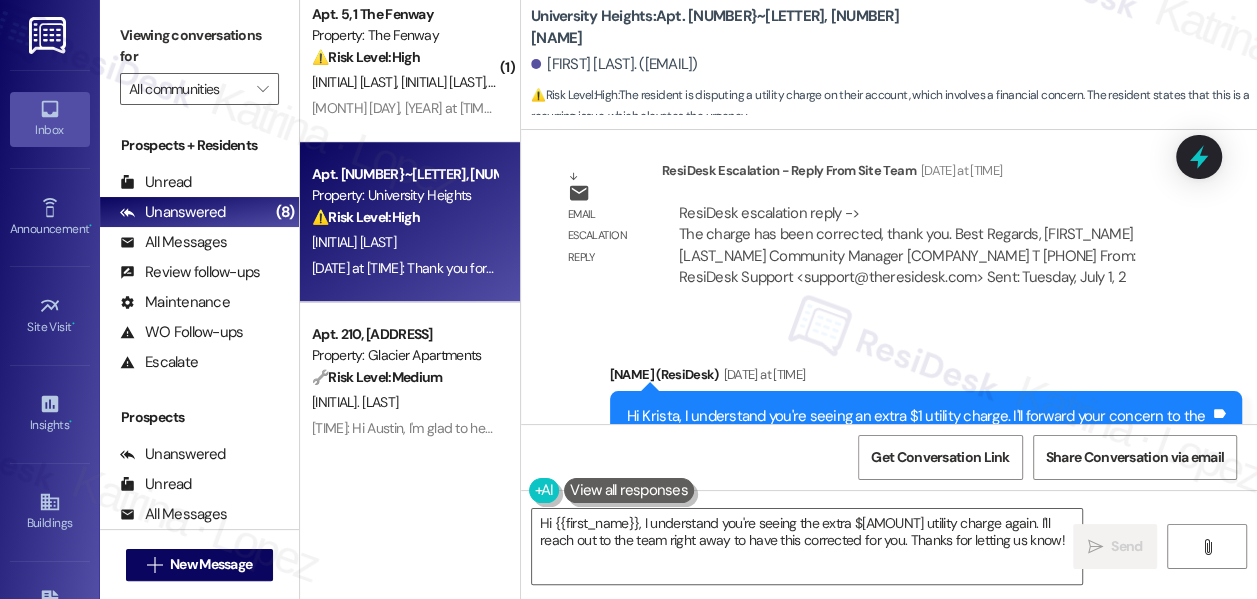 scroll, scrollTop: 5827, scrollLeft: 0, axis: vertical 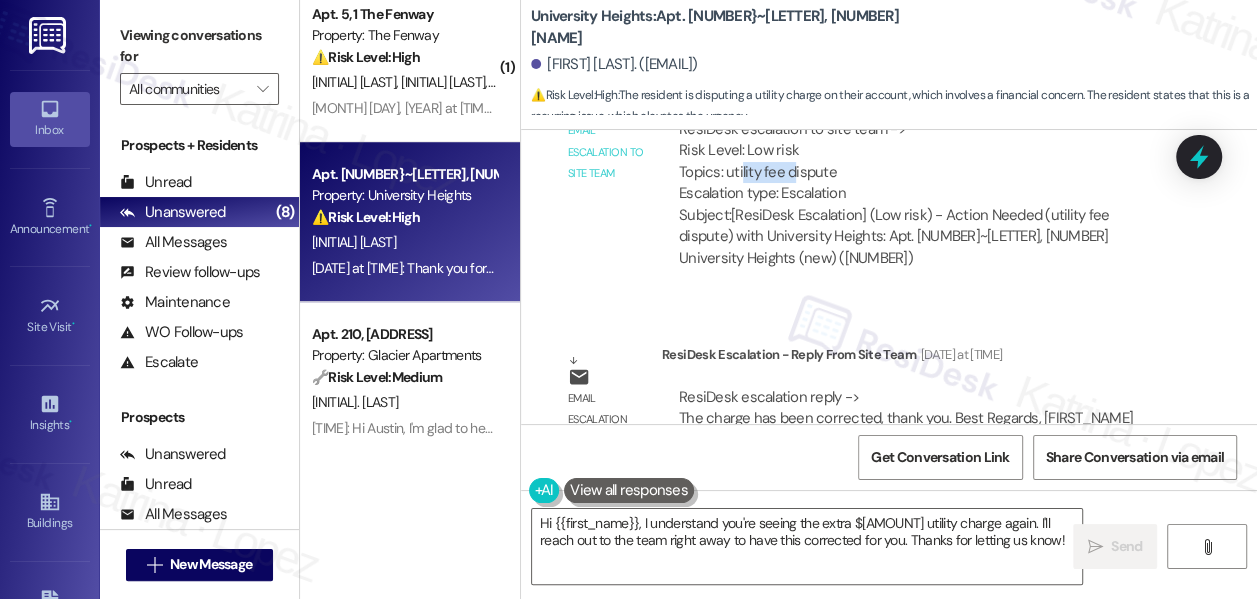drag, startPoint x: 741, startPoint y: 153, endPoint x: 797, endPoint y: 153, distance: 56 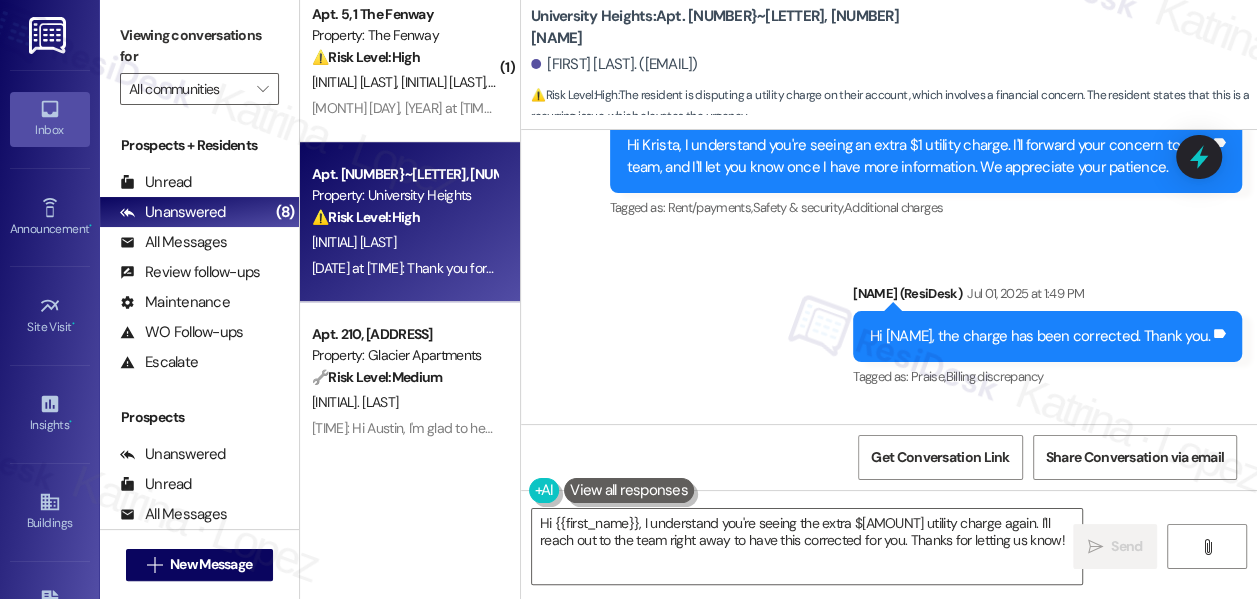 scroll, scrollTop: 6282, scrollLeft: 0, axis: vertical 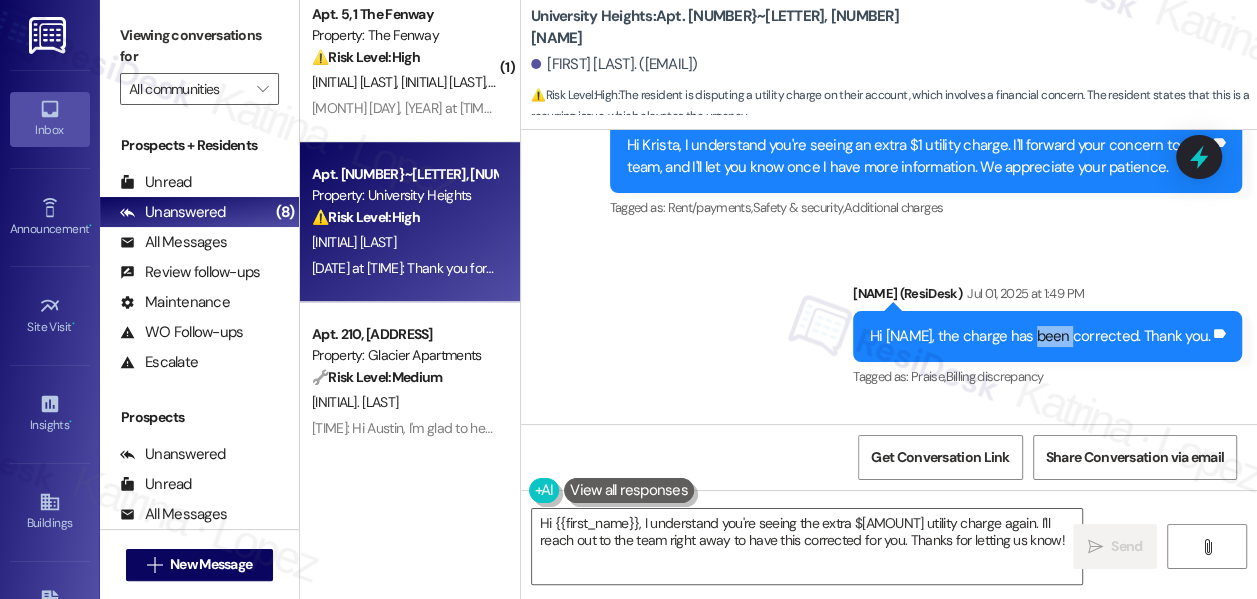 click on "Hi Krista, the charge has been corrected. Thank you." at bounding box center [1040, 336] 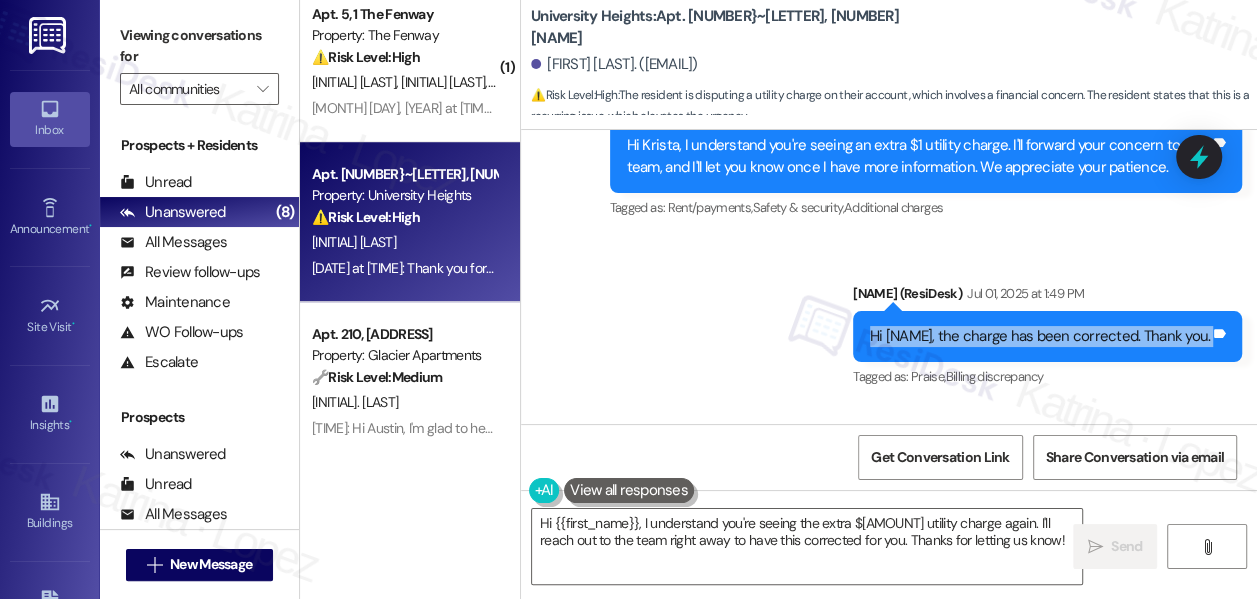 click on "Hi Krista, the charge has been corrected. Thank you." at bounding box center [1040, 336] 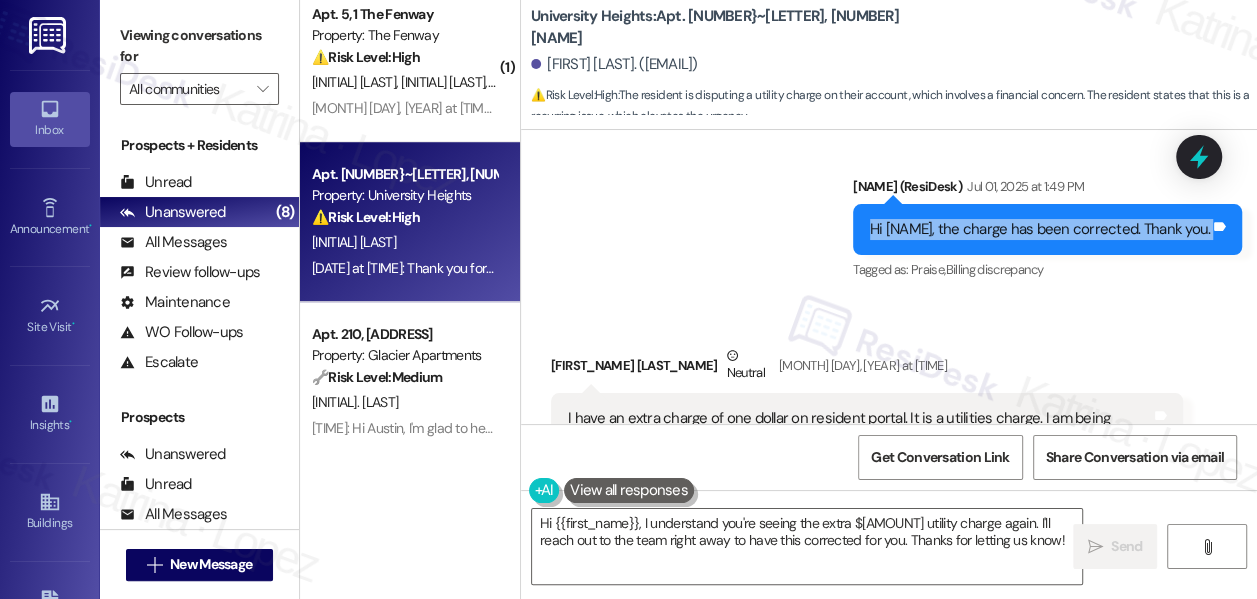 scroll, scrollTop: 6554, scrollLeft: 0, axis: vertical 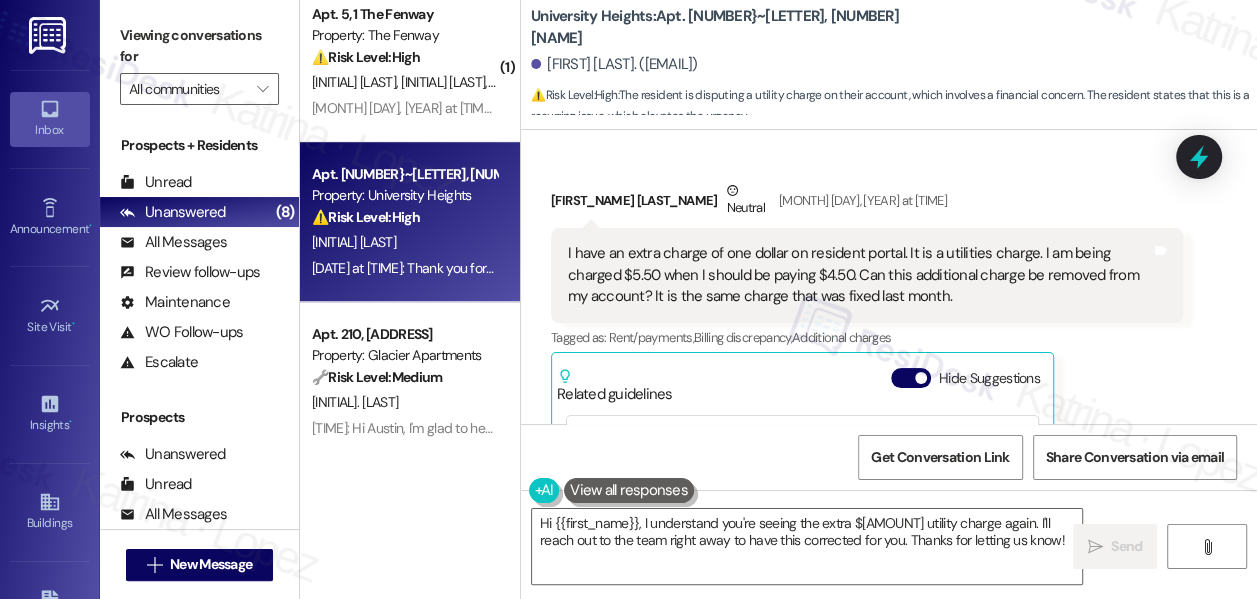 click on "I have an extra charge of one dollar on resident portal. It is a utilities charge. I am being charged $5.50 when I should be paying $4.50. Can this additional charge be removed from my account? It is the same charge that was fixed last month." at bounding box center [859, 275] 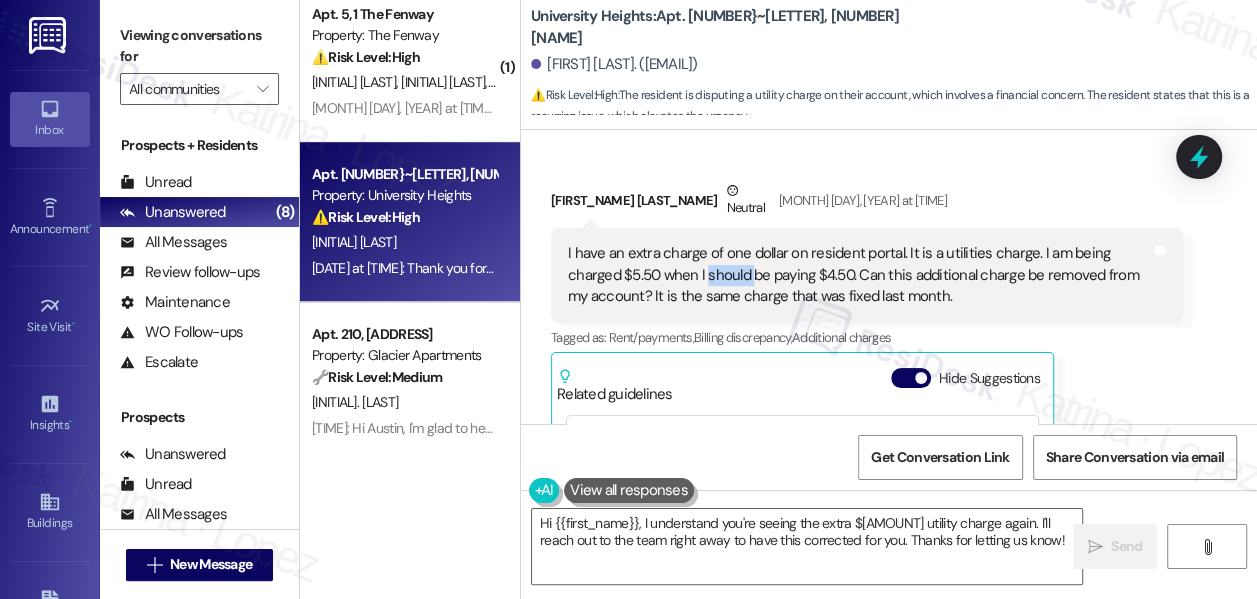 click on "I have an extra charge of one dollar on resident portal. It is a utilities charge. I am being charged $5.50 when I should be paying $4.50. Can this additional charge be removed from my account? It is the same charge that was fixed last month." at bounding box center [859, 275] 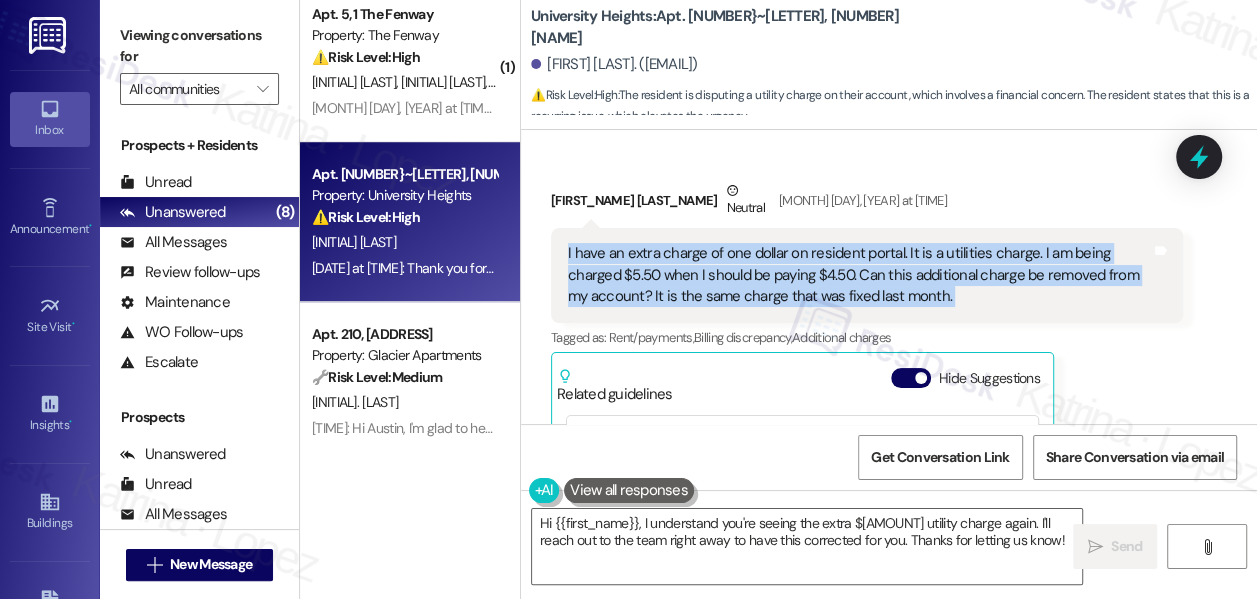 click on "I have an extra charge of one dollar on resident portal. It is a utilities charge. I am being charged $5.50 when I should be paying $4.50. Can this additional charge be removed from my account? It is the same charge that was fixed last month." at bounding box center [859, 275] 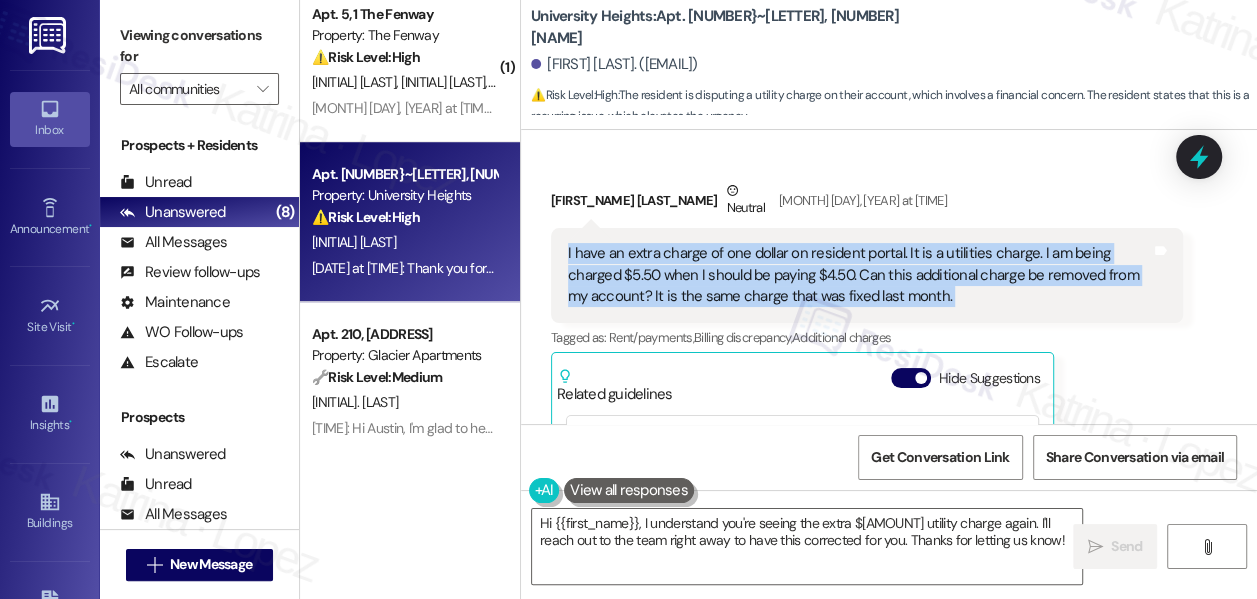 click on "I have an extra charge of one dollar on resident portal. It is a utilities charge. I am being charged $5.50 when I should be paying $4.50. Can this additional charge be removed from my account? It is the same charge that was fixed last month." at bounding box center [859, 275] 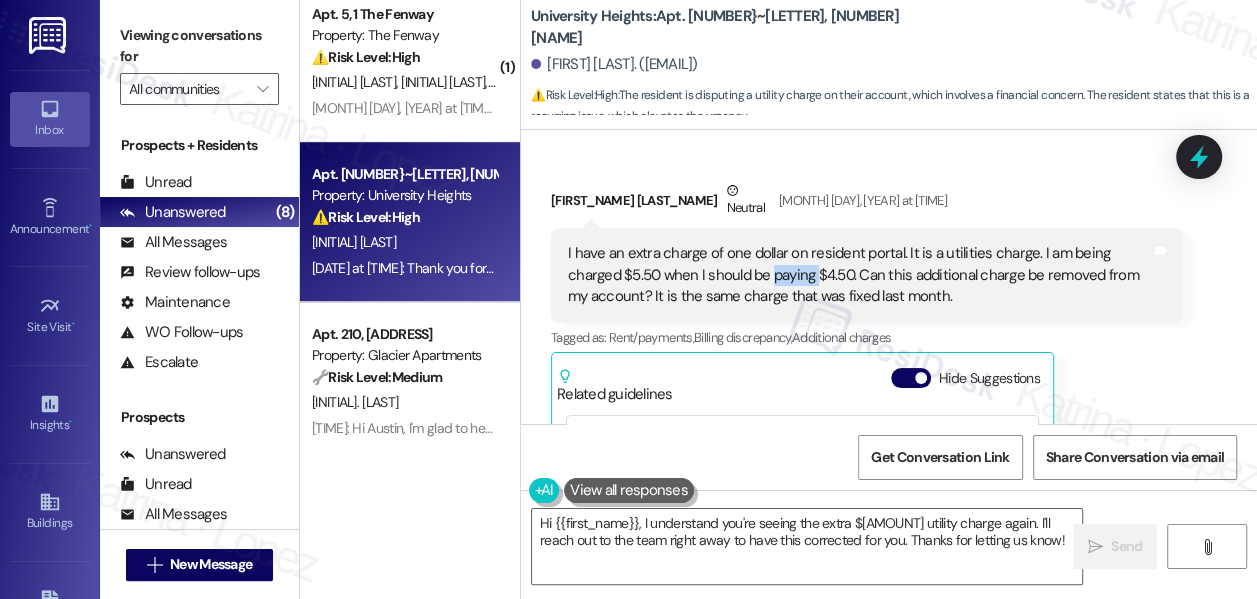 click on "I have an extra charge of one dollar on resident portal. It is a utilities charge. I am being charged $5.50 when I should be paying $4.50. Can this additional charge be removed from my account? It is the same charge that was fixed last month." at bounding box center (859, 275) 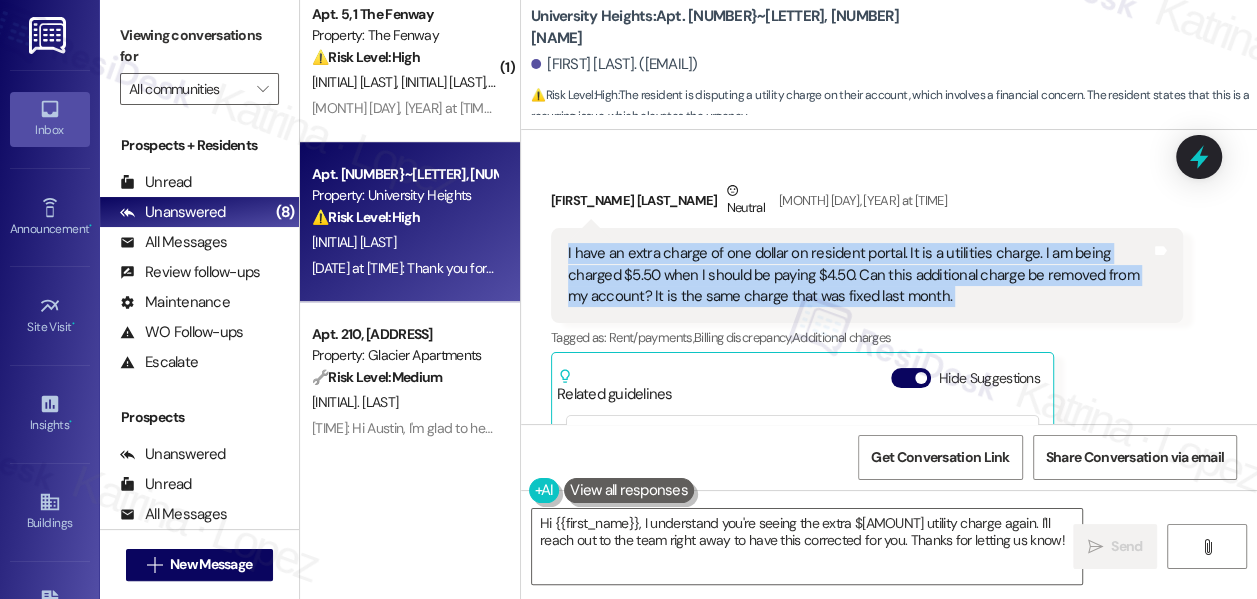 click on "I have an extra charge of one dollar on resident portal. It is a utilities charge. I am being charged $5.50 when I should be paying $4.50. Can this additional charge be removed from my account? It is the same charge that was fixed last month." at bounding box center (859, 275) 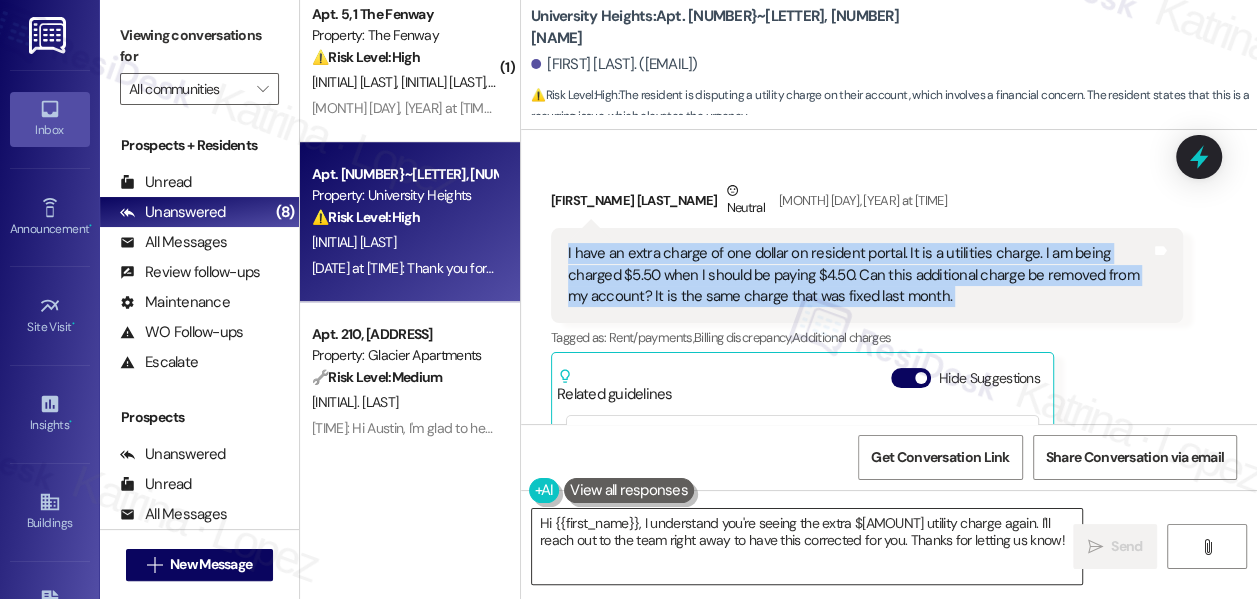 click on "Hi {{first_name}}, I understand you're seeing the extra $1 utility charge again. I'll reach out to the team right away to have this corrected for you. Thanks for letting us know!" at bounding box center (807, 546) 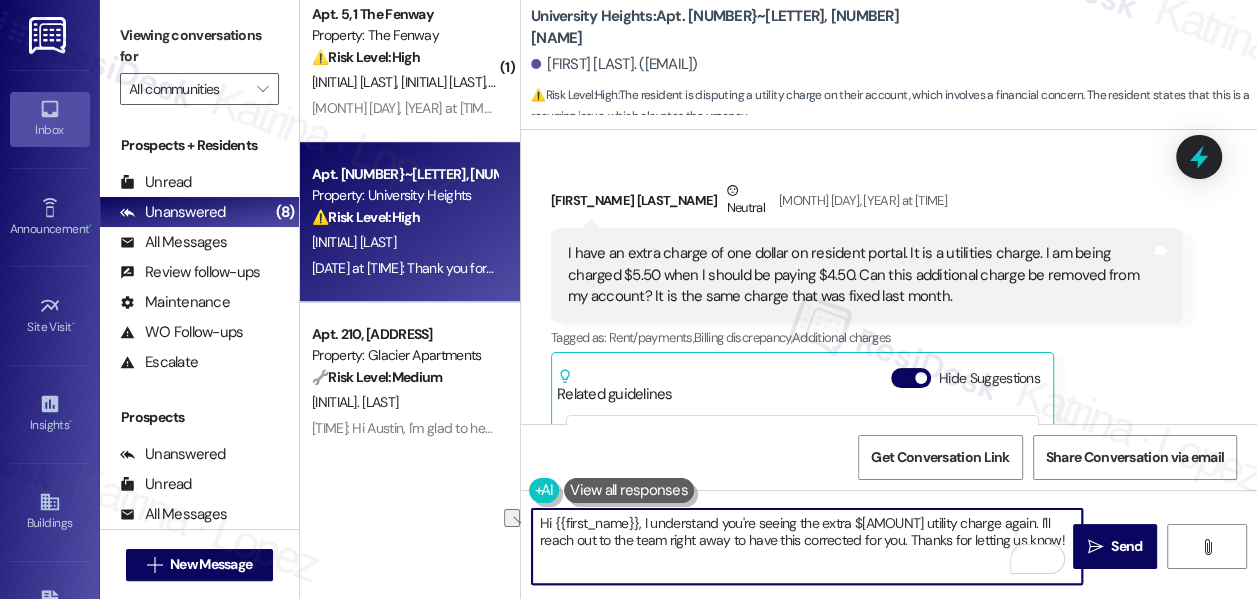 drag, startPoint x: 830, startPoint y: 540, endPoint x: 594, endPoint y: 543, distance: 236.01907 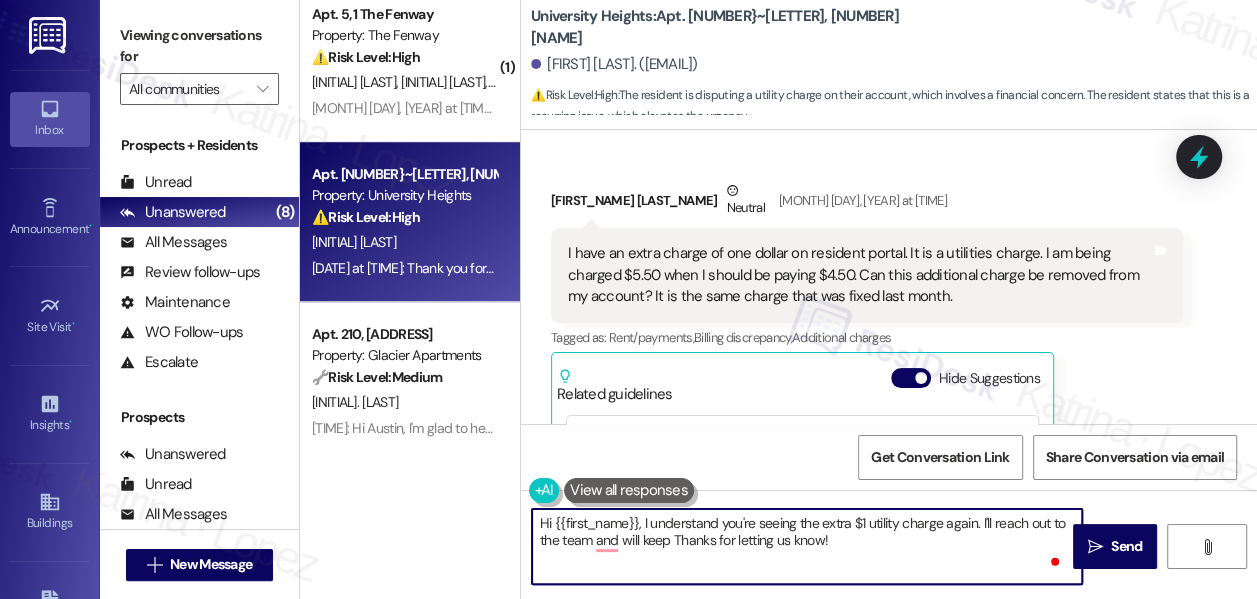 type on "Hi {{first_name}}, I understand you're seeing the extra $1 utility charge again. I'll reach out to the team and will keep  Thanks for letting us know!" 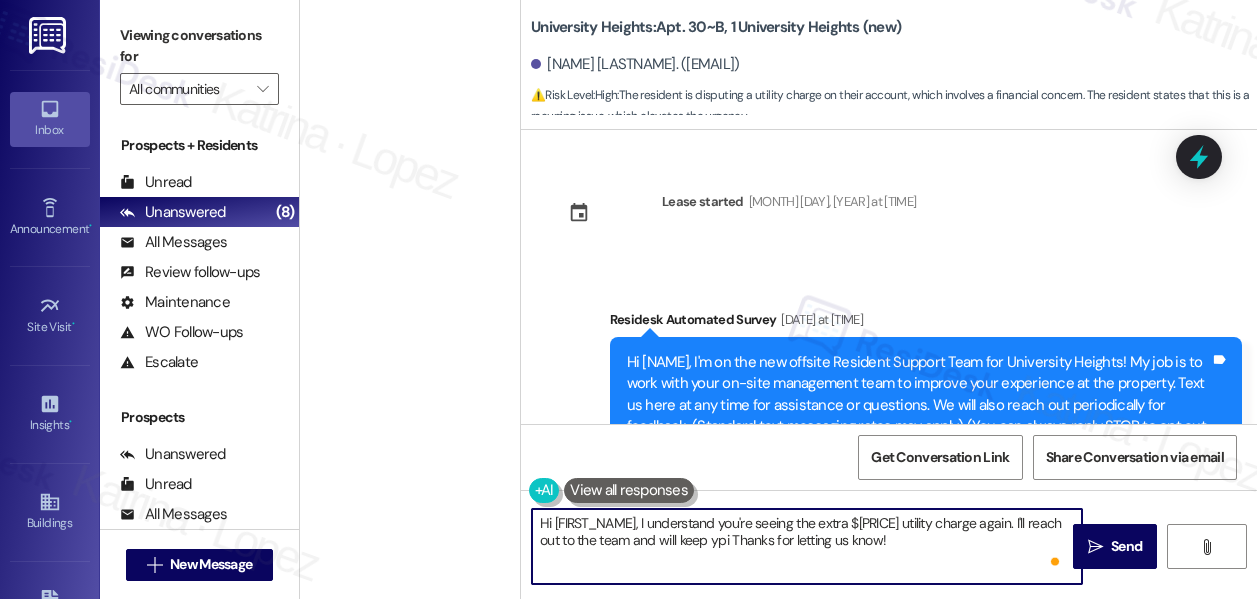 scroll, scrollTop: 0, scrollLeft: 0, axis: both 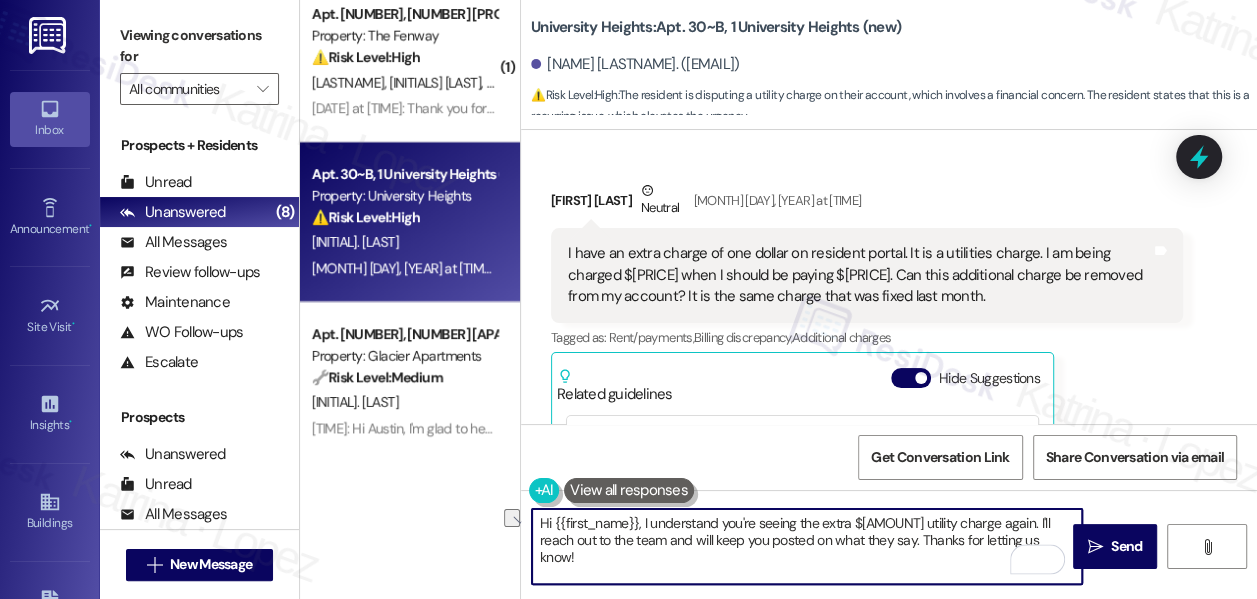 drag, startPoint x: 1018, startPoint y: 541, endPoint x: 844, endPoint y: 543, distance: 174.01149 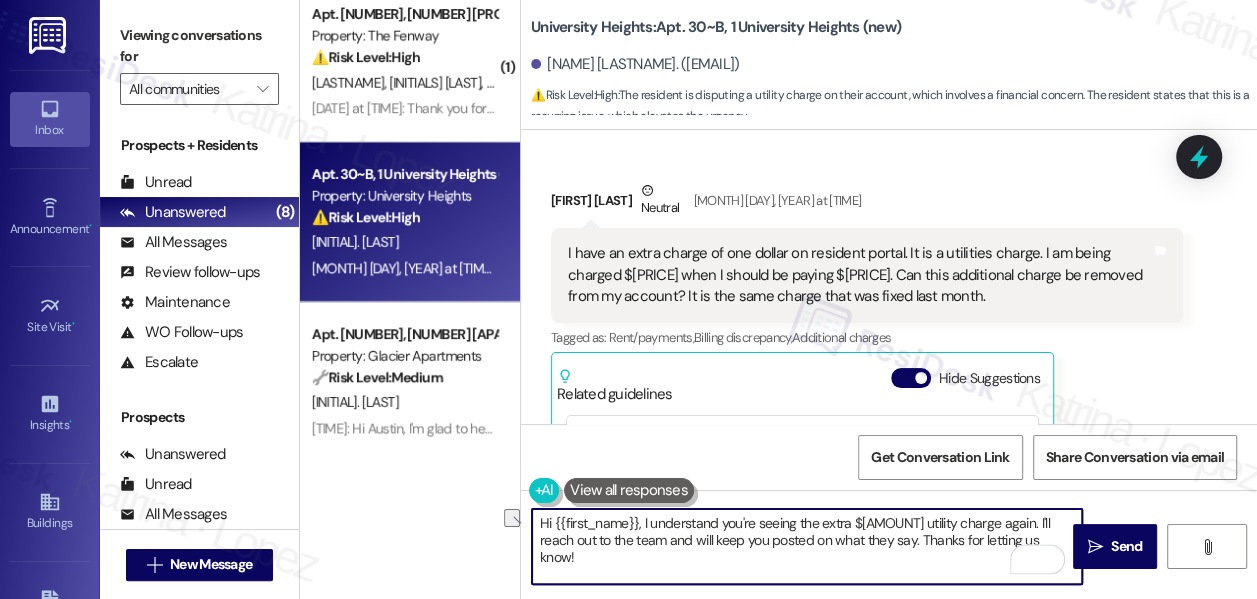 click on "Hi {{first_name}}, I understand you're seeing the extra $[AMOUNT] utility charge again. I'll reach out to the team and will keep you posted on what they say. Thanks for letting us know!" at bounding box center [807, 546] 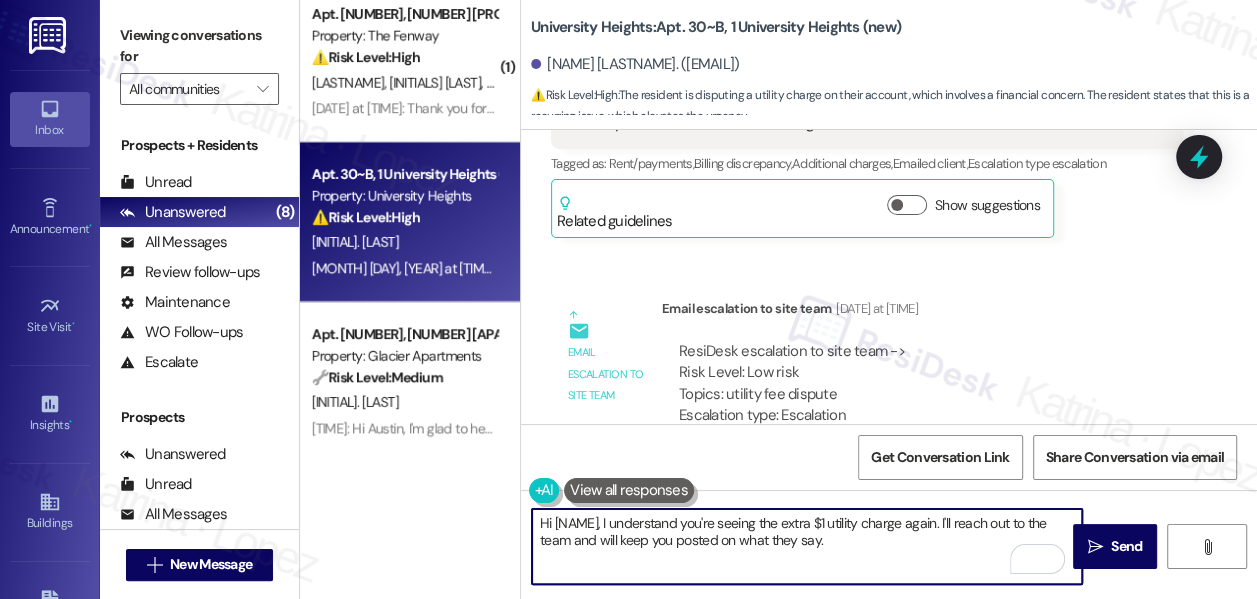 scroll, scrollTop: 5645, scrollLeft: 0, axis: vertical 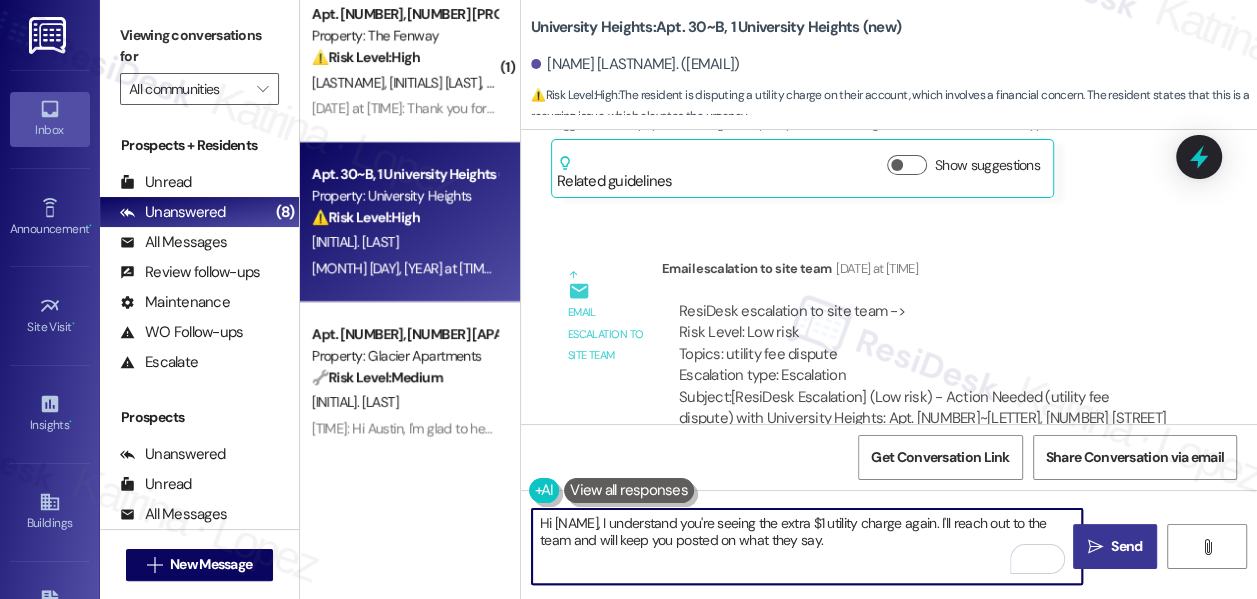 type on "Hi {{first_name}}, I understand you're seeing the extra $1 utility charge again. I'll reach out to the team and will keep you posted on what they say." 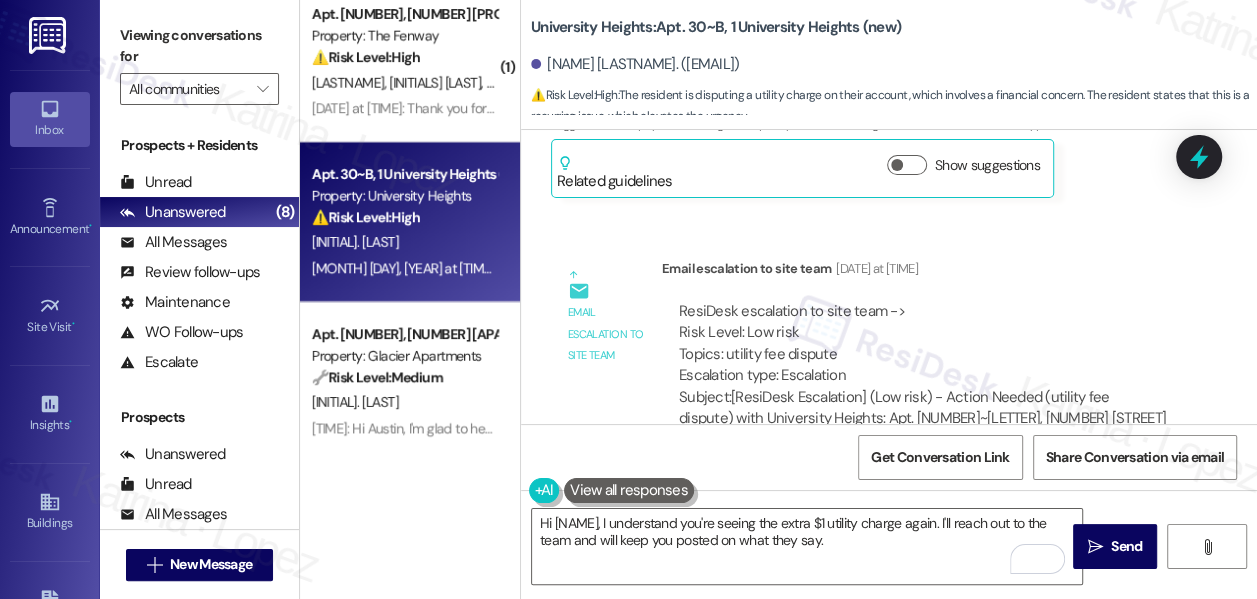 click on "ResiDesk escalation to site team ->
Risk Level: Low risk
Topics: utility fee dispute
Escalation type: Escalation" at bounding box center [922, 344] 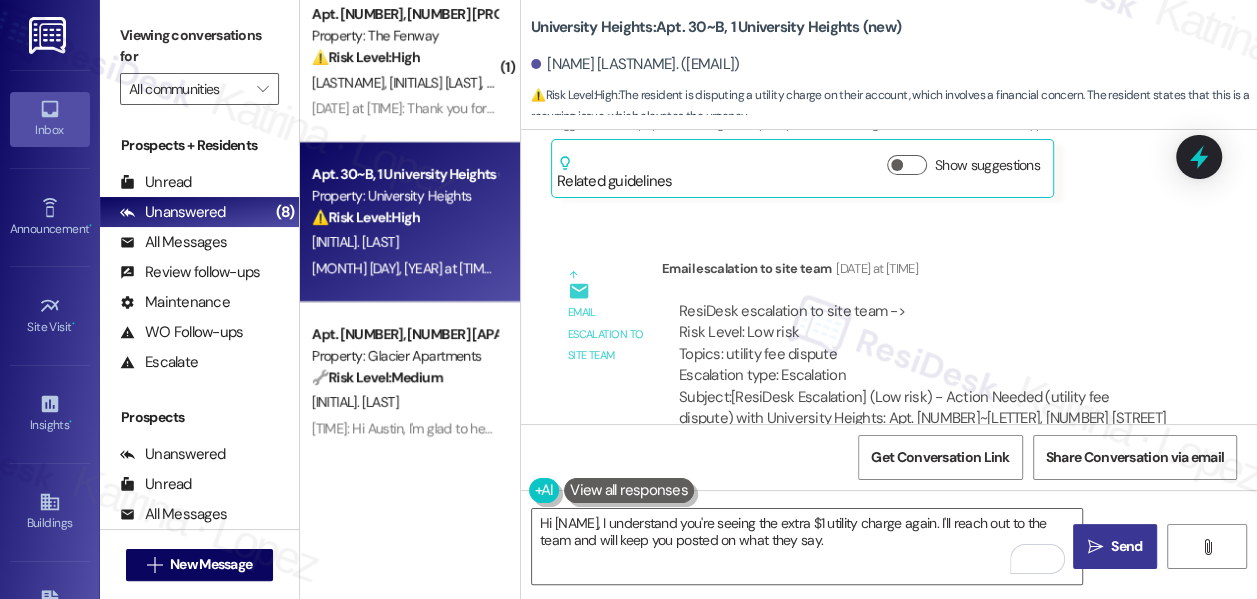 click on "" at bounding box center [1095, 547] 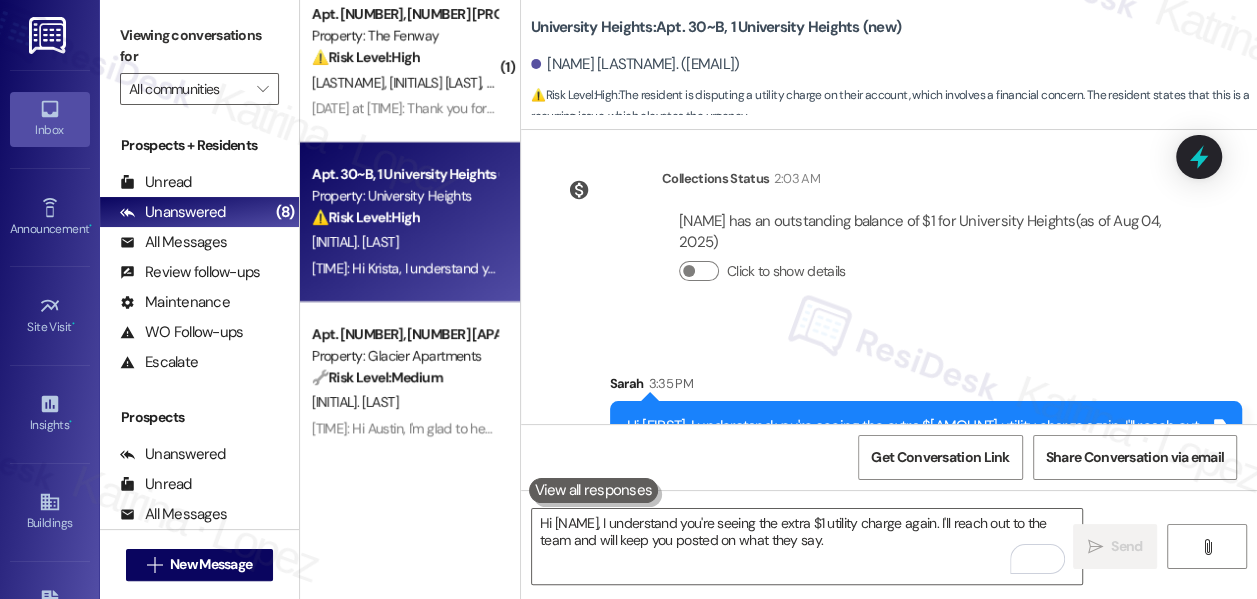 scroll, scrollTop: 7352, scrollLeft: 0, axis: vertical 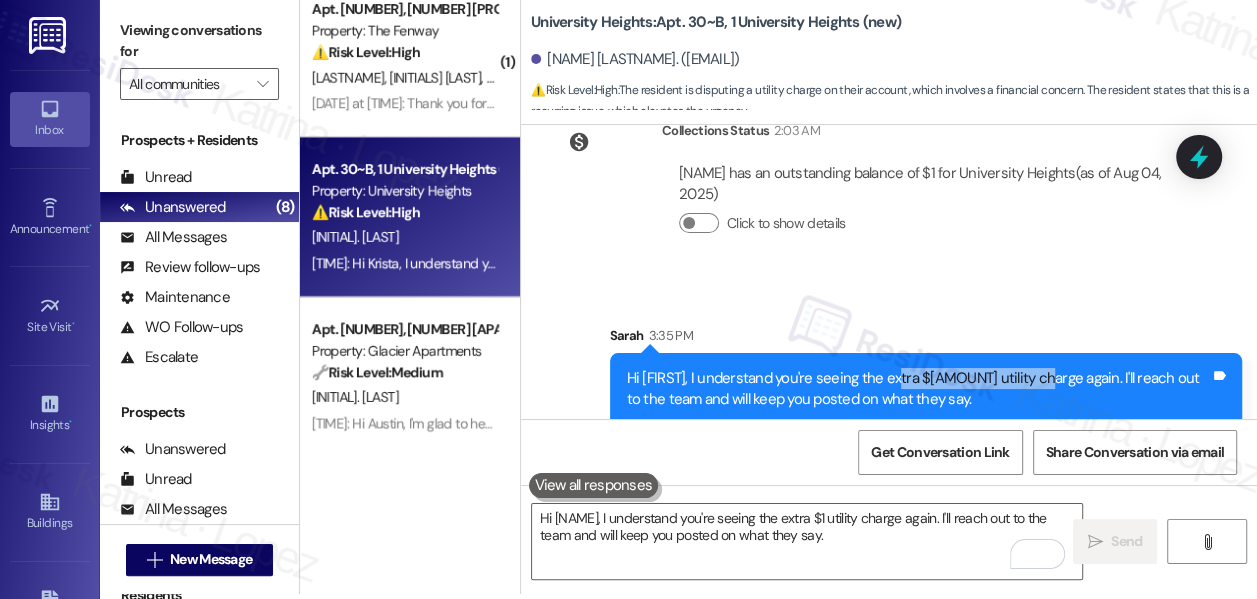 drag, startPoint x: 890, startPoint y: 350, endPoint x: 1023, endPoint y: 357, distance: 133.18408 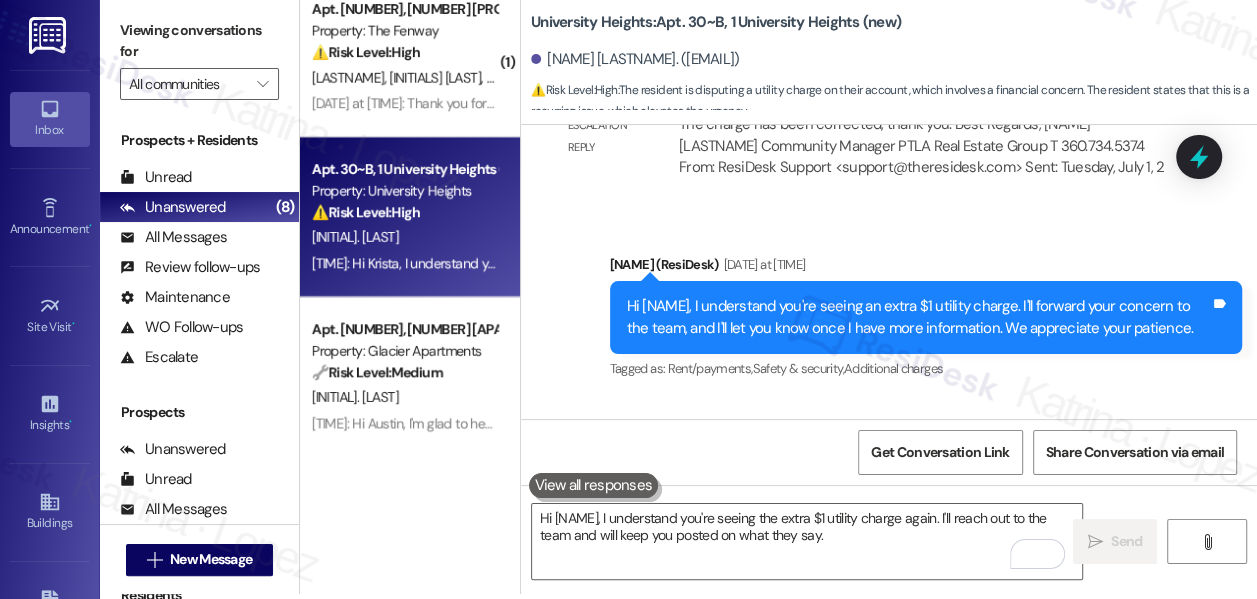 scroll, scrollTop: 5807, scrollLeft: 0, axis: vertical 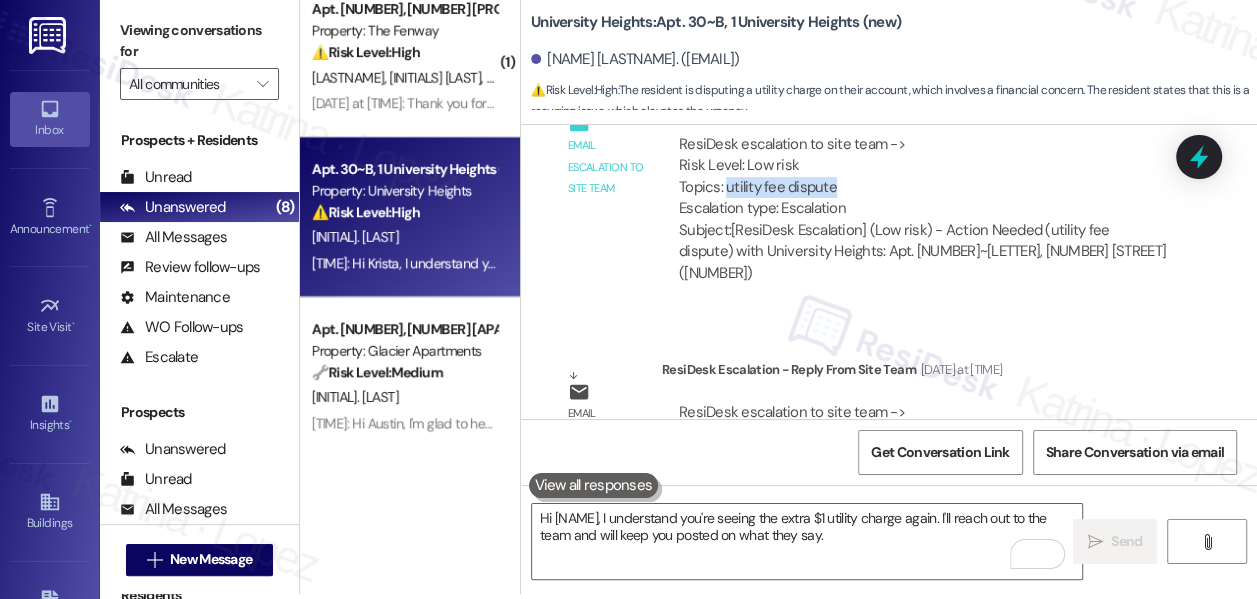drag, startPoint x: 832, startPoint y: 162, endPoint x: 725, endPoint y: 163, distance: 107.00467 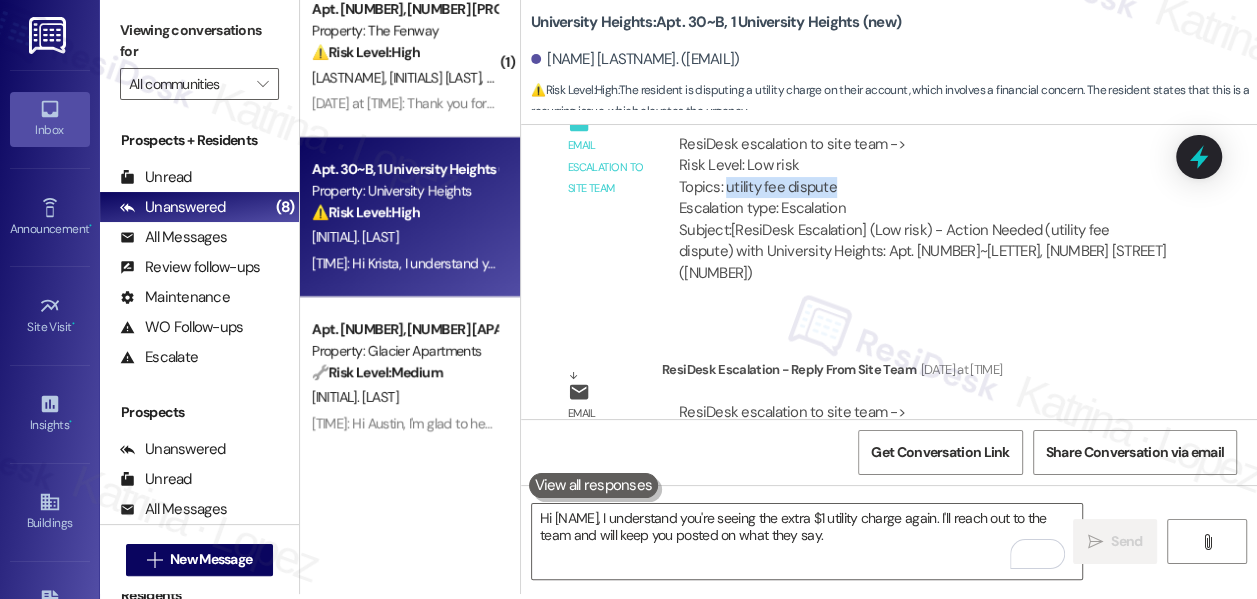 click on "ResiDesk escalation to site team ->
Risk Level: Low risk
Topics: utility fee dispute
Escalation type: Escalation" at bounding box center [922, 177] 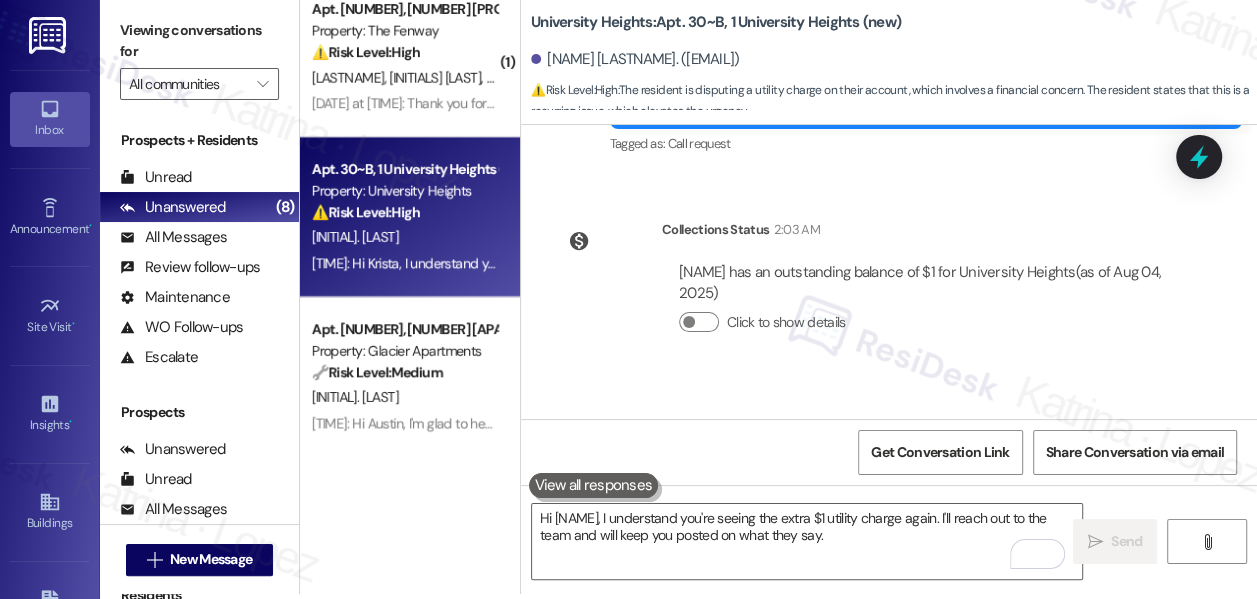 scroll, scrollTop: 7352, scrollLeft: 0, axis: vertical 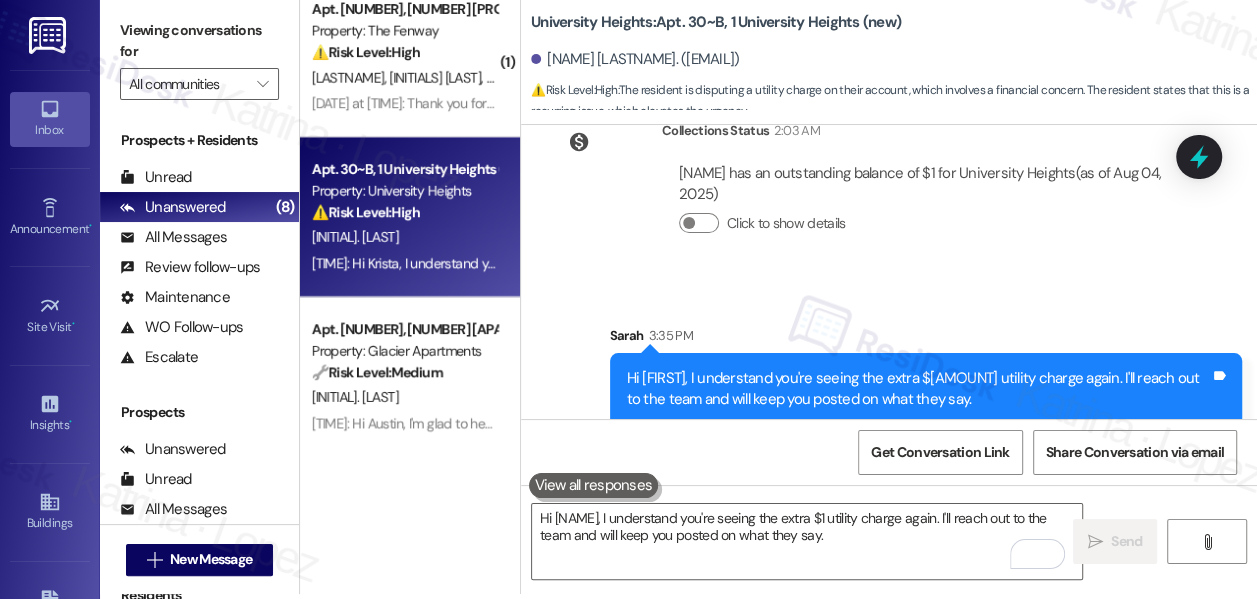 click on "Sent via SMS Sarah 3:35 PM Hi Krista, I understand you're seeing the extra $1 utility charge again. I'll reach out to the team and will keep you posted on what they say. Tags and notes" at bounding box center (926, 375) 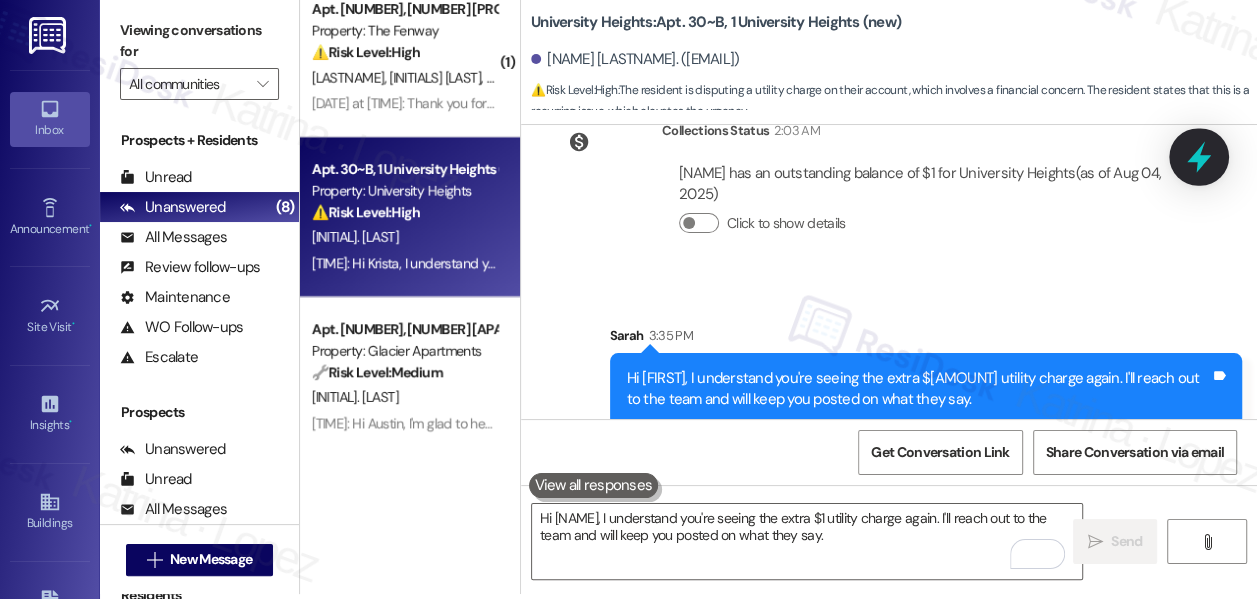 click 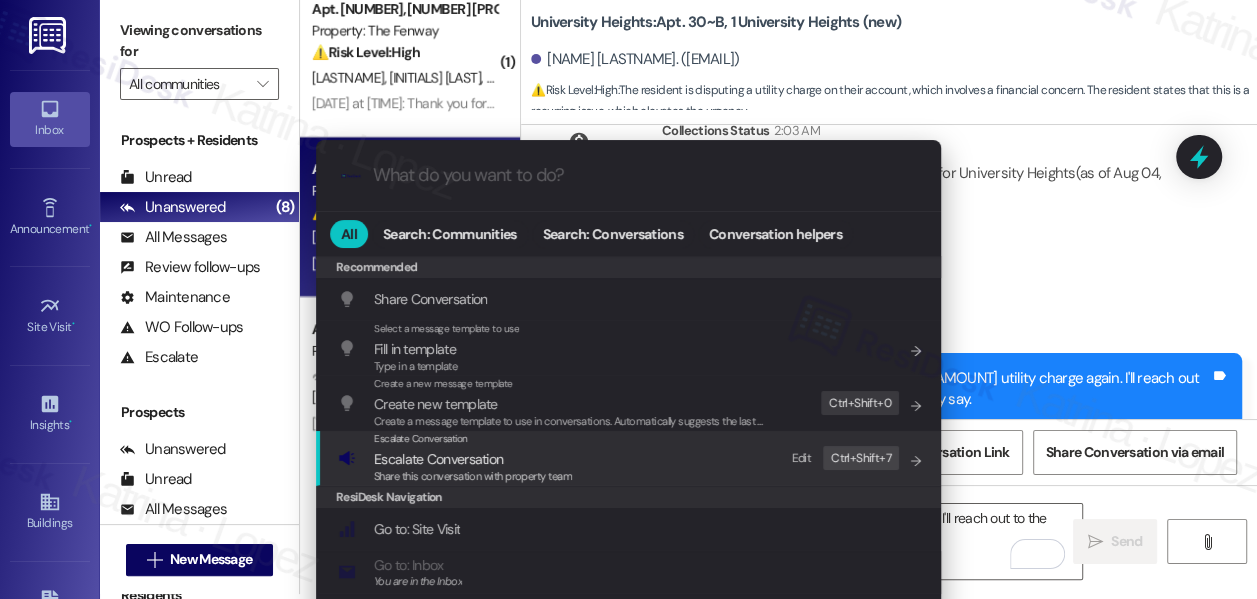 click on "Escalate Conversation Escalate Conversation Share this conversation with property team Edit Ctrl+ Shift+ 7" at bounding box center (630, 458) 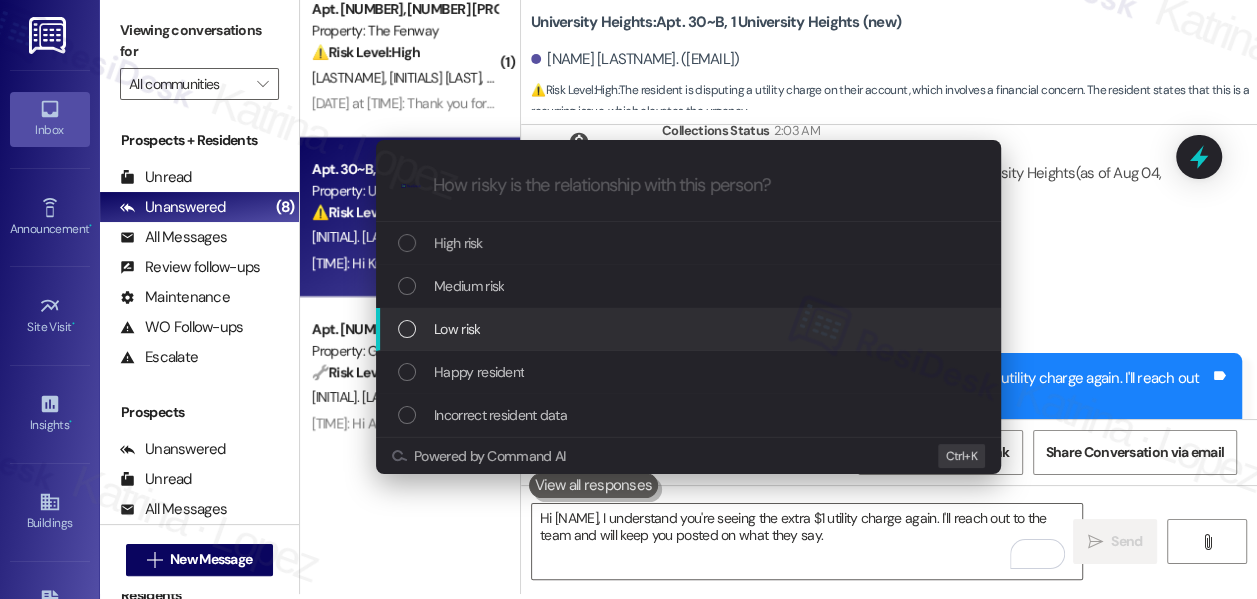 click on "Low risk" at bounding box center (690, 329) 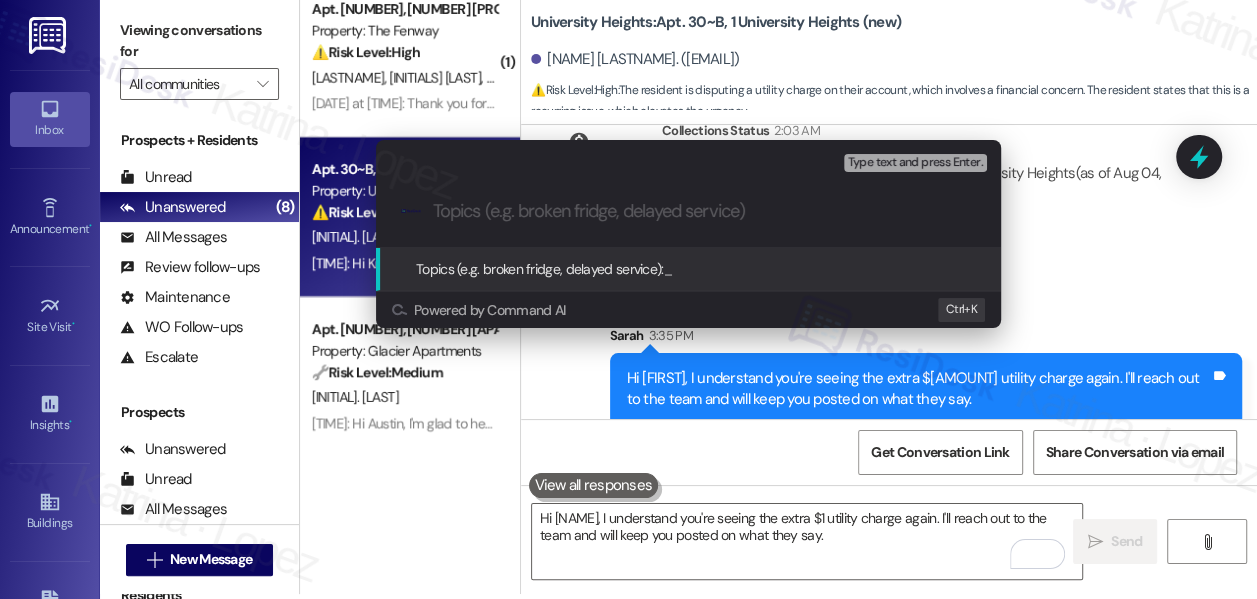paste on "utility fee dispute" 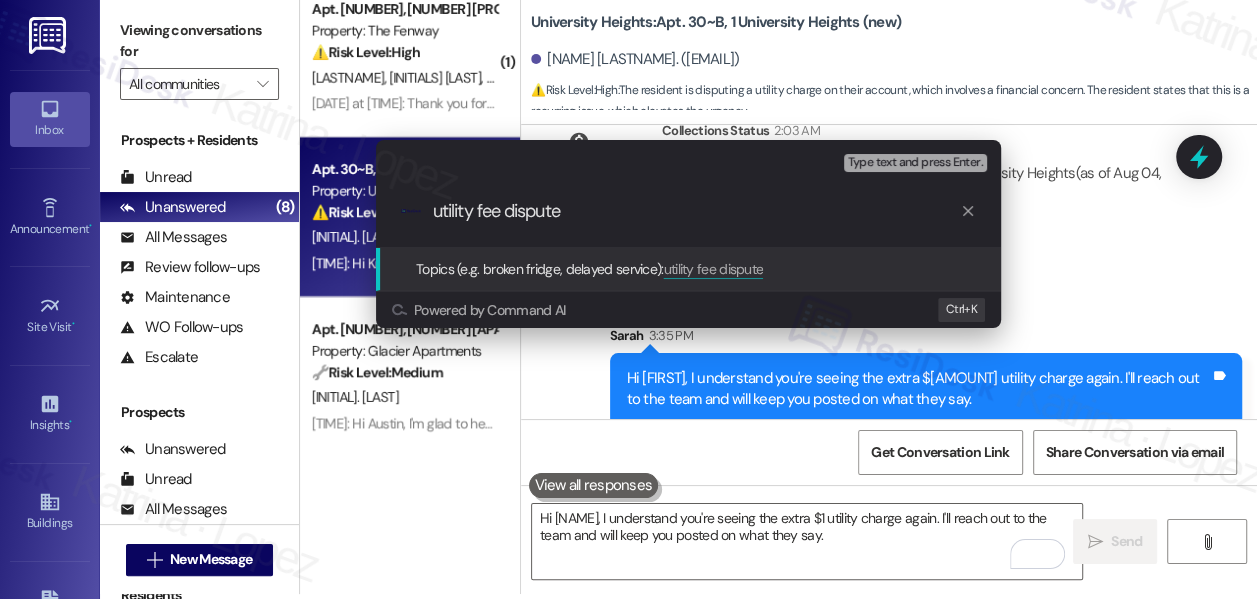 drag, startPoint x: 442, startPoint y: 212, endPoint x: 426, endPoint y: 213, distance: 16.03122 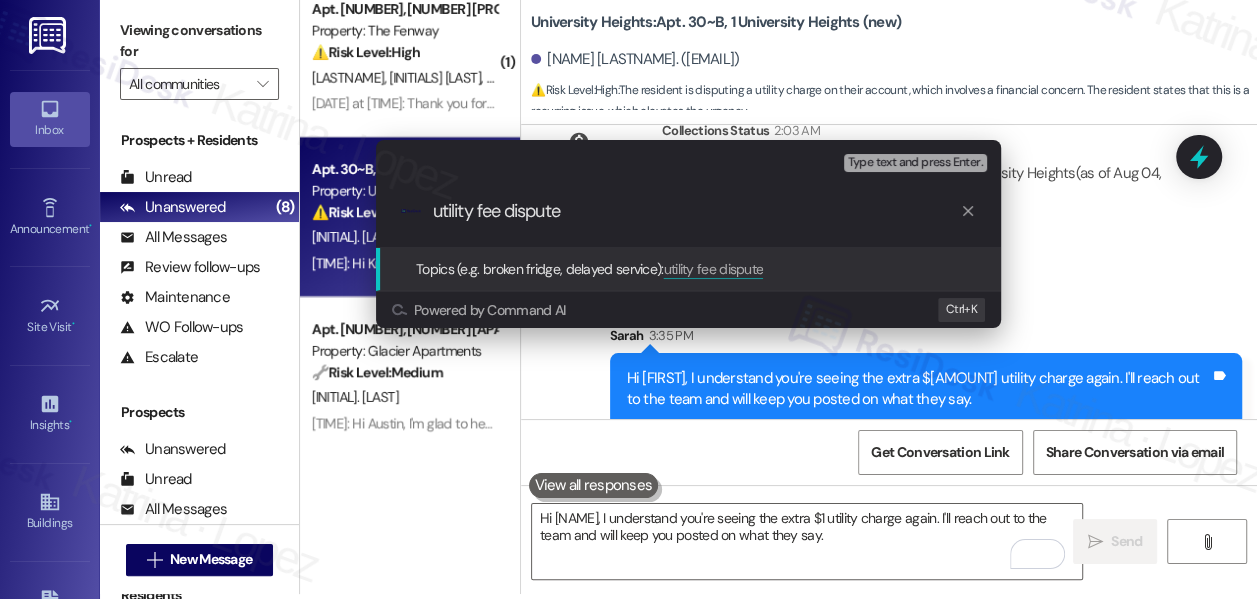 click on ".cls-1{fill:#0a055f;}.cls-2{fill:#0cc4c4;} resideskLogoBlueOrange utility fee dispute" at bounding box center [688, 211] 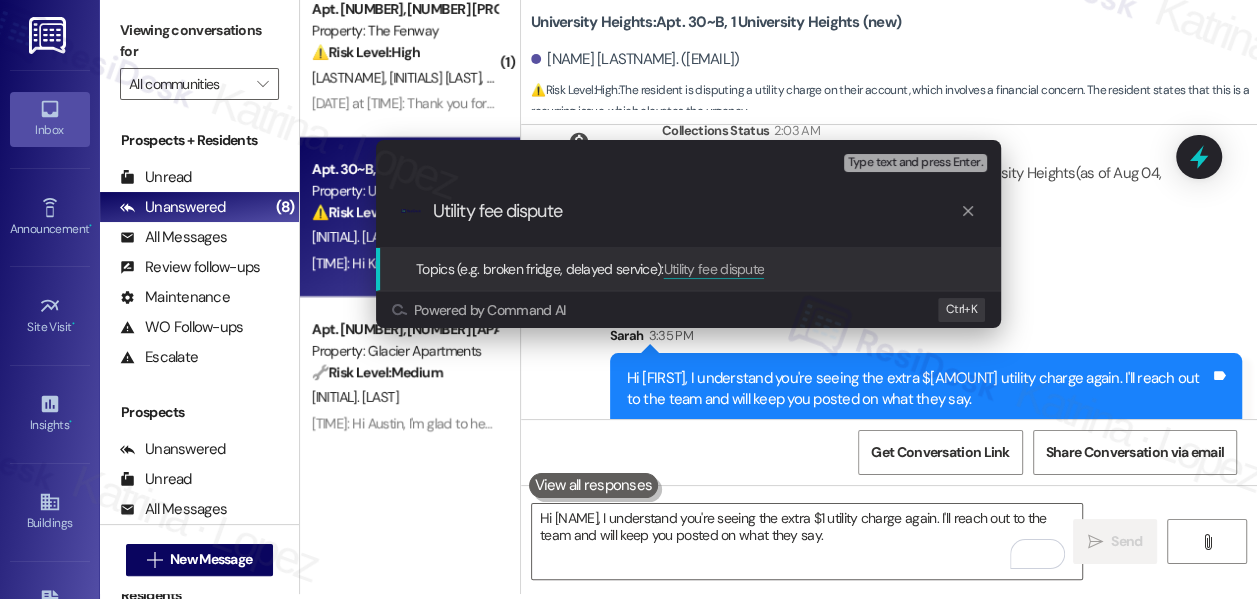 drag, startPoint x: 621, startPoint y: 204, endPoint x: 478, endPoint y: 209, distance: 143.08739 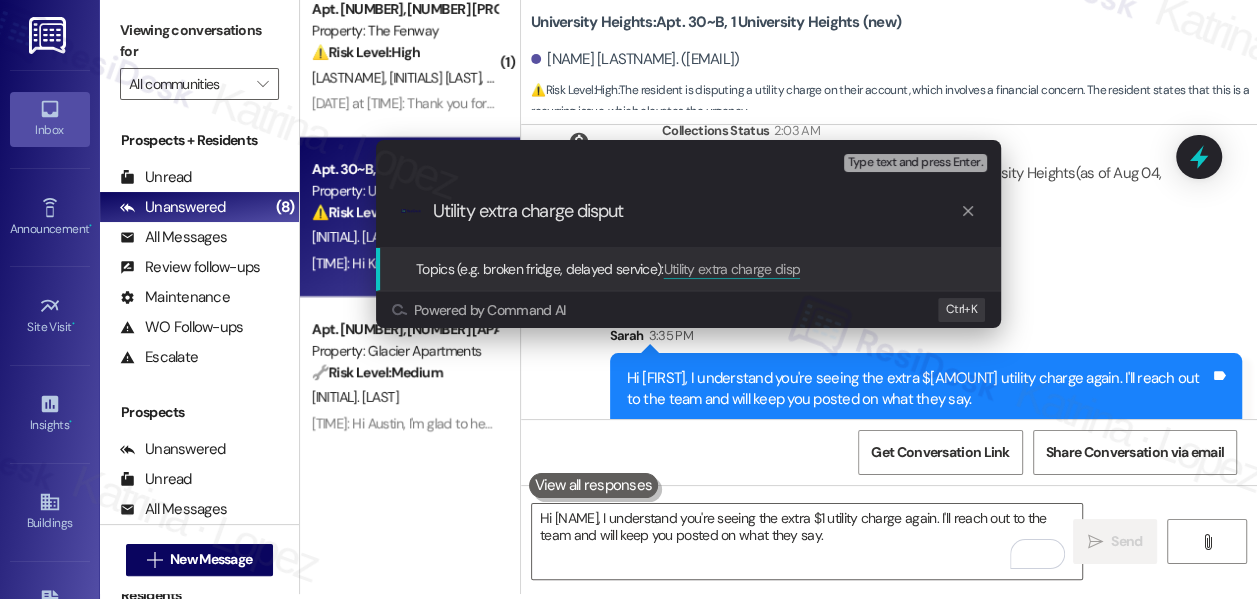 type on "Utility extra charge dispute" 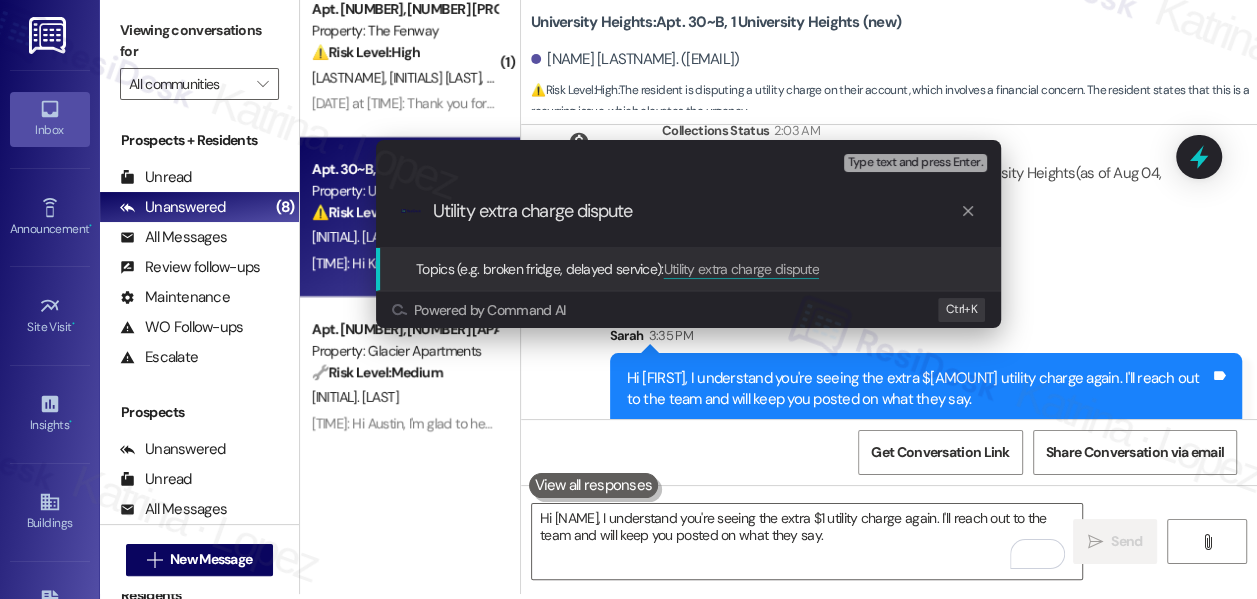 type 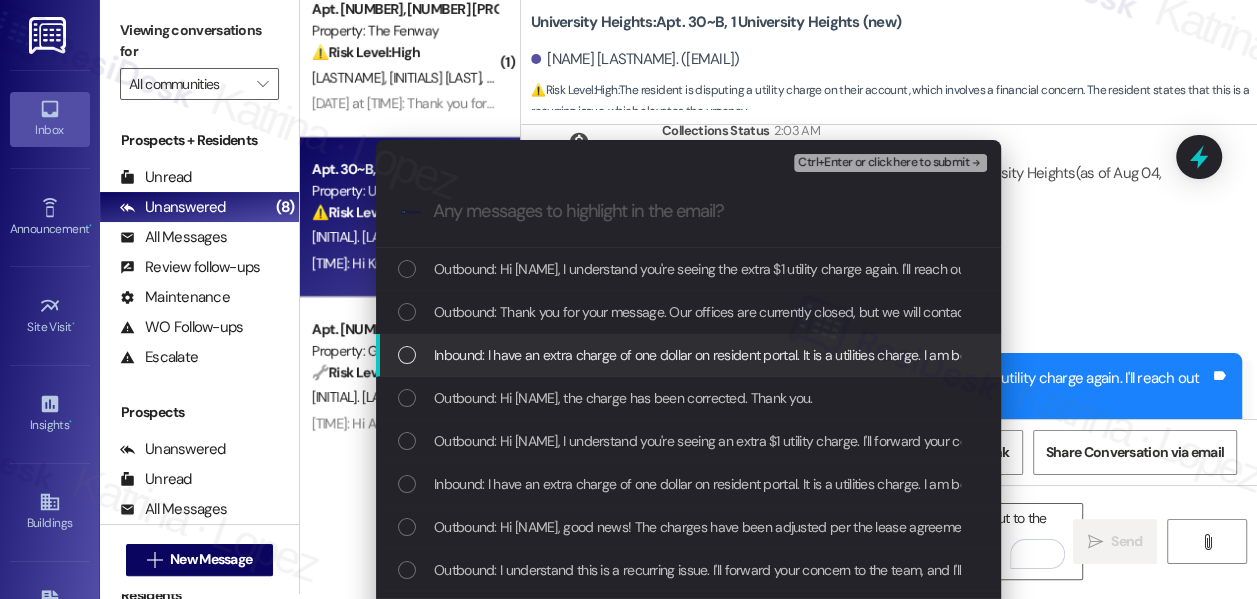 click on "Inbound: I have an extra charge of one dollar on resident portal. It is a utilities charge. I am being charged $5.50 when I should be paying $4.50. Can this additional charge be removed from my account? It is the same charge that was fixed last month." at bounding box center (688, 355) 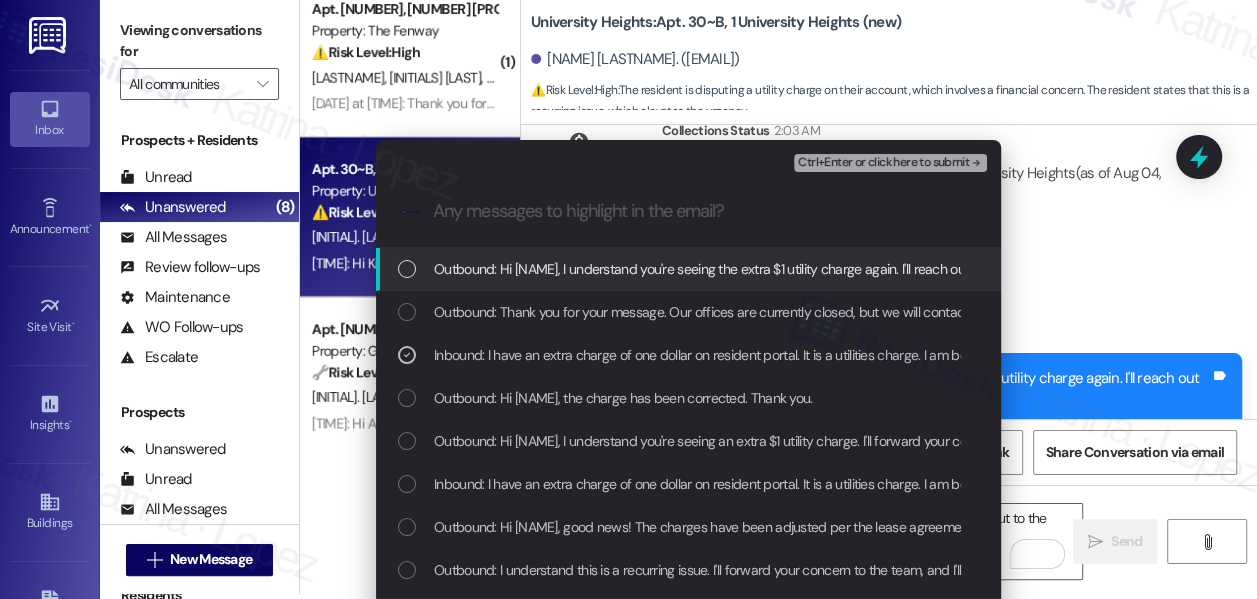 click on "Ctrl+Enter or click here to submit" at bounding box center [883, 163] 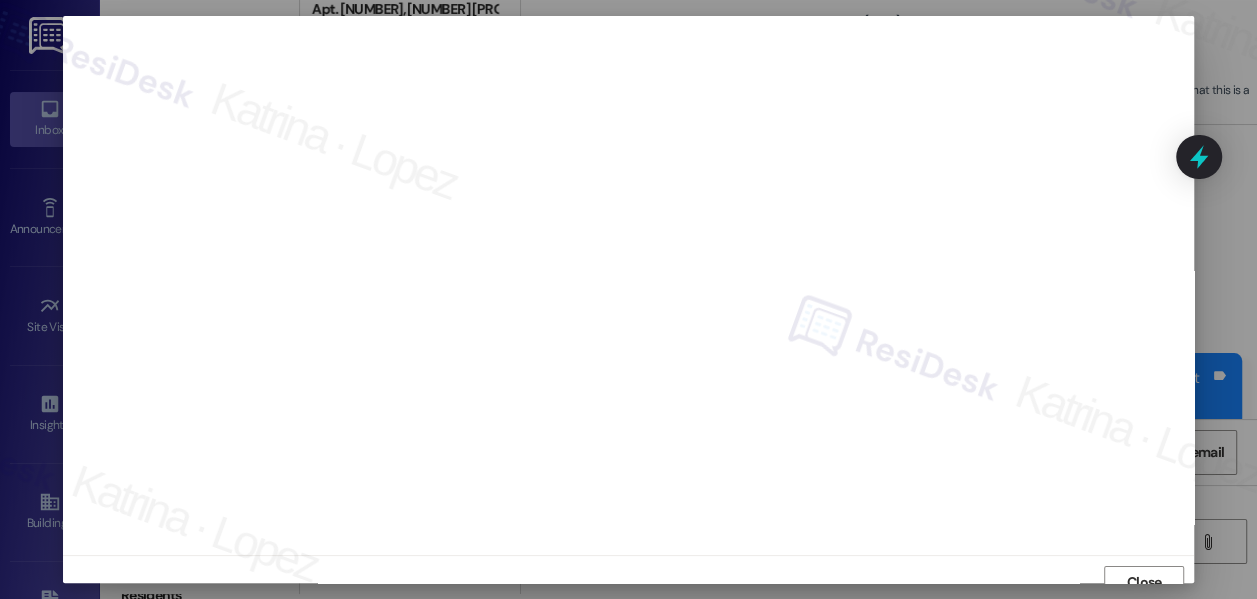 scroll, scrollTop: 14, scrollLeft: 0, axis: vertical 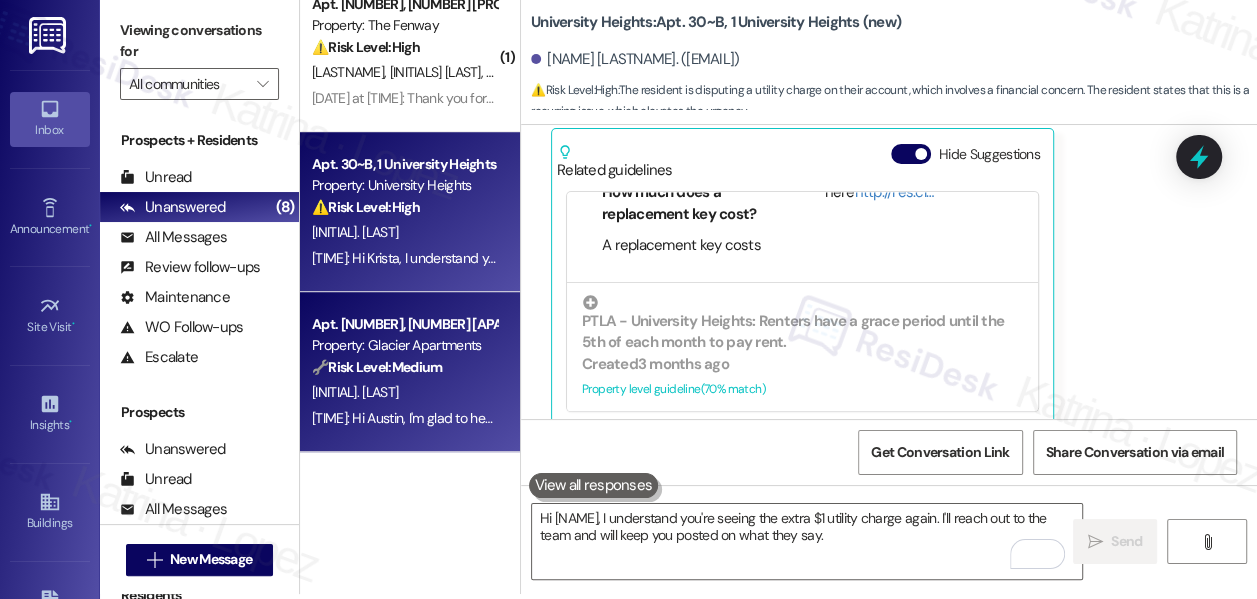 click on "A. Cooper" at bounding box center [404, 392] 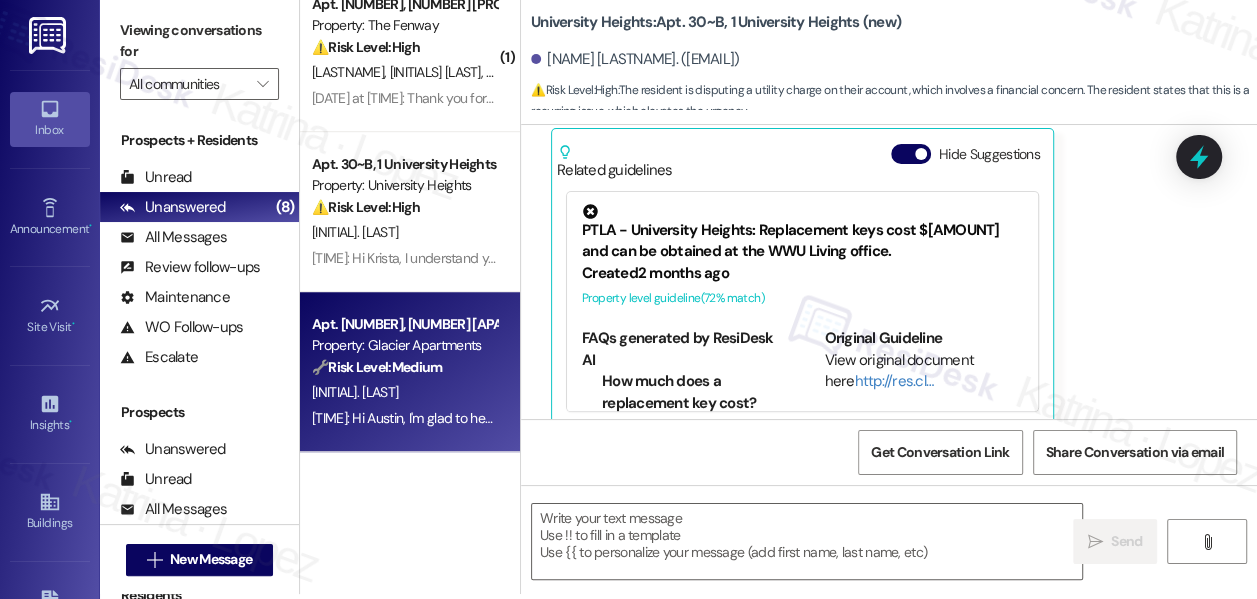 type on "Fetching suggested responses. Please feel free to read through the conversation in the meantime." 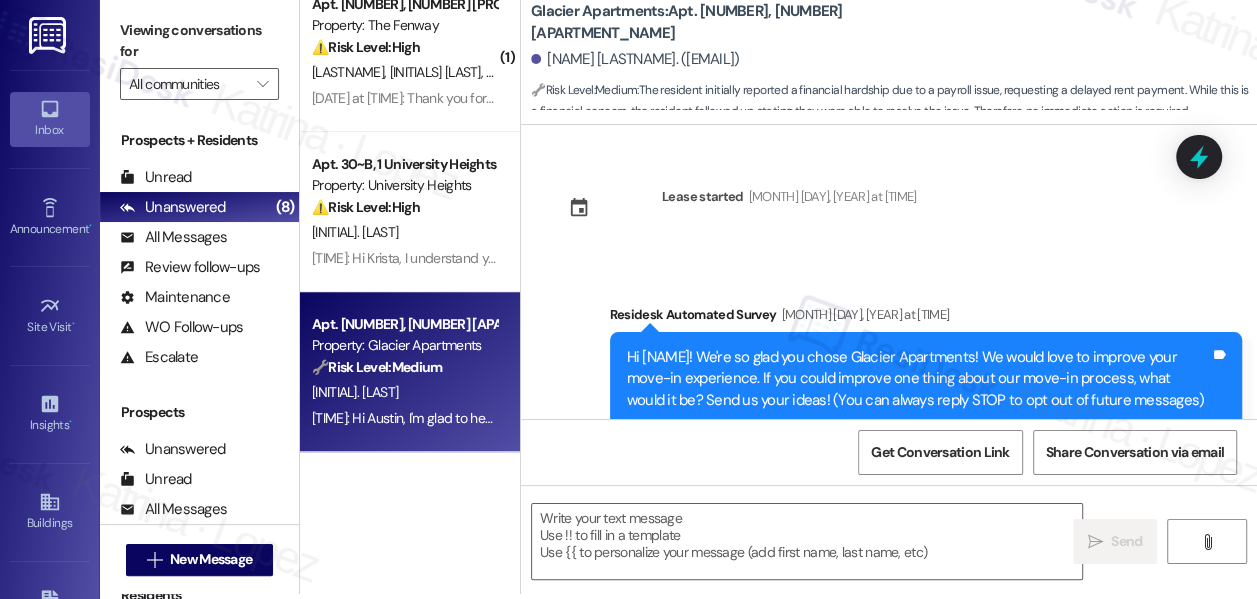 scroll, scrollTop: 173, scrollLeft: 0, axis: vertical 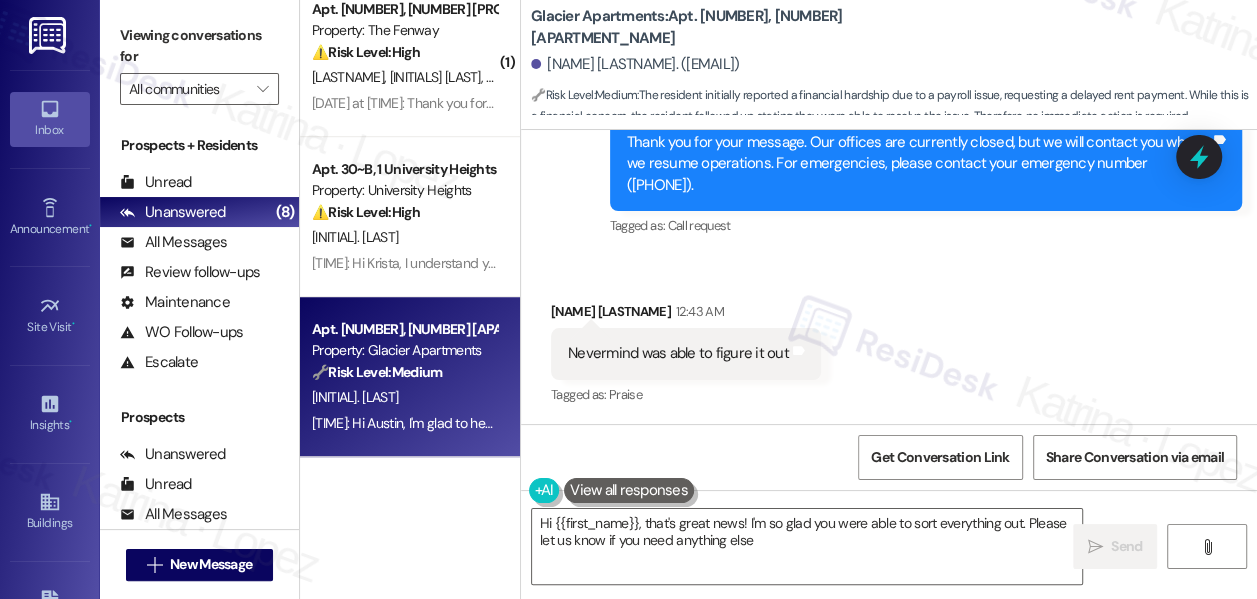 type on "Hi {{first_name}}, that's great news! I'm so glad you were able to sort everything out. Please let us know if you need anything else!" 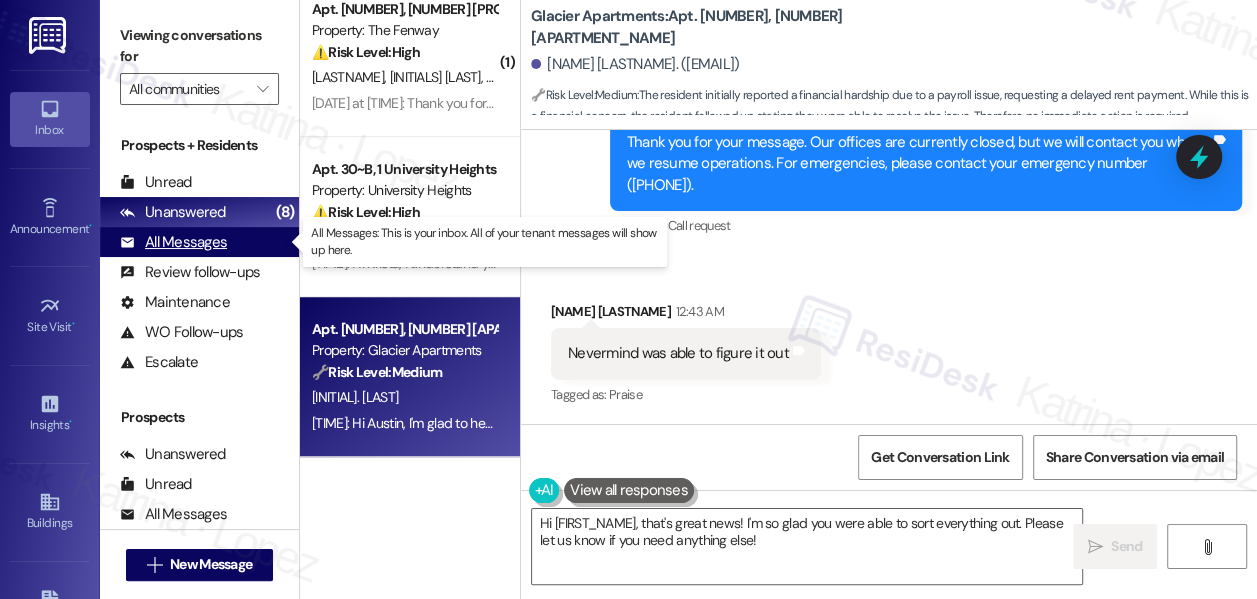 click on "All Messages (undefined)" at bounding box center (199, 242) 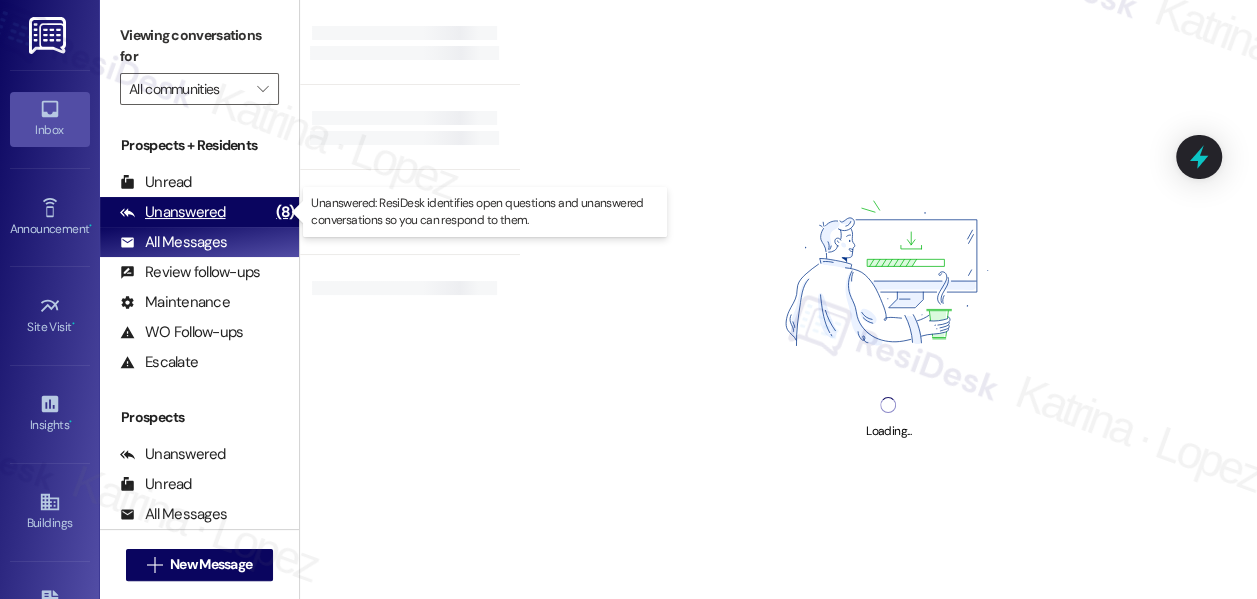 click on "Unanswered (8)" at bounding box center [199, 212] 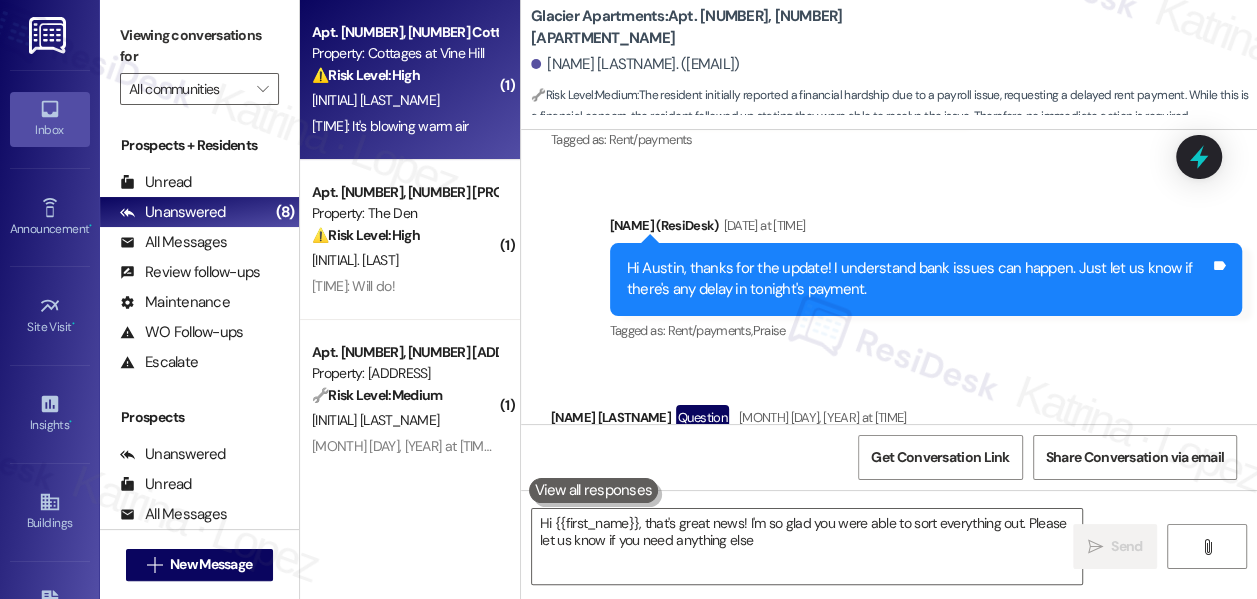 type on "Hi {{first_name}}, that's great news! I'm so glad you were able to sort everything out. Please let us know if you need anything else!" 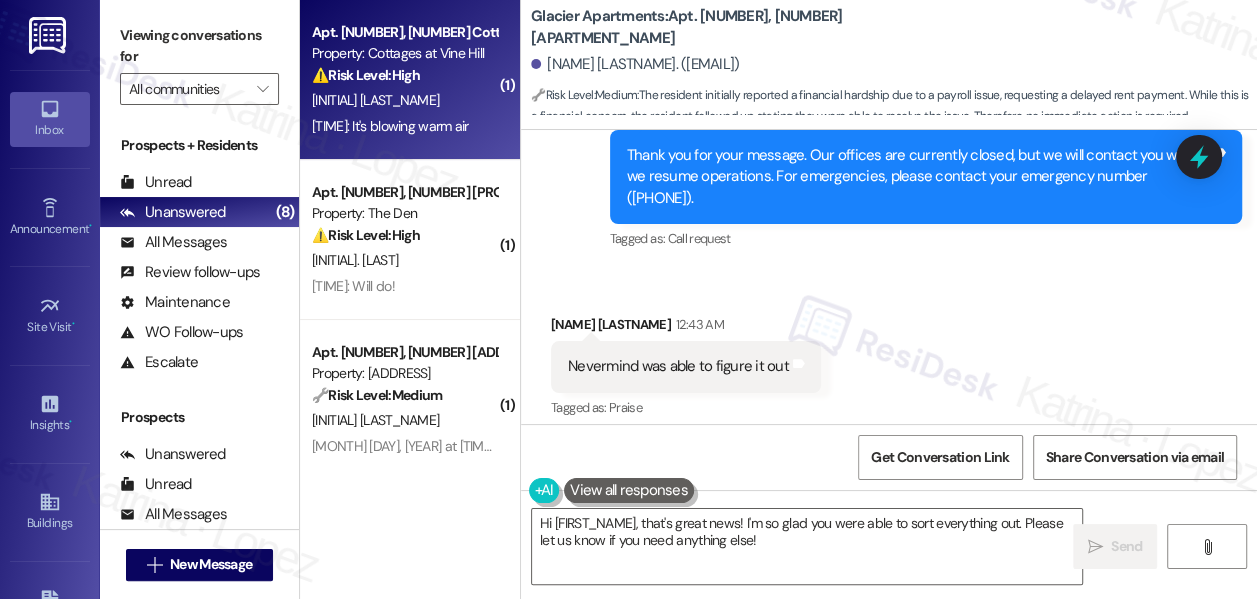 scroll, scrollTop: 3096, scrollLeft: 0, axis: vertical 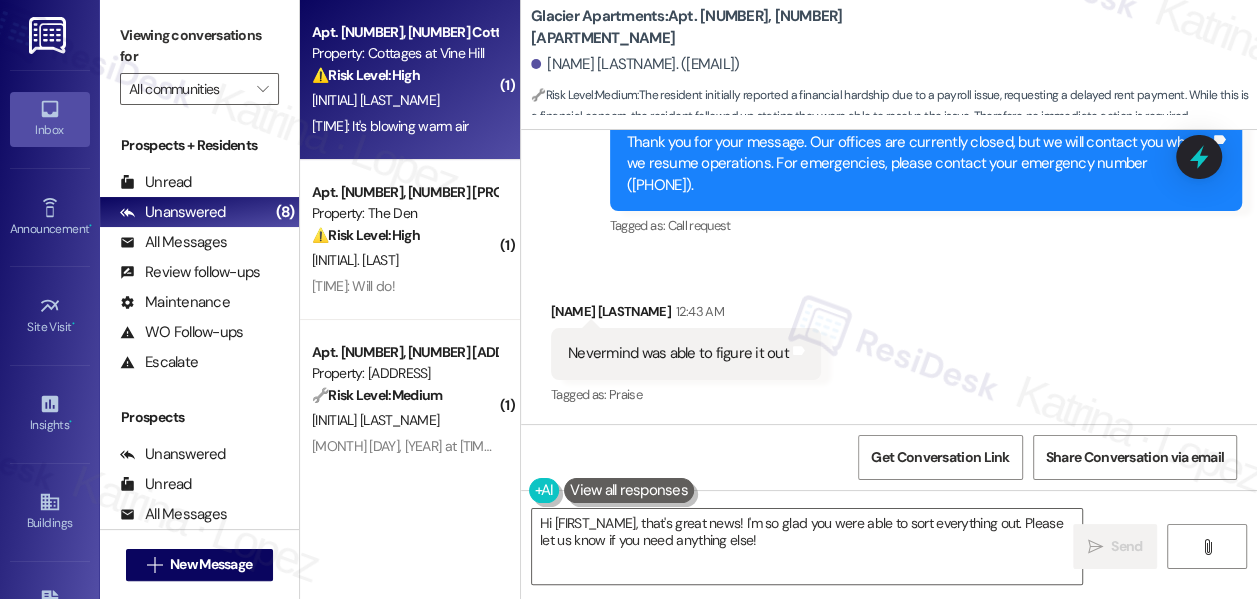 click on "[INITIAL] [LAST]" at bounding box center [404, 100] 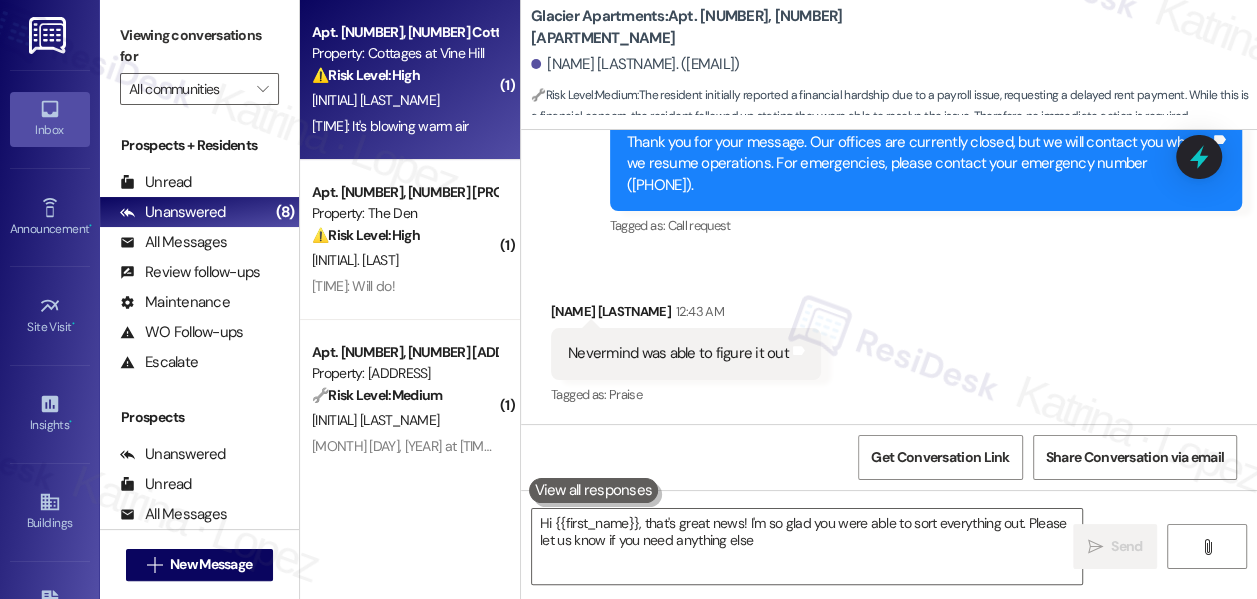 type on "Hi {{first_name}}, that's great news! I'm so glad you were able to sort everything out. Please let us know if you need anything else!" 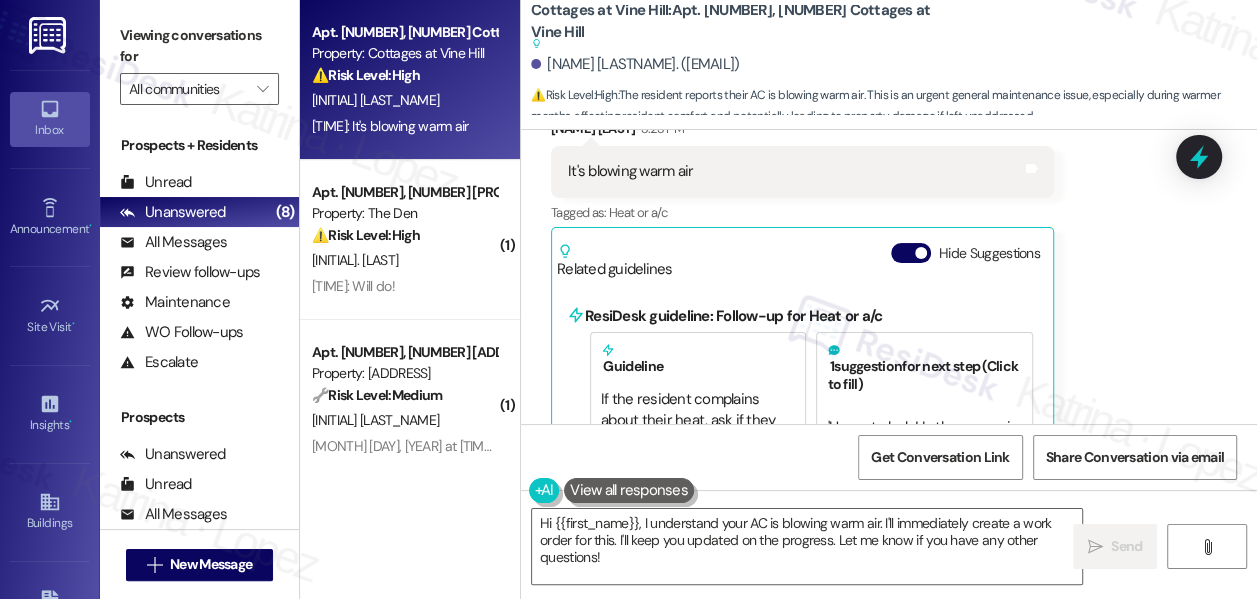 scroll, scrollTop: 19059, scrollLeft: 0, axis: vertical 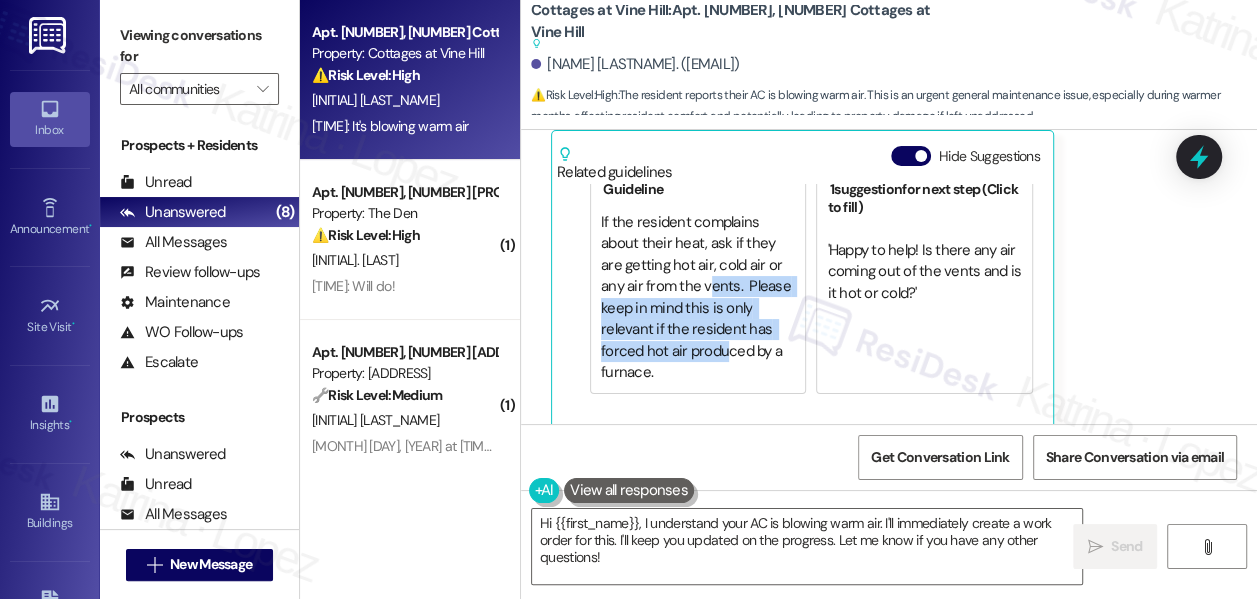 drag, startPoint x: 710, startPoint y: 261, endPoint x: 727, endPoint y: 324, distance: 65.25335 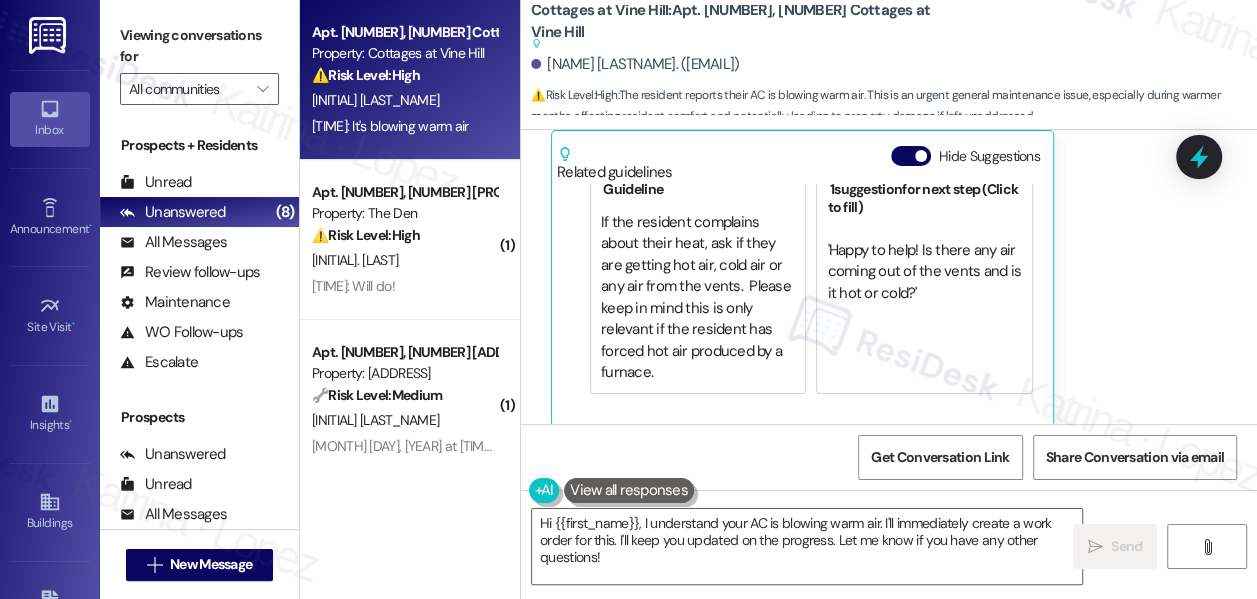 click on "If the resident complains about their heat, ask if they are getting hot air, cold air or any air from the vents.  Please keep in mind this is only relevant if the resident has forced hot air produced by a furnace." at bounding box center [698, 297] 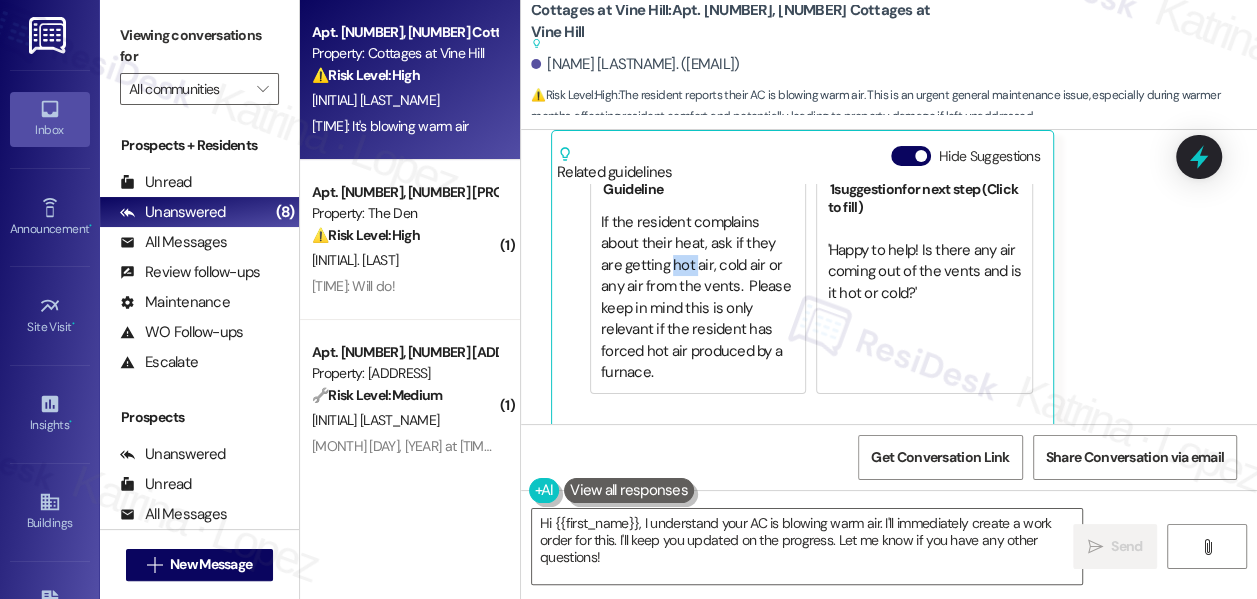 click on "If the resident complains about their heat, ask if they are getting hot air, cold air or any air from the vents.  Please keep in mind this is only relevant if the resident has forced hot air produced by a furnace." at bounding box center [698, 297] 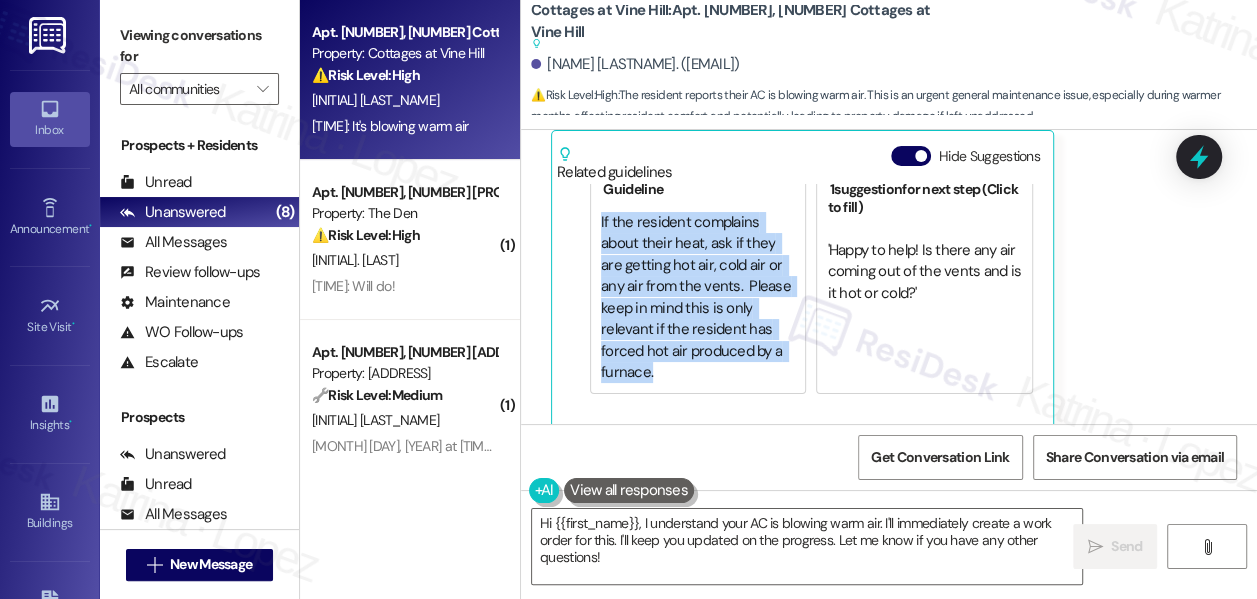 click on "If the resident complains about their heat, ask if they are getting hot air, cold air or any air from the vents.  Please keep in mind this is only relevant if the resident has forced hot air produced by a furnace." at bounding box center [698, 297] 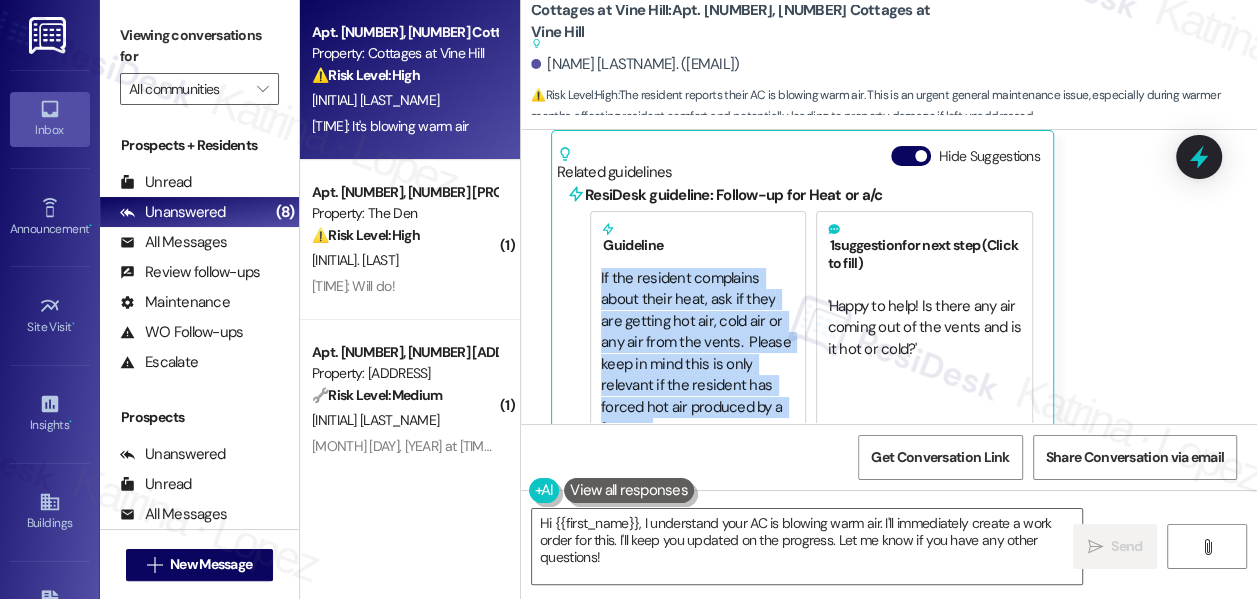 scroll, scrollTop: 0, scrollLeft: 0, axis: both 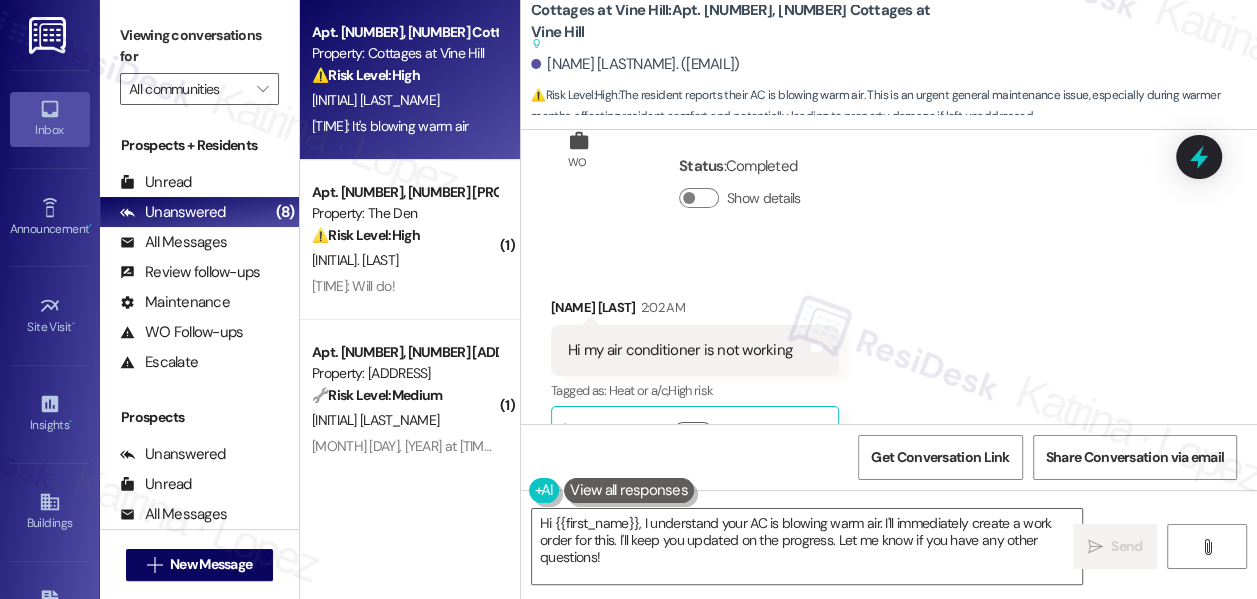 click on "Hi my air conditioner is not working" at bounding box center (680, 350) 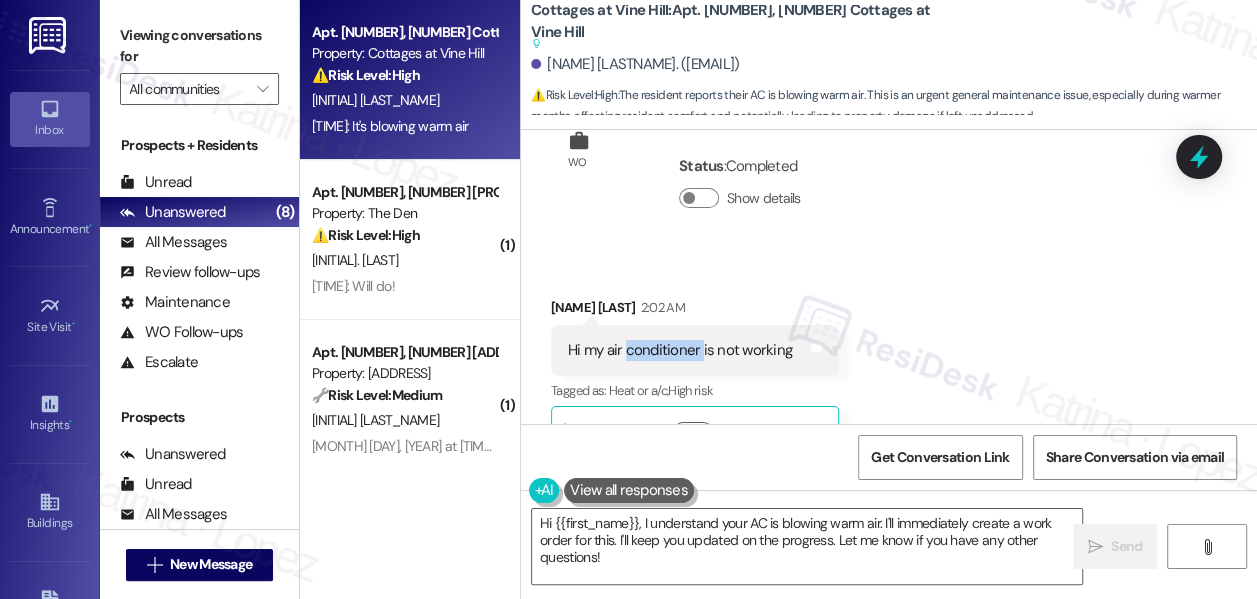 click on "Hi my air conditioner is not working" at bounding box center (680, 350) 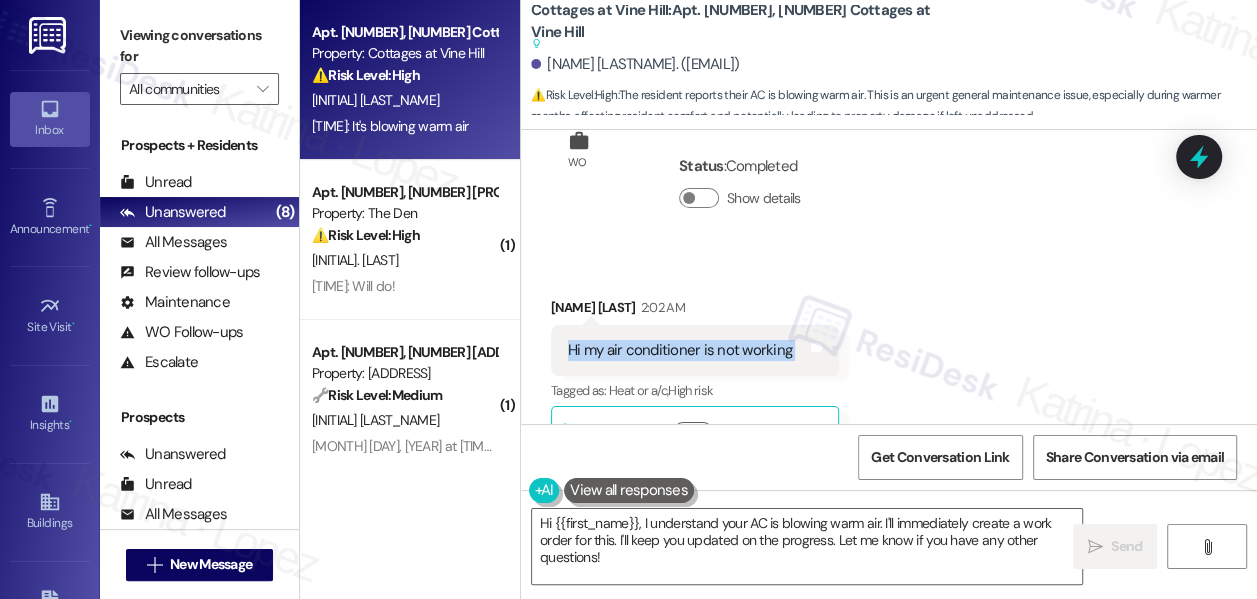 click on "Hi my air conditioner is not working" at bounding box center (680, 350) 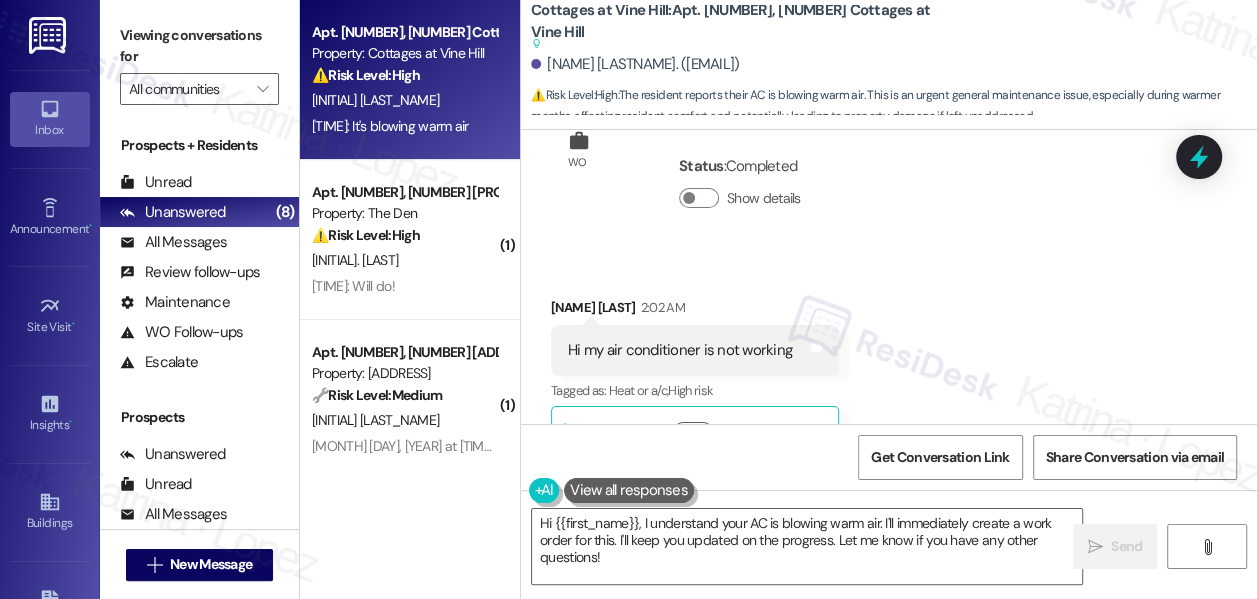 click on "Viewing conversations for" at bounding box center (199, 46) 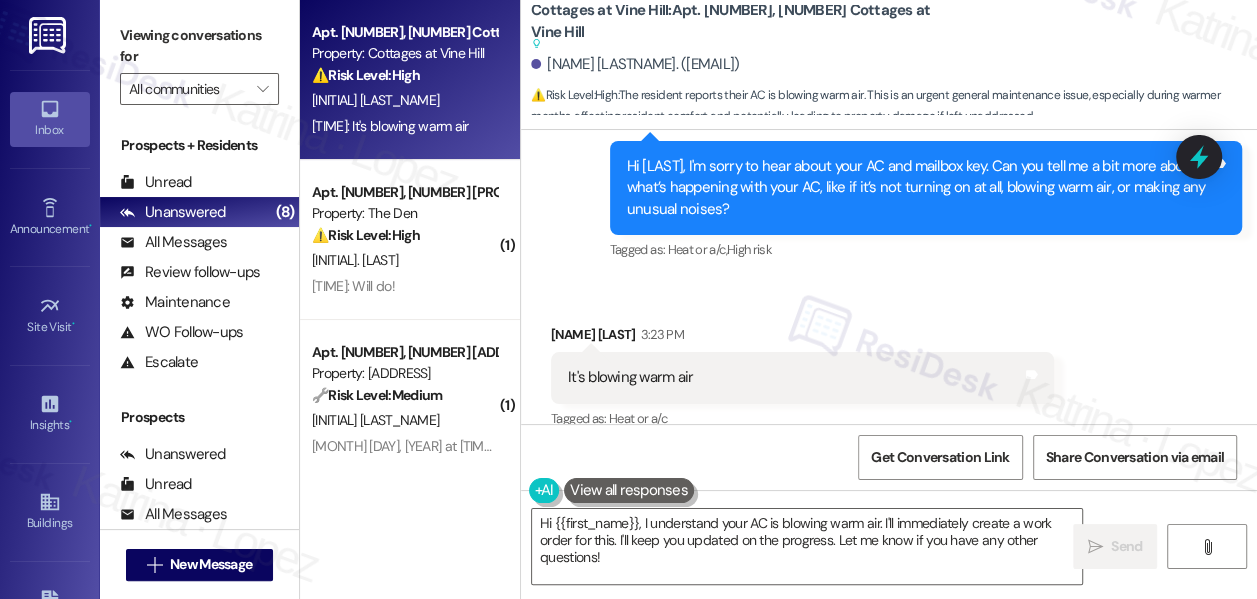 scroll, scrollTop: 18786, scrollLeft: 0, axis: vertical 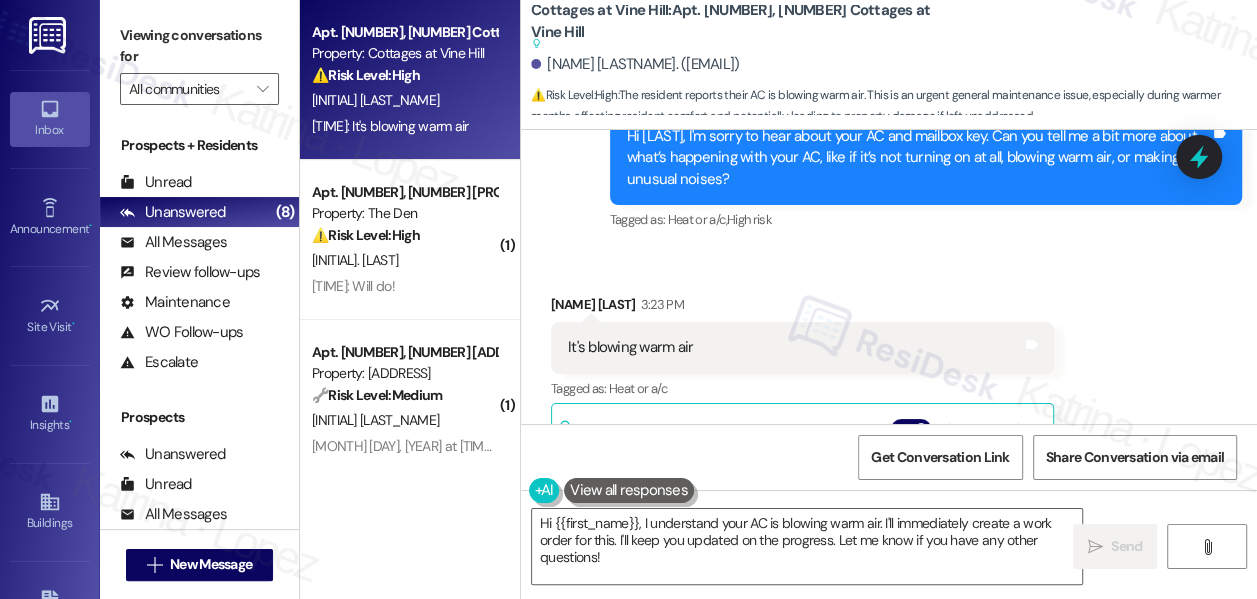 click on "It's blowing warm air" at bounding box center [630, 347] 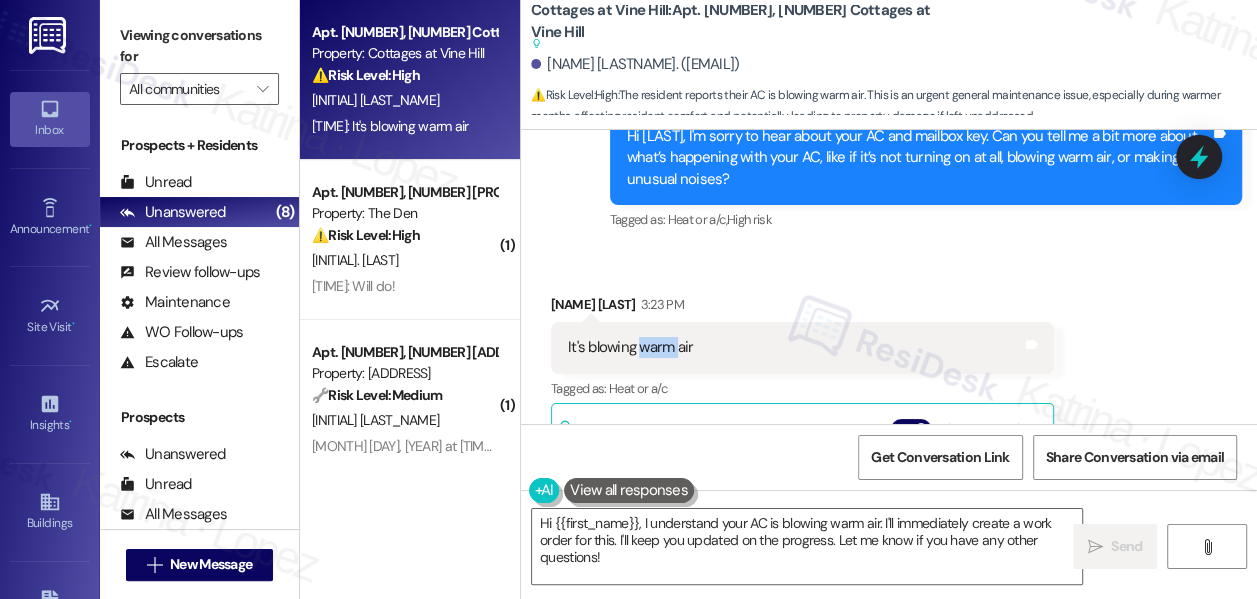 click on "It's blowing warm air" at bounding box center [630, 347] 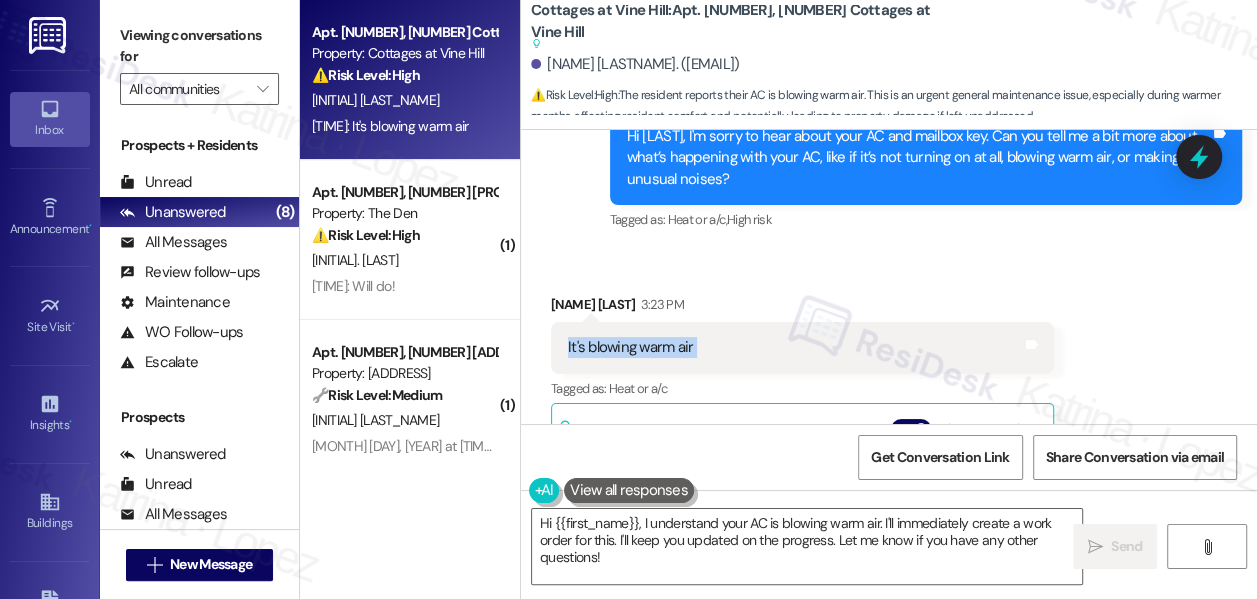 click on "It's blowing warm air" at bounding box center [630, 347] 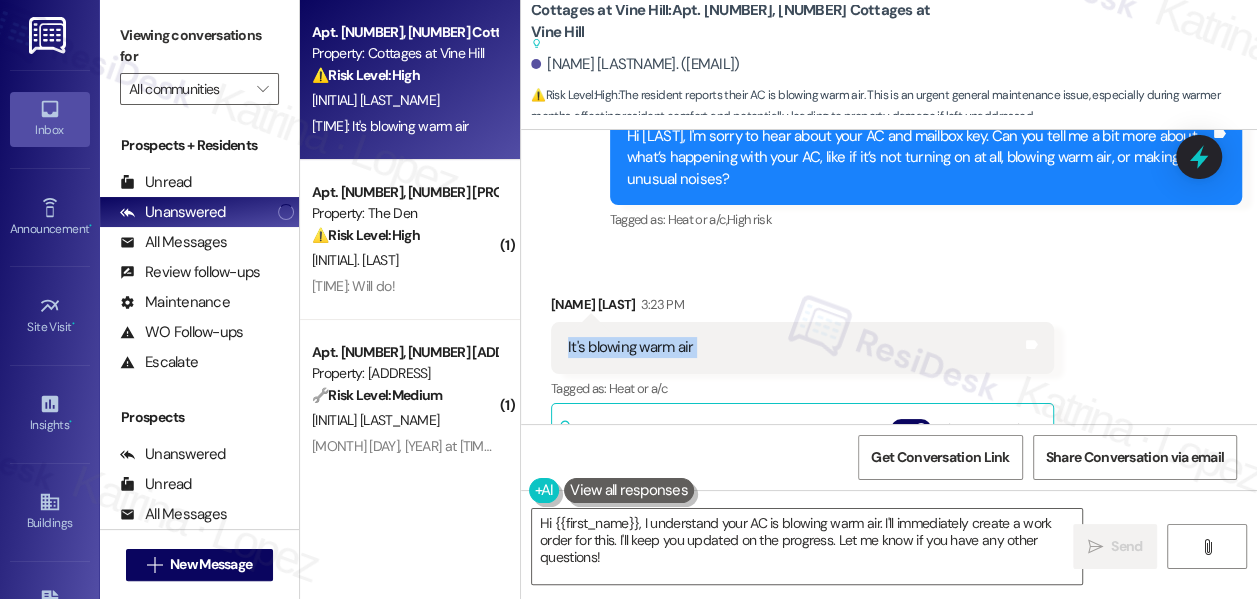 click on "Viewing conversations for" at bounding box center [199, 46] 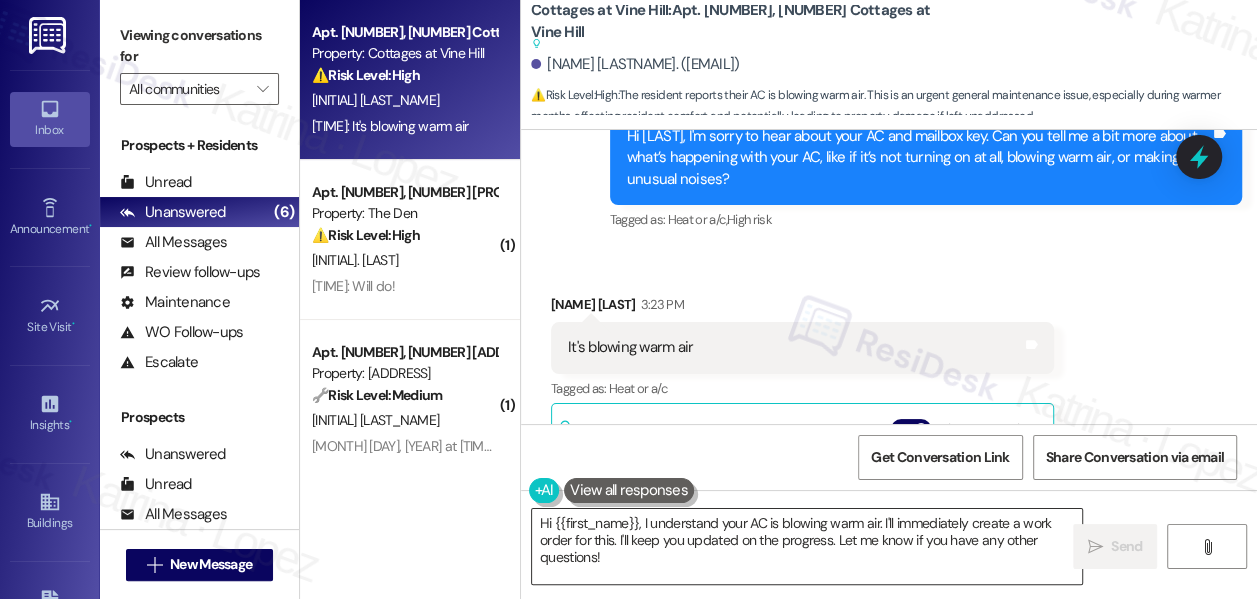 click on "Hi {{first_name}}, I understand your AC is blowing warm air. I'll immediately create a work order for this. I'll keep you updated on the progress. Let me know if you have any other questions!" at bounding box center (807, 546) 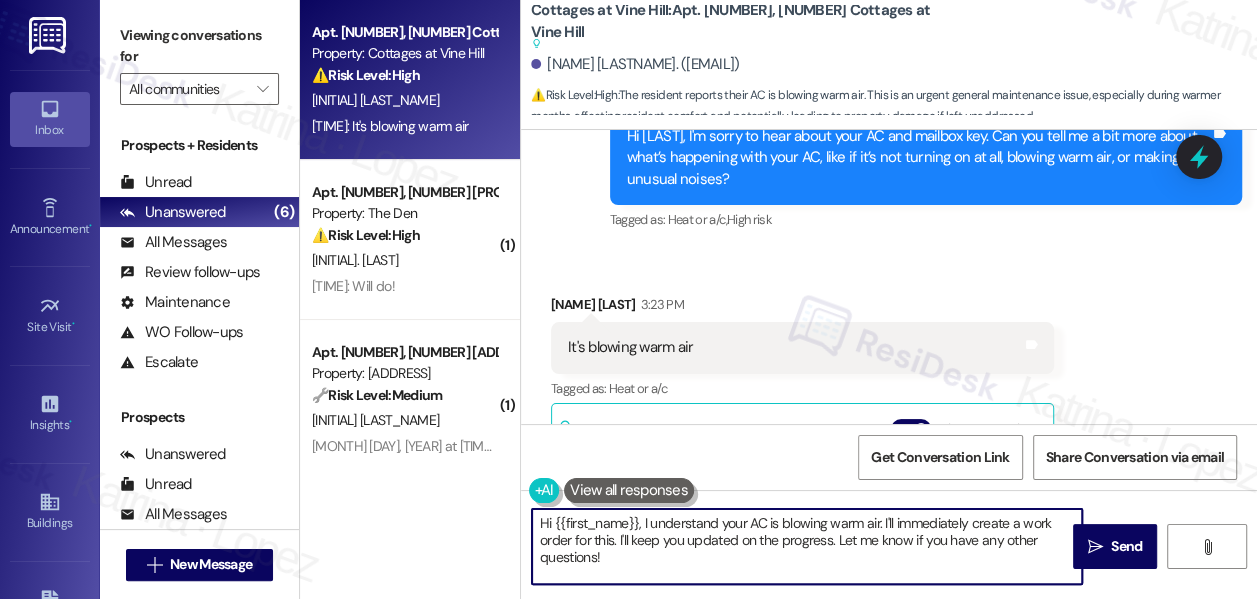 click on "Hi {{first_name}}, I understand your AC is blowing warm air. I'll immediately create a work order for this. I'll keep you updated on the progress. Let me know if you have any other questions!" at bounding box center (807, 546) 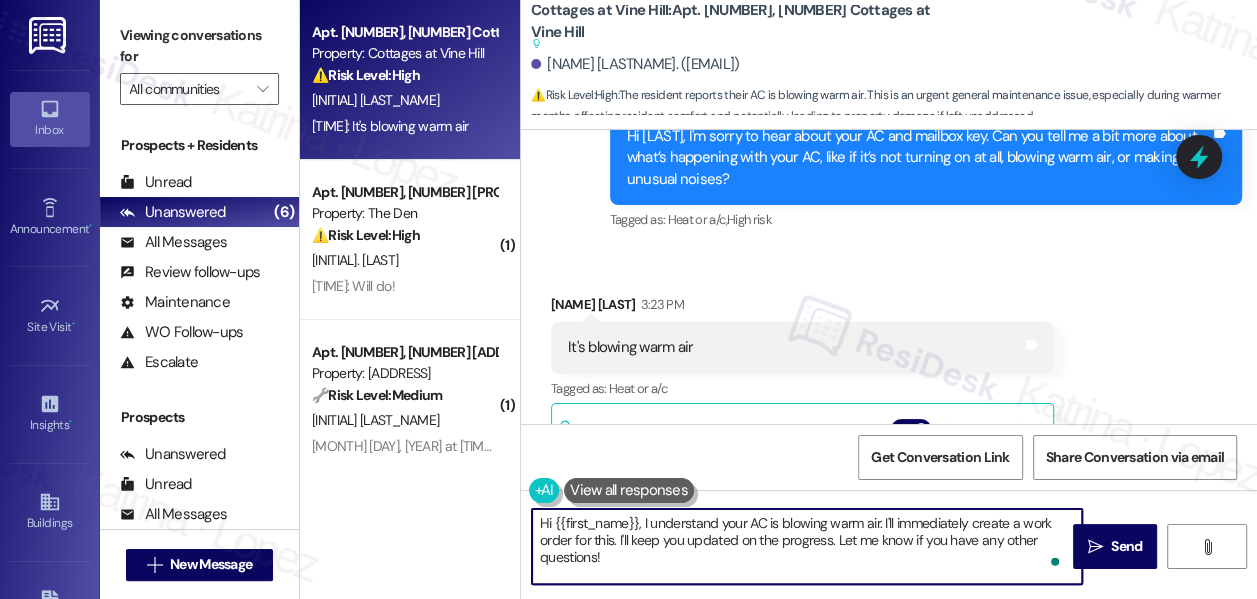 click on "Hi {{first_name}}, I understand your AC is blowing warm air. I'll immediately create a work order for this. I'll keep you updated on the progress. Let me know if you have any other questions!" at bounding box center [807, 546] 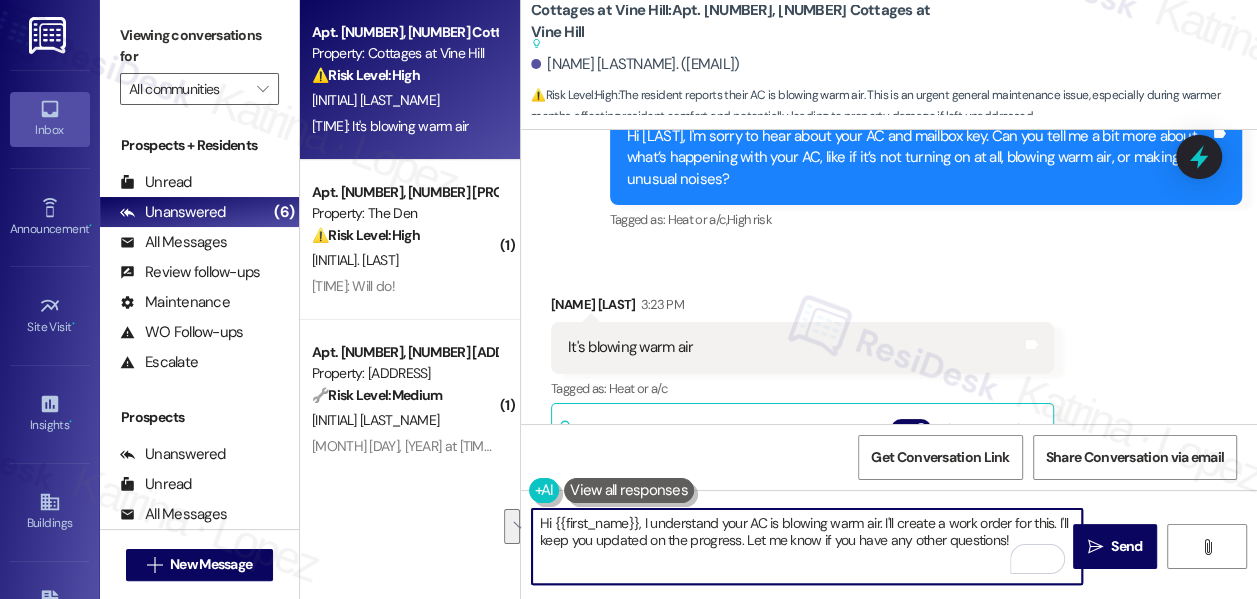 drag, startPoint x: 1054, startPoint y: 520, endPoint x: 1004, endPoint y: 543, distance: 55.03635 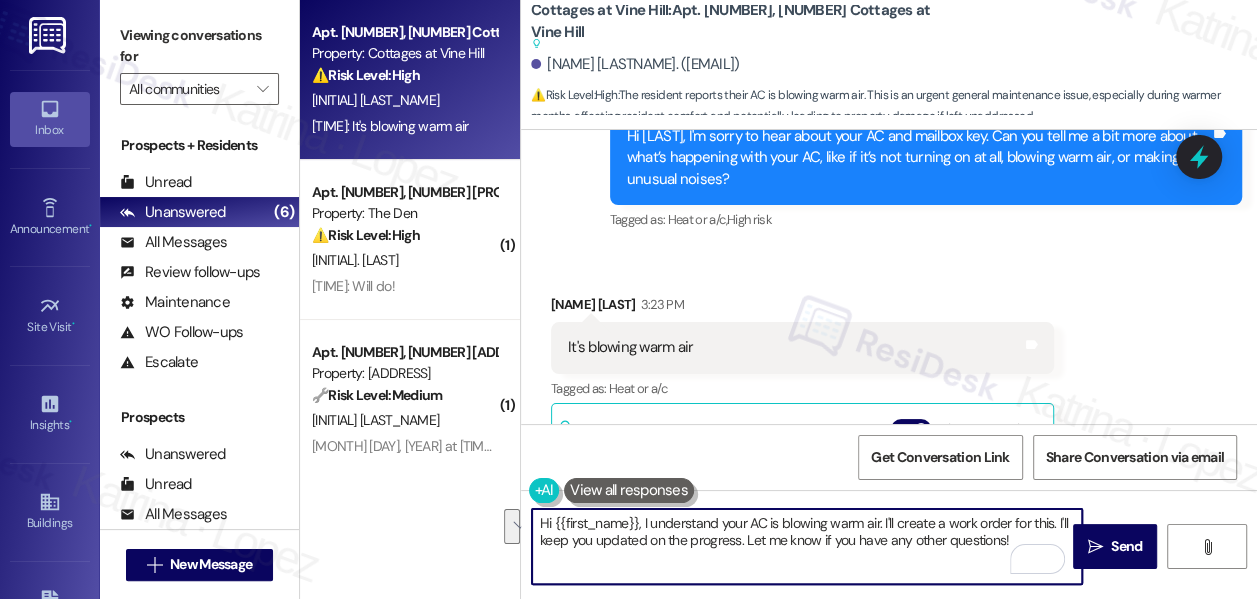 click on "Hi {{first_name}}, I understand your AC is blowing warm air. I'll create a work order for this. I'll keep you updated on the progress. Let me know if you have any other questions!" at bounding box center [807, 546] 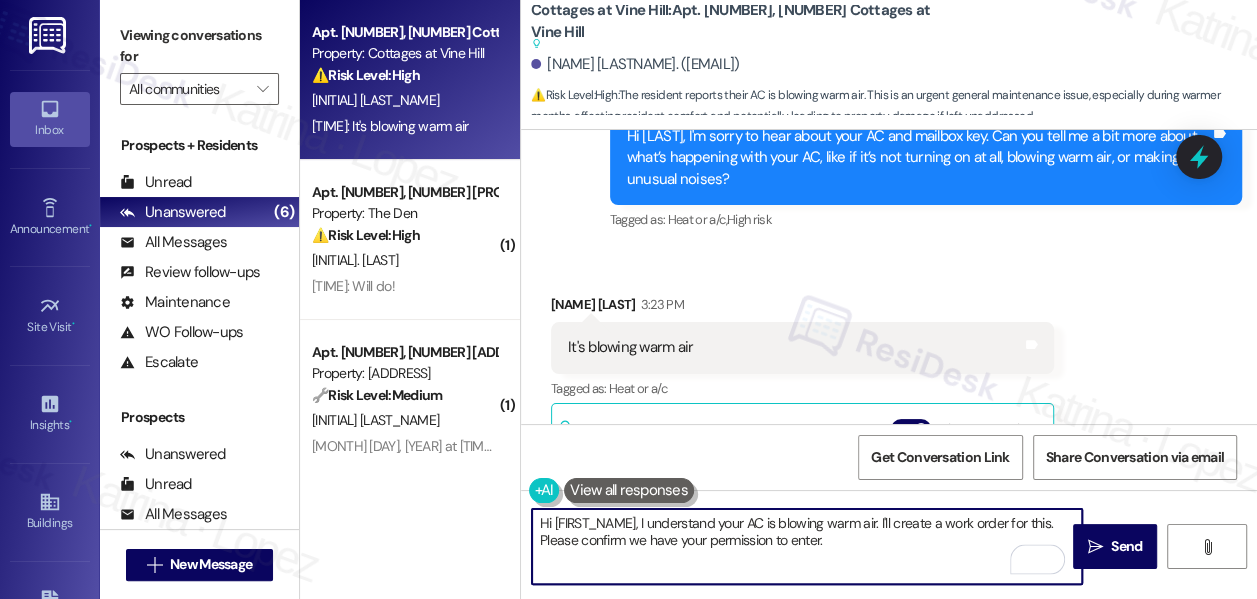 click on "Received via SMS Laniesha Rose 3:23 PM It's blowing warm air Tags and notes Tagged as:   Heat or a/c Click to highlight conversations about Heat or a/c  Related guidelines Hide Suggestions ResiDesk guideline: Follow-up for Heat or a/c   Guideline If the resident complains about their heat, ask if they are getting hot air, cold air or any air from the vents.  Please keep in mind this is only relevant if the resident has forced hot air produced by a furnace.   1  suggestion  for next step (Click to fill) ' Happy to help! Is there any air coming out of the vents and is it hot or cold? ' Click to use this message in your reply" at bounding box center [802, 498] 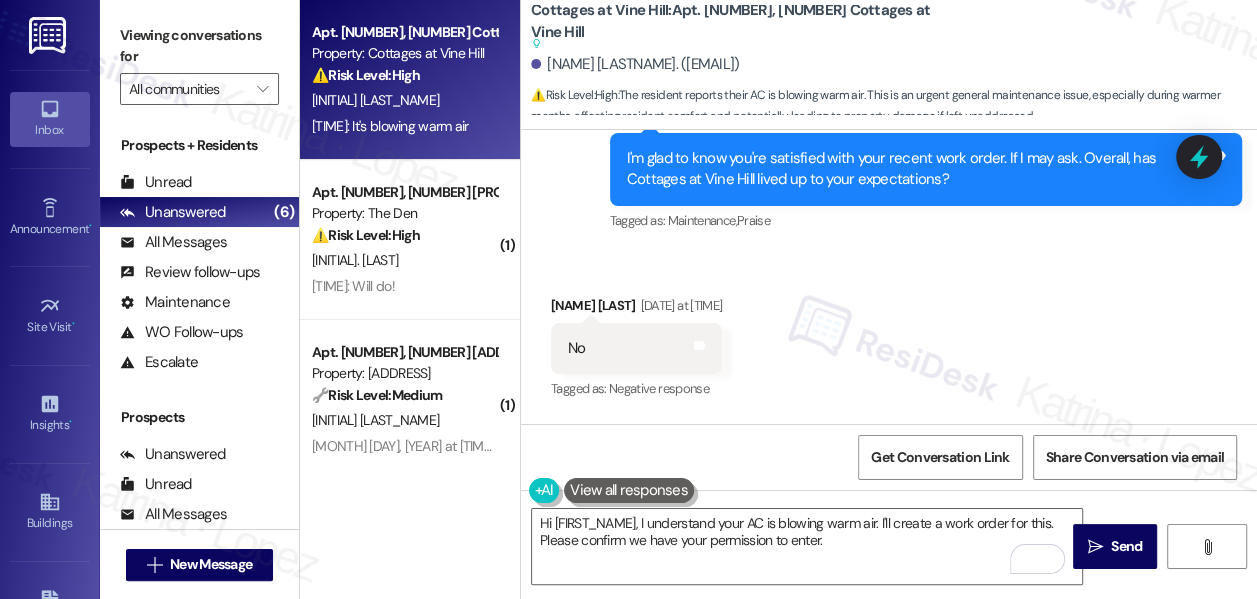scroll, scrollTop: 2106, scrollLeft: 0, axis: vertical 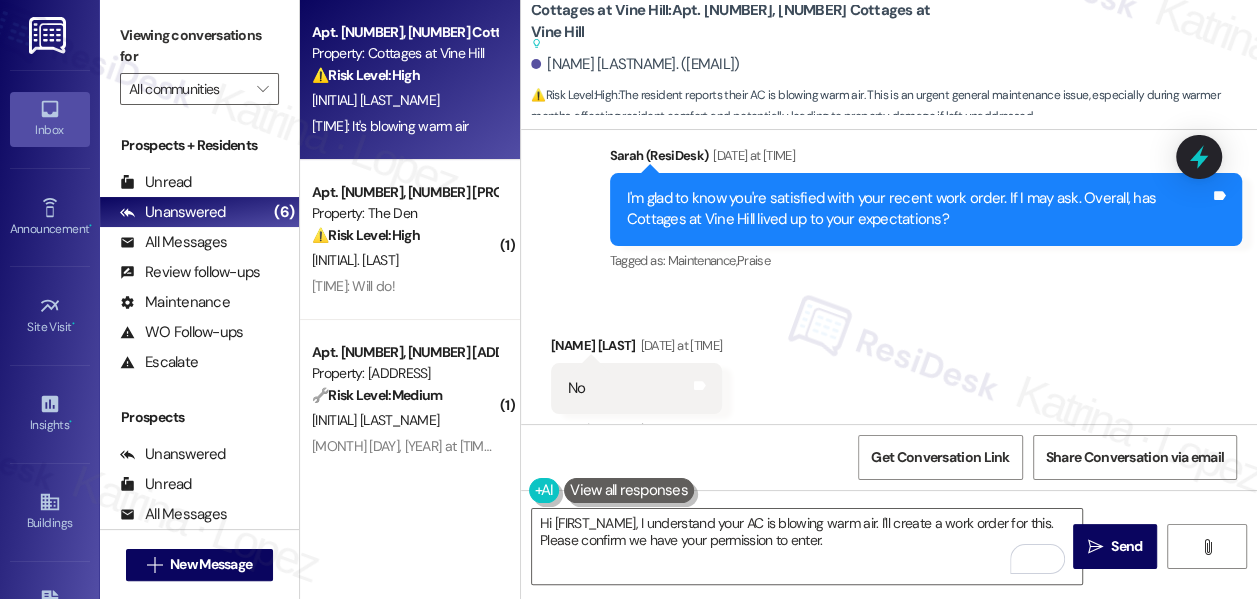 click on "I'm glad to know you're satisfied with your recent work order. If I may ask. Overall, has Cottages at Vine Hill lived up to your expectations?" at bounding box center (918, 209) 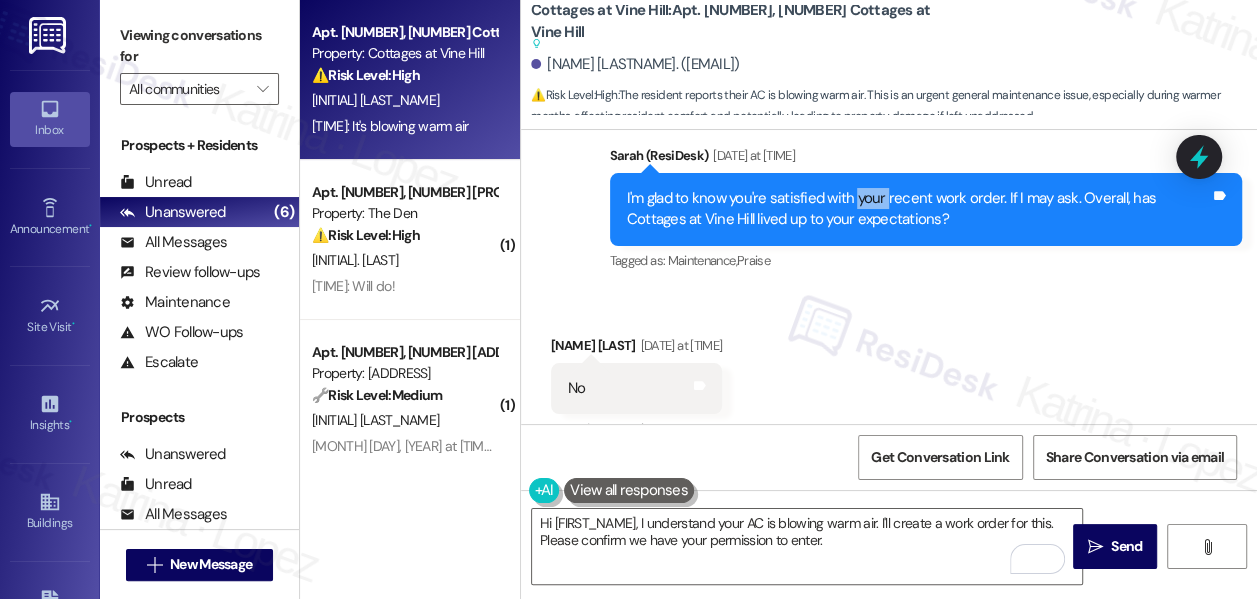 click on "I'm glad to know you're satisfied with your recent work order. If I may ask. Overall, has Cottages at Vine Hill lived up to your expectations?" at bounding box center (918, 209) 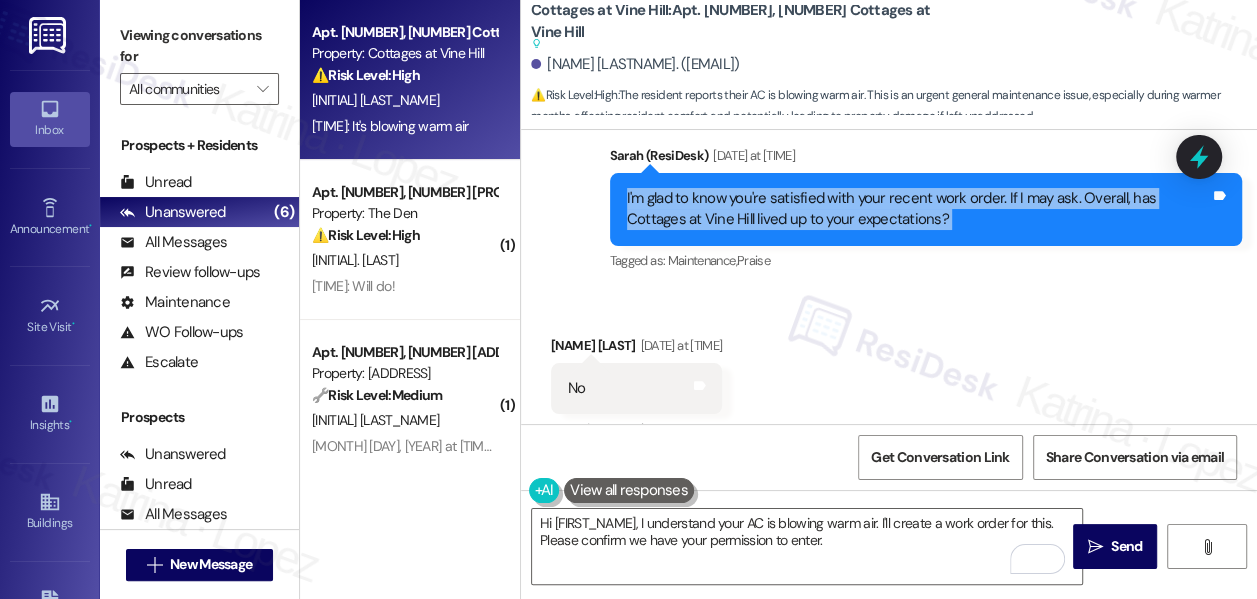 click on "I'm glad to know you're satisfied with your recent work order. If I may ask. Overall, has Cottages at Vine Hill lived up to your expectations?" at bounding box center (918, 209) 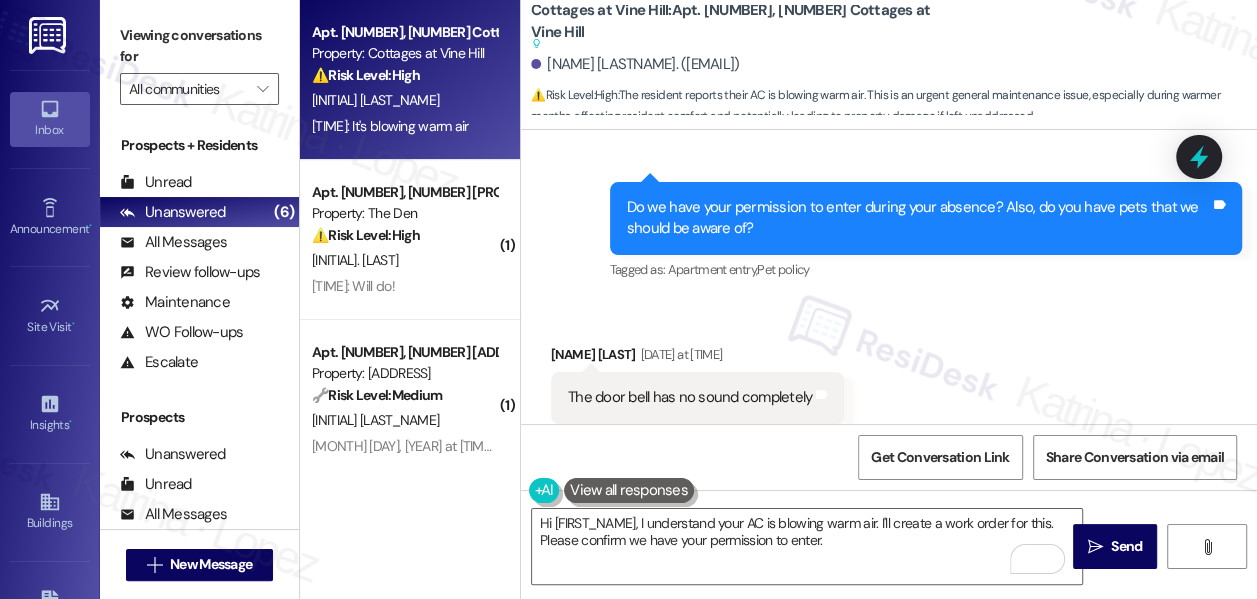 scroll, scrollTop: 12950, scrollLeft: 0, axis: vertical 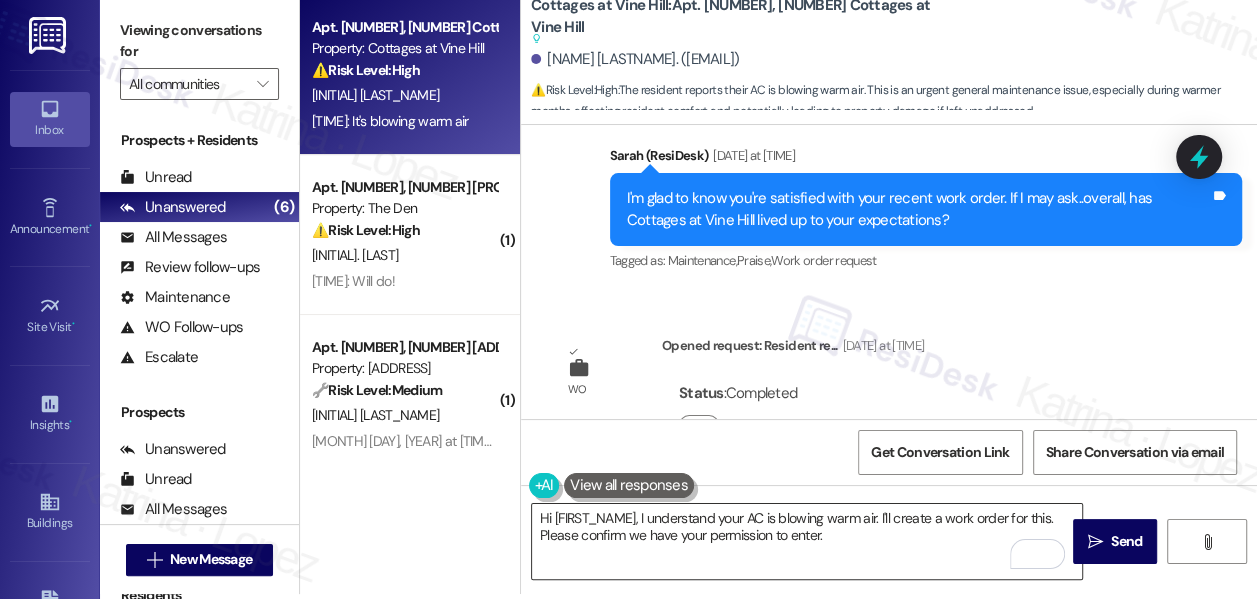 click on "Hi {{first_name}}, I understand your AC is blowing warm air. I'll create a work order for this. Please confirm we have your permission to enter." at bounding box center [807, 541] 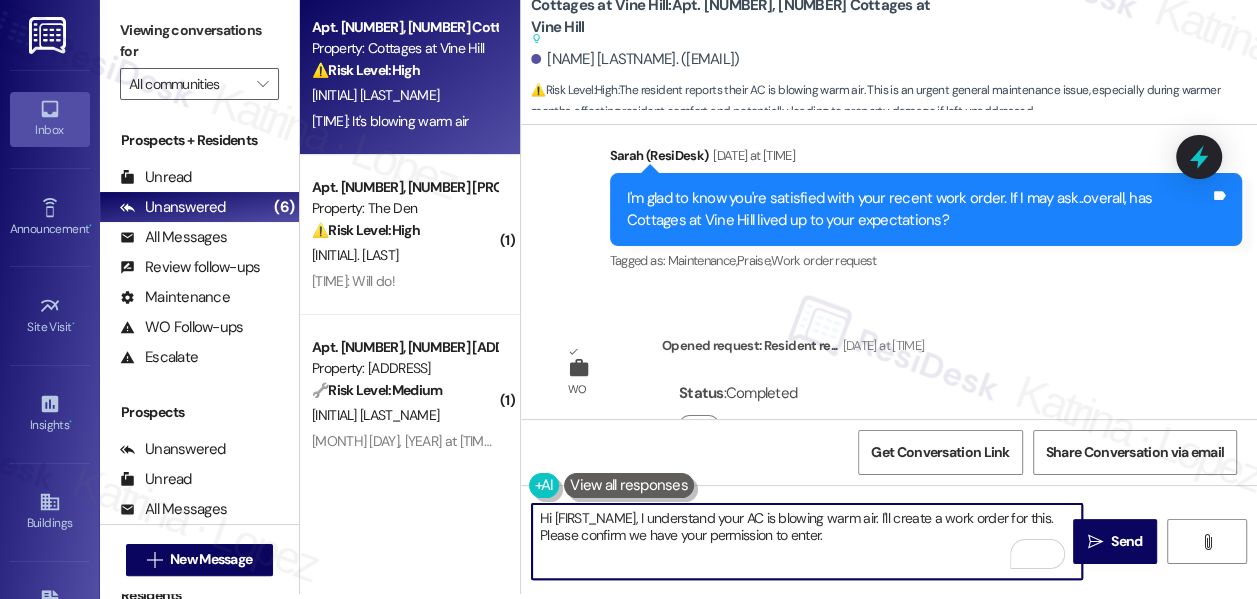 click on "Hi {{first_name}}, I understand your AC is blowing warm air. I'll create a work order for this. Please confirm we have your permission to enter." at bounding box center (807, 541) 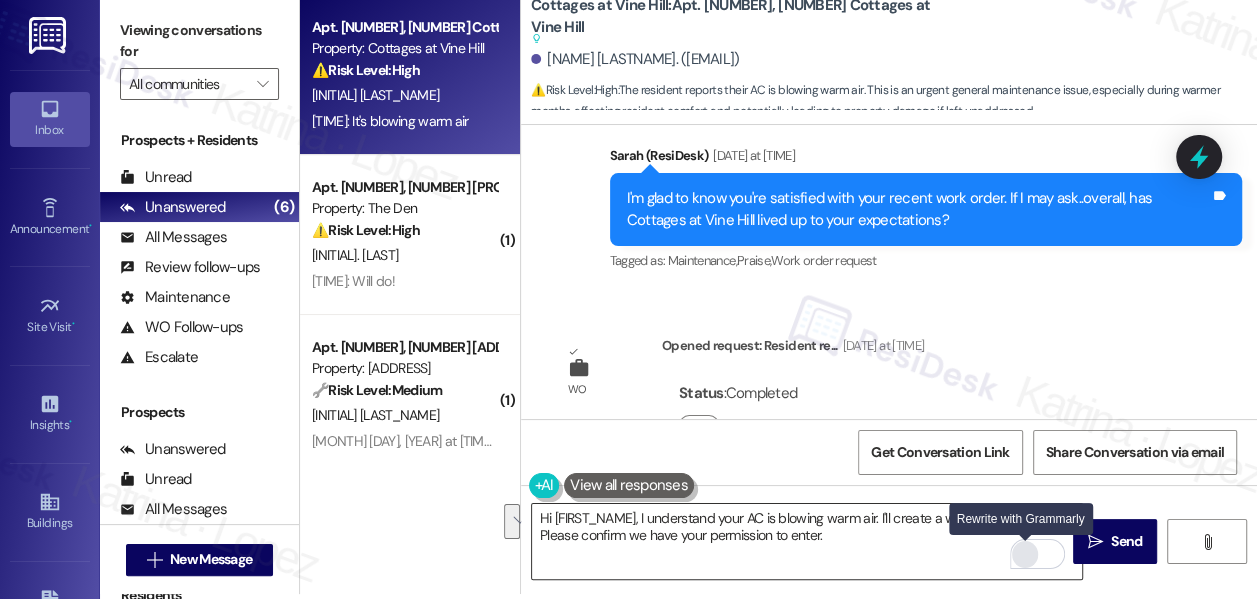 click at bounding box center [1025, 554] 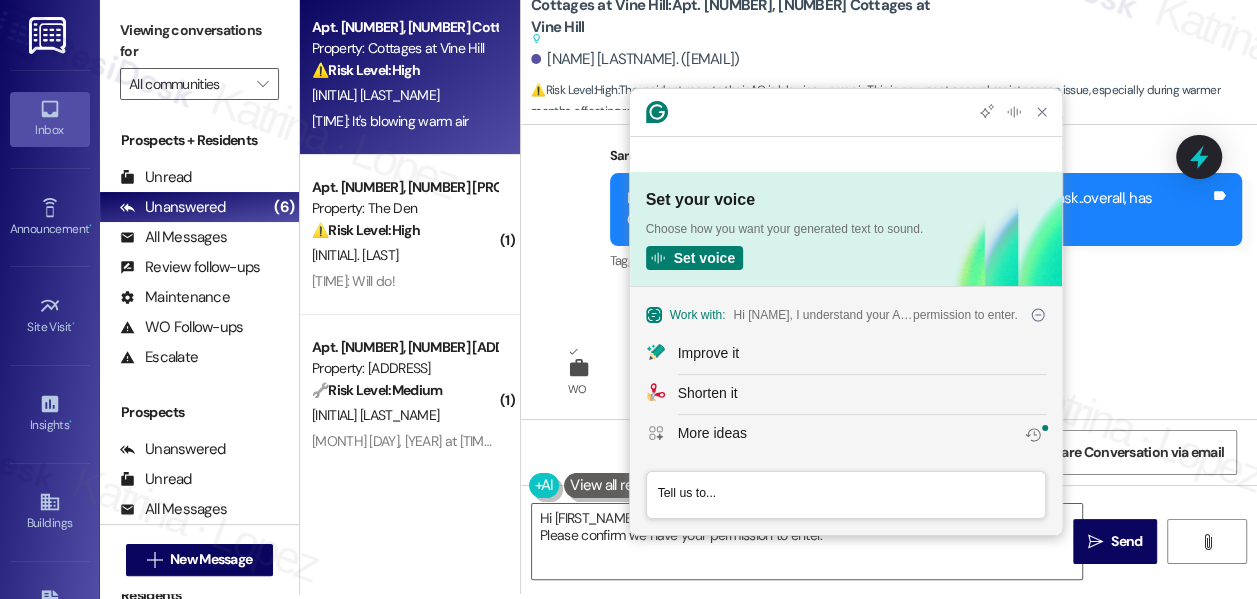 scroll, scrollTop: 0, scrollLeft: 0, axis: both 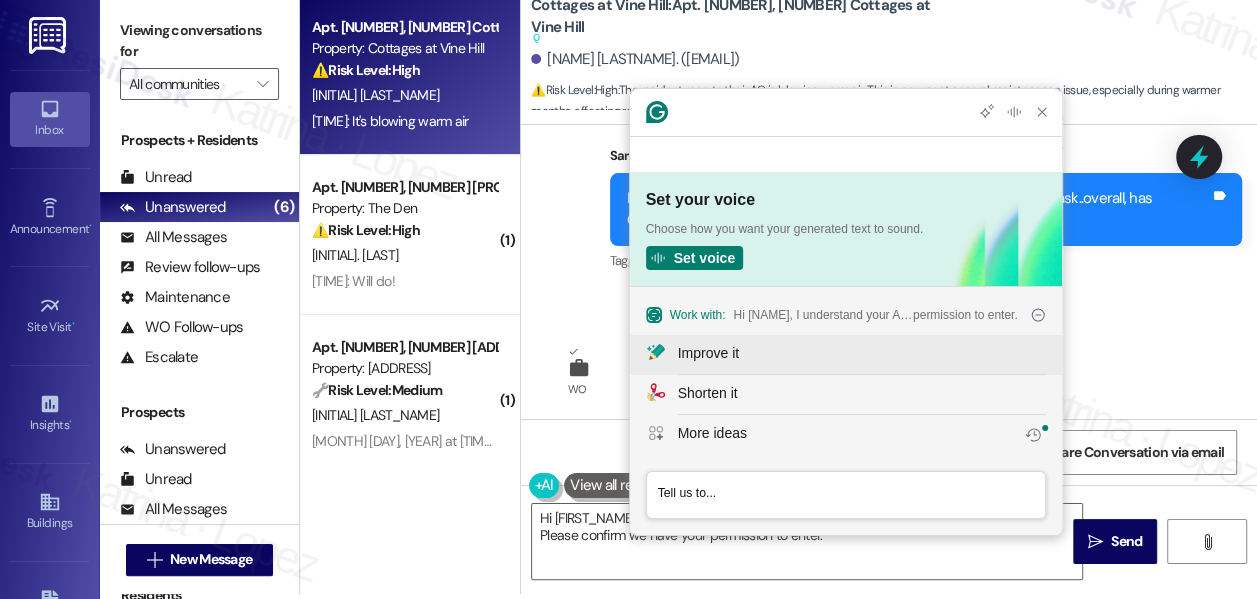 click on "Improve it" 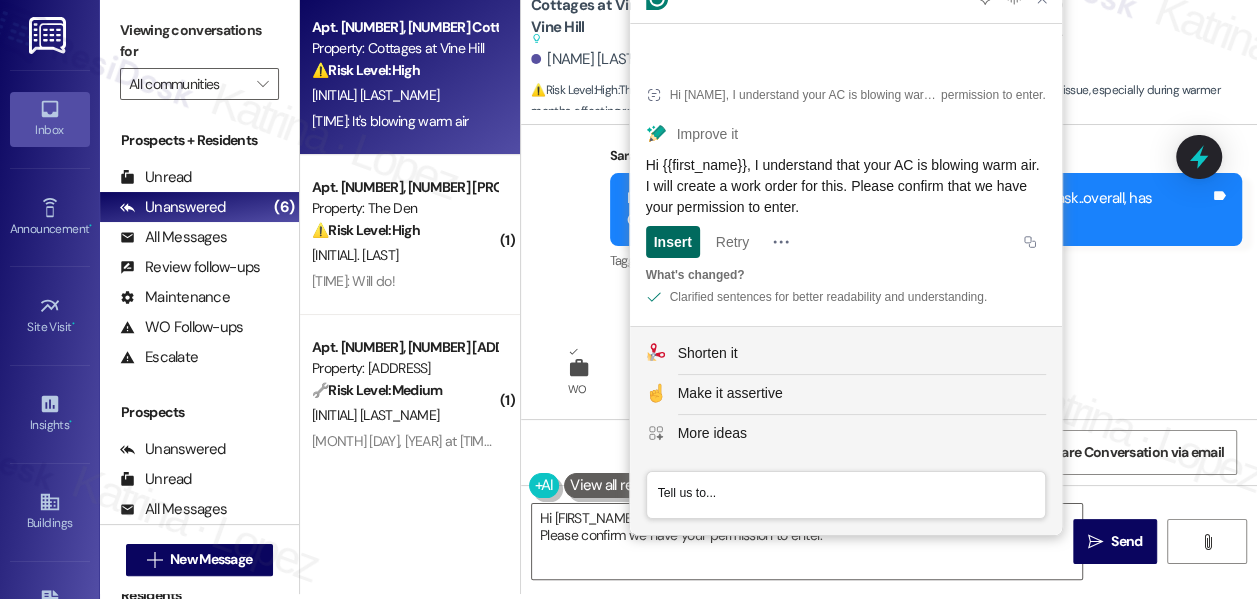 click on "Insert" 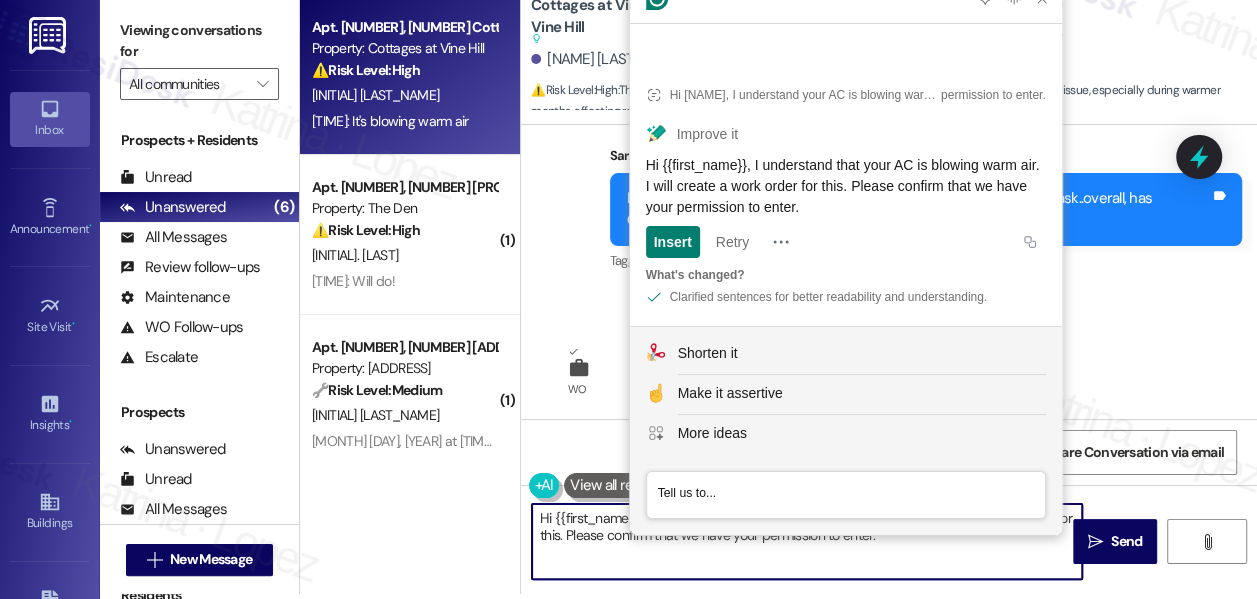 click on "Hi {{first_name}}, I understand that your AC is blowing warm air. I will create a work order for this. Please confirm that we have your permission to enter." at bounding box center (807, 541) 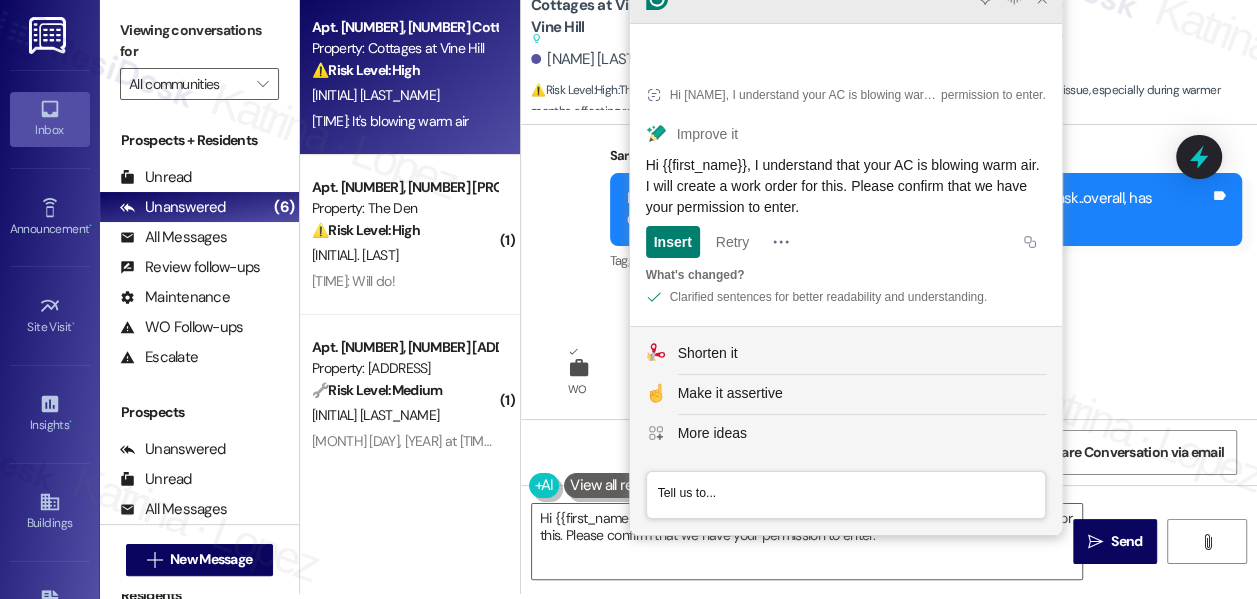 drag, startPoint x: 1040, startPoint y: 43, endPoint x: 1014, endPoint y: 76, distance: 42.0119 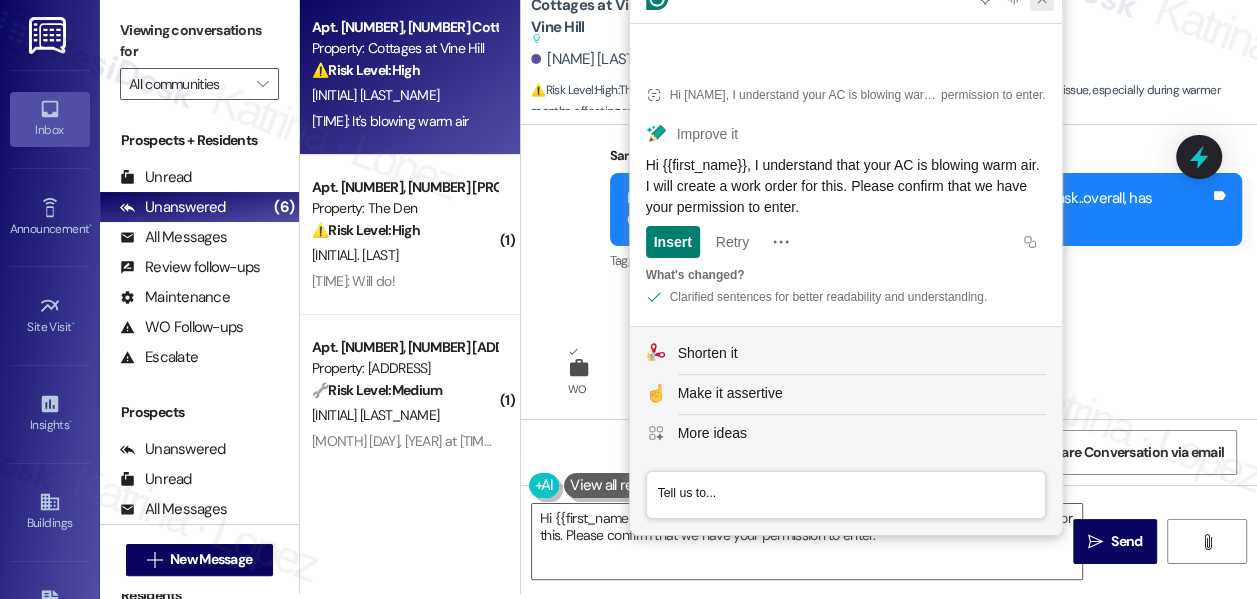 click 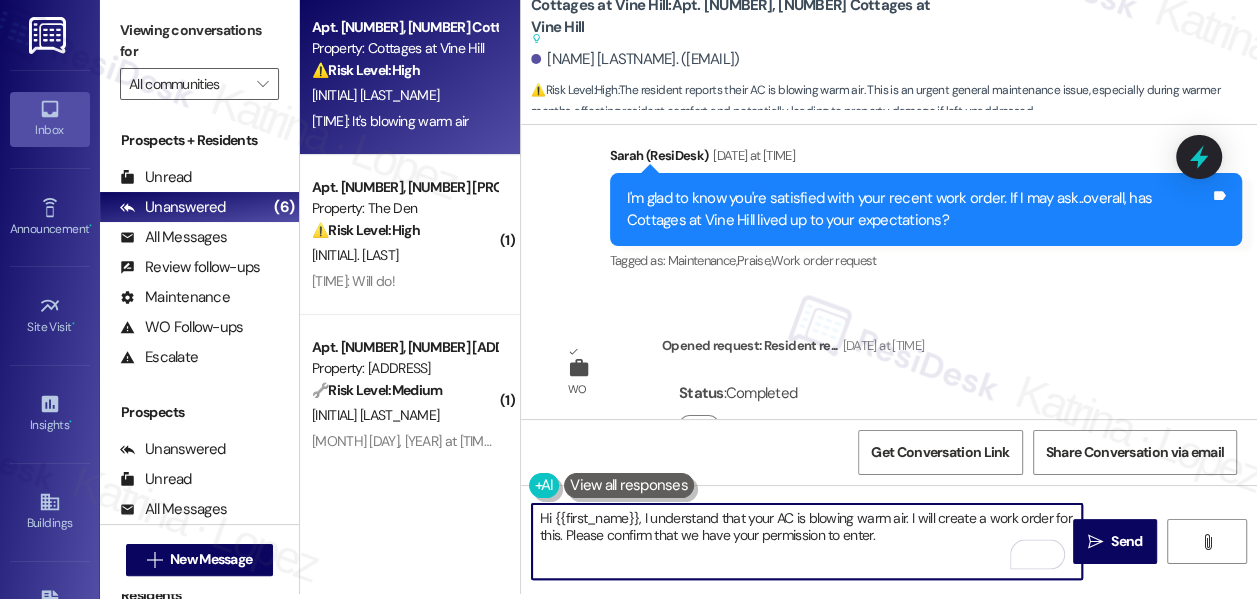 click on "Hi {{first_name}}, I understand that your AC is blowing warm air. I will create a work order for this. Please confirm that we have your permission to enter." at bounding box center (807, 541) 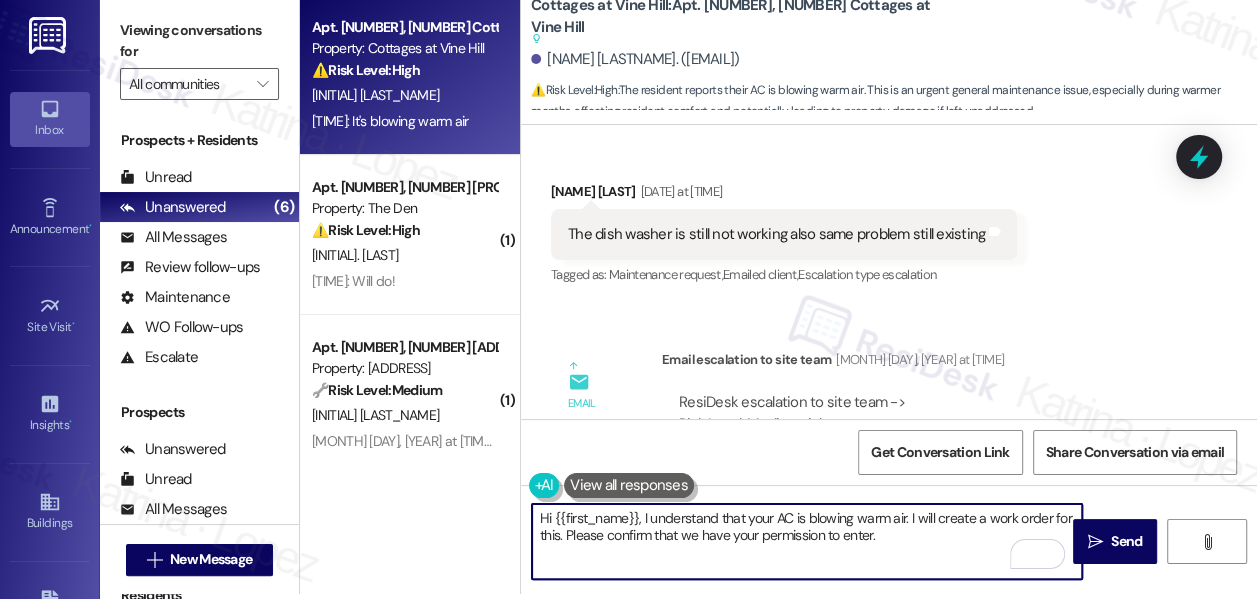 scroll, scrollTop: 19059, scrollLeft: 0, axis: vertical 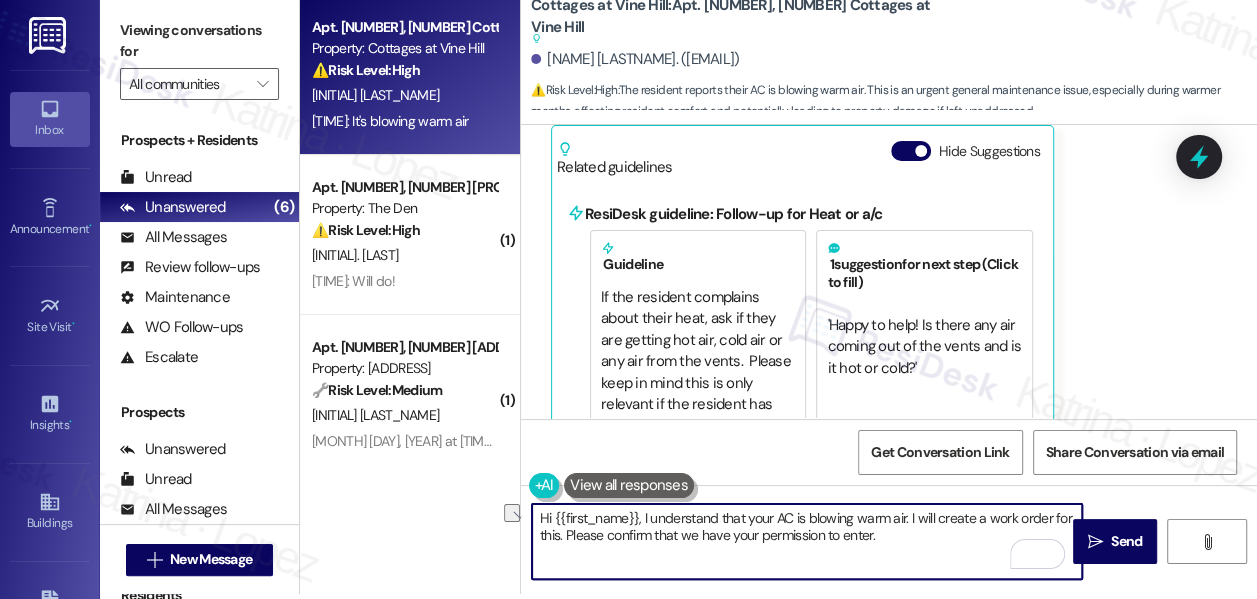 drag, startPoint x: 905, startPoint y: 516, endPoint x: 531, endPoint y: 503, distance: 374.22586 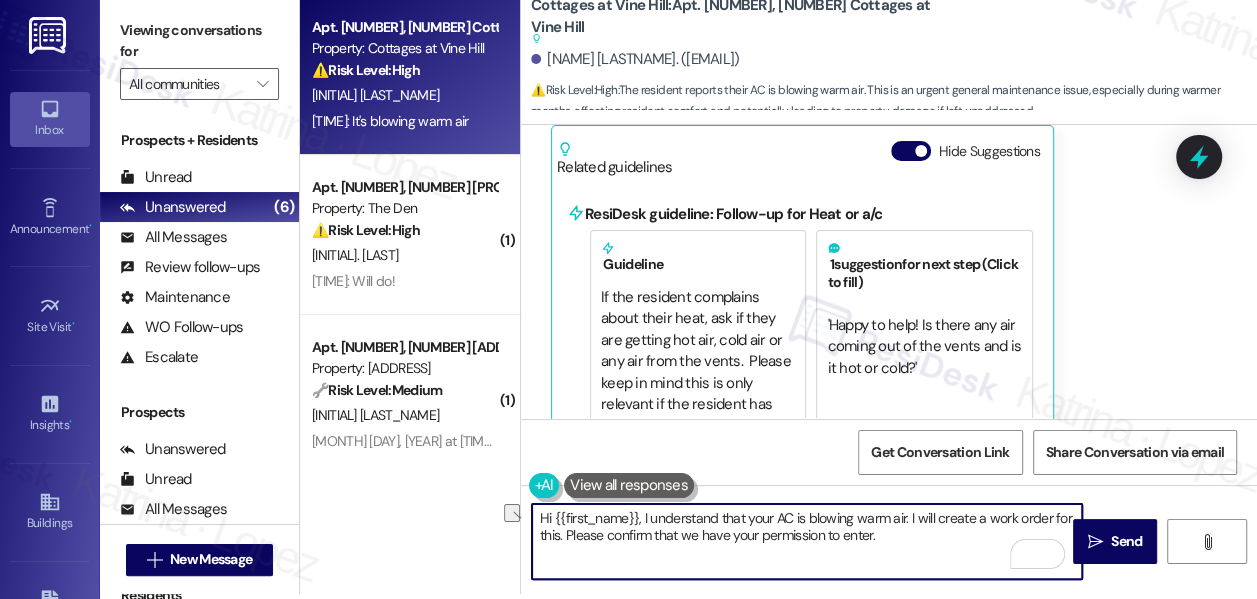 click on "Hi {{first_name}}, I understand that your AC is blowing warm air. I will create a work order for this. Please confirm that we have your permission to enter." at bounding box center [807, 541] 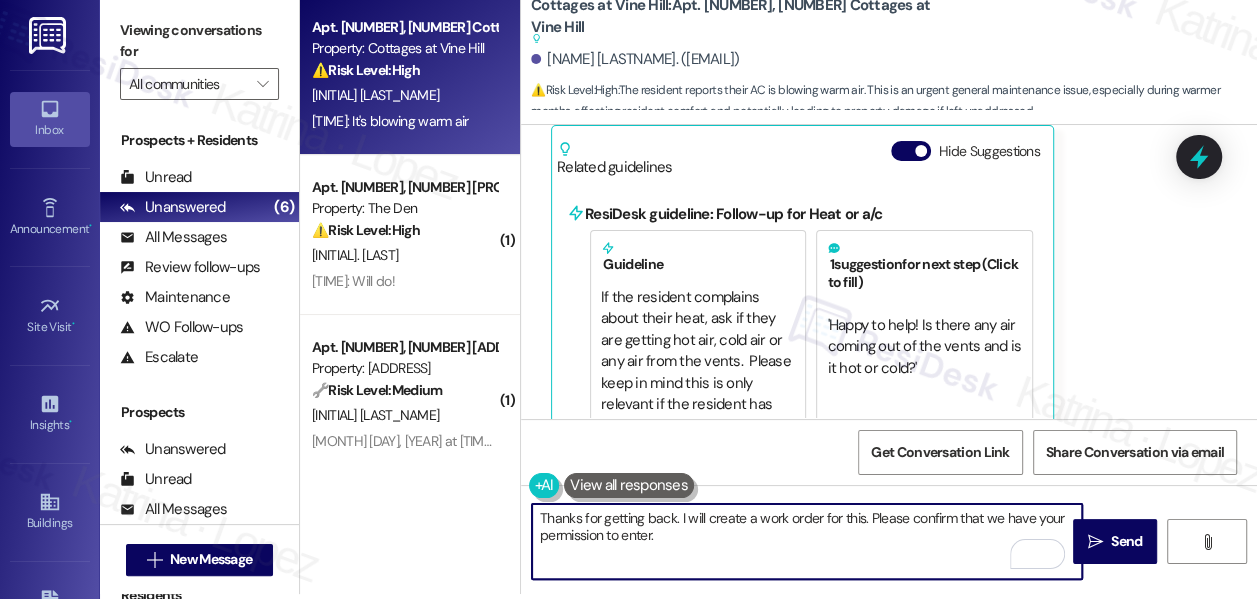 click on "Thanks for getting back. I will create a work order for this. Please confirm that we have your permission to enter." at bounding box center [807, 541] 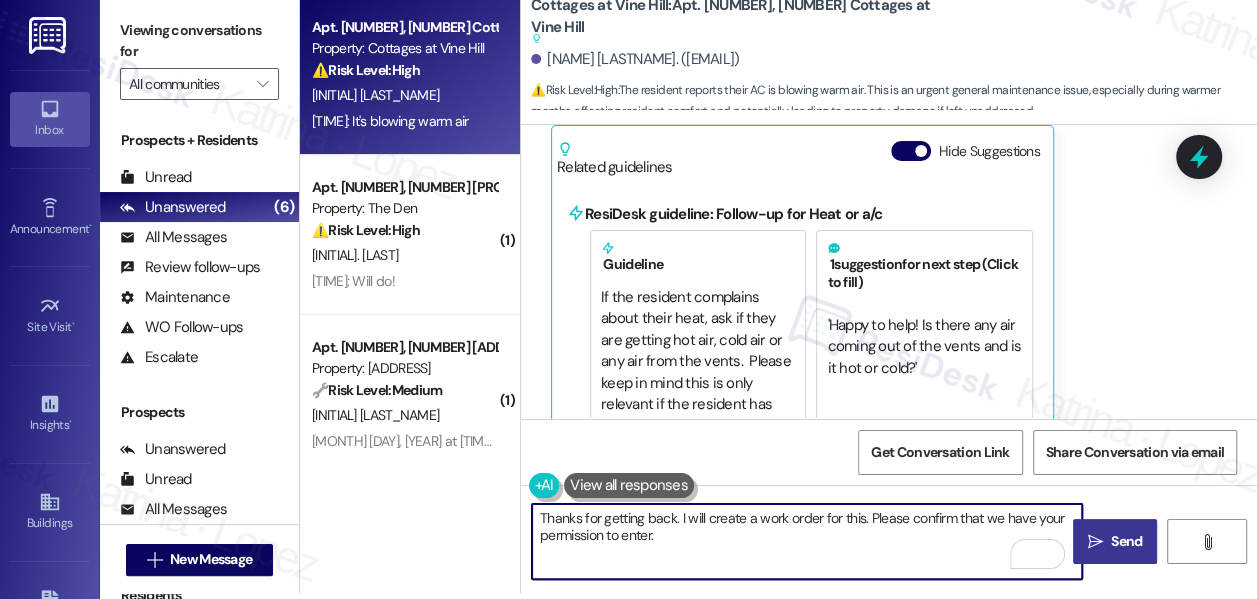 type on "Thanks for getting back. I will create a work order for this. Please confirm that we have your permission to enter." 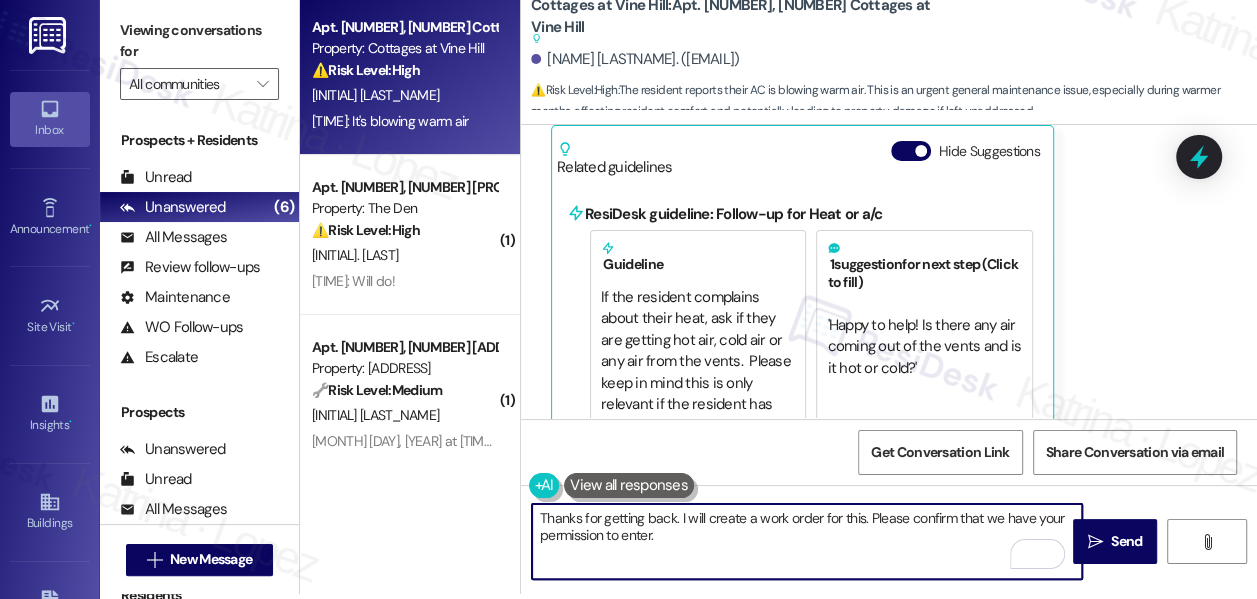 drag, startPoint x: 1089, startPoint y: 538, endPoint x: 1044, endPoint y: 525, distance: 46.840153 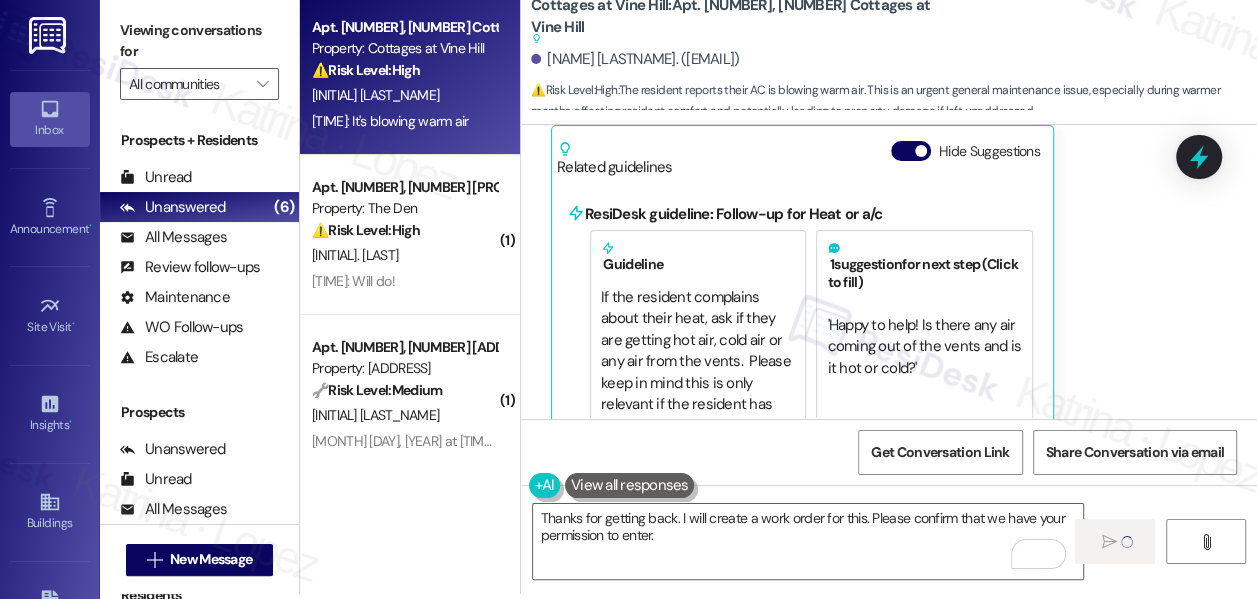 type 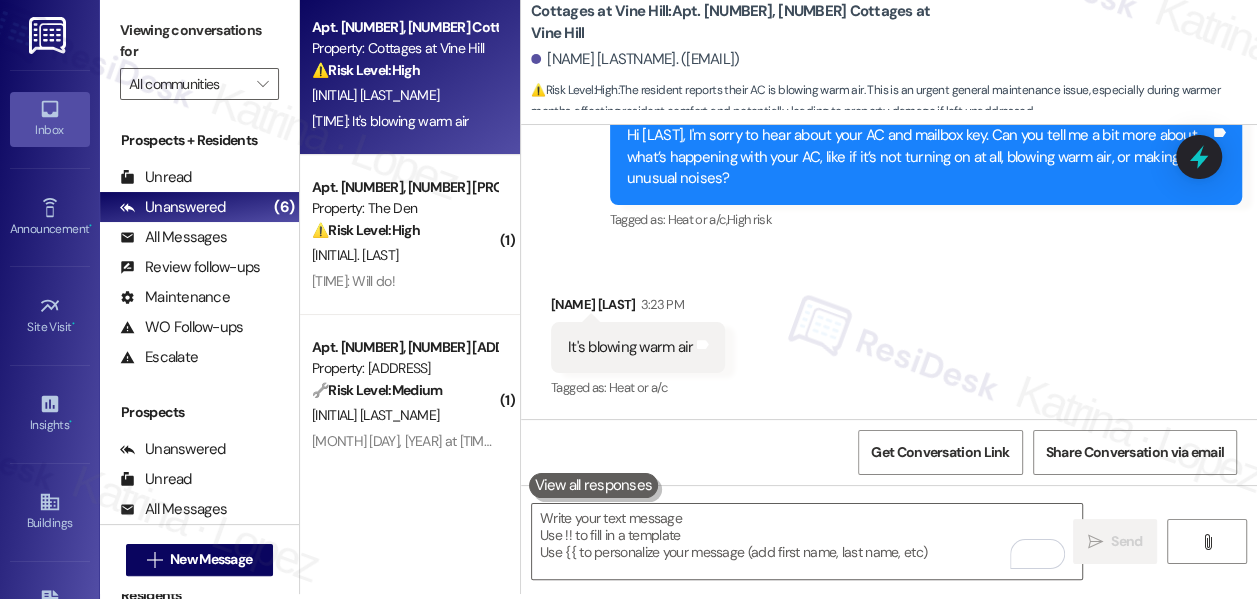 scroll, scrollTop: 18701, scrollLeft: 0, axis: vertical 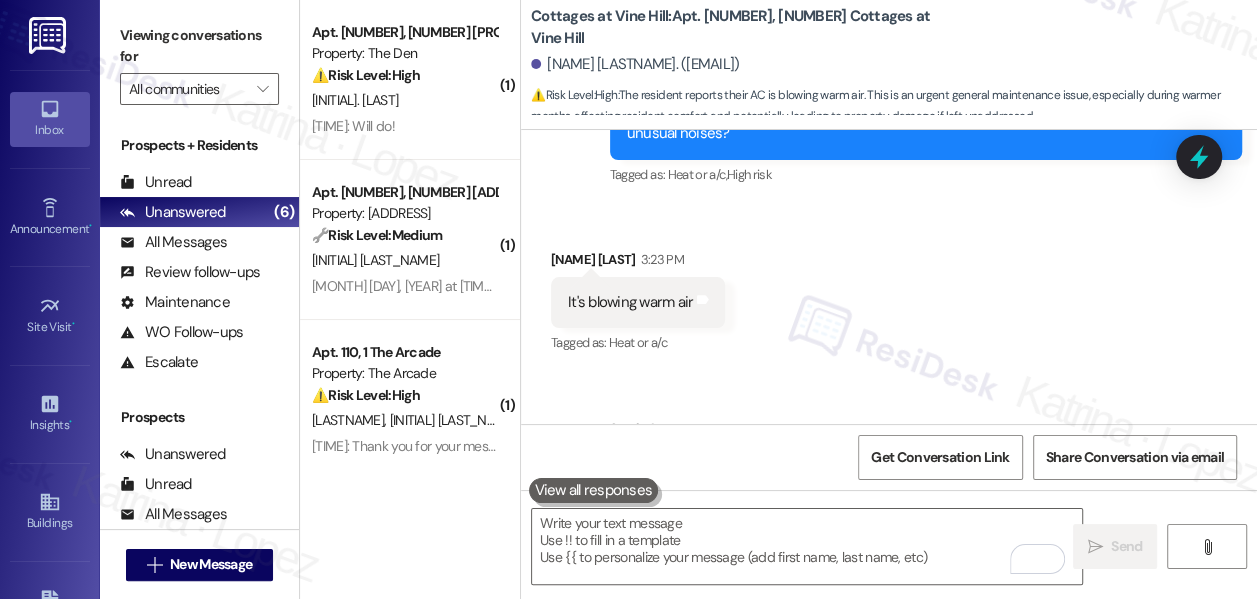 click on "Received via SMS Laniesha Rose 3:23 PM It's blowing warm air Tags and notes Tagged as:   Heat or a/c Click to highlight conversations about Heat or a/c" at bounding box center (889, 288) 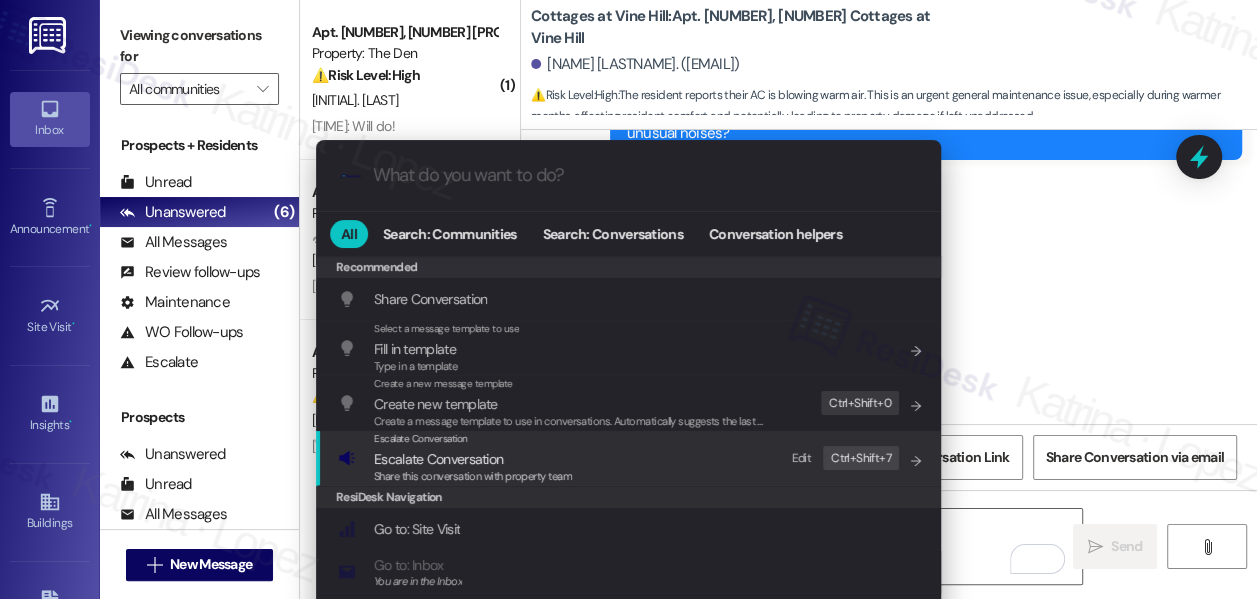 click on "Escalate Conversation" at bounding box center [473, 459] 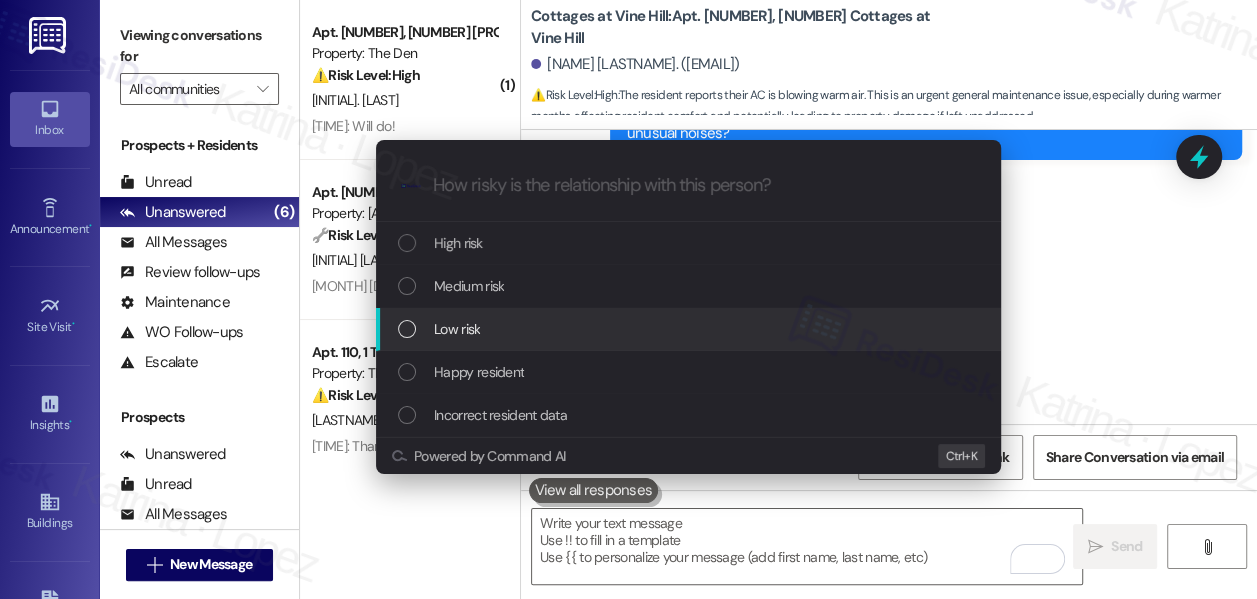click on "Escalate Conversation How risky is the relationship with this person? Topics (e.g. broken fridge, delayed service) Any messages to highlight in the email? .cls-1{fill:#0a055f;}.cls-2{fill:#0cc4c4;} resideskLogoBlueOrange High risk Medium risk Low risk Happy resident Incorrect resident data Powered by Command AI Ctrl+ K" at bounding box center [628, 299] 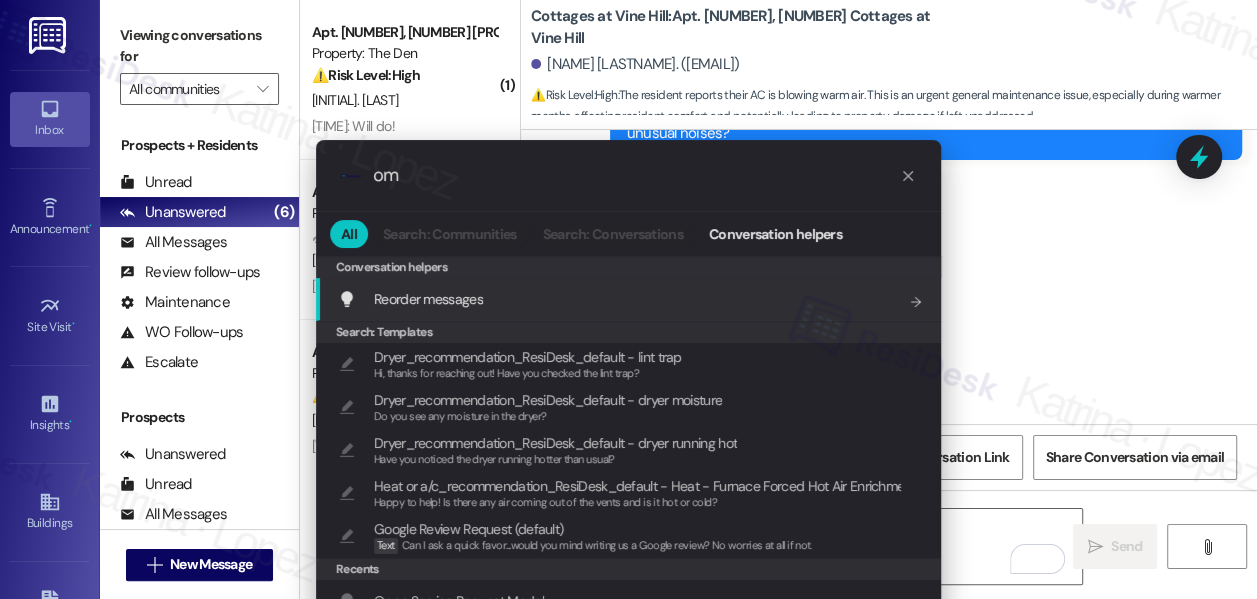 type on "o" 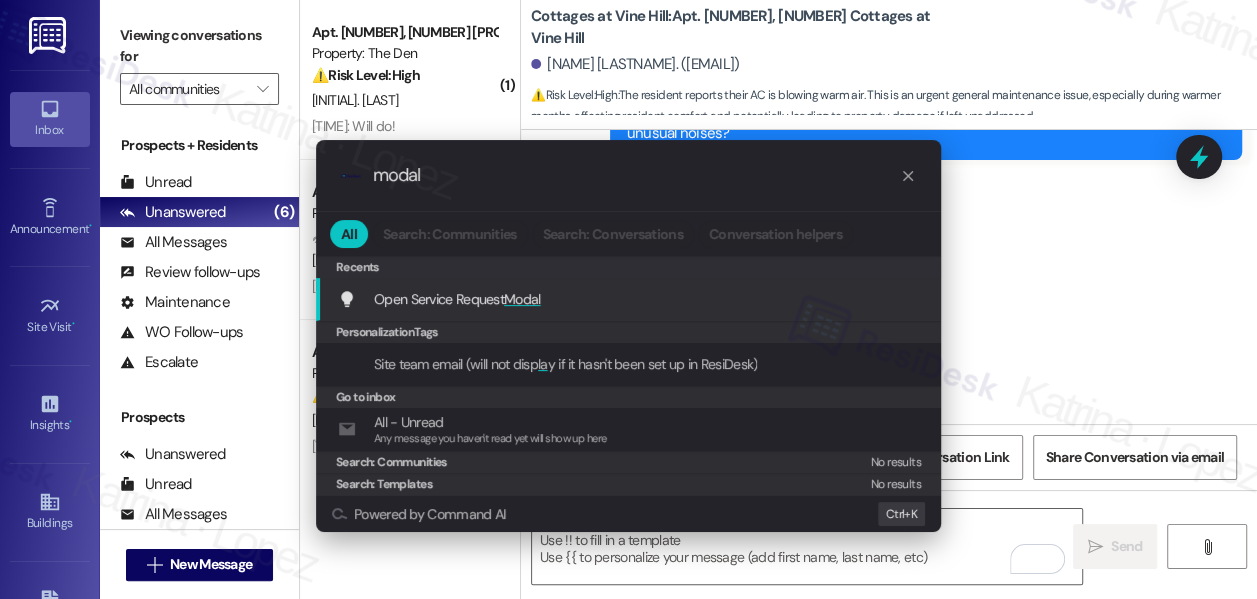 click on "Modal" at bounding box center (522, 299) 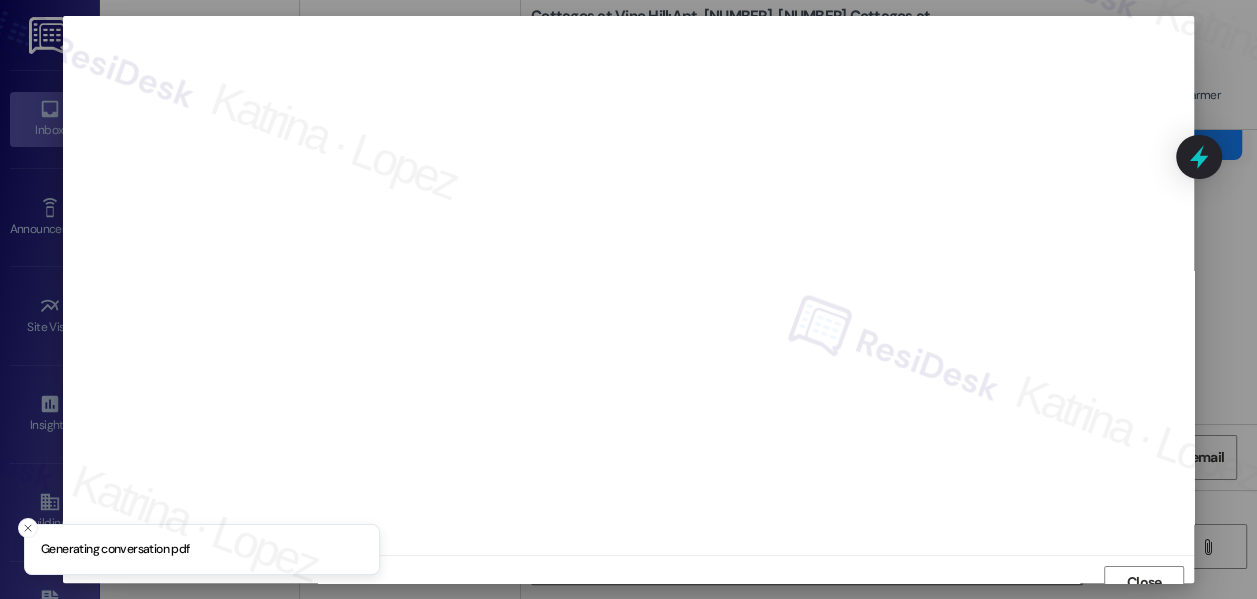 scroll, scrollTop: 14, scrollLeft: 0, axis: vertical 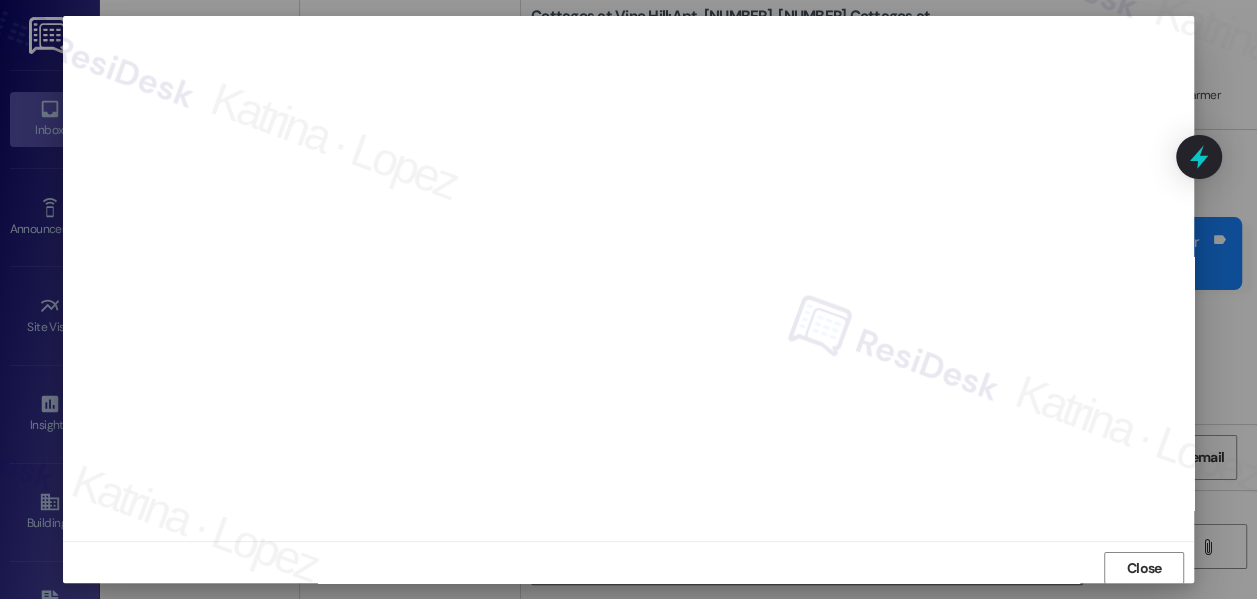 click at bounding box center [628, 299] 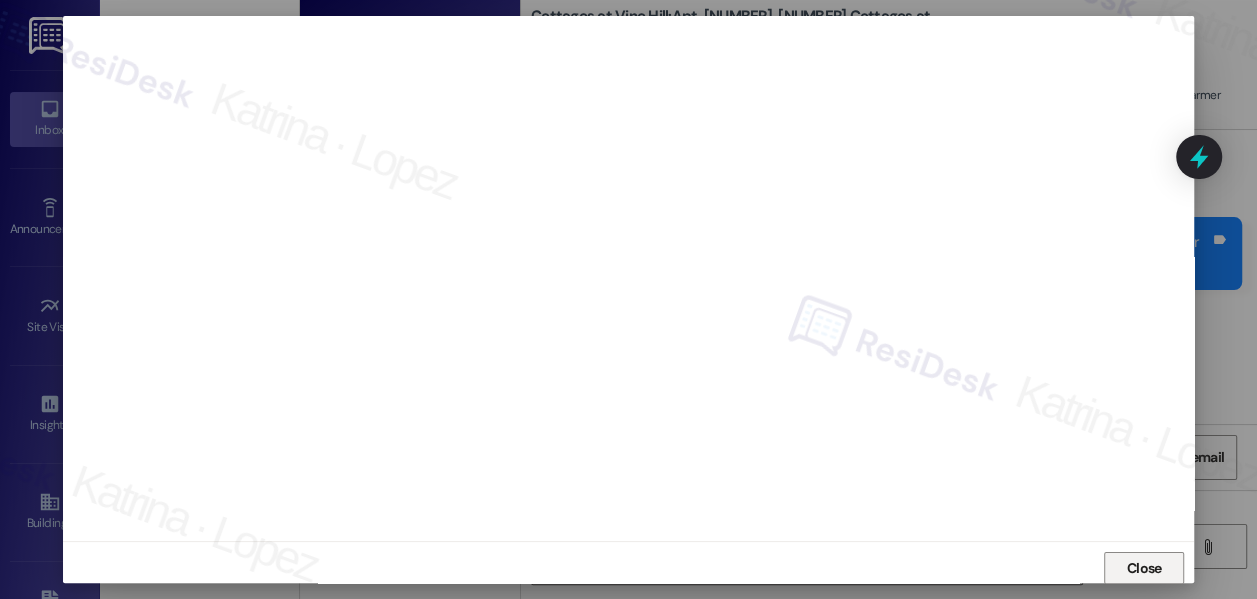 click on "Close" at bounding box center [1144, 568] 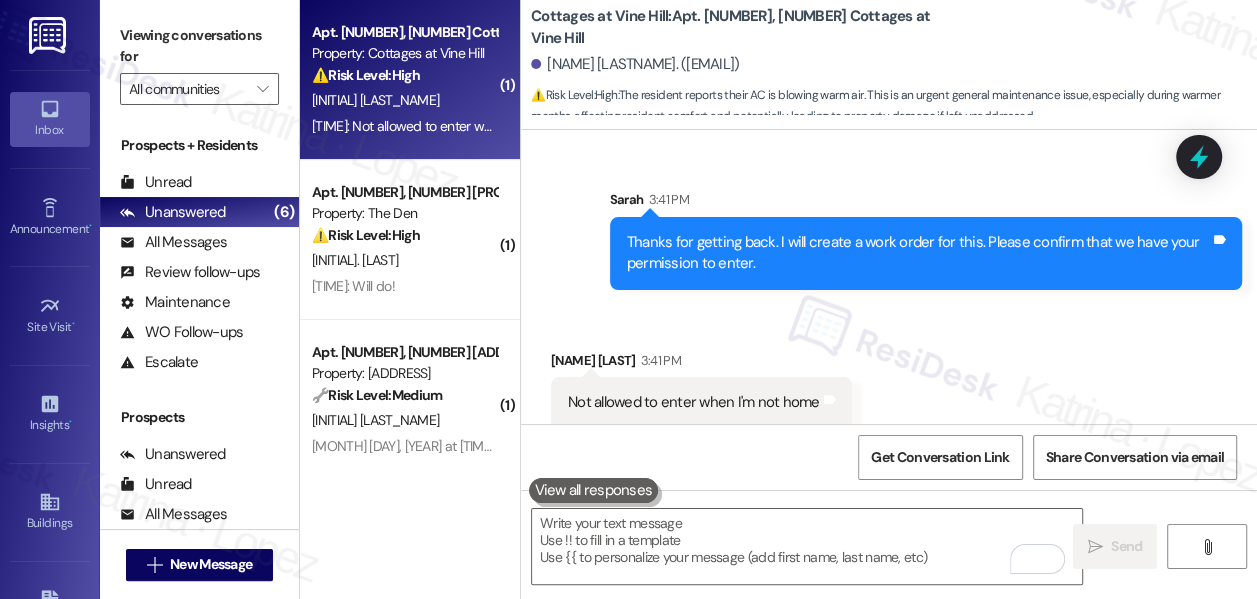 scroll, scrollTop: 19002, scrollLeft: 0, axis: vertical 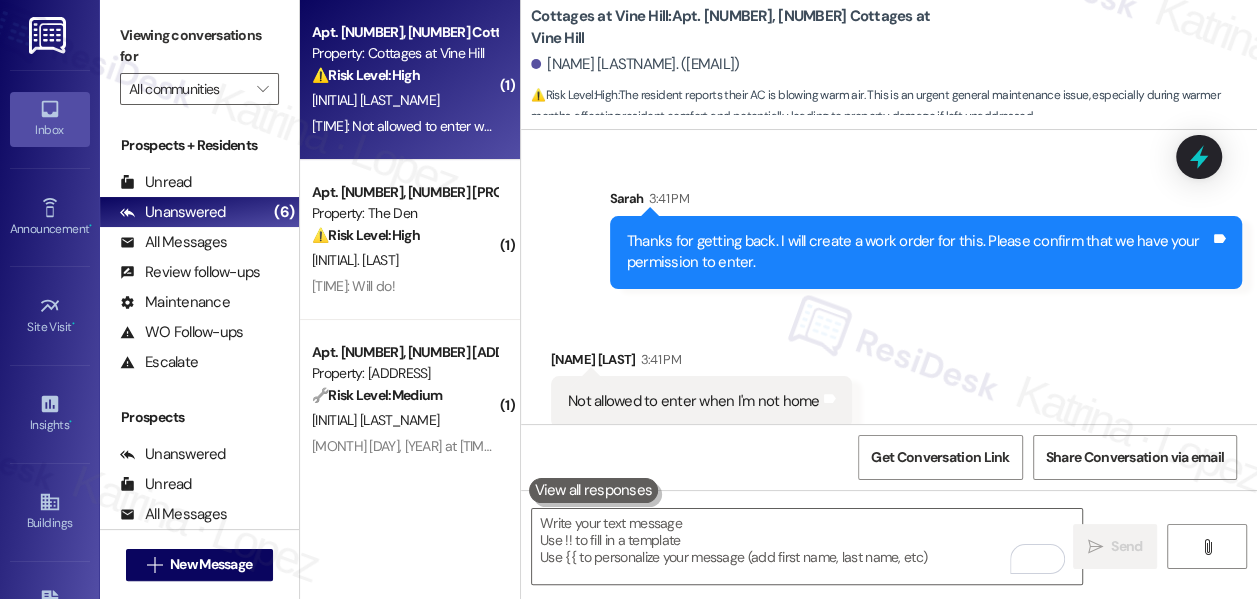 click on "Not allowed to enter when I'm not home" at bounding box center [694, 401] 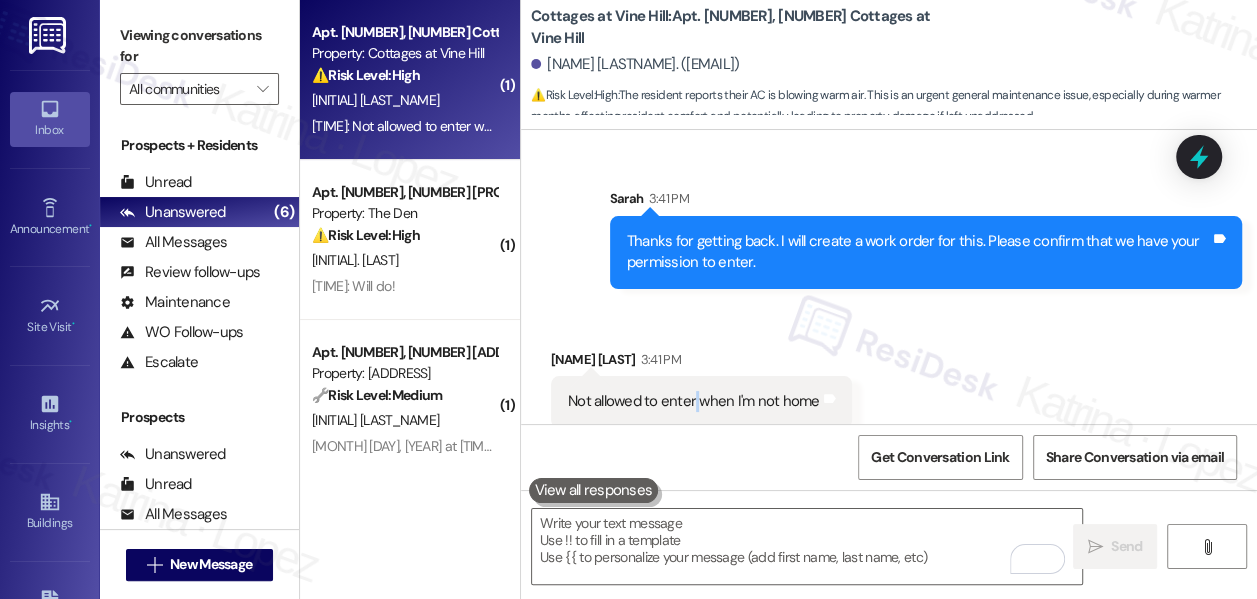click on "Not allowed to enter when I'm not home" at bounding box center (694, 401) 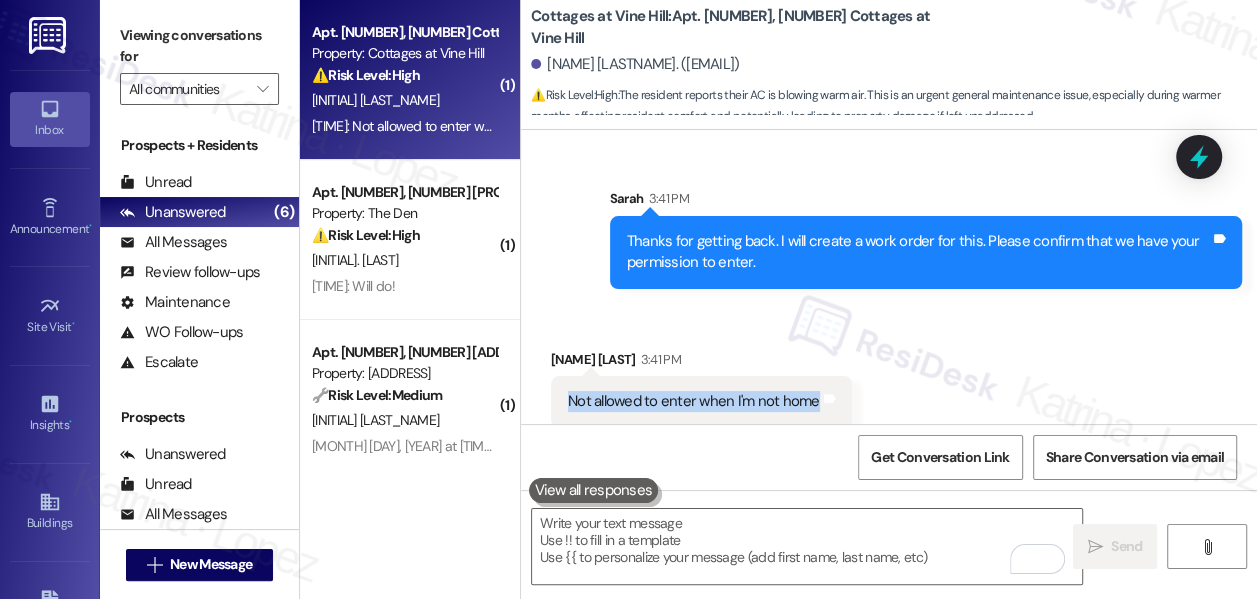 click on "Not allowed to enter when I'm not home" at bounding box center (694, 401) 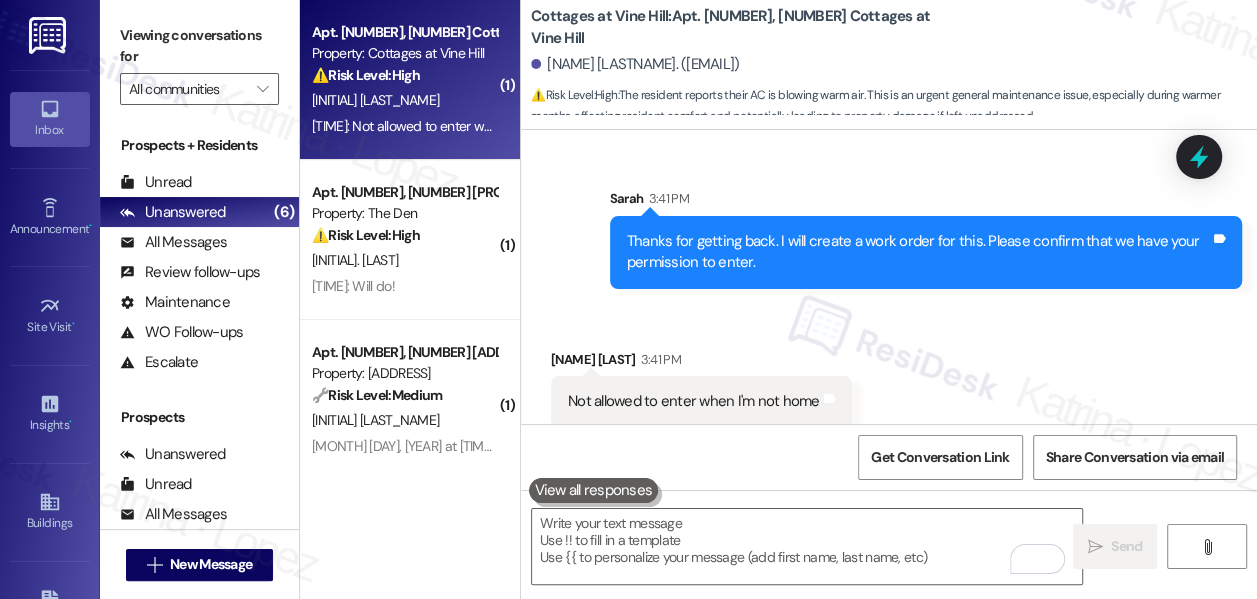click on "Received via SMS Laniesha Rose 3:41 PM Not allowed to enter when I'm not home  Tags and notes" at bounding box center (889, 373) 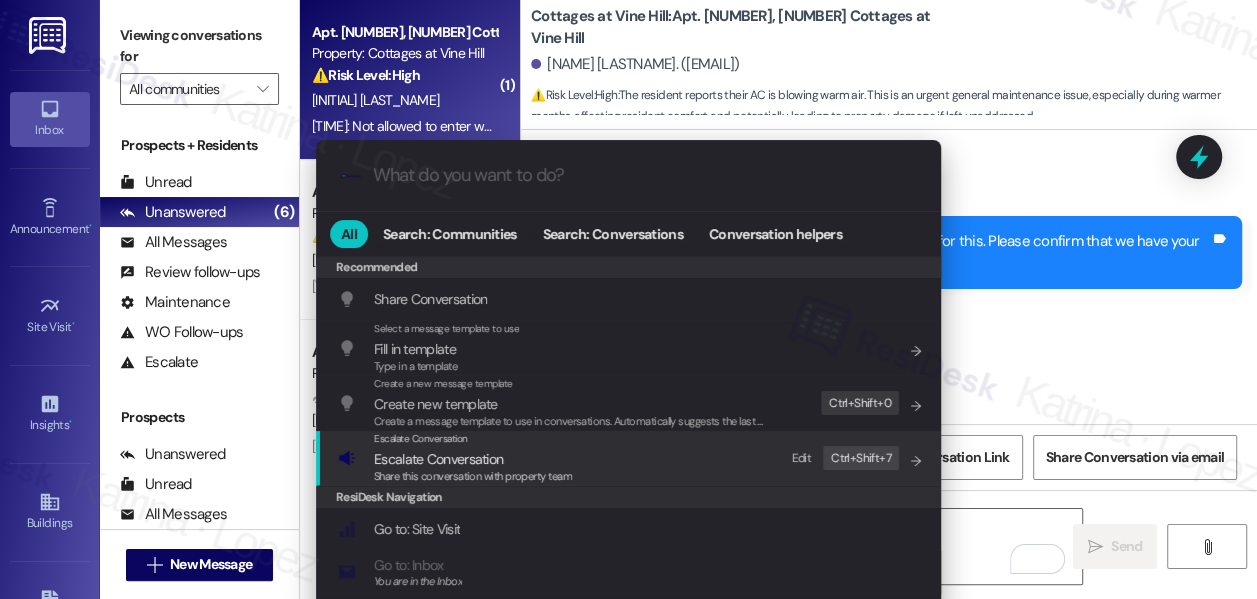 click on "ResiDesk Navigation" at bounding box center [628, 497] 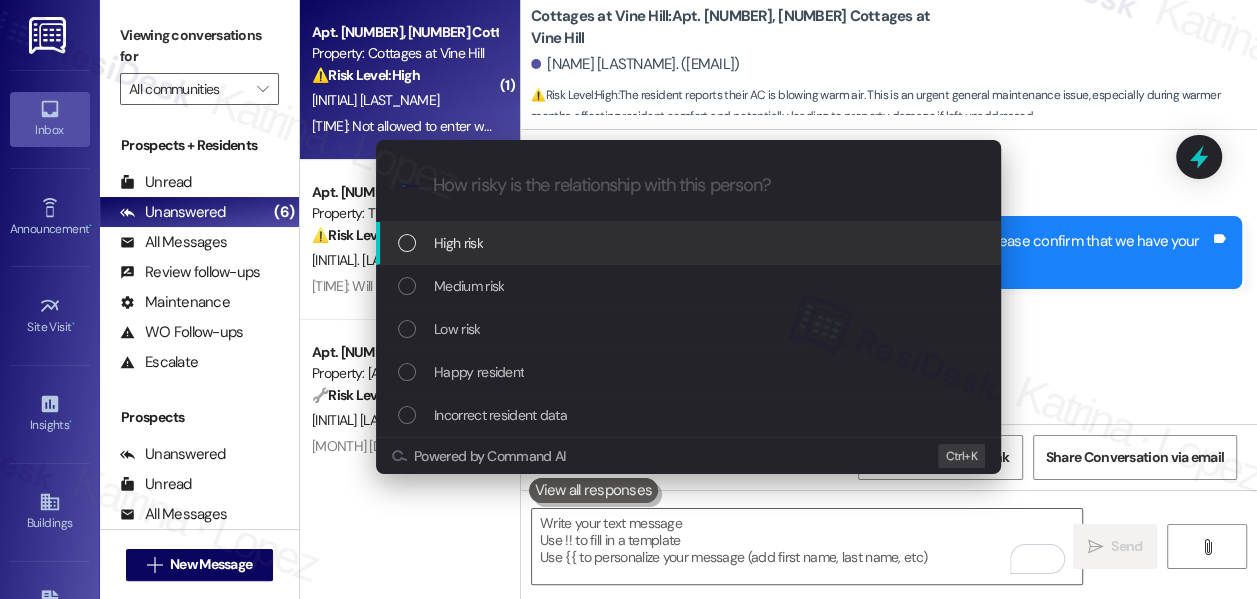 click on "Escalate Conversation How risky is the relationship with this person? Topics (e.g. broken fridge, delayed service) Any messages to highlight in the email? .cls-1{fill:#0a055f;}.cls-2{fill:#0cc4c4;} resideskLogoBlueOrange High risk Medium risk Low risk Happy resident Incorrect resident data Powered by Command AI Ctrl+ K" at bounding box center [628, 299] 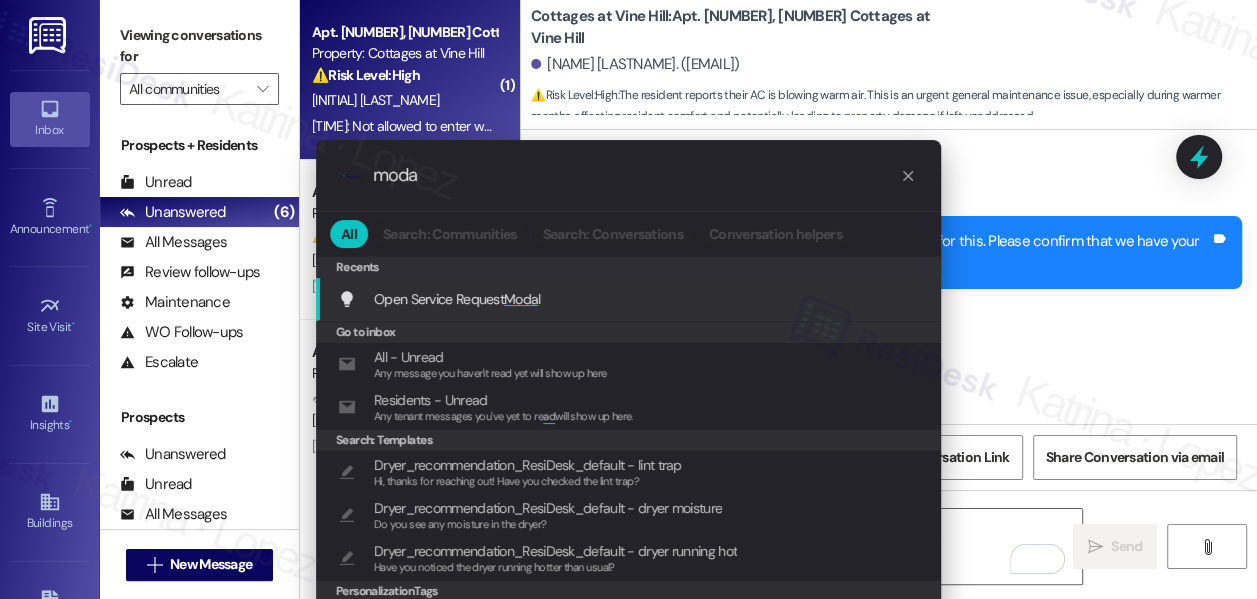 type on "moda" 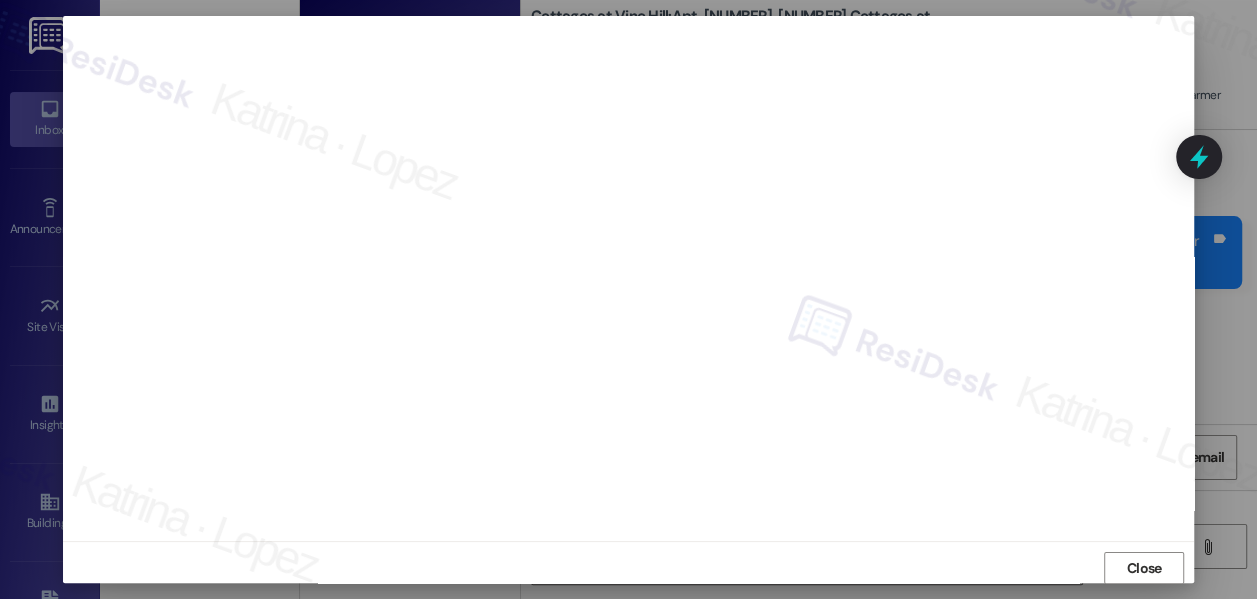 scroll, scrollTop: 0, scrollLeft: 0, axis: both 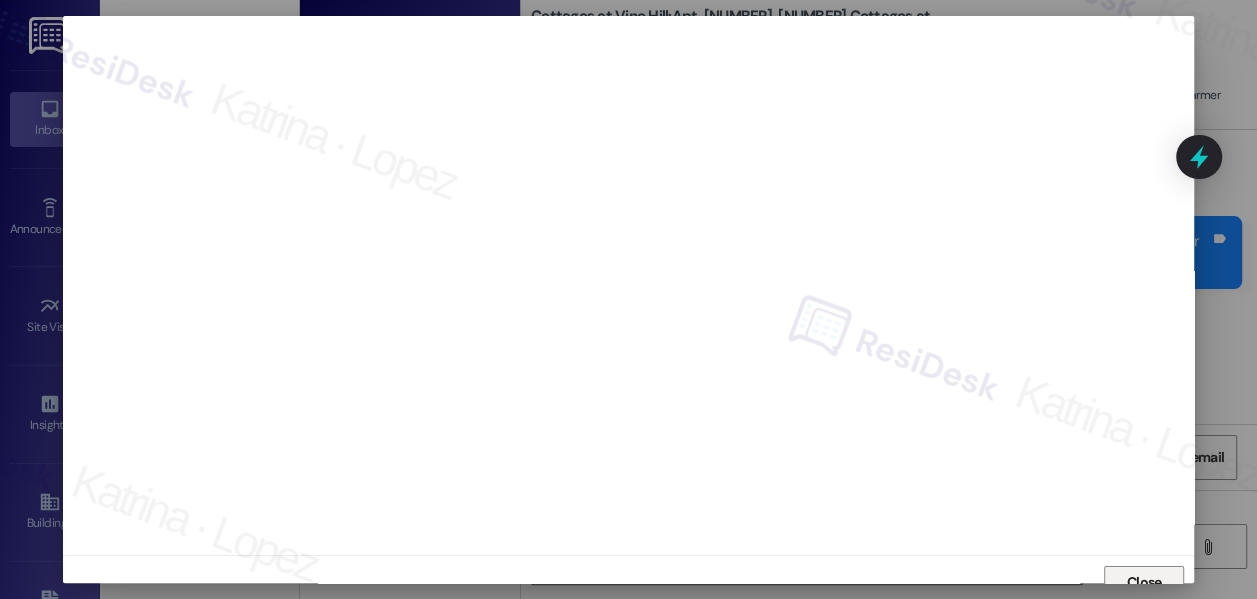 click on "Close" at bounding box center [1144, 582] 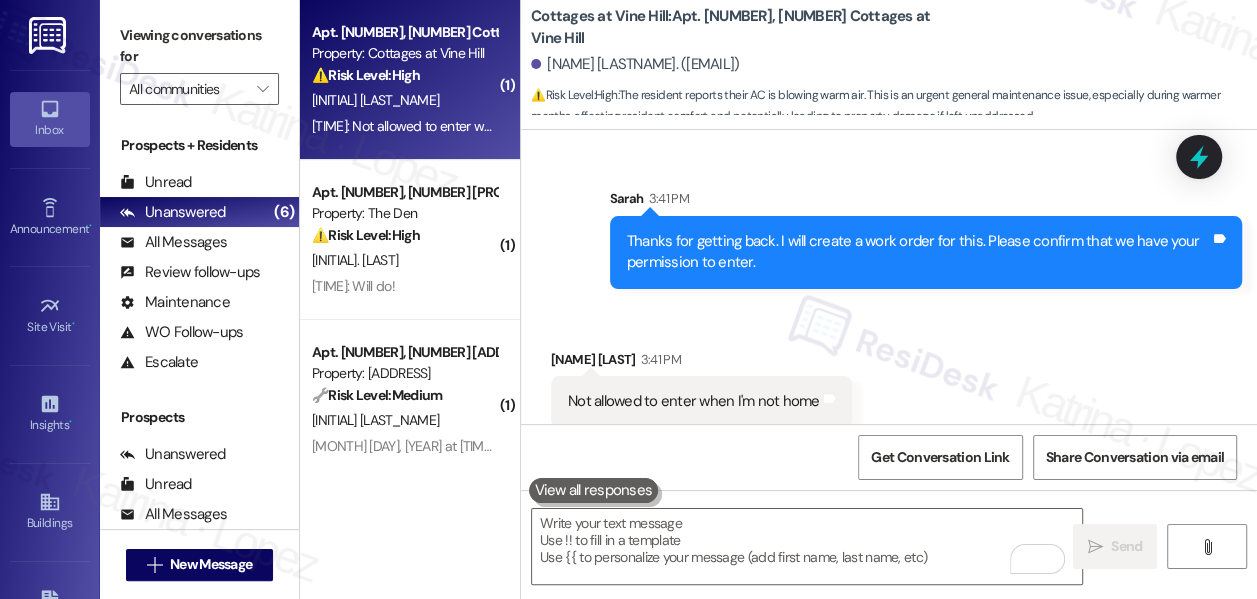 click on " Send " at bounding box center (889, 565) 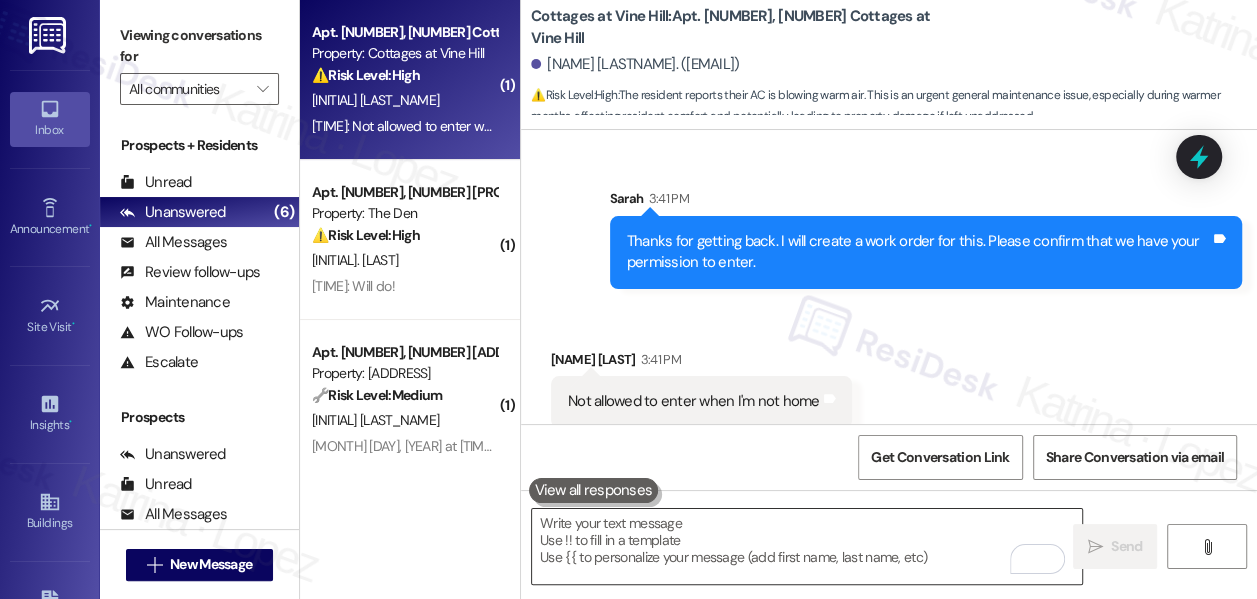click at bounding box center (807, 546) 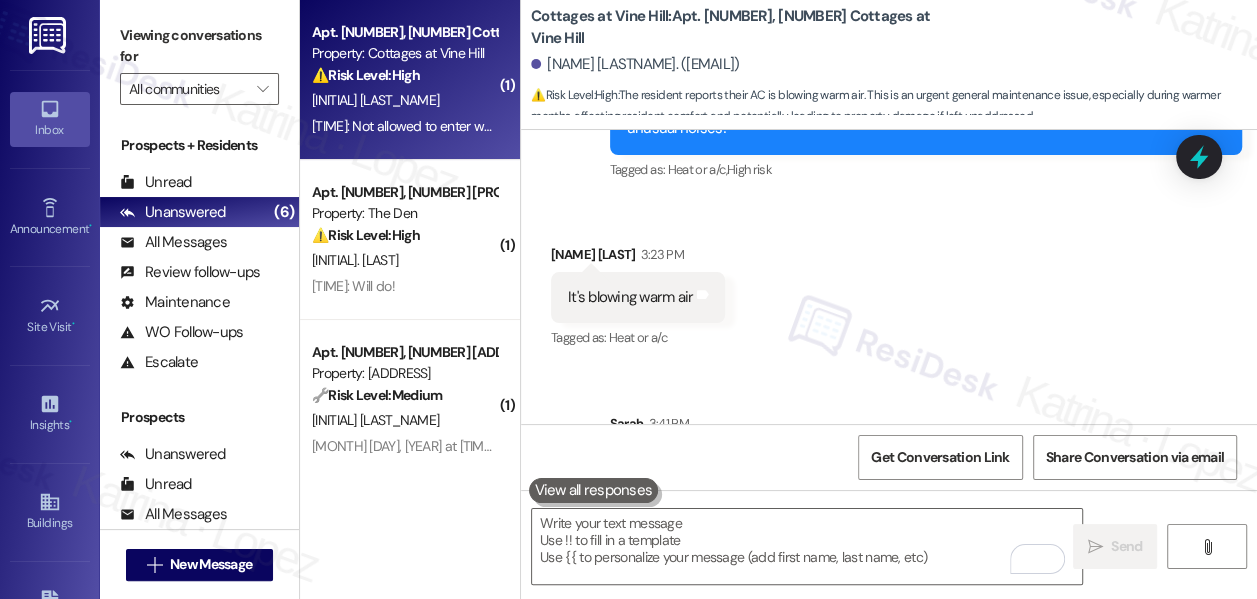 scroll, scrollTop: 18946, scrollLeft: 0, axis: vertical 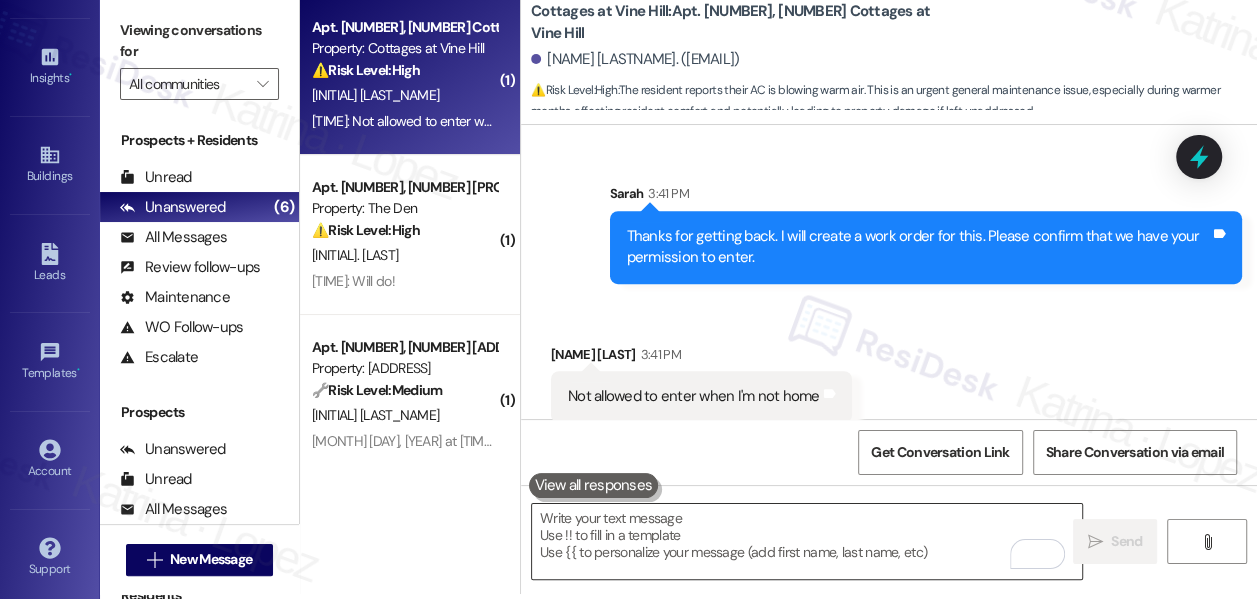 click at bounding box center (807, 541) 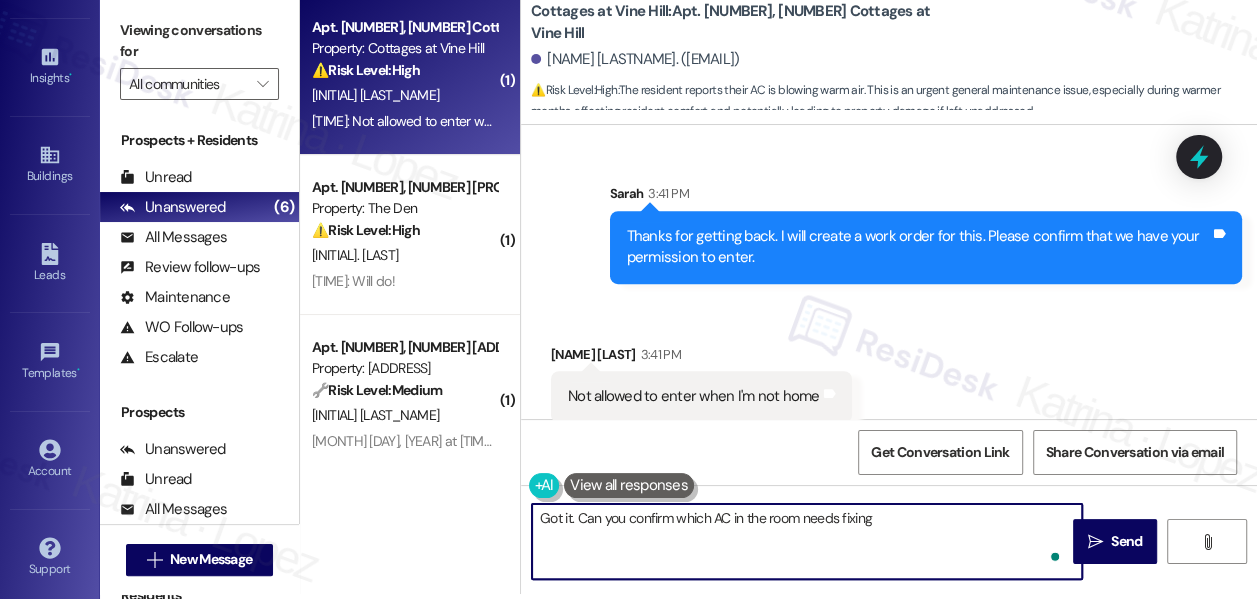 type on "Got it. Can you confirm which AC in the room needs fixing?" 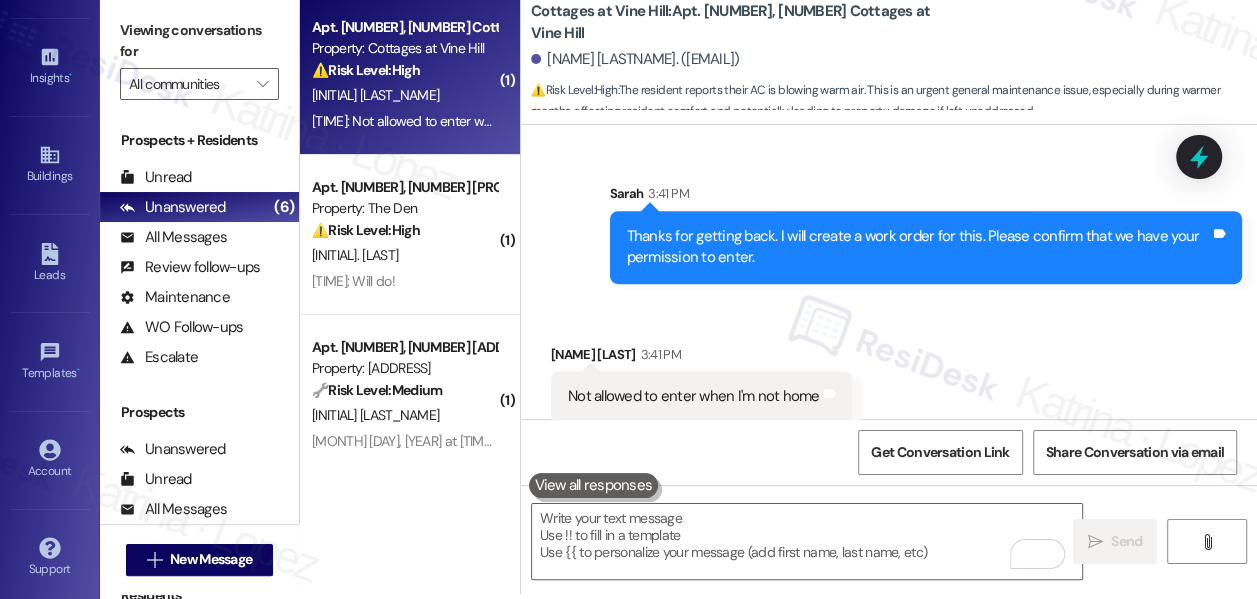 click on "Viewing conversations for All communities " at bounding box center (199, 57) 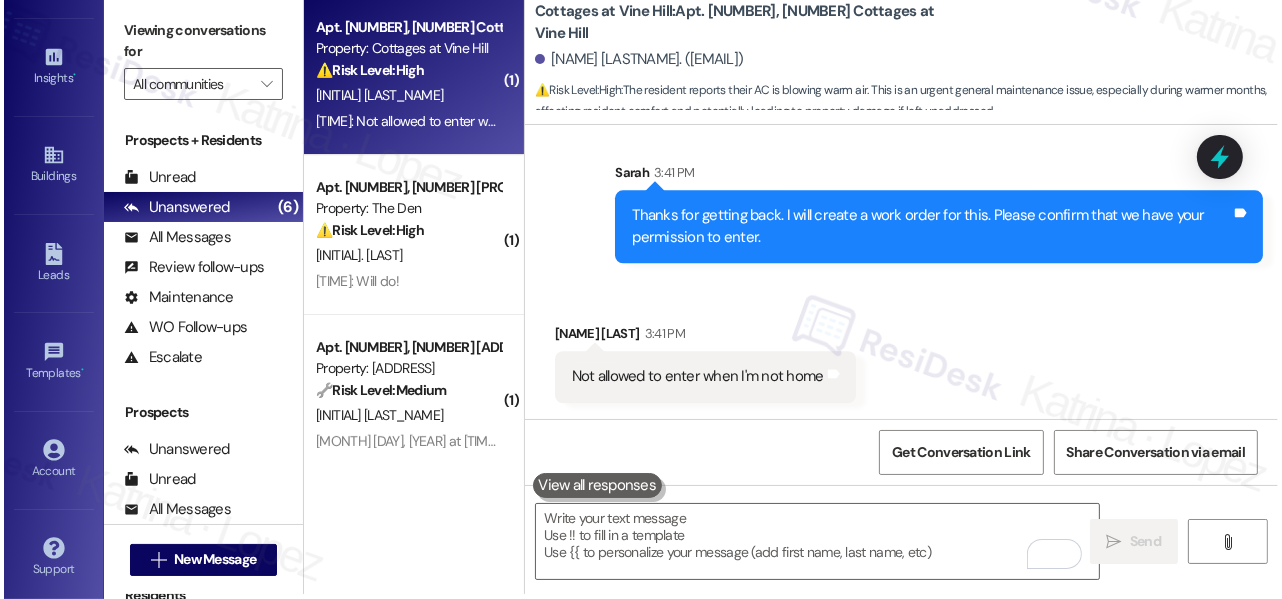 scroll, scrollTop: 18809, scrollLeft: 0, axis: vertical 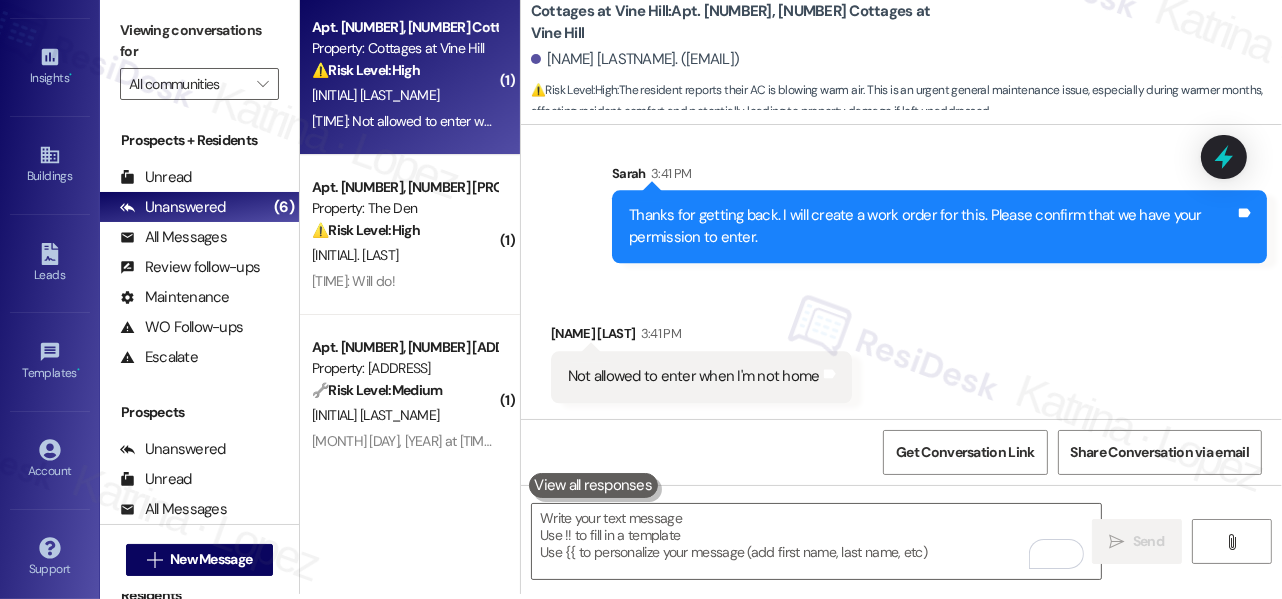 drag, startPoint x: 146, startPoint y: 25, endPoint x: 165, endPoint y: 36, distance: 21.954498 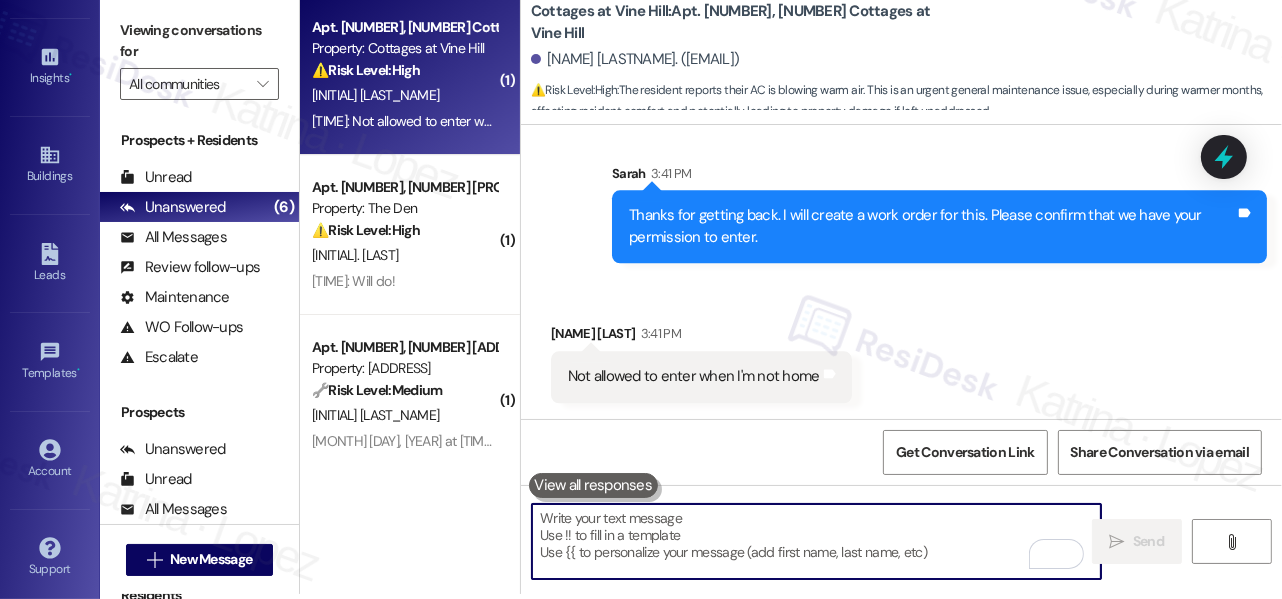 click at bounding box center (816, 541) 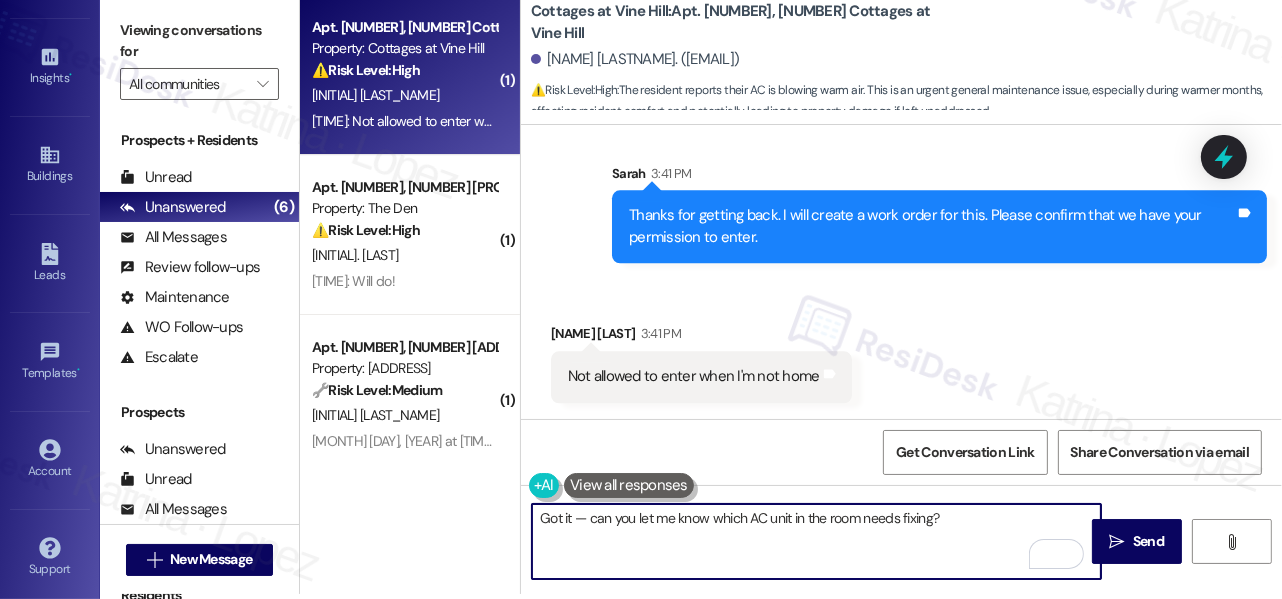 drag, startPoint x: 591, startPoint y: 517, endPoint x: 573, endPoint y: 516, distance: 18.027756 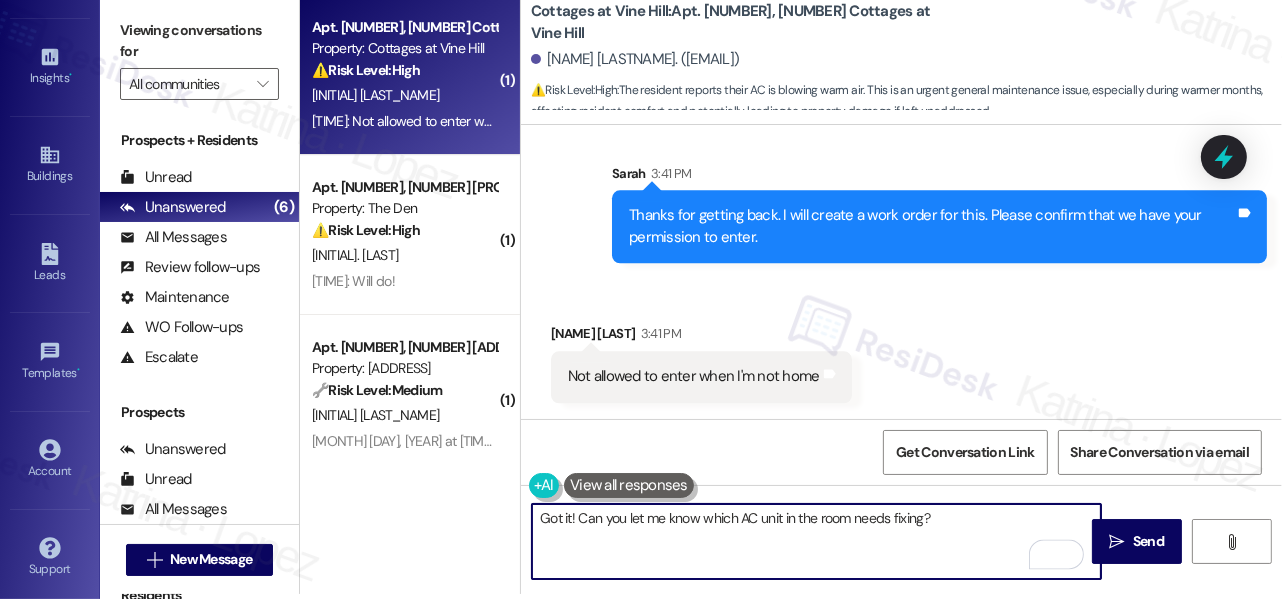 click on "Got it! Can you let me know which AC unit in the room needs fixing?" at bounding box center [816, 541] 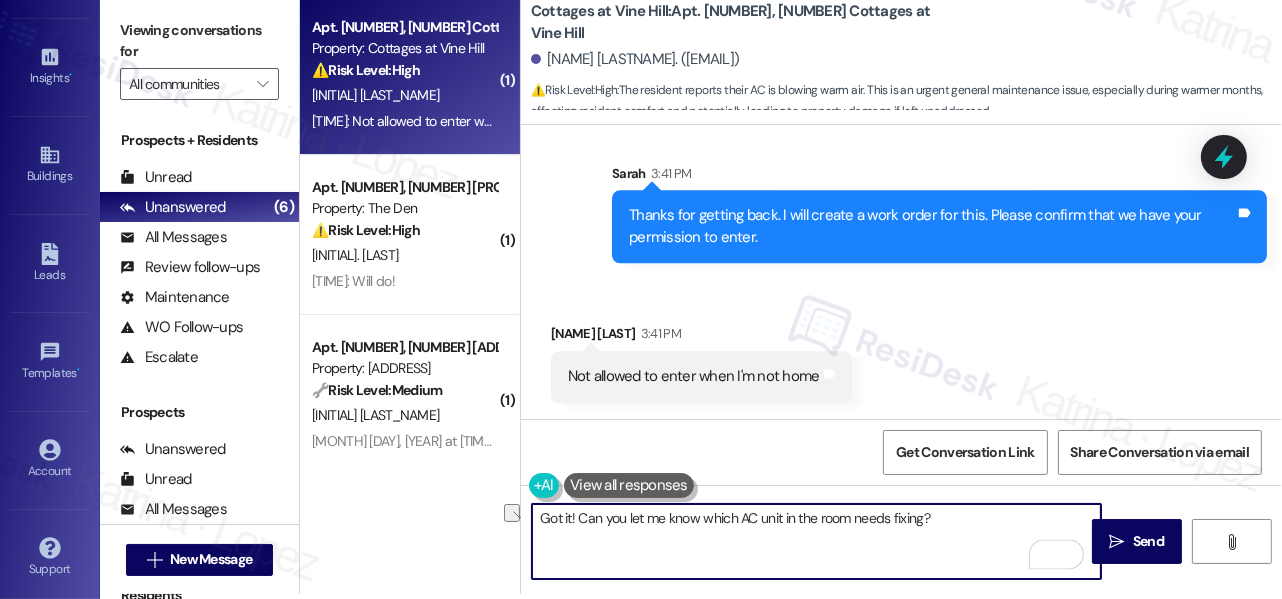 click on "Got it! Can you let me know which AC unit in the room needs fixing?" at bounding box center [816, 541] 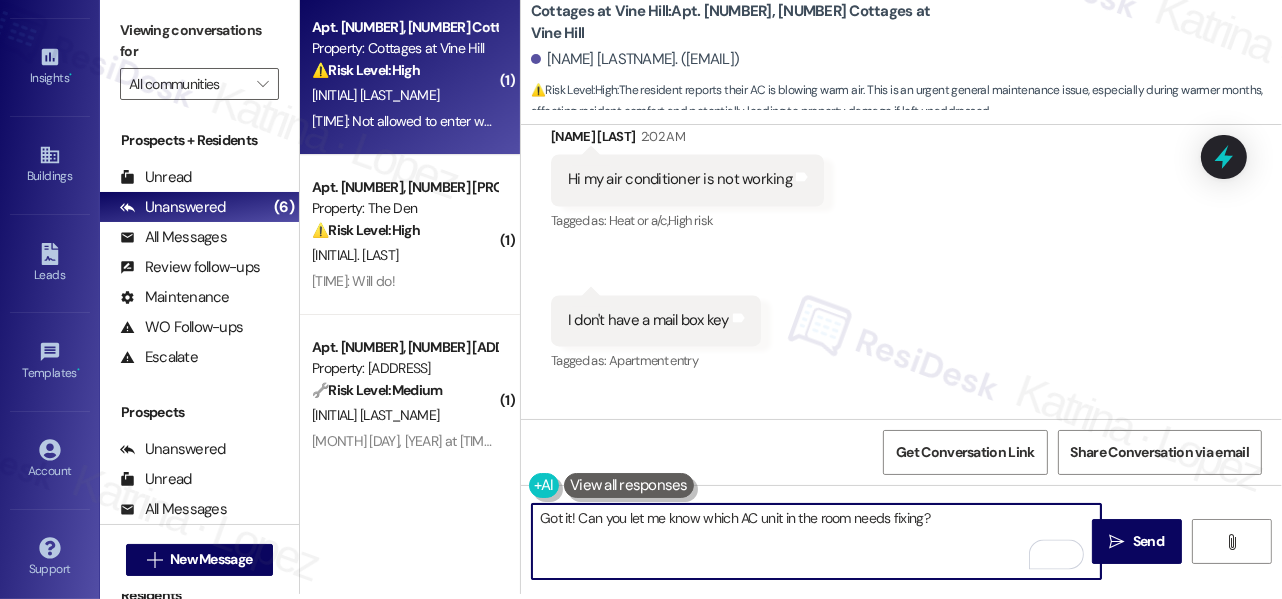 scroll, scrollTop: 17718, scrollLeft: 0, axis: vertical 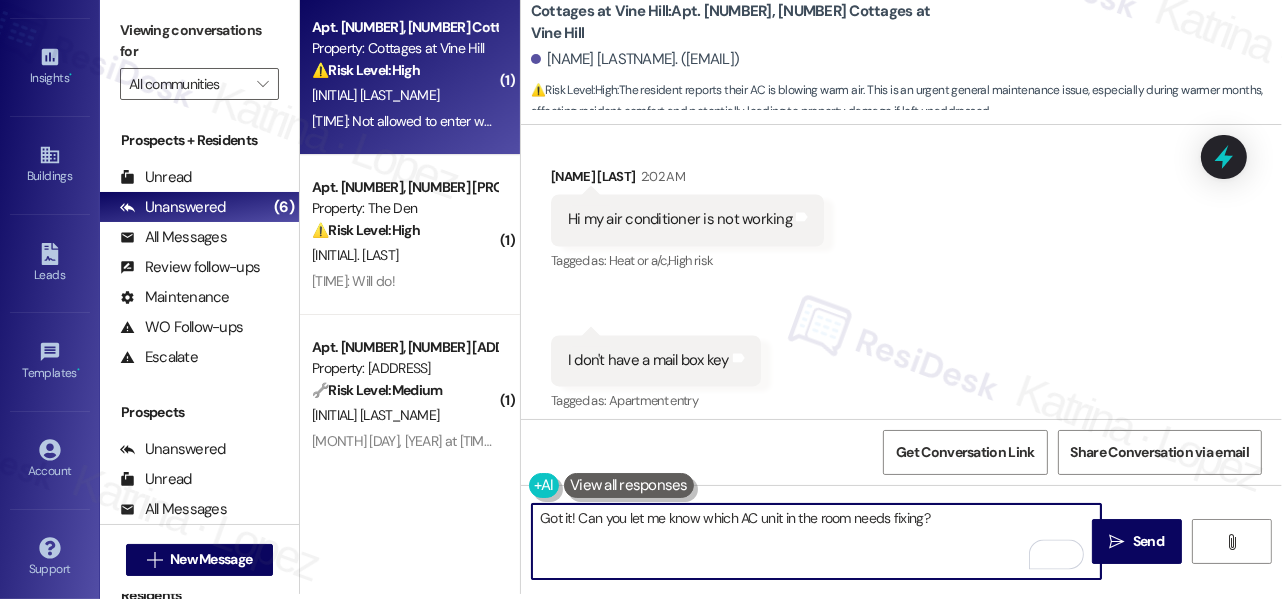 click on "Got it! Can you let me know which AC unit in the room needs fixing?" at bounding box center [816, 541] 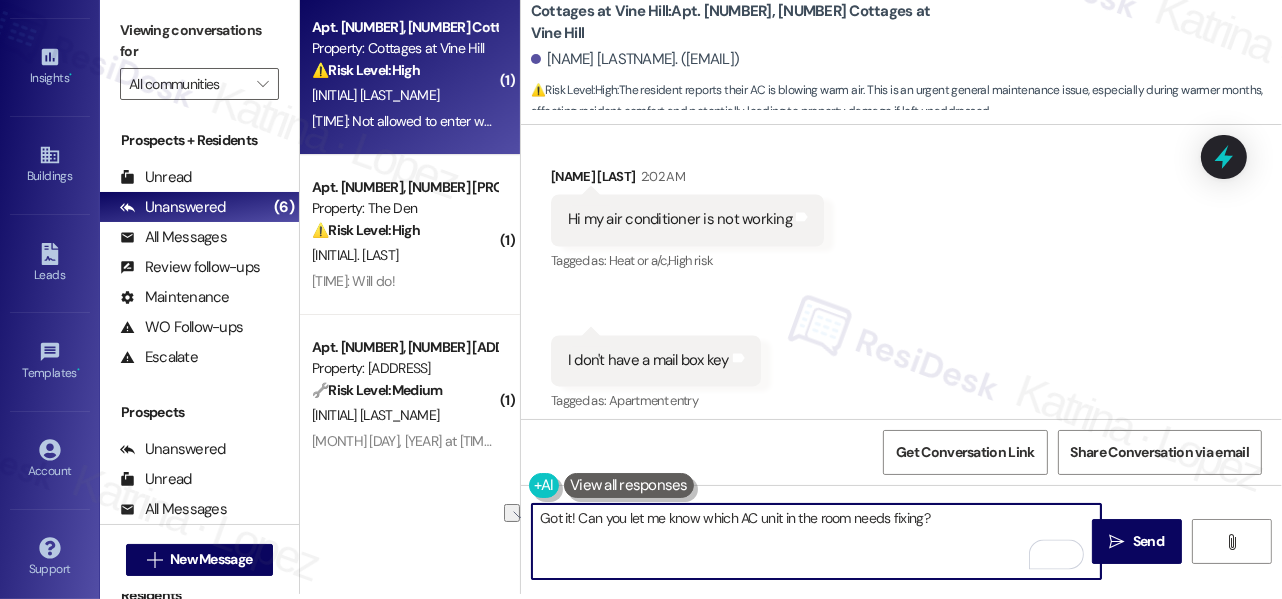 type on "Got it! Can you let me know which AC unit in the room needs fixing?" 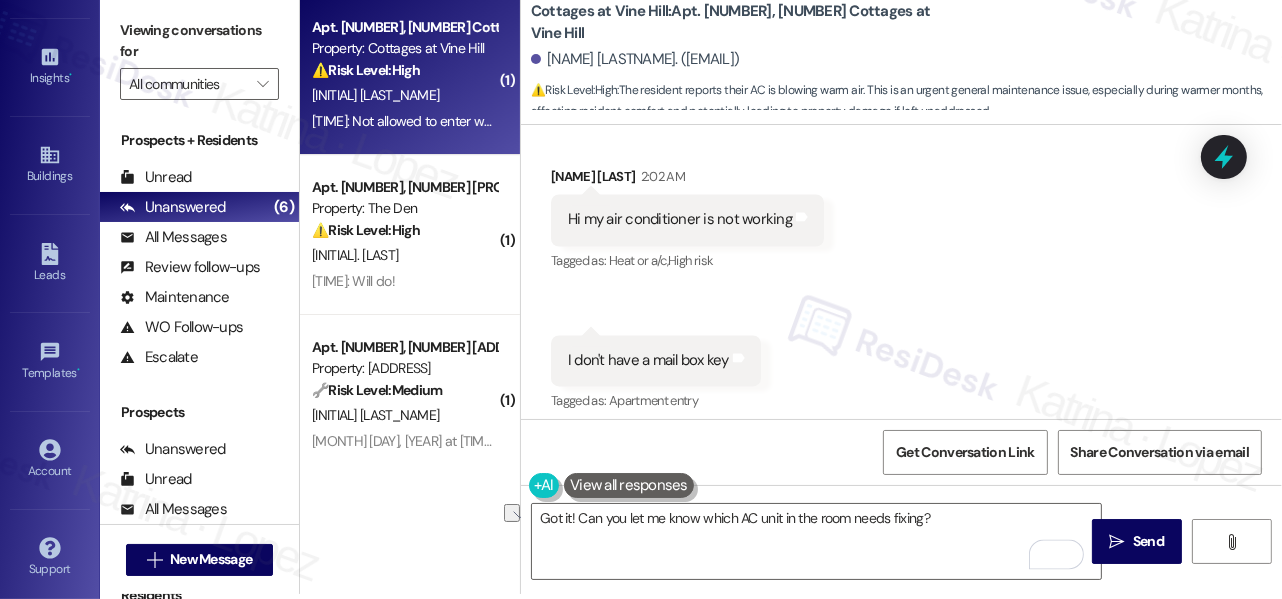 click on "Received via SMS Laniesha Rose 2:02 AM Hi my air conditioner is not working  Tags and notes Tagged as:   Heat or a/c ,  Click to highlight conversations about Heat or a/c High risk Click to highlight conversations about High risk Received via SMS 2:02 AM Laniesha Rose 2:02 AM I don't have a mail box key Tags and notes Tagged as:   Apartment entry Click to highlight conversations about Apartment entry" at bounding box center [901, 277] 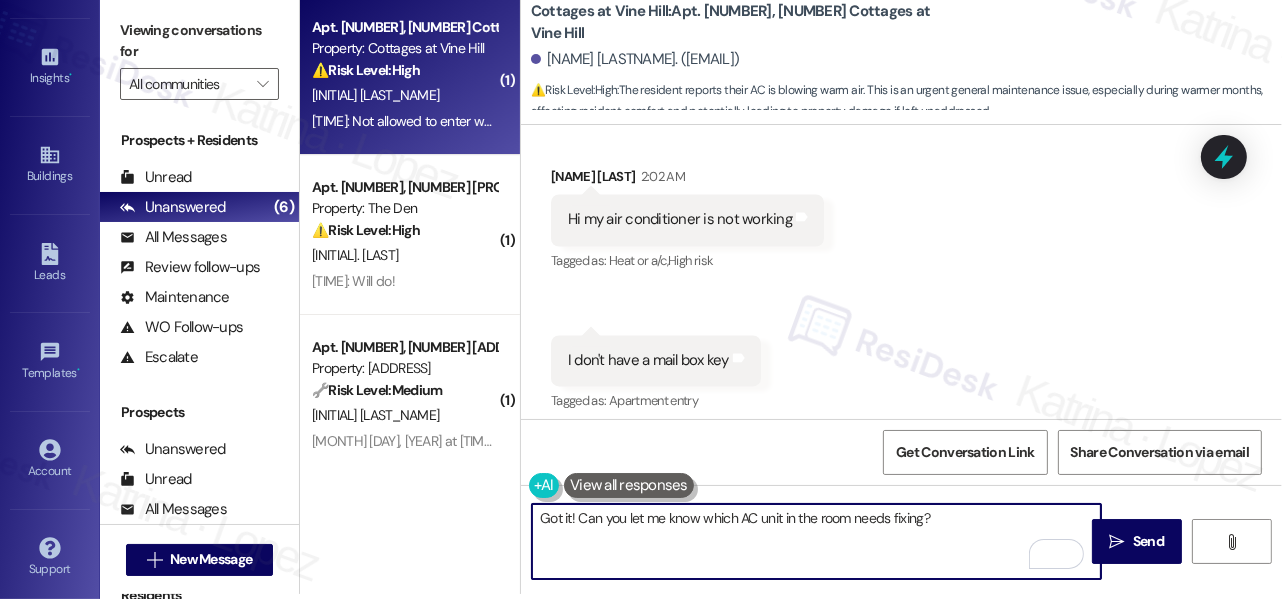 click on "Got it! Can you let me know which AC unit in the room needs fixing?" at bounding box center [816, 541] 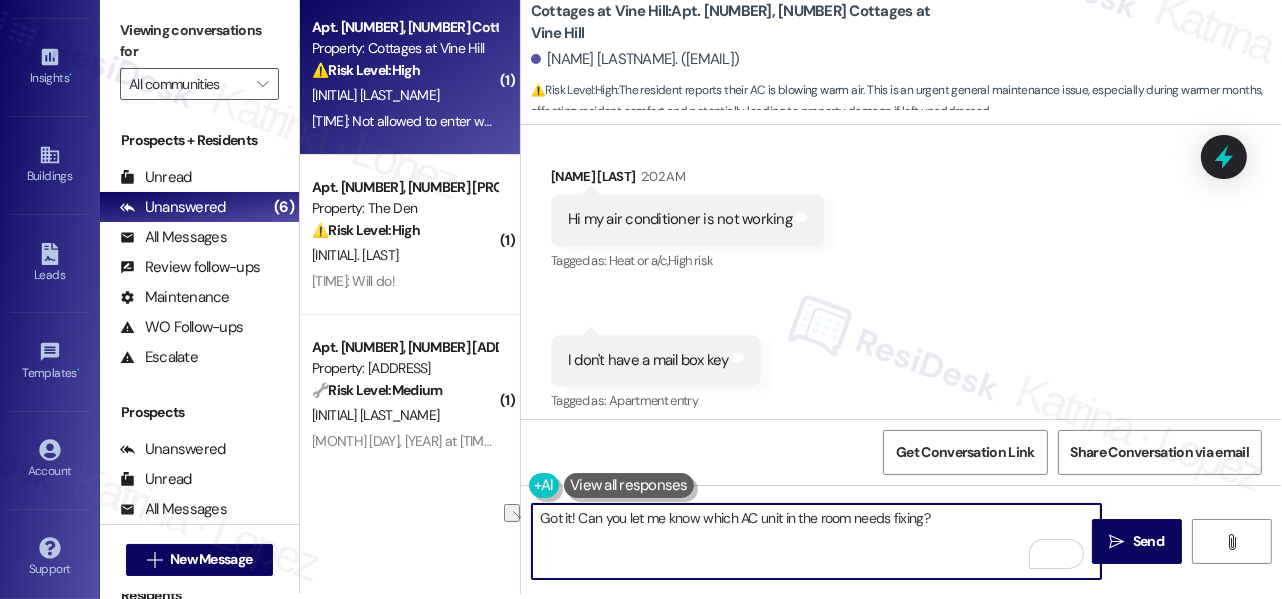 click on "Received via SMS Laniesha Rose 2:02 AM Hi my air conditioner is not working  Tags and notes Tagged as:   Heat or a/c ,  Click to highlight conversations about Heat or a/c High risk Click to highlight conversations about High risk Received via SMS 2:02 AM Laniesha Rose 2:02 AM I don't have a mail box key Tags and notes Tagged as:   Apartment entry Click to highlight conversations about Apartment entry" at bounding box center [901, 277] 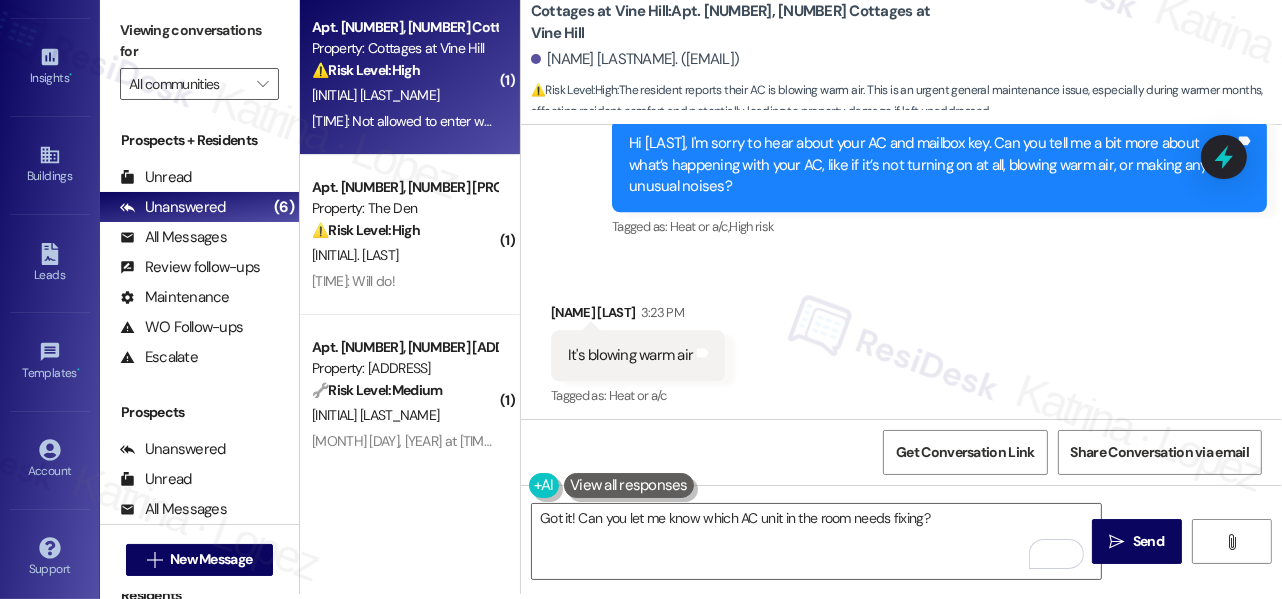 scroll, scrollTop: 18809, scrollLeft: 0, axis: vertical 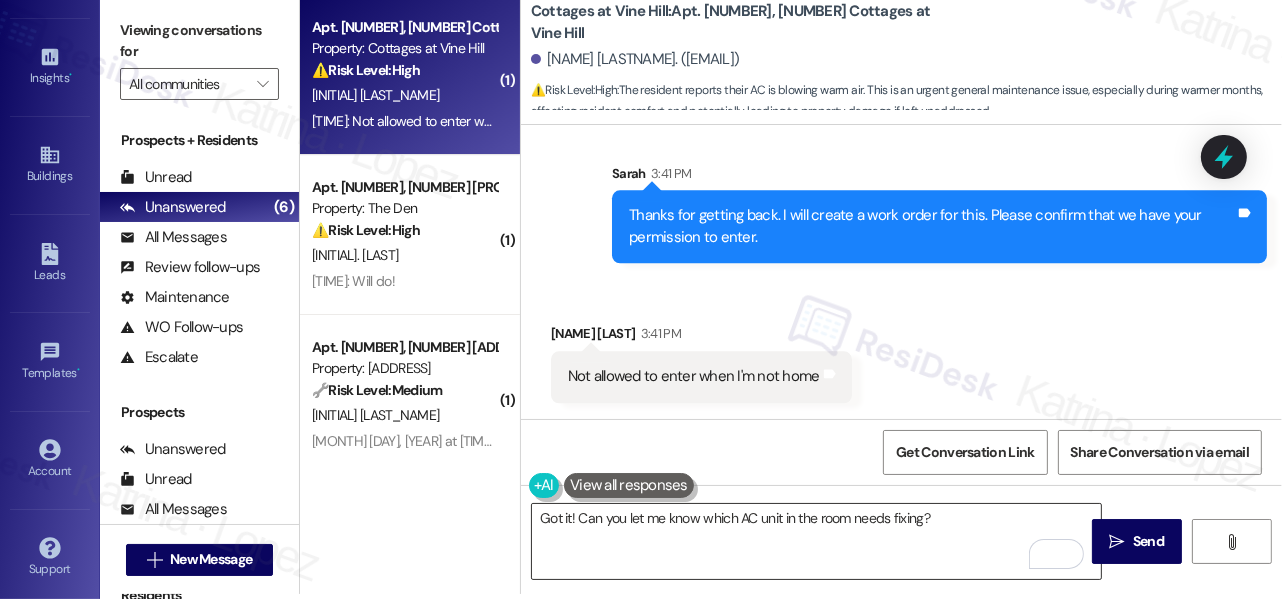 click on "Got it! Can you let me know which AC unit in the room needs fixing?" at bounding box center (816, 541) 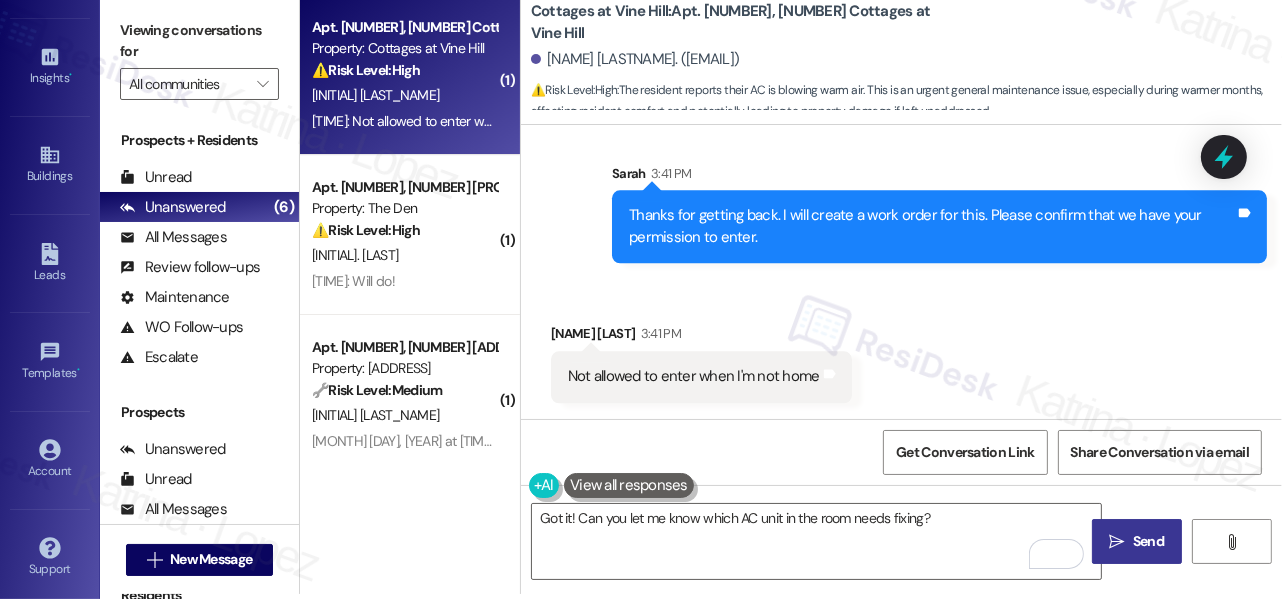 click on "Send" at bounding box center (1148, 541) 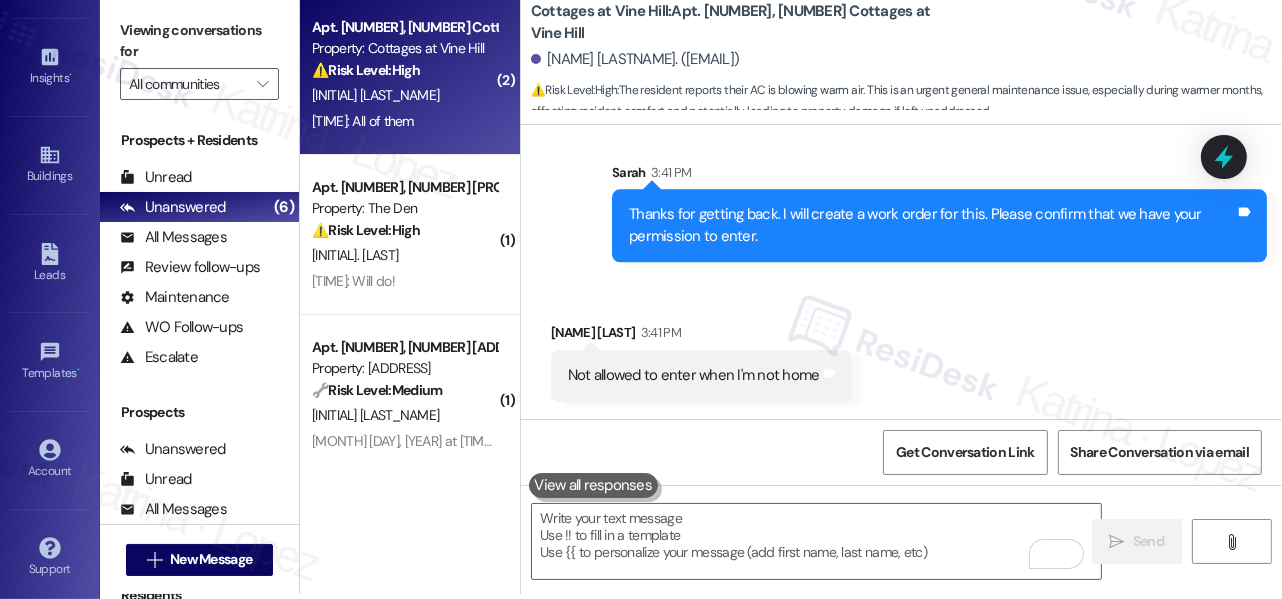 scroll, scrollTop: 19087, scrollLeft: 0, axis: vertical 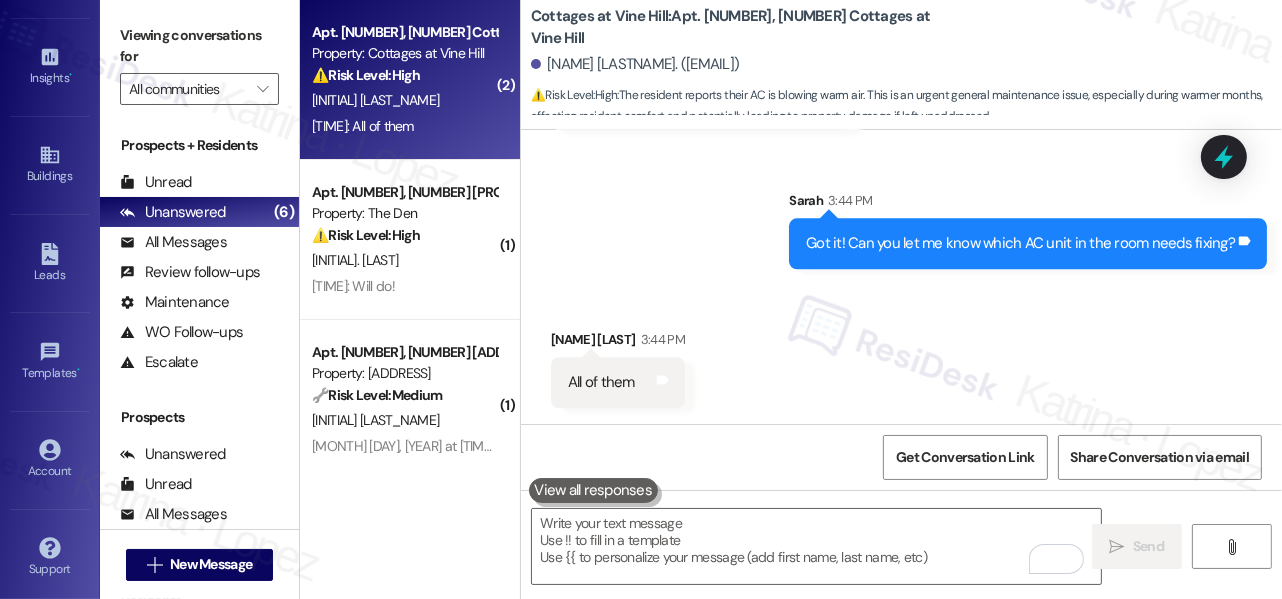 click on "Got it! Can you let me know which AC unit in the room needs fixing?" at bounding box center [1020, 243] 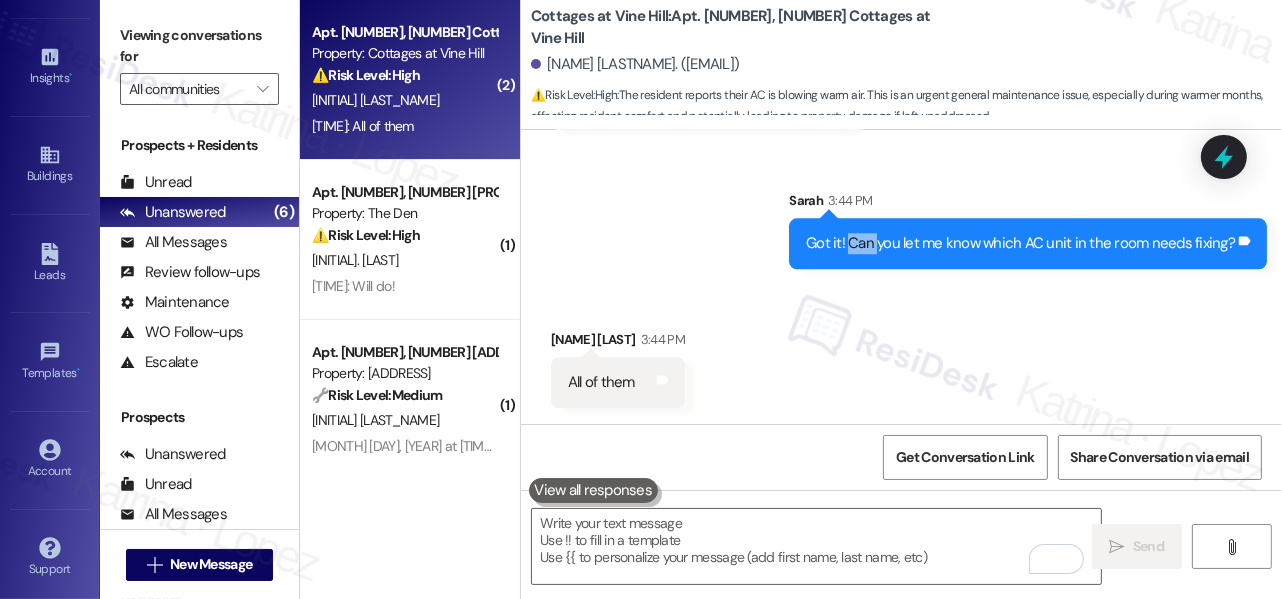 click on "Got it! Can you let me know which AC unit in the room needs fixing?" at bounding box center (1020, 243) 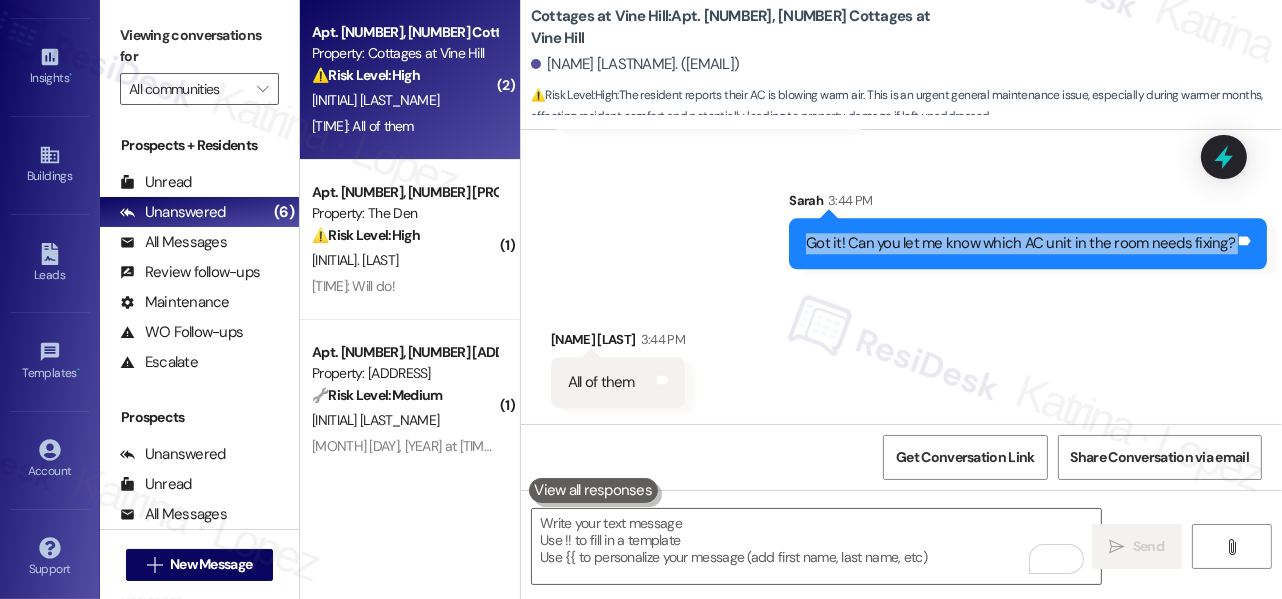 click on "Got it! Can you let me know which AC unit in the room needs fixing?" at bounding box center (1020, 243) 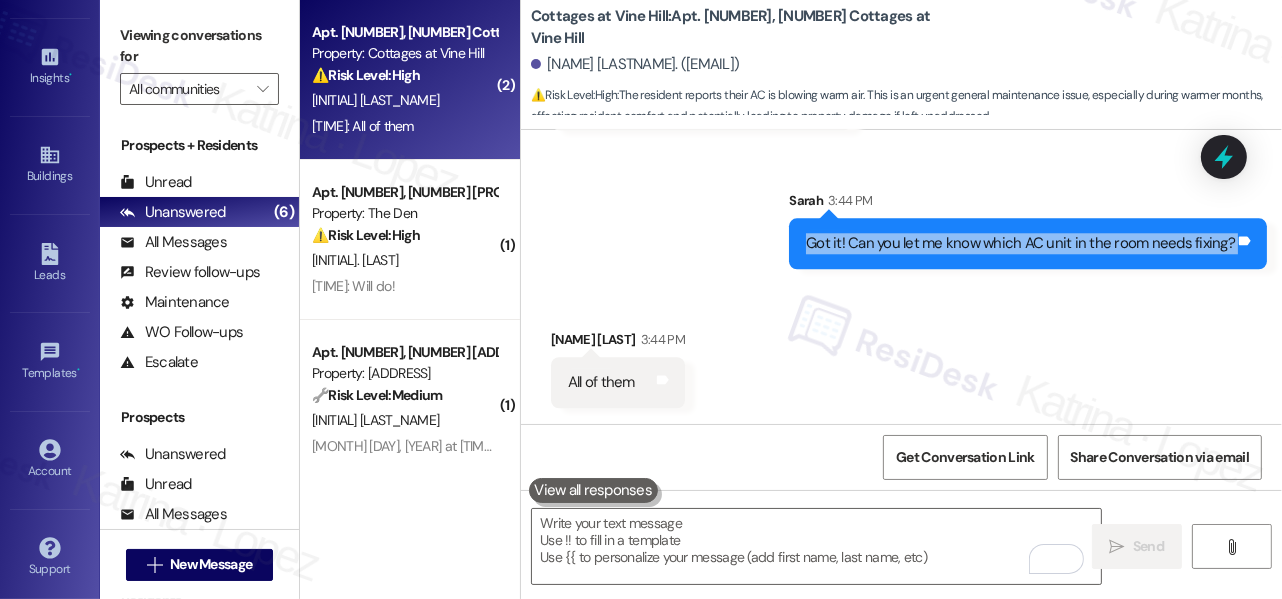 scroll, scrollTop: 19088, scrollLeft: 0, axis: vertical 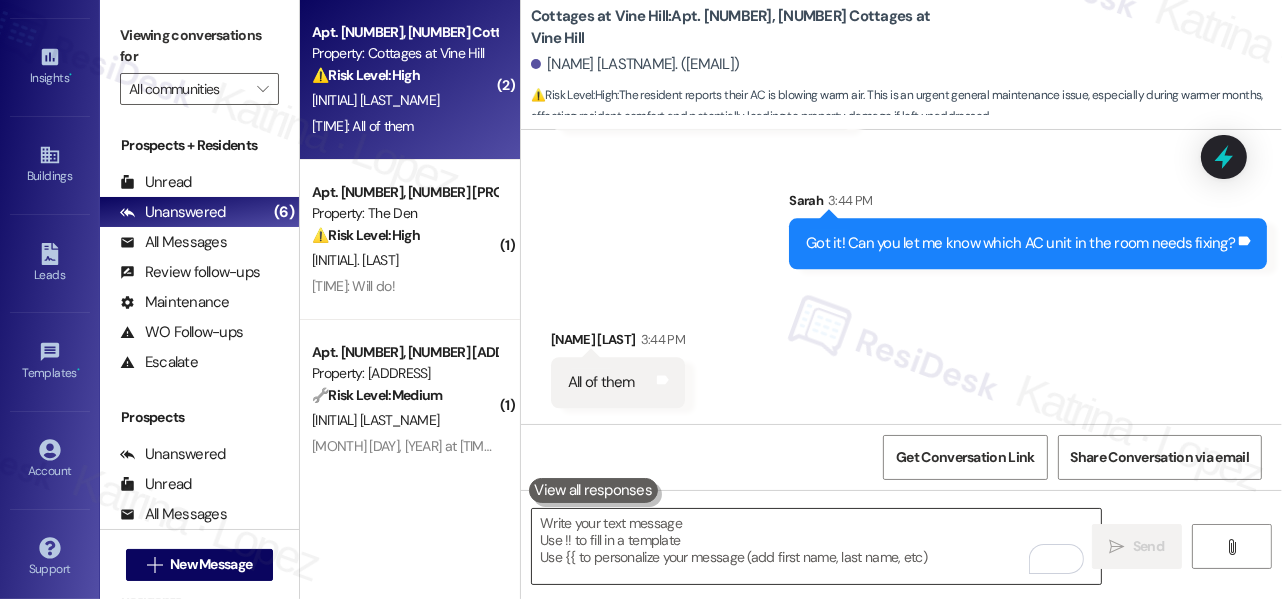 click at bounding box center (816, 546) 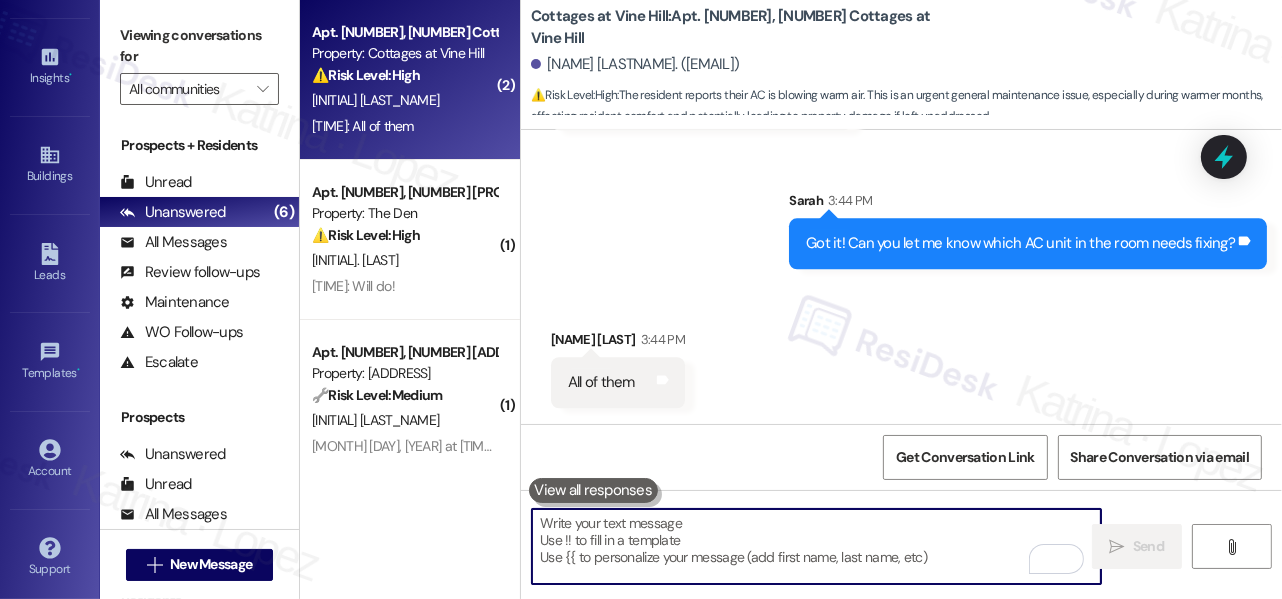 click on "All of them" at bounding box center [601, 382] 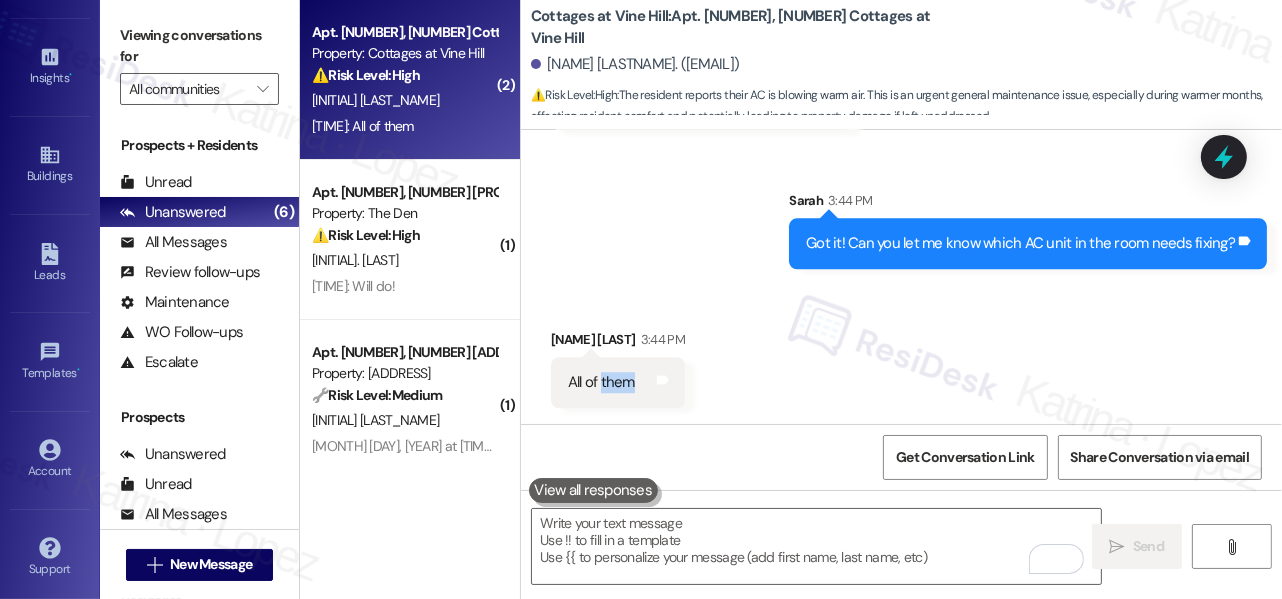 click on "All of them" at bounding box center [601, 382] 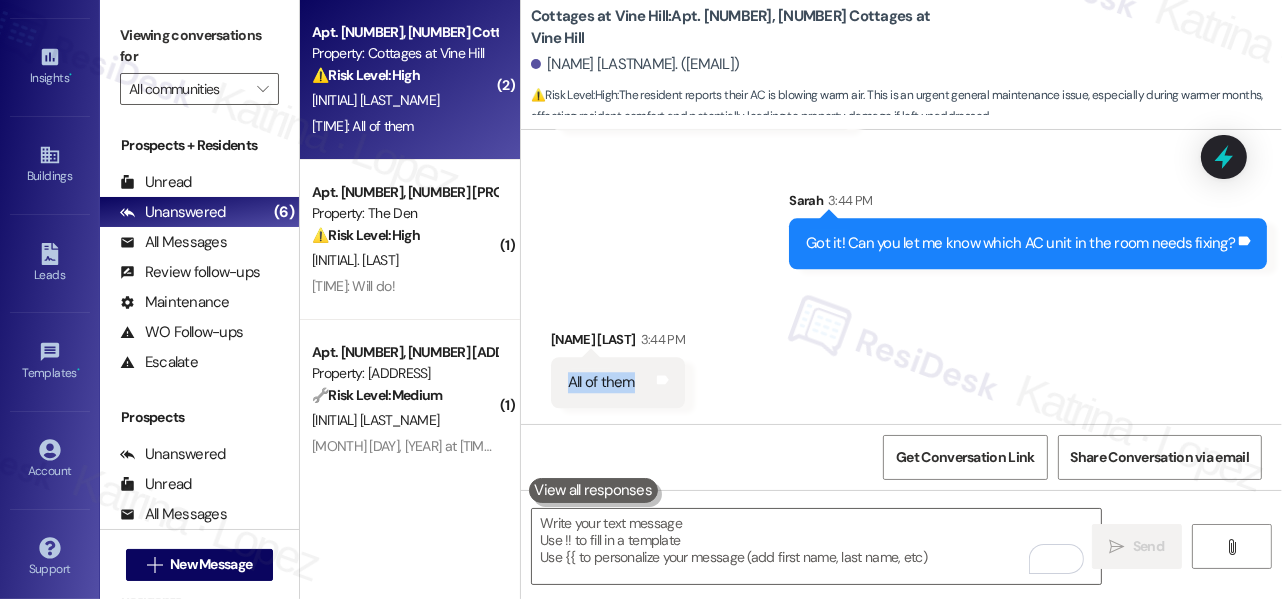 click on "All of them" at bounding box center (601, 382) 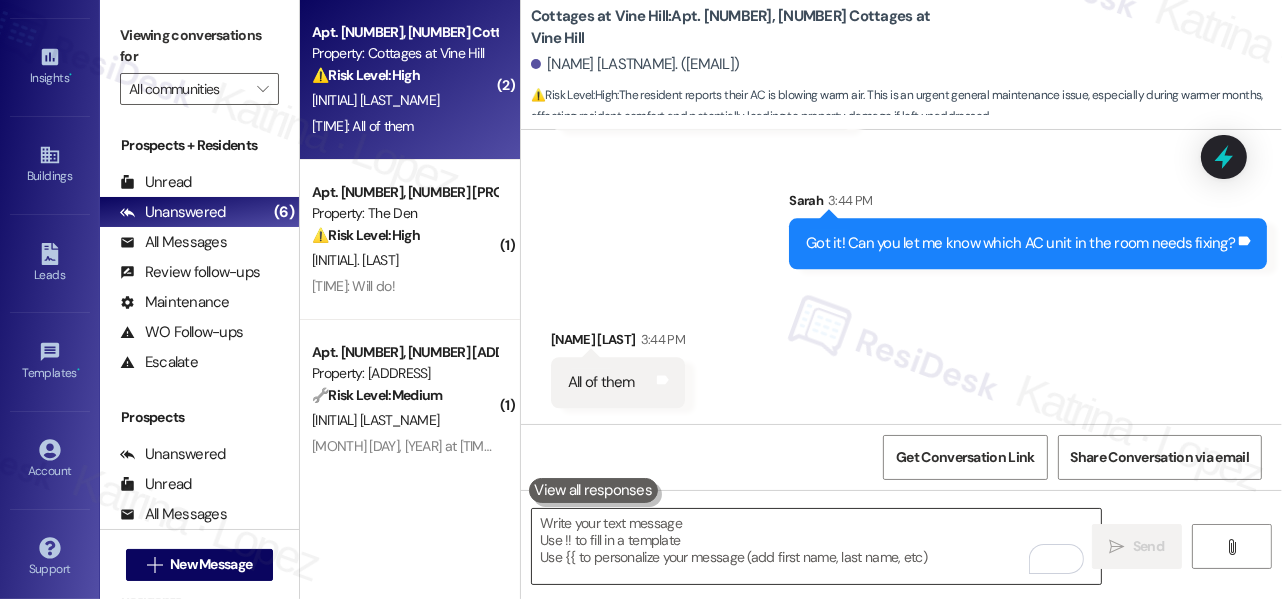 click at bounding box center [816, 546] 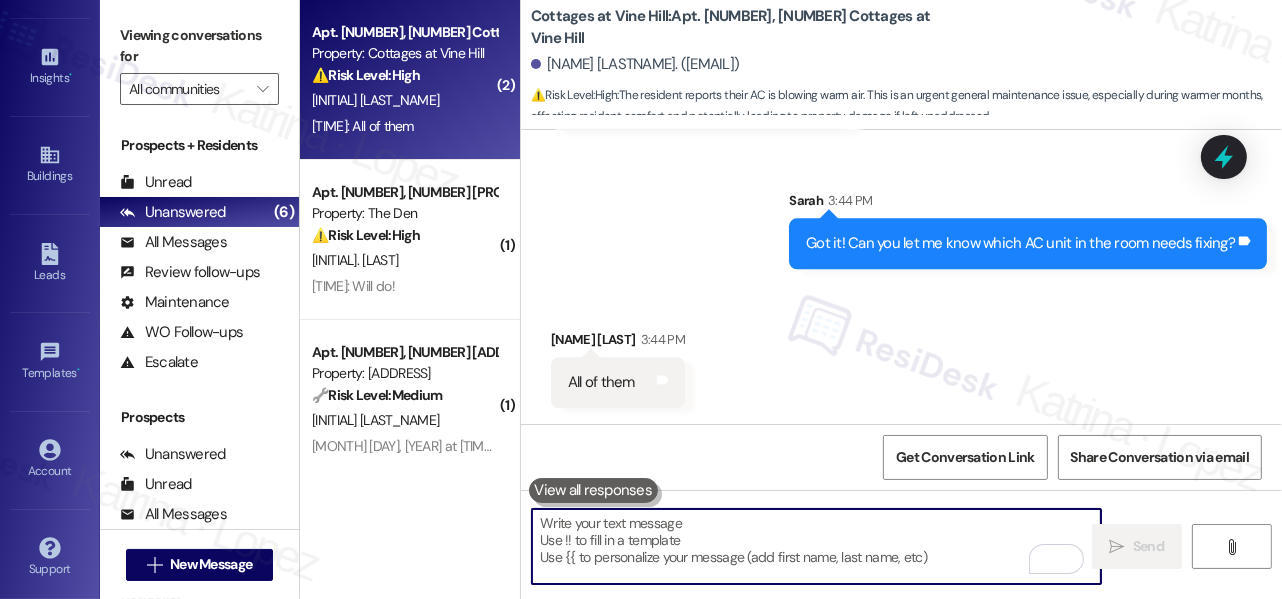 click on "Got it! Can you let me know which AC unit in the room needs fixing?" at bounding box center [1020, 243] 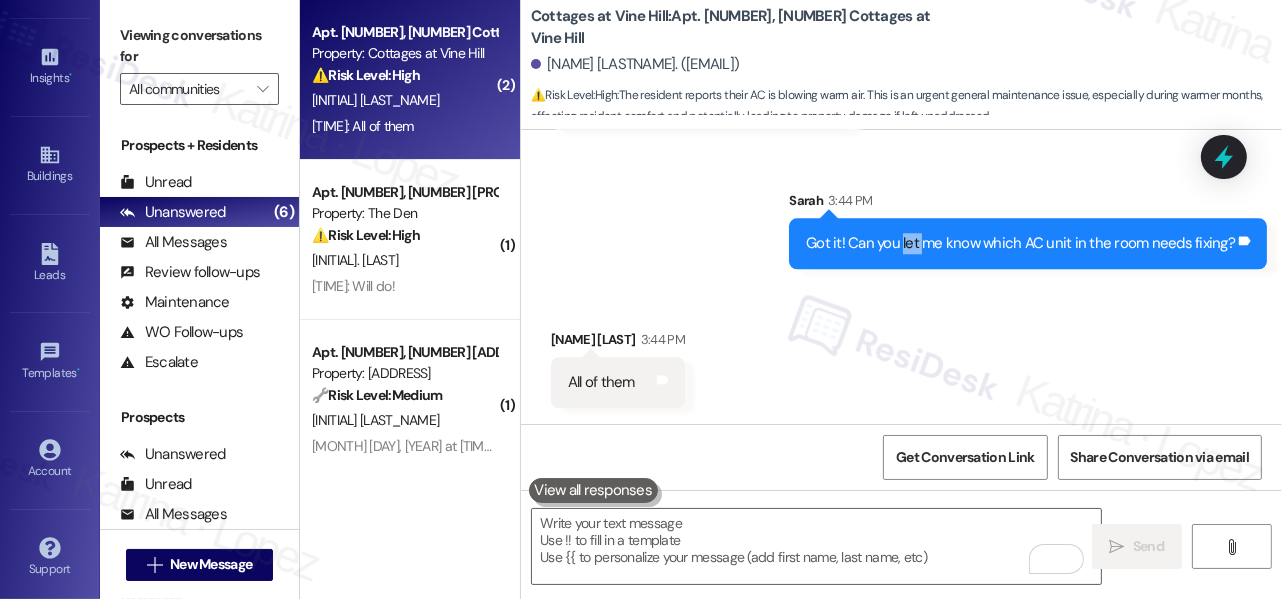 click on "Got it! Can you let me know which AC unit in the room needs fixing?" at bounding box center [1020, 243] 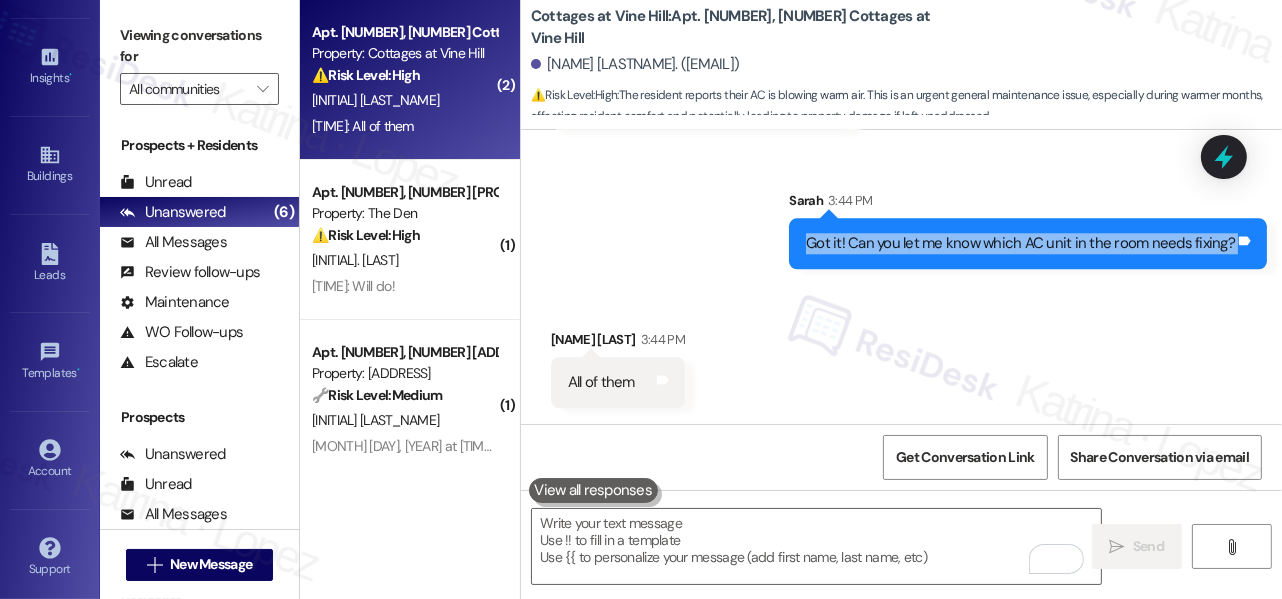 click on "Got it! Can you let me know which AC unit in the room needs fixing?" at bounding box center (1020, 243) 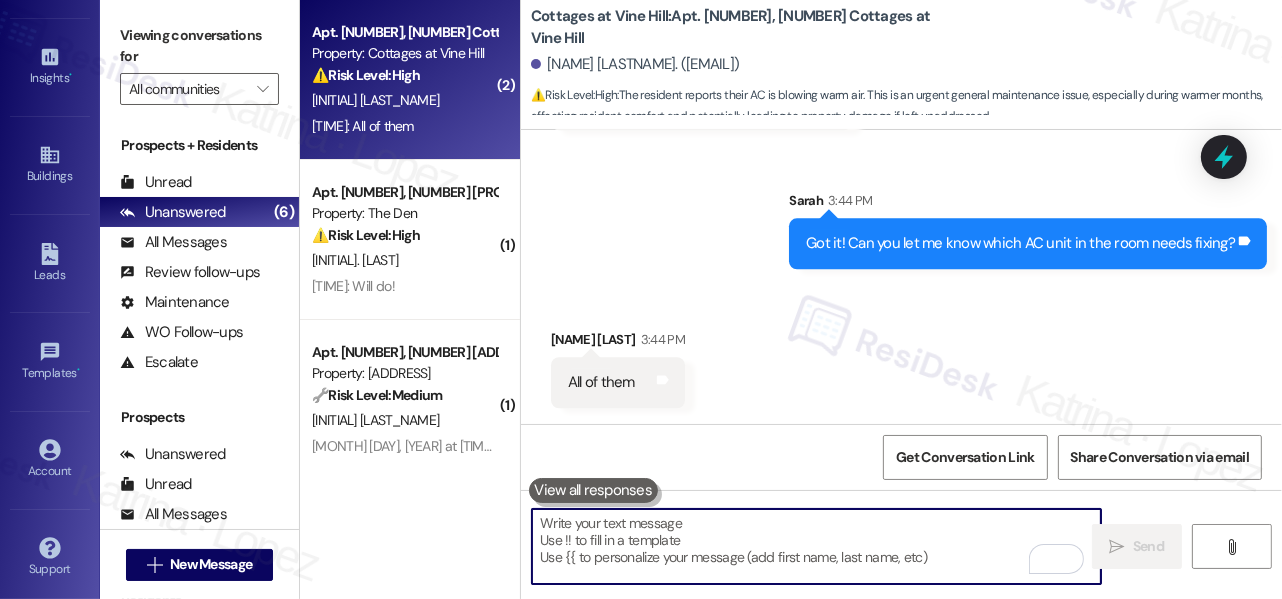 click at bounding box center (816, 546) 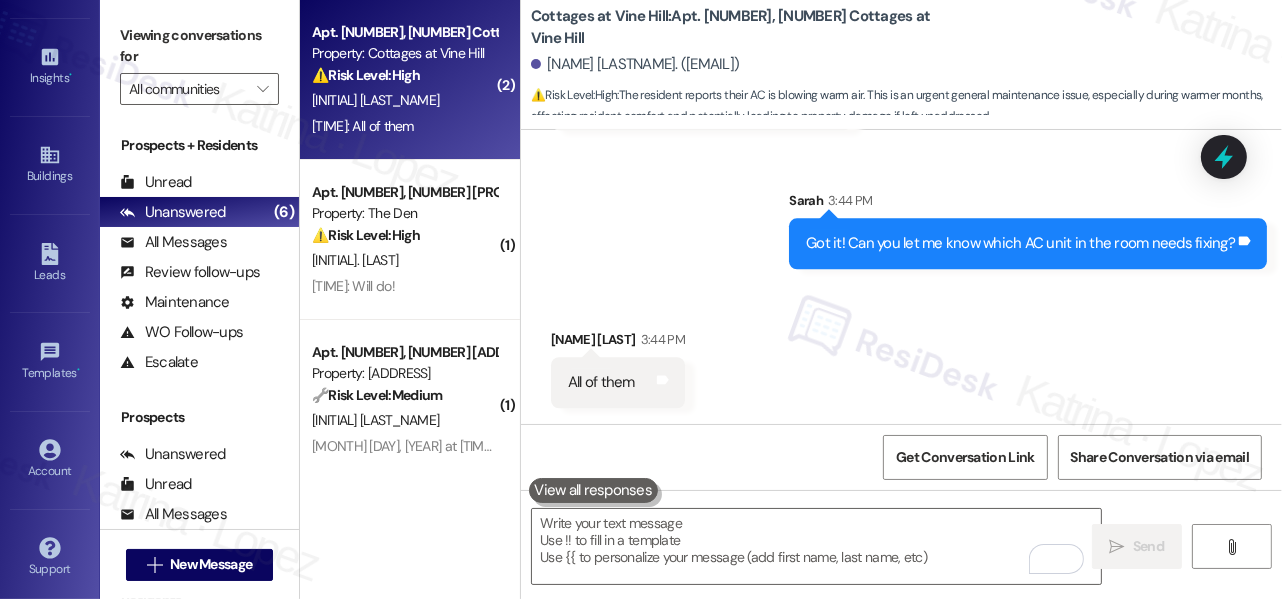click on "Viewing conversations for" at bounding box center (199, 46) 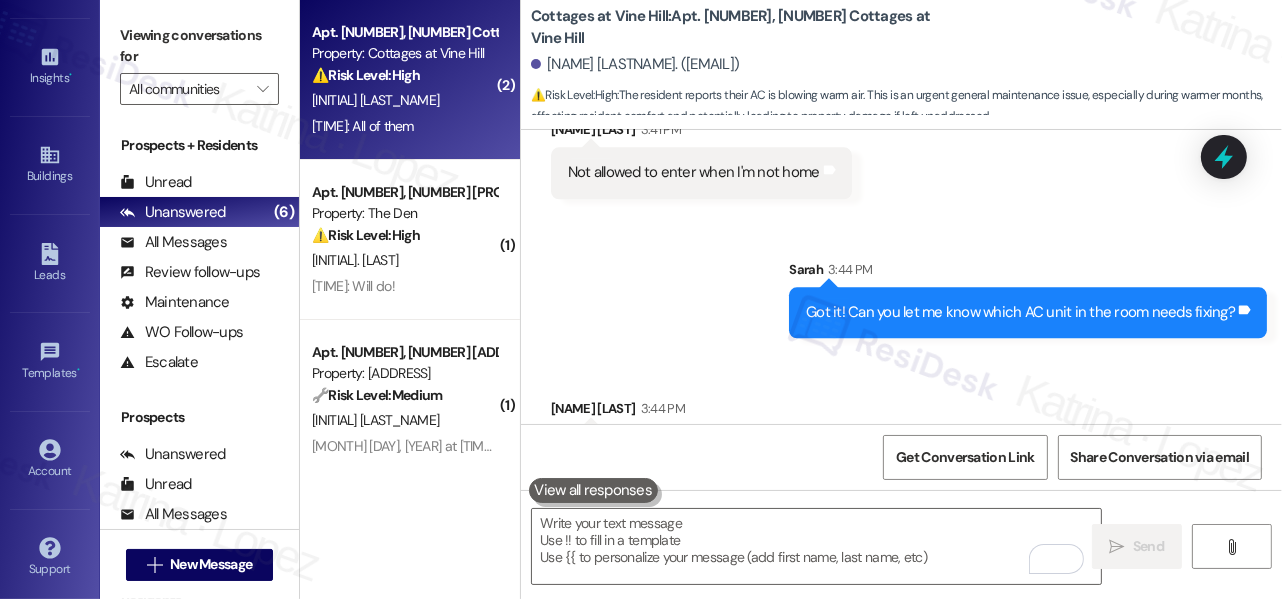 scroll, scrollTop: 19088, scrollLeft: 0, axis: vertical 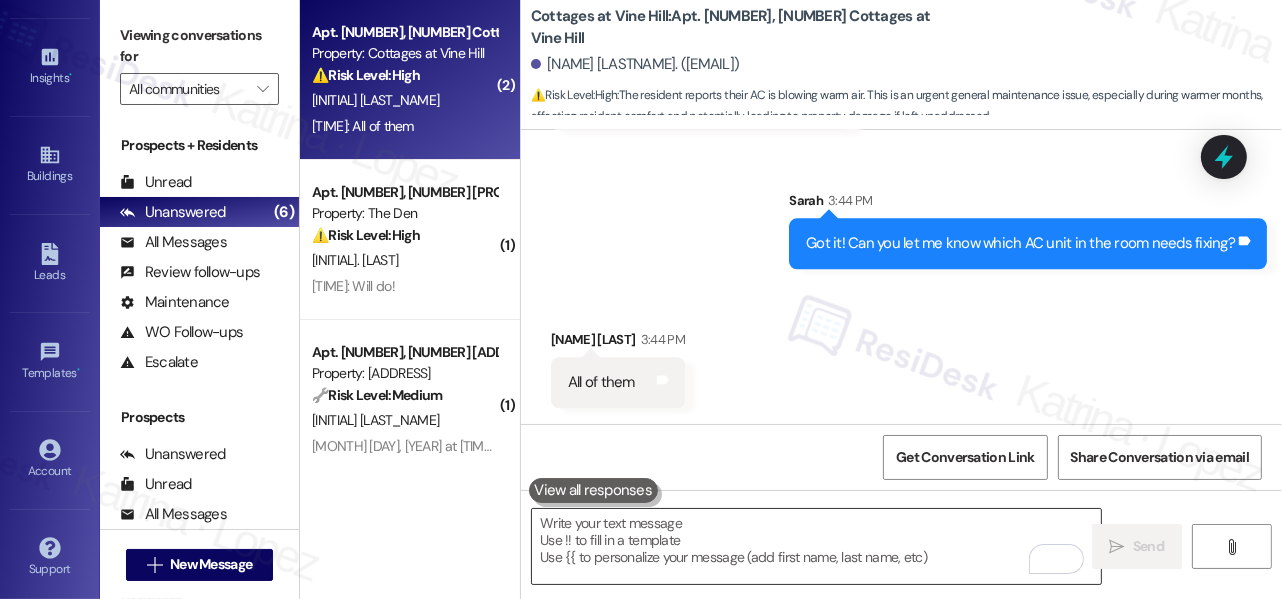 click at bounding box center [816, 546] 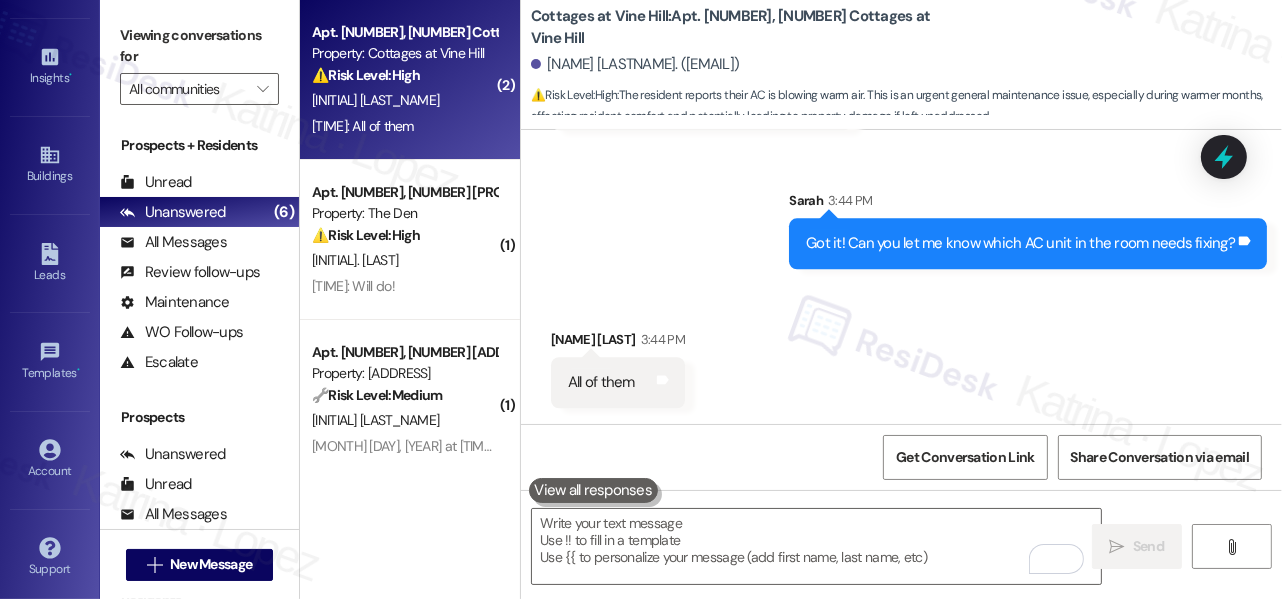 drag, startPoint x: 120, startPoint y: 30, endPoint x: 164, endPoint y: 45, distance: 46.486557 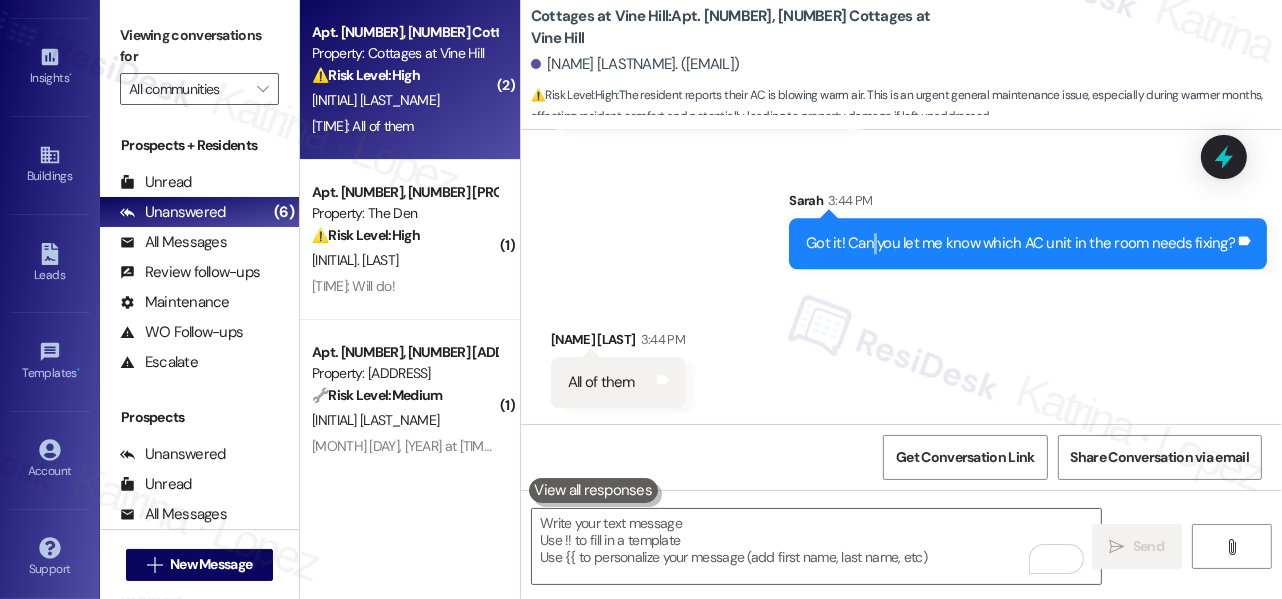 click on "Got it! Can you let me know which AC unit in the room needs fixing? Tags and notes" at bounding box center (1028, 243) 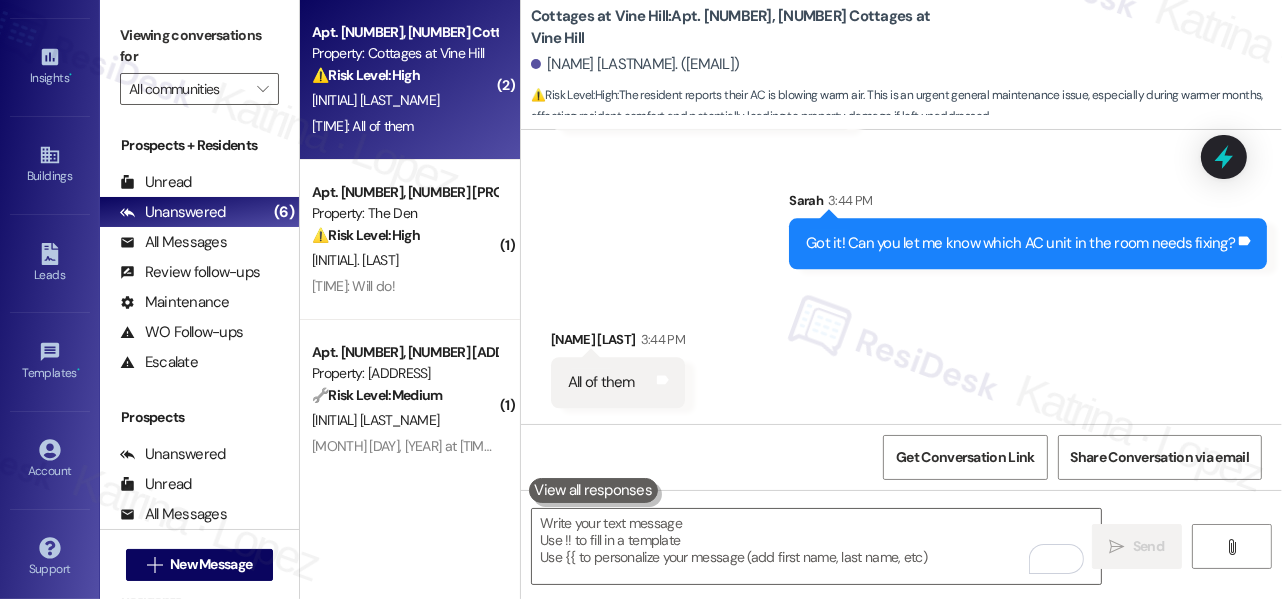 click on "Got it! Can you let me know which AC unit in the room needs fixing? Tags and notes" at bounding box center [1028, 243] 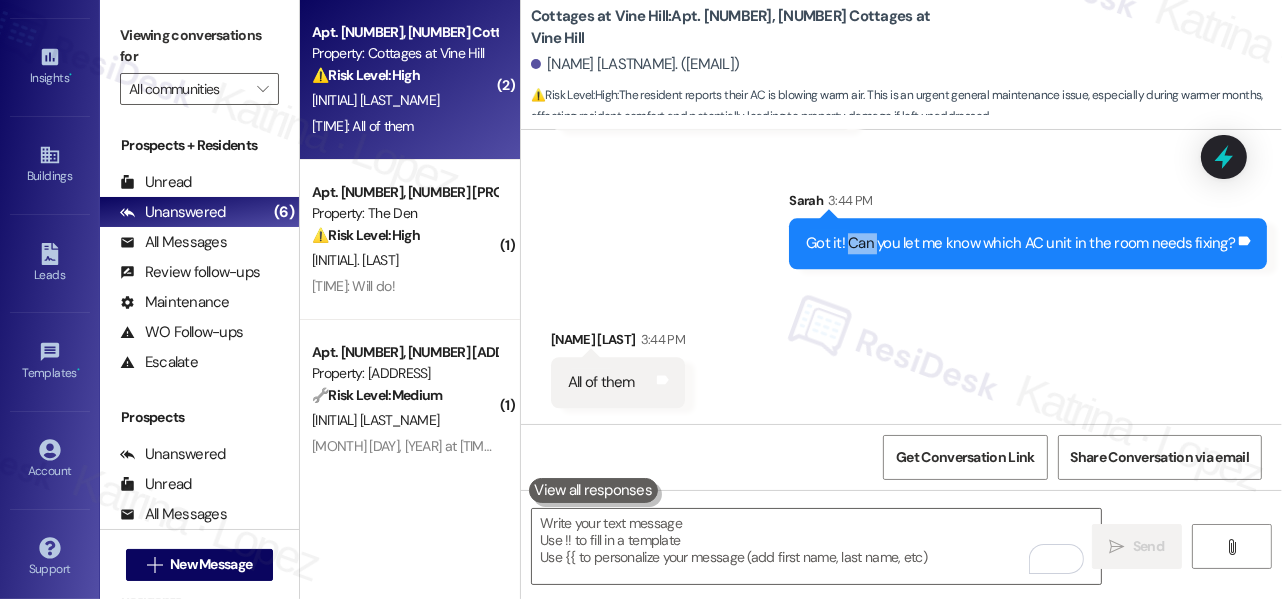 click on "Got it! Can you let me know which AC unit in the room needs fixing? Tags and notes" at bounding box center (1028, 243) 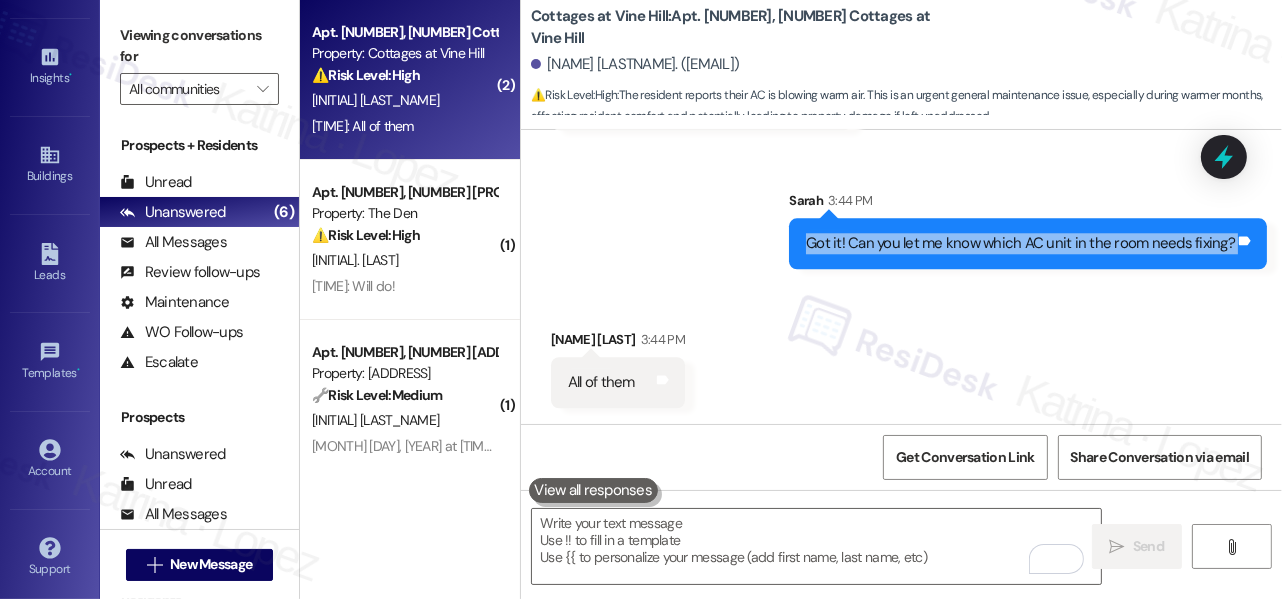 click on "Got it! Can you let me know which AC unit in the room needs fixing? Tags and notes" at bounding box center [1028, 243] 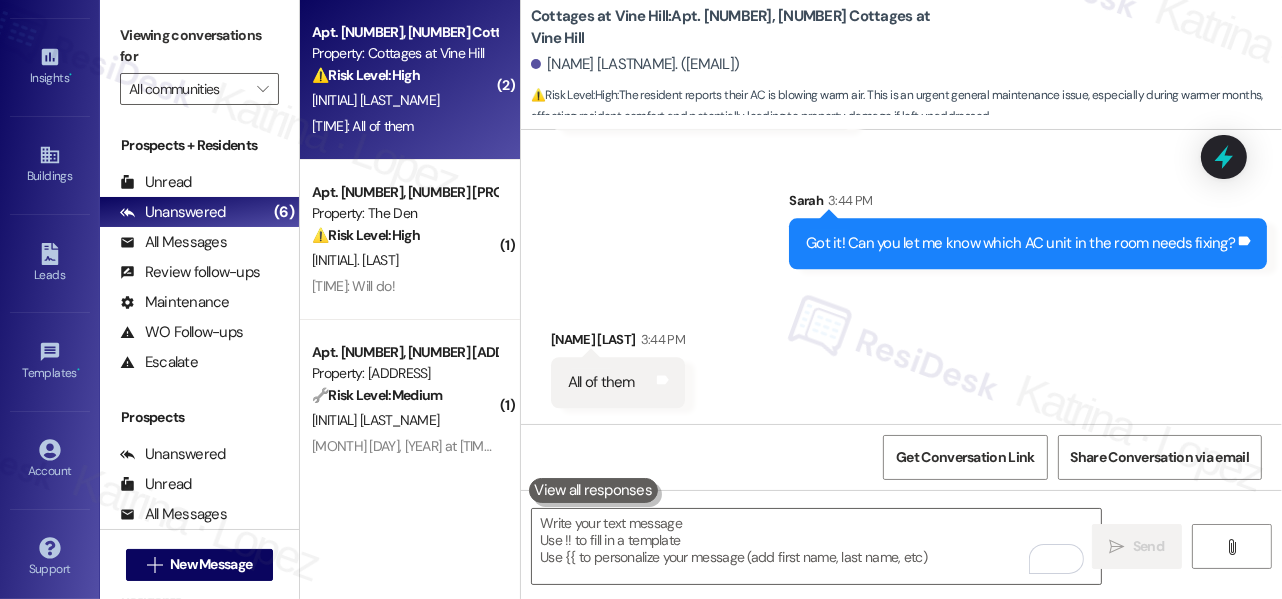 drag, startPoint x: 148, startPoint y: 12, endPoint x: 191, endPoint y: 44, distance: 53.600372 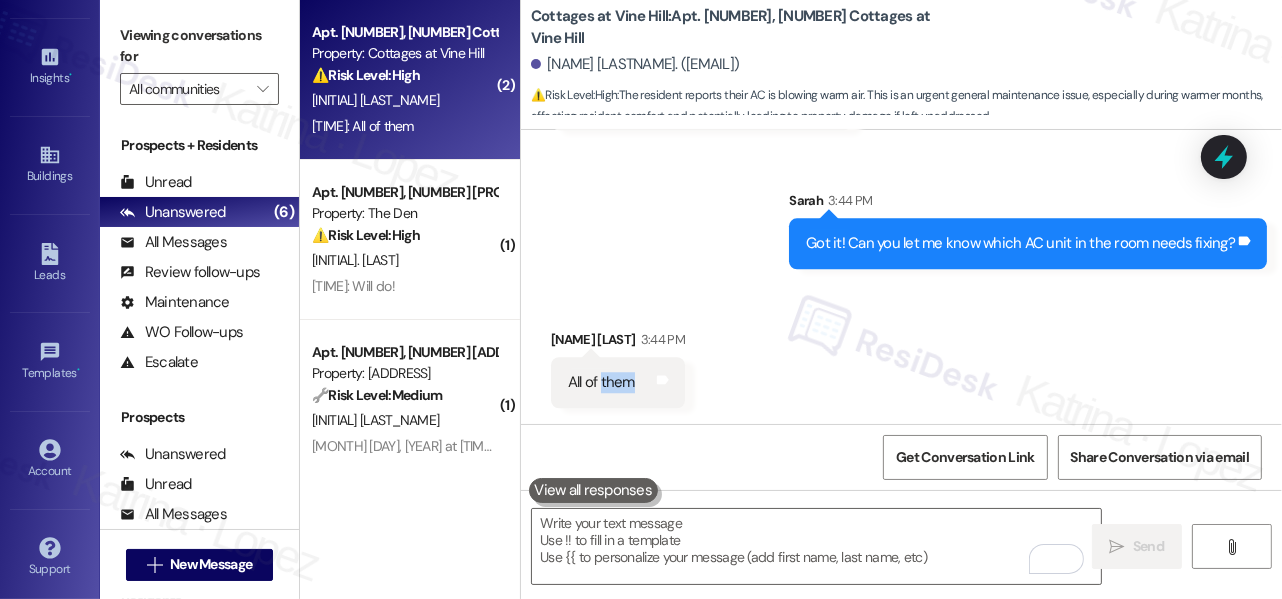 click on "All of them" at bounding box center (601, 382) 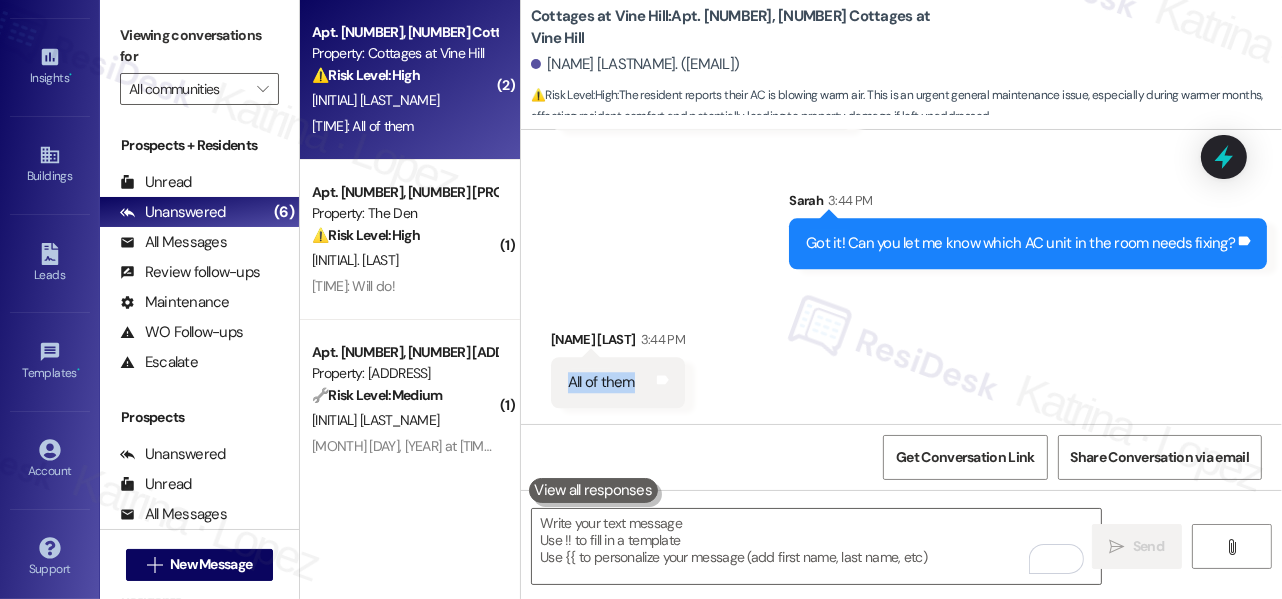 click on "All of them" at bounding box center [601, 382] 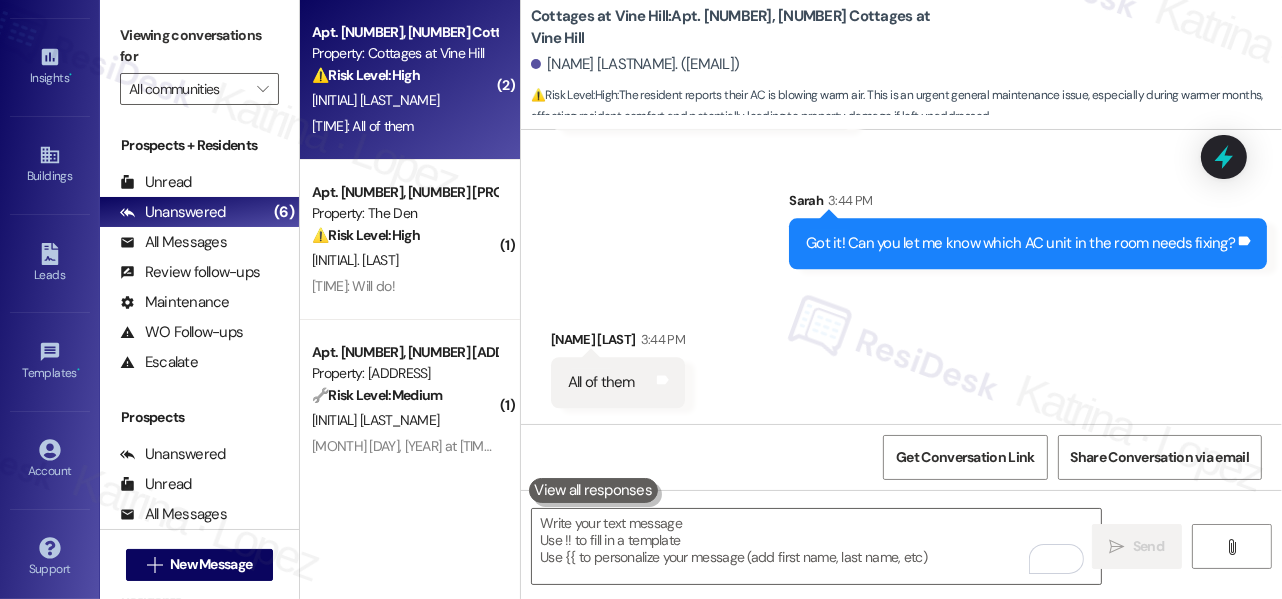 click on "Viewing conversations for" at bounding box center (199, 46) 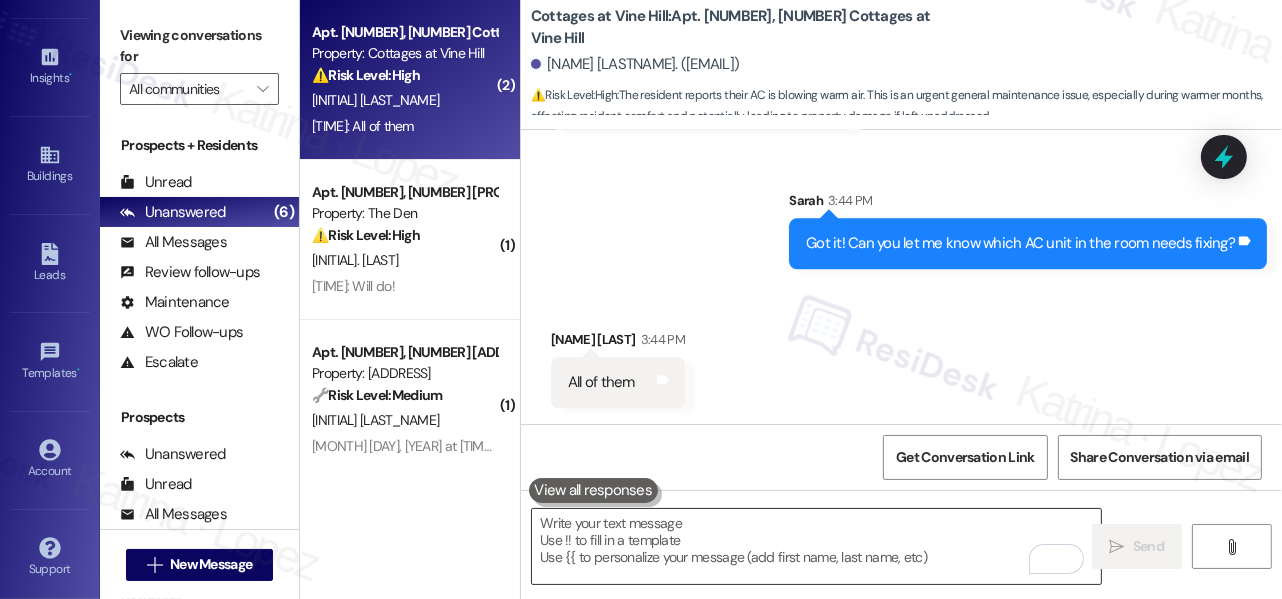 click at bounding box center (816, 546) 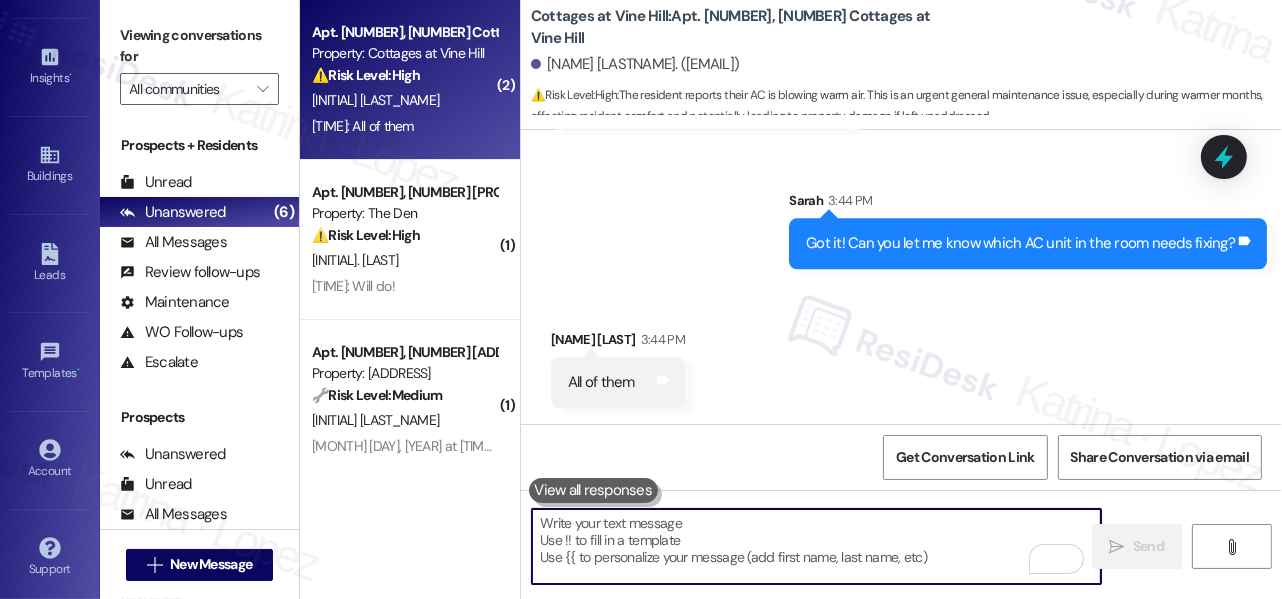 paste on "Thanks for clarifying! Can you share the exact locations of the AC units in your apartment (for example, living room, bedroom, etc.) so I can pass that along to the team?" 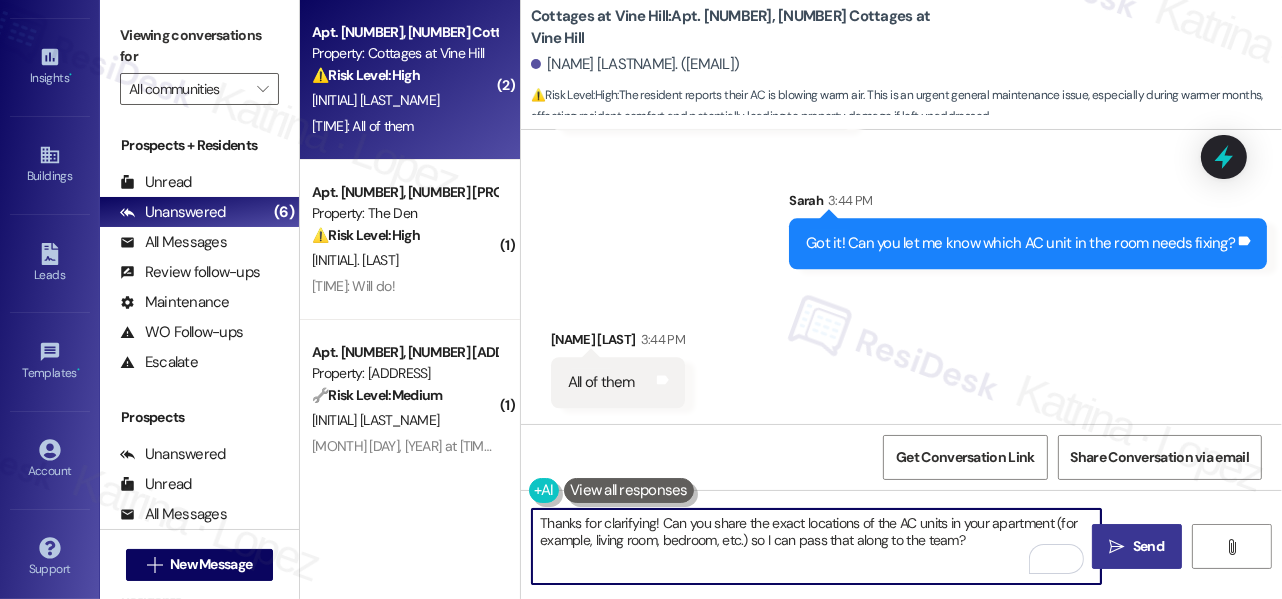 click on "Thanks for clarifying! Can you share the exact locations of the AC units in your apartment (for example, living room, bedroom, etc.) so I can pass that along to the team?" at bounding box center [816, 546] 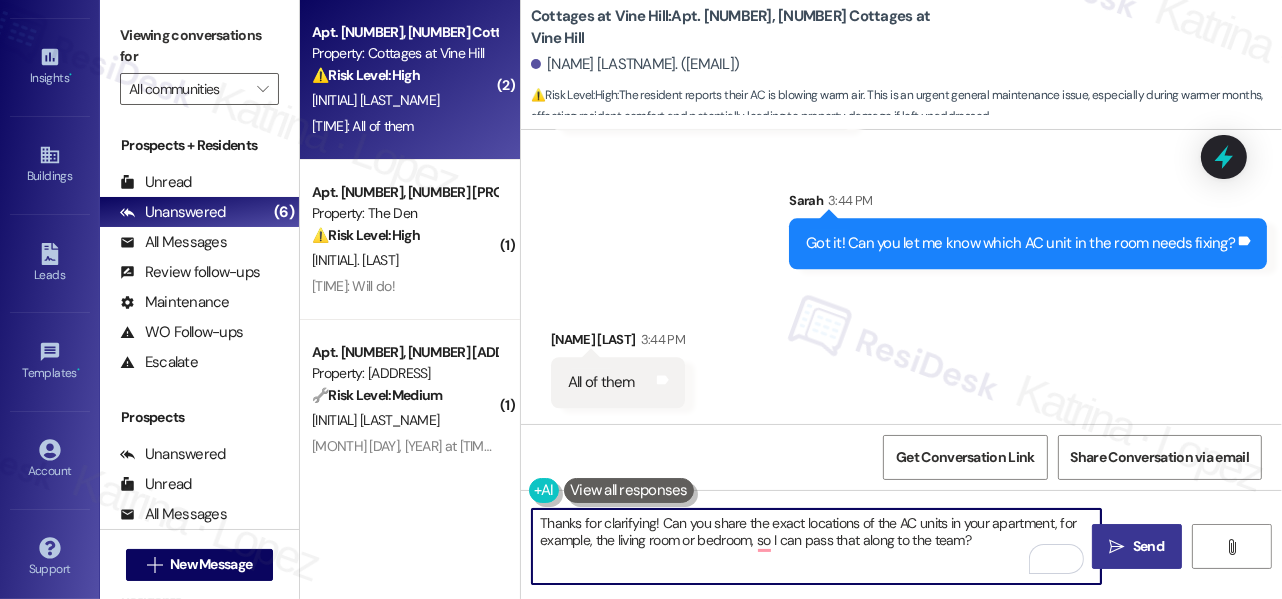 click on "Thanks for clarifying! Can you share the exact locations of the AC units in your apartment, for example, the living room or bedroom, so I can pass that along to the team?" at bounding box center (816, 546) 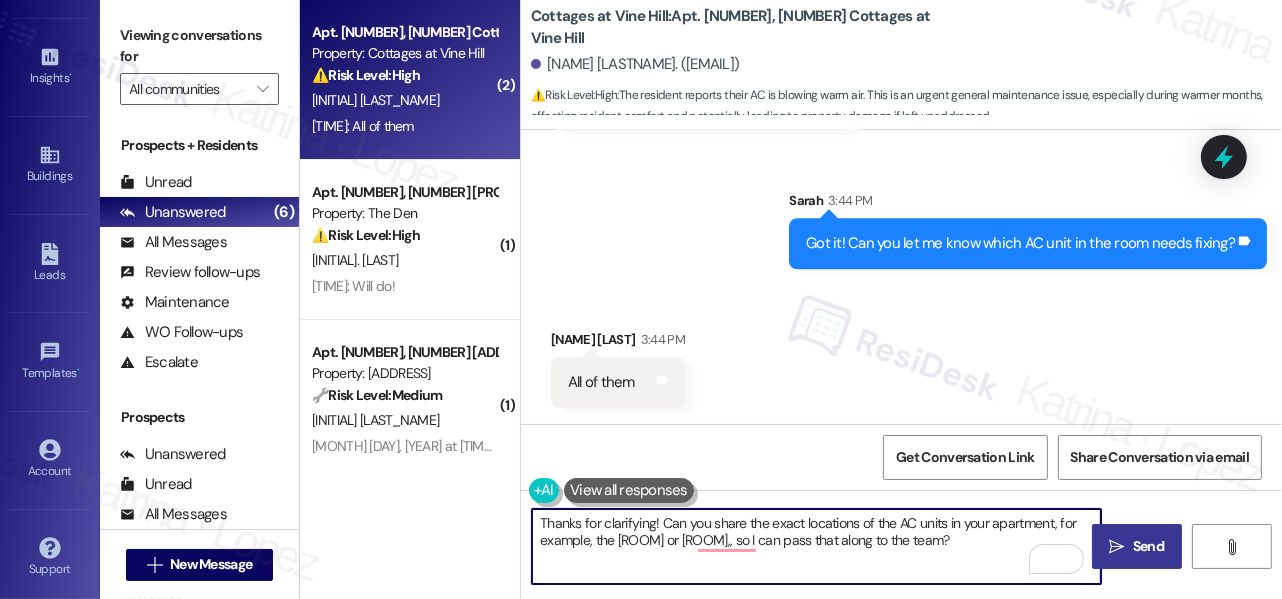 type on "Thanks for clarifying! Can you share the exact locations of the AC units in your apartment, for example, the living room or bedroom, so I can pass that along to the team?" 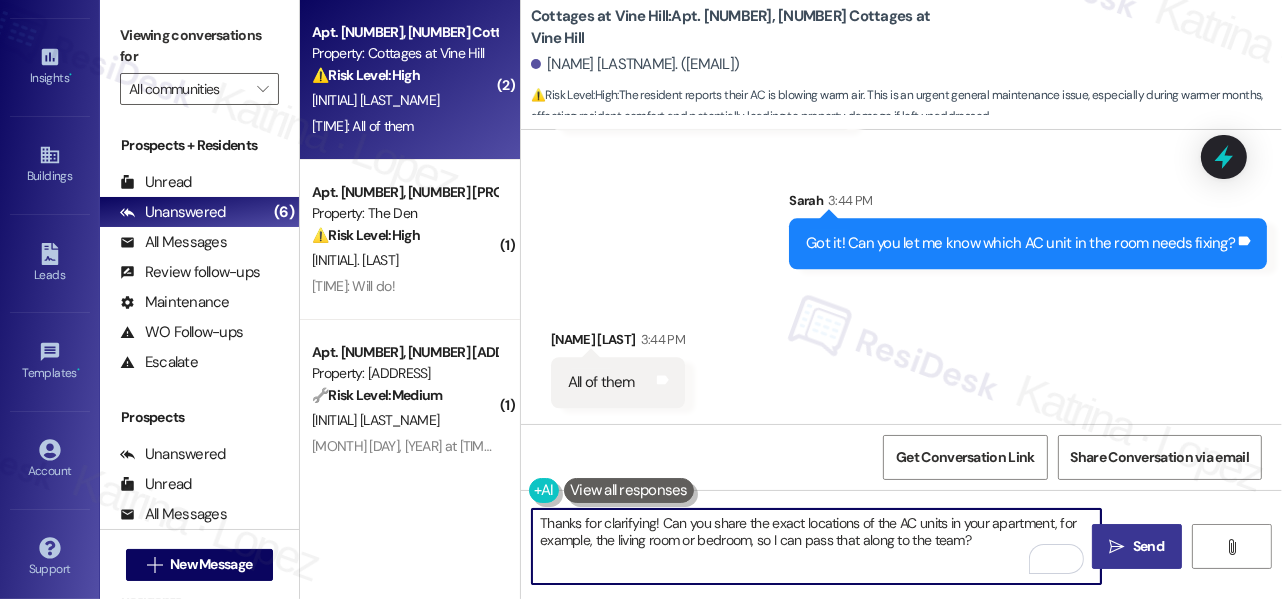click on "Thanks for clarifying! Can you share the exact locations of the AC units in your apartment, for example, the living room or bedroom, so I can pass that along to the team?" at bounding box center (816, 546) 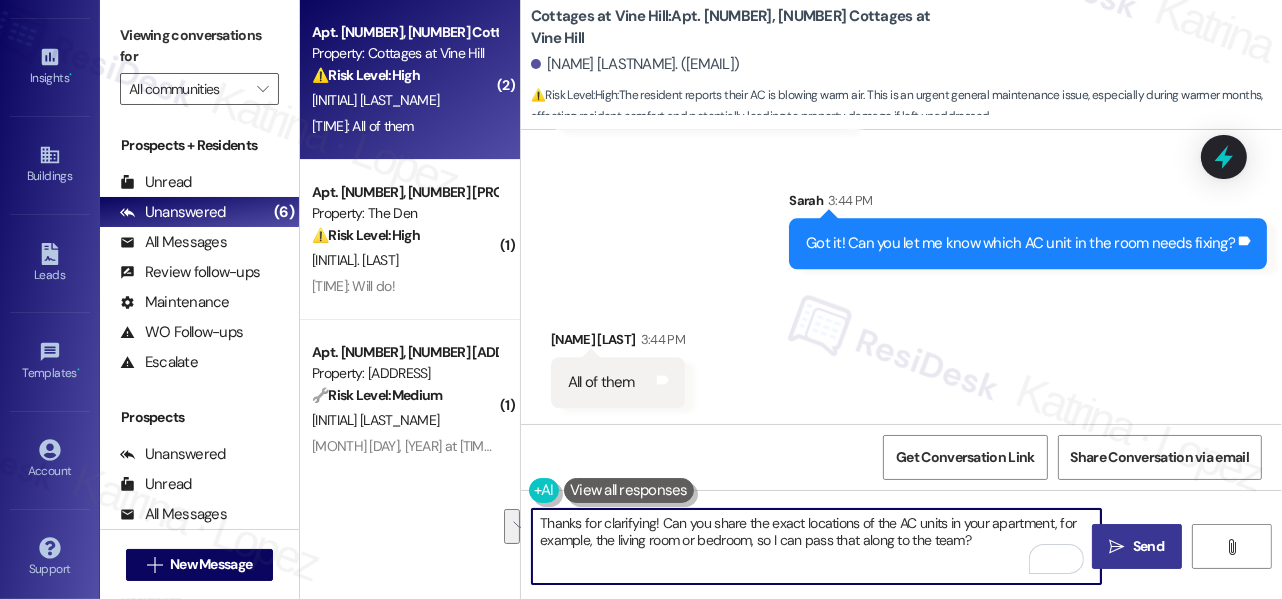 click on "Received via SMS Laniesha Rose 3:44 PM All of them  Tags and notes" at bounding box center (901, 353) 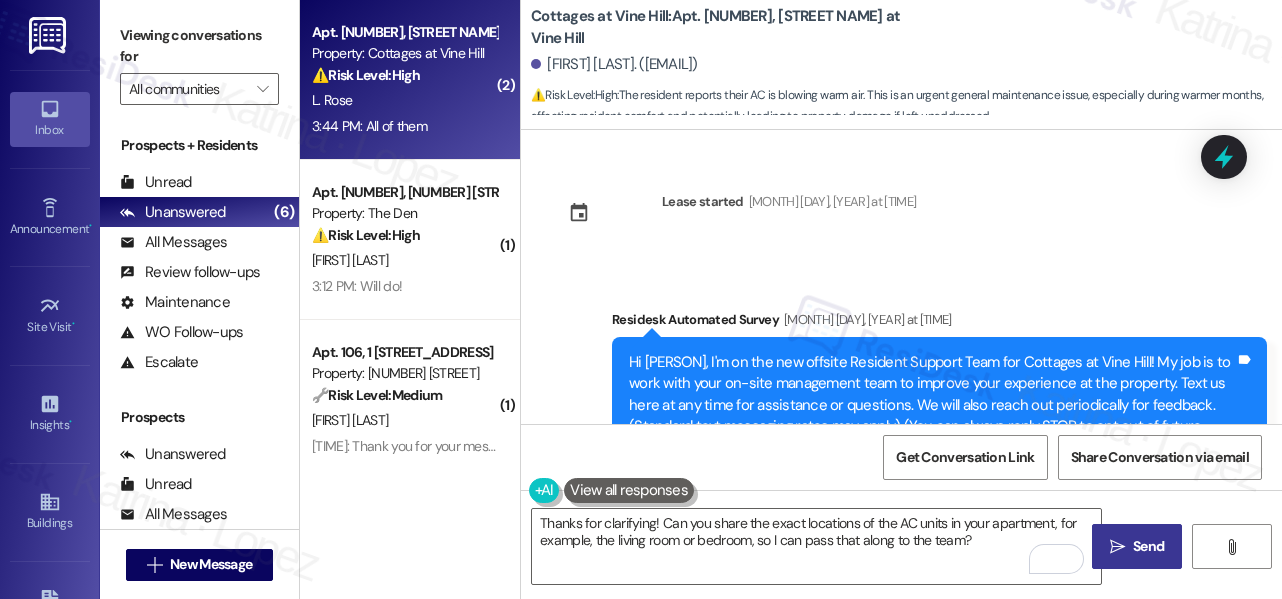 scroll, scrollTop: 0, scrollLeft: 0, axis: both 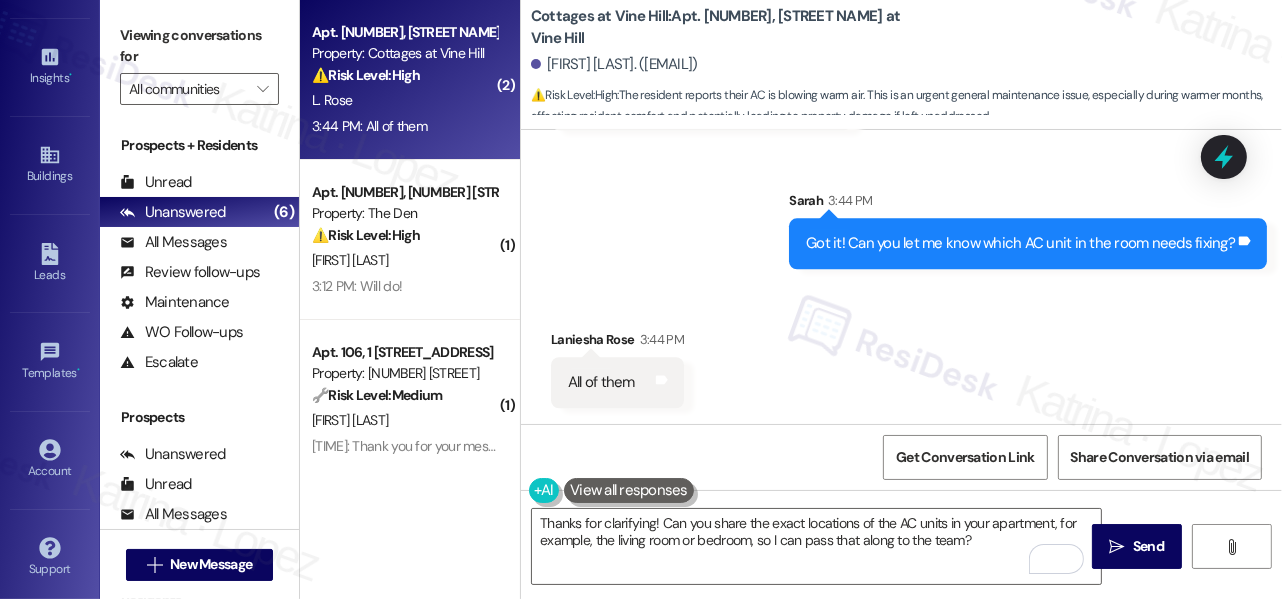 click on "Received via SMS Laniesha Rose 3:44 PM All of them  Tags and notes" at bounding box center [901, 353] 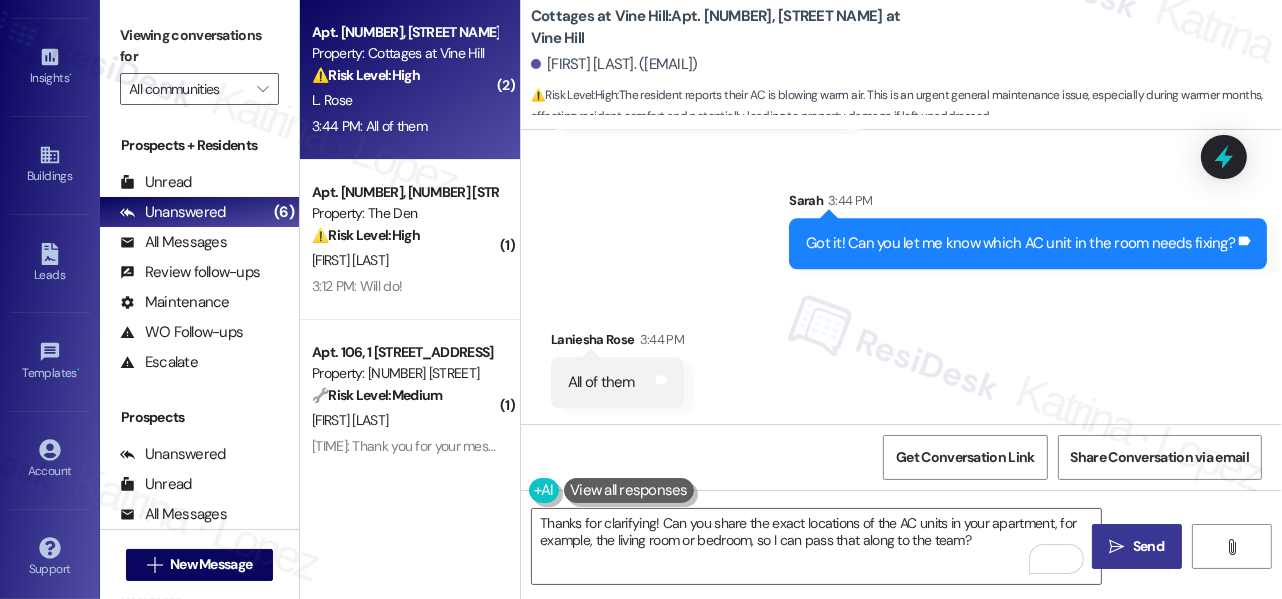 click on "" at bounding box center (1117, 547) 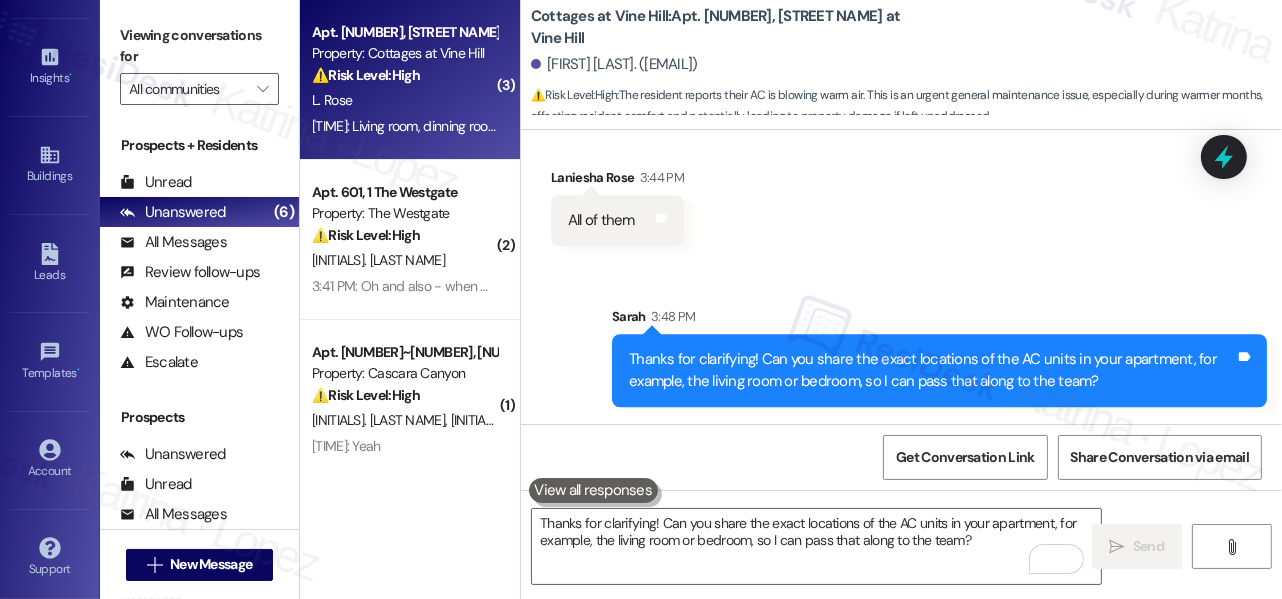 scroll, scrollTop: 19387, scrollLeft: 0, axis: vertical 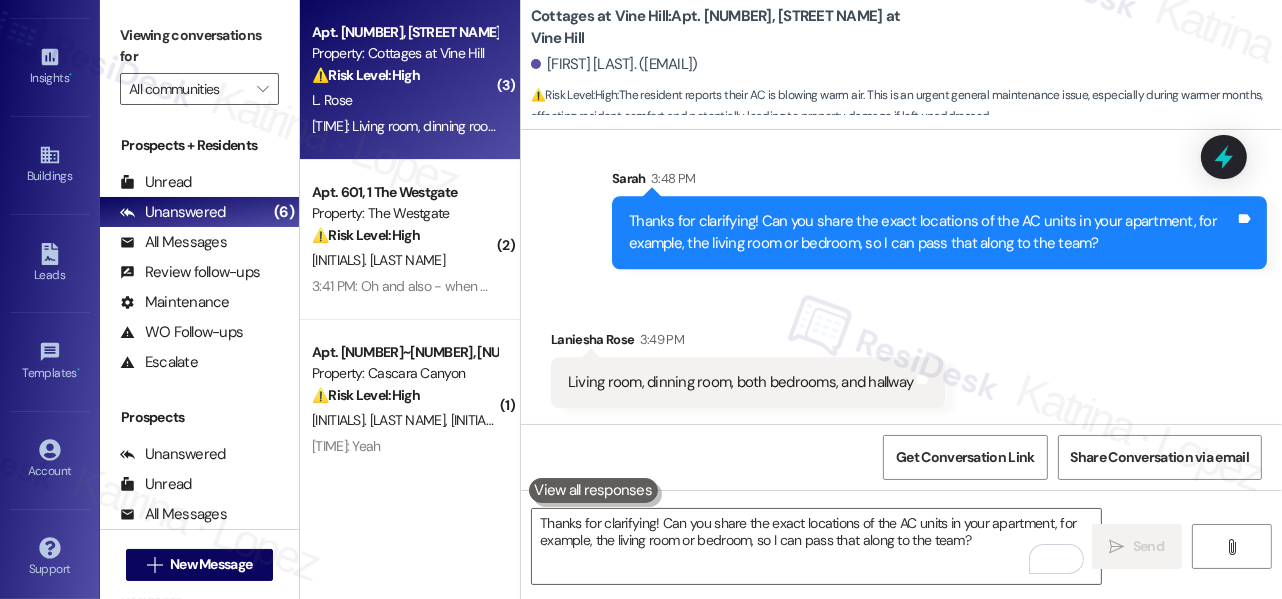 click on "Living room, dinning room, both bedrooms, and hallway  Tags and notes" at bounding box center (748, 382) 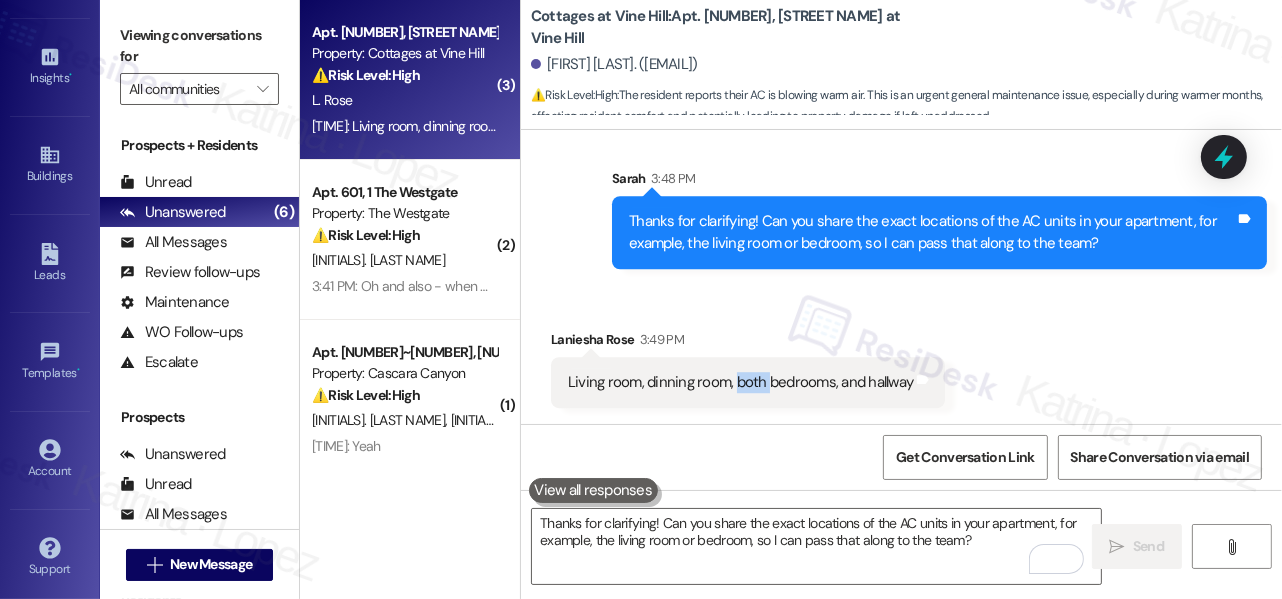 click on "Living room, dinning room, both bedrooms, and hallway  Tags and notes" at bounding box center [748, 382] 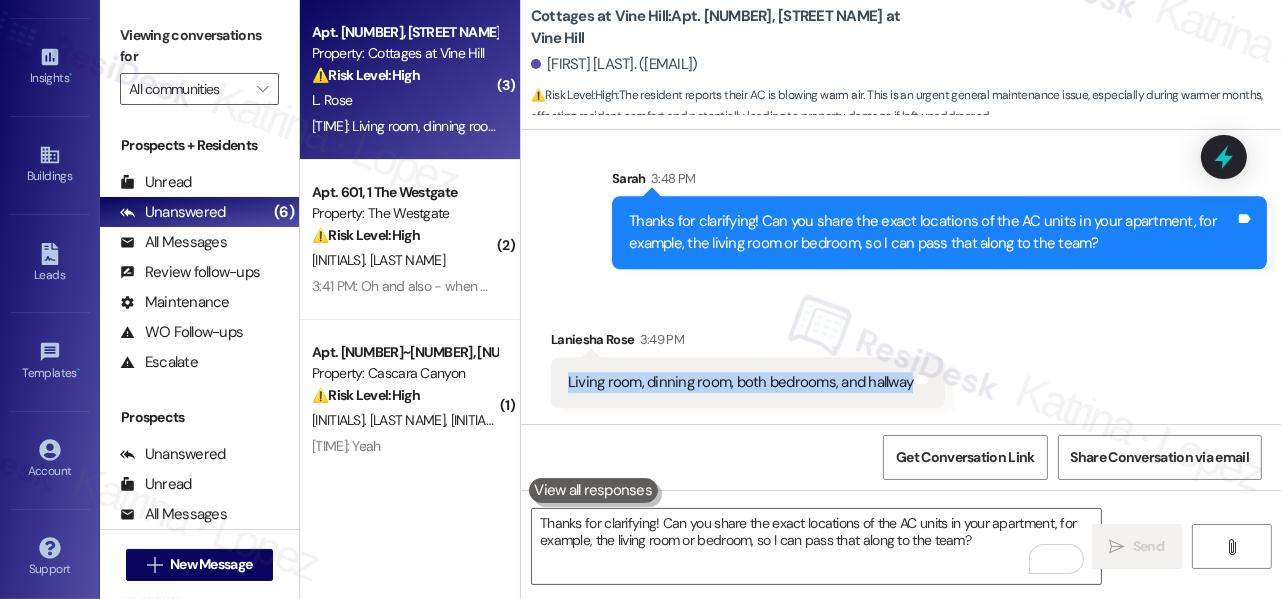 click on "Living room, dinning room, both bedrooms, and hallway  Tags and notes" at bounding box center [748, 382] 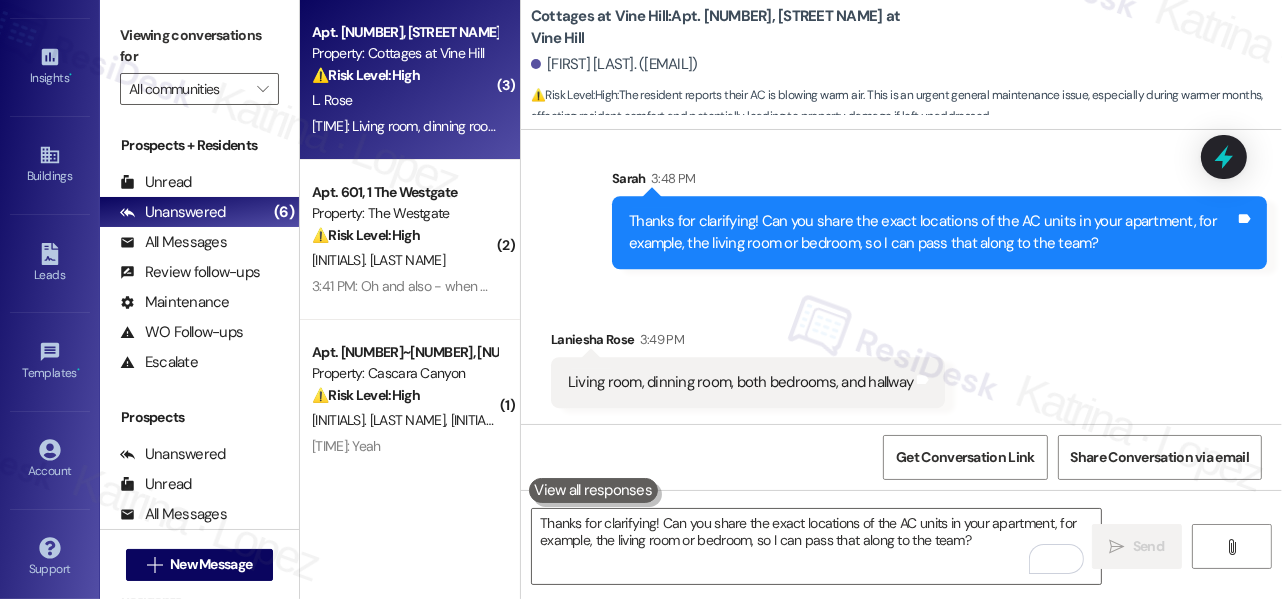 click on "Thanks for clarifying! Can you share the exact locations of the AC units in your apartment, for example, the living room or bedroom, so I can pass that along to the team?" at bounding box center [932, 232] 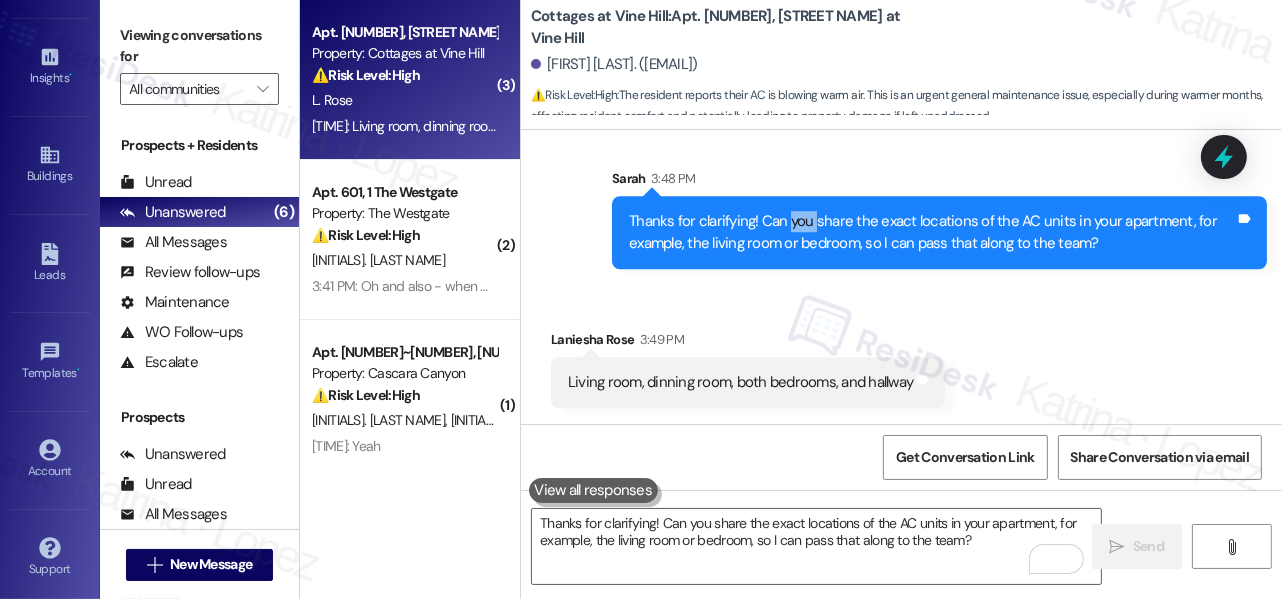 click on "Thanks for clarifying! Can you share the exact locations of the AC units in your apartment, for example, the living room or bedroom, so I can pass that along to the team?" at bounding box center [932, 232] 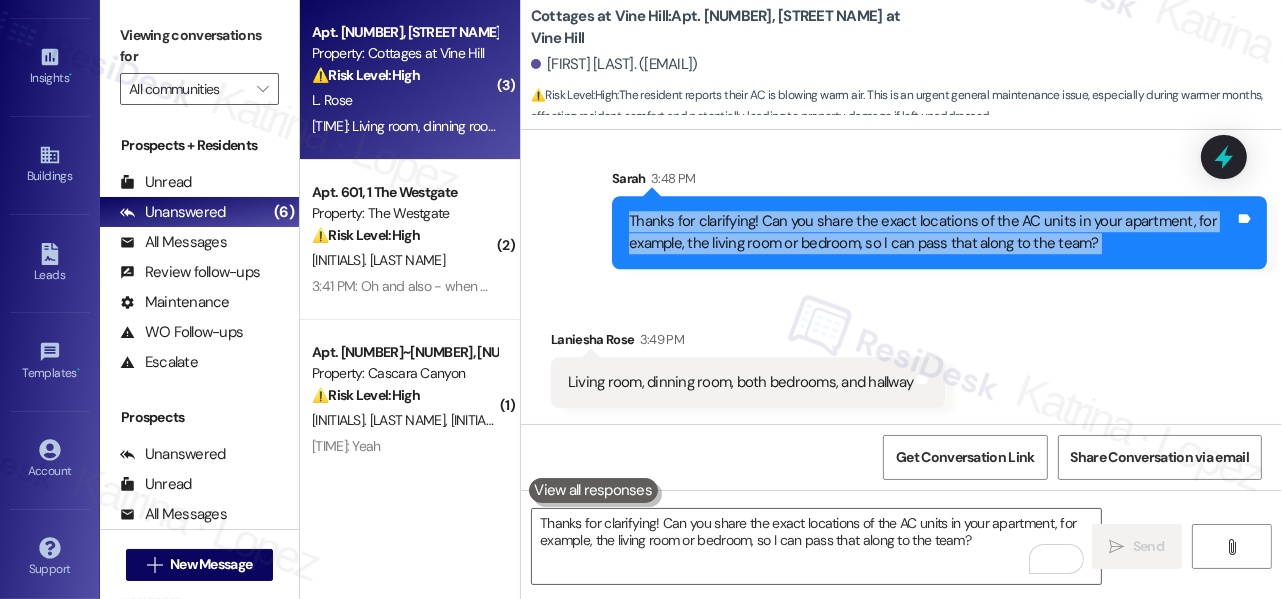 click on "Thanks for clarifying! Can you share the exact locations of the AC units in your apartment, for example, the living room or bedroom, so I can pass that along to the team?" at bounding box center [932, 232] 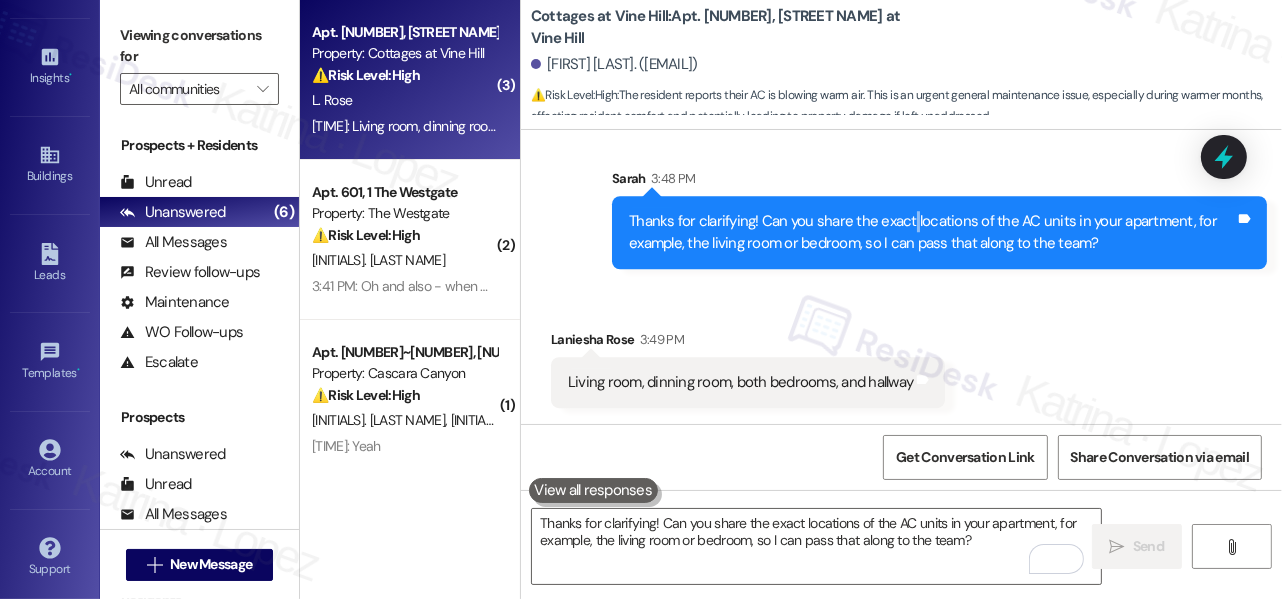 click on "Thanks for clarifying! Can you share the exact locations of the AC units in your apartment, for example, the living room or bedroom, so I can pass that along to the team?" at bounding box center [932, 232] 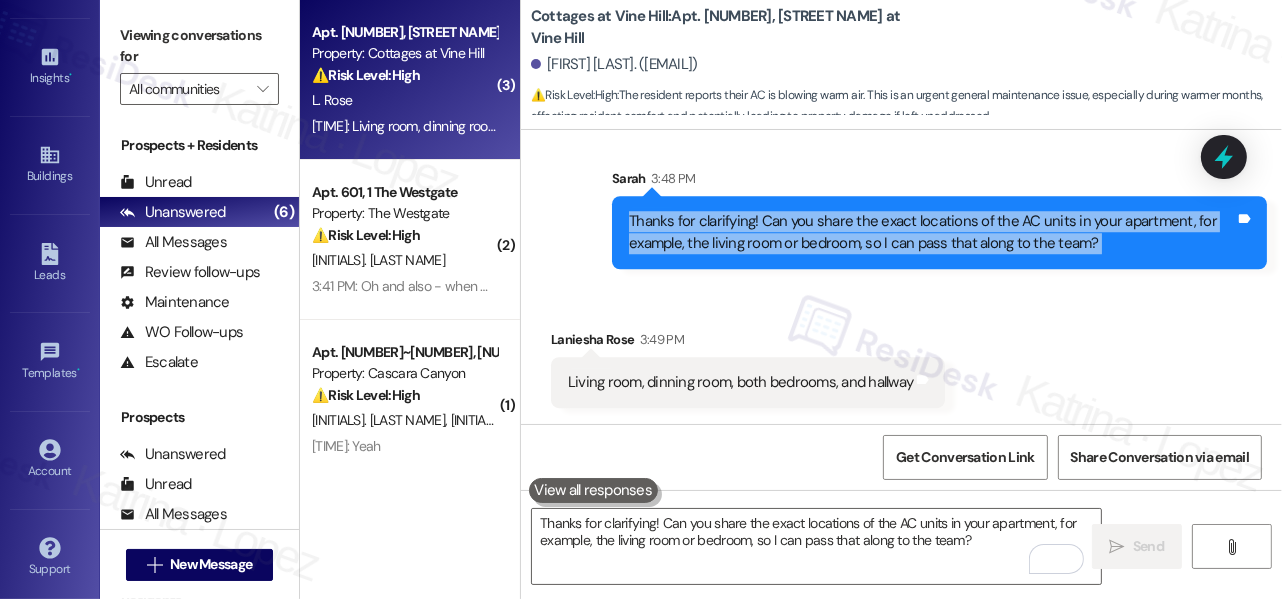 click on "Thanks for clarifying! Can you share the exact locations of the AC units in your apartment, for example, the living room or bedroom, so I can pass that along to the team?" at bounding box center [932, 232] 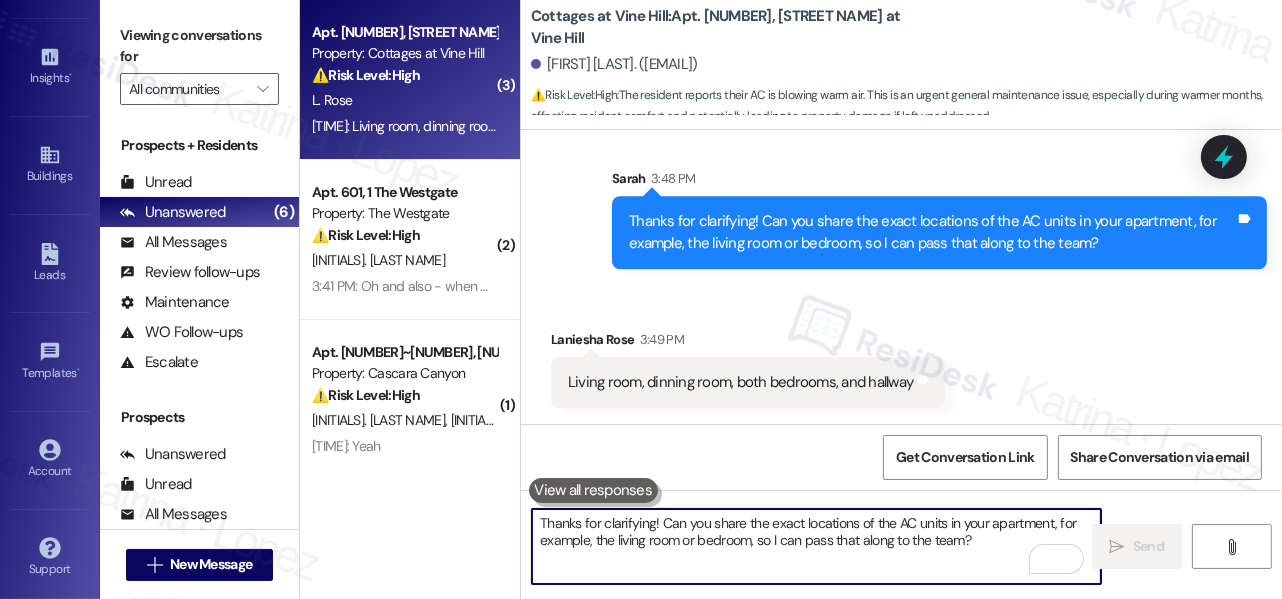 click on "Thanks for clarifying! Can you share the exact locations of the AC units in your apartment, for example, the living room or bedroom, so I can pass that along to the team?" at bounding box center [816, 546] 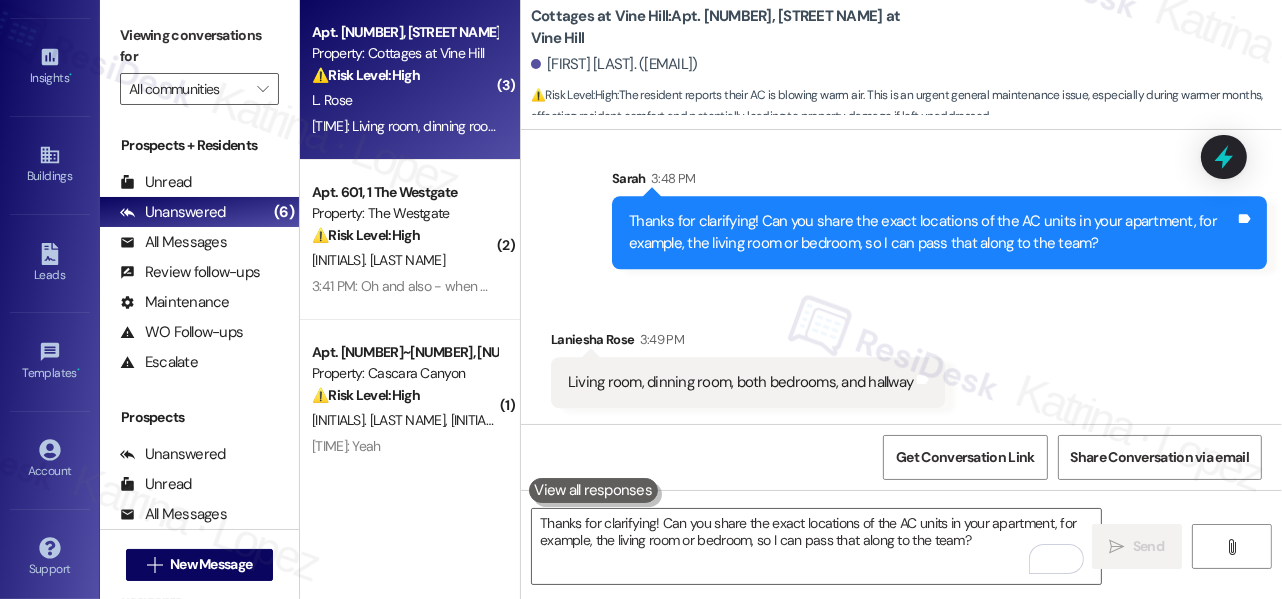 click on "Living room, dinning room, both bedrooms, and hallway" at bounding box center (740, 382) 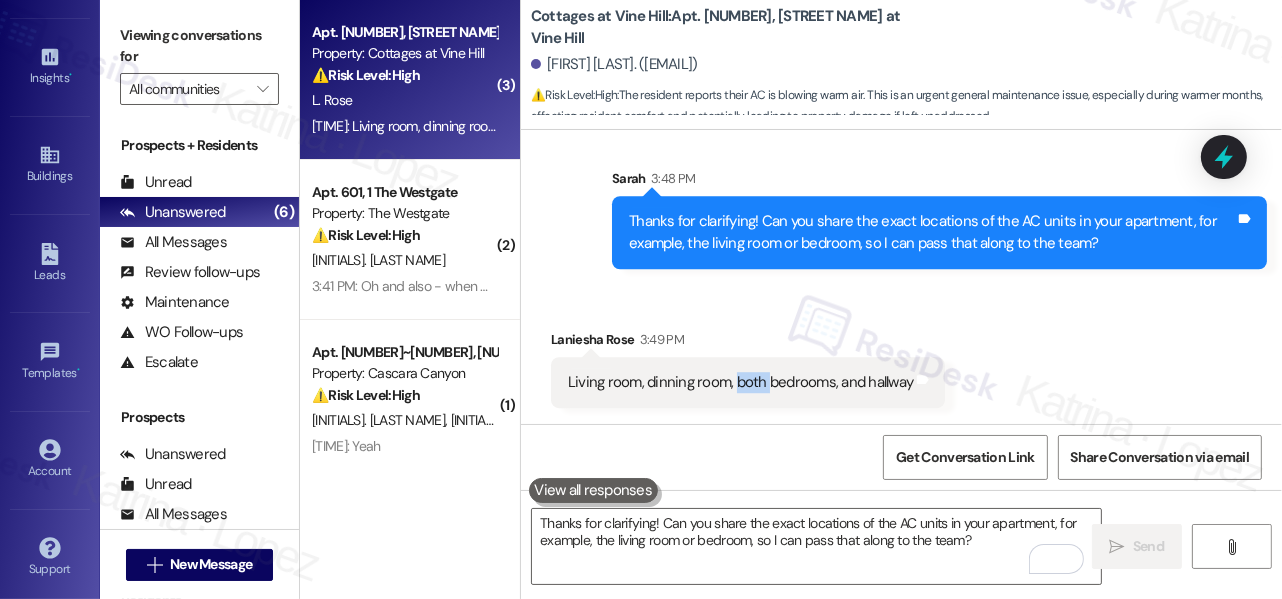 click on "Living room, dinning room, both bedrooms, and hallway" at bounding box center [740, 382] 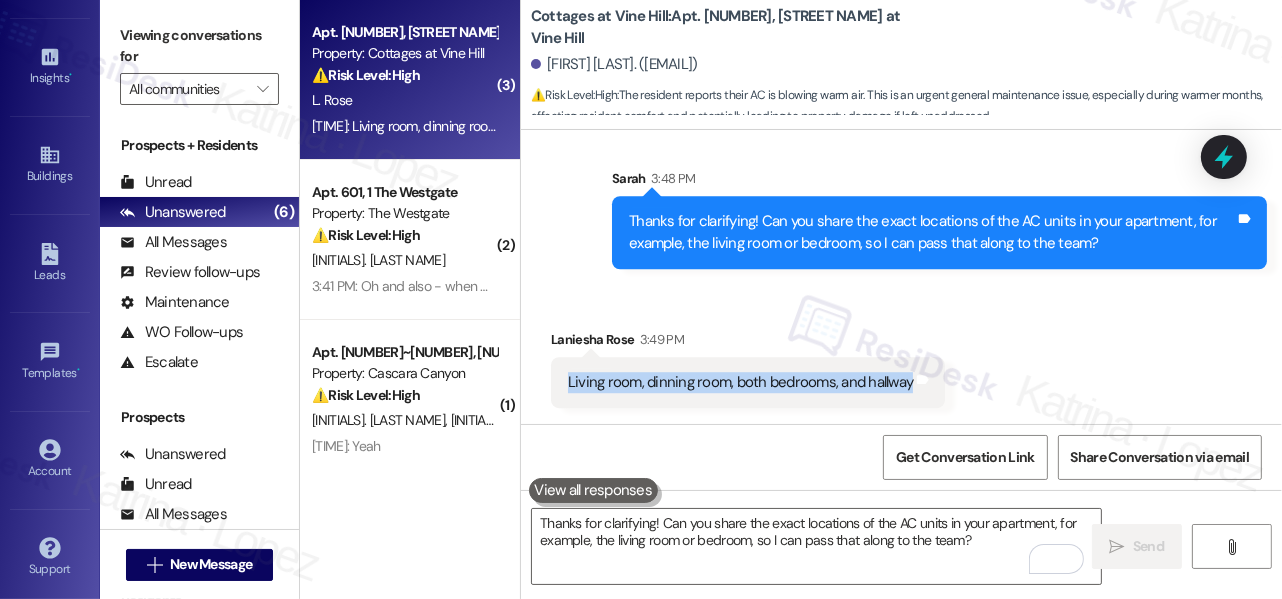 click on "Living room, dinning room, both bedrooms, and hallway" at bounding box center (740, 382) 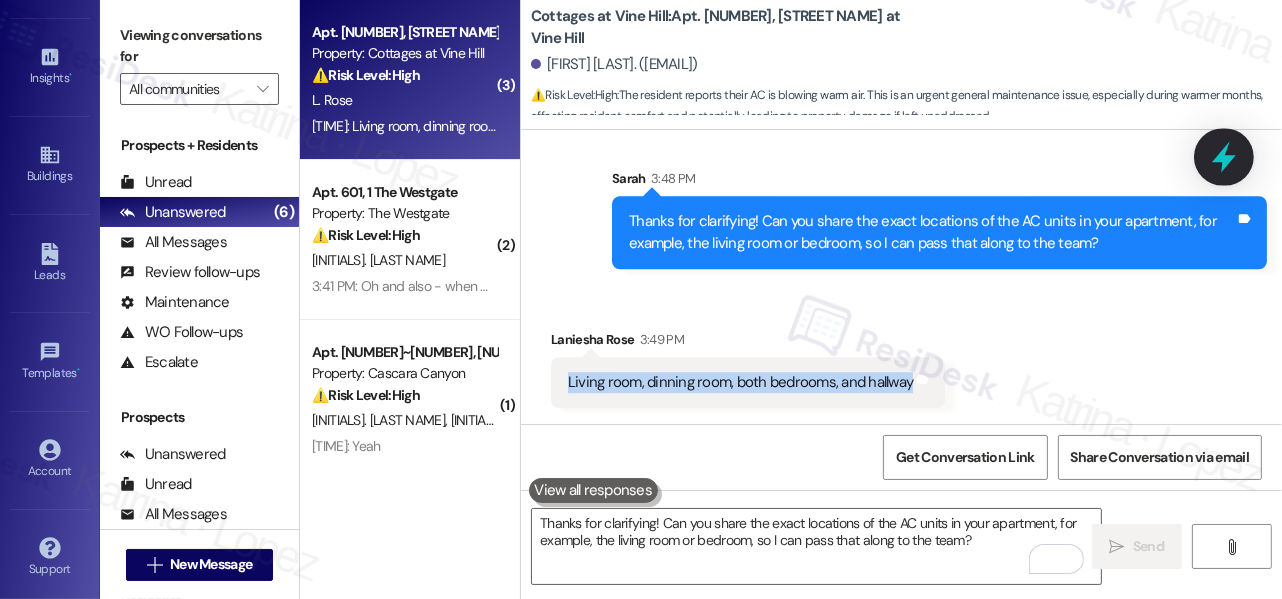 click 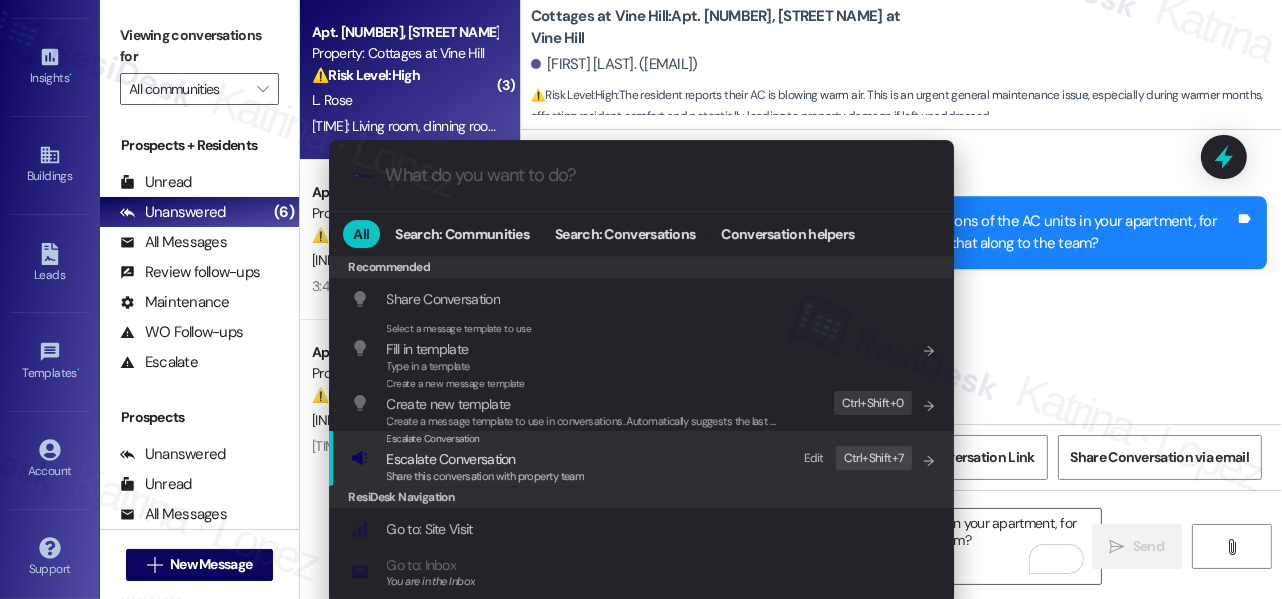 click on "Escalate Conversation" at bounding box center (486, 459) 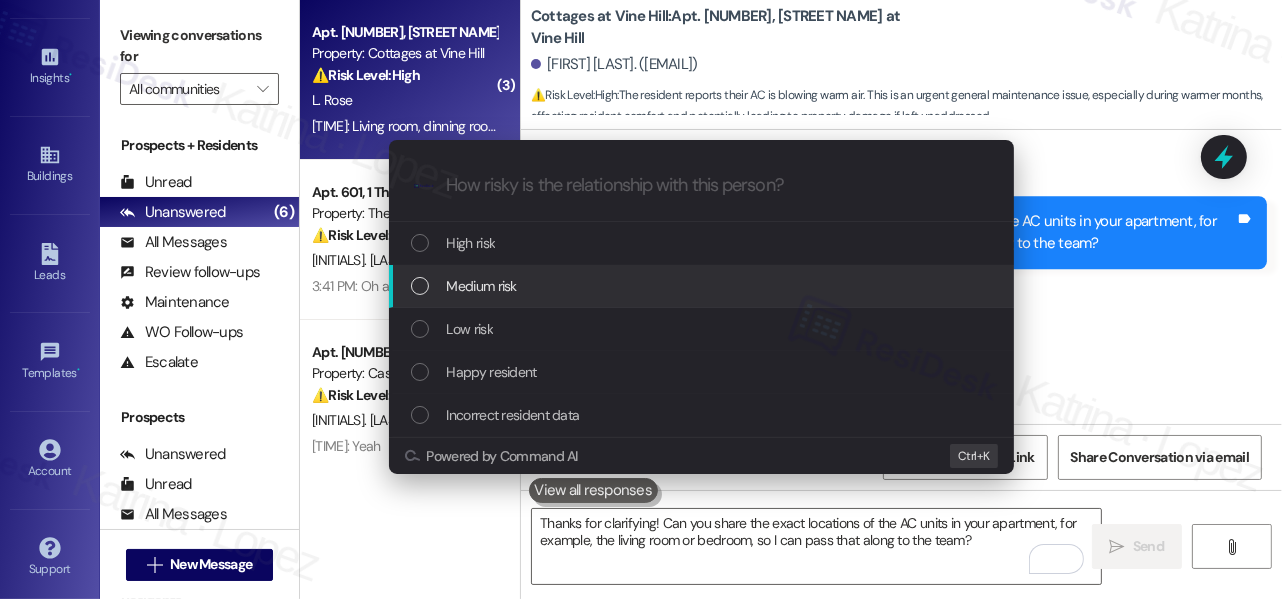 click on "Escalate Conversation How risky is the relationship with this person? Topics (e.g. broken fridge, delayed service) Any messages to highlight in the email? .cls-1{fill:#0a055f;}.cls-2{fill:#0cc4c4;} resideskLogoBlueOrange High risk Medium risk Low risk Happy resident Incorrect resident data Powered by Command AI Ctrl+ K" at bounding box center [641, 299] 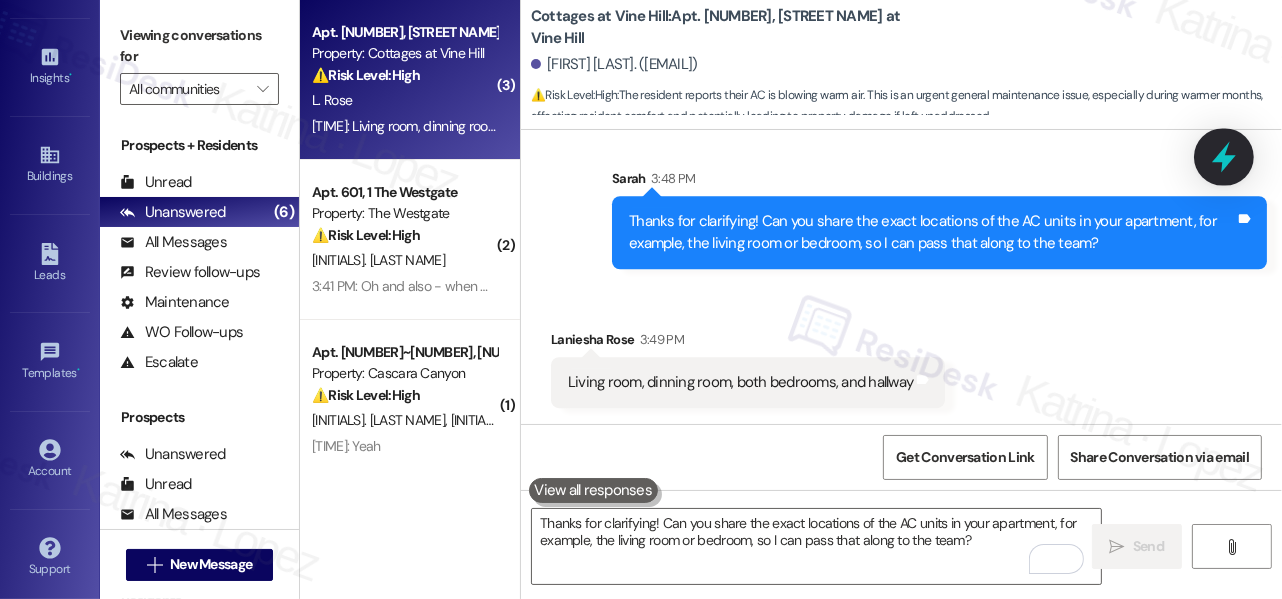 click at bounding box center (1224, 156) 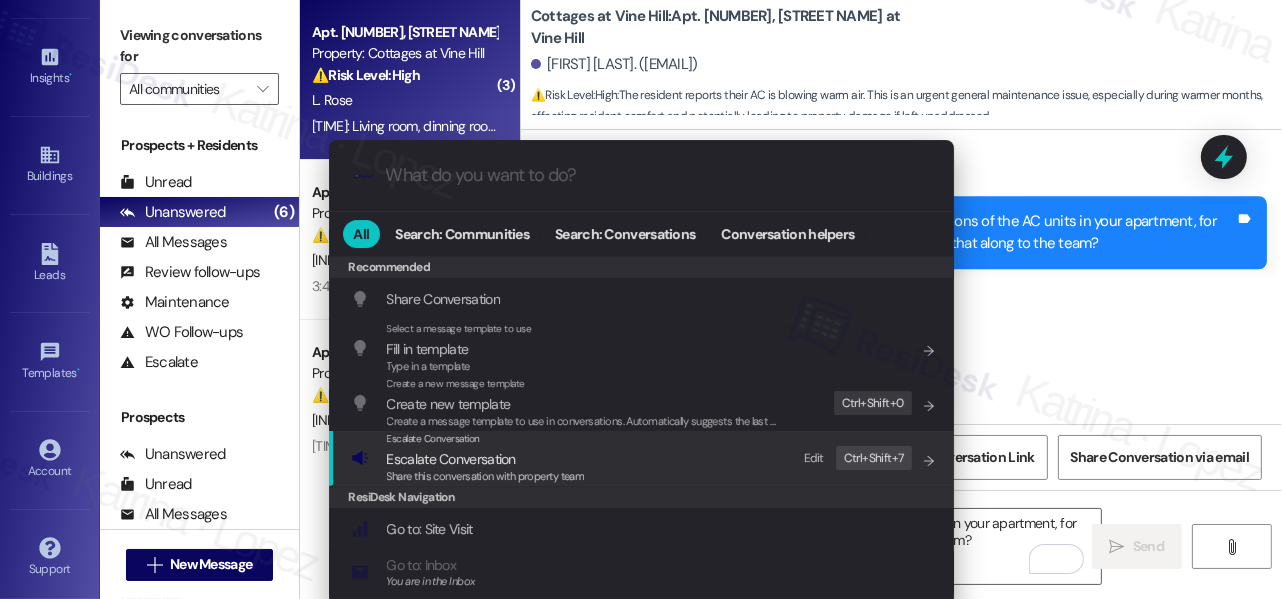 click on "Share this conversation with property team" at bounding box center (486, 476) 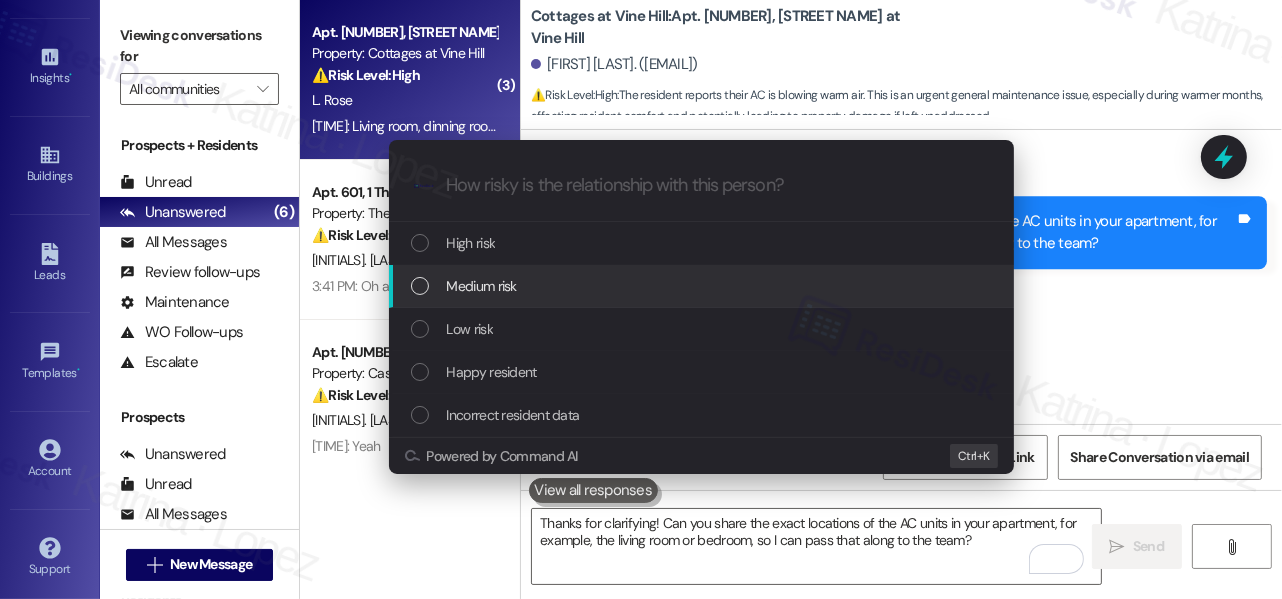 click on "Medium risk" at bounding box center [703, 286] 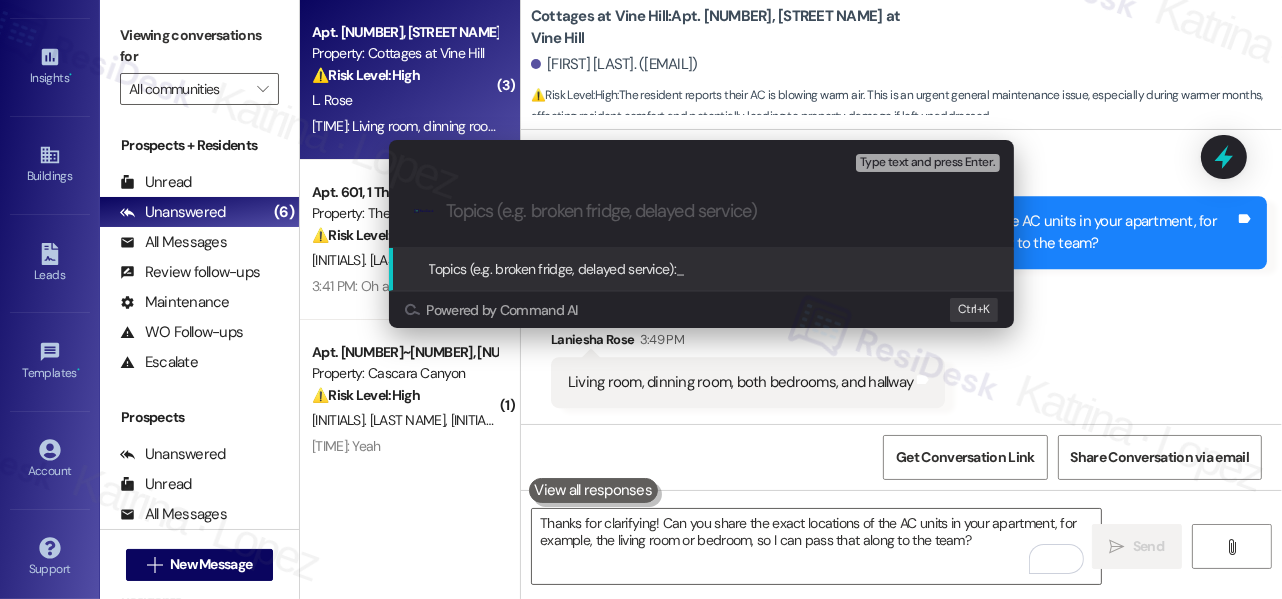 click on "Escalate Conversation Medium risk Topics (e.g. broken fridge, delayed service) Any messages to highlight in the email? Type text and press Enter. .cls-1{fill:#0a055f;}.cls-2{fill:#0cc4c4;} resideskLogoBlueOrange Topics (e.g. broken fridge, delayed service):  _ Powered by Command AI Ctrl+ K" at bounding box center (641, 299) 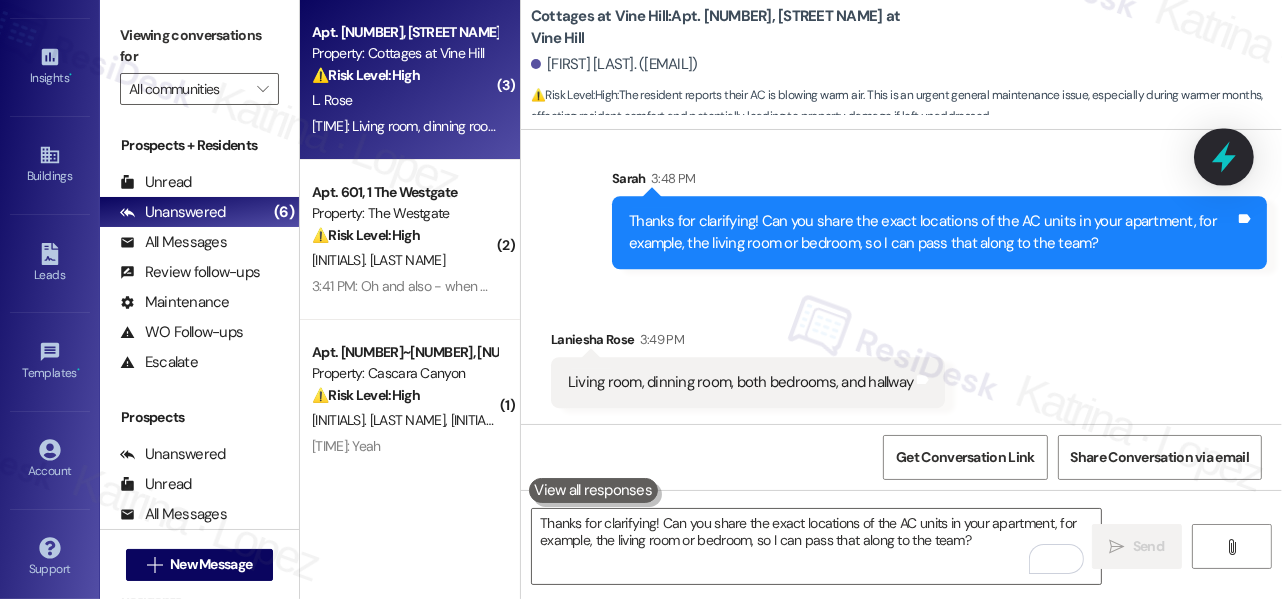 click 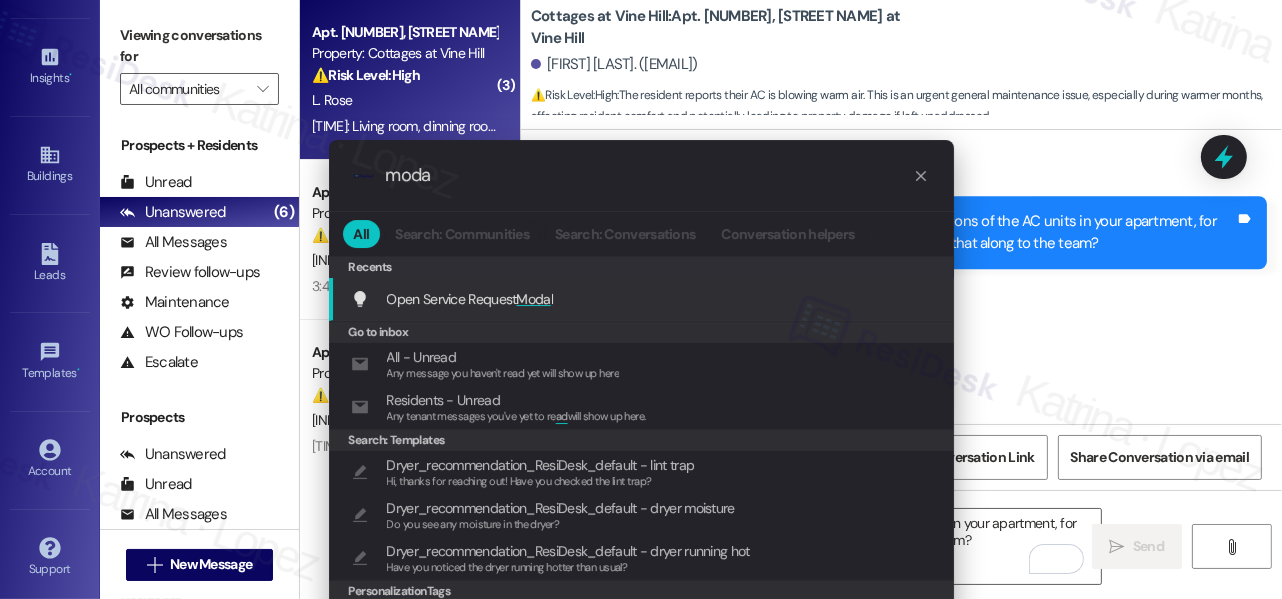 click on "Open Service Request  Moda l Add shortcut" at bounding box center [641, 299] 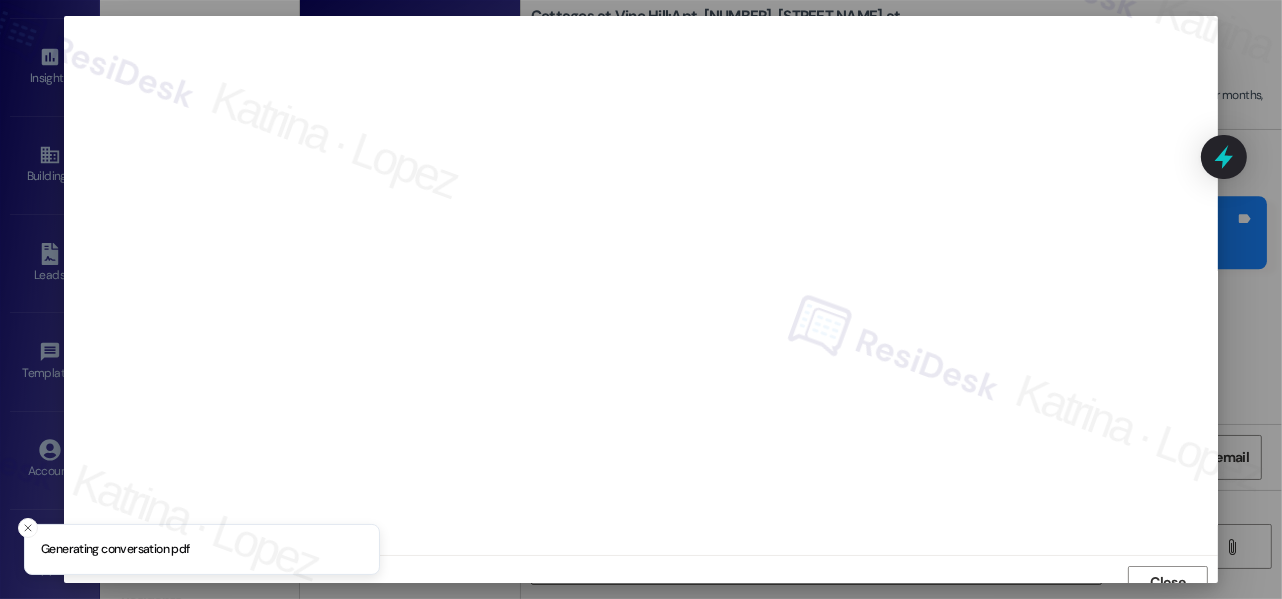 scroll, scrollTop: 14, scrollLeft: 0, axis: vertical 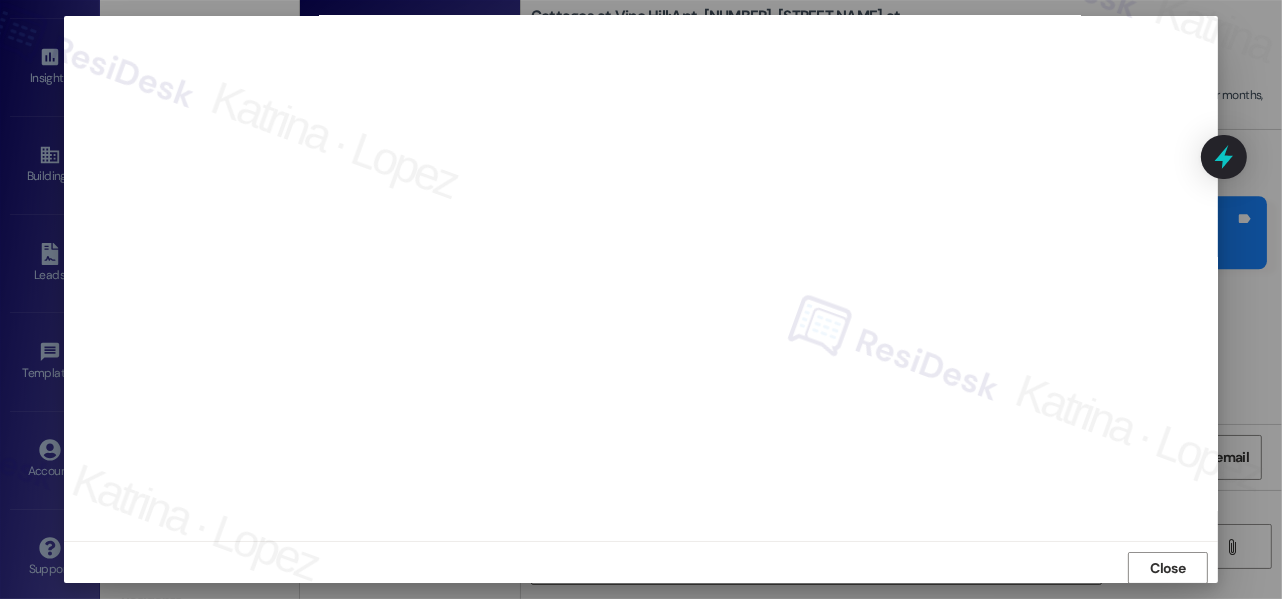 click at bounding box center [641, 299] 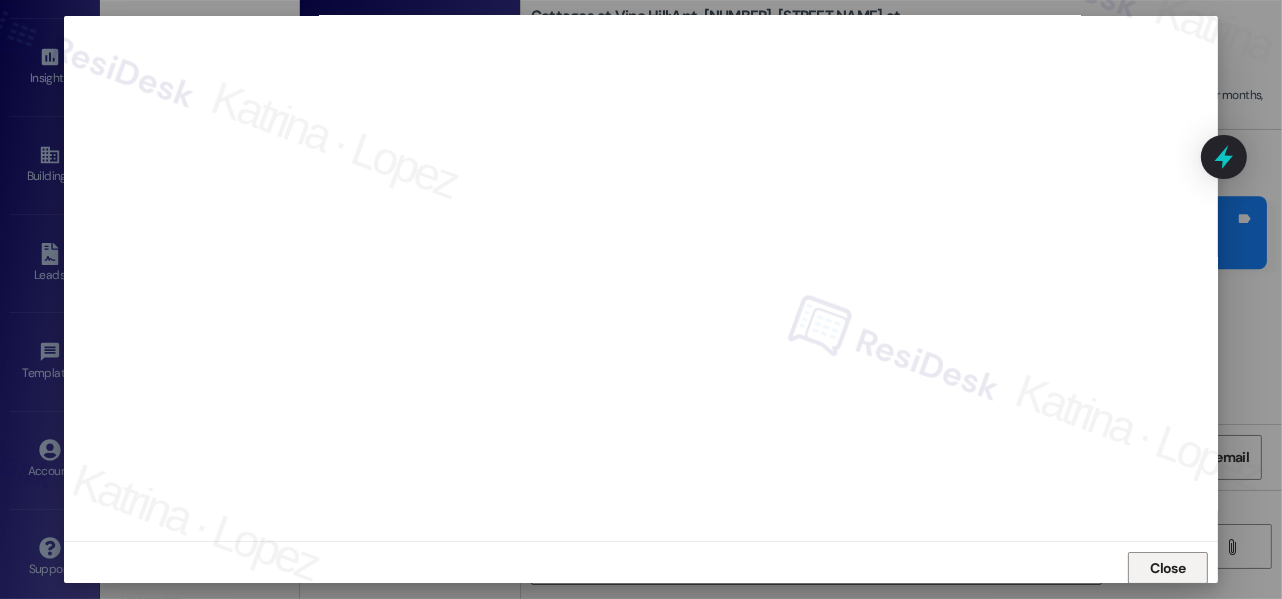 click on "Close" at bounding box center (1168, 568) 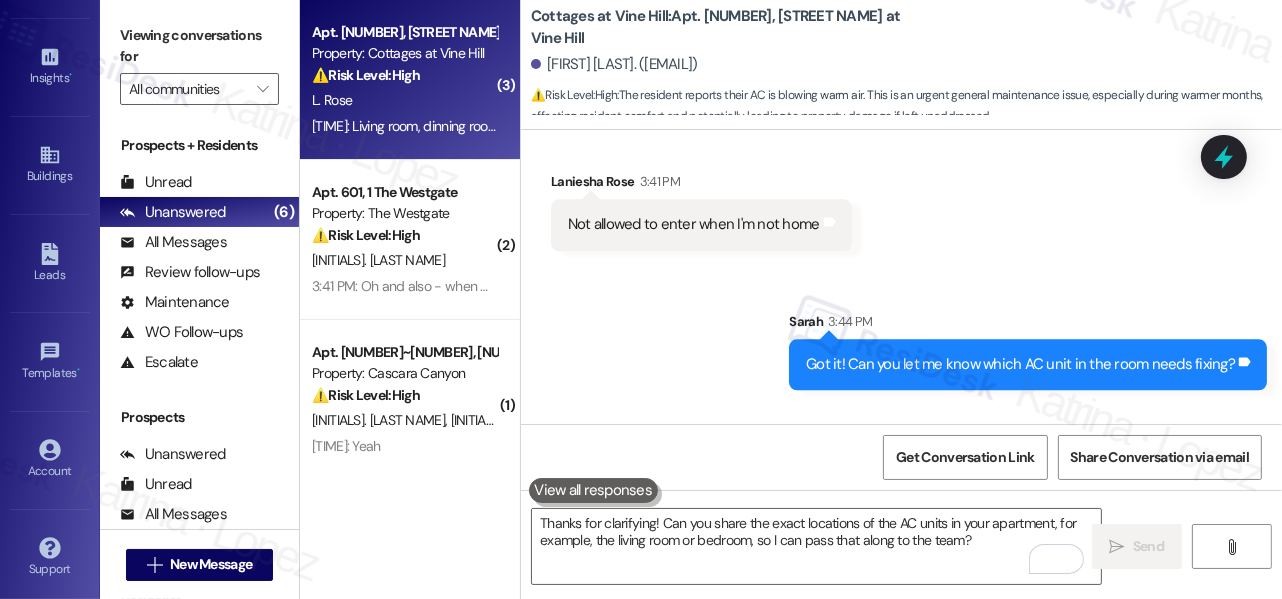 scroll, scrollTop: 18842, scrollLeft: 0, axis: vertical 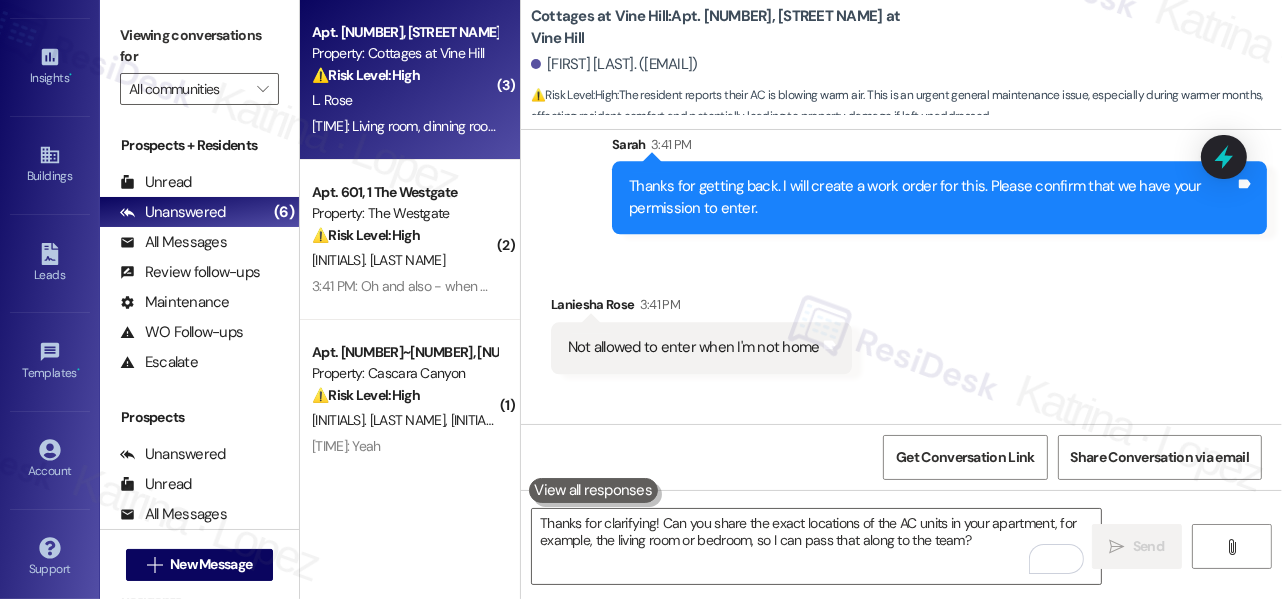 click on "Not allowed to enter when I'm not home" at bounding box center [694, 347] 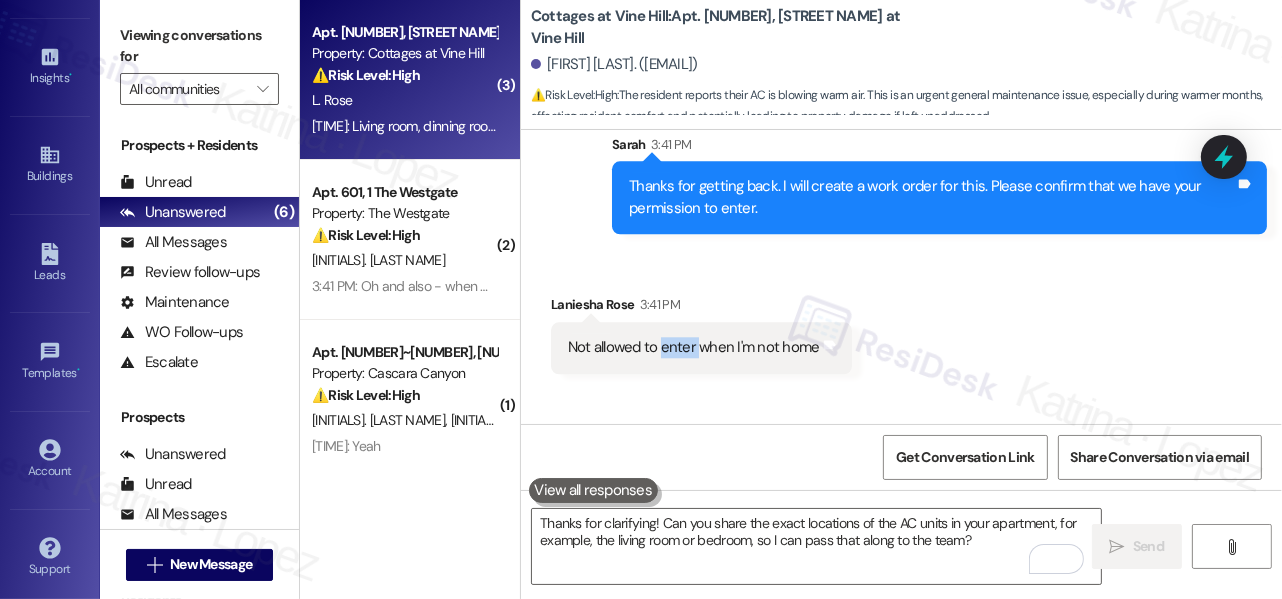 click on "Not allowed to enter when I'm not home" at bounding box center [694, 347] 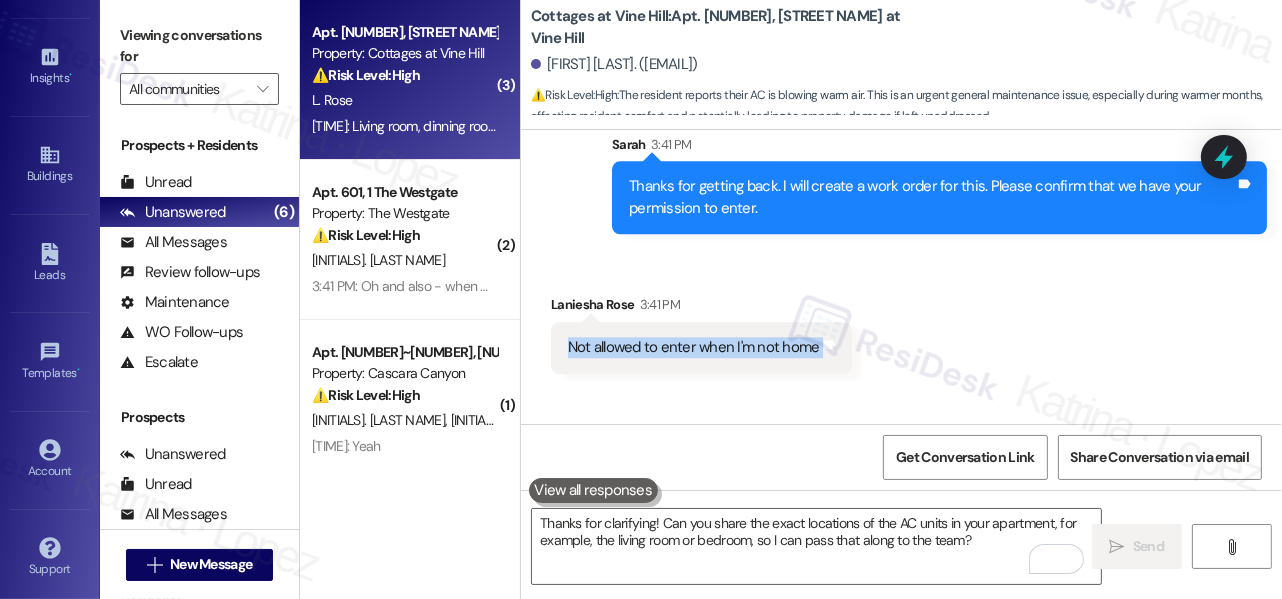click on "Not allowed to enter when I'm not home" at bounding box center [694, 347] 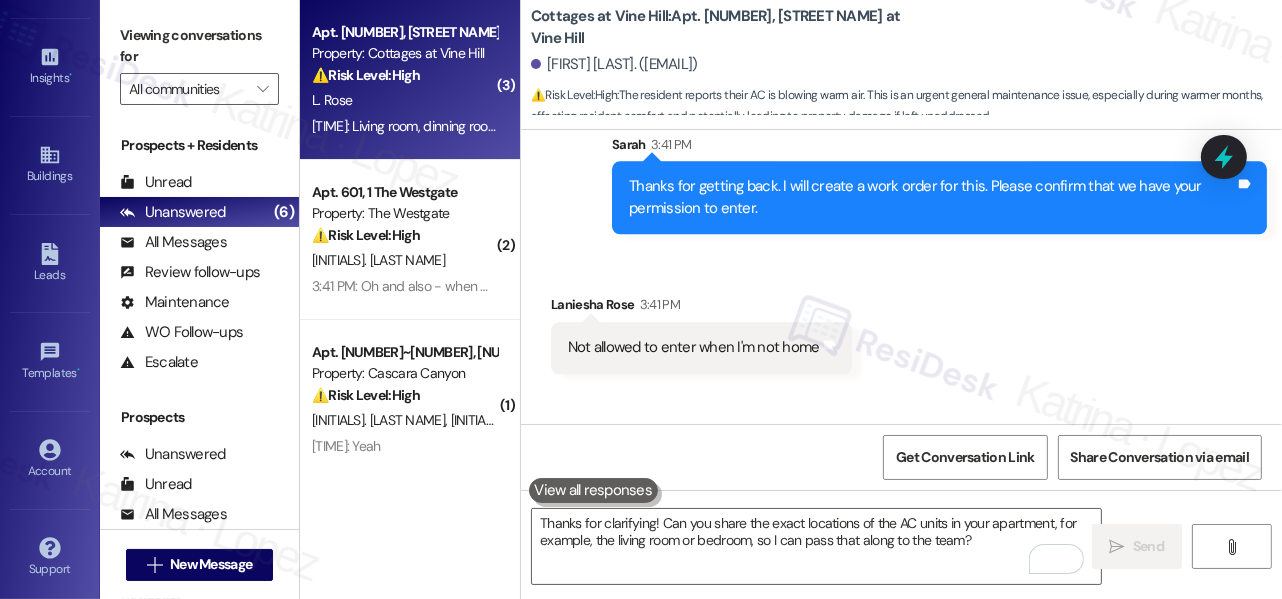 click on "Viewing conversations for" at bounding box center [199, 46] 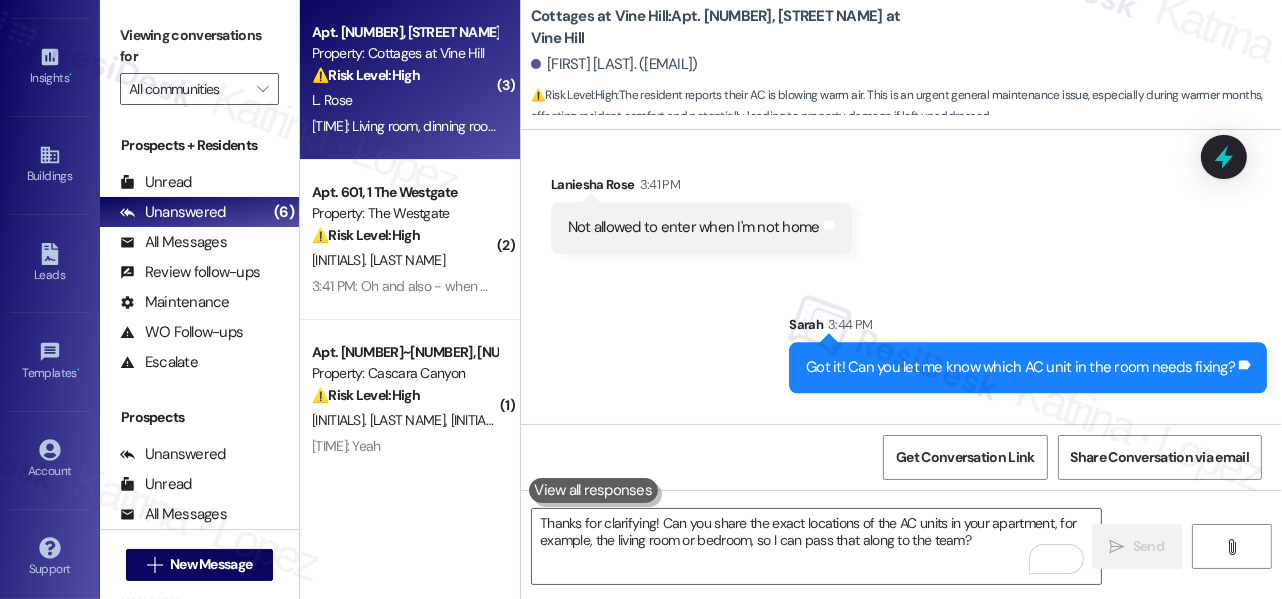 scroll, scrollTop: 19388, scrollLeft: 0, axis: vertical 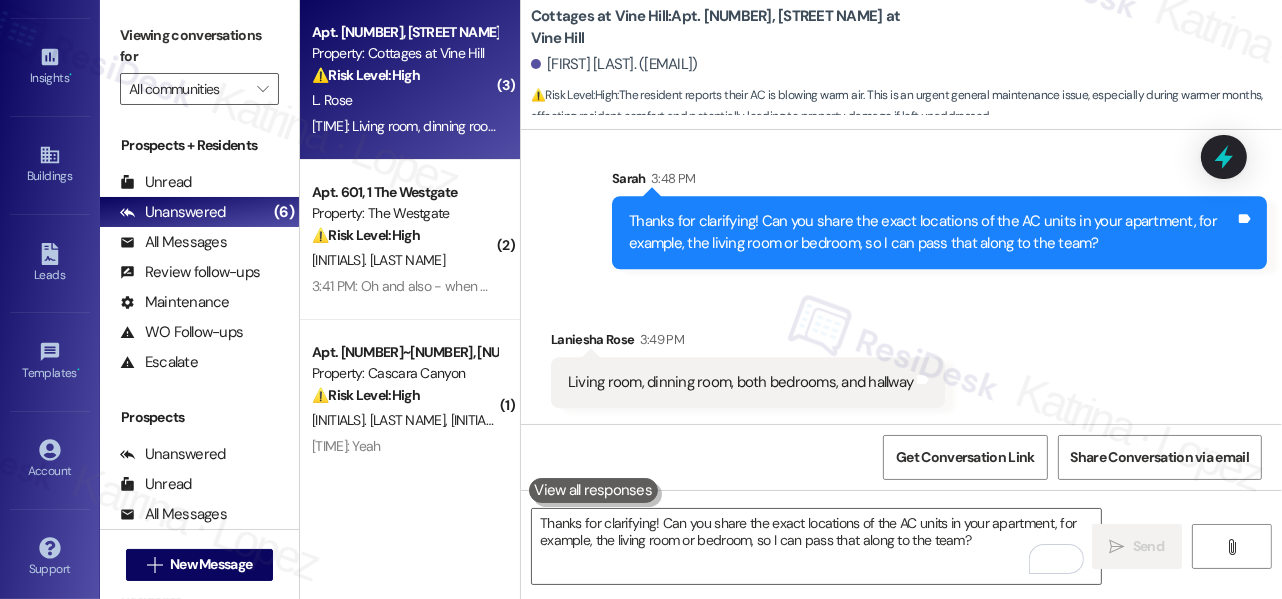 click on "Laniesha Rose 3:49 PM" at bounding box center (748, 343) 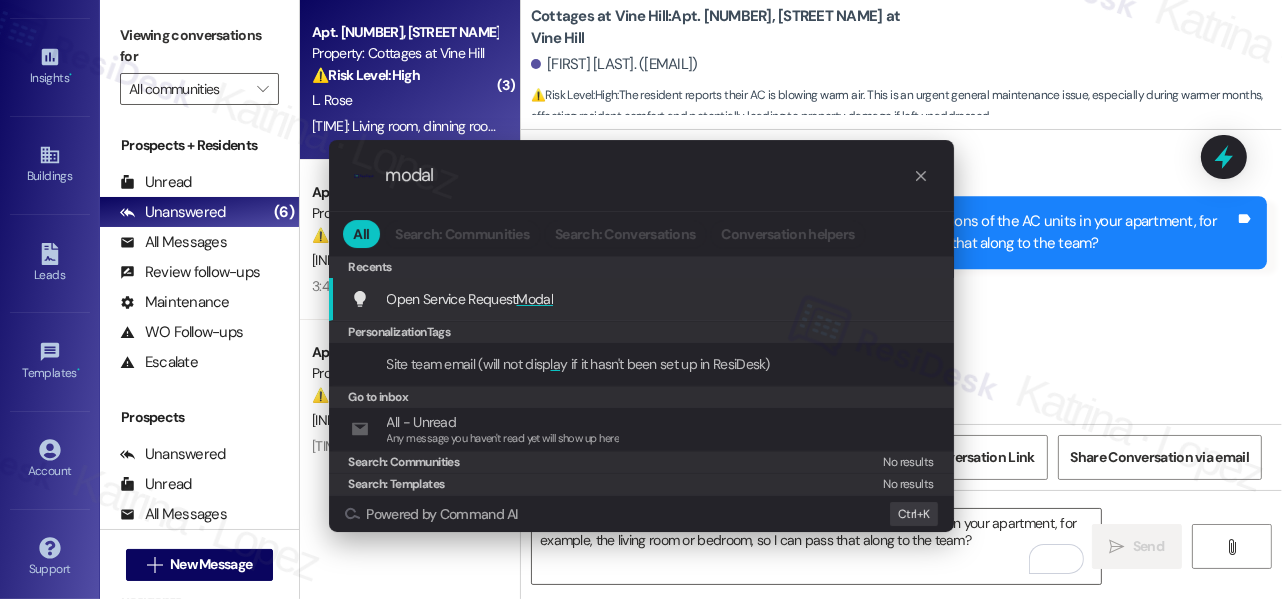 click on "Modal" at bounding box center [535, 299] 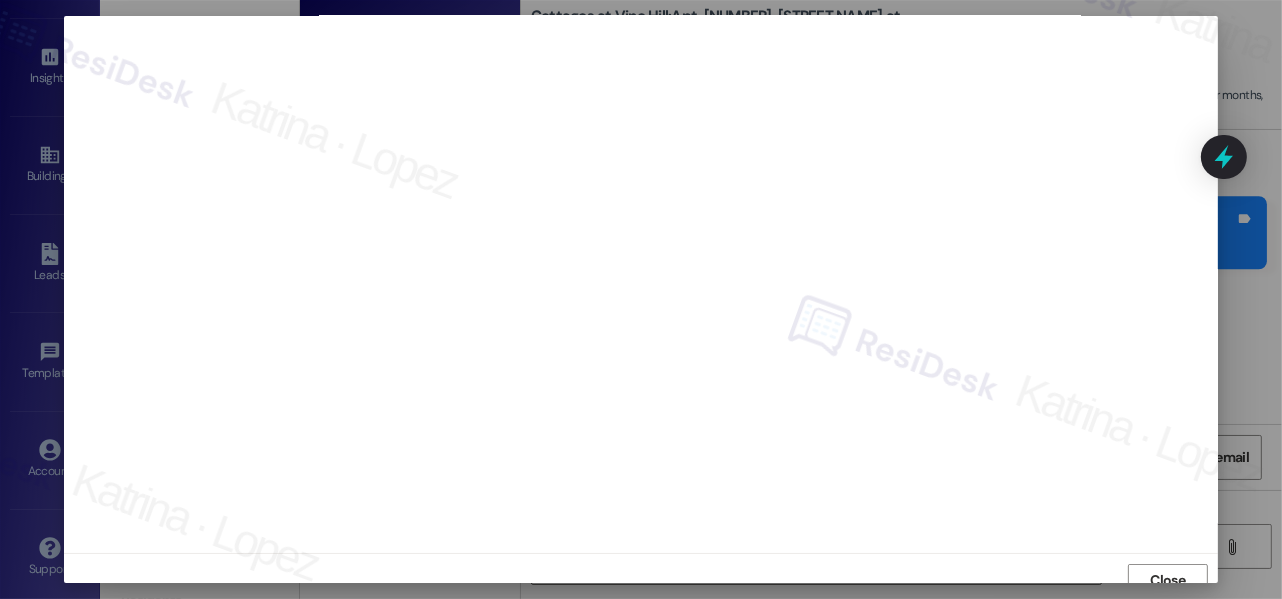 scroll, scrollTop: 0, scrollLeft: 0, axis: both 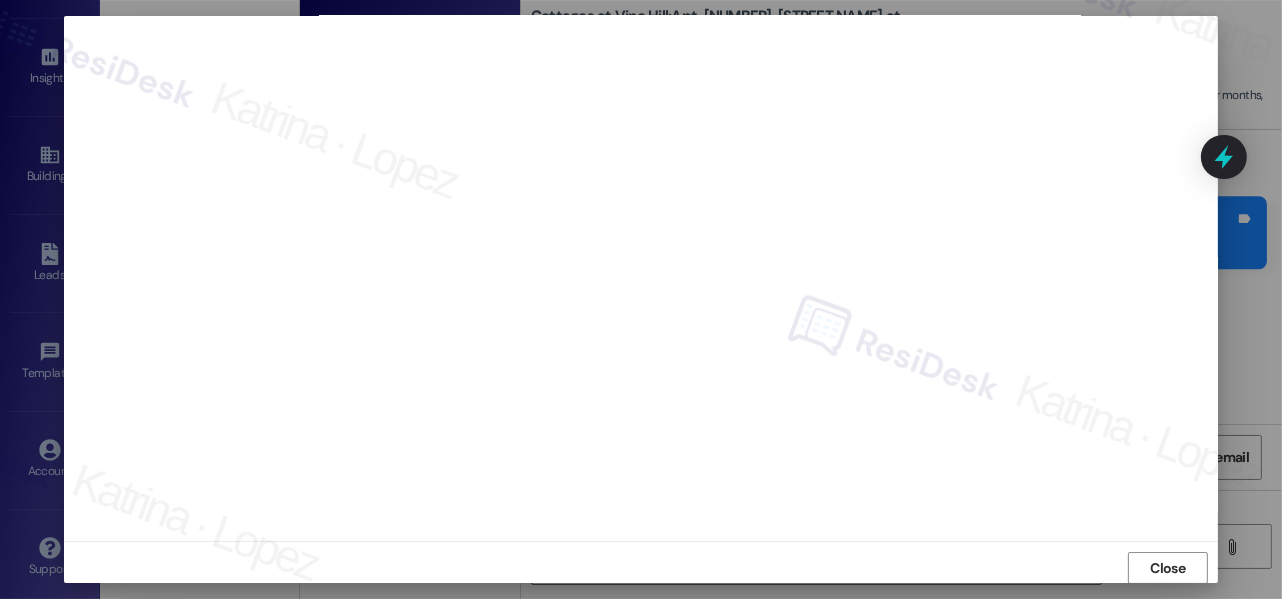 click at bounding box center (641, 271) 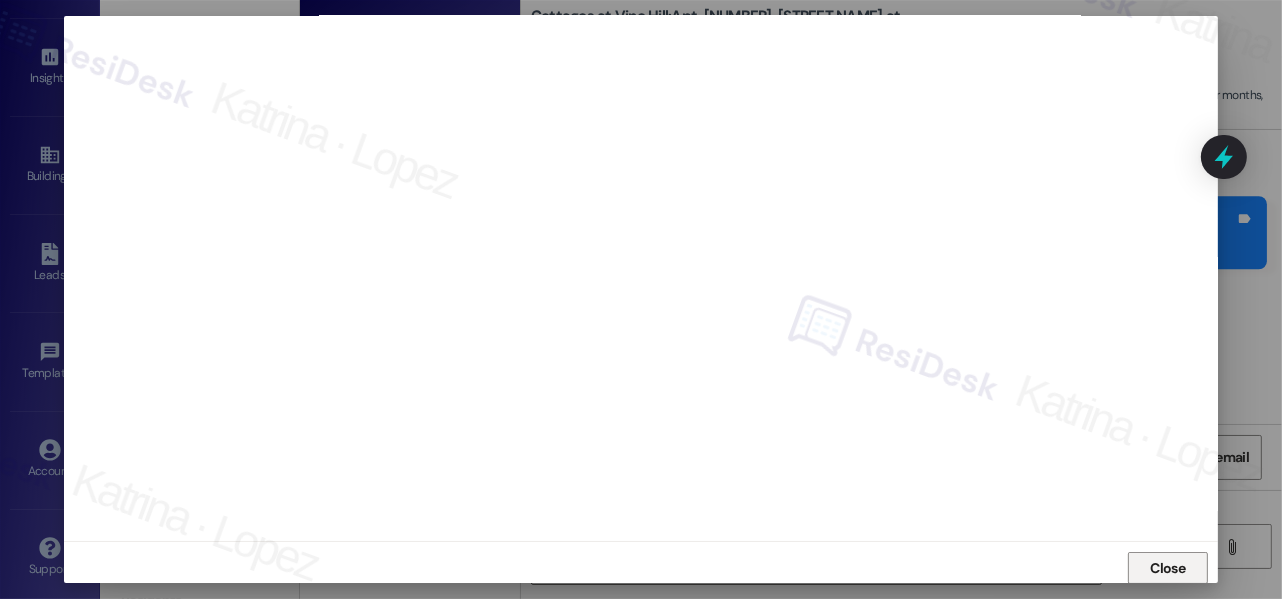 click on "Close" at bounding box center [1168, 568] 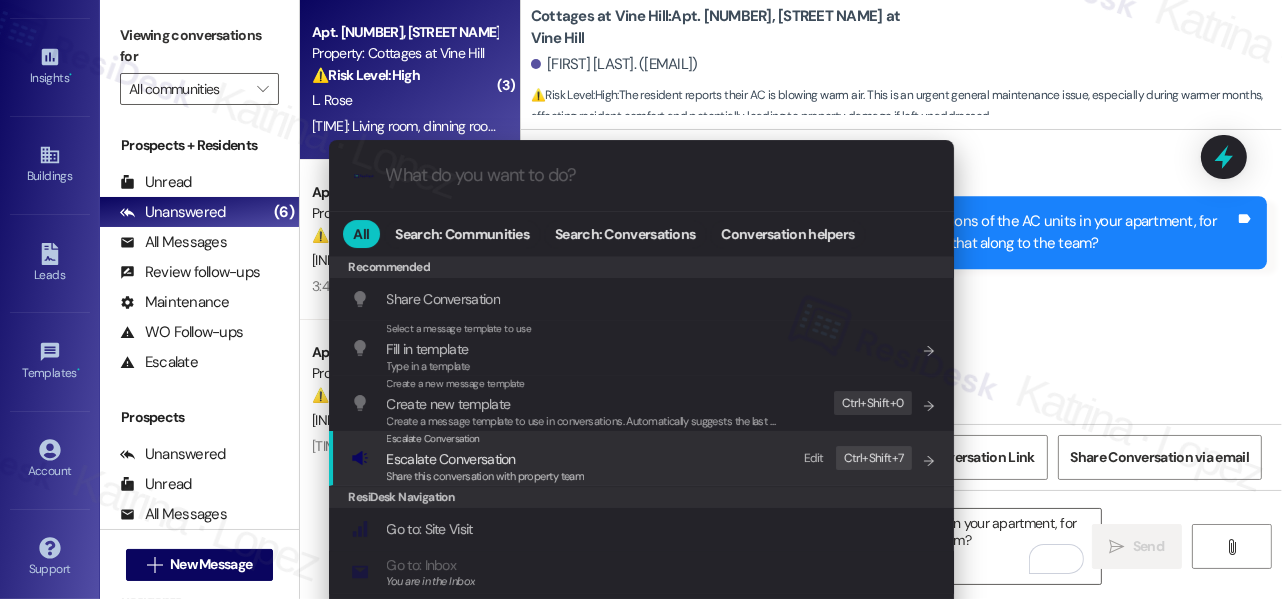 click on "Escalate Conversation Escalate Conversation Share this conversation with property team Edit Ctrl+ Shift+ 7" at bounding box center [643, 458] 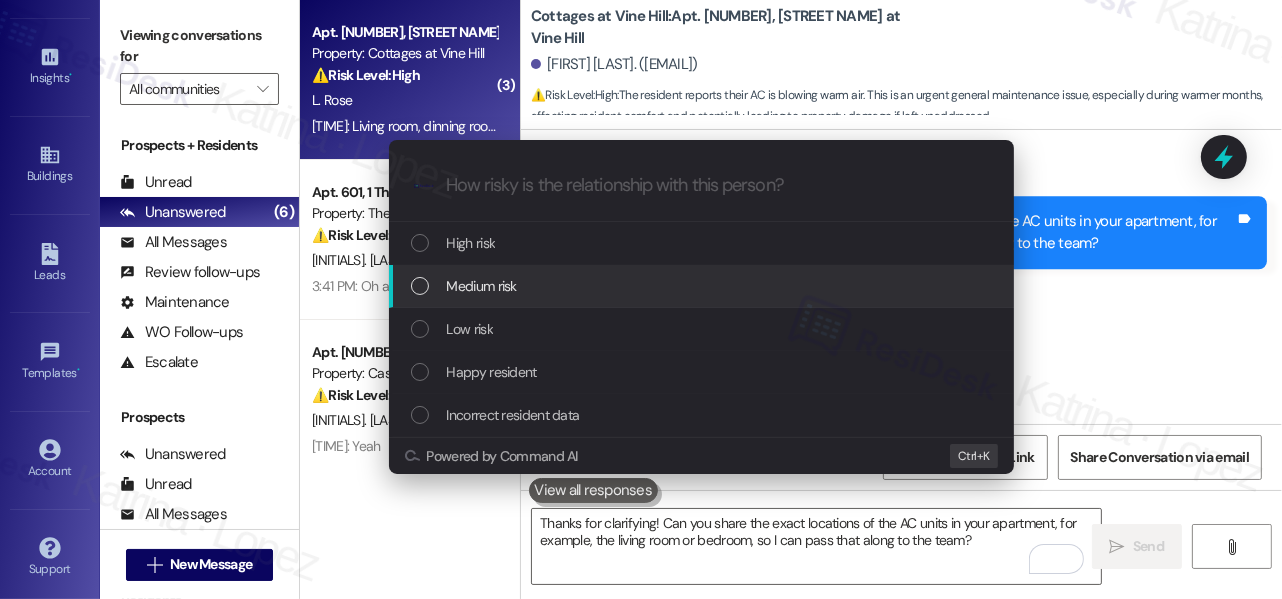 click on "Medium risk" at bounding box center (703, 286) 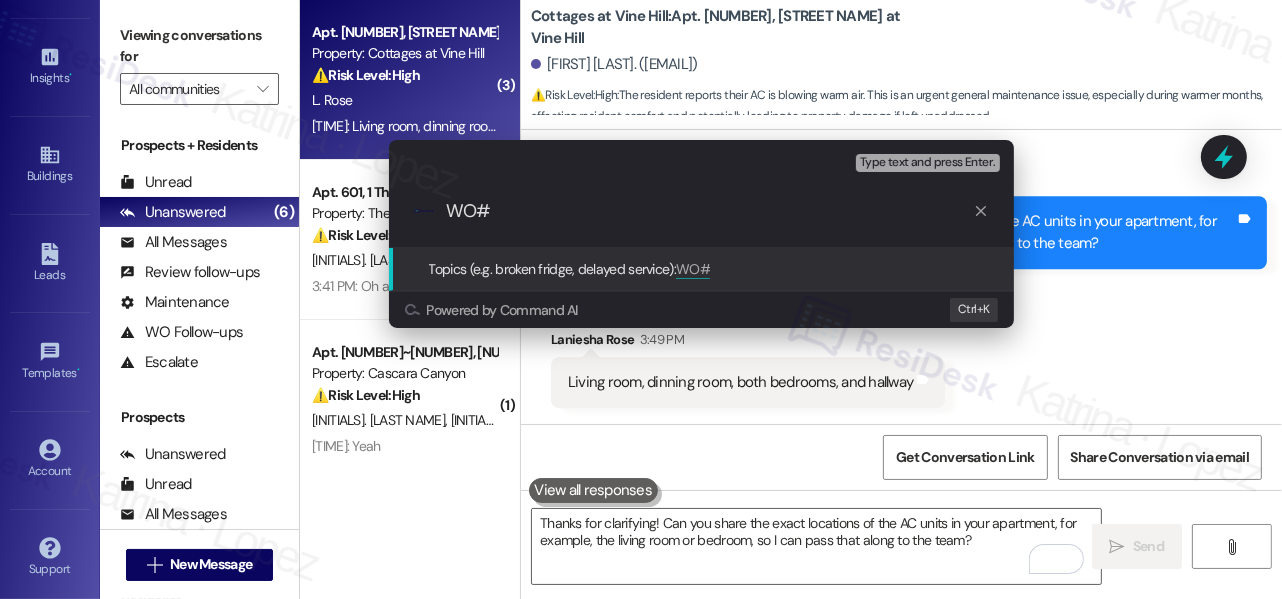 paste on "8470140" 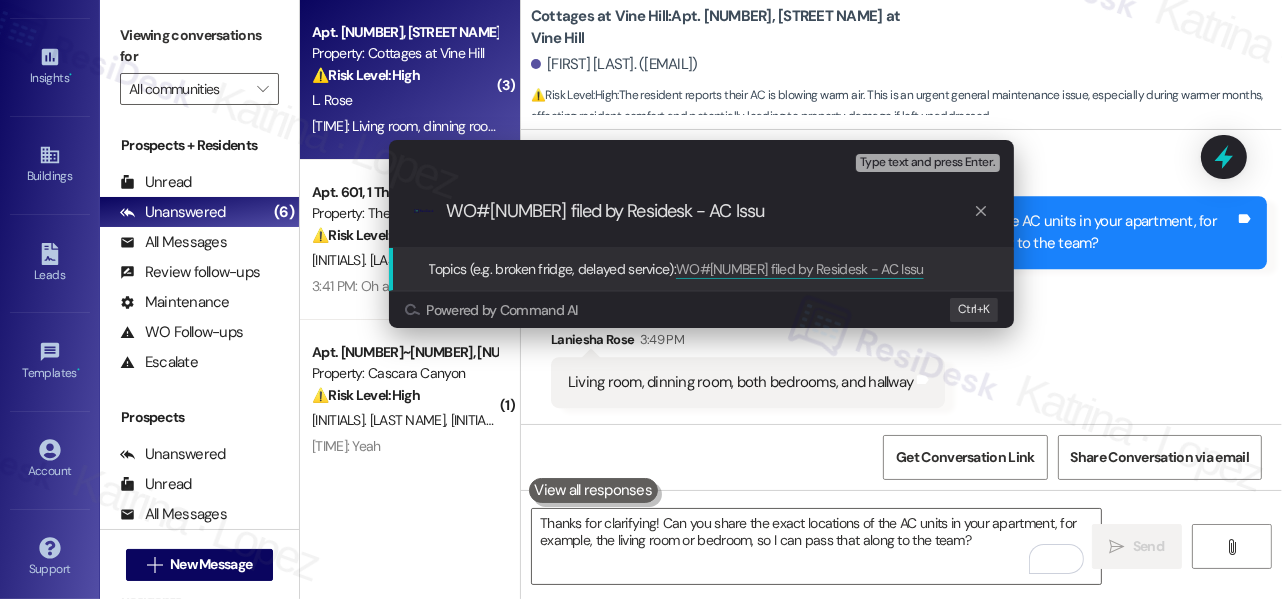 type on "WO#8470140 filed by Residesk - AC Issue" 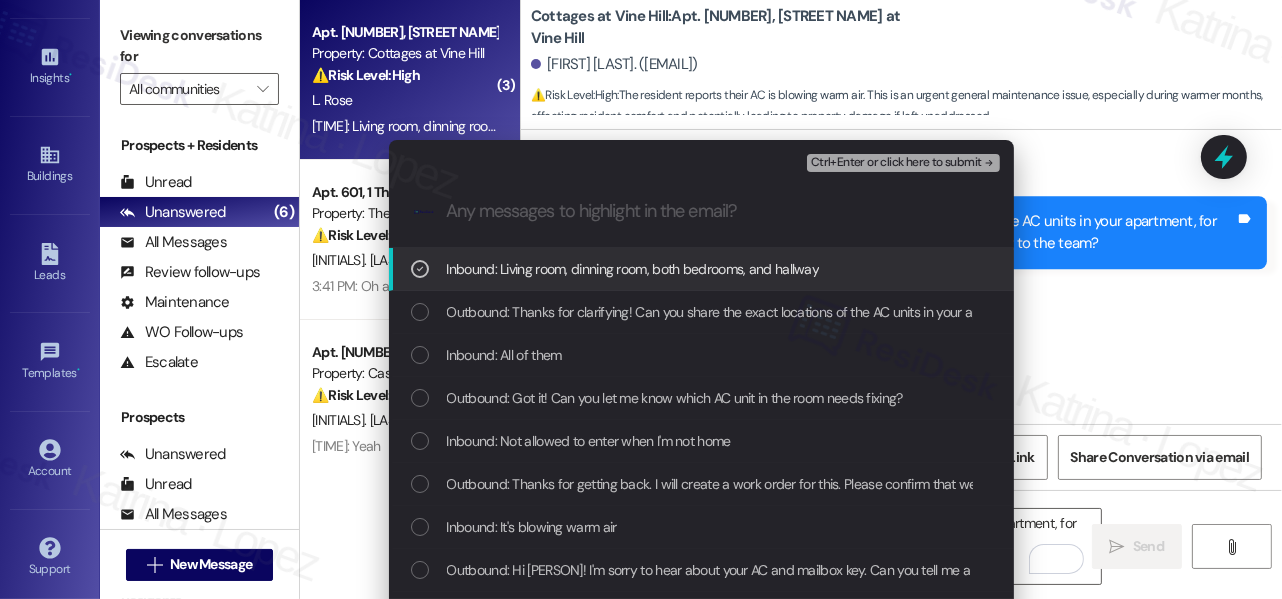 click on "Inbound: Living room, dinning room, both bedrooms, and hallway" at bounding box center (633, 269) 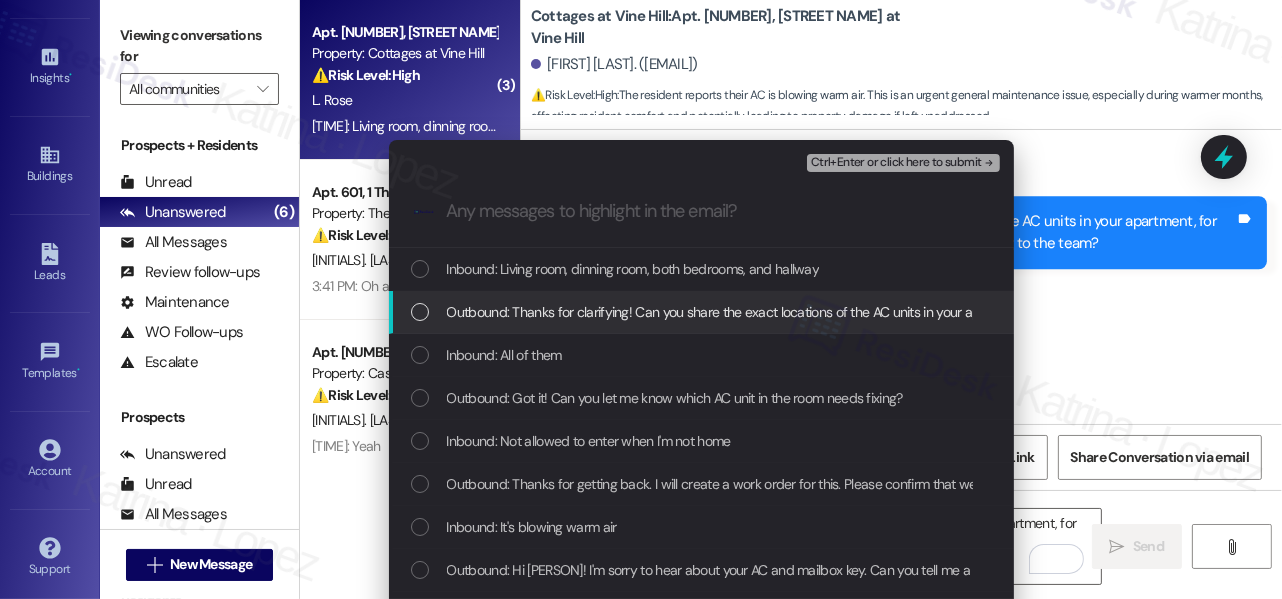 click on "Inbound: Living room, dinning room, both bedrooms, and hallway" at bounding box center [633, 269] 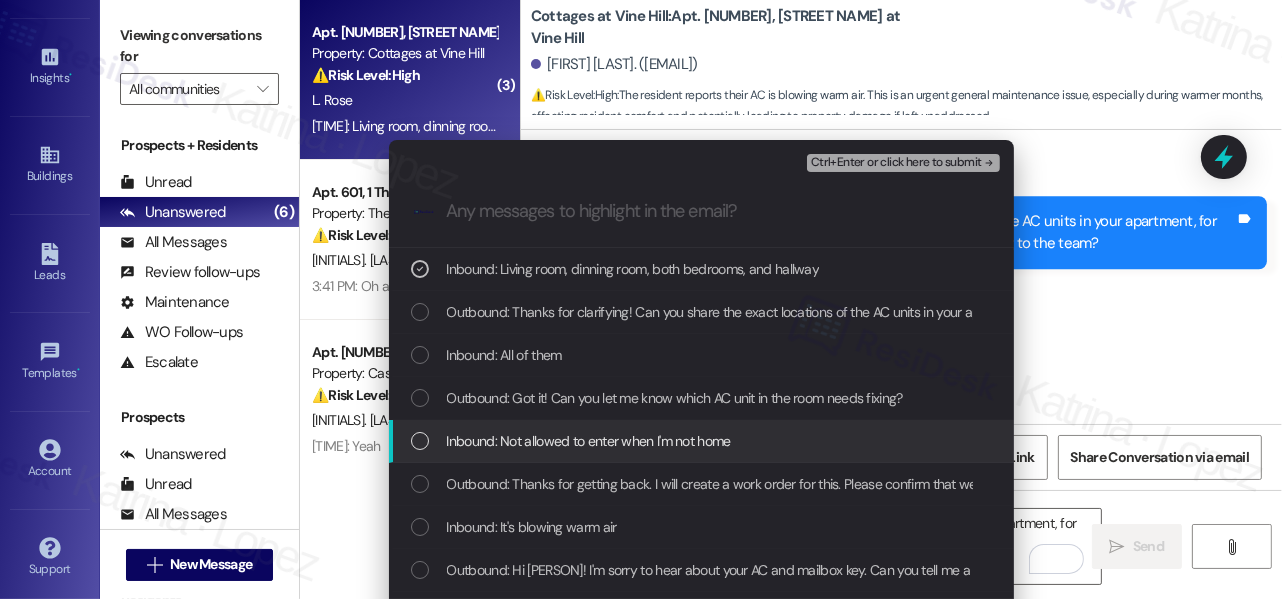 click on "Inbound: Not allowed to enter when I'm not home" at bounding box center [589, 441] 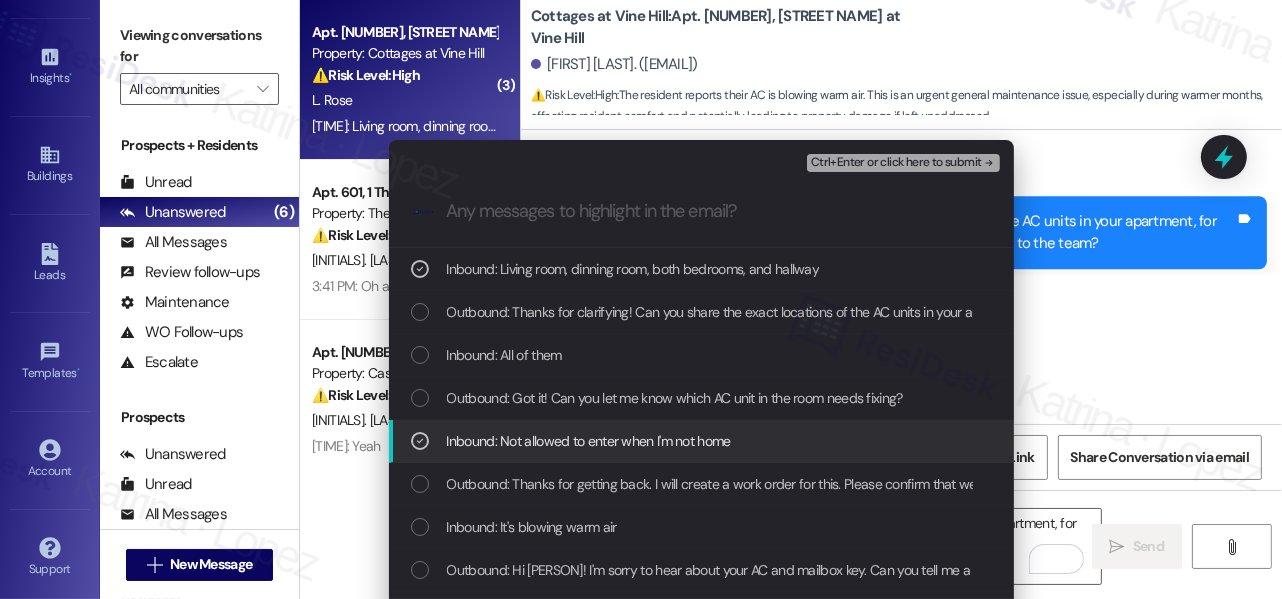 scroll, scrollTop: 90, scrollLeft: 0, axis: vertical 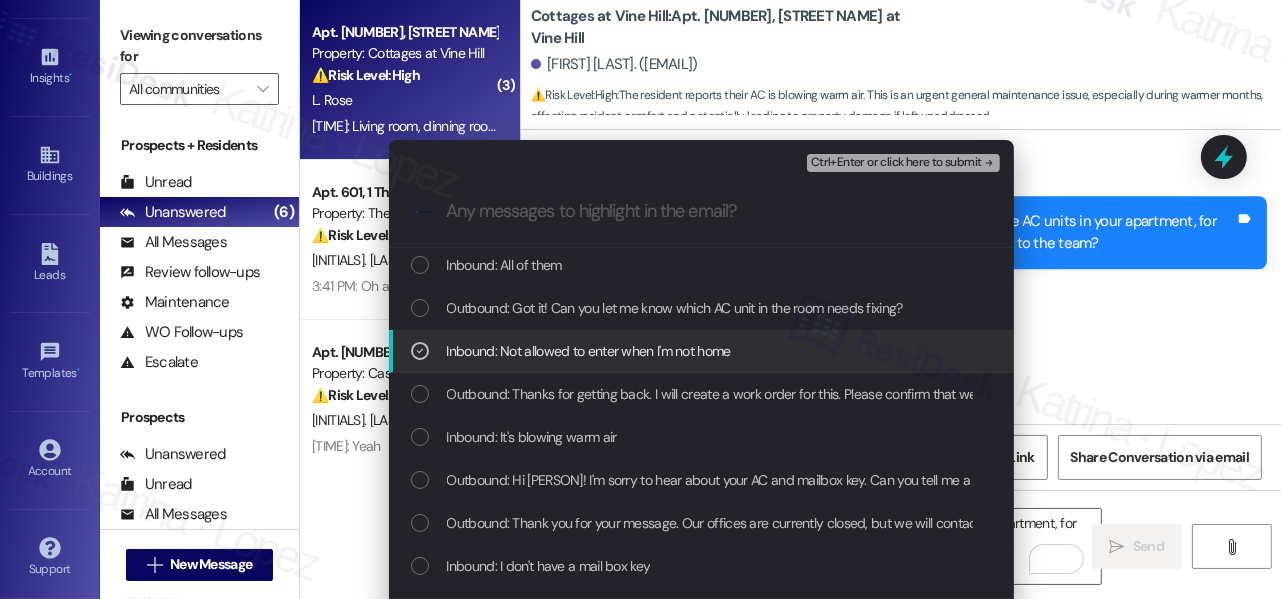 click on "Inbound: Not allowed to enter when I'm not home" at bounding box center [589, 351] 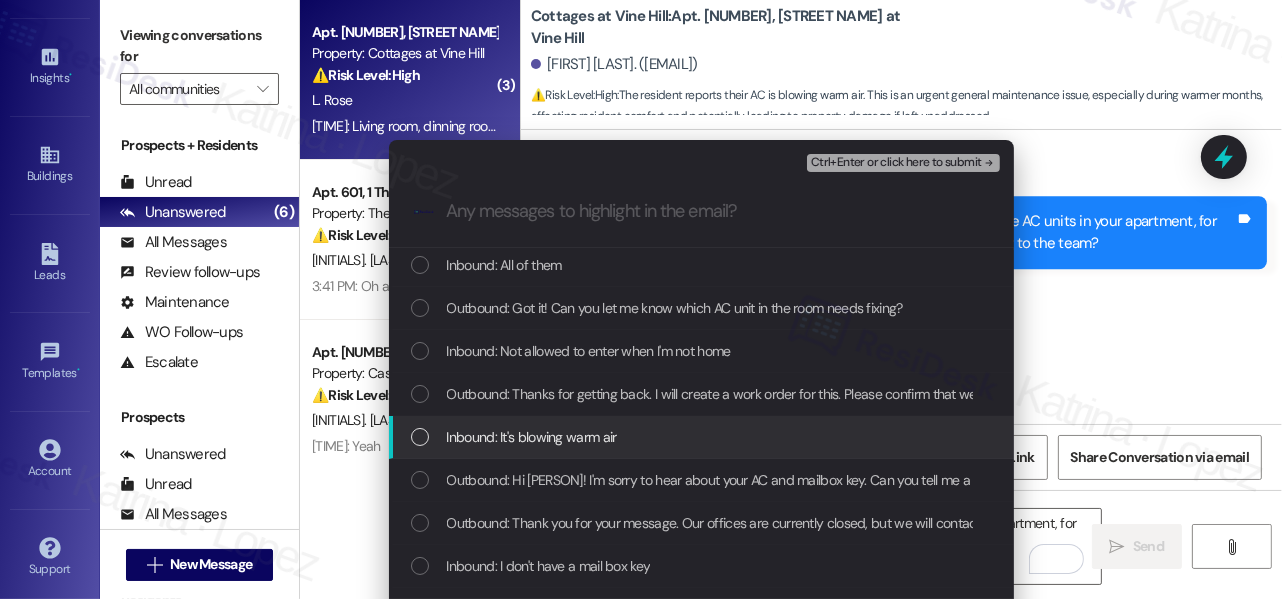 click on "Inbound: It's blowing warm air" at bounding box center [532, 437] 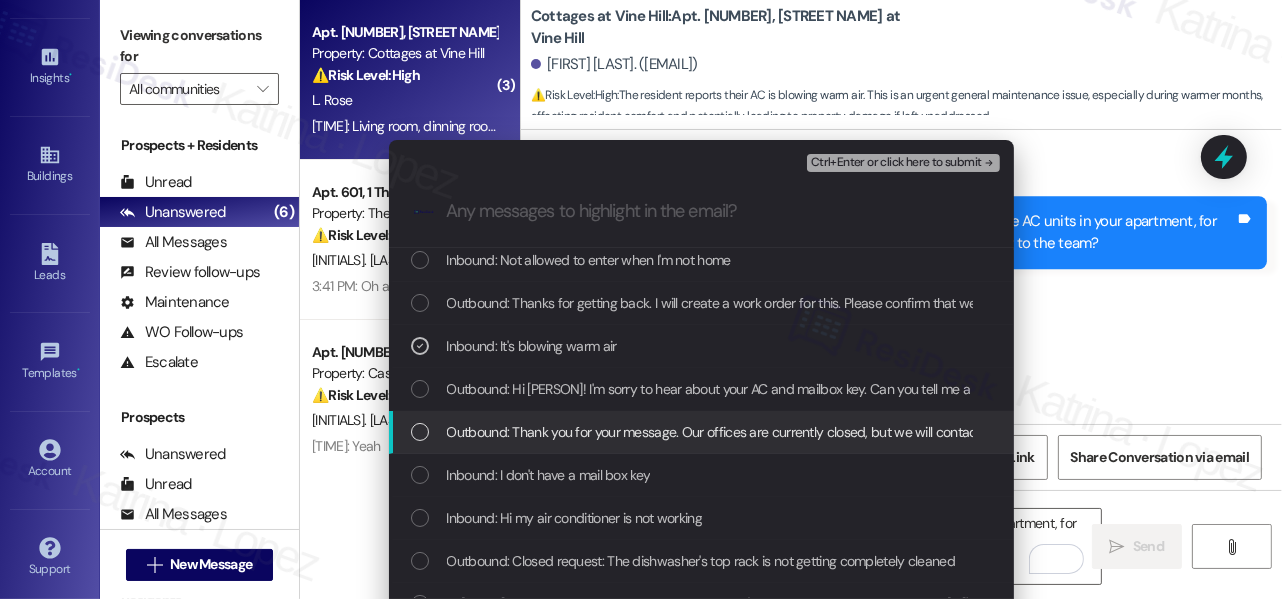 scroll, scrollTop: 0, scrollLeft: 0, axis: both 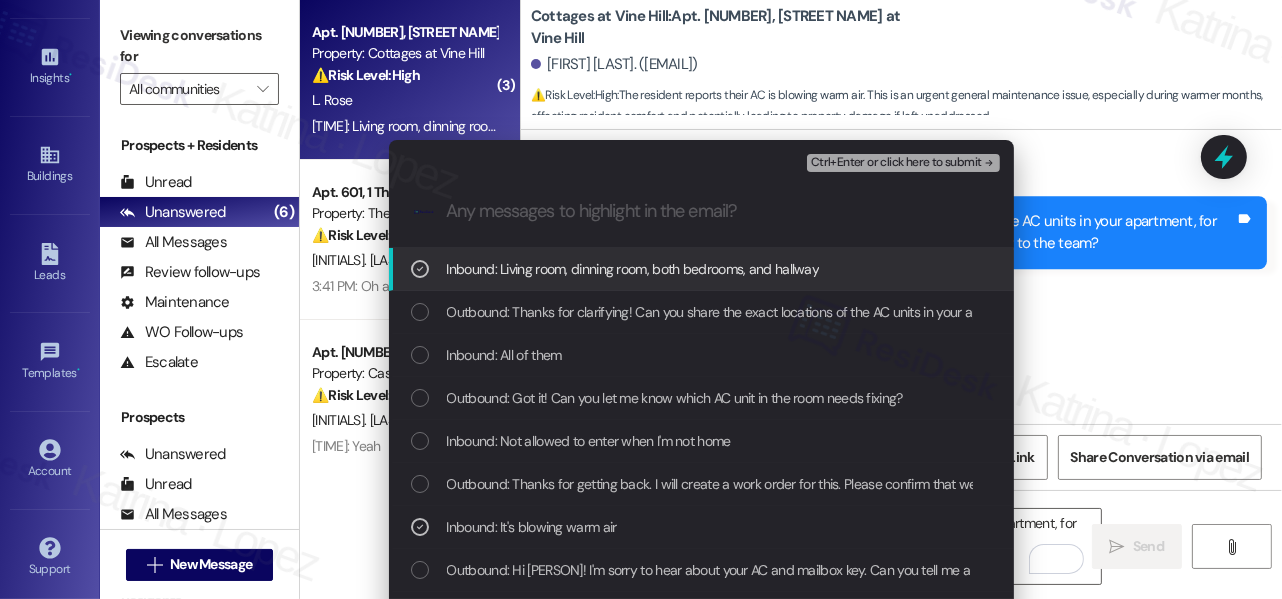 click on "Escalate Conversation Medium risk WO#8470140 filed by Residesk - AC Issue Inbound: Living room, dinning room, both bedrooms, and hallway , Inbound: It's blowing warm air Ctrl+Enter or click here to submit .cls-1{fill:#0a055f;}.cls-2{fill:#0cc4c4;} resideskLogoBlueOrange Inbound: Living room, dinning room, both bedrooms, and hallway  Outbound: Thanks for clarifying! Can you share the exact locations of the AC units in your apartment, for example, the living room or bedroom, so I can pass that along to the team? Inbound: All of them  Outbound: Got it! Can you let me know which AC unit in the room needs fixing? Inbound: Not allowed to enter when I'm not home  Outbound: Thanks for getting back. I will create a work order for this. Please confirm that we have your permission to enter. Inbound: It's blowing warm air Outbound: Thank you for your message. Our offices are currently closed, but we will contact you when we resume operations. For emergencies, please contact your emergency number (925) 226-7077. Ctrl+ K" at bounding box center (641, 299) 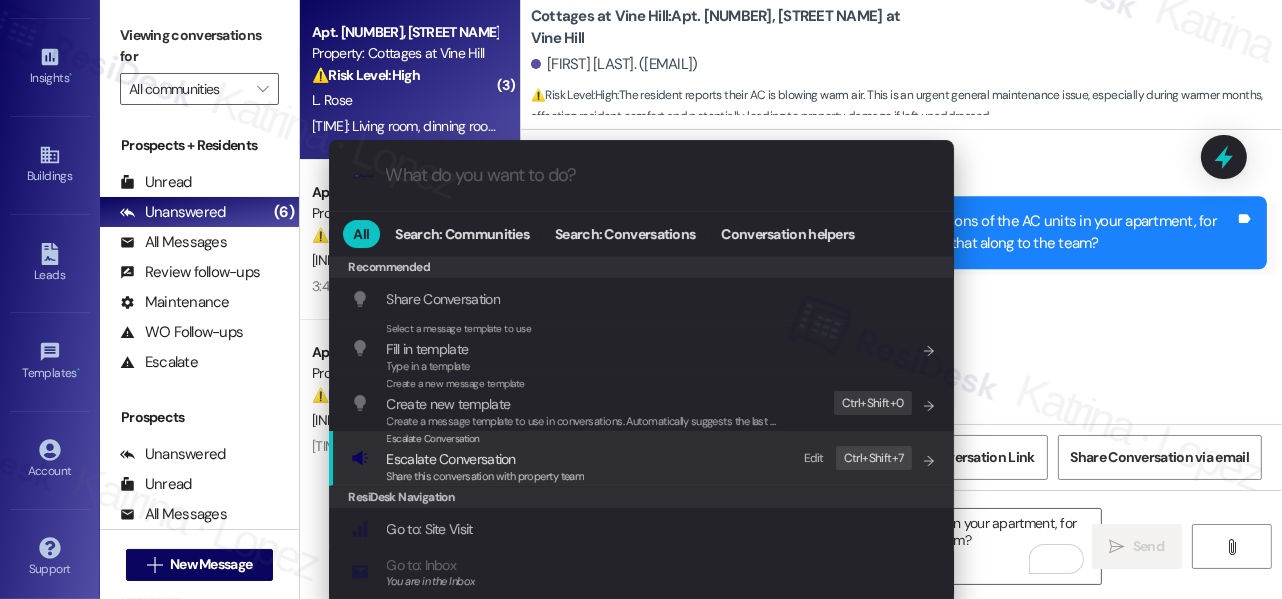 click on "Share this conversation with property team" at bounding box center [486, 477] 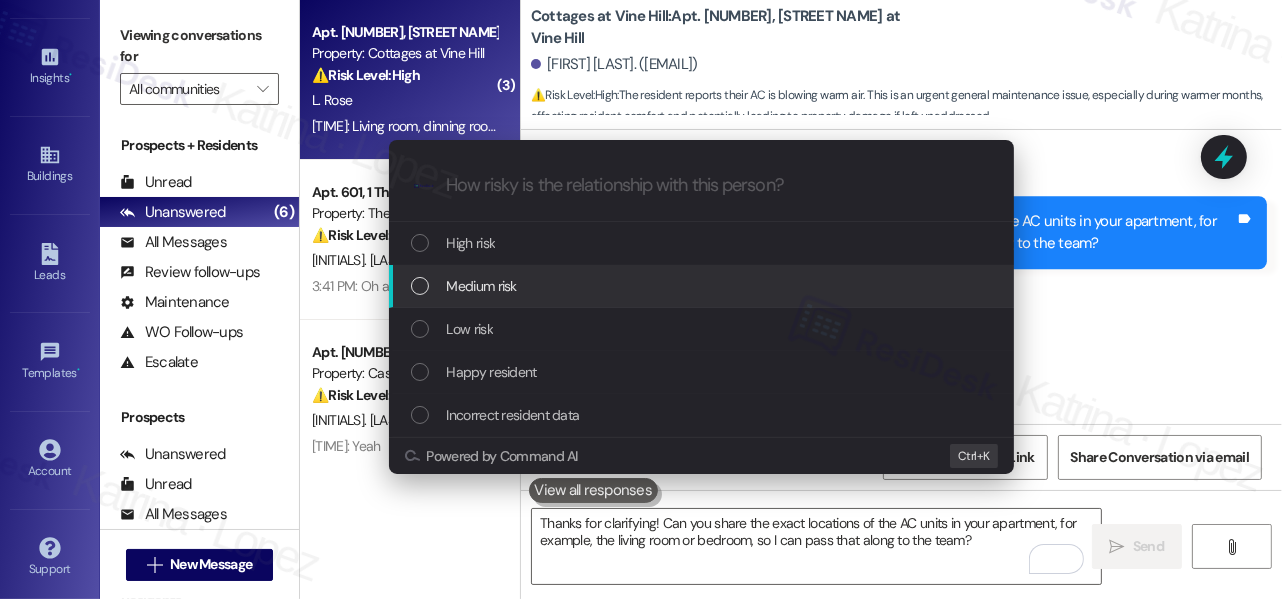 click on "Medium risk" at bounding box center (703, 286) 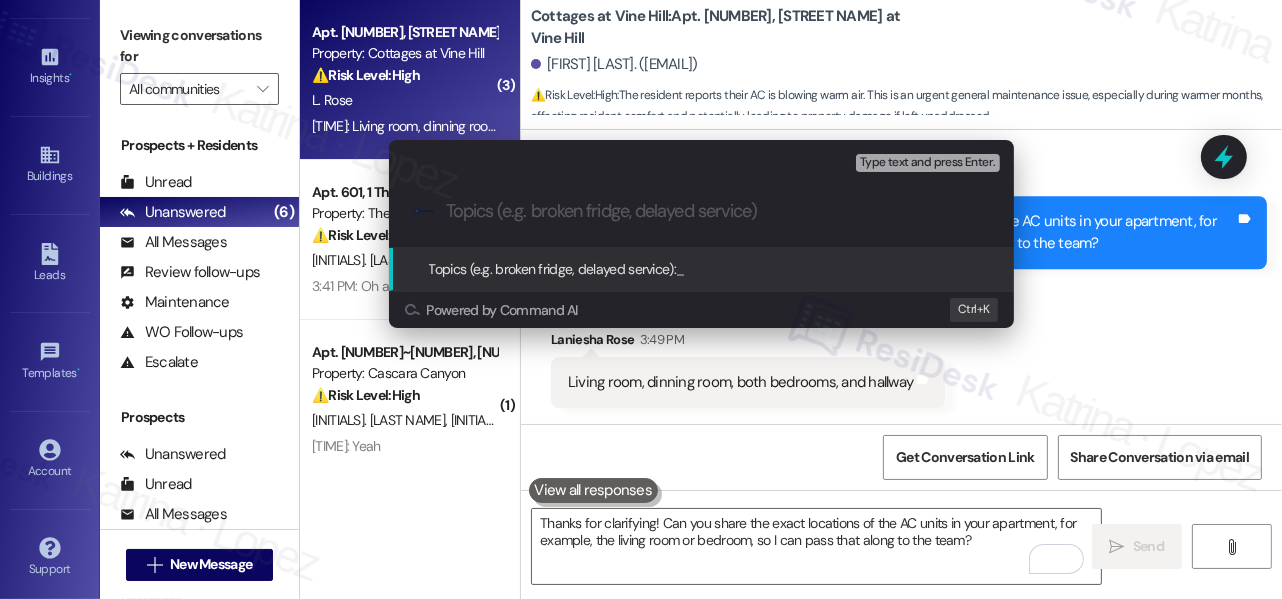 click on "Escalate Conversation Medium risk Topics (e.g. broken fridge, delayed service) Any messages to highlight in the email? Type text and press Enter. .cls-1{fill:#0a055f;}.cls-2{fill:#0cc4c4;} resideskLogoBlueOrange Topics (e.g. broken fridge, delayed service):  _ Powered by Command AI Ctrl+ K" at bounding box center [641, 299] 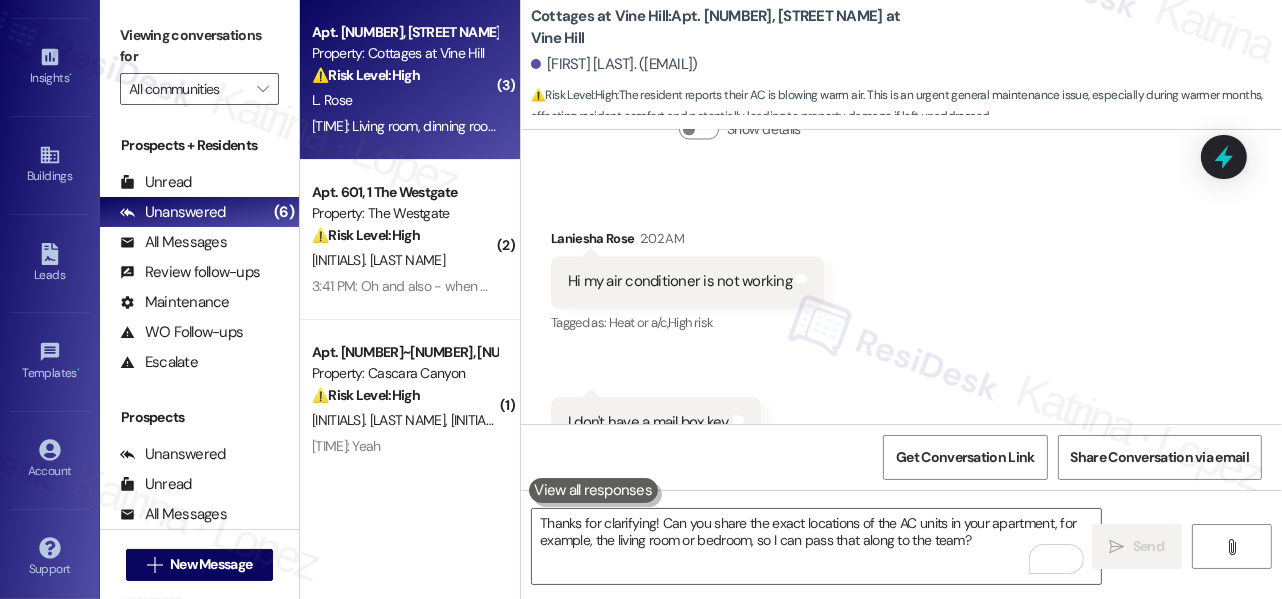 scroll, scrollTop: 17752, scrollLeft: 0, axis: vertical 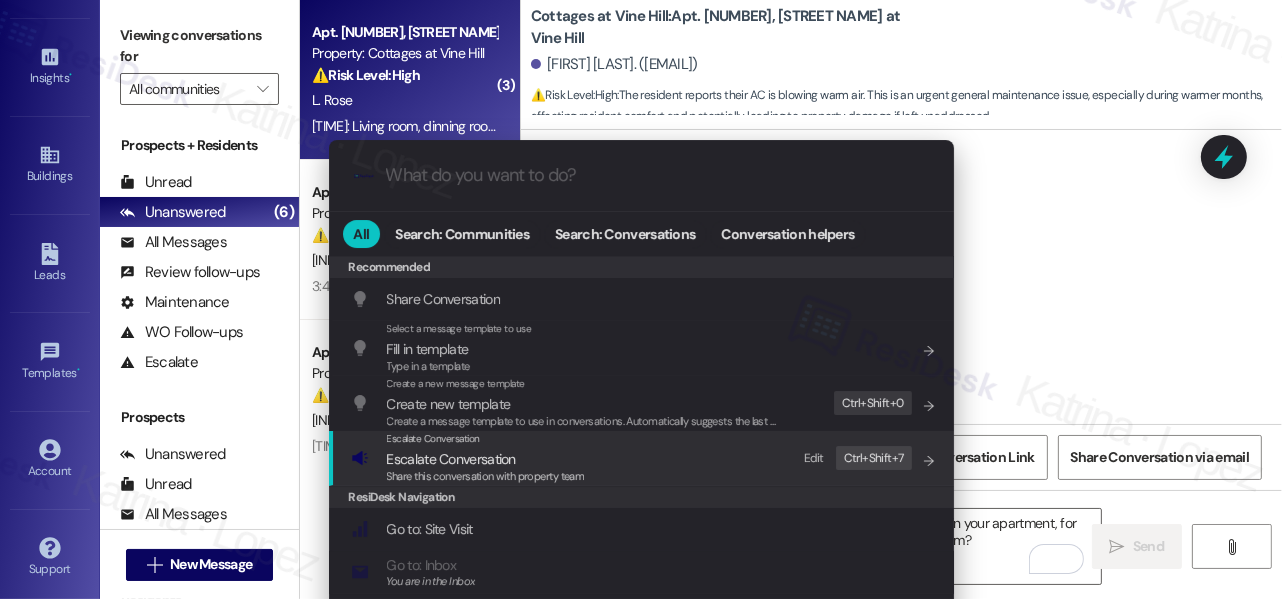 click on "Escalate Conversation Escalate Conversation Share this conversation with property team Edit Ctrl+ Shift+ 7" at bounding box center [643, 458] 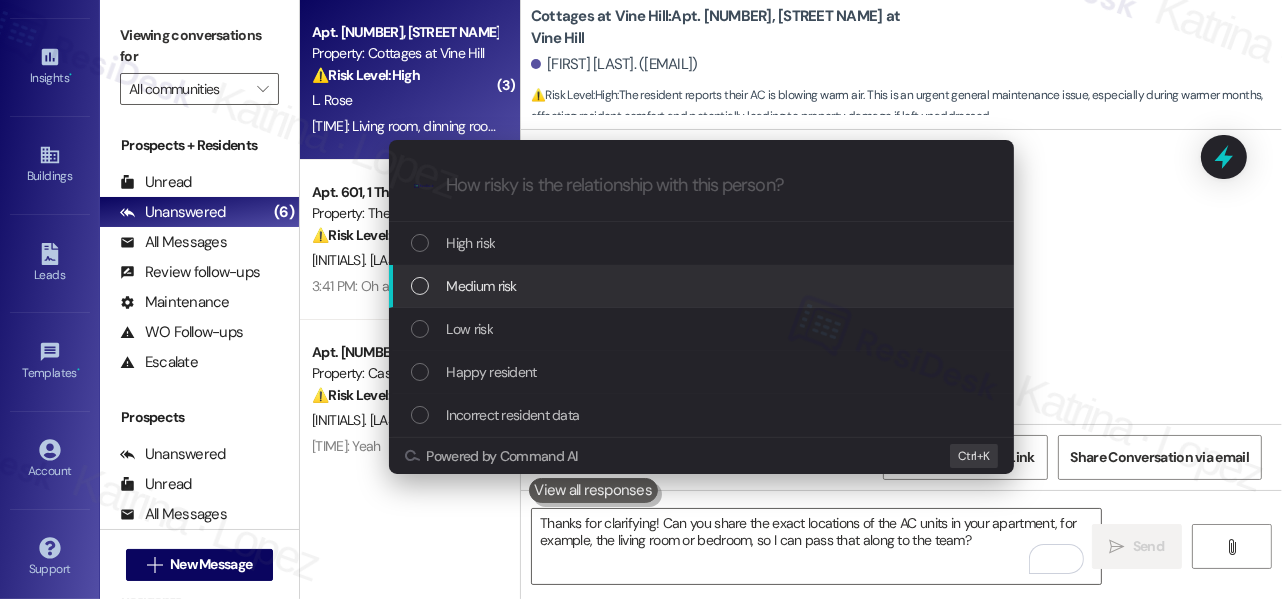 click on "Medium risk" at bounding box center (703, 286) 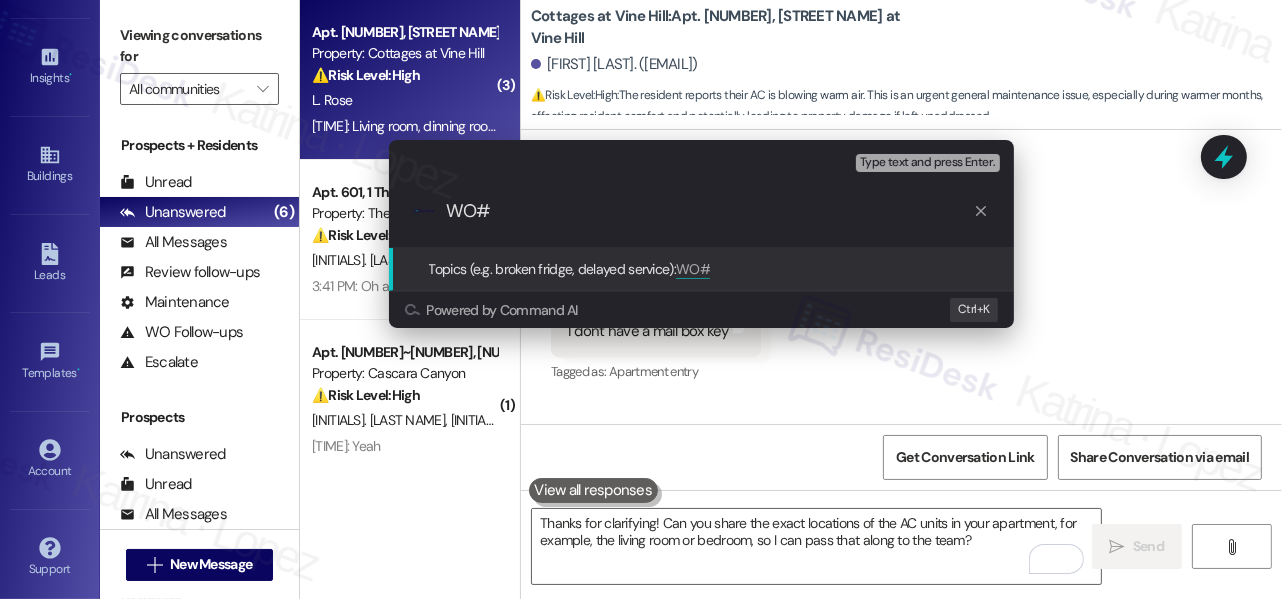 paste on "8470140" 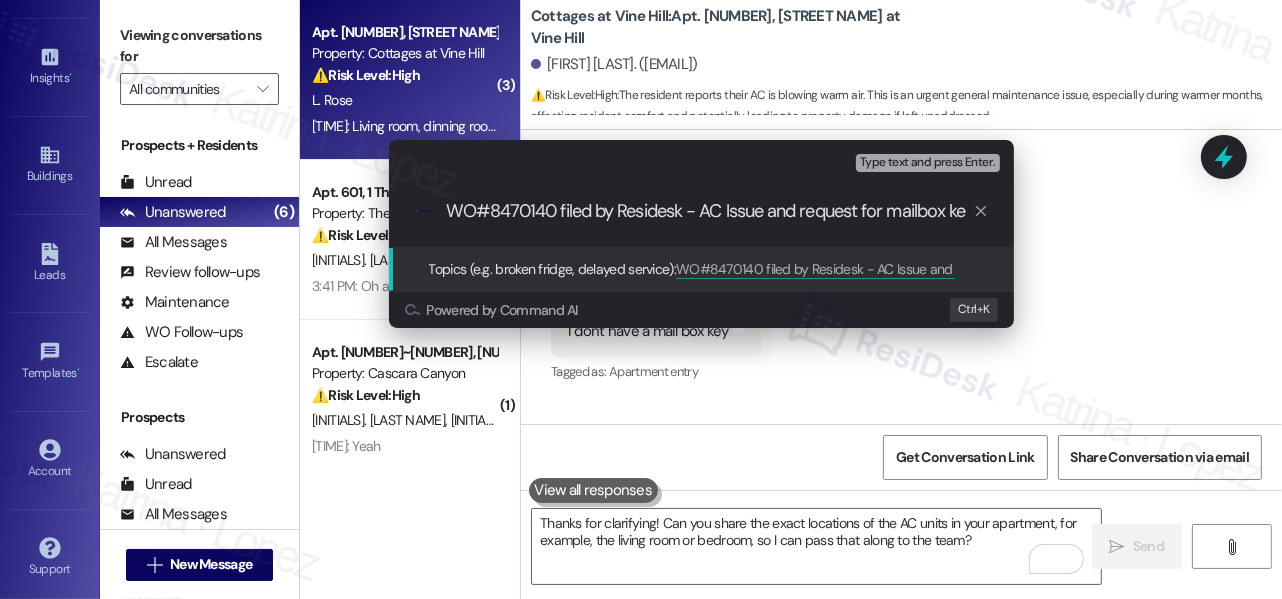 type on "WO#8470140 filed by Residesk - AC Issue and request for mailbox key" 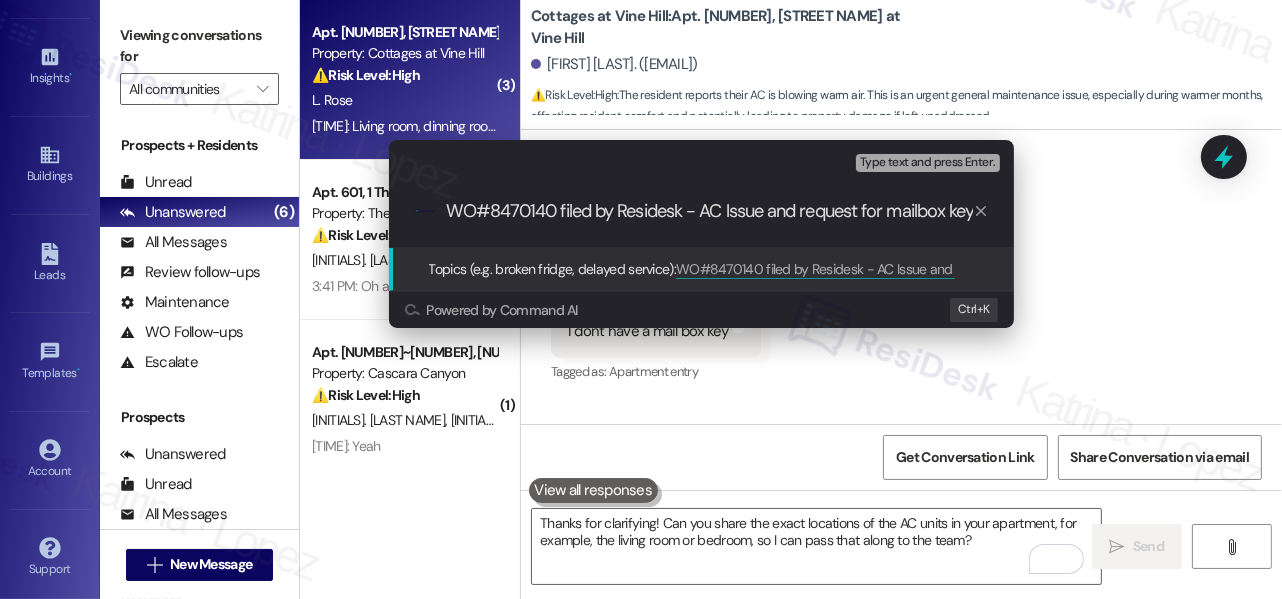 scroll, scrollTop: 0, scrollLeft: 6, axis: horizontal 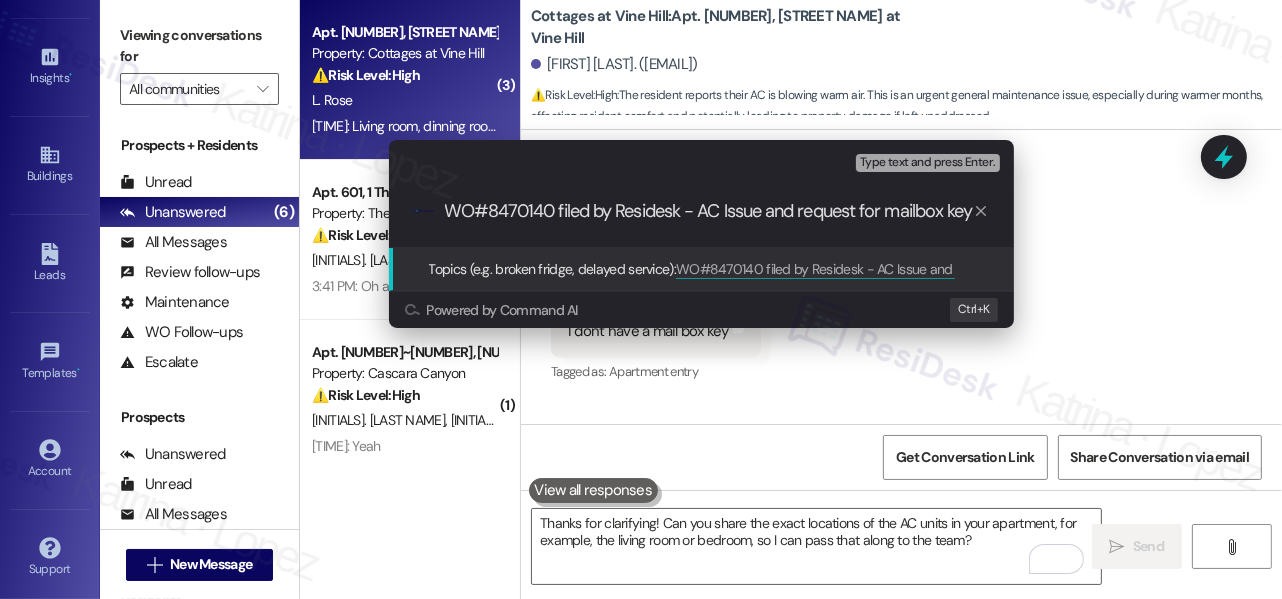 type 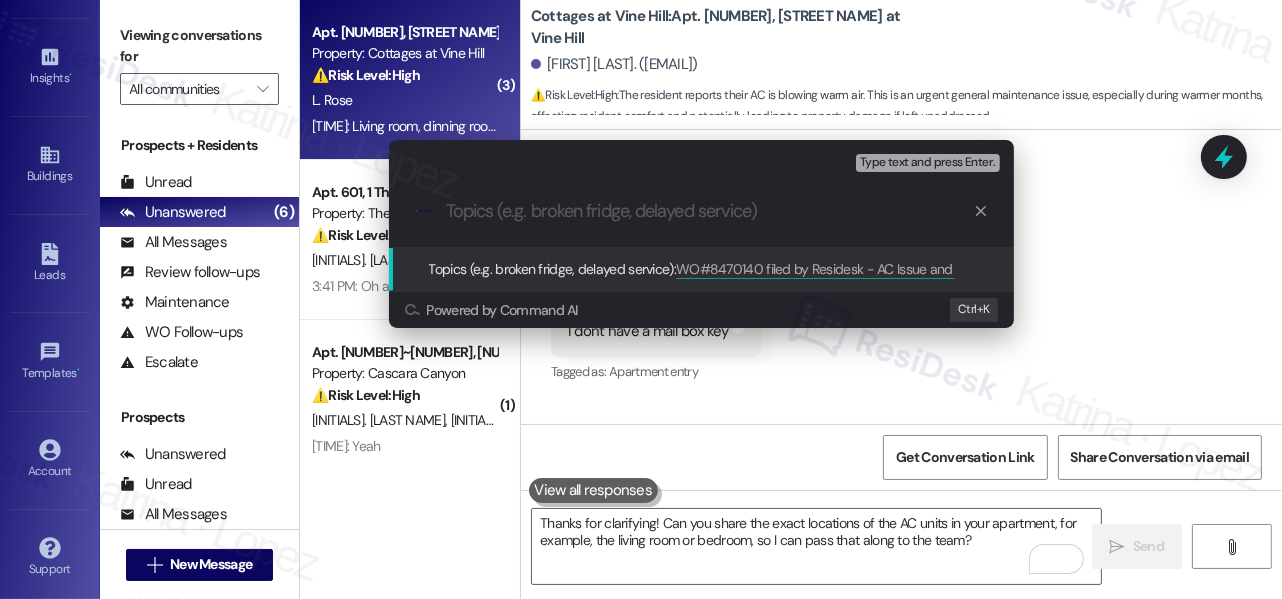 scroll, scrollTop: 0, scrollLeft: 0, axis: both 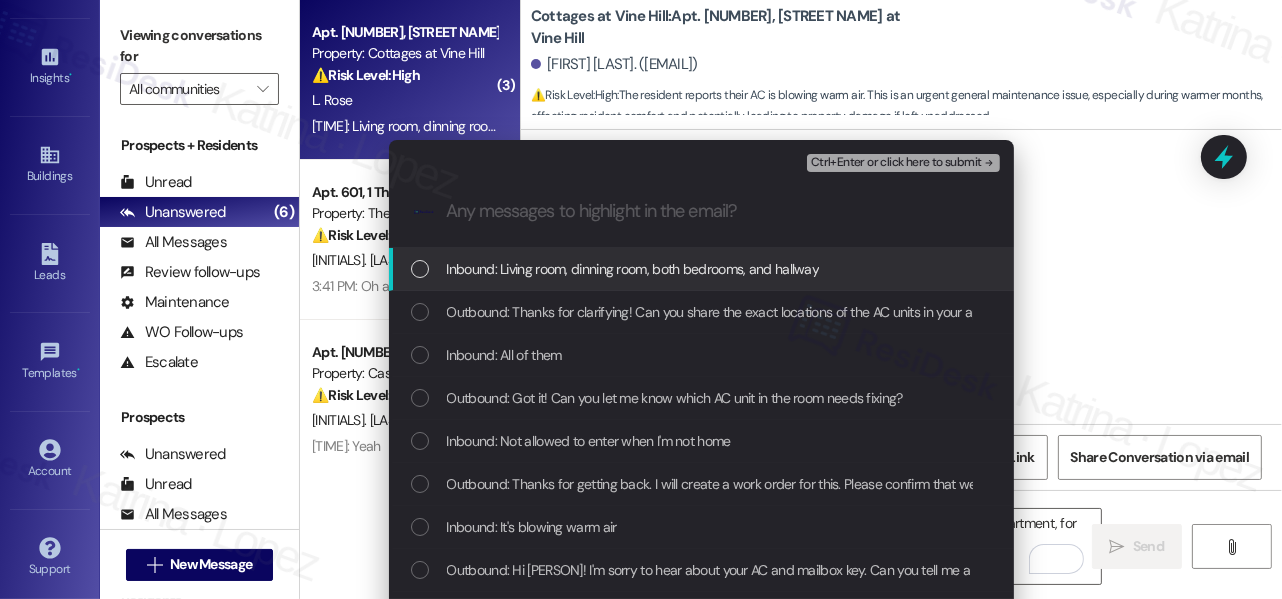 click on "Inbound: Living room, dinning room, both bedrooms, and hallway" at bounding box center (701, 269) 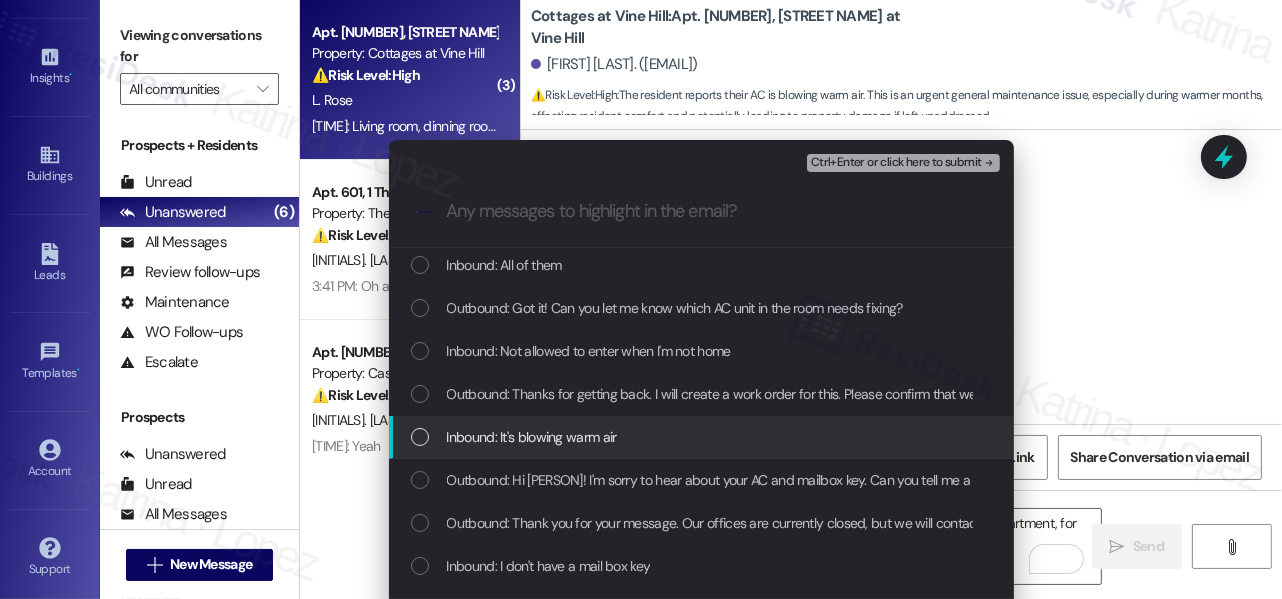click on "Inbound: It's blowing warm air" at bounding box center (532, 437) 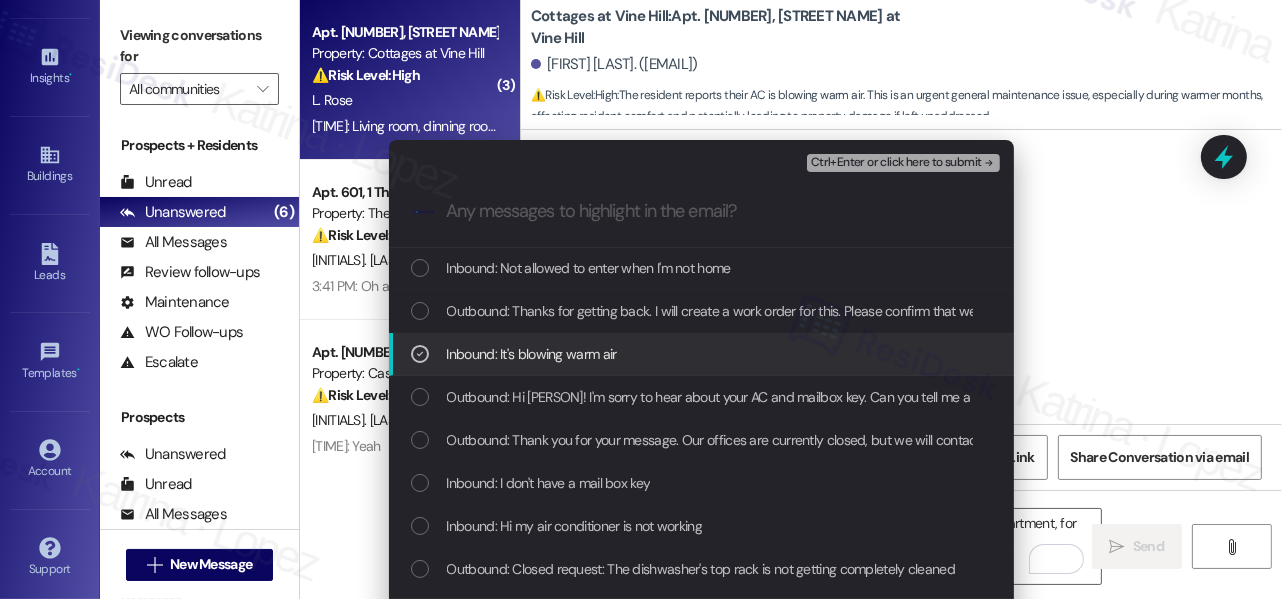 scroll, scrollTop: 272, scrollLeft: 0, axis: vertical 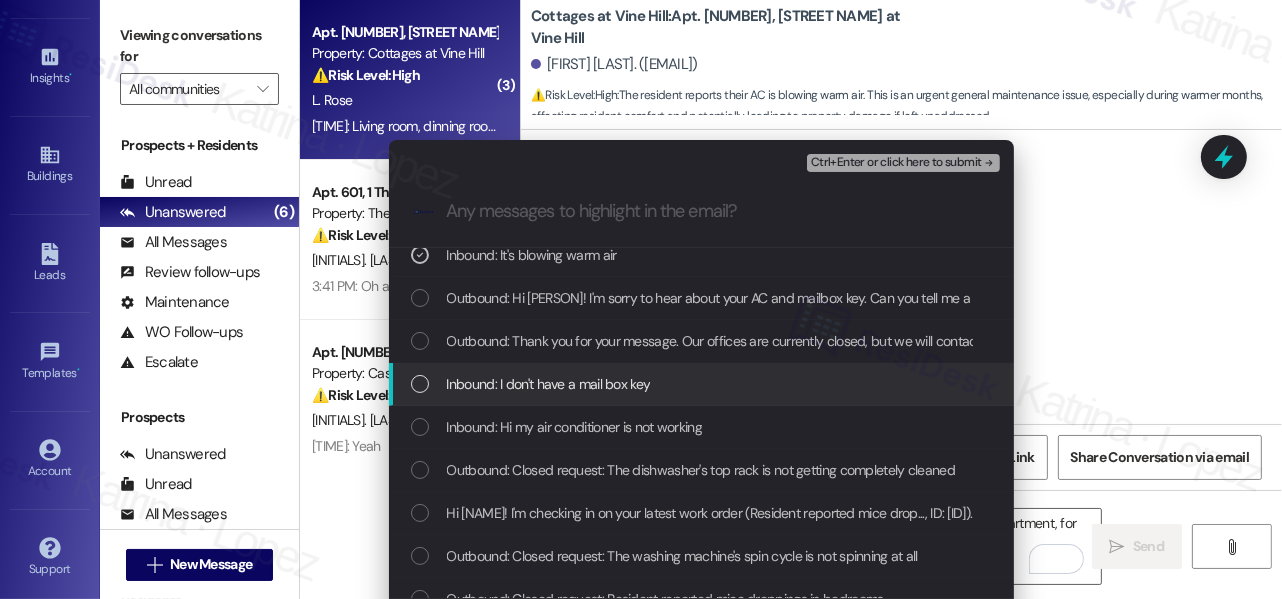 click on "Inbound: I don't have a mail box key" at bounding box center (701, 384) 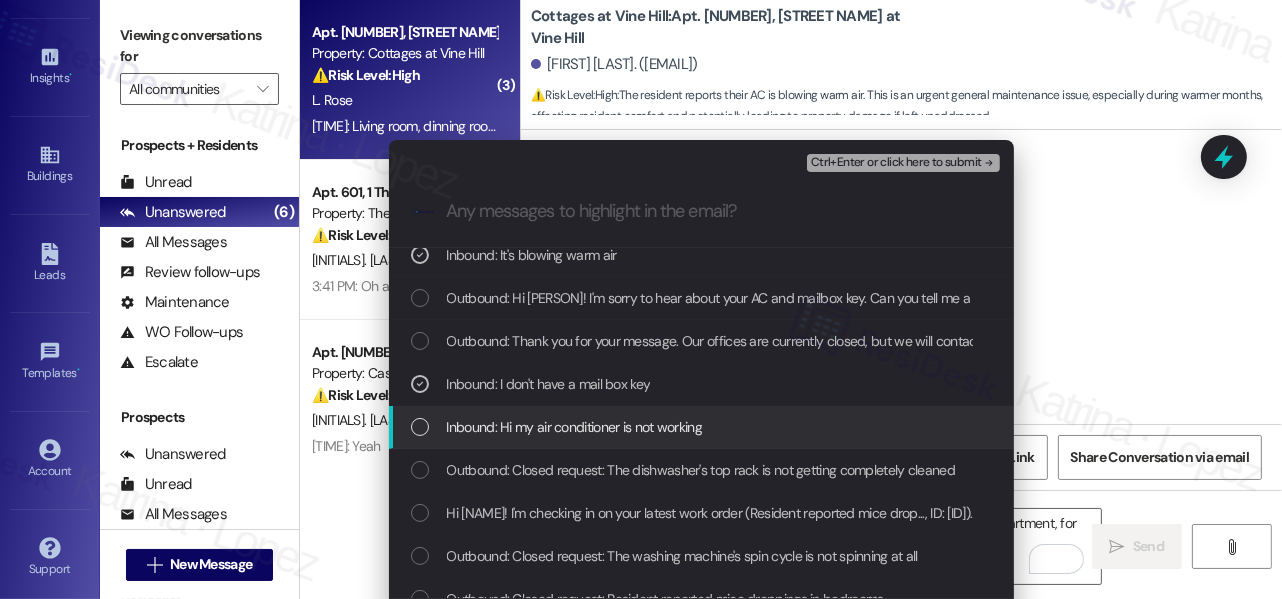 click on "Inbound: Hi my air conditioner is not working" at bounding box center [575, 427] 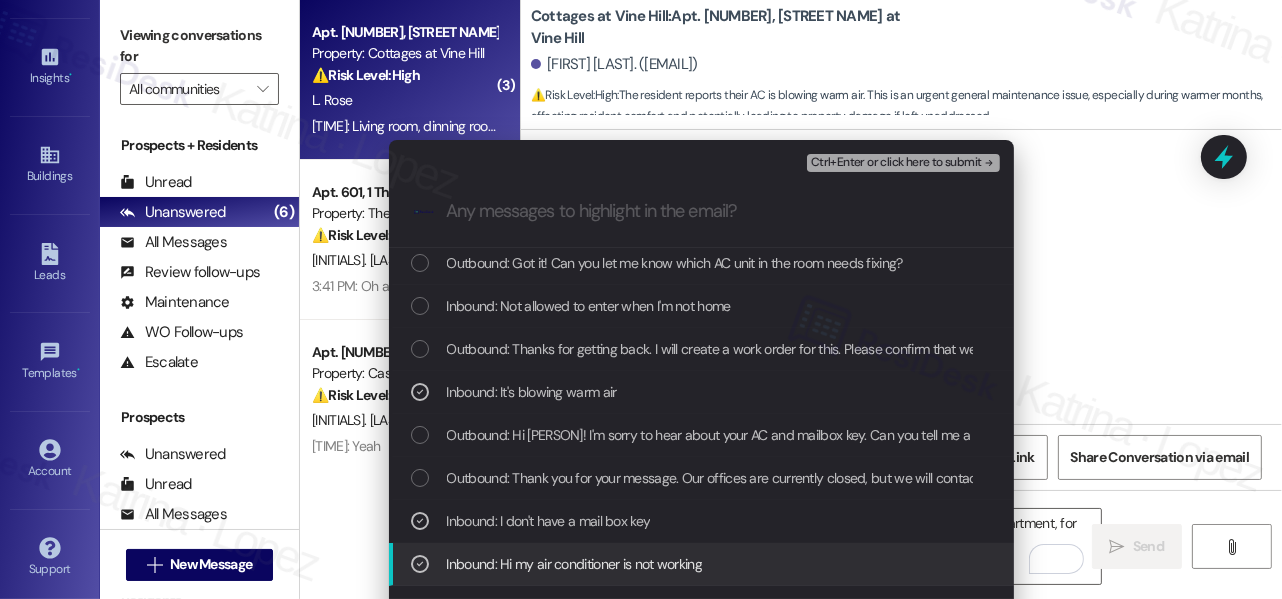 scroll, scrollTop: 0, scrollLeft: 0, axis: both 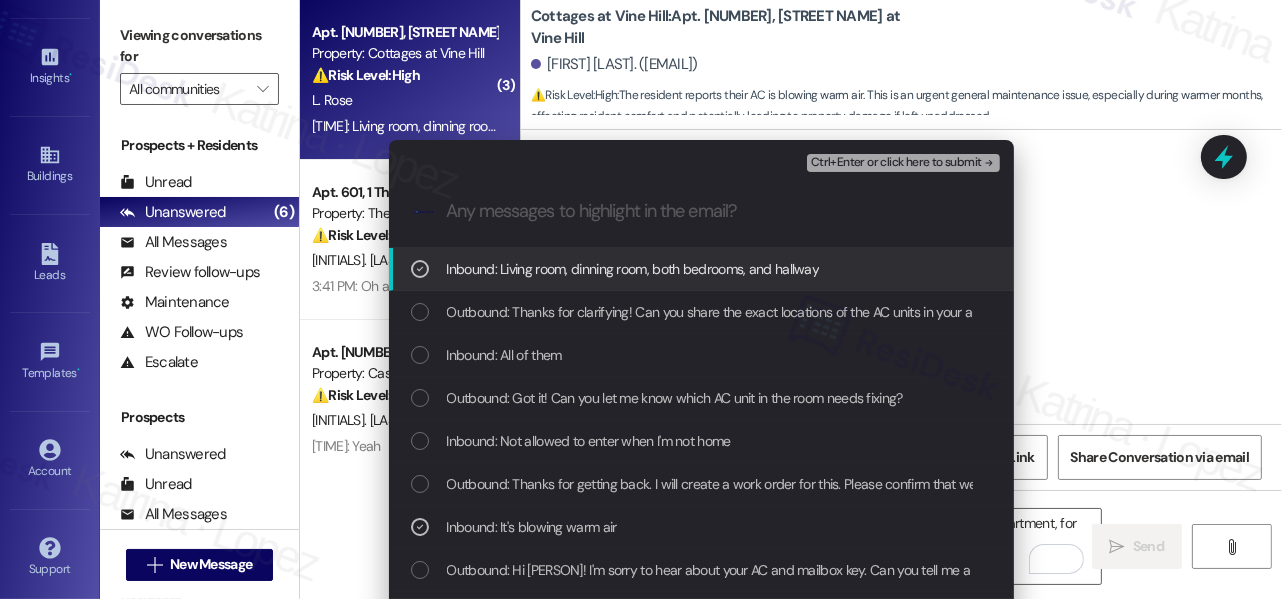 click on "Ctrl+Enter or click here to submit" at bounding box center [896, 163] 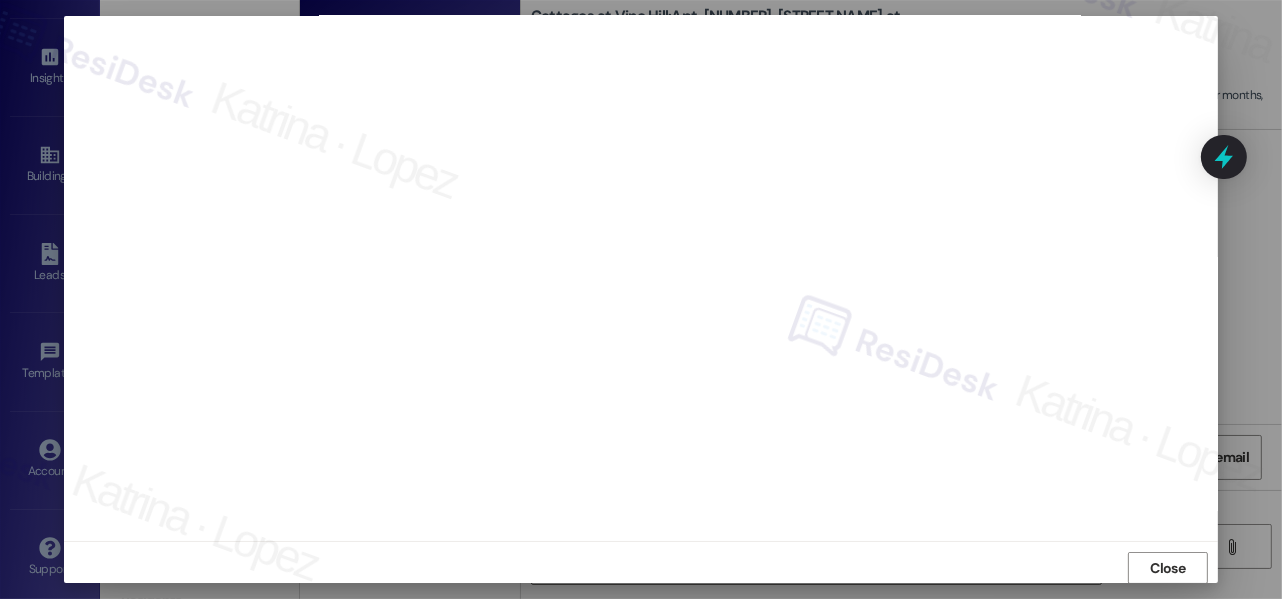 scroll, scrollTop: 0, scrollLeft: 0, axis: both 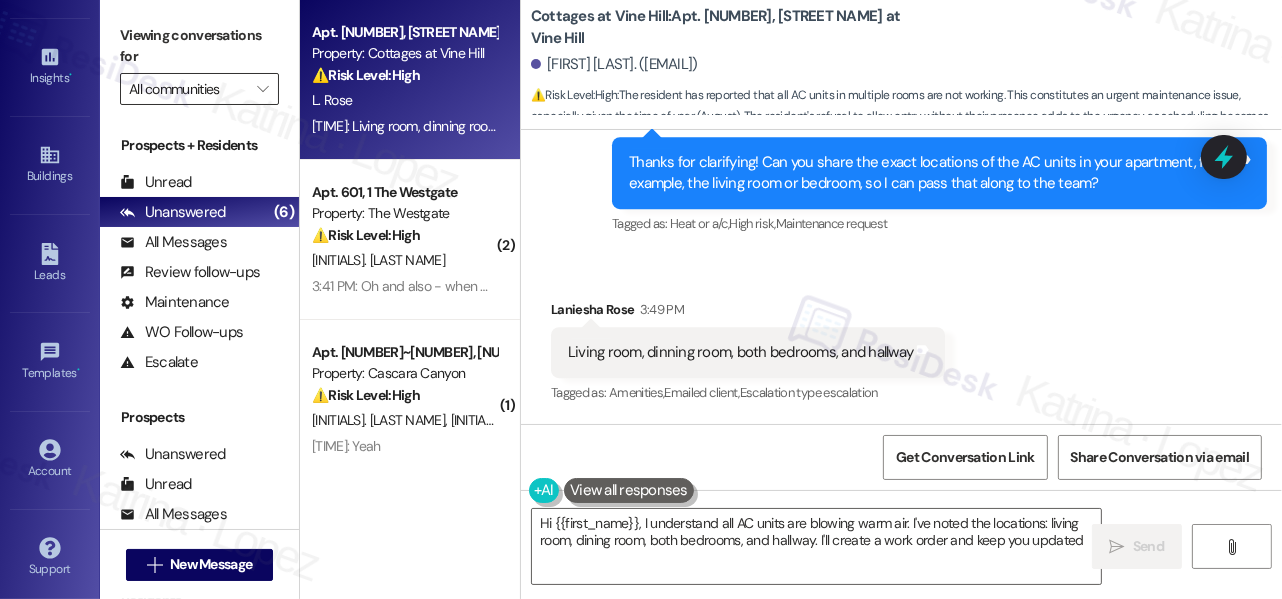 type on "Hi {{first_name}}, I understand all AC units are blowing warm air. I've noted the locations: living room, dining room, both bedrooms, and hallway. I'll create a work order and keep you updated!" 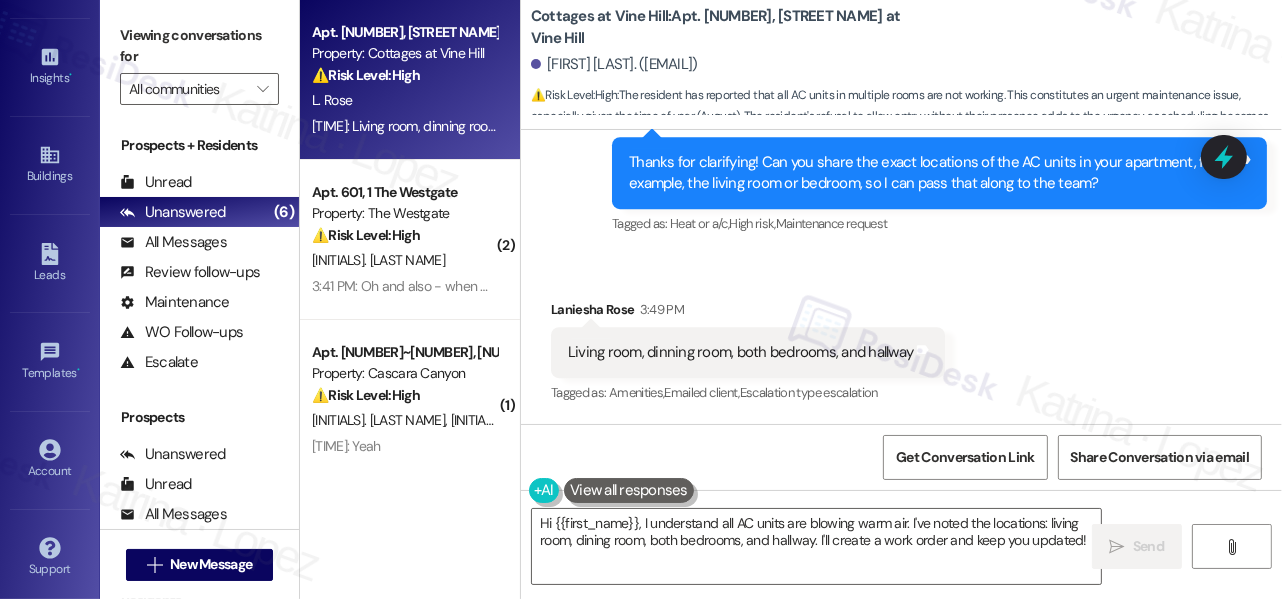 click on "Viewing conversations for" at bounding box center (199, 46) 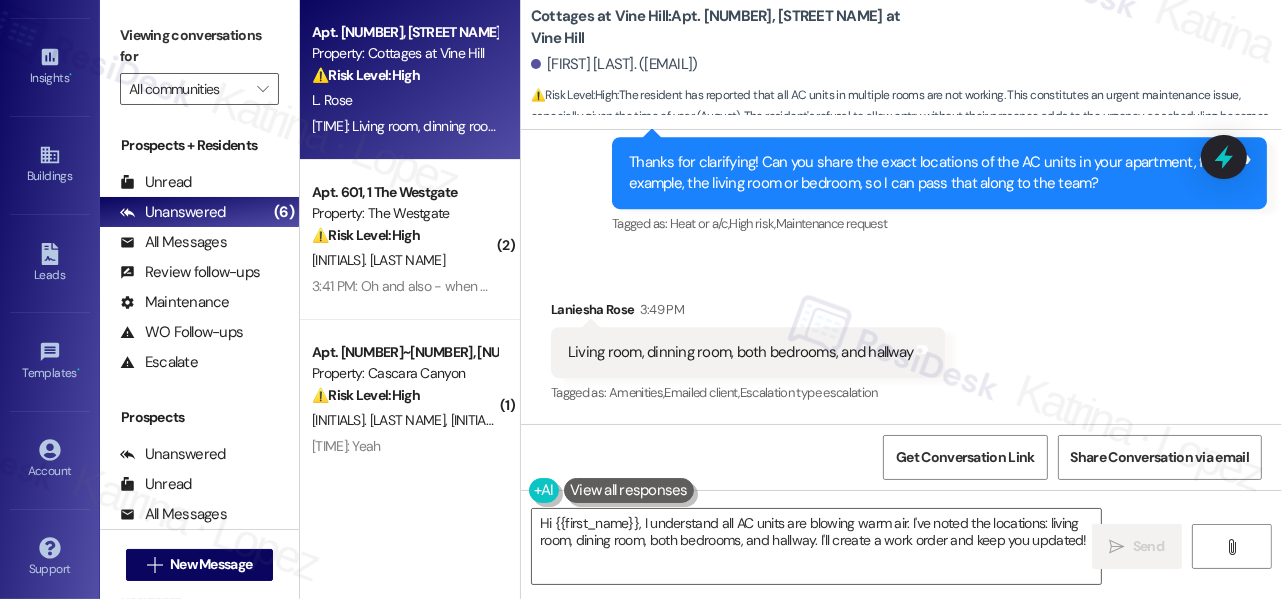 click on "Received via SMS Laniesha Rose 3:49 PM Living room, dinning room, both bedrooms, and hallway  Tags and notes Tagged as:   Amenities ,  Click to highlight conversations about Amenities Emailed client ,  Click to highlight conversations about Emailed client Escalation type escalation Click to highlight conversations about Escalation type escalation" at bounding box center (901, 338) 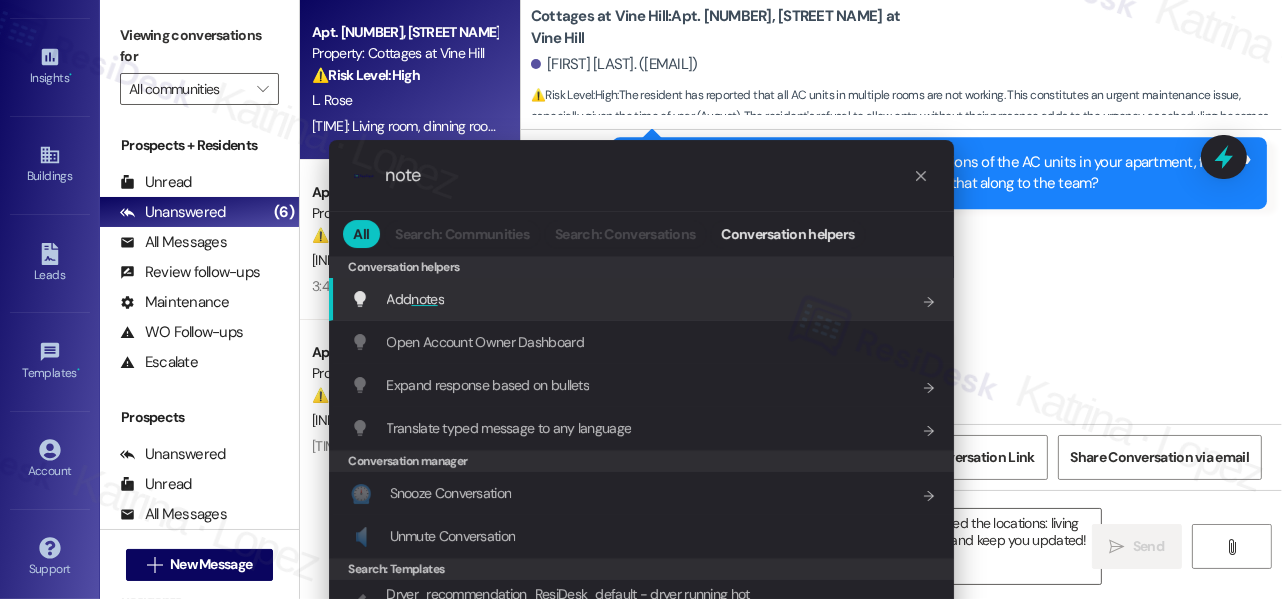 type on "note" 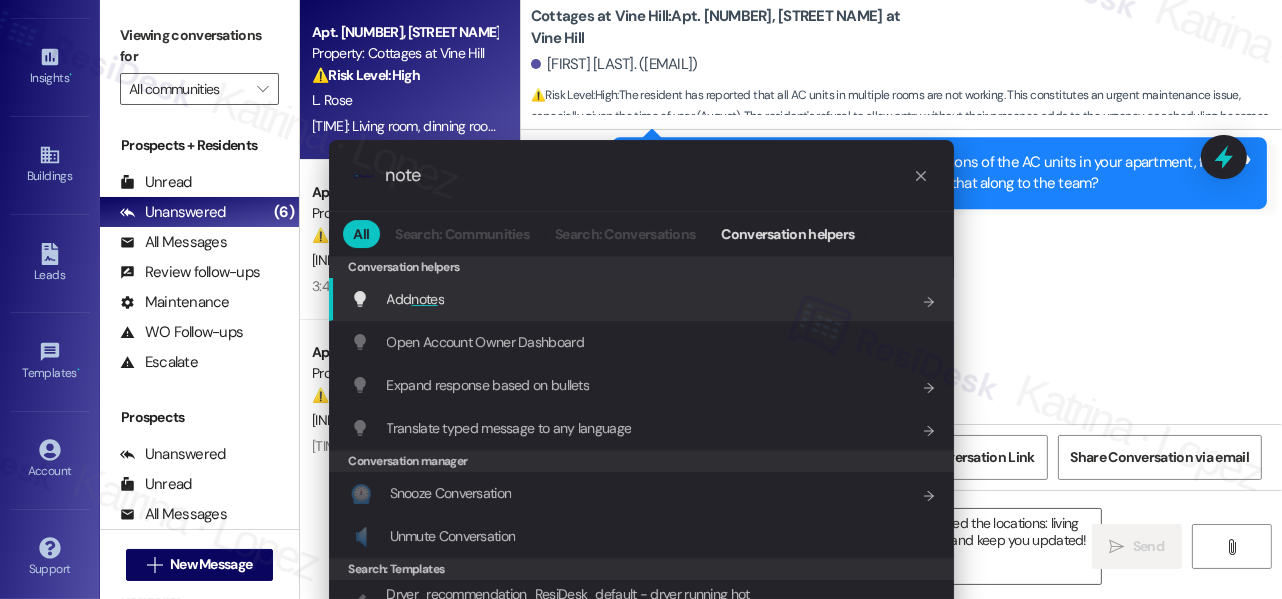 click on "Add  note s Add shortcut" at bounding box center (641, 299) 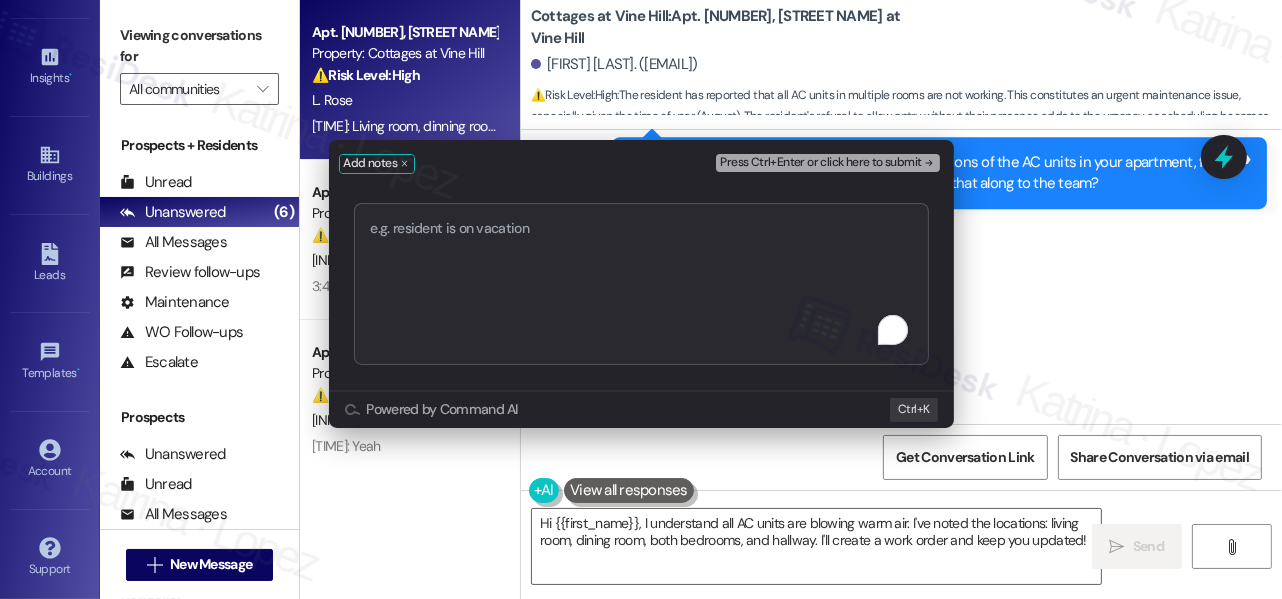 type on "WO#8470140 submitted" 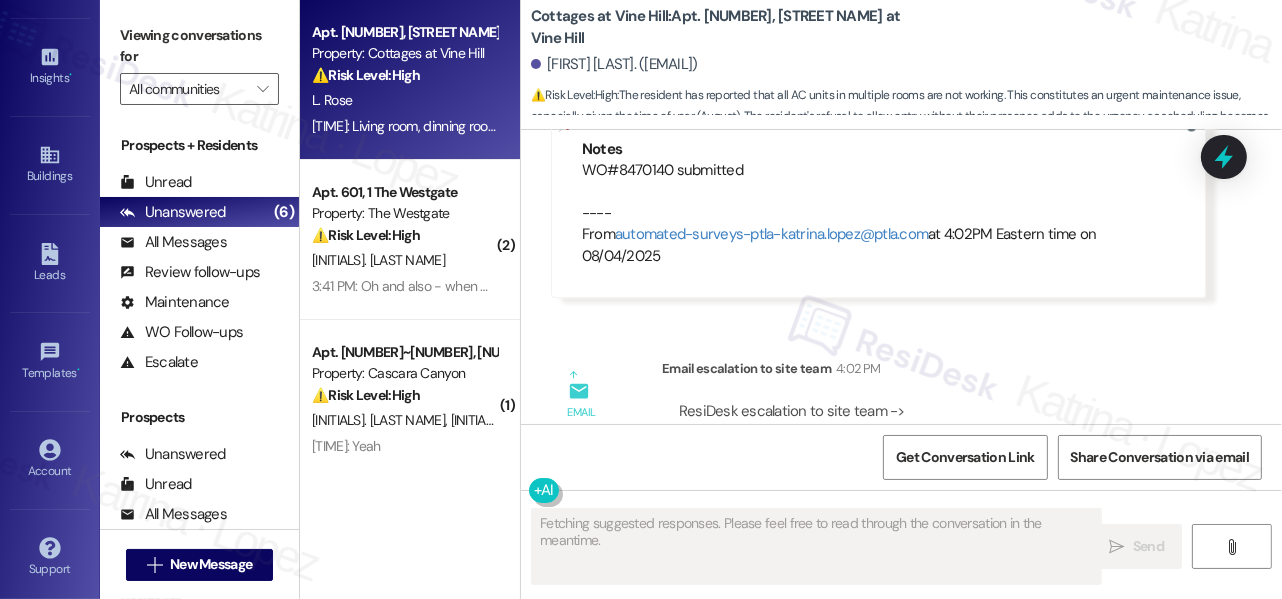 scroll, scrollTop: 20014, scrollLeft: 0, axis: vertical 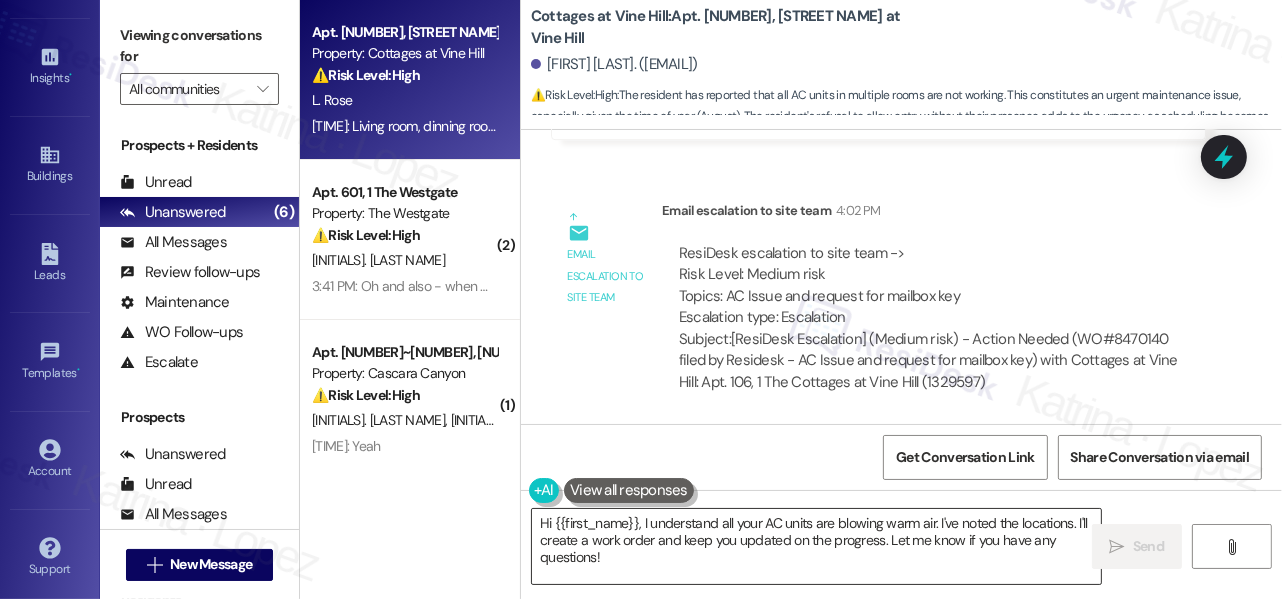 click on "Hi {{first_name}}, I understand all your AC units are blowing warm air. I've noted the locations. I'll create a work order and keep you updated on the progress. Let me know if you have any questions!" at bounding box center [816, 546] 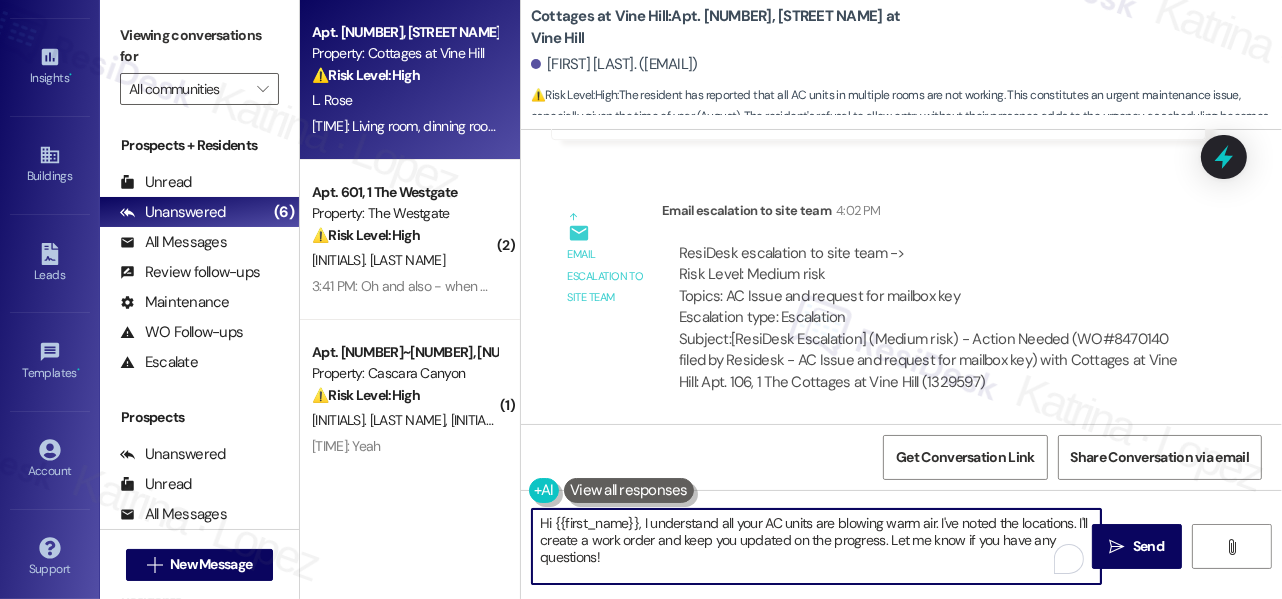 click on "Hi {{first_name}}, I understand all your AC units are blowing warm air. I've noted the locations. I'll create a work order and keep you updated on the progress. Let me know if you have any questions!" at bounding box center [816, 546] 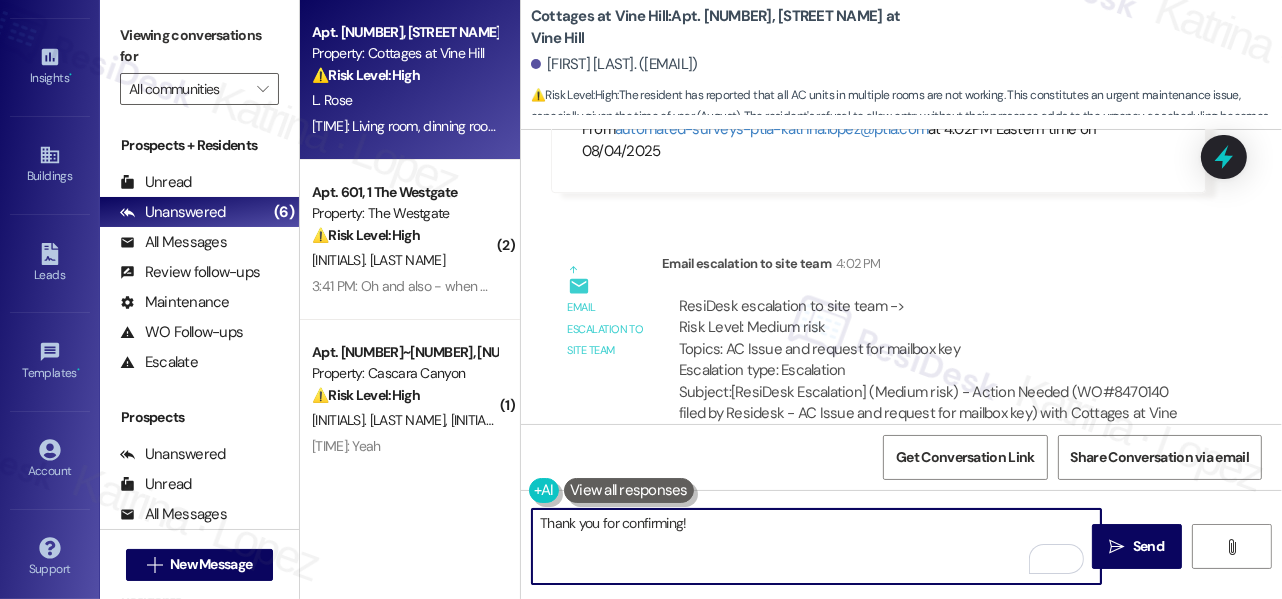 scroll, scrollTop: 20014, scrollLeft: 0, axis: vertical 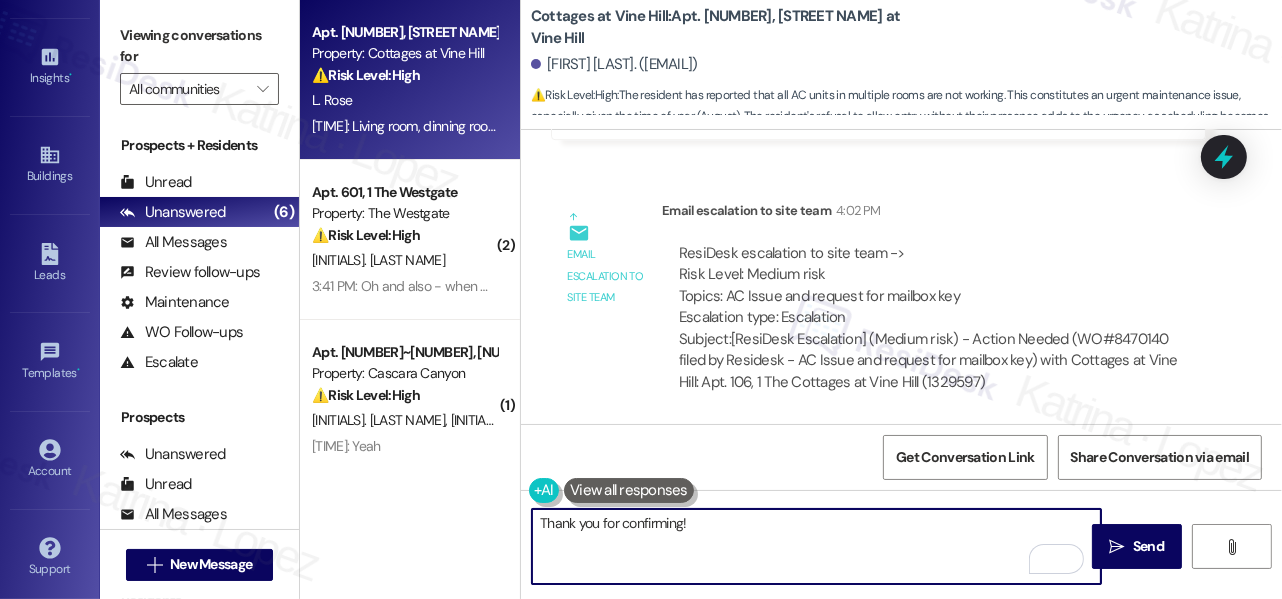 click on "Thank you for confirming!" at bounding box center (816, 546) 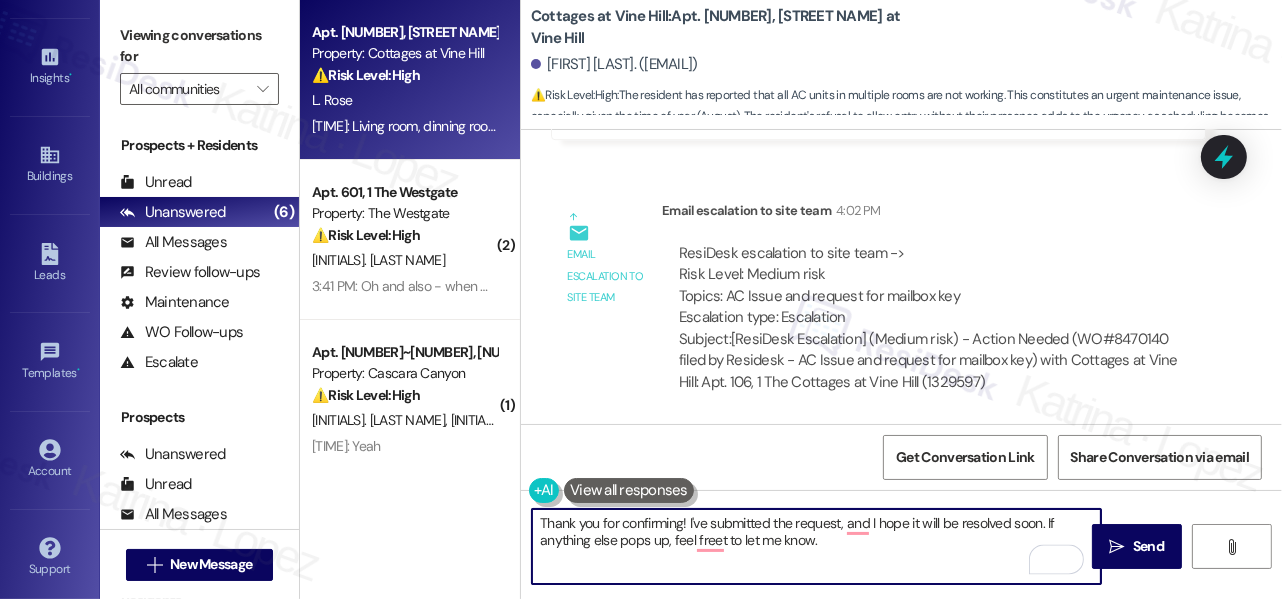 click on "Thank you for confirming! I've submitted the request, and I hope it will be resolved soon. If anything else pops up, feel freet to let me know." at bounding box center (816, 546) 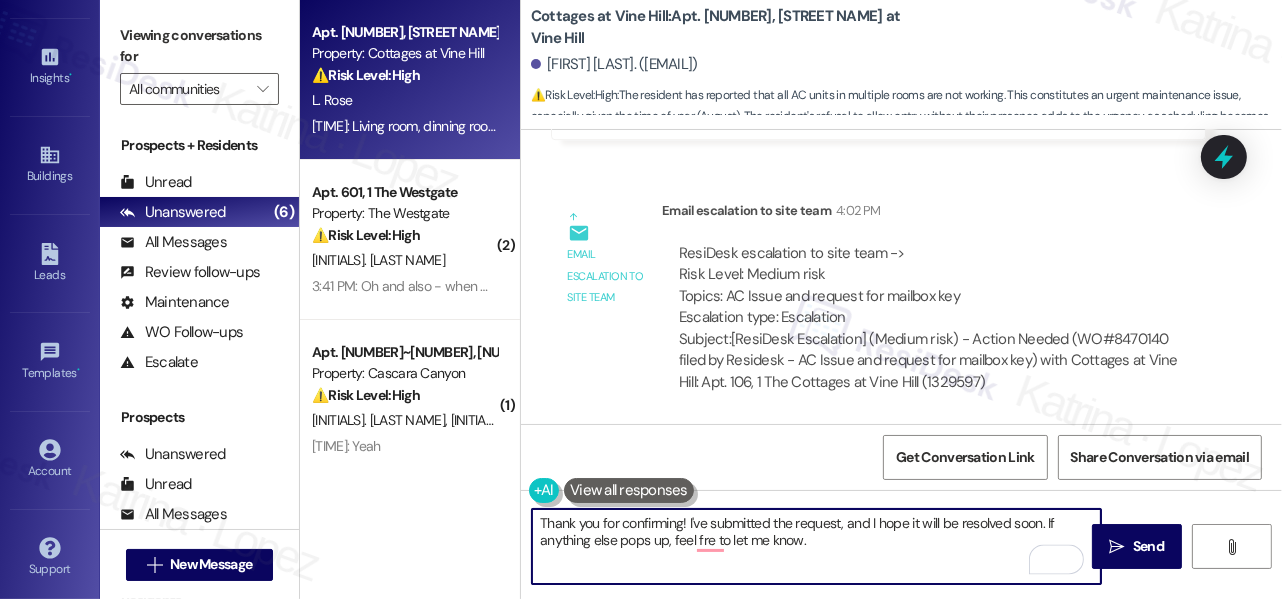 type on "Thank you for confirming! I've submitted the request, and I hope it will be resolved soon. If anything else pops up, feel free to let me know." 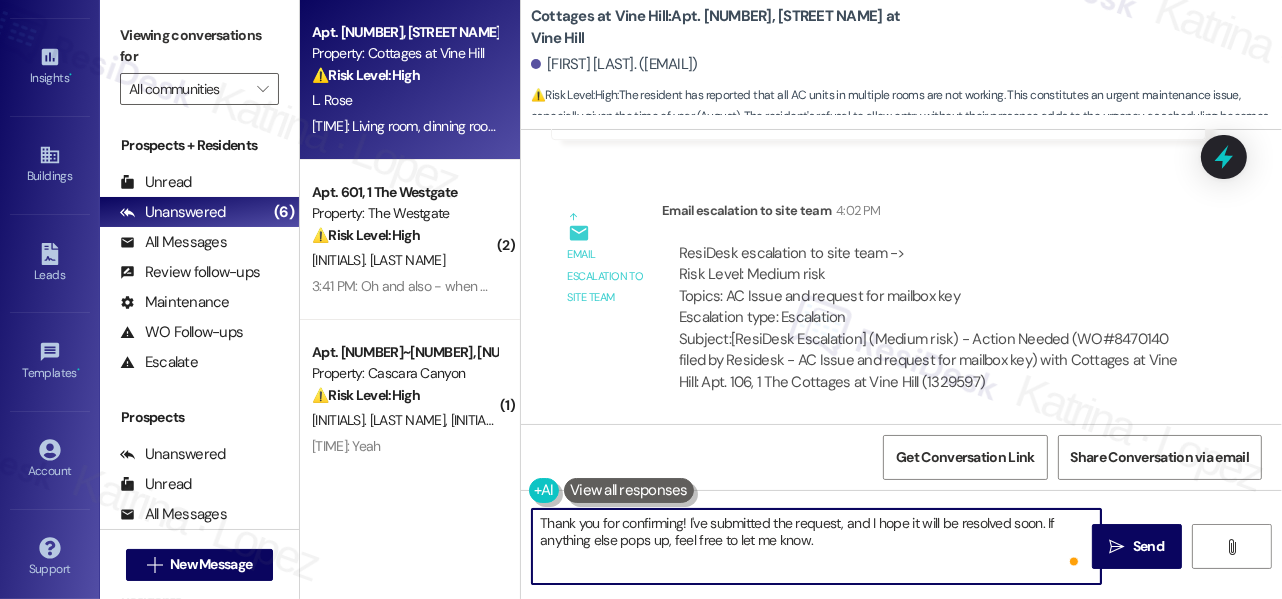 click on "Thank you for confirming! I've submitted the request, and I hope it will be resolved soon. If anything else pops up, feel free to let me know." at bounding box center (816, 546) 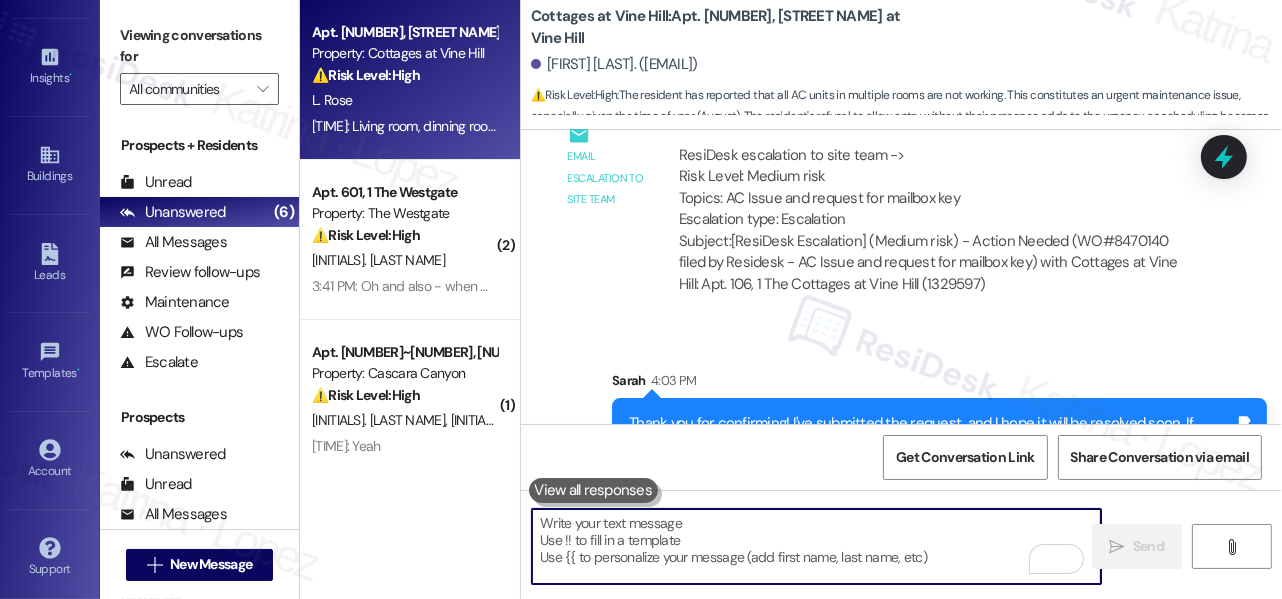 scroll, scrollTop: 20175, scrollLeft: 0, axis: vertical 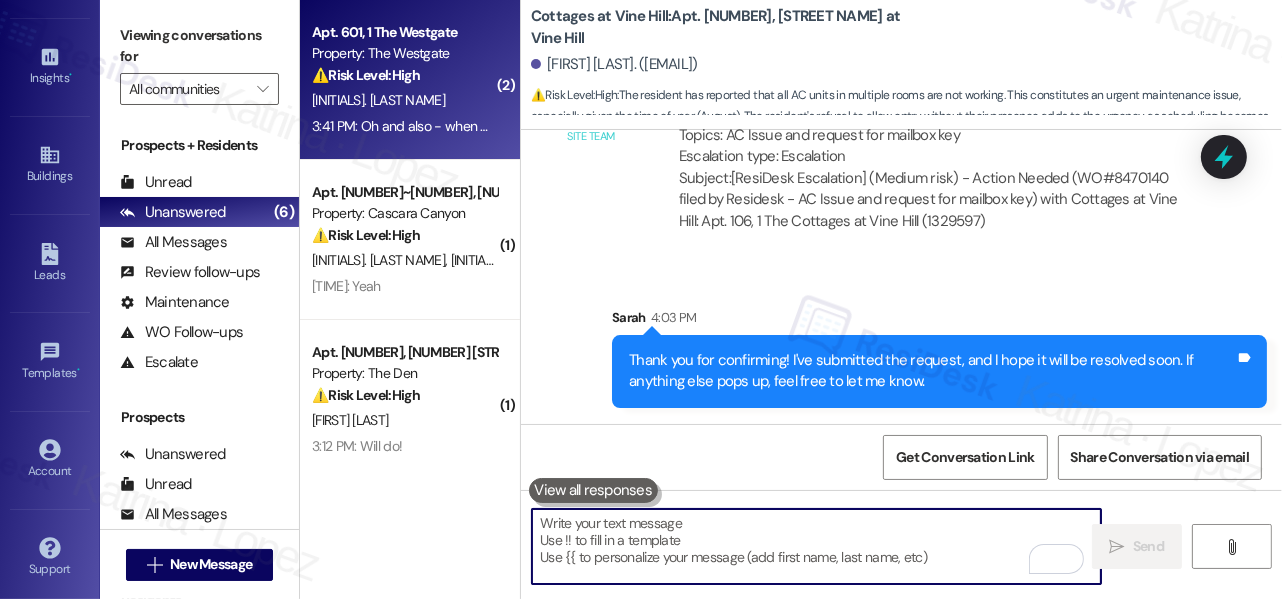 type 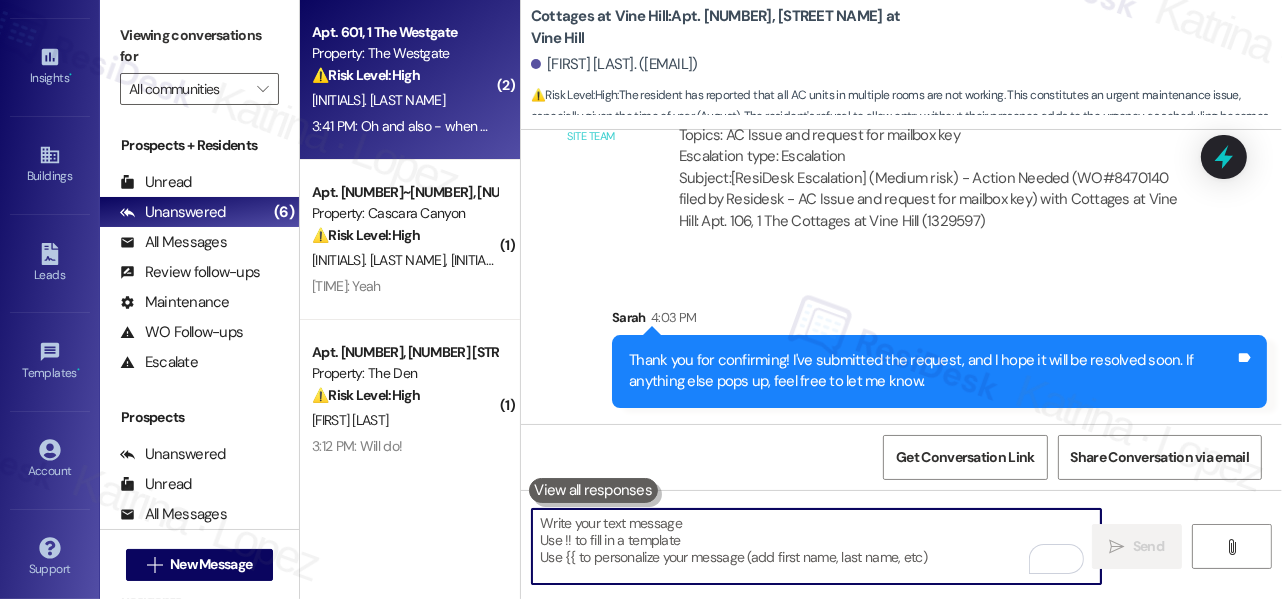 click on "R. Snetsinger" at bounding box center [404, 100] 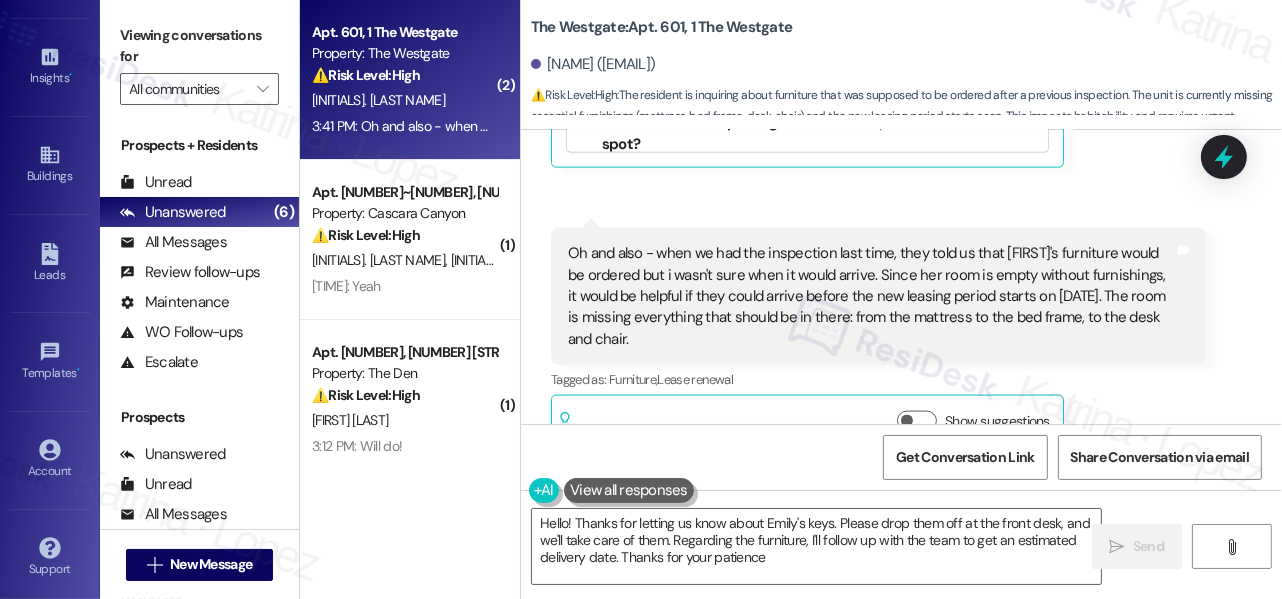 type on "Hello! Thanks for letting us know about Emily's keys. Please drop them off at the front desk, and we'll take care of them. Regarding the furniture, I'll follow up with the team to get an estimated delivery date. Thanks for your patience!" 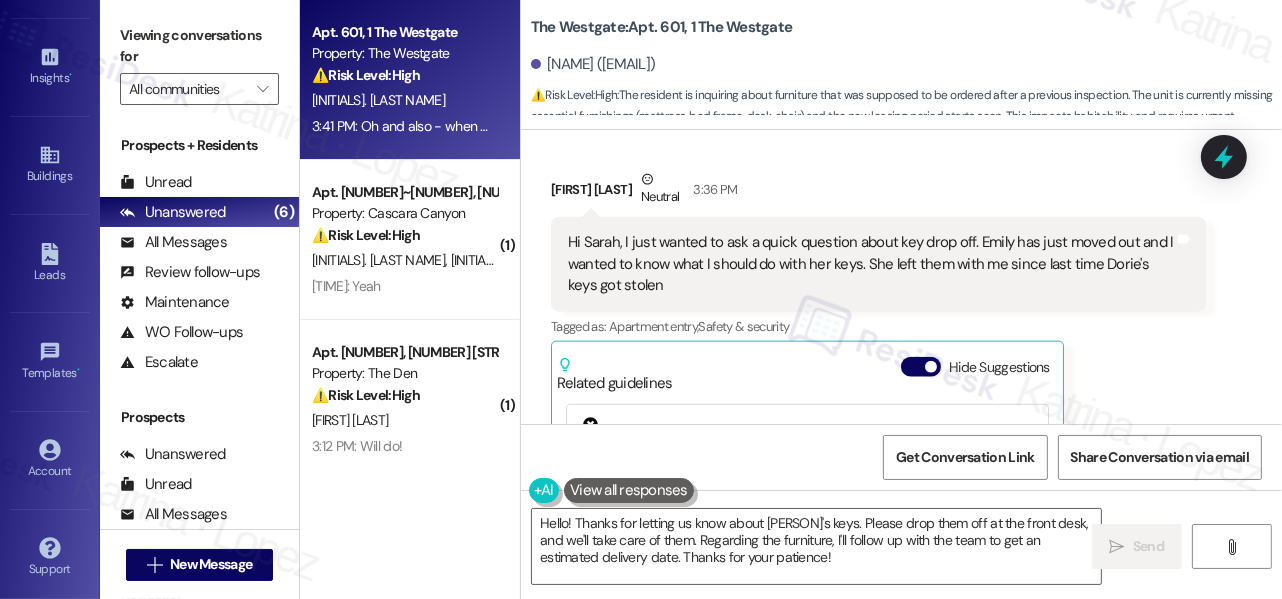 scroll, scrollTop: 2165, scrollLeft: 0, axis: vertical 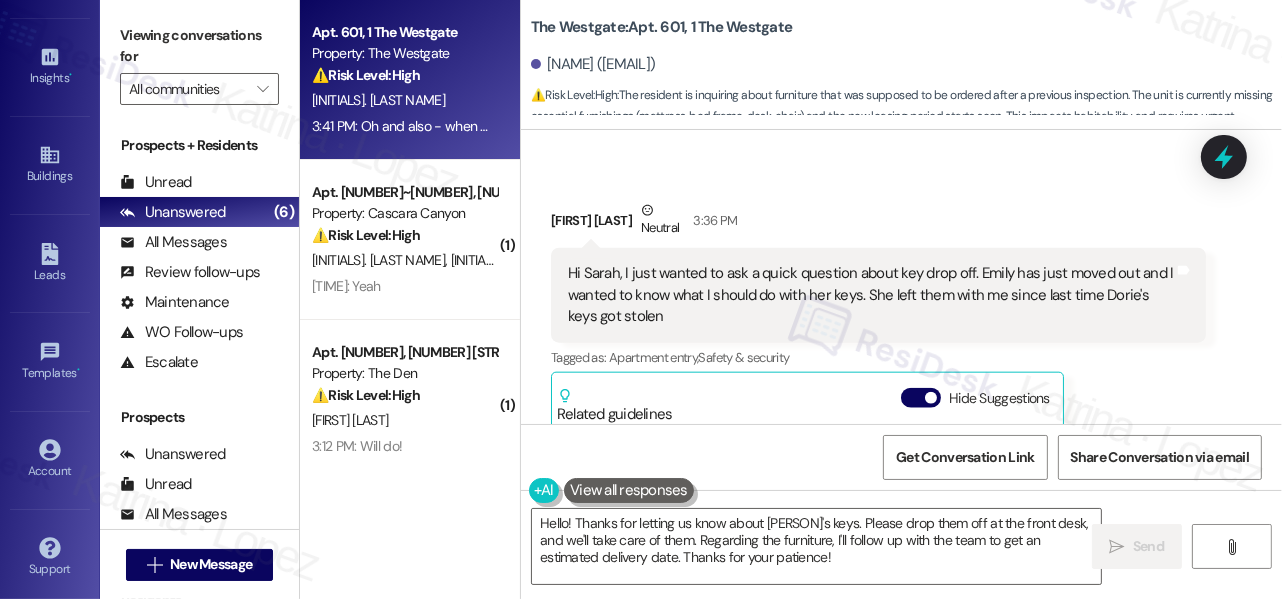 click on "Hi Sarah, I just wanted to ask a quick question about key drop off. Emily has just moved out and I wanted to know what I should do with her keys. She left them with me since last time Dorie's keys got stolen" at bounding box center [871, 295] 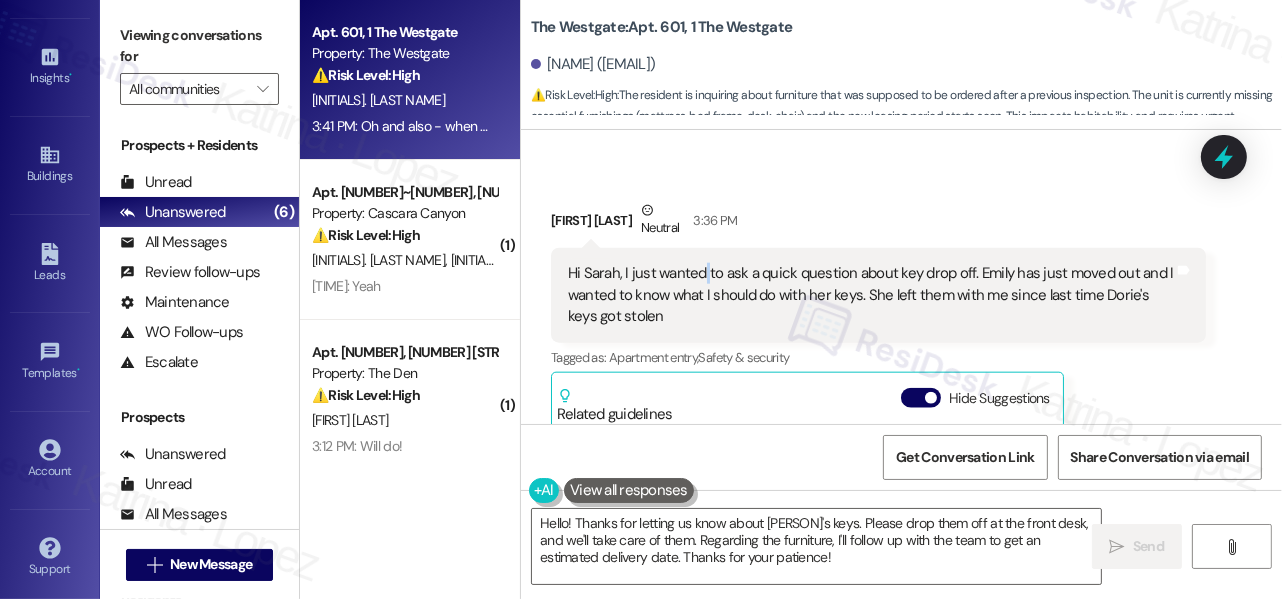 click on "Hi Sarah, I just wanted to ask a quick question about key drop off. Emily has just moved out and I wanted to know what I should do with her keys. She left them with me since last time Dorie's keys got stolen" at bounding box center [871, 295] 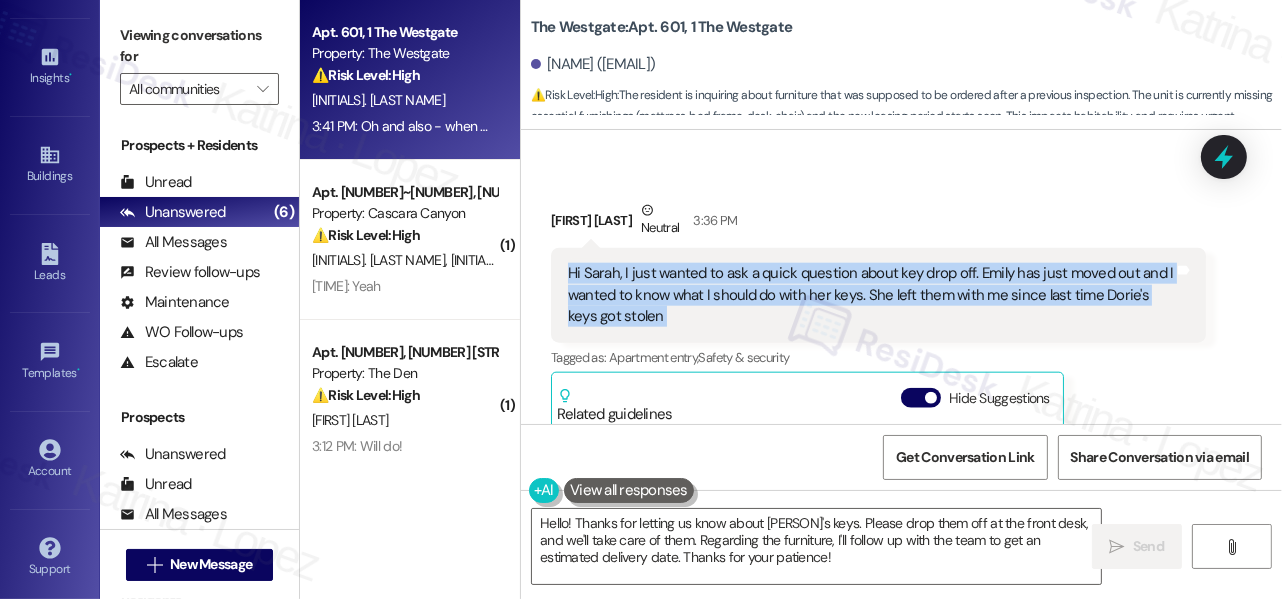 click on "Hi Sarah, I just wanted to ask a quick question about key drop off. Emily has just moved out and I wanted to know what I should do with her keys. She left them with me since last time Dorie's keys got stolen" at bounding box center [871, 295] 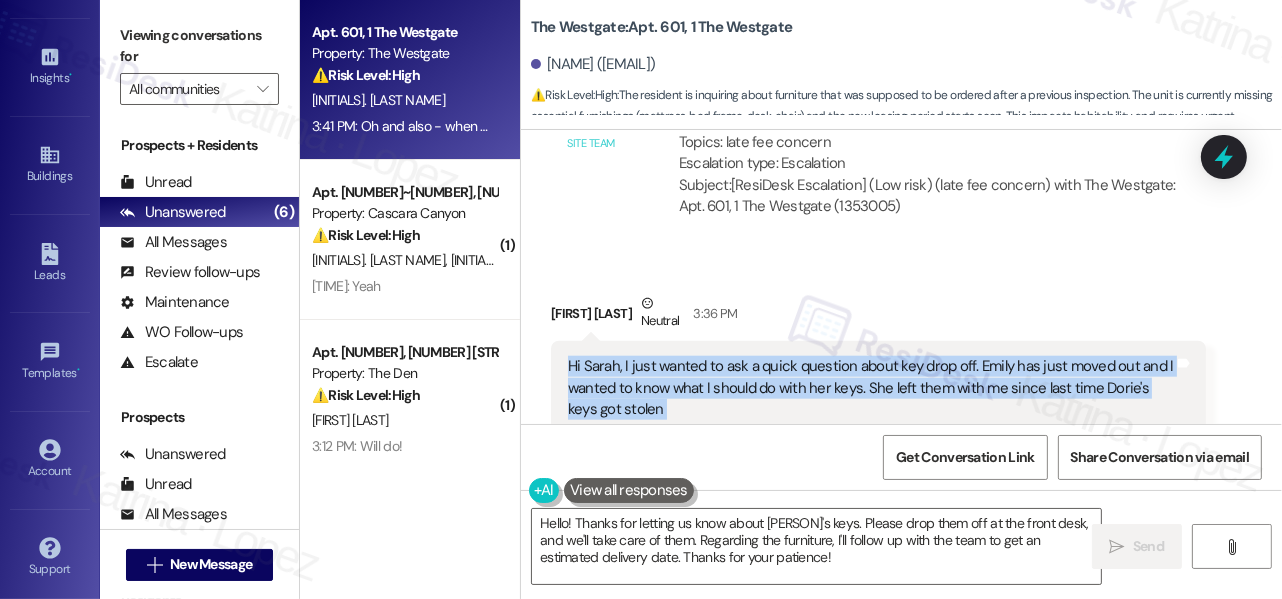 scroll, scrollTop: 2165, scrollLeft: 0, axis: vertical 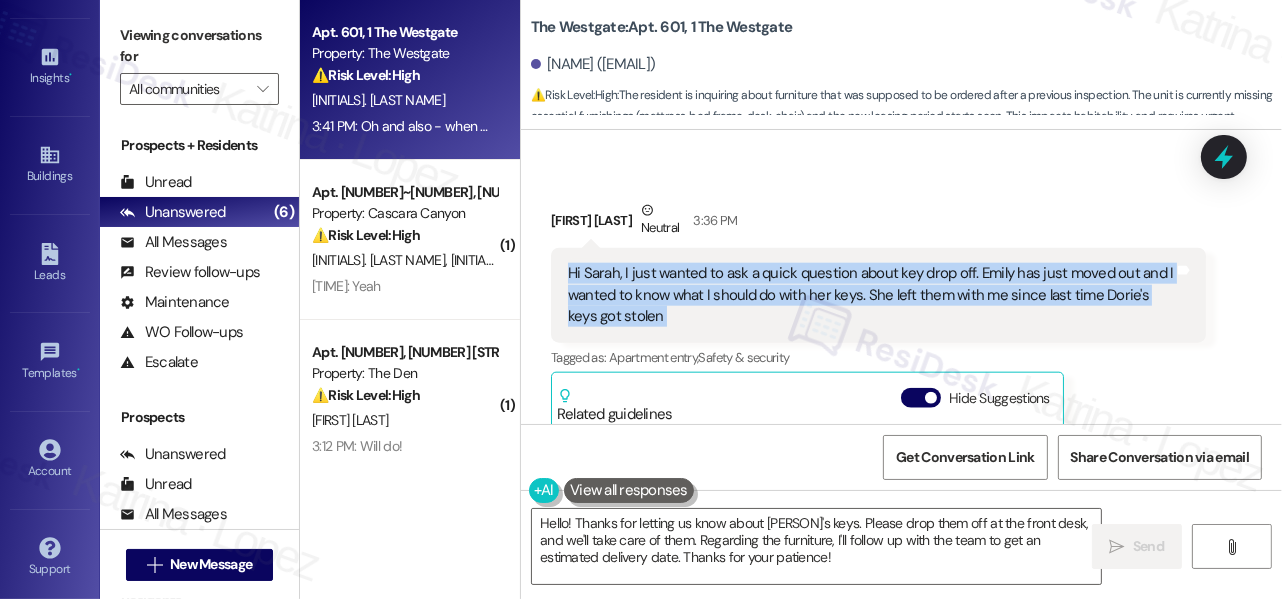 copy on "Hi [FIRST], I just wanted to ask a quick question about key drop off. [FIRST] has just moved out and I wanted to know what I should do with [FIRST]'s keys. [FIRST] left them with me since last time [FIRST]'s keys got stolen Tags and notes" 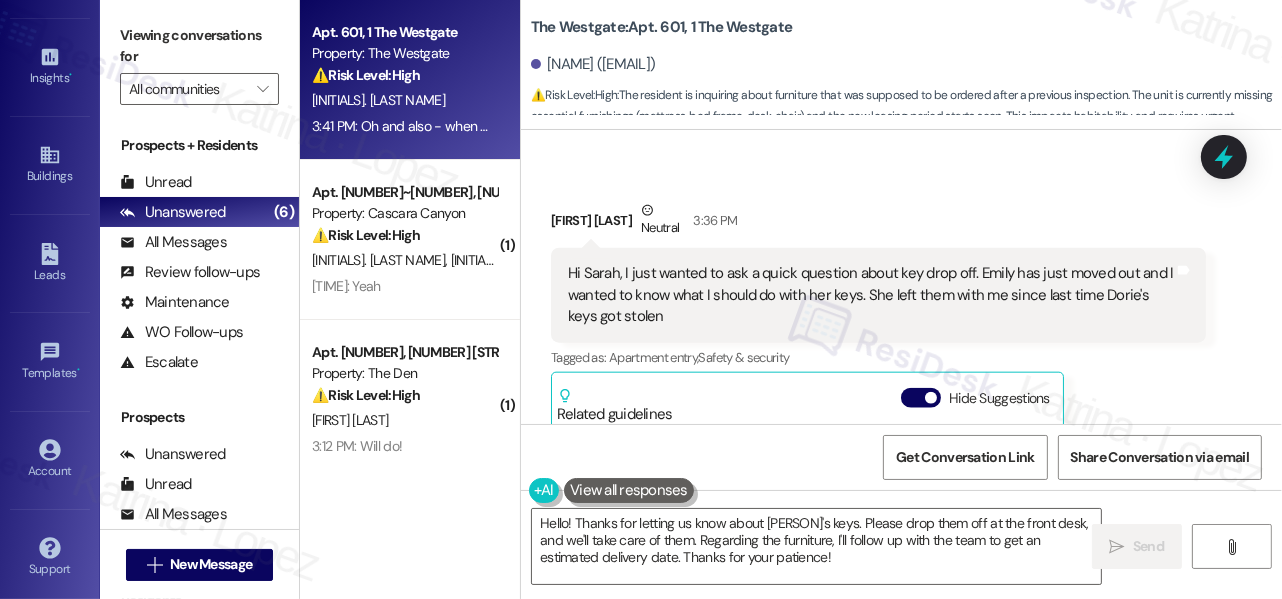 drag, startPoint x: 143, startPoint y: 34, endPoint x: 154, endPoint y: 39, distance: 12.083046 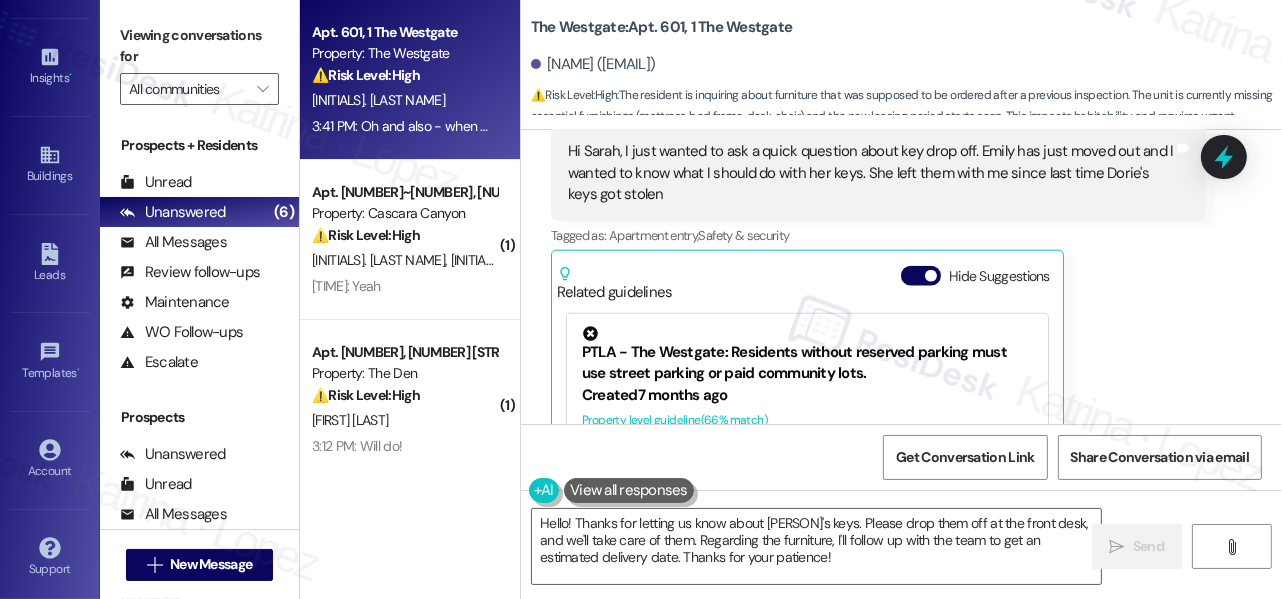 scroll, scrollTop: 2438, scrollLeft: 0, axis: vertical 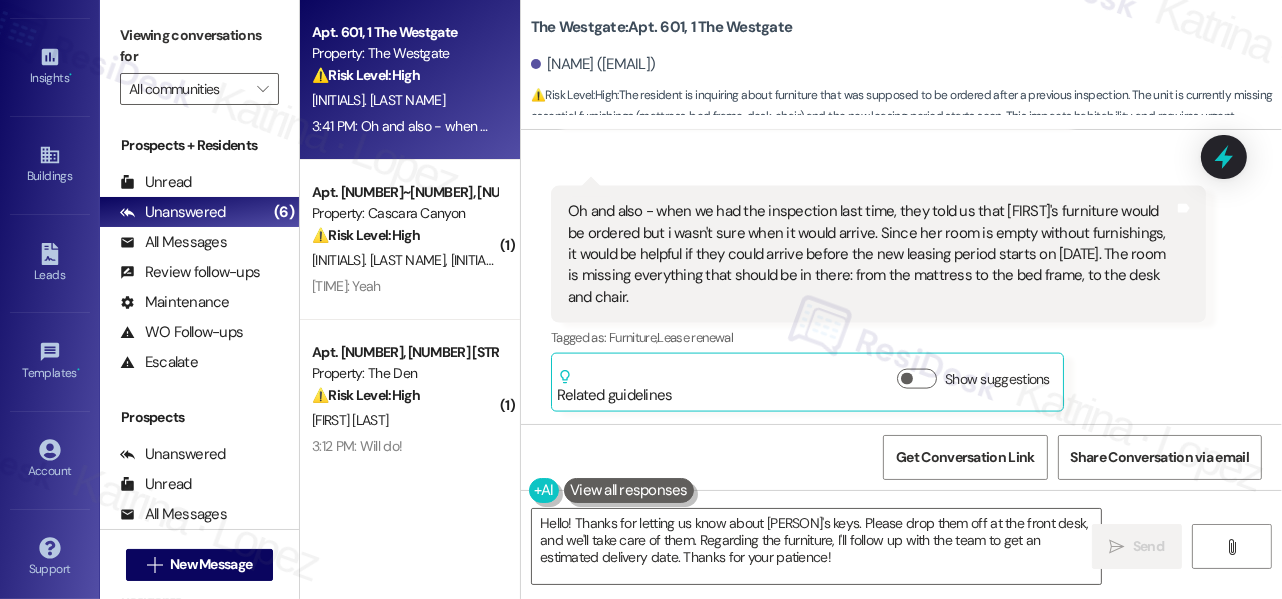 click on "Oh and also - when we had the inspection last time, they told us that [FIRST]'s furniture would be ordered but i wasn't sure when it would arrive. Since [FIRST]'s room is empty without furnishings, it would be helpful if they could arrive before the new leasing period starts on September 1st. The room is missing everything that should be in there: from the mattress to the bed frame, to the desk and chair." at bounding box center [871, 254] 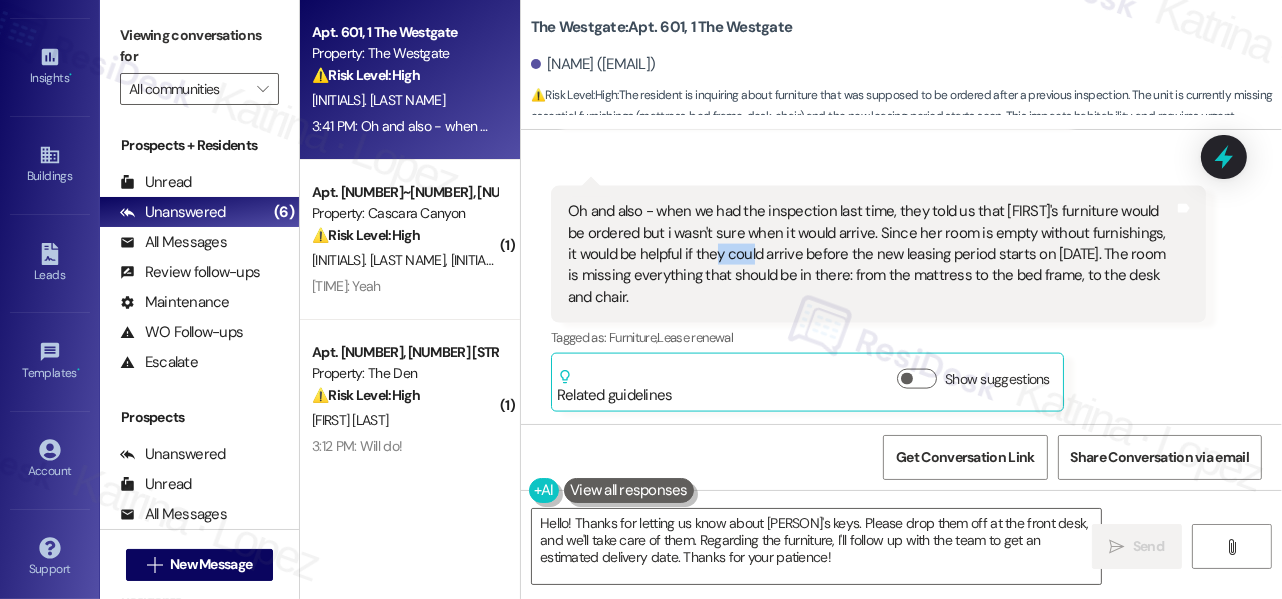 click on "Oh and also - when we had the inspection last time, they told us that [FIRST]'s furniture would be ordered but i wasn't sure when it would arrive. Since [FIRST]'s room is empty without furnishings, it would be helpful if they could arrive before the new leasing period starts on September 1st. The room is missing everything that should be in there: from the mattress to the bed frame, to the desk and chair." at bounding box center [871, 254] 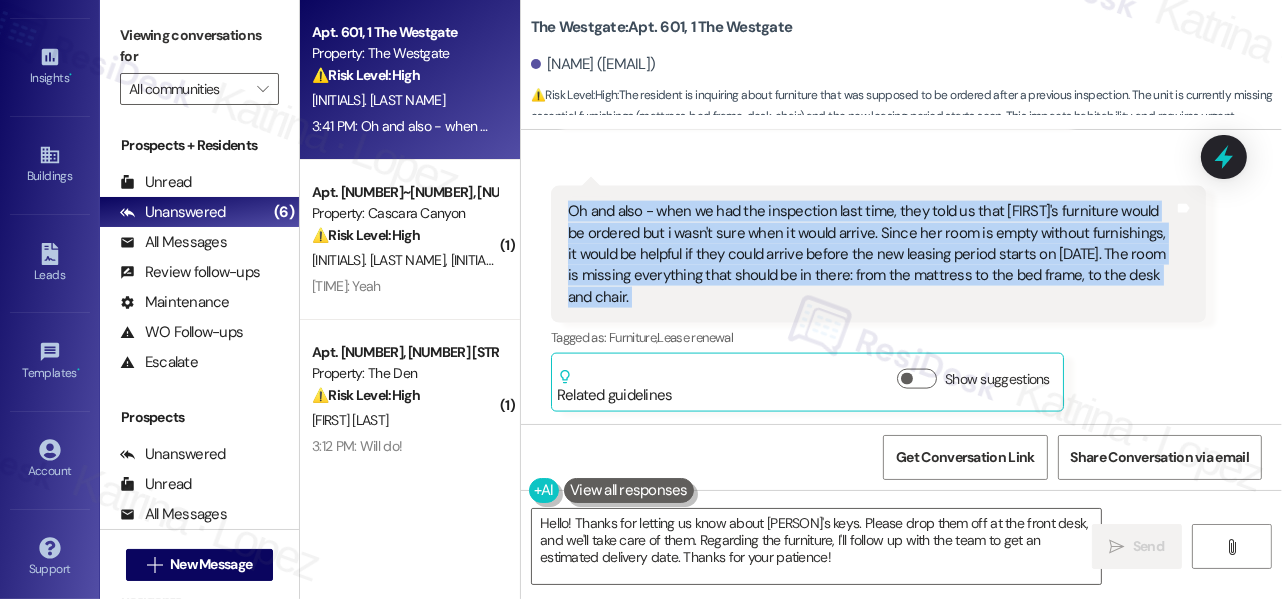 click on "Oh and also - when we had the inspection last time, they told us that [FIRST]'s furniture would be ordered but i wasn't sure when it would arrive. Since [FIRST]'s room is empty without furnishings, it would be helpful if they could arrive before the new leasing period starts on September 1st. The room is missing everything that should be in there: from the mattress to the bed frame, to the desk and chair." at bounding box center [871, 254] 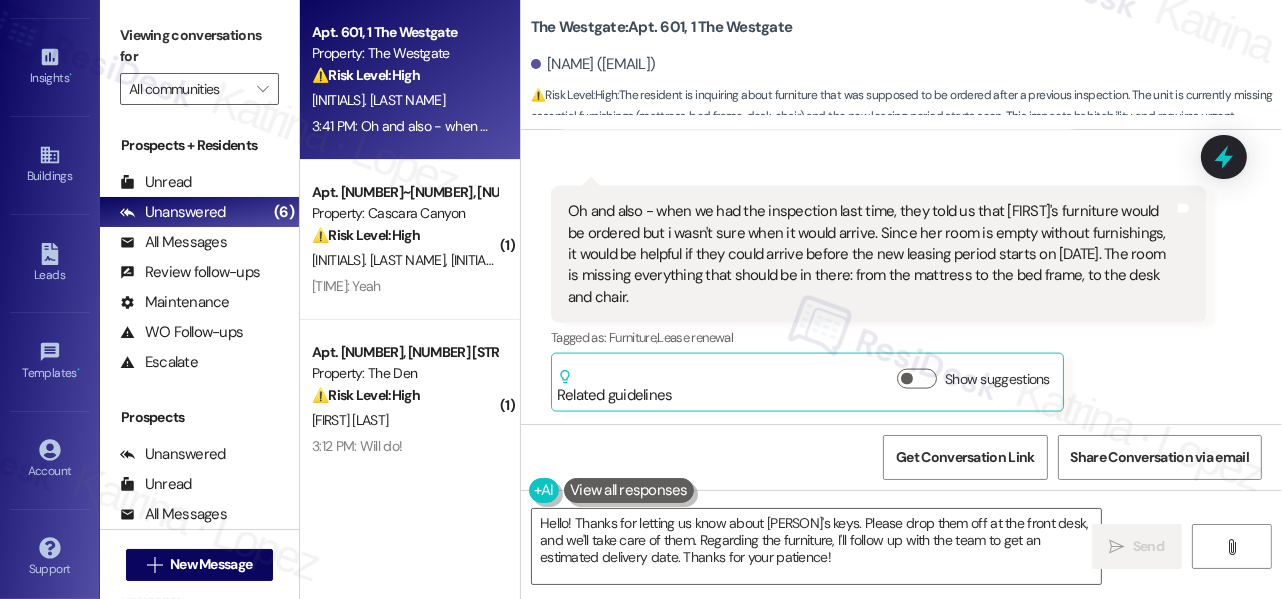 drag, startPoint x: 120, startPoint y: 25, endPoint x: 310, endPoint y: 61, distance: 193.38045 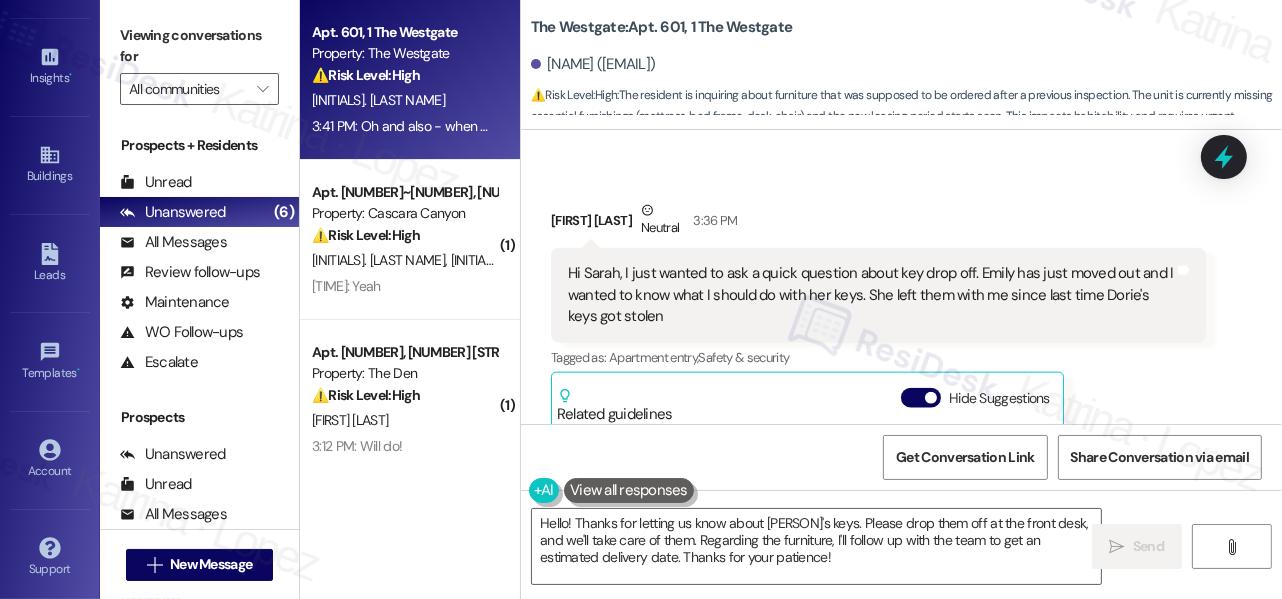 scroll, scrollTop: 2346, scrollLeft: 0, axis: vertical 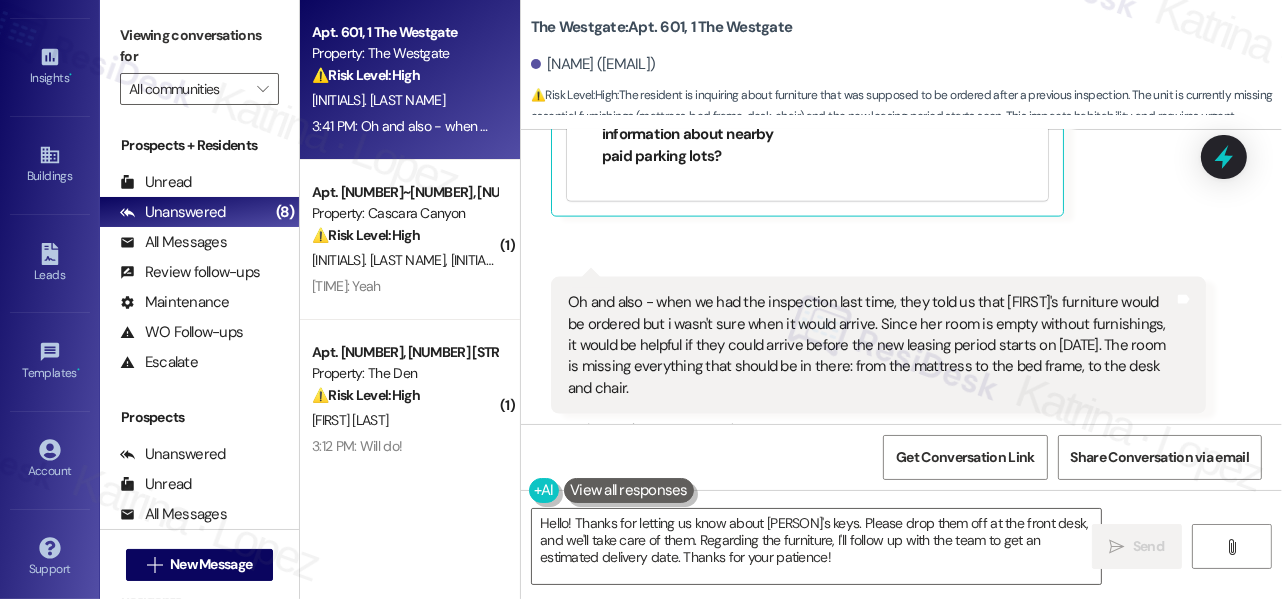 click on "Oh and also - when we had the inspection last time, they told us that [FIRST]'s furniture would be ordered but i wasn't sure when it would arrive. Since [FIRST]'s room is empty without furnishings, it would be helpful if they could arrive before the new leasing period starts on September 1st. The room is missing everything that should be in there: from the mattress to the bed frame, to the desk and chair." at bounding box center [871, 345] 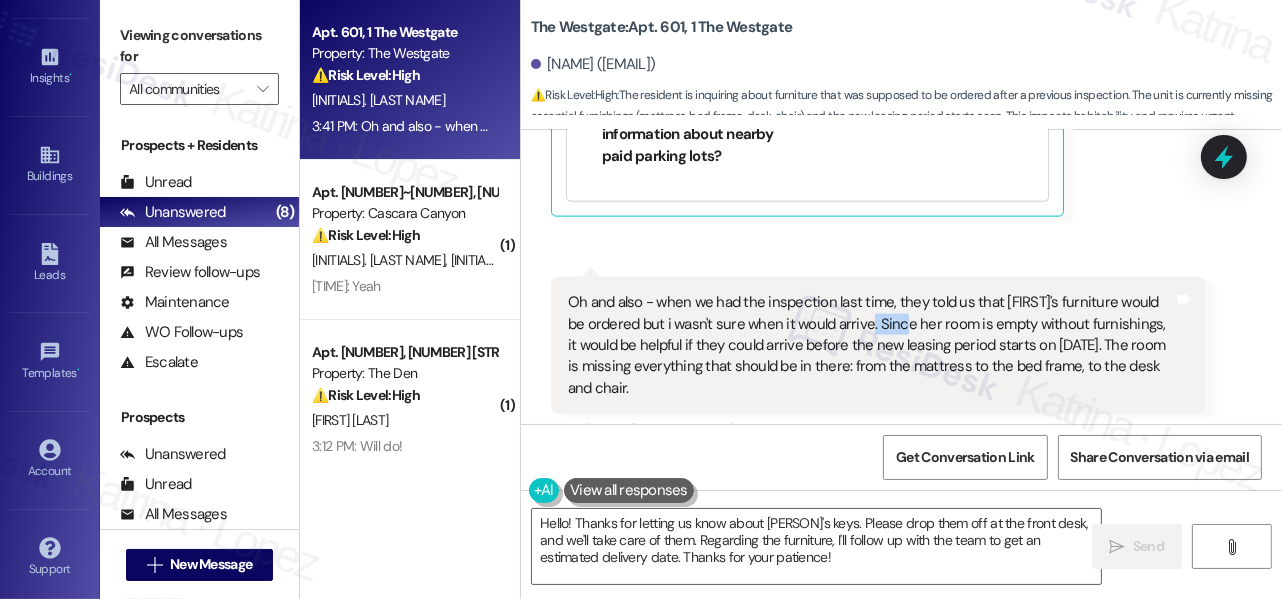 click on "Oh and also - when we had the inspection last time, they told us that [FIRST]'s furniture would be ordered but i wasn't sure when it would arrive. Since [FIRST]'s room is empty without furnishings, it would be helpful if they could arrive before the new leasing period starts on September 1st. The room is missing everything that should be in there: from the mattress to the bed frame, to the desk and chair." at bounding box center (871, 345) 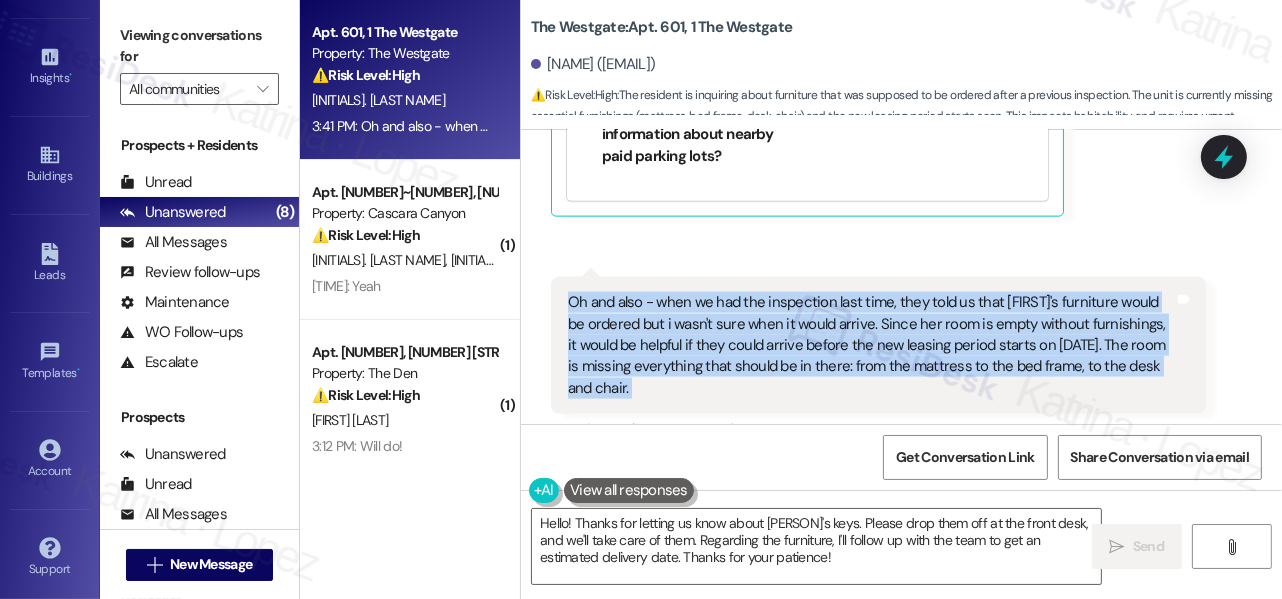 click on "Oh and also - when we had the inspection last time, they told us that [FIRST]'s furniture would be ordered but i wasn't sure when it would arrive. Since [FIRST]'s room is empty without furnishings, it would be helpful if they could arrive before the new leasing period starts on September 1st. The room is missing everything that should be in there: from the mattress to the bed frame, to the desk and chair." at bounding box center [871, 345] 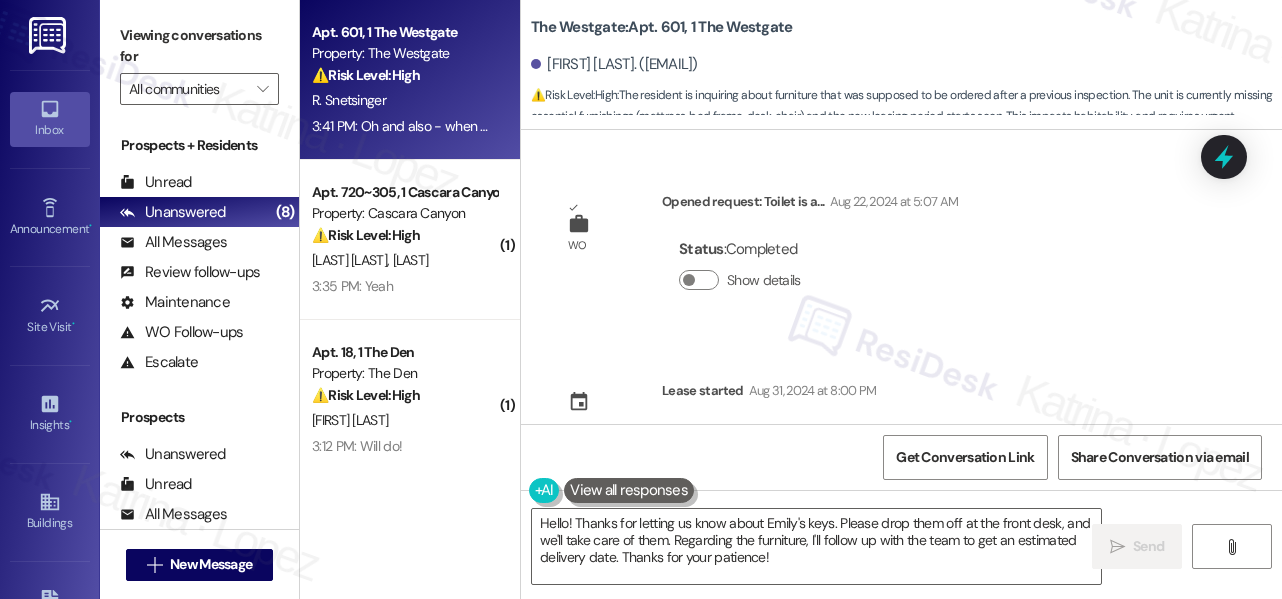 scroll, scrollTop: 0, scrollLeft: 0, axis: both 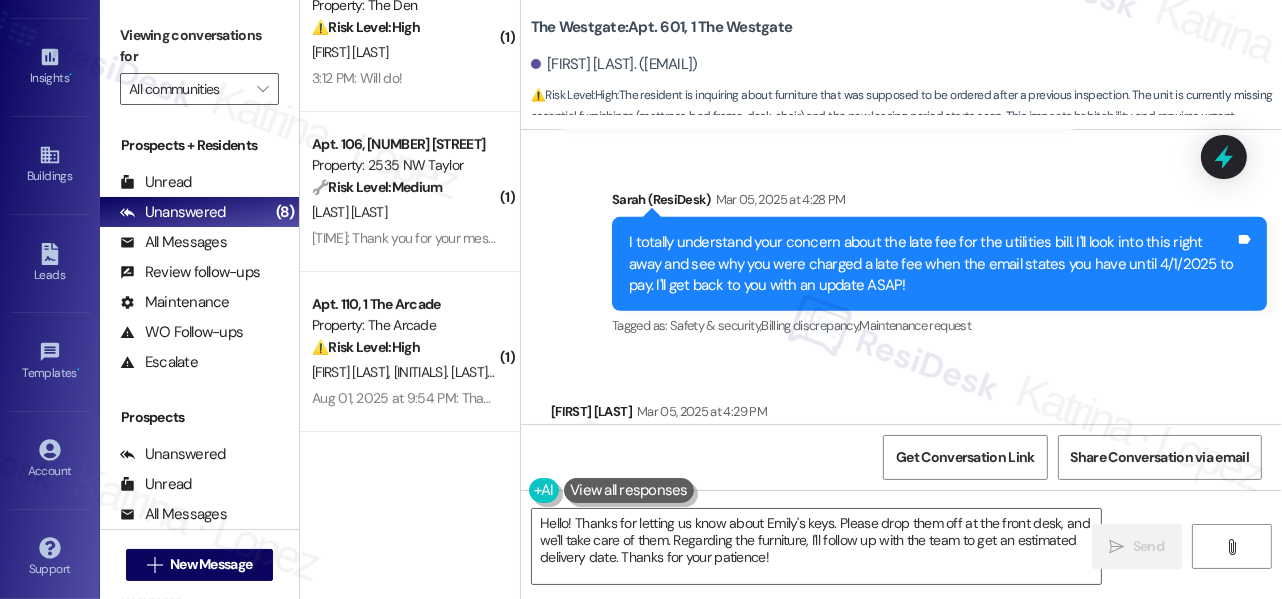click on "I totally understand your concern about the late fee for the utilities bill. I'll look into this right away and see why you were charged a late fee when the email states you have until 4/1/2025 to pay. I'll get back to you with an update ASAP!" at bounding box center (932, 264) 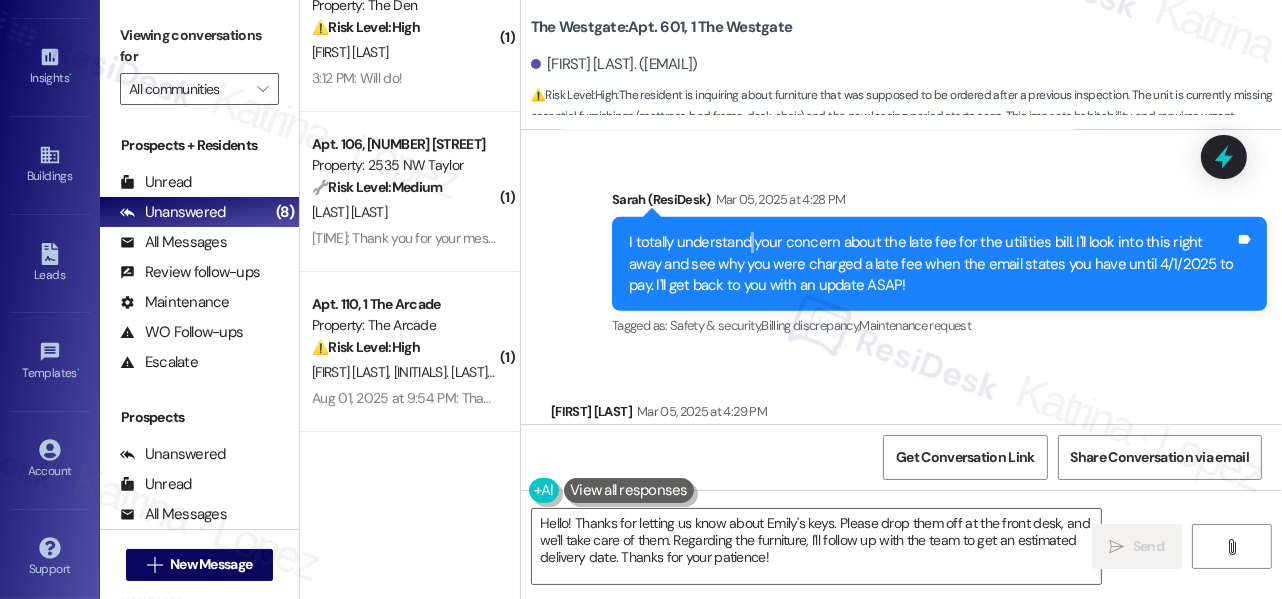click on "I totally understand your concern about the late fee for the utilities bill. I'll look into this right away and see why you were charged a late fee when the email states you have until 4/1/2025 to pay. I'll get back to you with an update ASAP!" at bounding box center (932, 264) 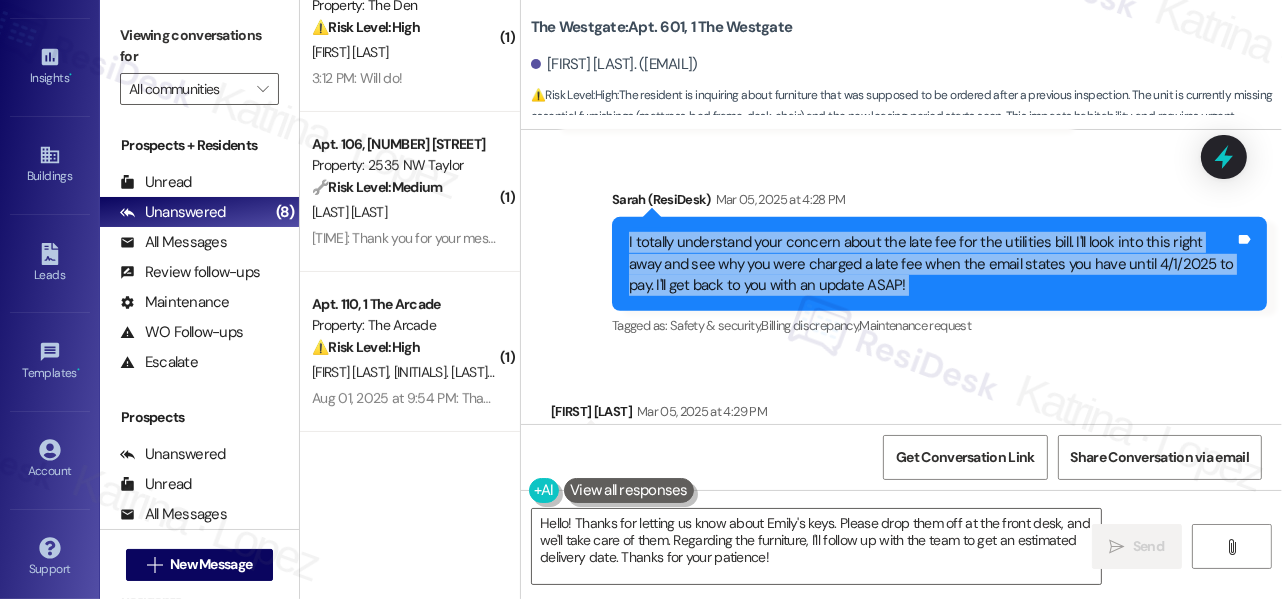 click on "I totally understand your concern about the late fee for the utilities bill. I'll look into this right away and see why you were charged a late fee when the email states you have until 4/1/2025 to pay. I'll get back to you with an update ASAP!" at bounding box center (932, 264) 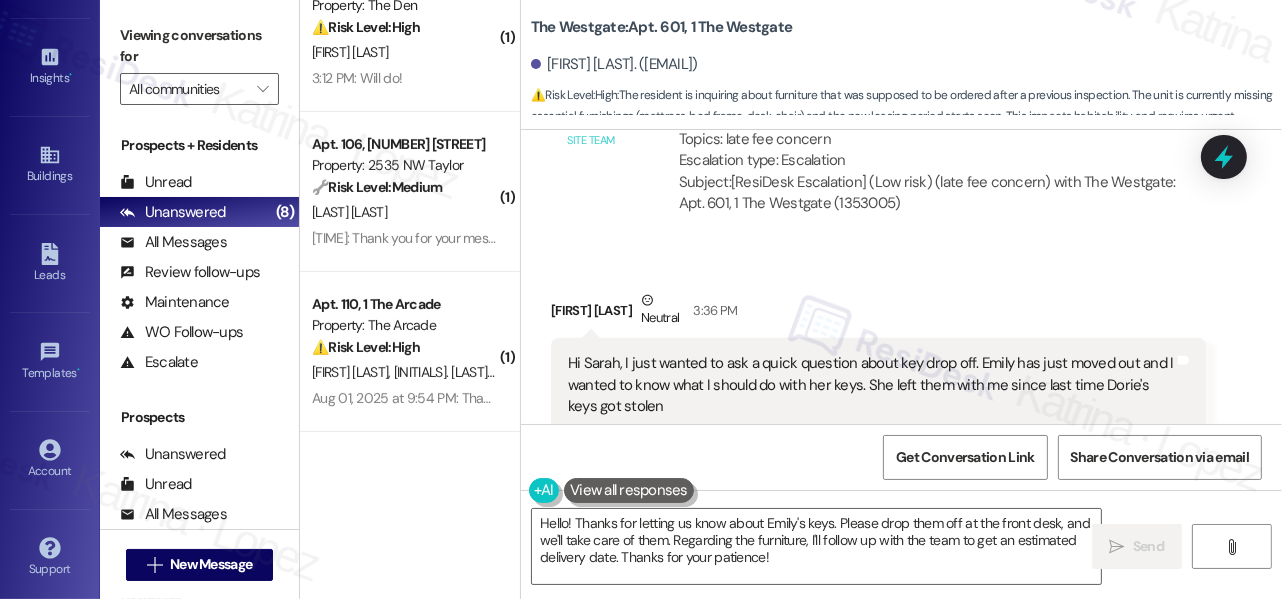 scroll, scrollTop: 2165, scrollLeft: 0, axis: vertical 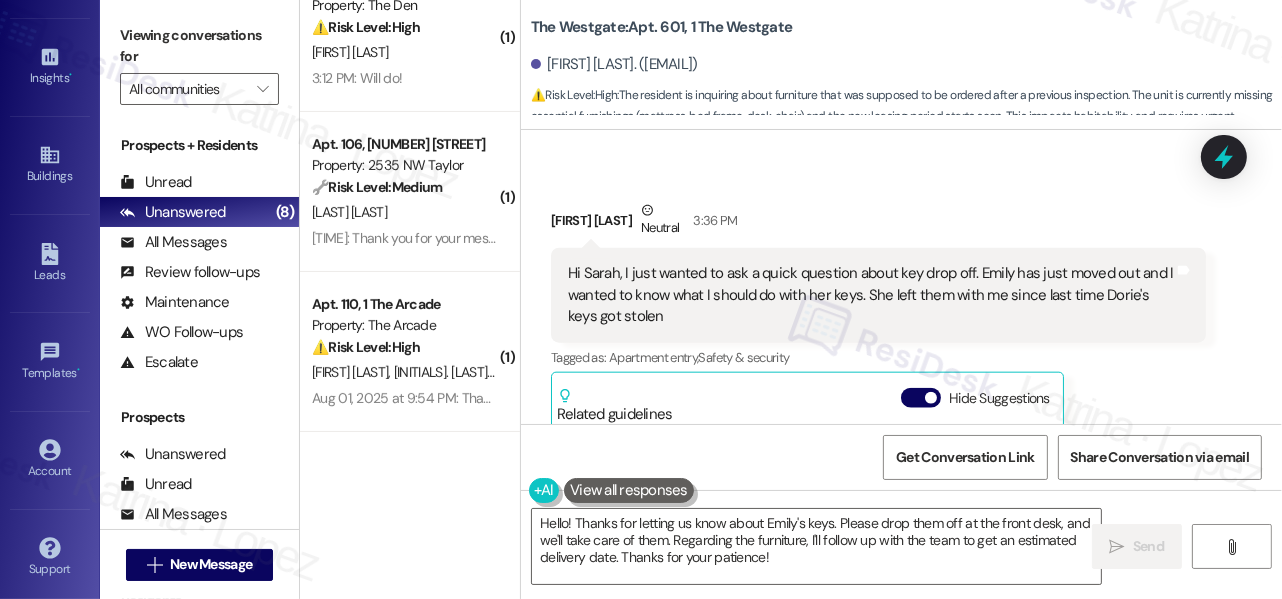 click on "Hi Sarah, I just wanted to ask a quick question about key drop off. Emily has just moved out and I wanted to know what I should do with her keys. She left them with me since last time Dorie's keys got stolen" at bounding box center (871, 295) 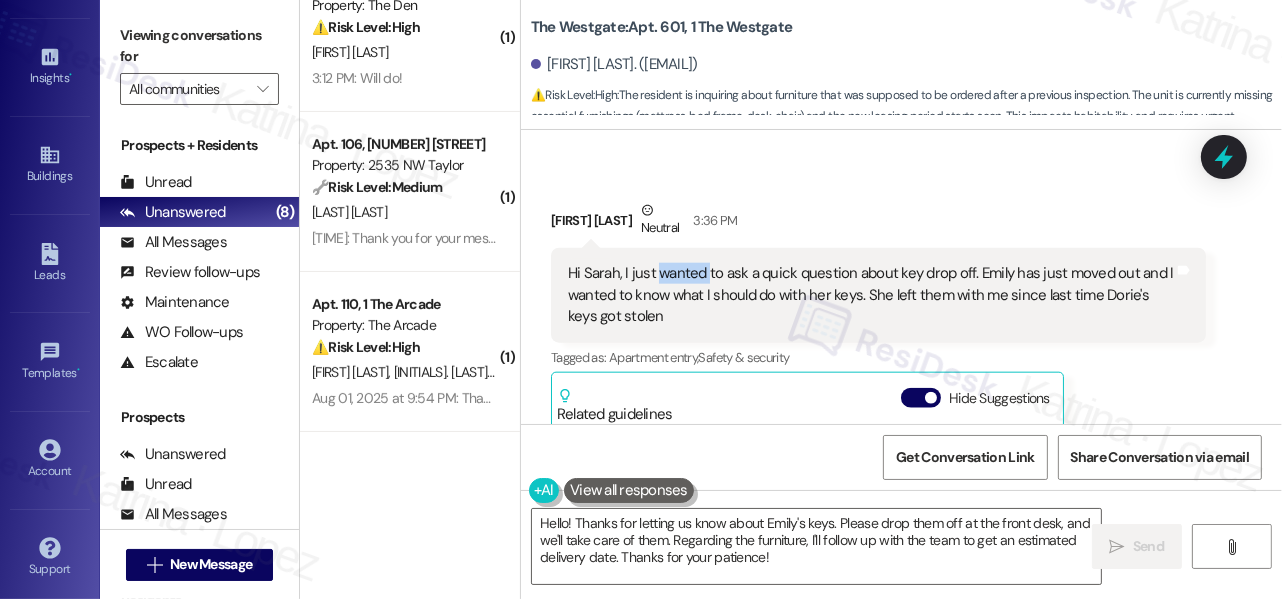 click on "Hi Sarah, I just wanted to ask a quick question about key drop off. Emily has just moved out and I wanted to know what I should do with her keys. She left them with me since last time Dorie's keys got stolen" at bounding box center [871, 295] 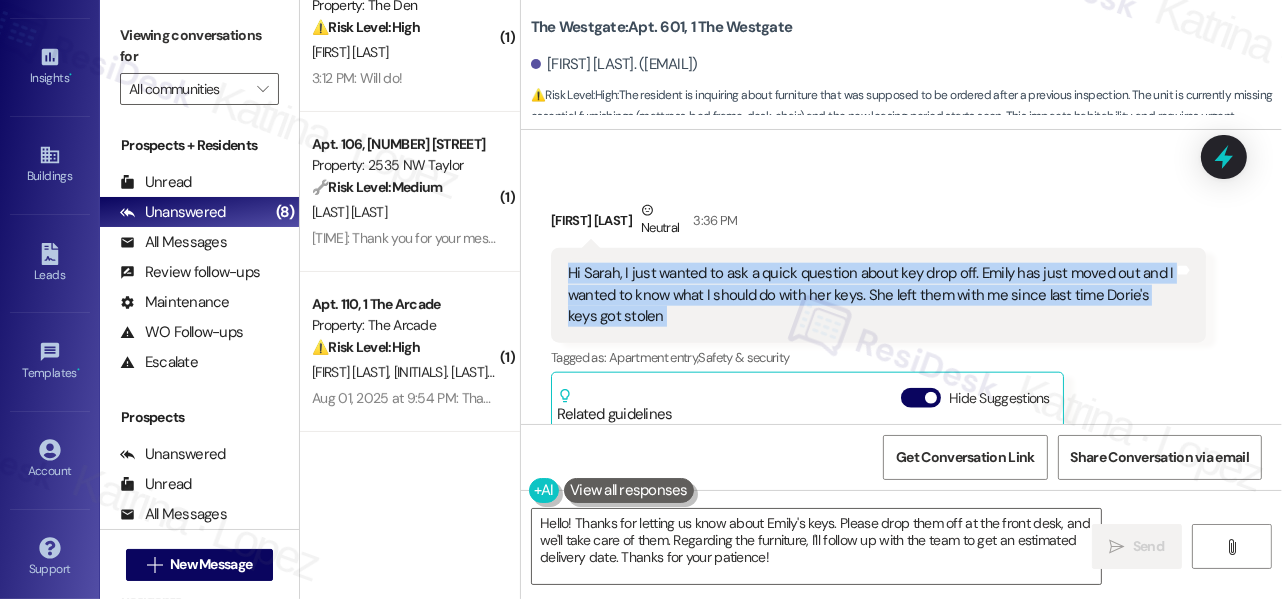 click on "Hi Sarah, I just wanted to ask a quick question about key drop off. Emily has just moved out and I wanted to know what I should do with her keys. She left them with me since last time Dorie's keys got stolen" at bounding box center (871, 295) 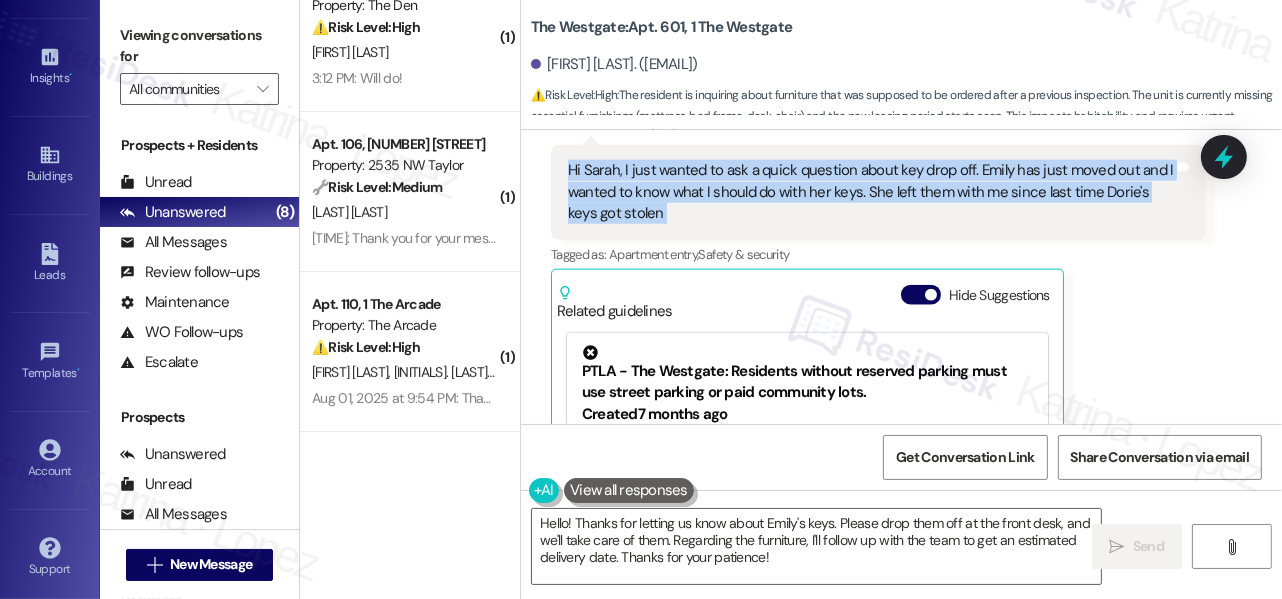 scroll, scrollTop: 2346, scrollLeft: 0, axis: vertical 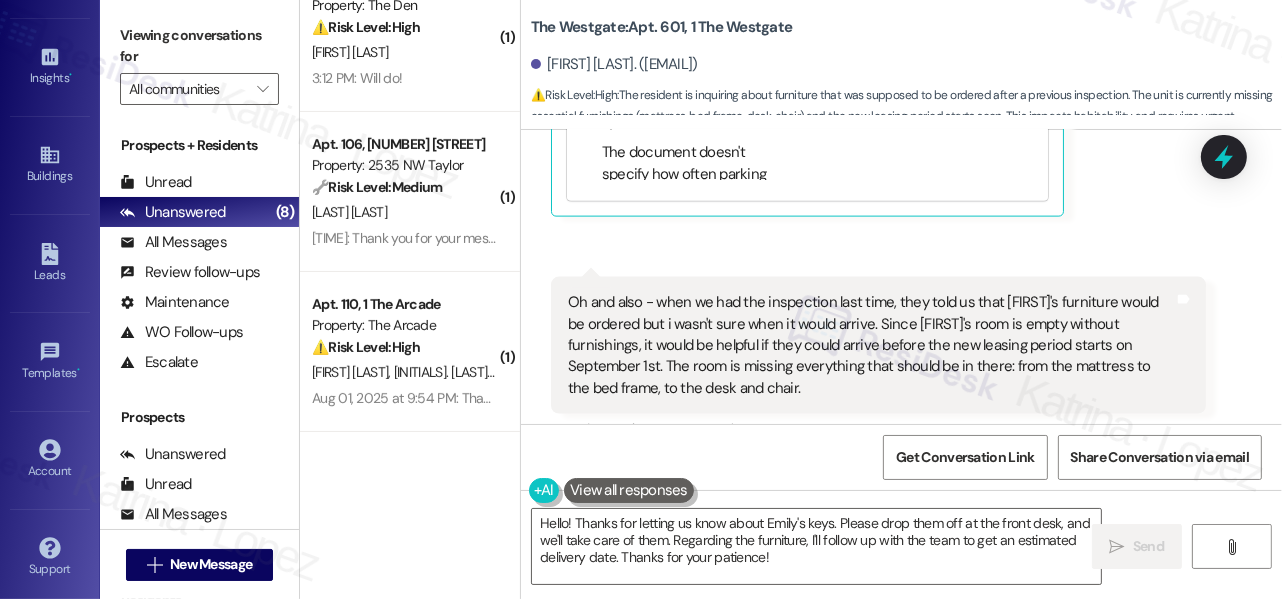 click on "Oh and also - when we had the inspection last time, they told us that [FIRST]'s furniture would be ordered but i wasn't sure when it would arrive. Since [FIRST]'s room is empty without furnishings, it would be helpful if they could arrive before the new leasing period starts on September 1st. The room is missing everything that should be in there: from the mattress to the bed frame, to the desk and chair." at bounding box center (871, 345) 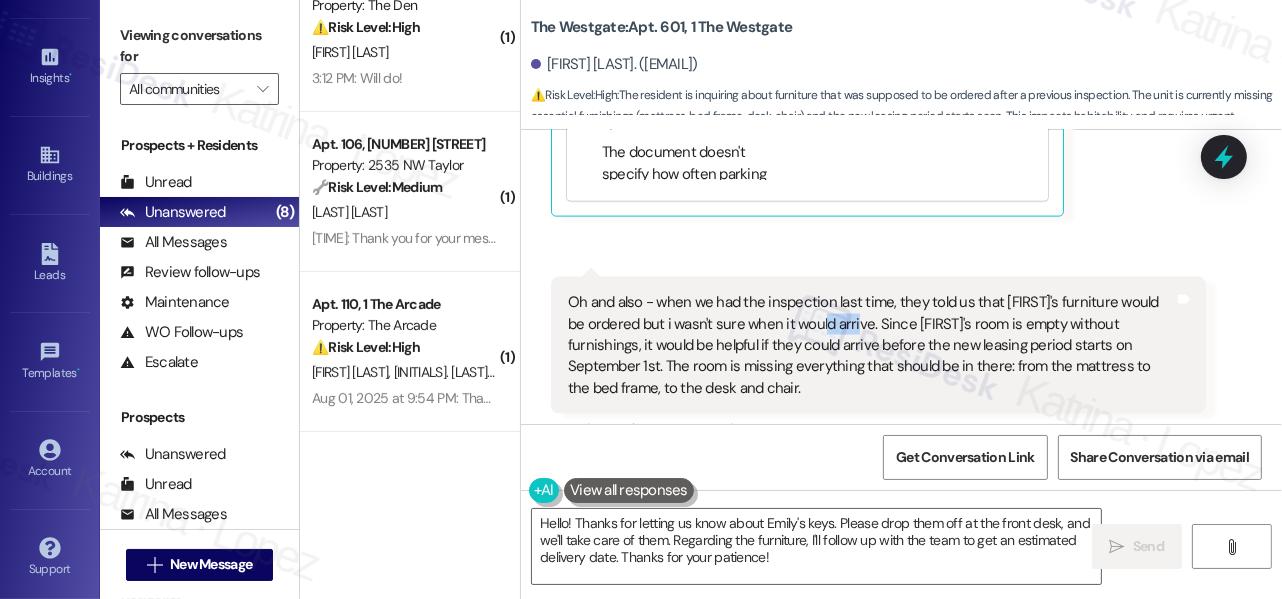 click on "Oh and also - when we had the inspection last time, they told us that [FIRST]'s furniture would be ordered but i wasn't sure when it would arrive. Since [FIRST]'s room is empty without furnishings, it would be helpful if they could arrive before the new leasing period starts on September 1st. The room is missing everything that should be in there: from the mattress to the bed frame, to the desk and chair." at bounding box center [871, 345] 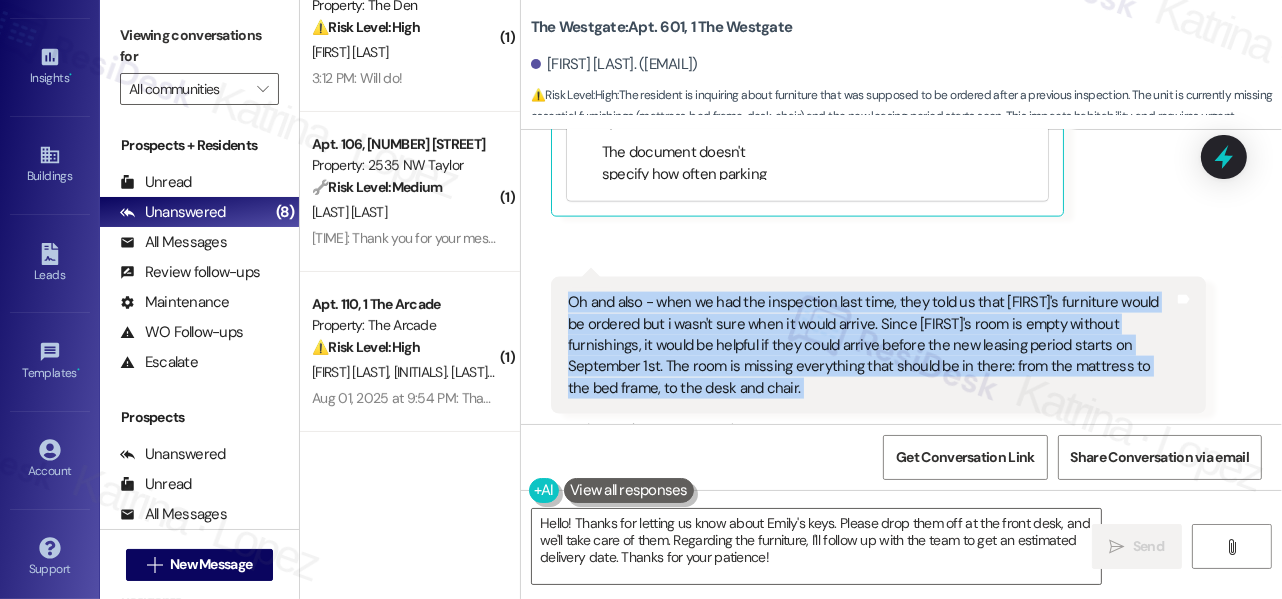 click on "Oh and also - when we had the inspection last time, they told us that [FIRST]'s furniture would be ordered but i wasn't sure when it would arrive. Since [FIRST]'s room is empty without furnishings, it would be helpful if they could arrive before the new leasing period starts on September 1st. The room is missing everything that should be in there: from the mattress to the bed frame, to the desk and chair." at bounding box center (871, 345) 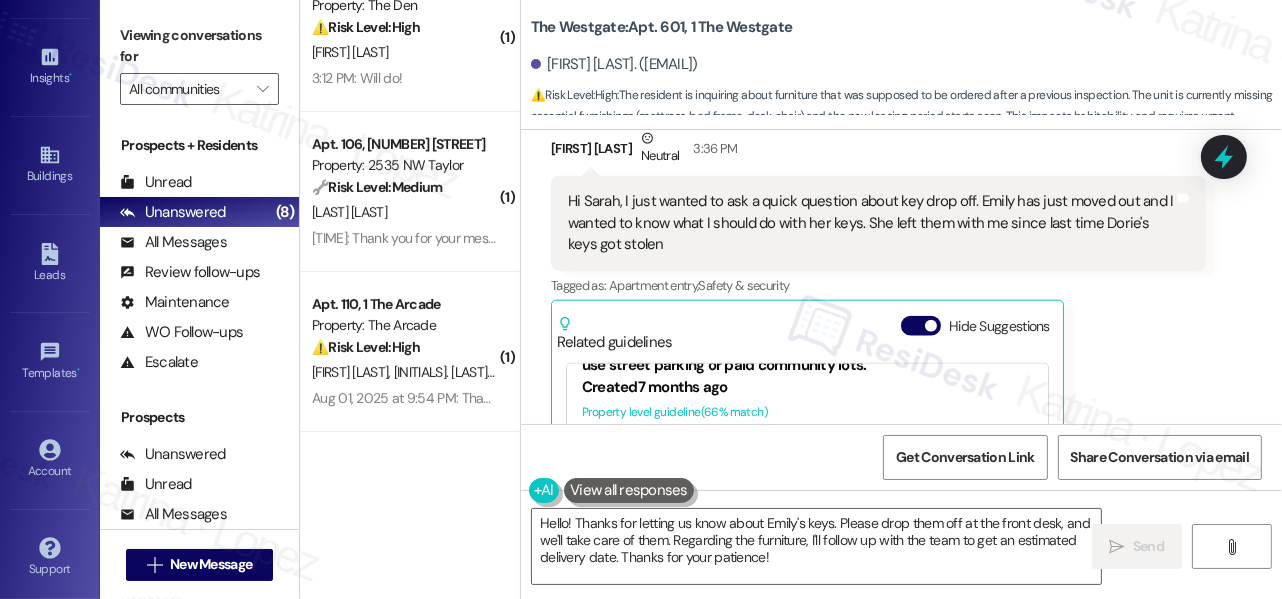 scroll, scrollTop: 2165, scrollLeft: 0, axis: vertical 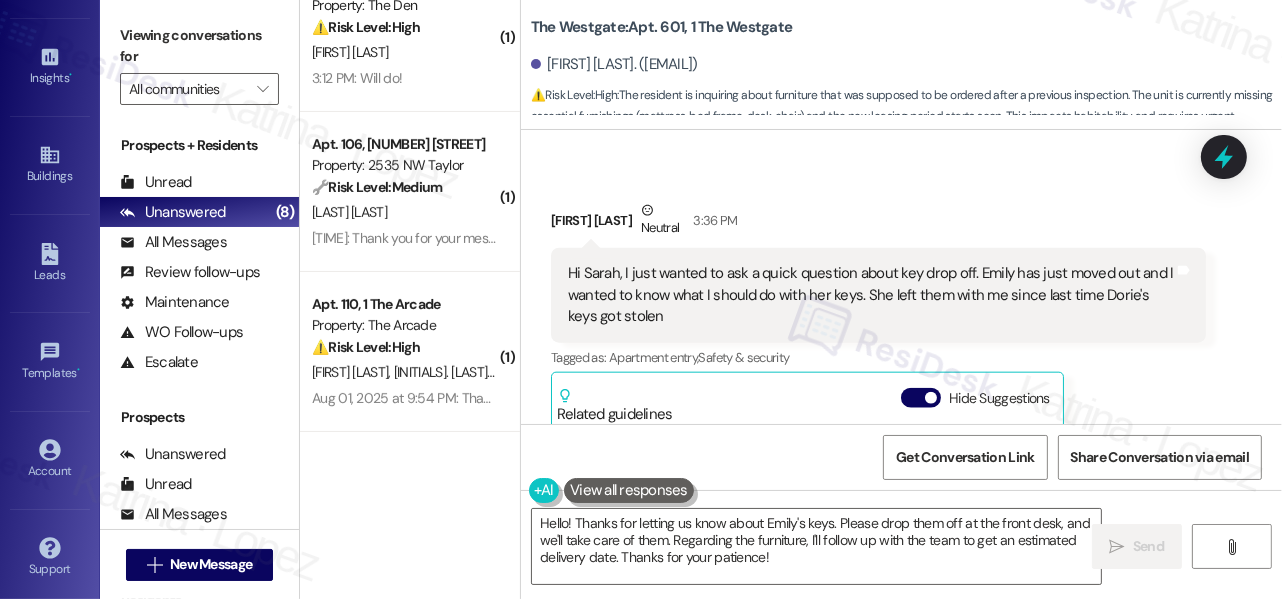 click on "Hi Sarah, I just wanted to ask a quick question about key drop off. Emily has just moved out and I wanted to know what I should do with her keys. She left them with me since last time Dorie's keys got stolen" at bounding box center [871, 295] 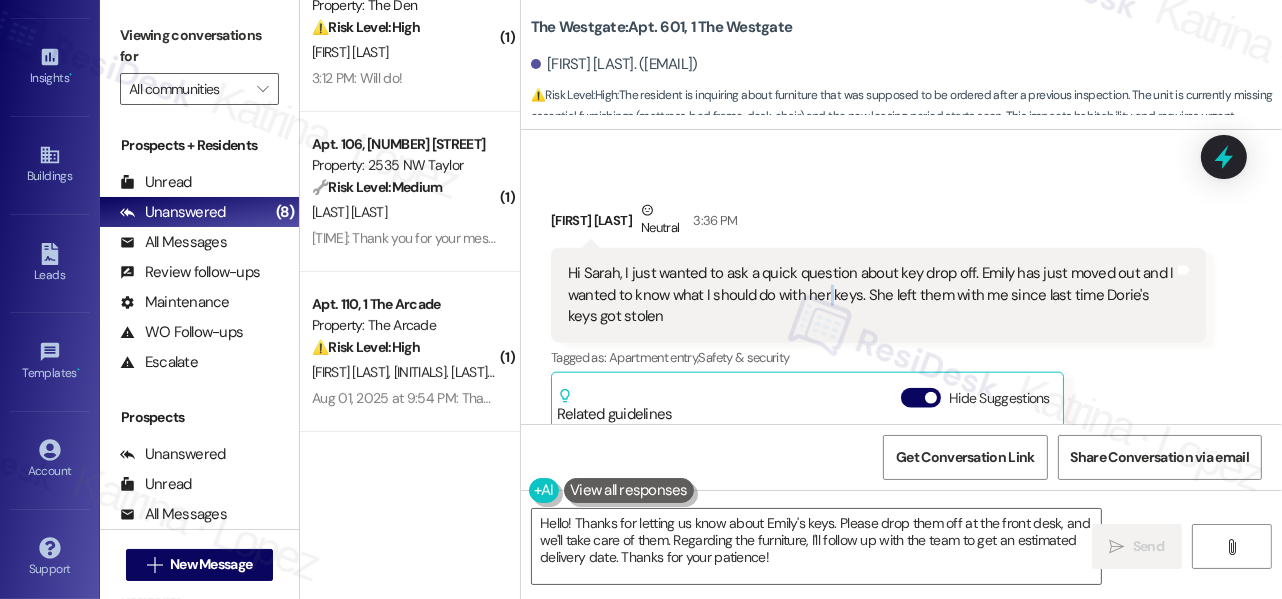 click on "Hi Sarah, I just wanted to ask a quick question about key drop off. Emily has just moved out and I wanted to know what I should do with her keys. She left them with me since last time Dorie's keys got stolen" at bounding box center [871, 295] 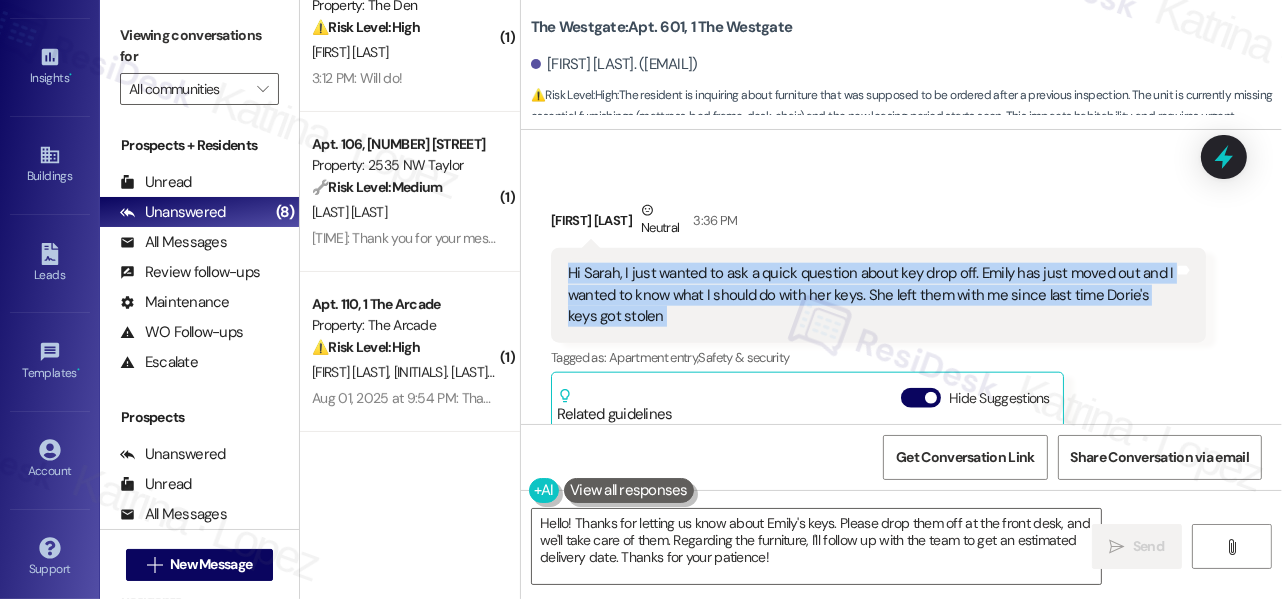 click on "Hi Sarah, I just wanted to ask a quick question about key drop off. Emily has just moved out and I wanted to know what I should do with her keys. She left them with me since last time Dorie's keys got stolen" at bounding box center (871, 295) 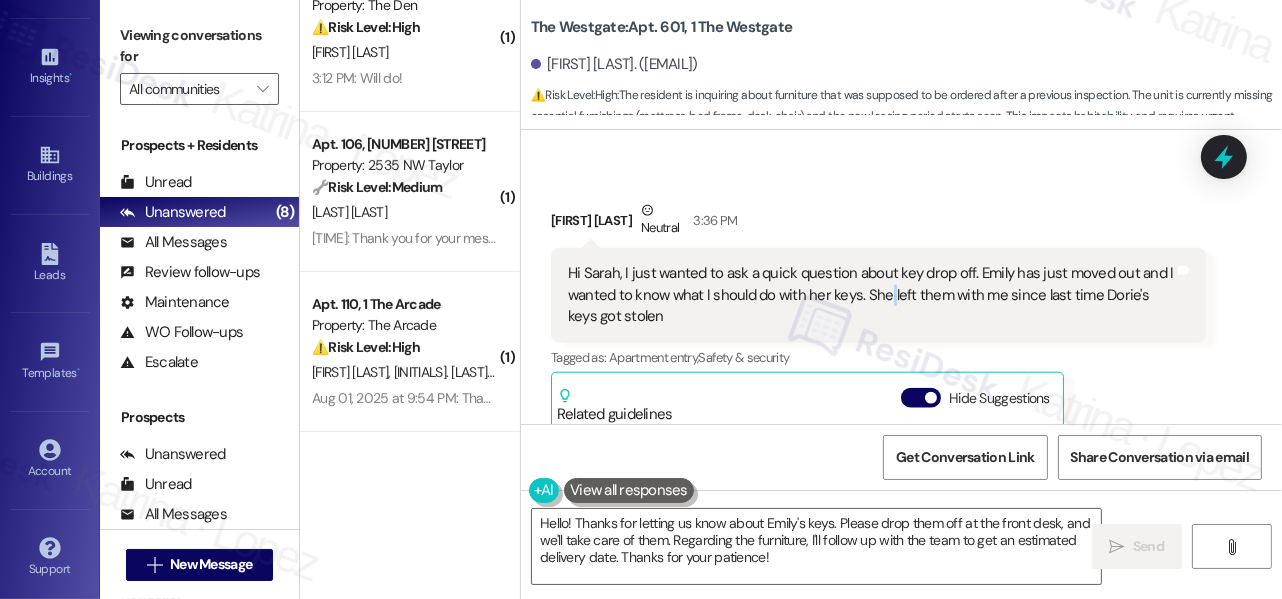 click on "Hi Sarah, I just wanted to ask a quick question about key drop off. Emily has just moved out and I wanted to know what I should do with her keys. She left them with me since last time Dorie's keys got stolen" at bounding box center [871, 295] 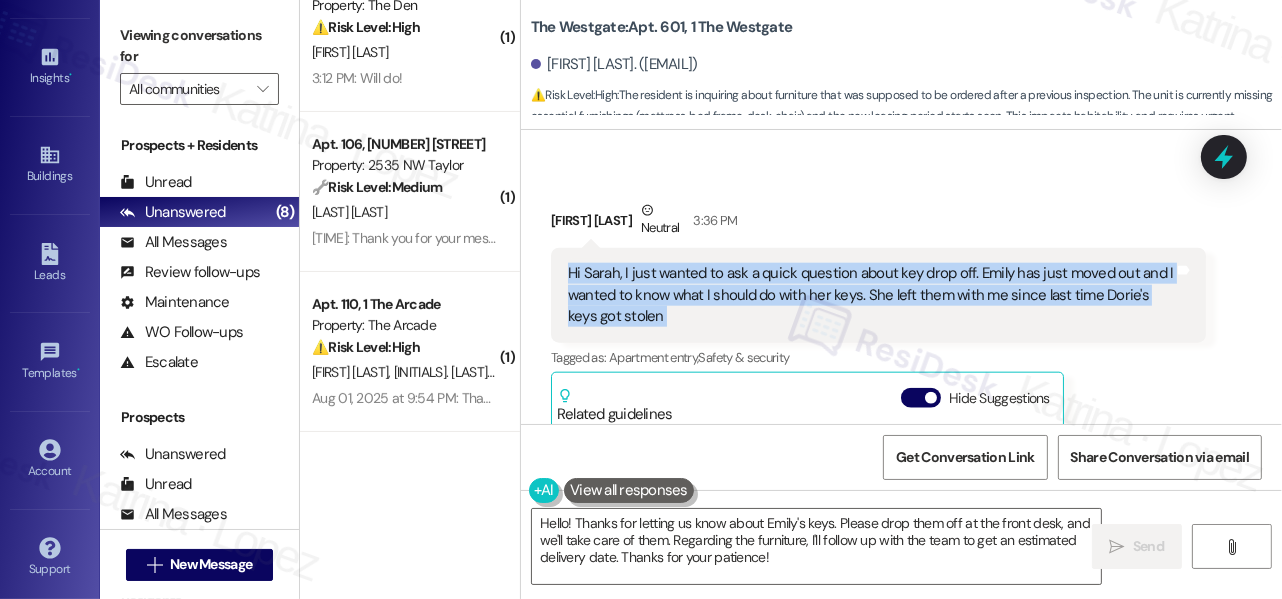 click on "Hi Sarah, I just wanted to ask a quick question about key drop off. Emily has just moved out and I wanted to know what I should do with her keys. She left them with me since last time Dorie's keys got stolen" at bounding box center [871, 295] 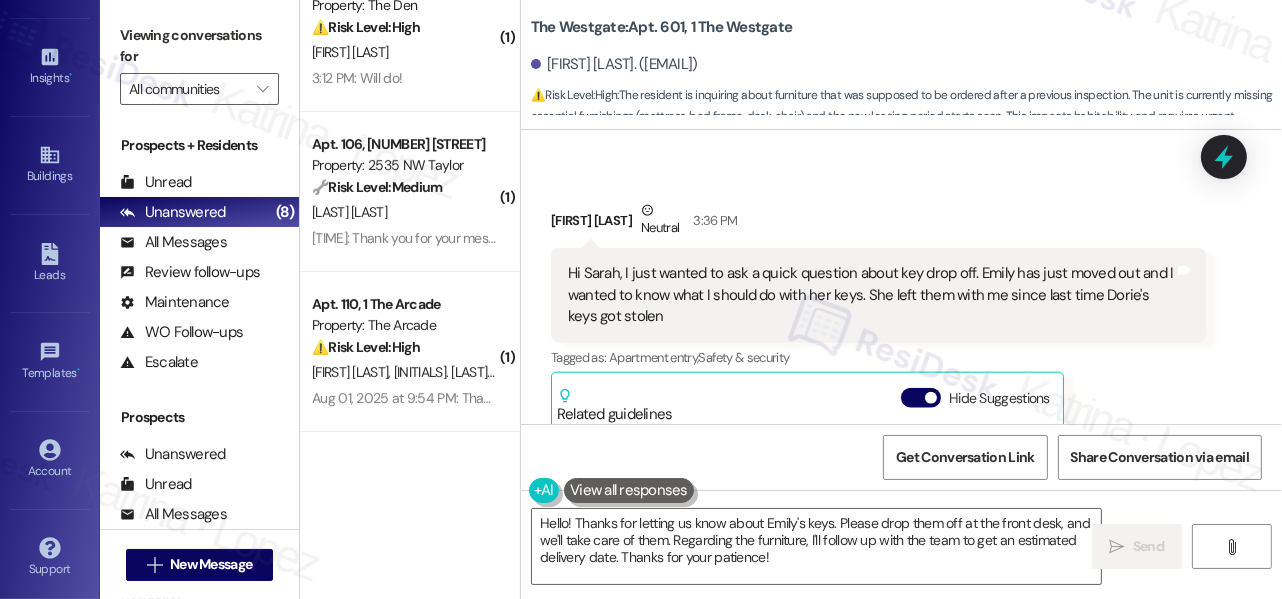 click on "Viewing conversations for All communities " at bounding box center (199, 62) 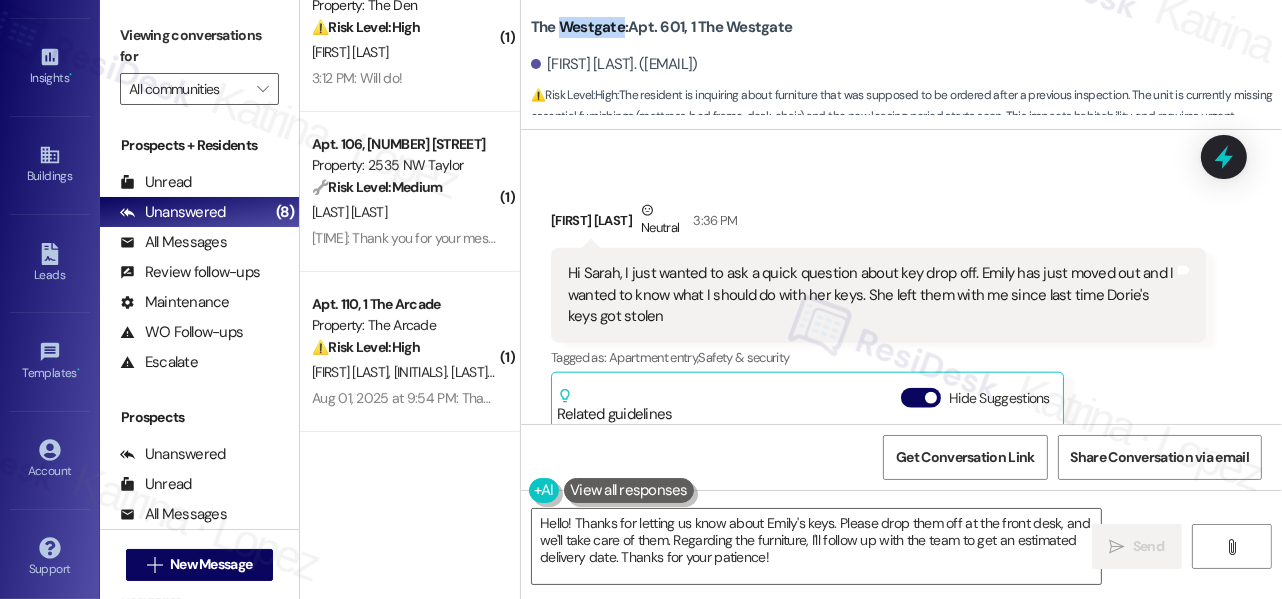 click on "The Westgate: Apt. [NUMBER], [NUMBER] The Westgate" at bounding box center (661, 27) 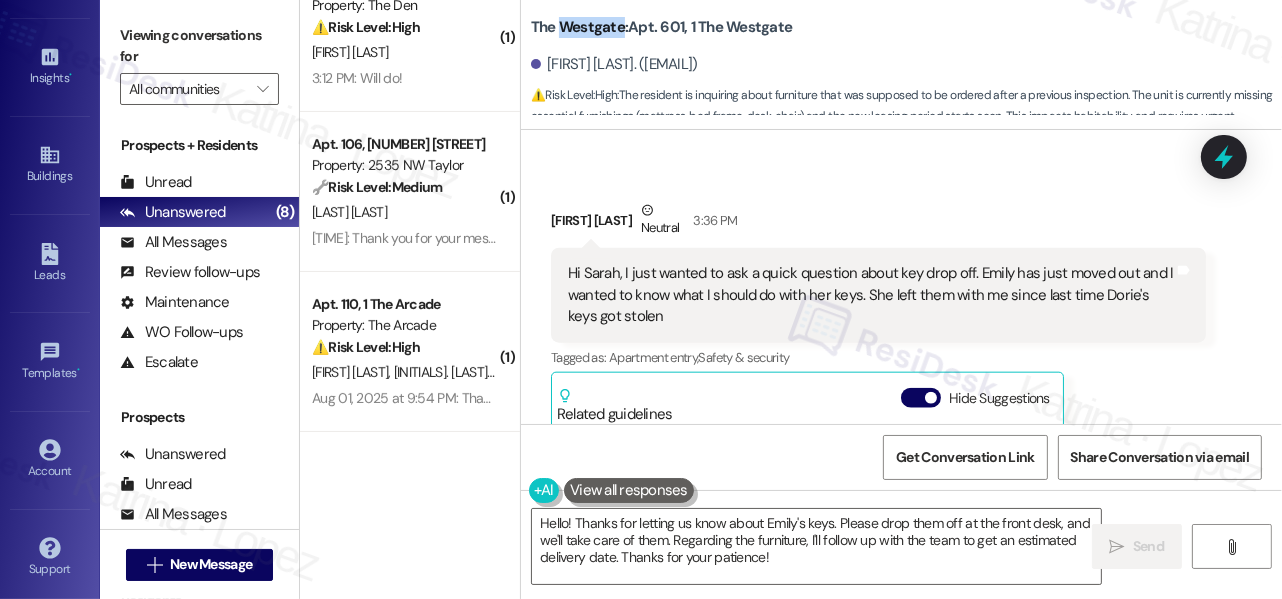 copy on "Westgate" 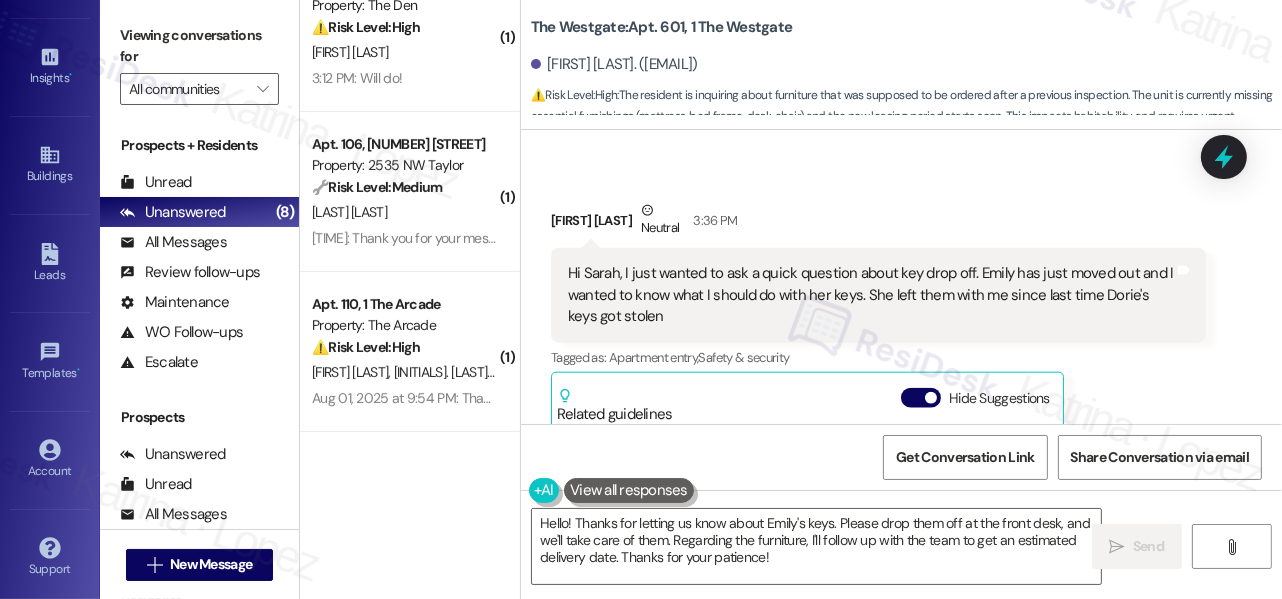 click on "Viewing conversations for" at bounding box center (199, 46) 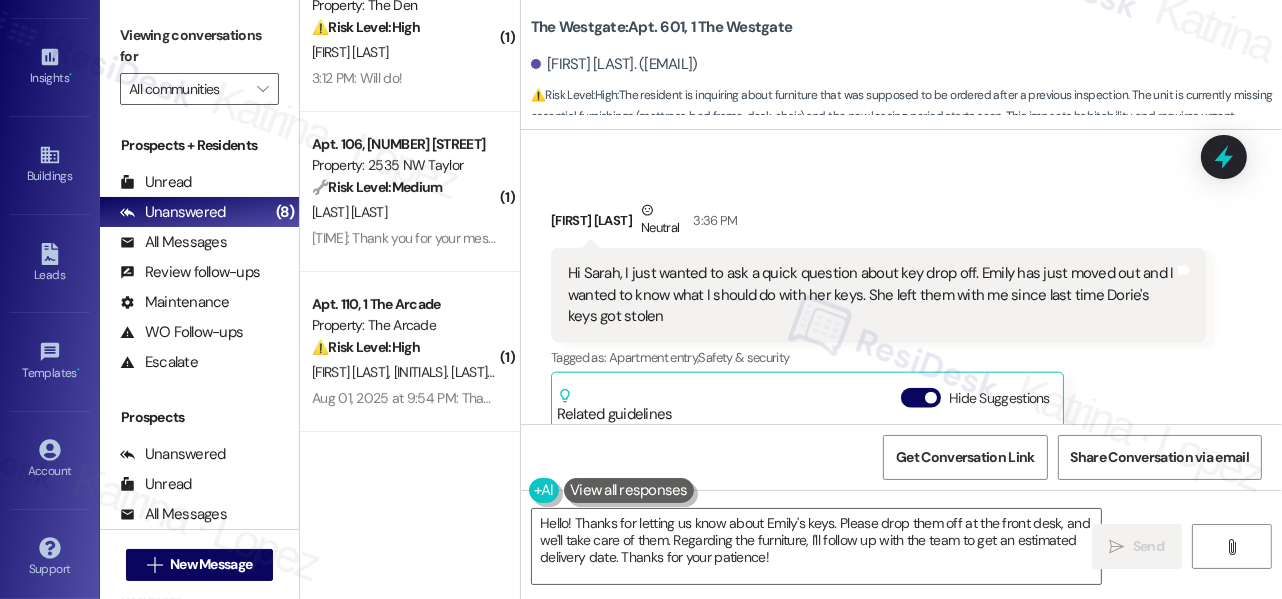 click on "Viewing conversations for All communities " at bounding box center (199, 62) 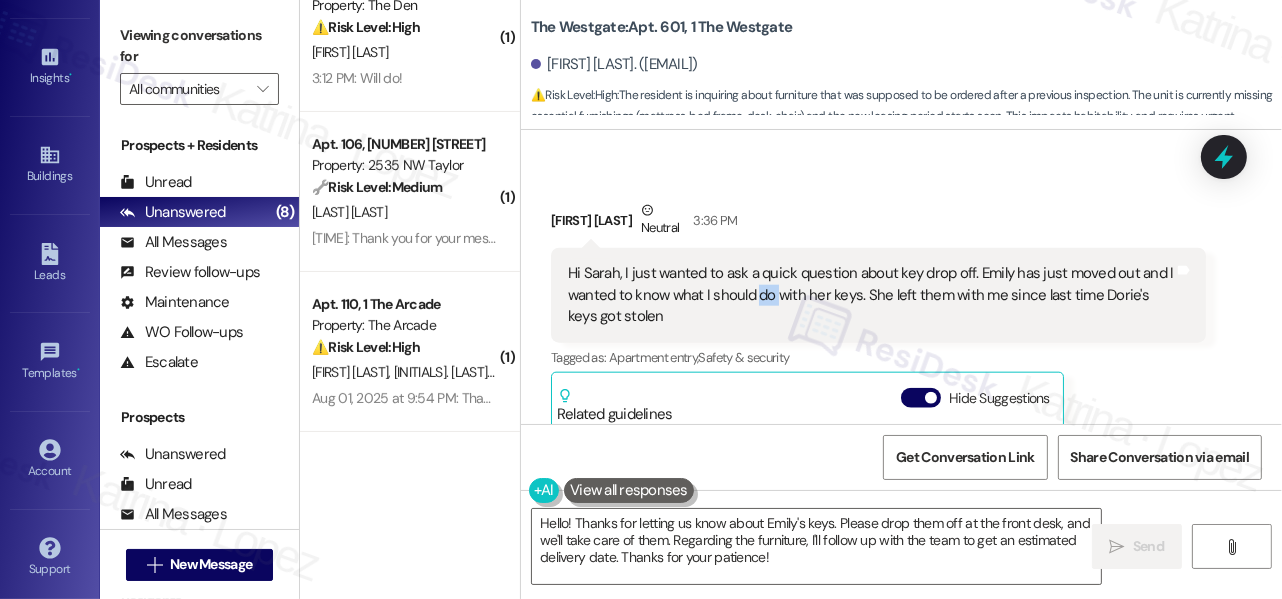 click on "Hi Sarah, I just wanted to ask a quick question about key drop off. Emily has just moved out and I wanted to know what I should do with her keys. She left them with me since last time Dorie's keys got stolen" at bounding box center [871, 295] 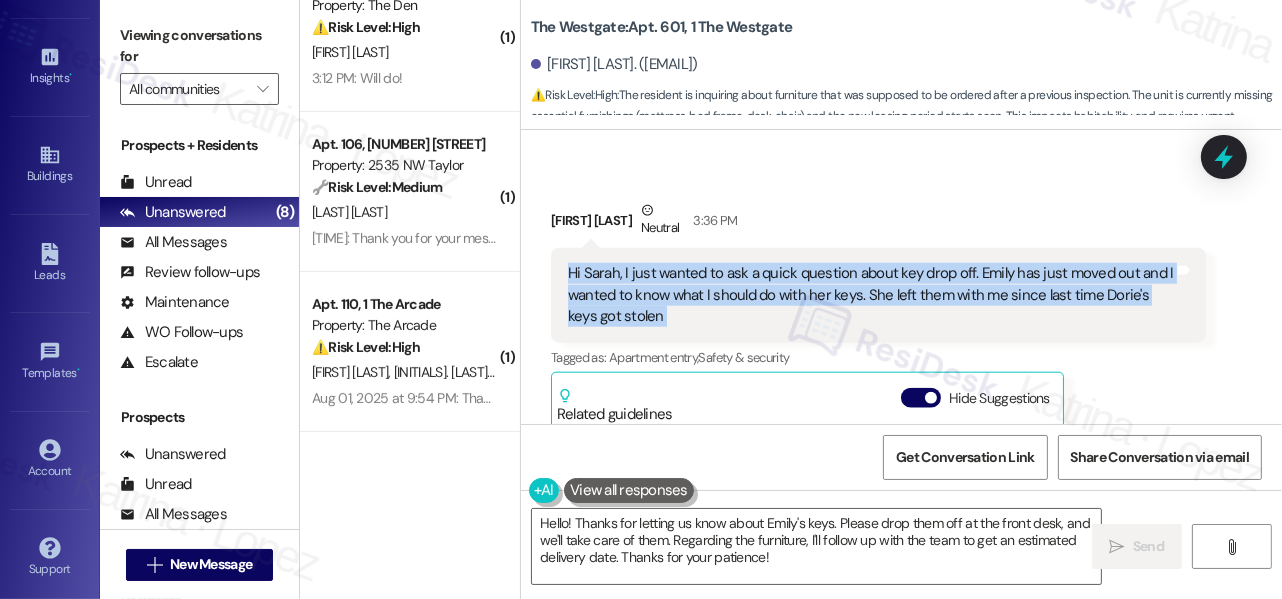 click on "Hi Sarah, I just wanted to ask a quick question about key drop off. Emily has just moved out and I wanted to know what I should do with her keys. She left them with me since last time Dorie's keys got stolen" at bounding box center (871, 295) 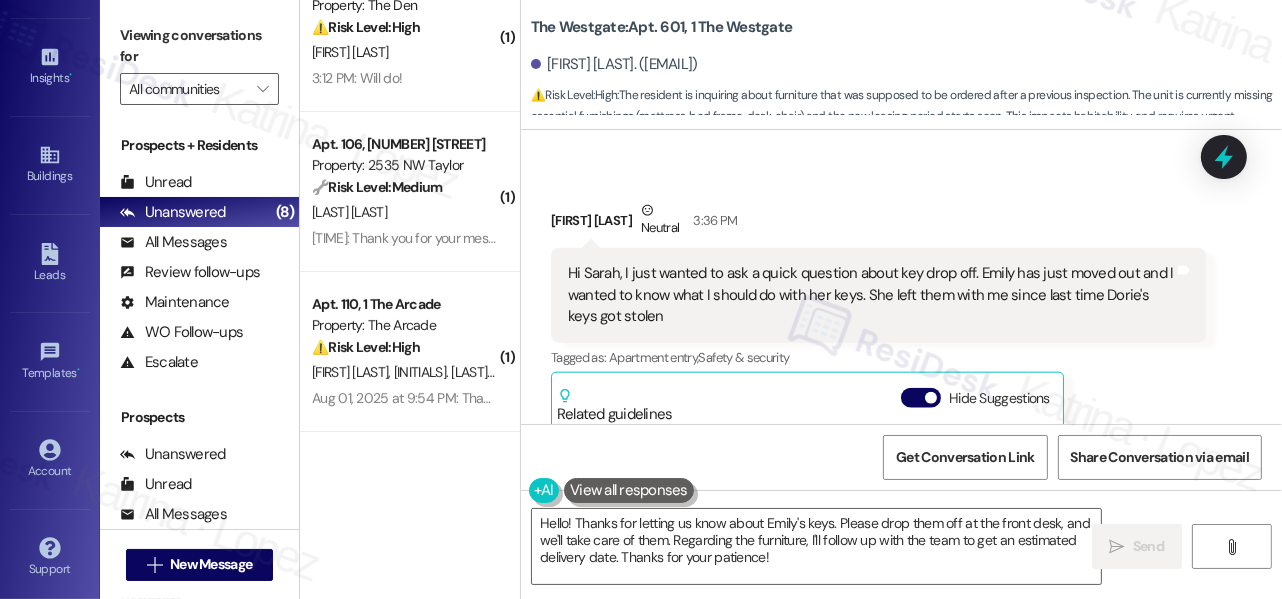 click on "Viewing conversations for" at bounding box center [199, 46] 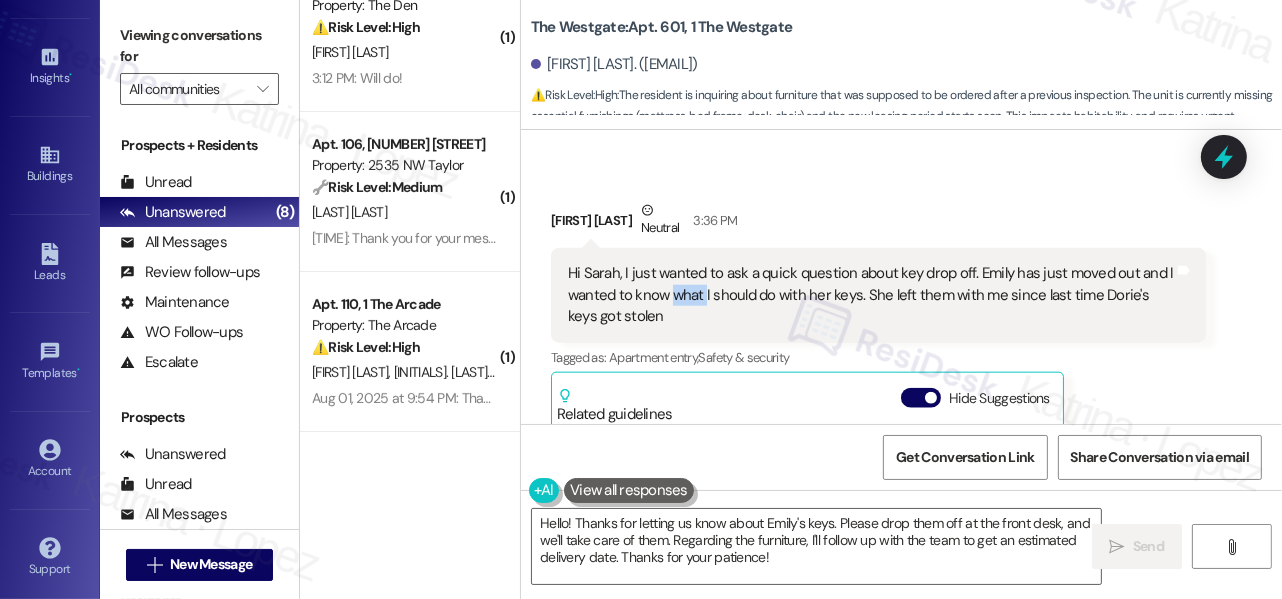 click on "Hi Sarah, I just wanted to ask a quick question about key drop off. Emily has just moved out and I wanted to know what I should do with her keys. She left them with me since last time Dorie's keys got stolen" at bounding box center [871, 295] 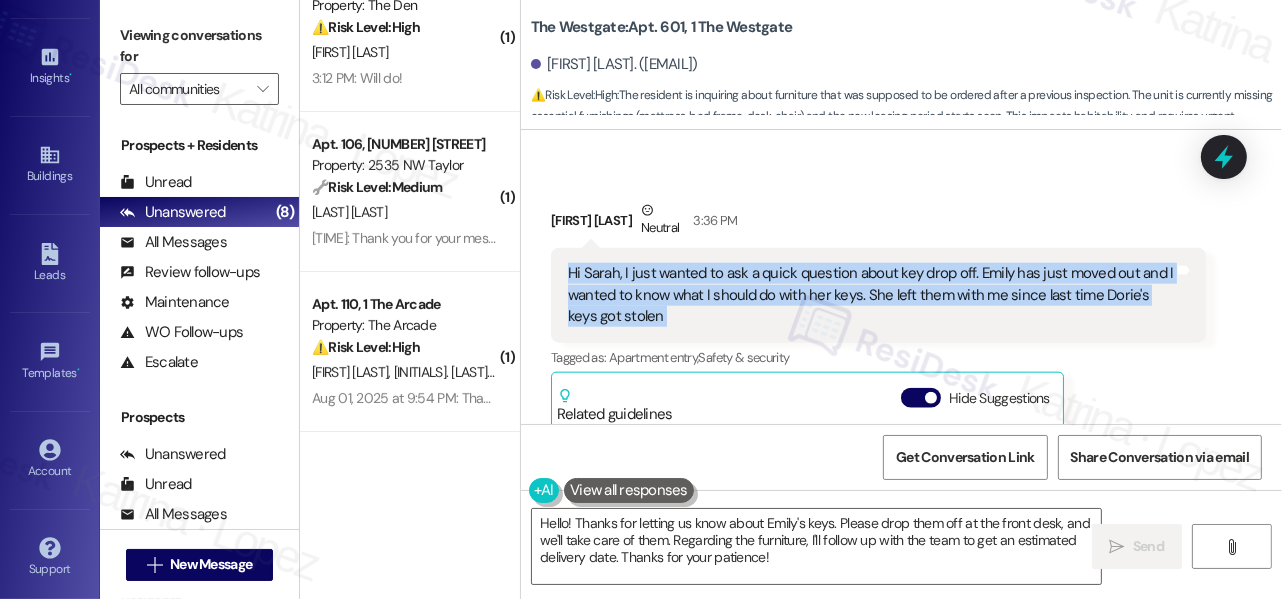 click on "Hi Sarah, I just wanted to ask a quick question about key drop off. Emily has just moved out and I wanted to know what I should do with her keys. She left them with me since last time Dorie's keys got stolen" at bounding box center (871, 295) 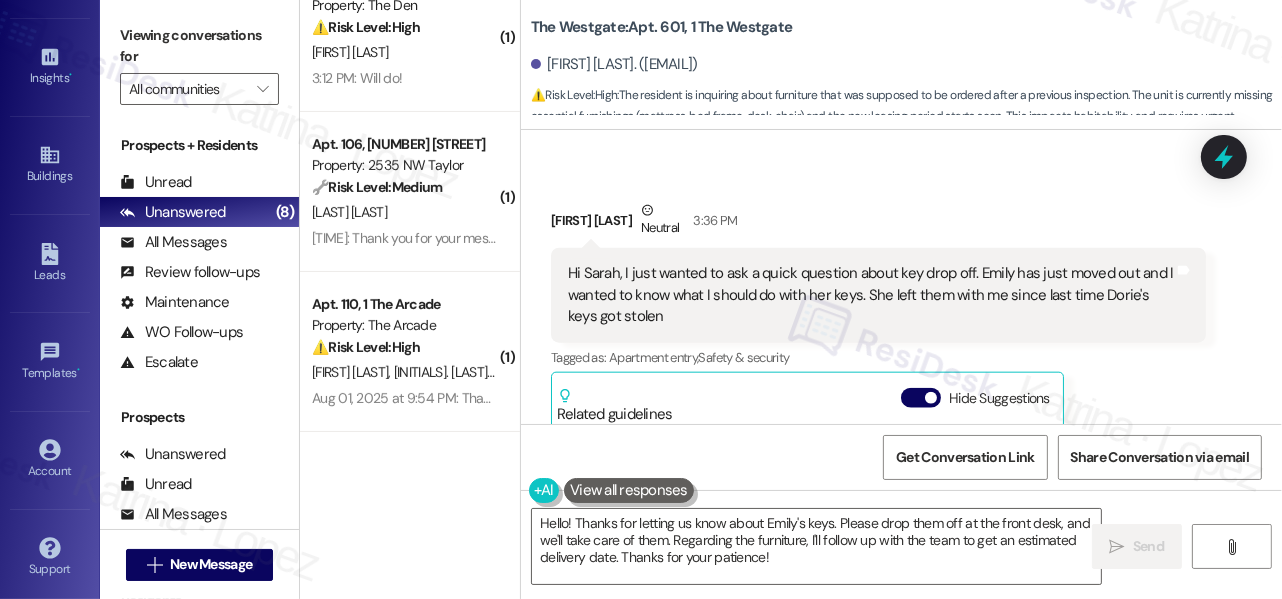 click on "Viewing conversations for" at bounding box center [199, 46] 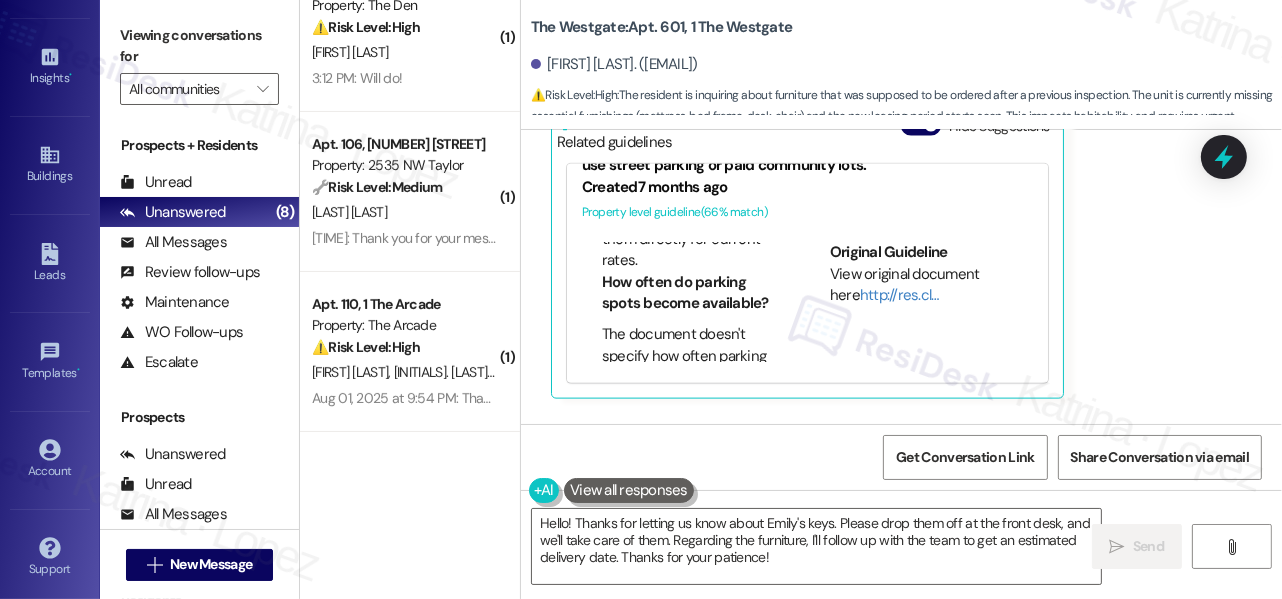 scroll, scrollTop: 2710, scrollLeft: 0, axis: vertical 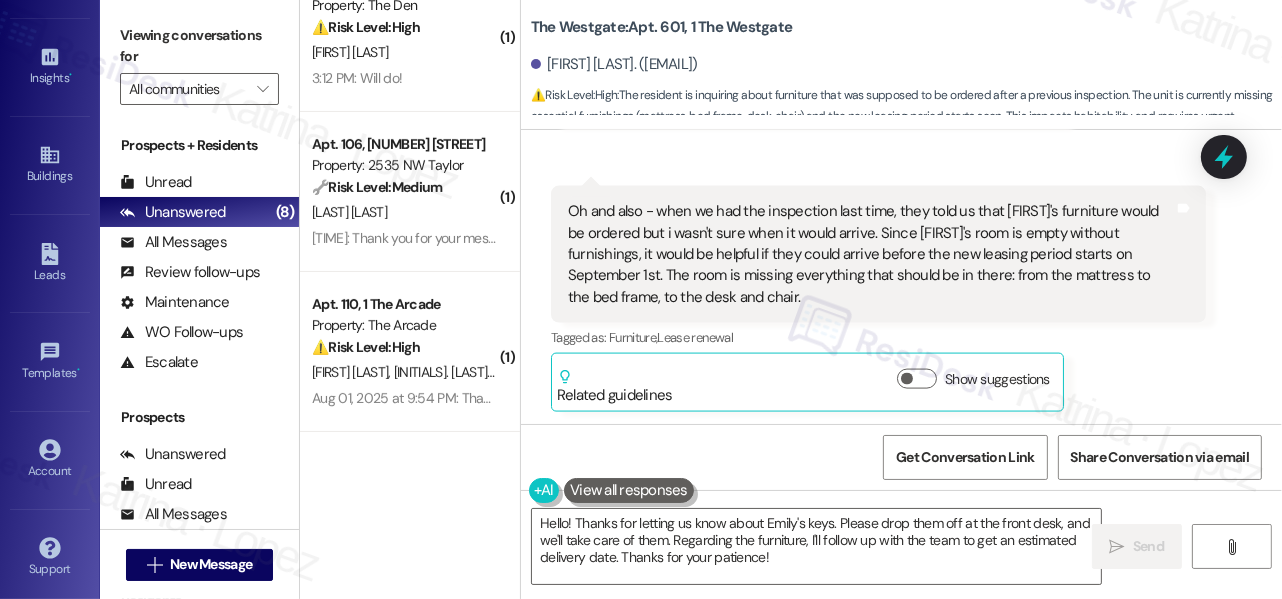 click on "Oh and also - when we had the inspection last time, they told us that [FIRST]'s furniture would be ordered but i wasn't sure when it would arrive. Since [FIRST]'s room is empty without furnishings, it would be helpful if they could arrive before the new leasing period starts on September 1st. The room is missing everything that should be in there: from the mattress to the bed frame, to the desk and chair." at bounding box center (871, 254) 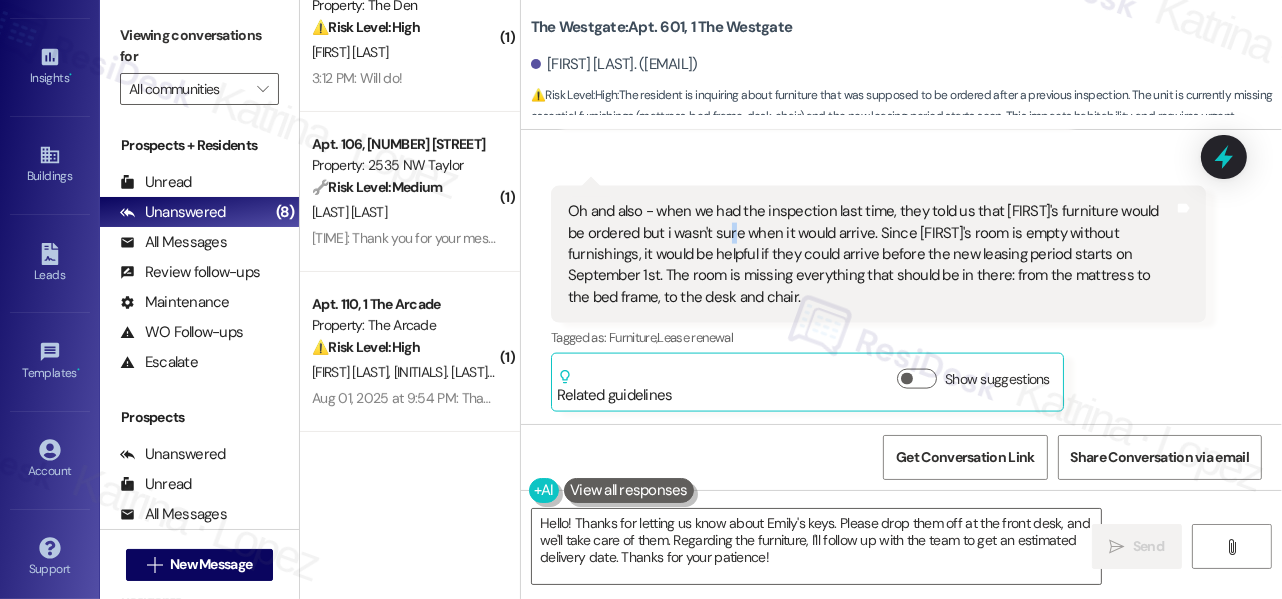 click on "Oh and also - when we had the inspection last time, they told us that [FIRST]'s furniture would be ordered but i wasn't sure when it would arrive. Since [FIRST]'s room is empty without furnishings, it would be helpful if they could arrive before the new leasing period starts on September 1st. The room is missing everything that should be in there: from the mattress to the bed frame, to the desk and chair." at bounding box center (871, 254) 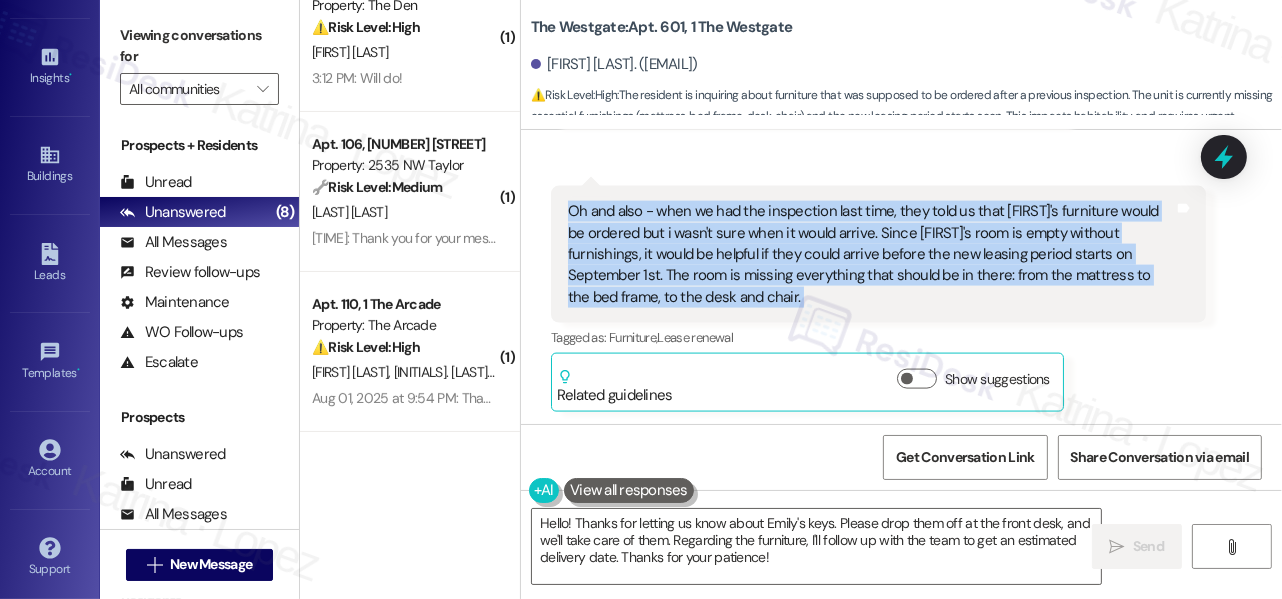 click on "Oh and also - when we had the inspection last time, they told us that [FIRST]'s furniture would be ordered but i wasn't sure when it would arrive. Since [FIRST]'s room is empty without furnishings, it would be helpful if they could arrive before the new leasing period starts on September 1st. The room is missing everything that should be in there: from the mattress to the bed frame, to the desk and chair." at bounding box center [871, 254] 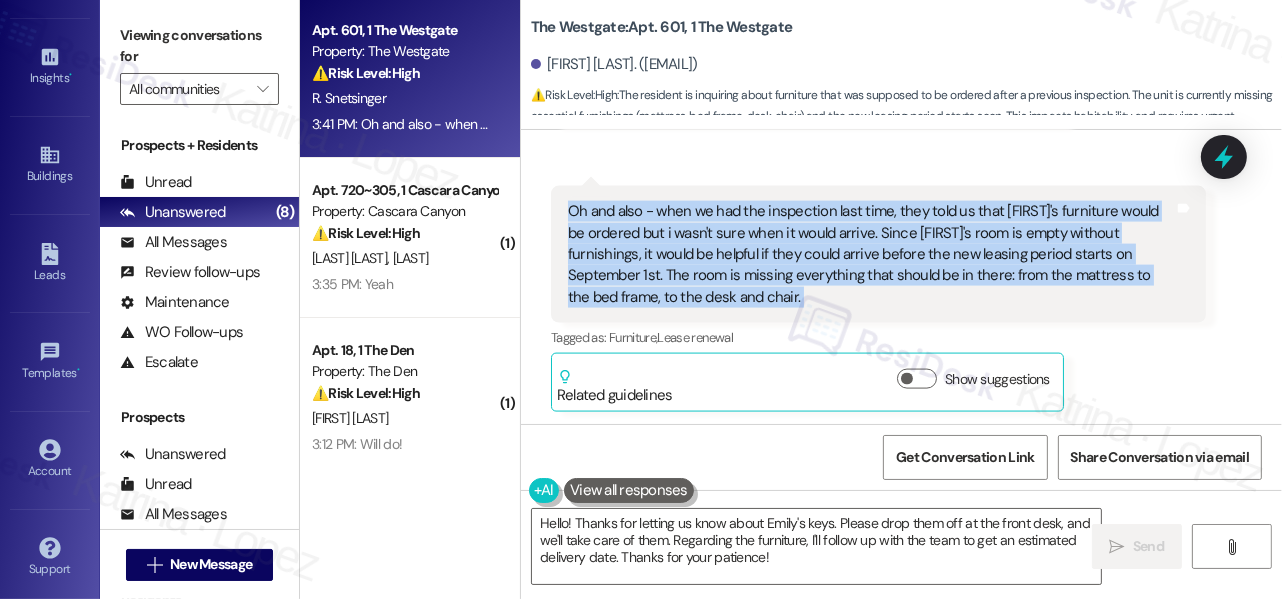 scroll, scrollTop: 0, scrollLeft: 0, axis: both 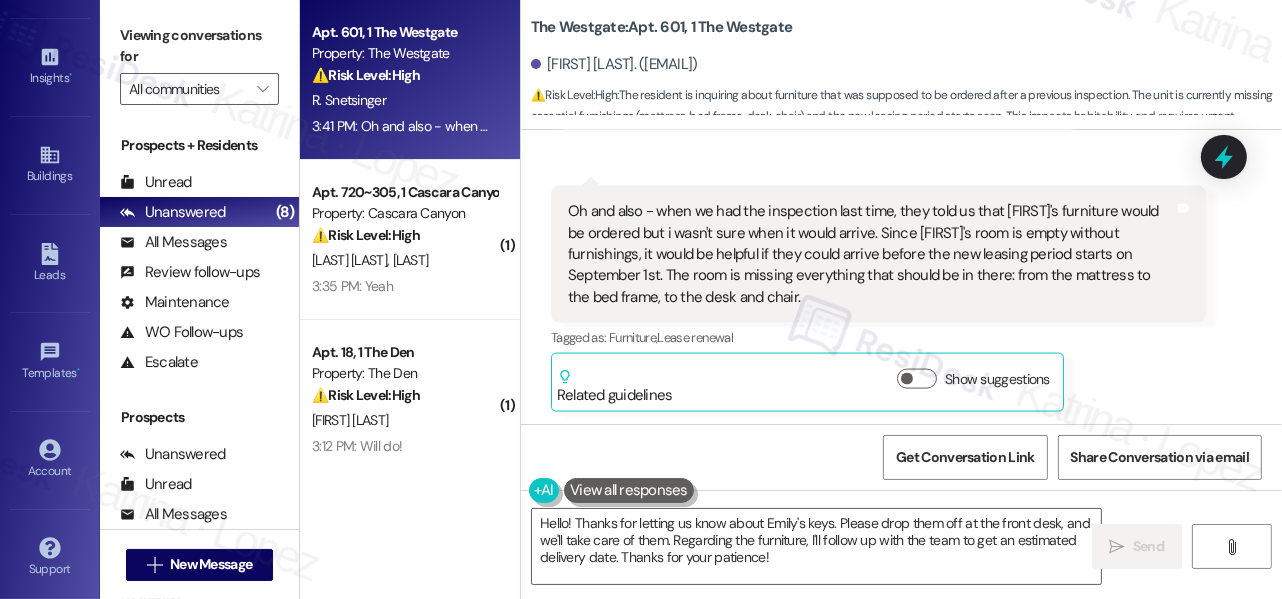 click on "Viewing conversations for" at bounding box center (199, 46) 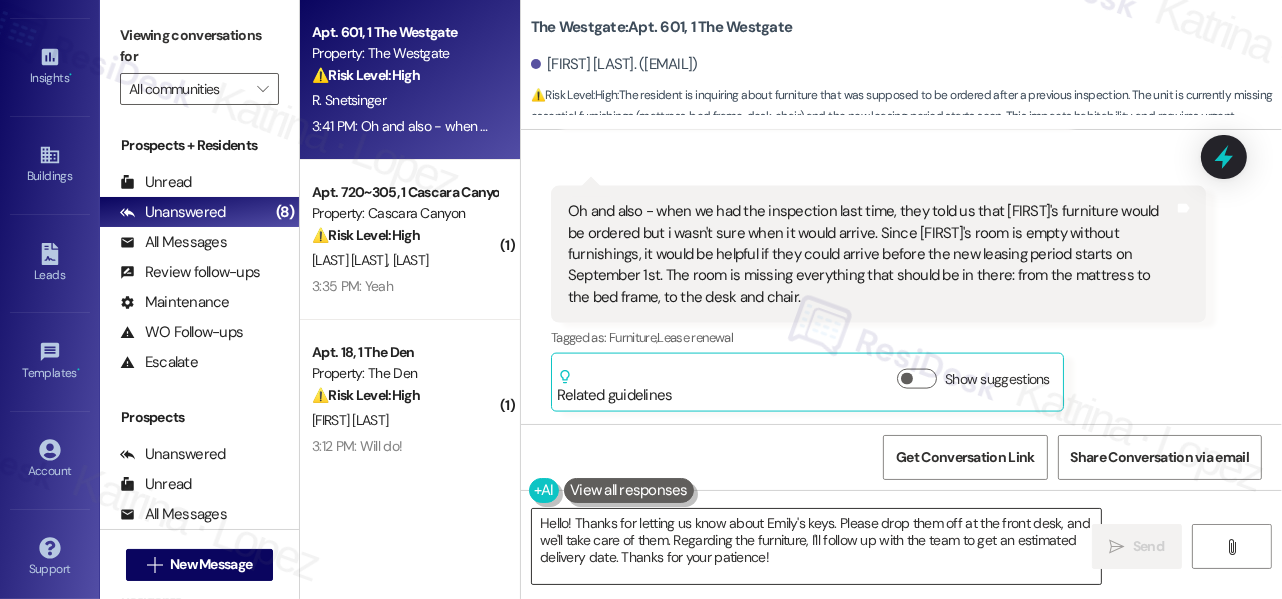 click on "Hello! Thanks for letting us know about Emily's keys. Please drop them off at the front desk, and we'll take care of them. Regarding the furniture, I'll follow up with the team to get an estimated delivery date. Thanks for your patience!" at bounding box center (816, 546) 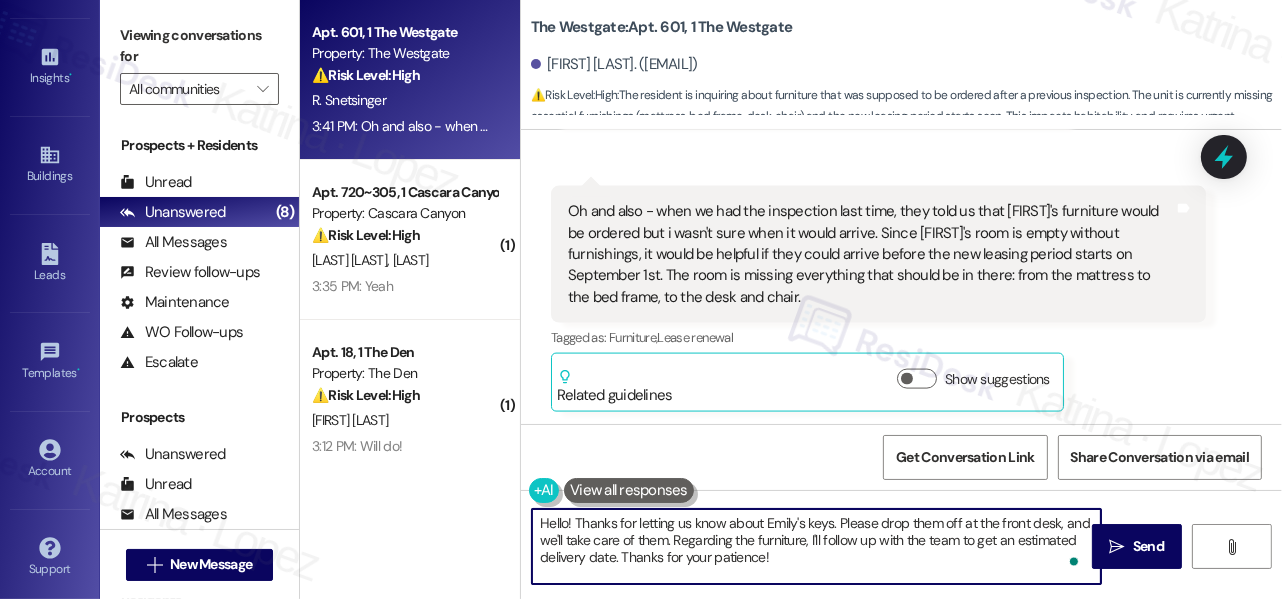 click on "[FIRST] [LAST]. ([EMAIL])" at bounding box center (614, 64) 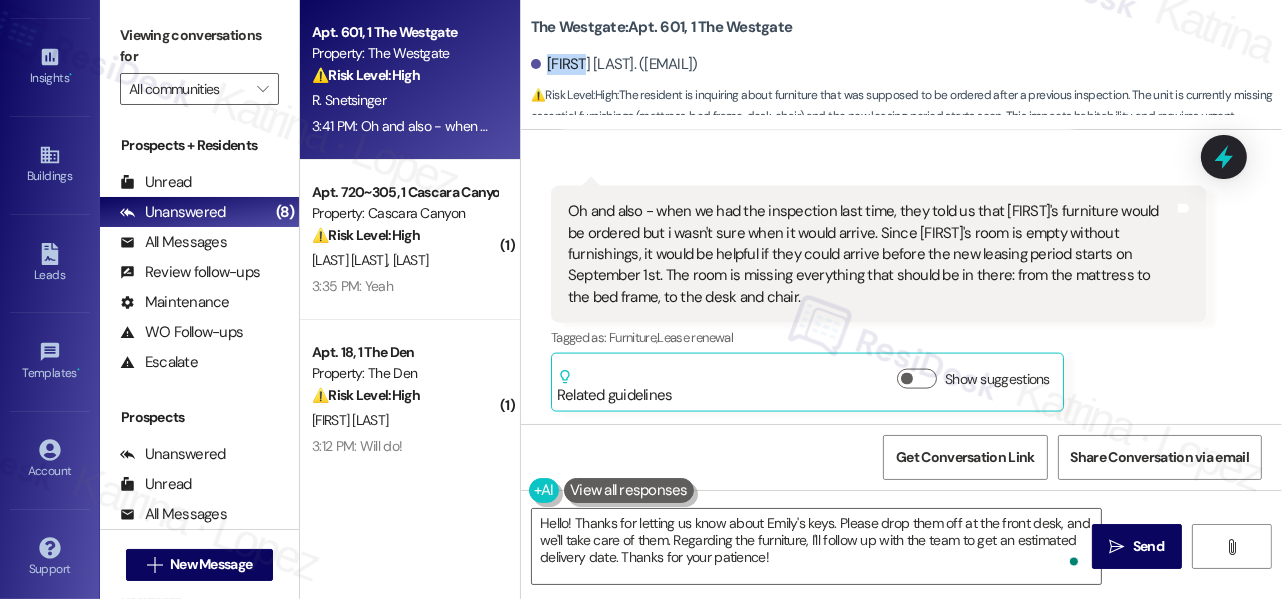 click on "[FIRST] [LAST]. ([EMAIL])" at bounding box center [614, 64] 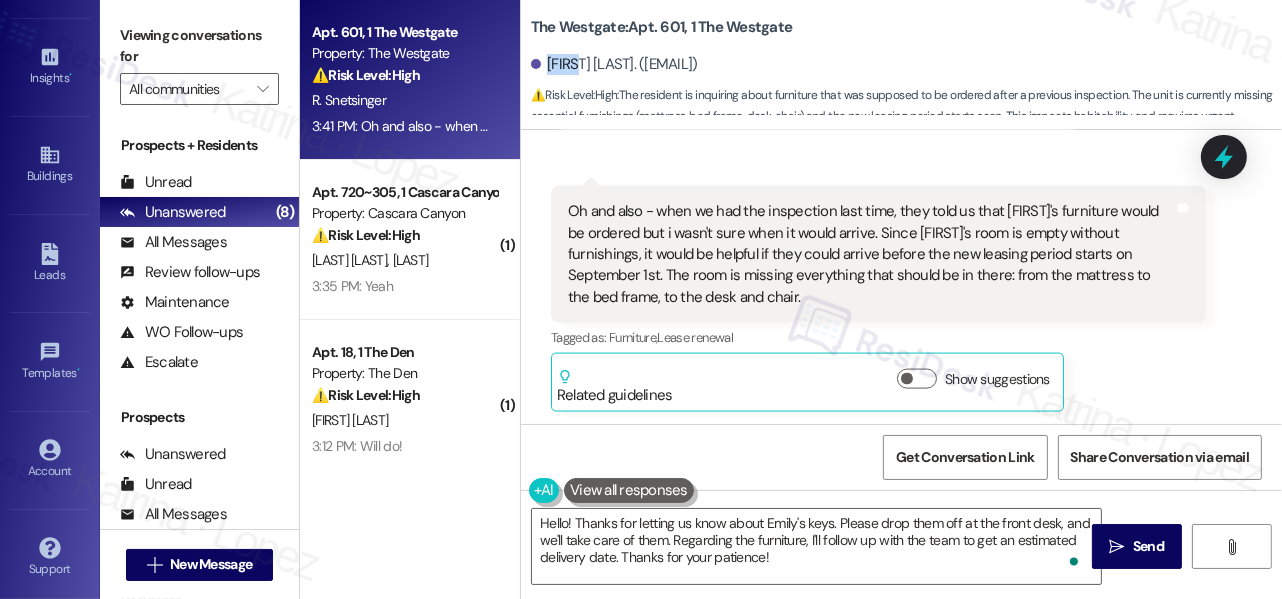 copy on "[FIRST]" 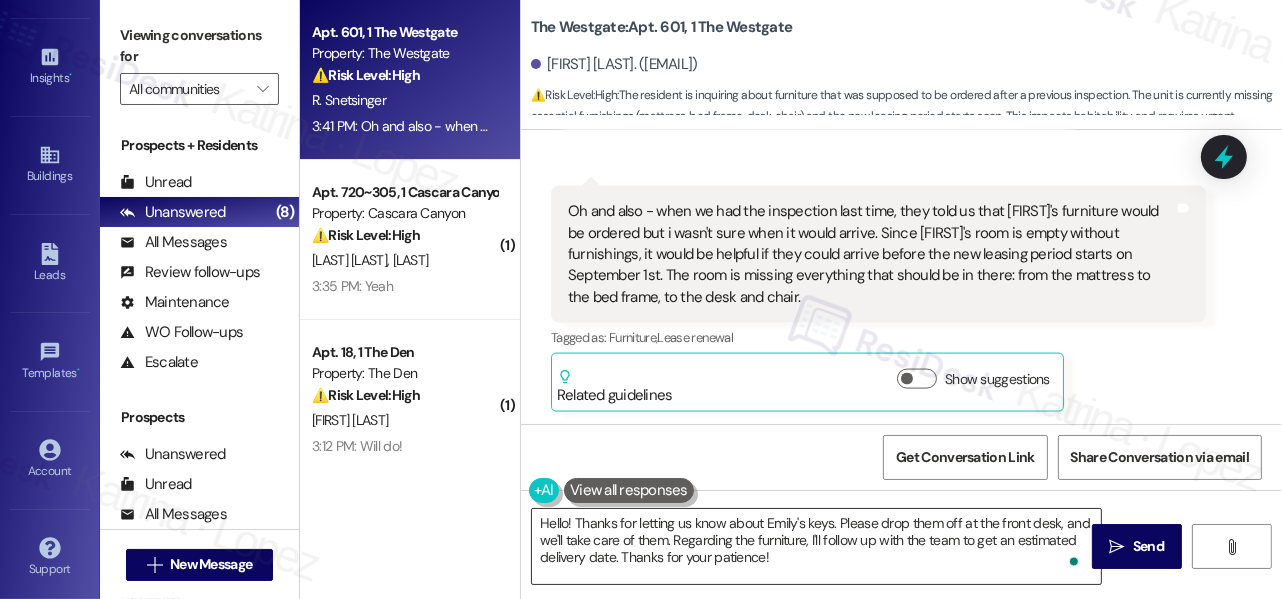 click on "Hello! Thanks for letting us know about Emily's keys. Please drop them off at the front desk, and we'll take care of them. Regarding the furniture, I'll follow up with the team to get an estimated delivery date. Thanks for your patience!" at bounding box center (816, 546) 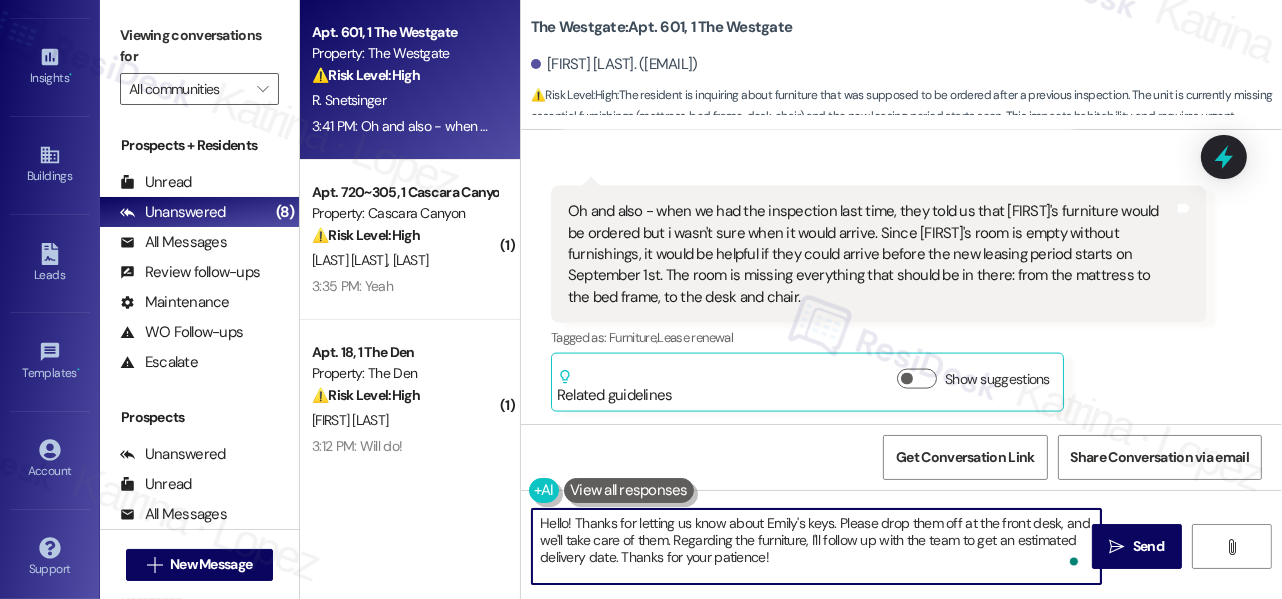click on "Hello! Thanks for letting us know about Emily's keys. Please drop them off at the front desk, and we'll take care of them. Regarding the furniture, I'll follow up with the team to get an estimated delivery date. Thanks for your patience!" at bounding box center (816, 546) 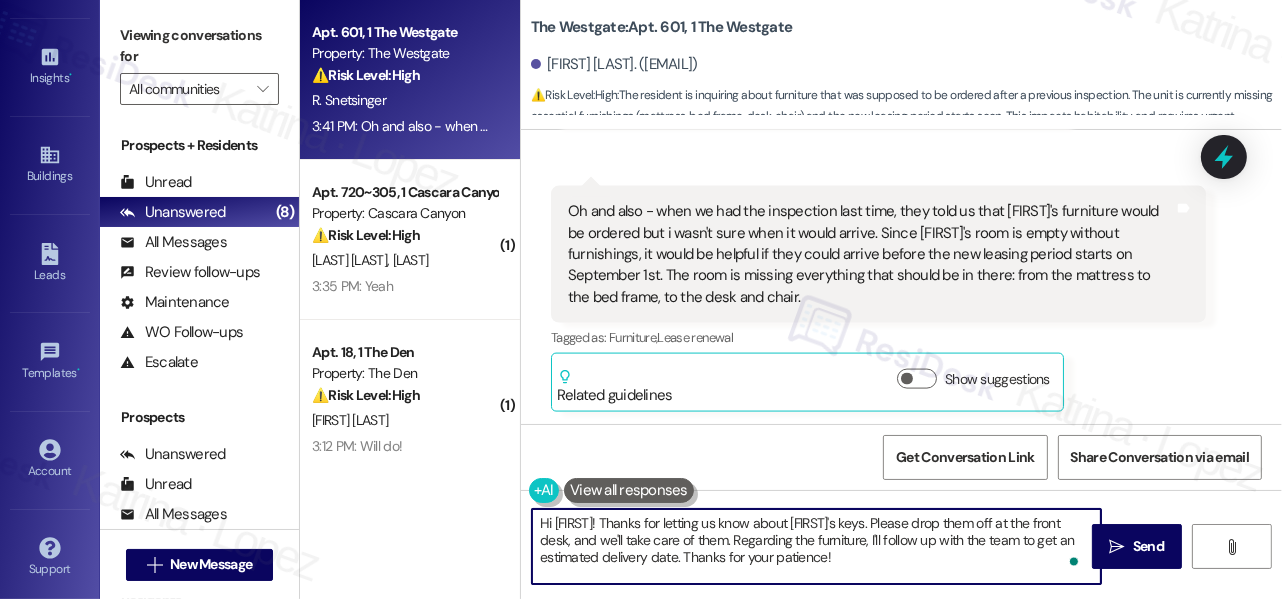 paste on "[FIRST]" 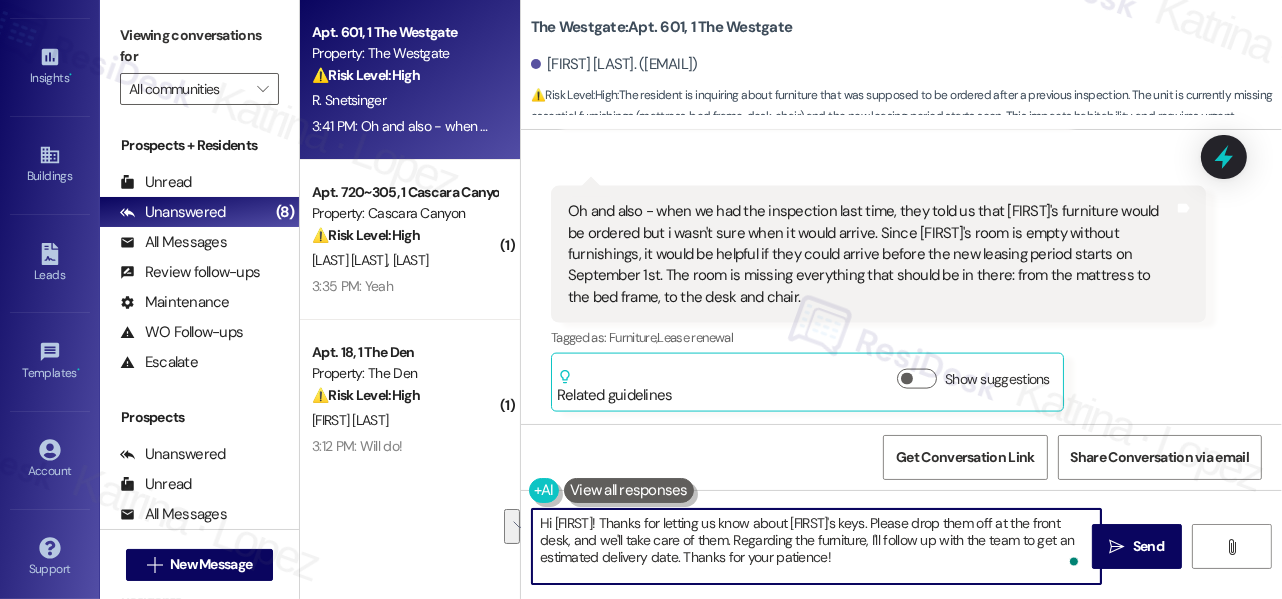 drag, startPoint x: 694, startPoint y: 540, endPoint x: 1076, endPoint y: 498, distance: 384.30197 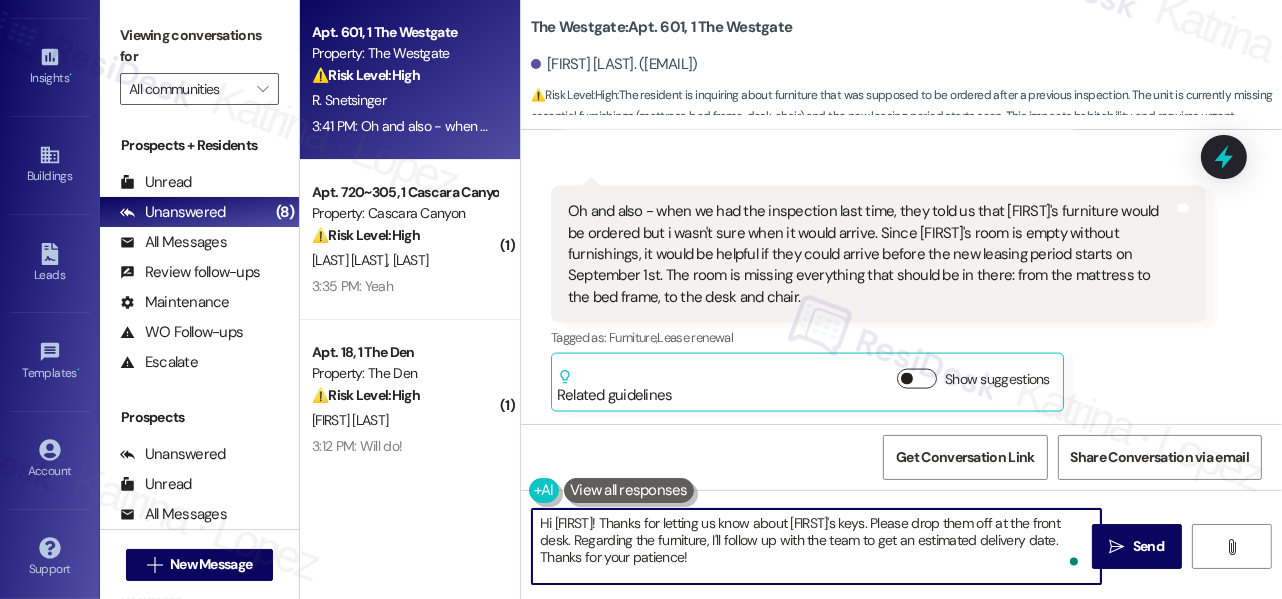 click at bounding box center (907, 379) 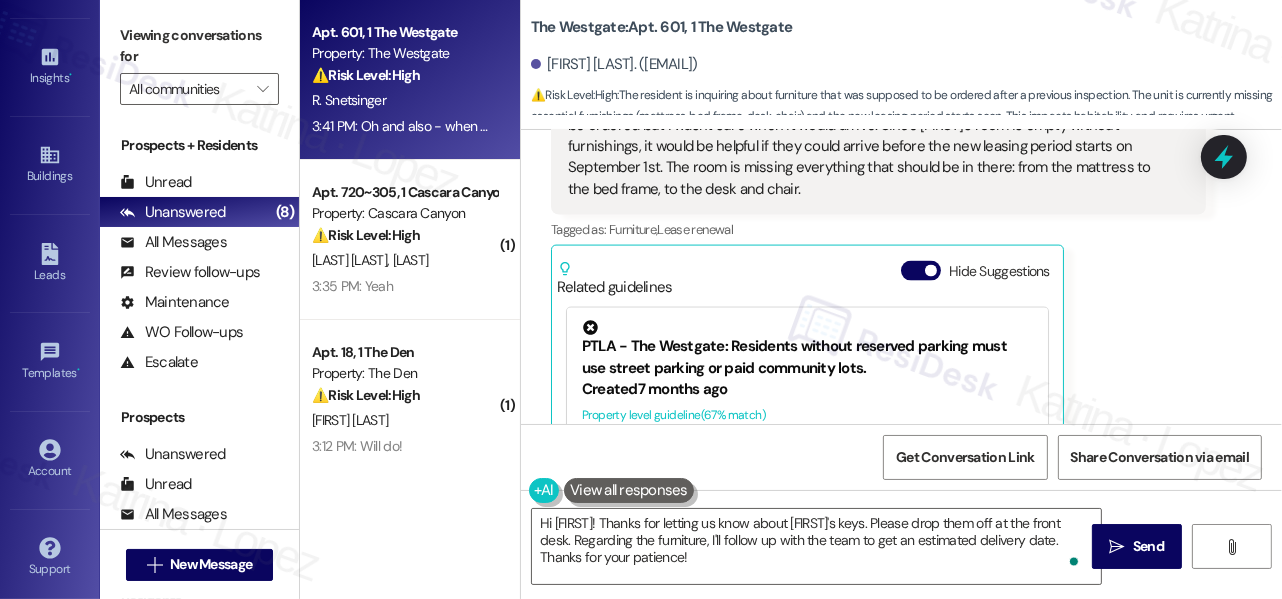 scroll, scrollTop: 2892, scrollLeft: 0, axis: vertical 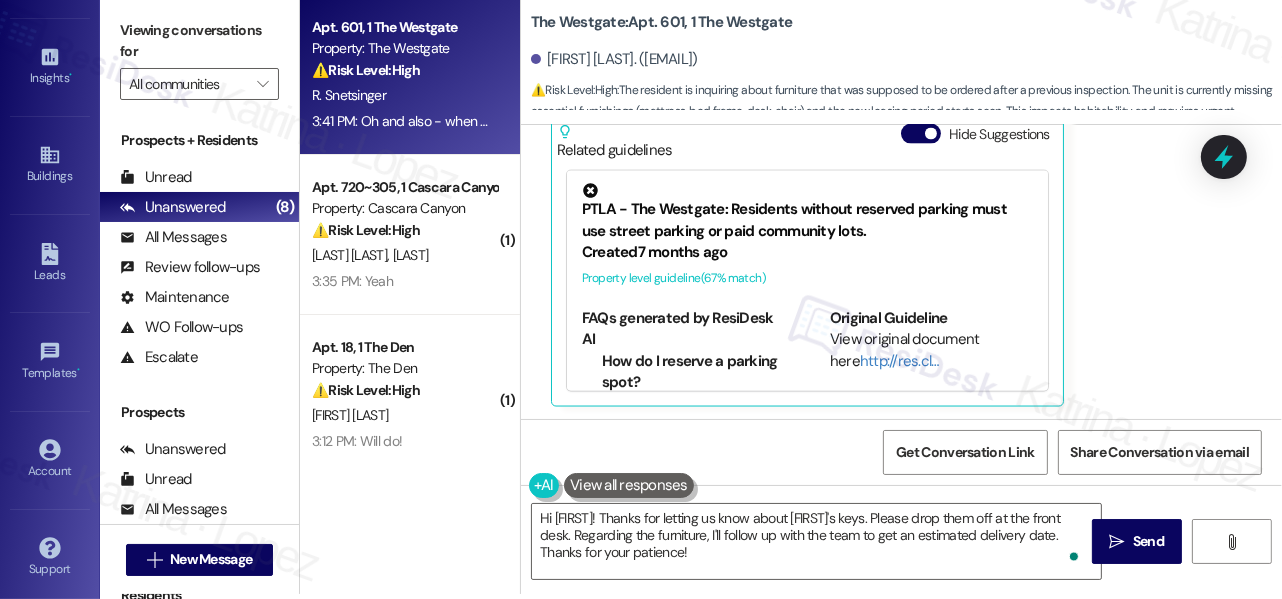 click on "Viewing conversations for" at bounding box center (199, 41) 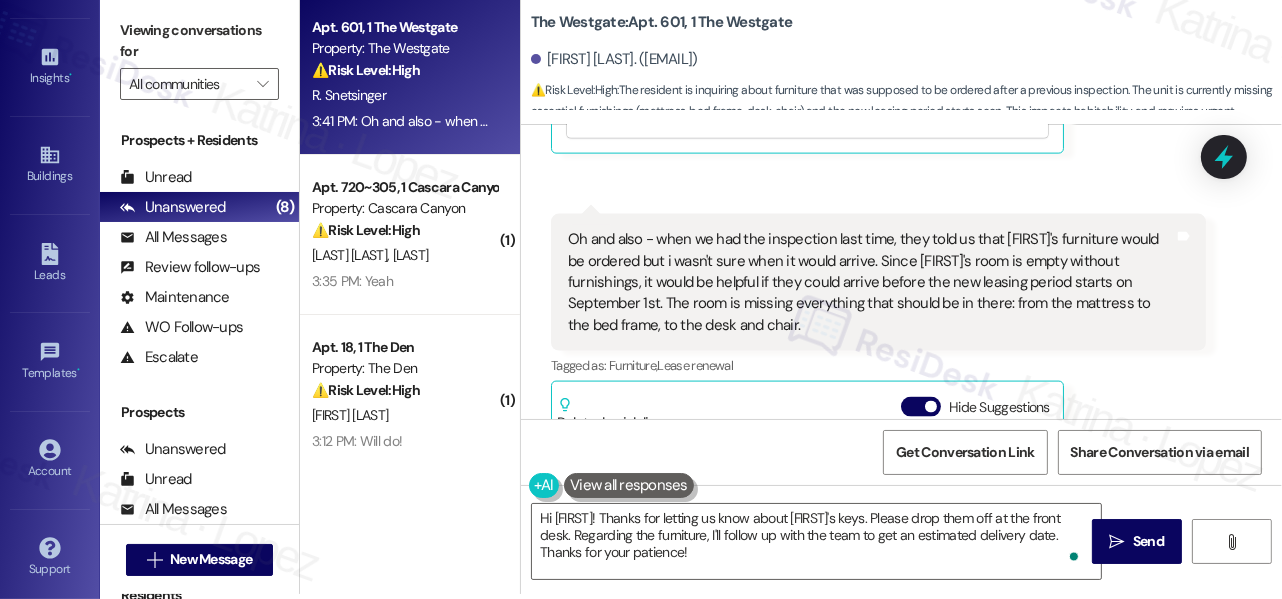 scroll, scrollTop: 2496, scrollLeft: 0, axis: vertical 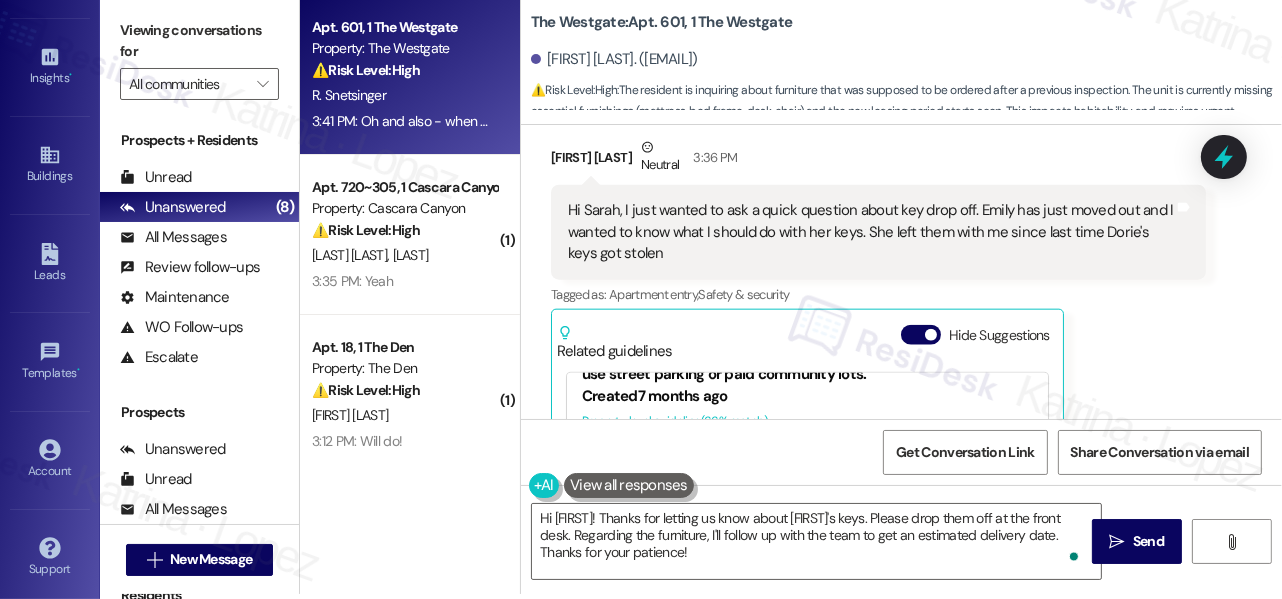 click on "Hi Sarah, I just wanted to ask a quick question about key drop off. Emily has just moved out and I wanted to know what I should do with her keys. She left them with me since last time Dorie's keys got stolen" at bounding box center [871, 232] 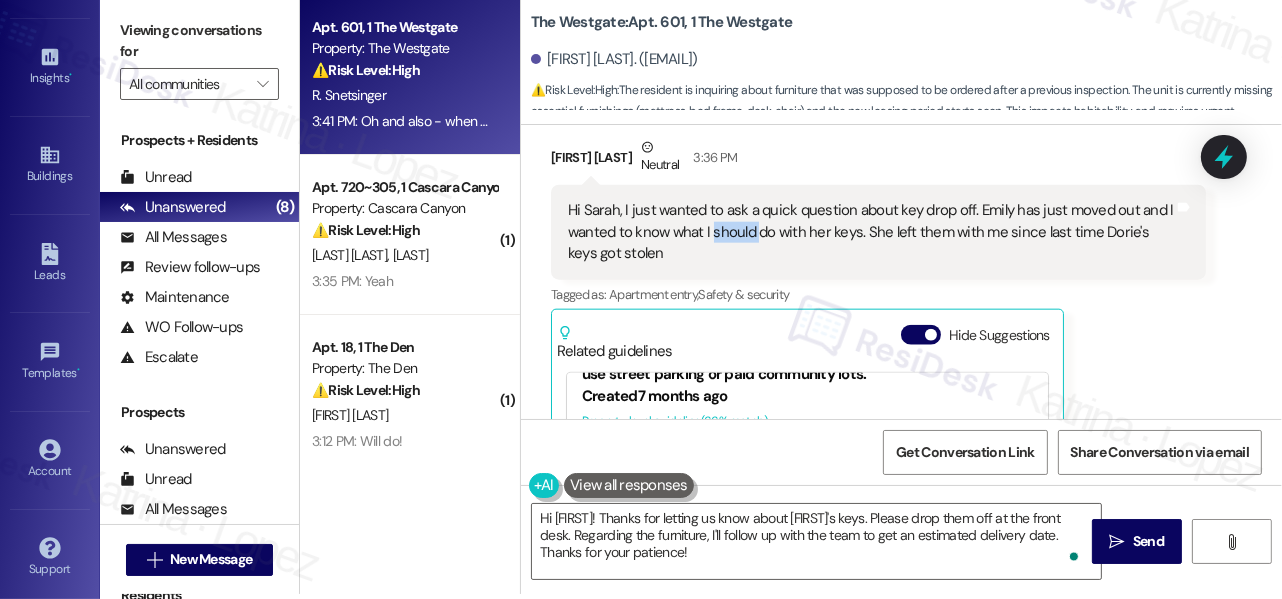 click on "Hi Sarah, I just wanted to ask a quick question about key drop off. Emily has just moved out and I wanted to know what I should do with her keys. She left them with me since last time Dorie's keys got stolen" at bounding box center (871, 232) 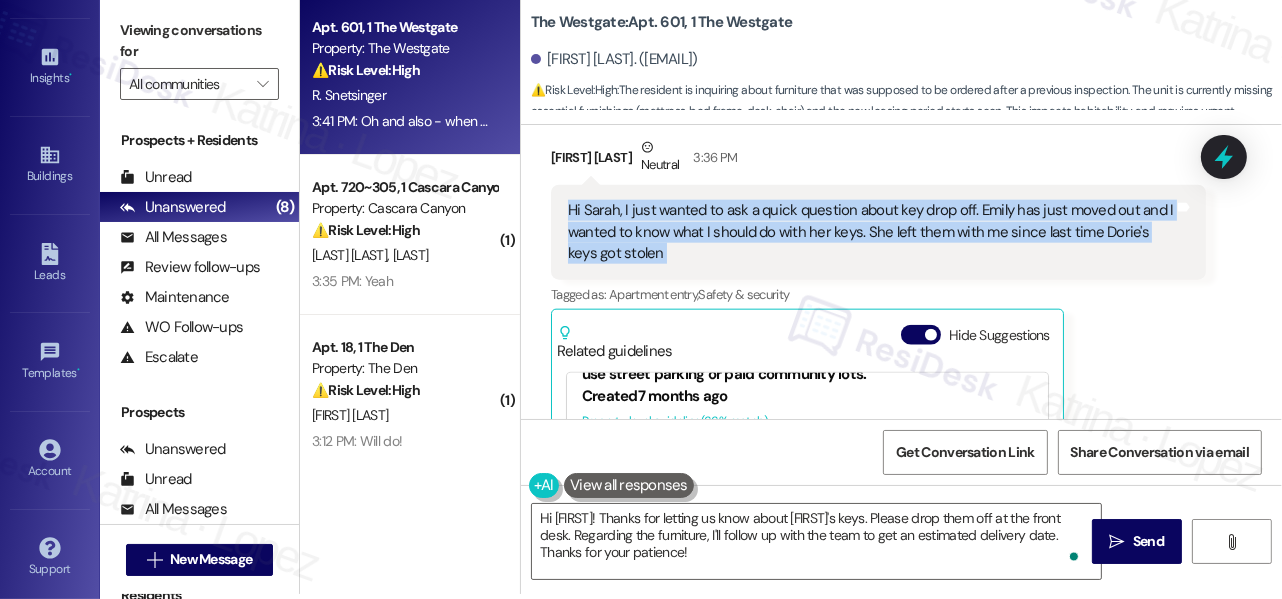 click on "Hi Sarah, I just wanted to ask a quick question about key drop off. Emily has just moved out and I wanted to know what I should do with her keys. She left them with me since last time Dorie's keys got stolen" at bounding box center (871, 232) 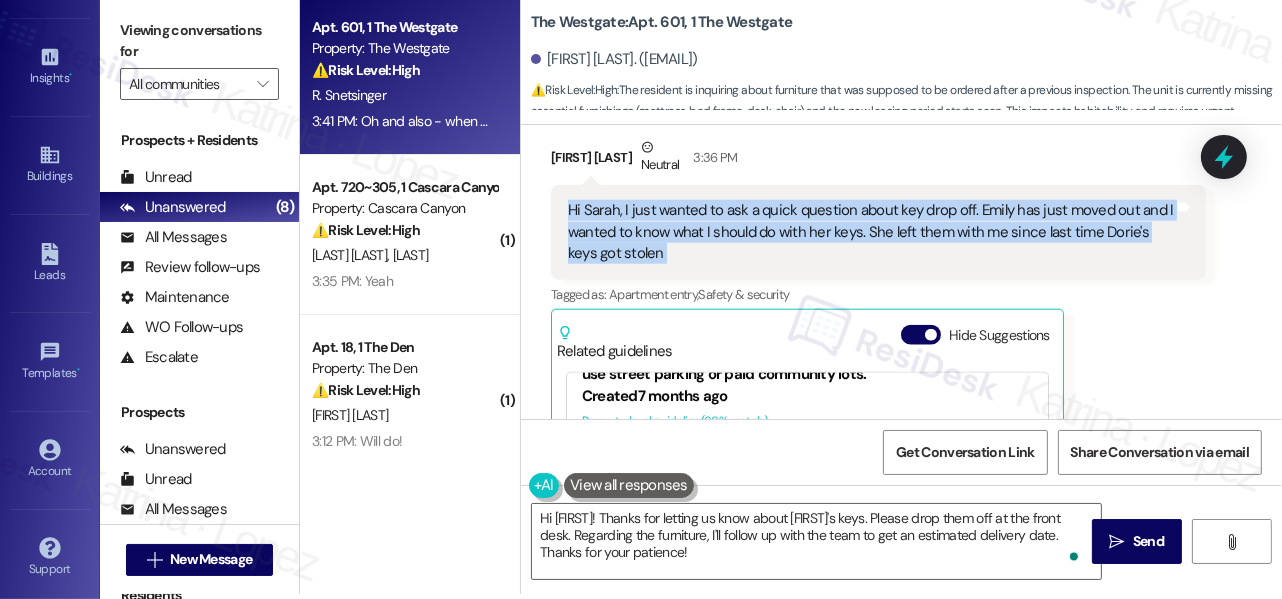 scroll, scrollTop: 0, scrollLeft: 0, axis: both 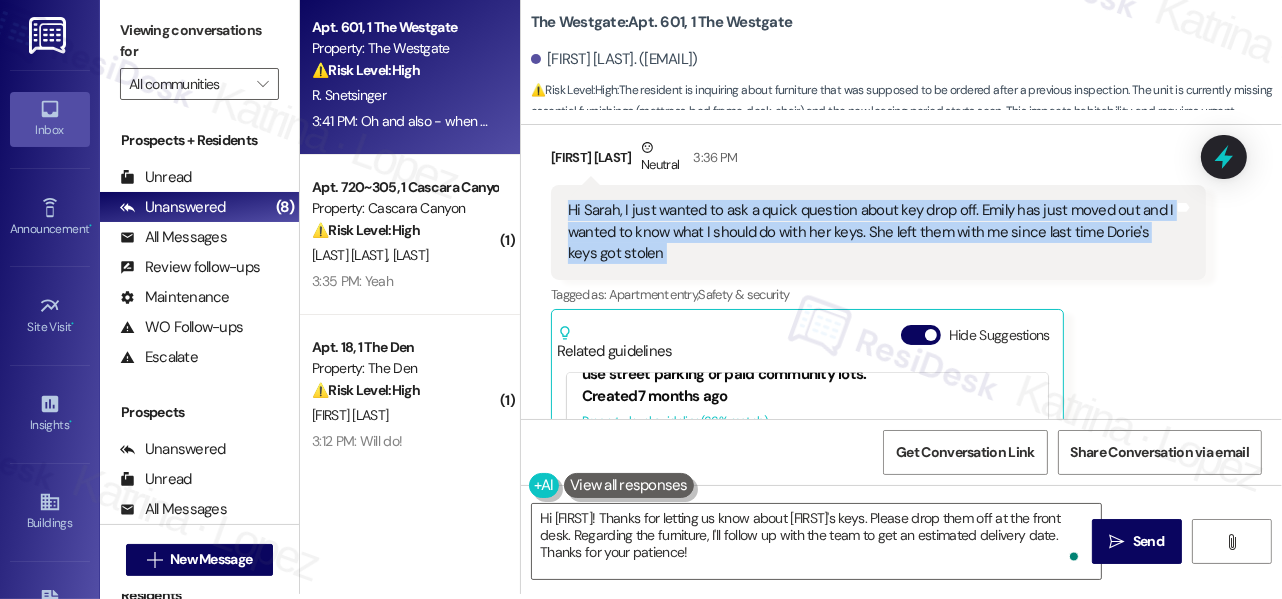 copy on "Hi [FIRST], I just wanted to ask a quick question about key drop off. [FIRST] has just moved out and I wanted to know what I should do with [FIRST]'s keys. [FIRST] left them with me since last time [FIRST]'s keys got stolen Tags and notes" 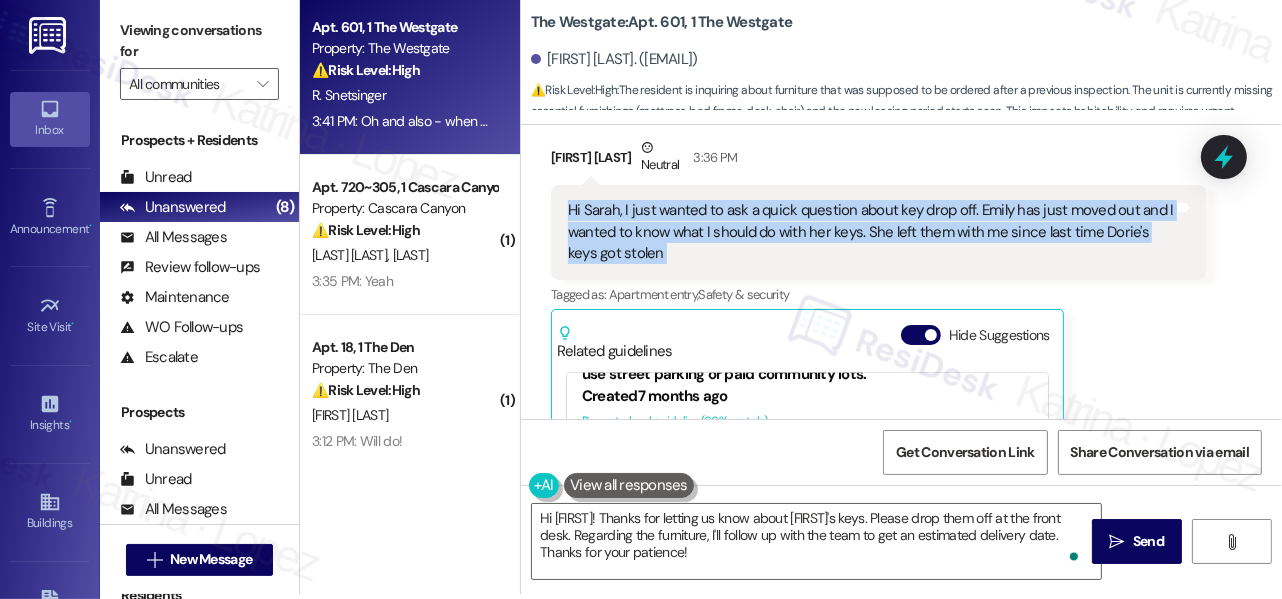click on "Viewing conversations for" at bounding box center (199, 41) 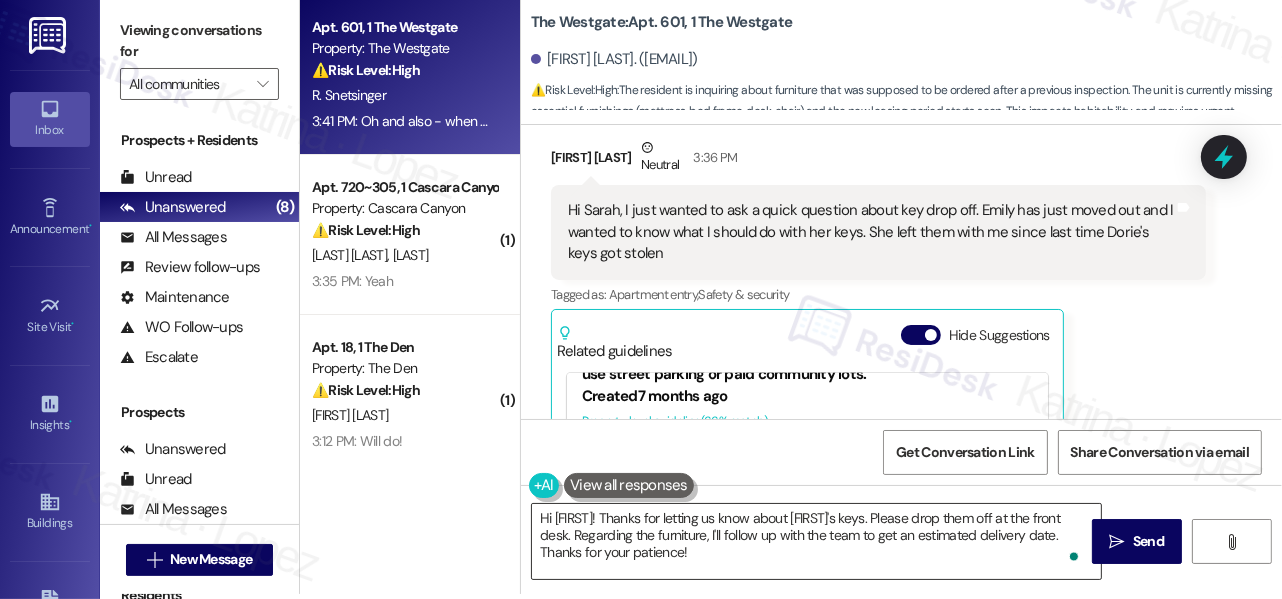 click on "Hi [FIRST]! Thanks for letting us know about [FIRST]'s keys. Please drop them off at the front desk. Regarding the furniture, I'll follow up with the team to get an estimated delivery date. Thanks for your patience!" at bounding box center [816, 541] 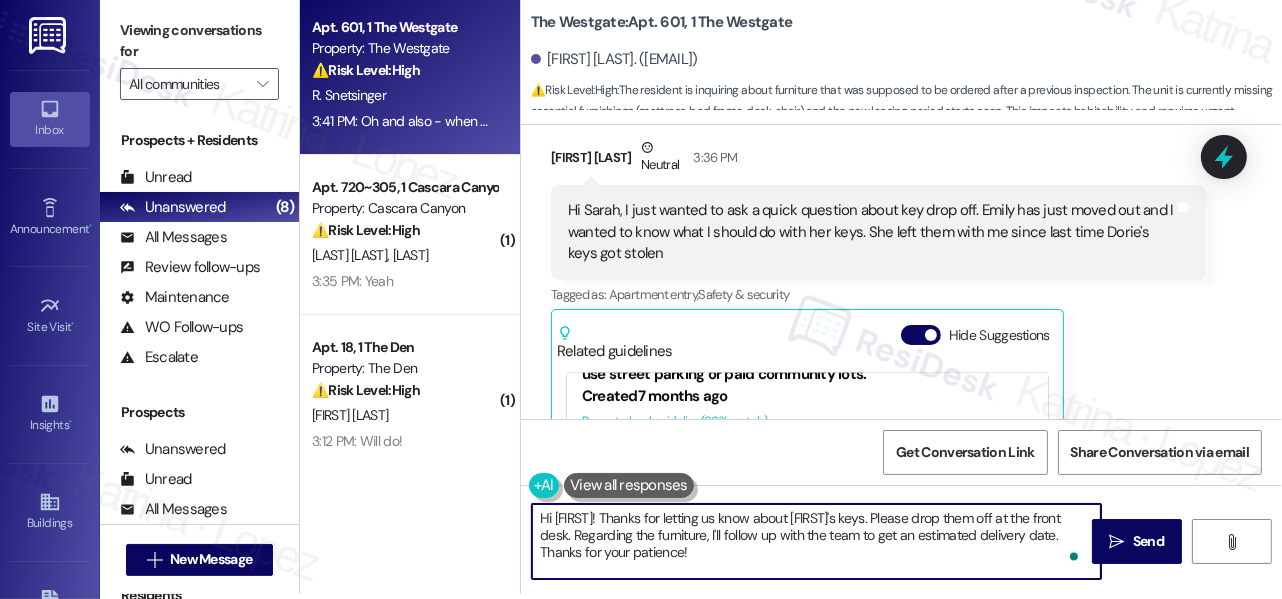 click on "Hi [FIRST]! Thanks for letting us know about [FIRST]'s keys. Please drop them off at the front desk. Regarding the furniture, I'll follow up with the team to get an estimated delivery date. Thanks for your patience!" at bounding box center (816, 541) 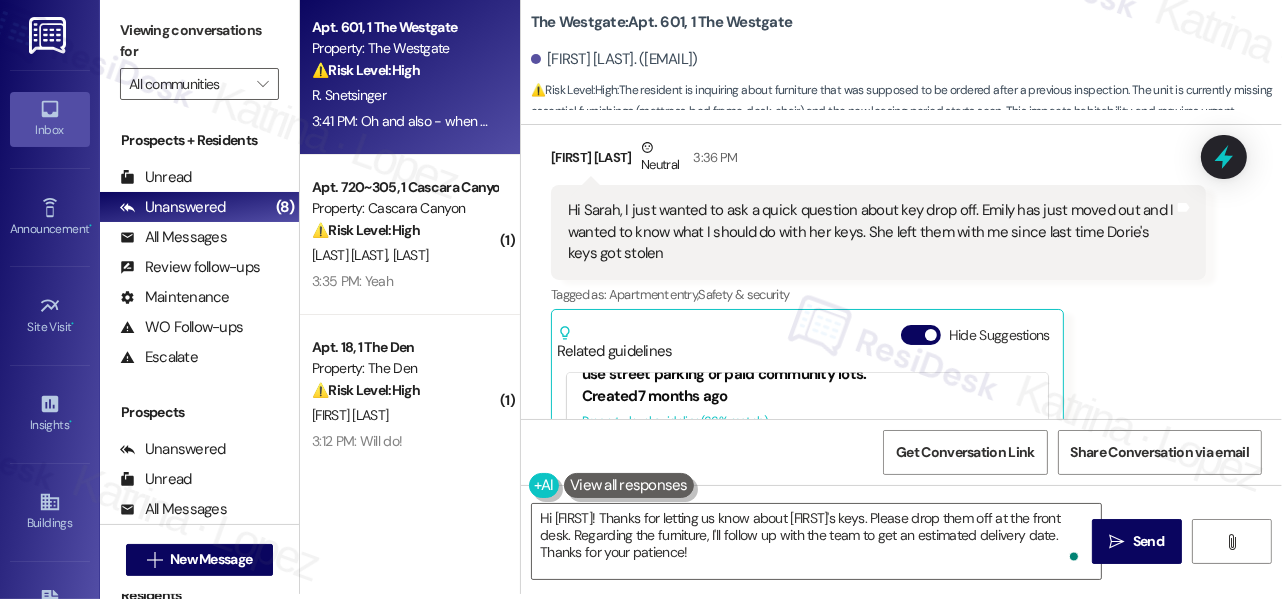 click on "Viewing conversations for" at bounding box center (199, 41) 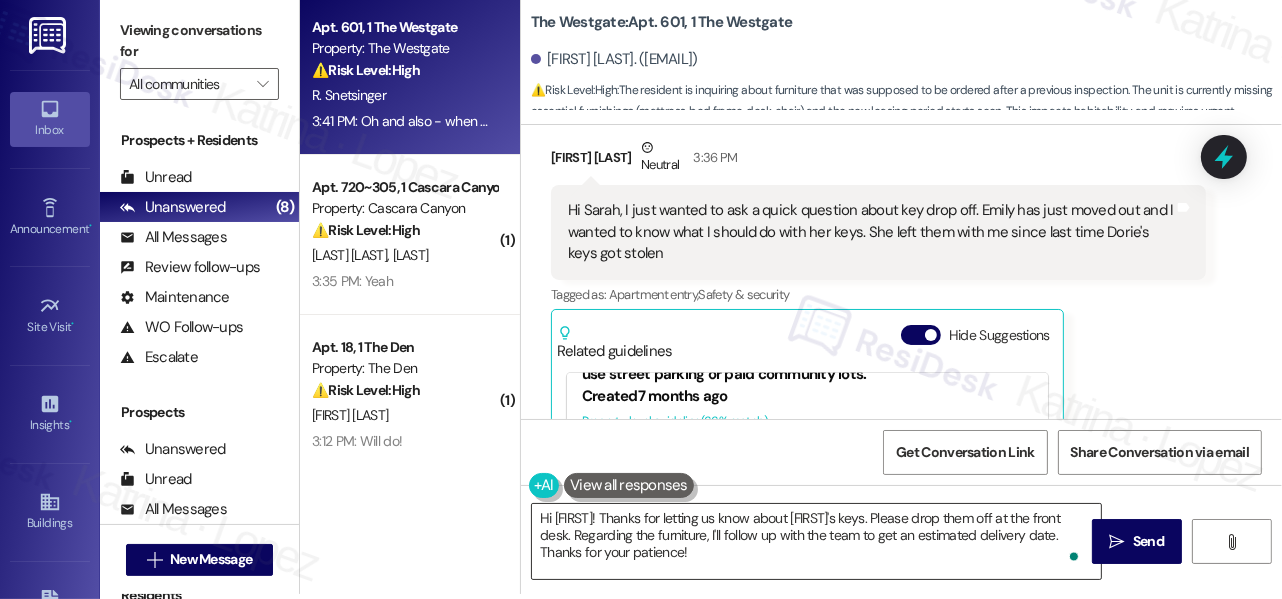click on "Hi [FIRST]! Thanks for letting us know about [FIRST]'s keys. Please drop them off at the front desk. Regarding the furniture, I'll follow up with the team to get an estimated delivery date. Thanks for your patience!" at bounding box center [816, 541] 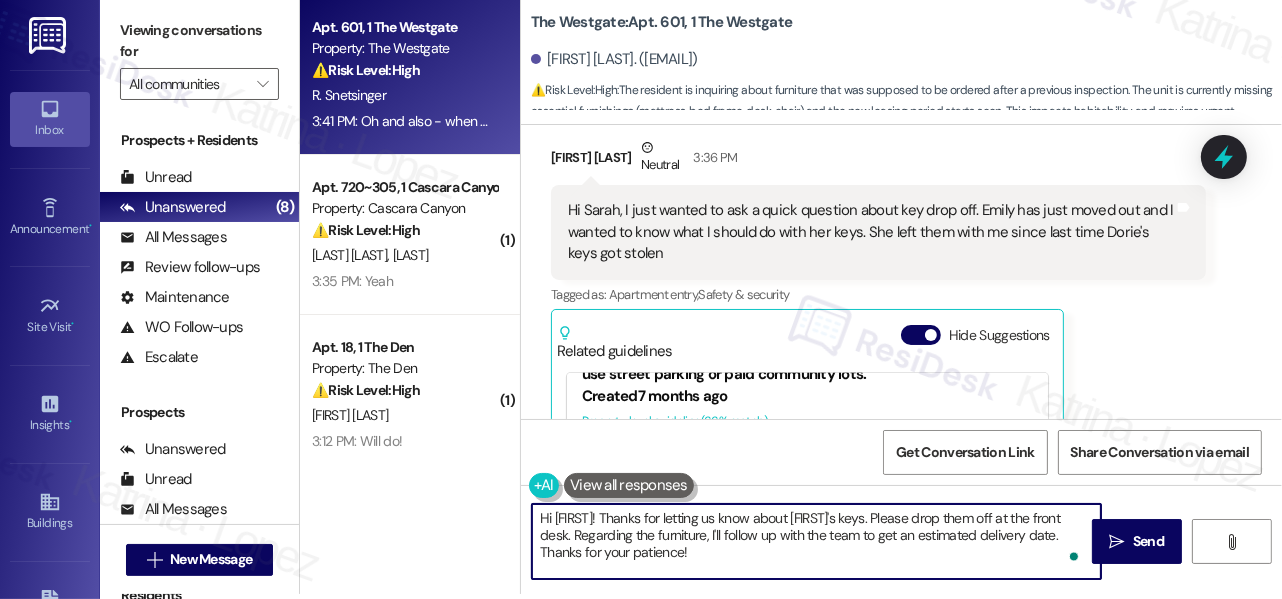 click on "Hi [FIRST]! Thanks for letting us know about [FIRST]'s keys. Please drop them off at the front desk. Regarding the furniture, I'll follow up with the team to get an estimated delivery date. Thanks for your patience!" at bounding box center [816, 541] 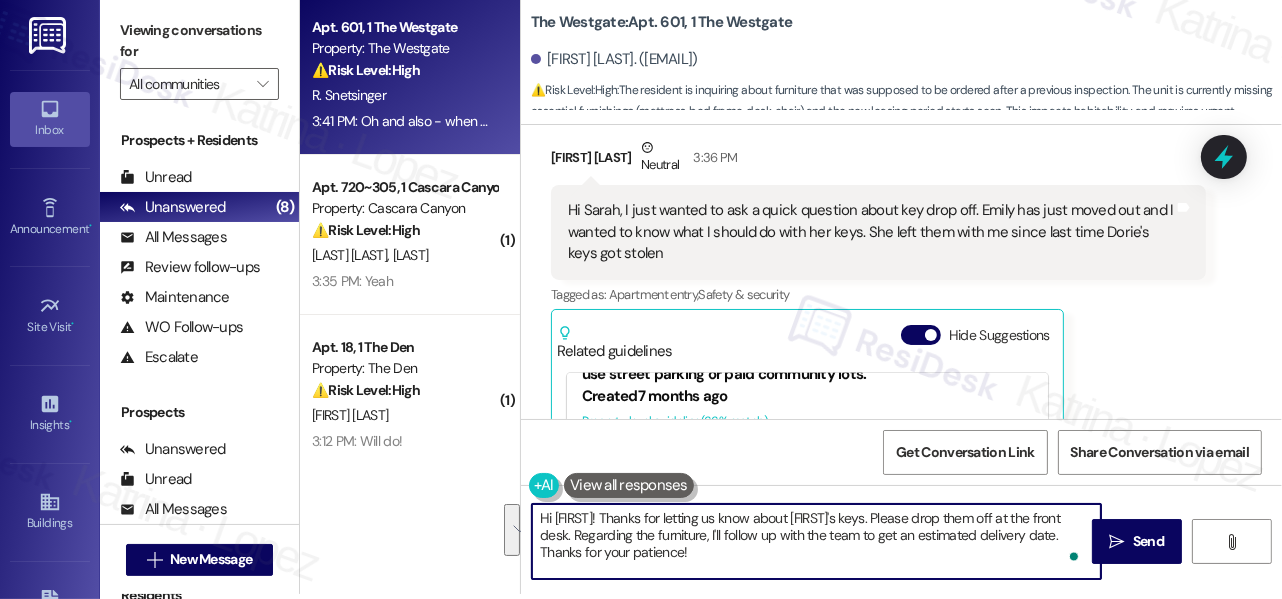 drag, startPoint x: 695, startPoint y: 553, endPoint x: 859, endPoint y: 500, distance: 172.35138 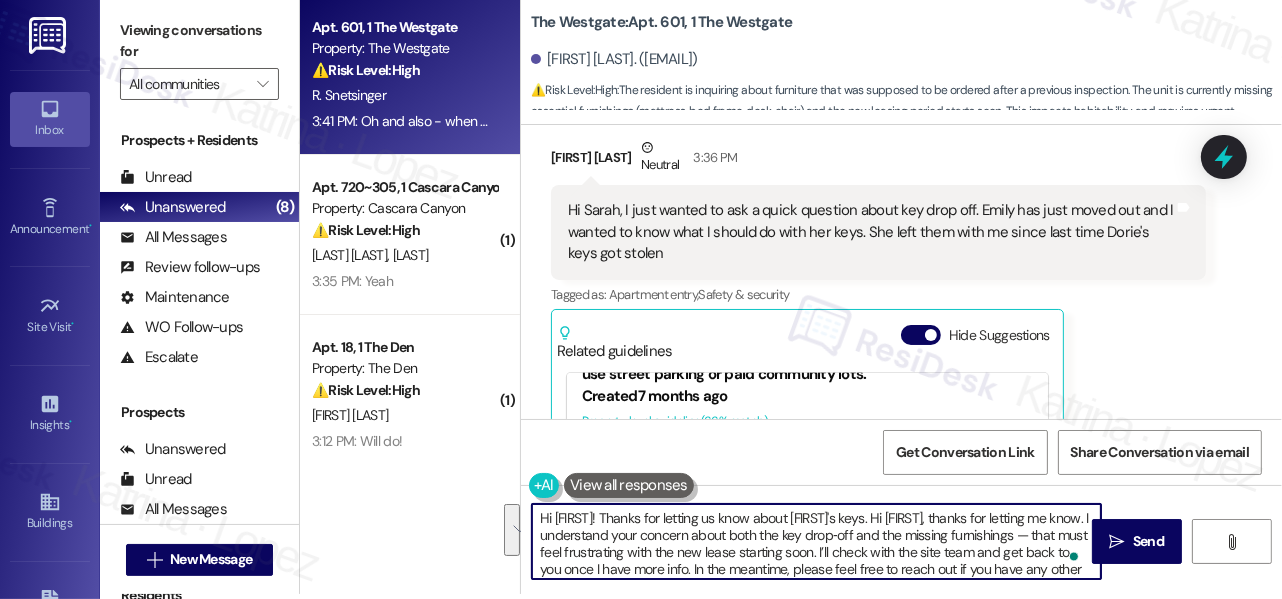scroll, scrollTop: 16, scrollLeft: 0, axis: vertical 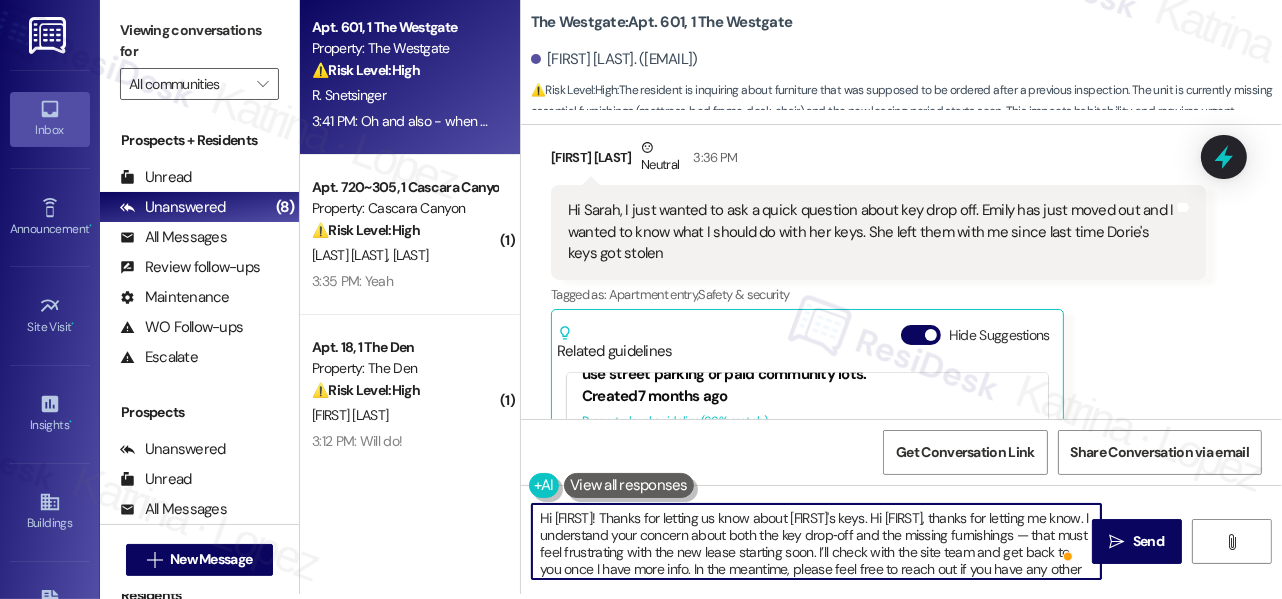 click at bounding box center [629, 485] 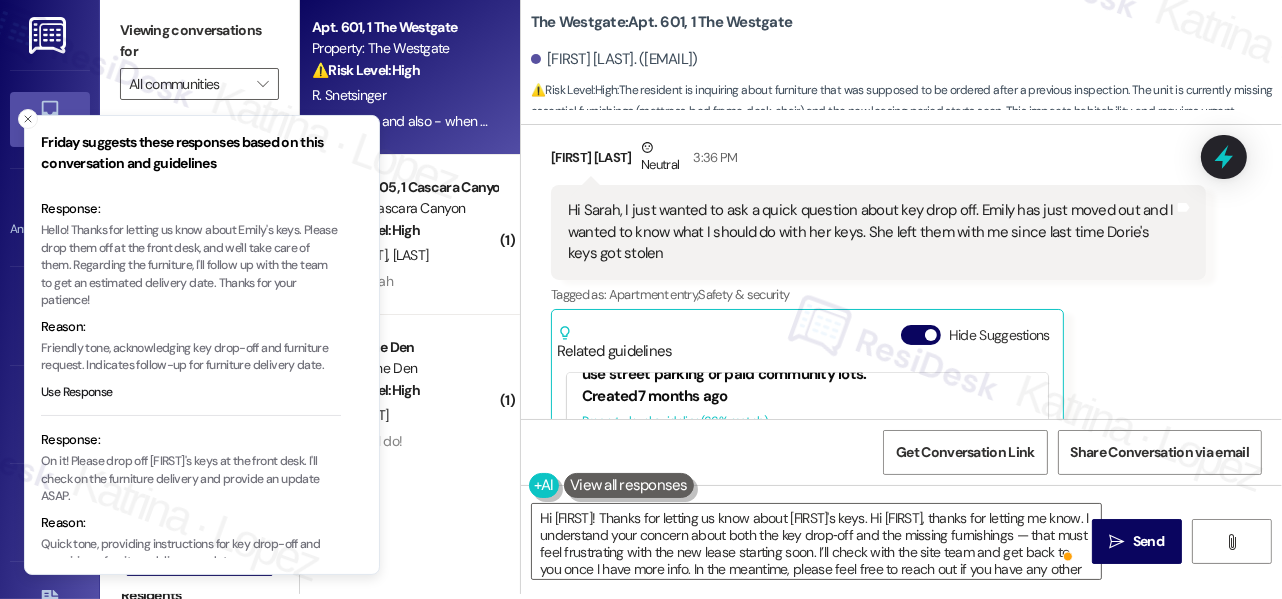 scroll, scrollTop: 90, scrollLeft: 0, axis: vertical 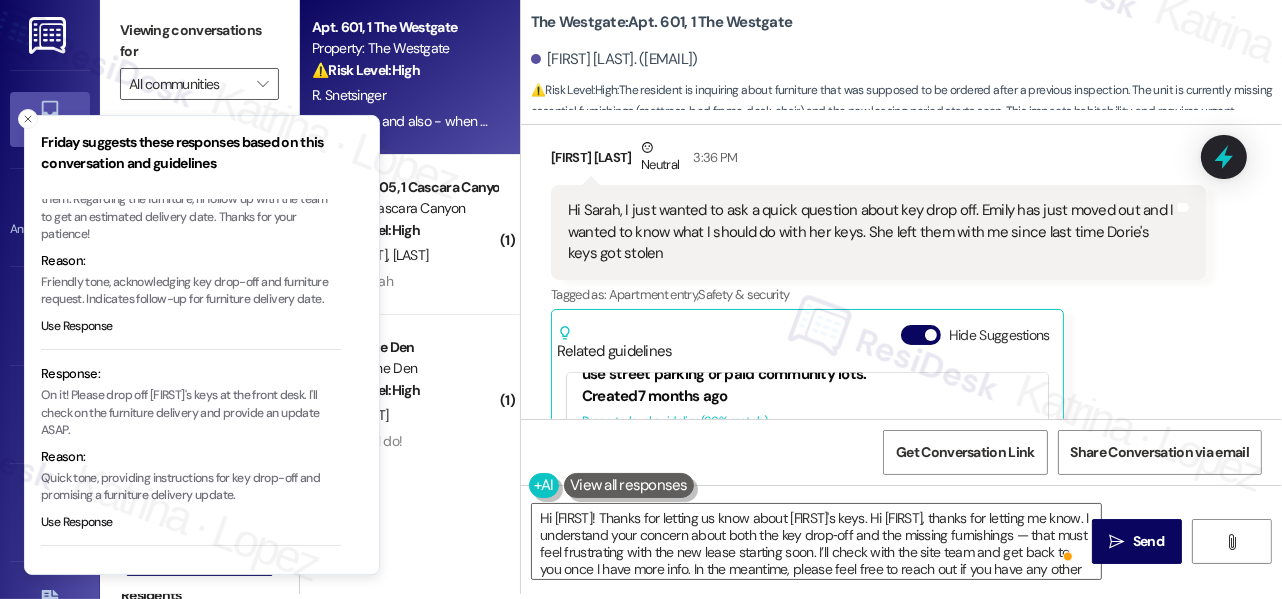 click on "Viewing conversations for" at bounding box center (199, 41) 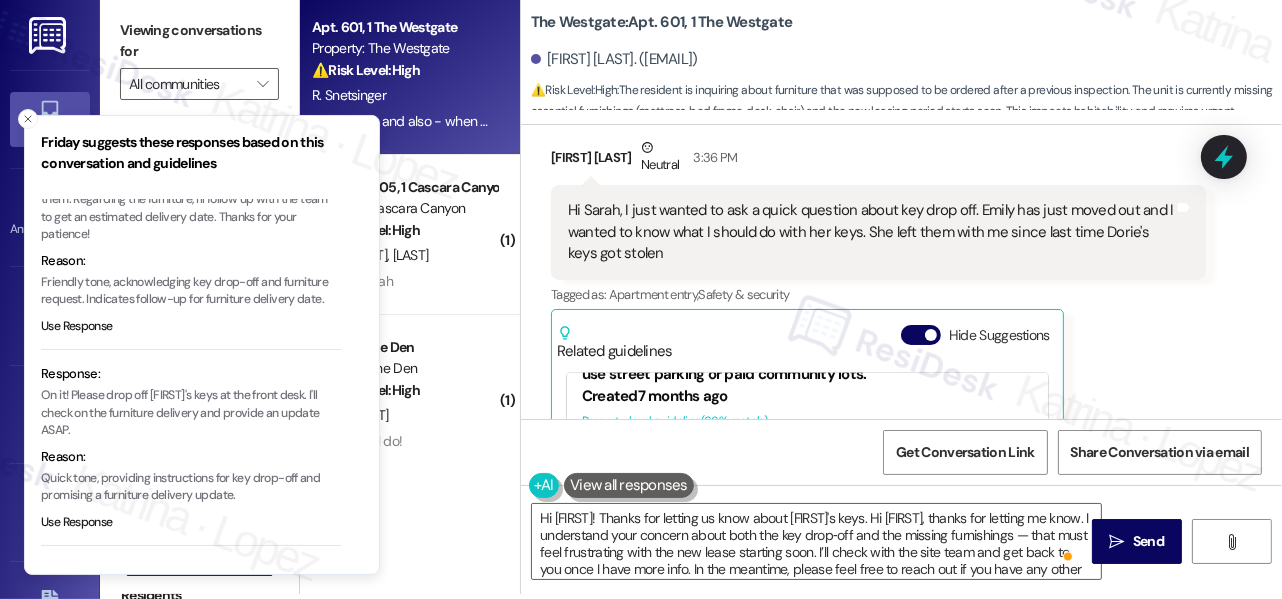 click on "Friday suggests these responses based on this conversation and guidelines" at bounding box center (191, 153) 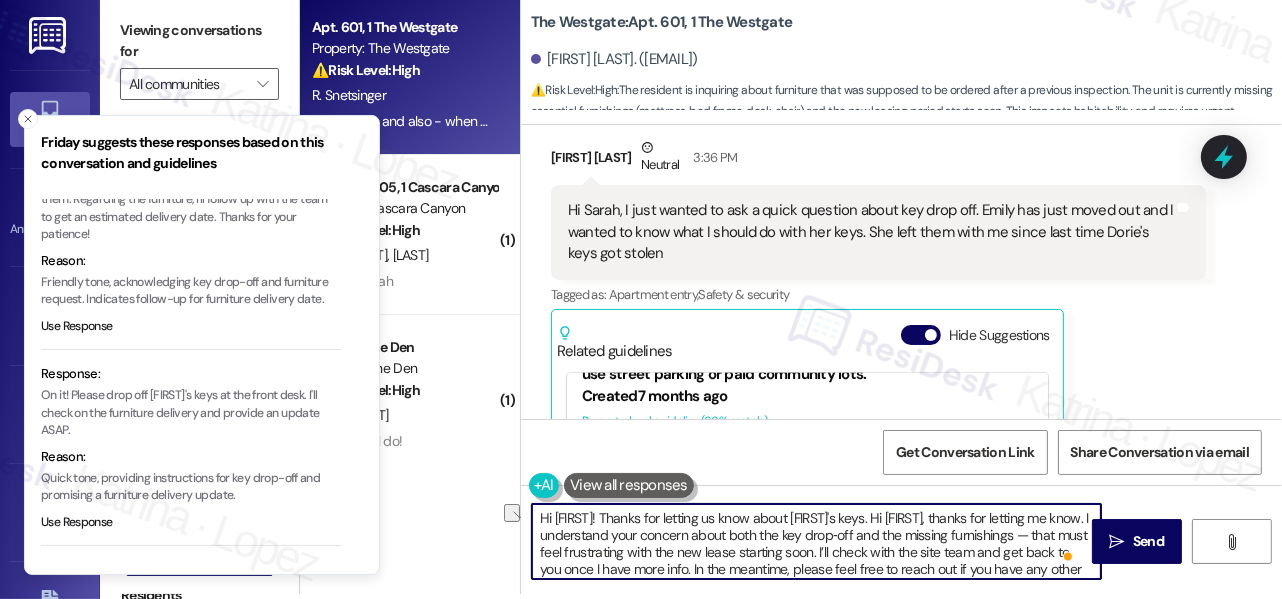 drag, startPoint x: 592, startPoint y: 517, endPoint x: 1064, endPoint y: 505, distance: 472.15253 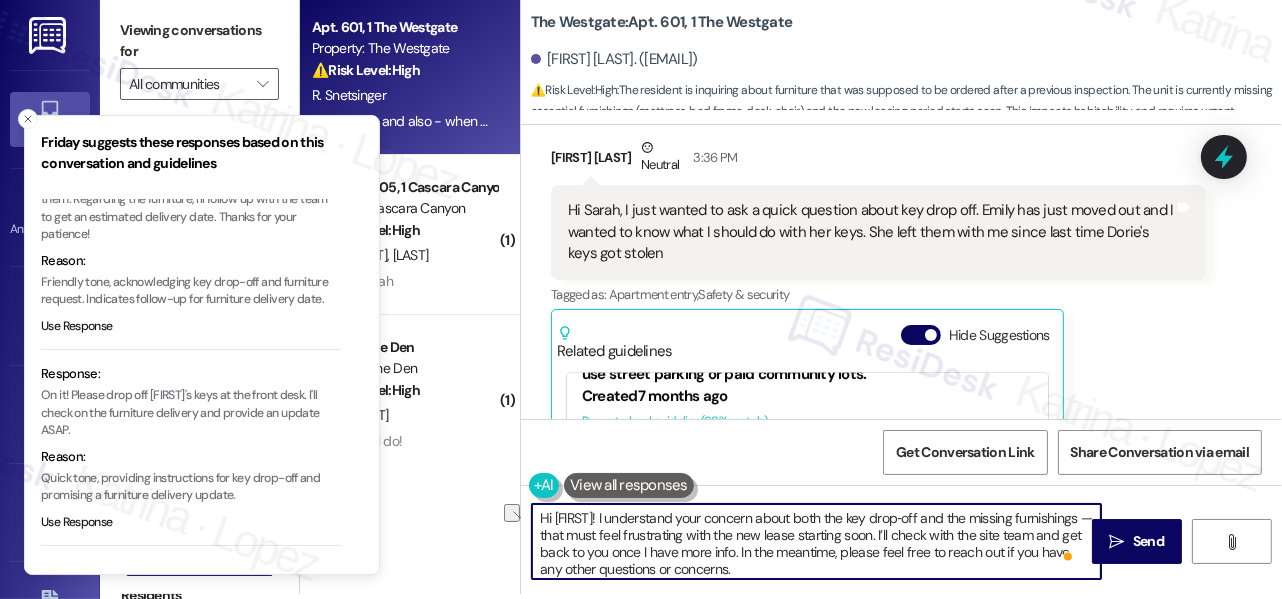 drag, startPoint x: 887, startPoint y: 534, endPoint x: 525, endPoint y: 537, distance: 362.01242 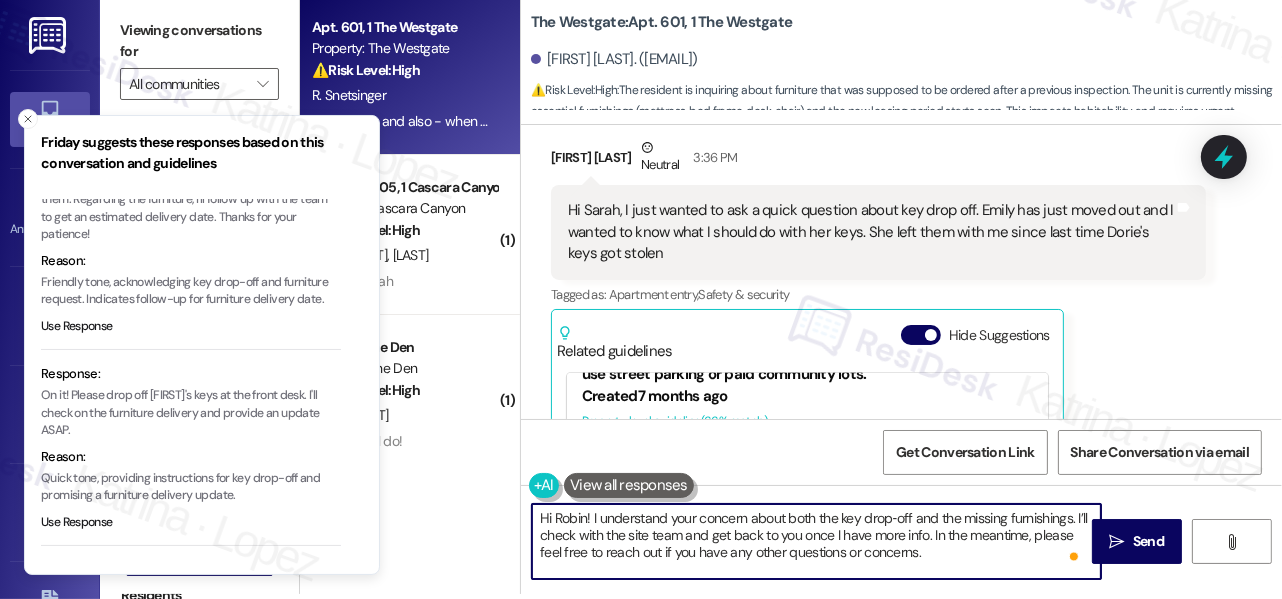 click on "Hi Robin! I understand your concern about both the key drop‑off and the missing furnishings. I’ll check with the site team and get back to you once I have more info. In the meantime, please feel free to reach out if you have any other questions or concerns." at bounding box center [816, 541] 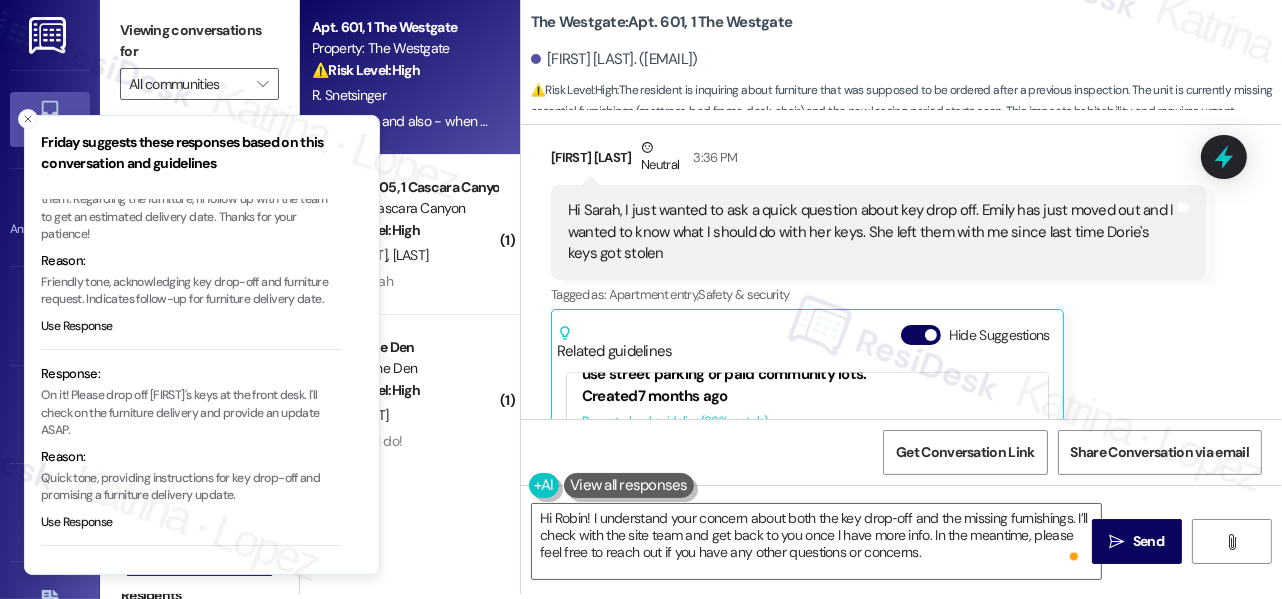 click on "Friday suggests these responses based on this conversation and guidelines" at bounding box center (191, 153) 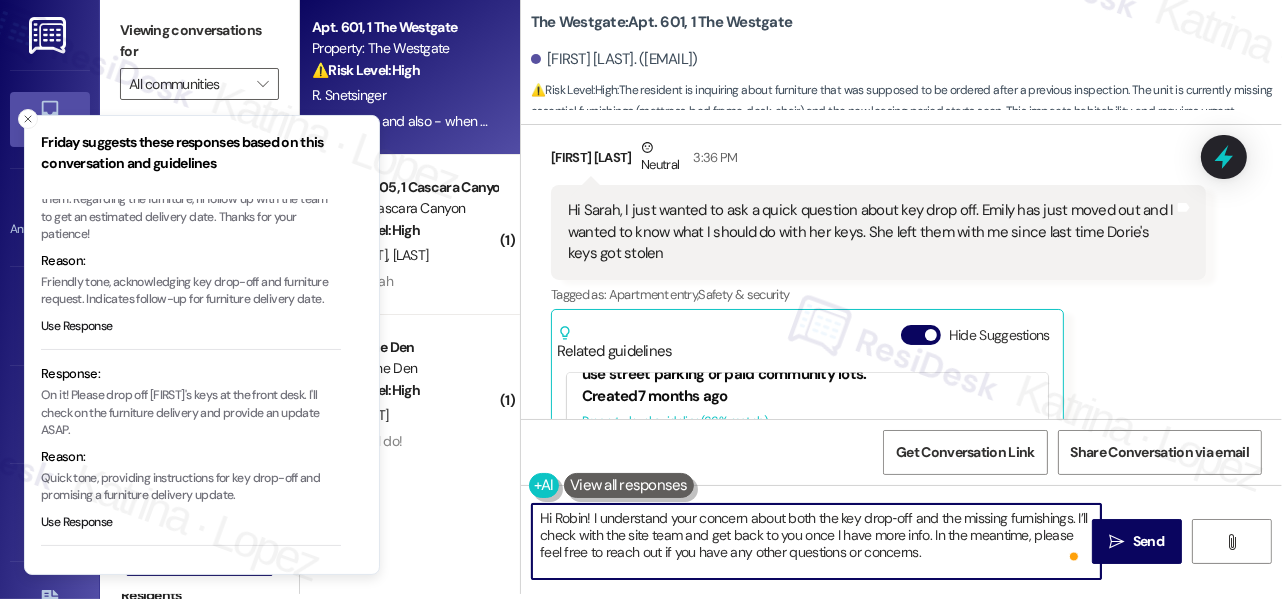click on "Hi Robin! I understand your concern about both the key drop‑off and the missing furnishings. I’ll check with the site team and get back to you once I have more info. In the meantime, please feel free to reach out if you have any other questions or concerns." at bounding box center (816, 541) 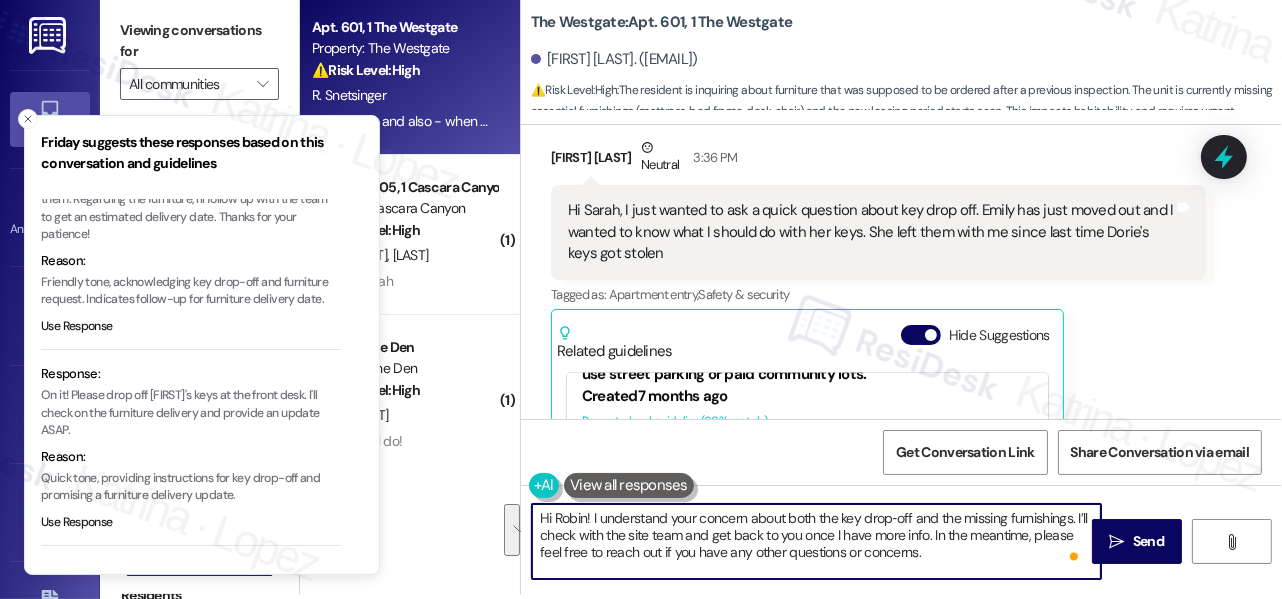 click on "Hi Robin! I understand your concern about both the key drop‑off and the missing furnishings. I’ll check with the site team and get back to you once I have more info. In the meantime, please feel free to reach out if you have any other questions or concerns." at bounding box center (816, 541) 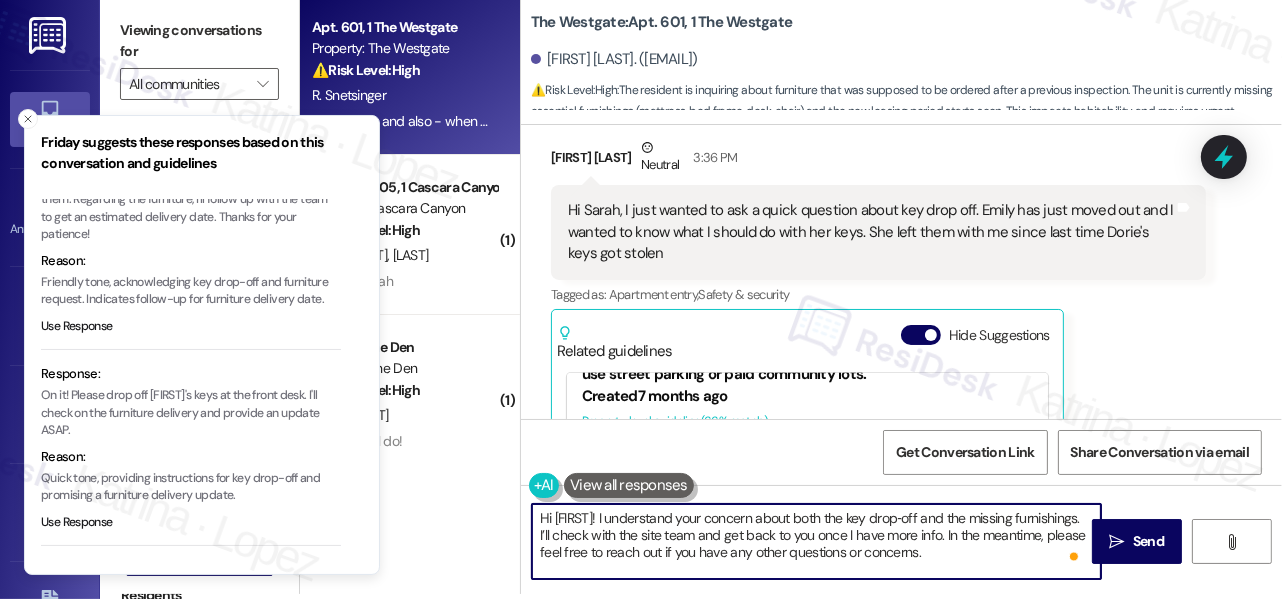 drag, startPoint x: 551, startPoint y: 537, endPoint x: 611, endPoint y: 534, distance: 60.074955 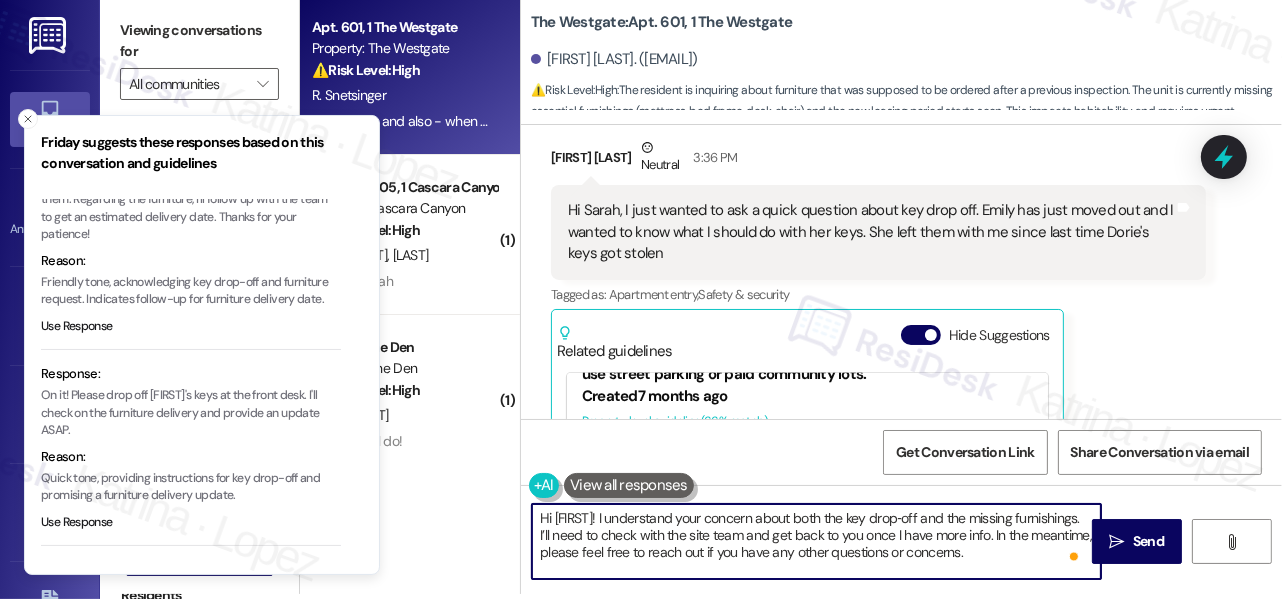 click on "Hi [FIRST]! I understand your concern about both the key drop‑off and the missing furnishings.  I’ll need to check with the site team and get back to you once I have more info. In the meantime, please feel free to reach out if you have any other questions or concerns." at bounding box center [816, 541] 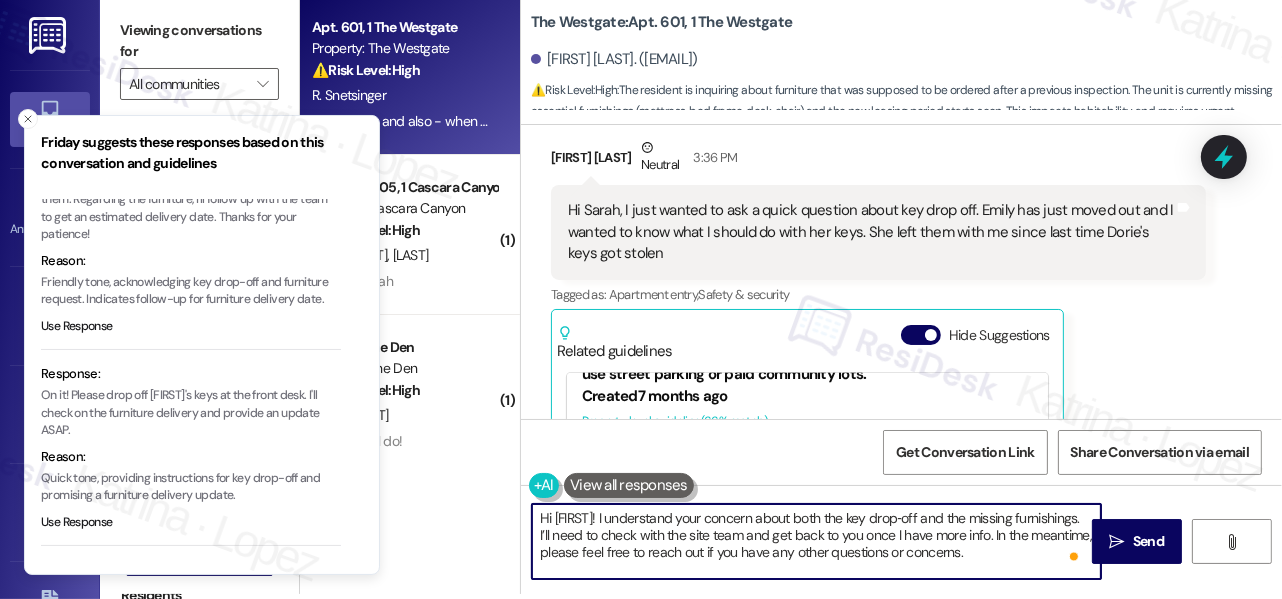 drag, startPoint x: 818, startPoint y: 535, endPoint x: 767, endPoint y: 524, distance: 52.17279 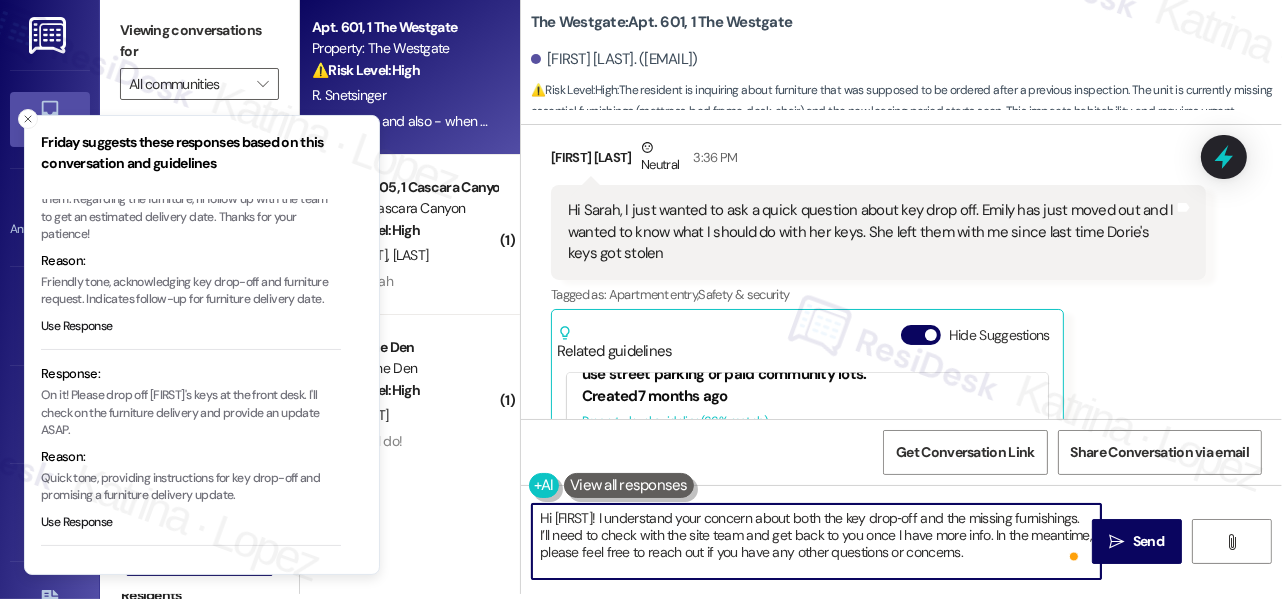 drag, startPoint x: 663, startPoint y: 551, endPoint x: 962, endPoint y: 551, distance: 299 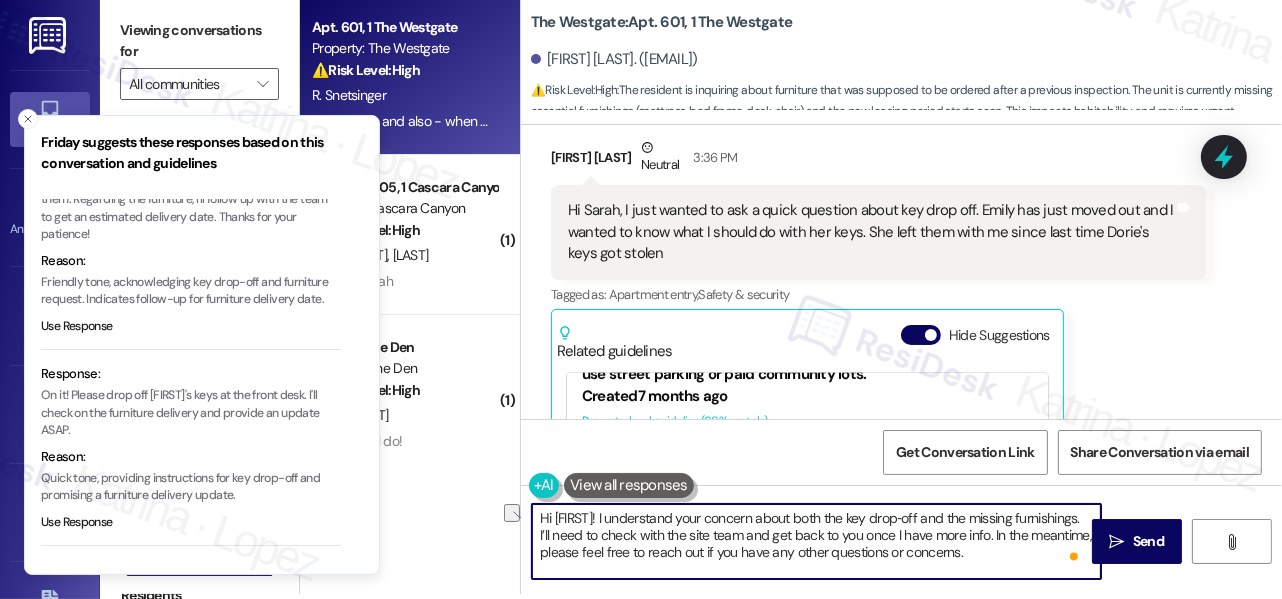 click on "Hi [FIRST]! I understand your concern about both the key drop‑off and the missing furnishings.  I’ll need to check with the site team and get back to you once I have more info. In the meantime, please feel free to reach out if you have any other questions or concerns." at bounding box center (816, 541) 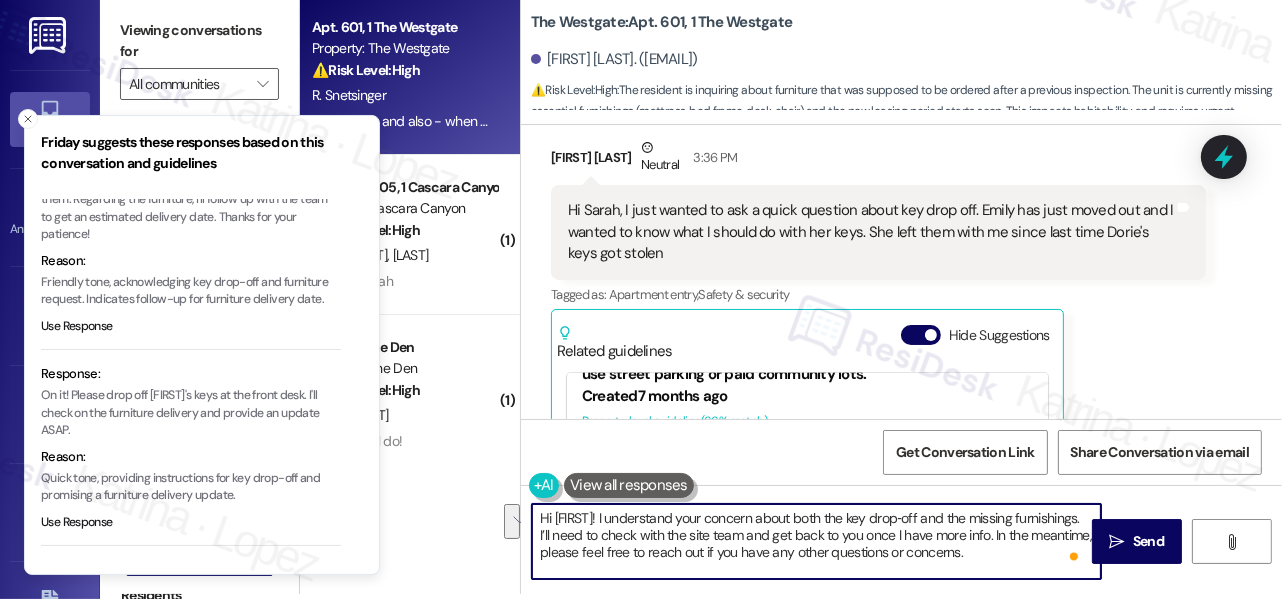 drag, startPoint x: 1034, startPoint y: 552, endPoint x: 904, endPoint y: 532, distance: 131.52946 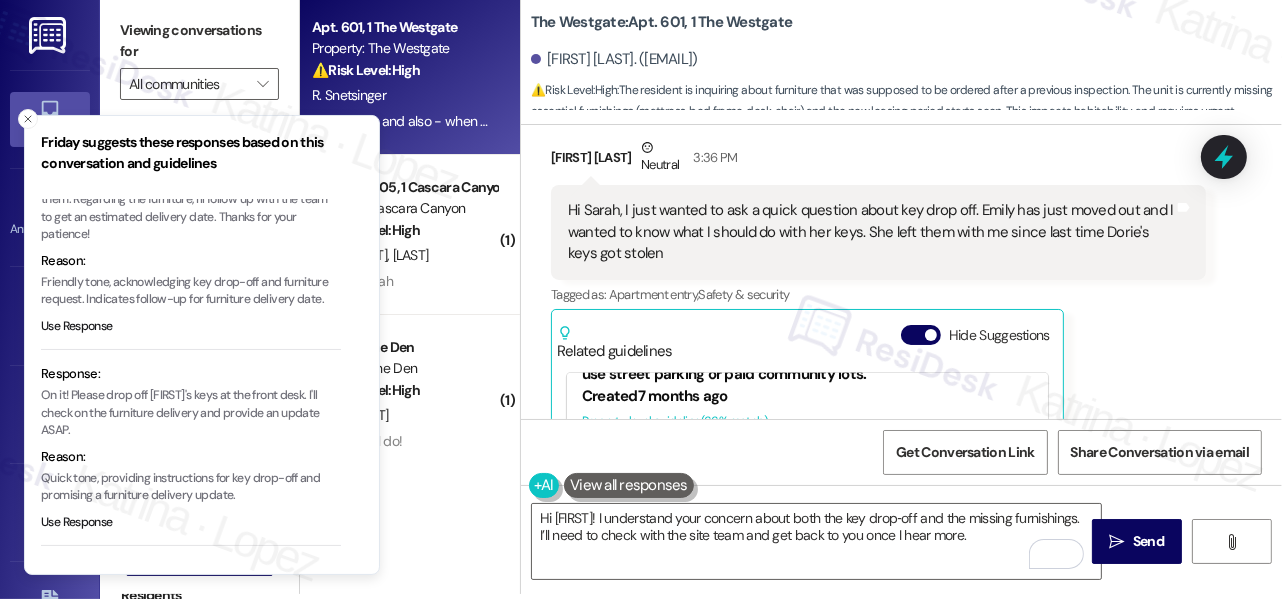 drag, startPoint x: 31, startPoint y: 119, endPoint x: 42, endPoint y: 117, distance: 11.18034 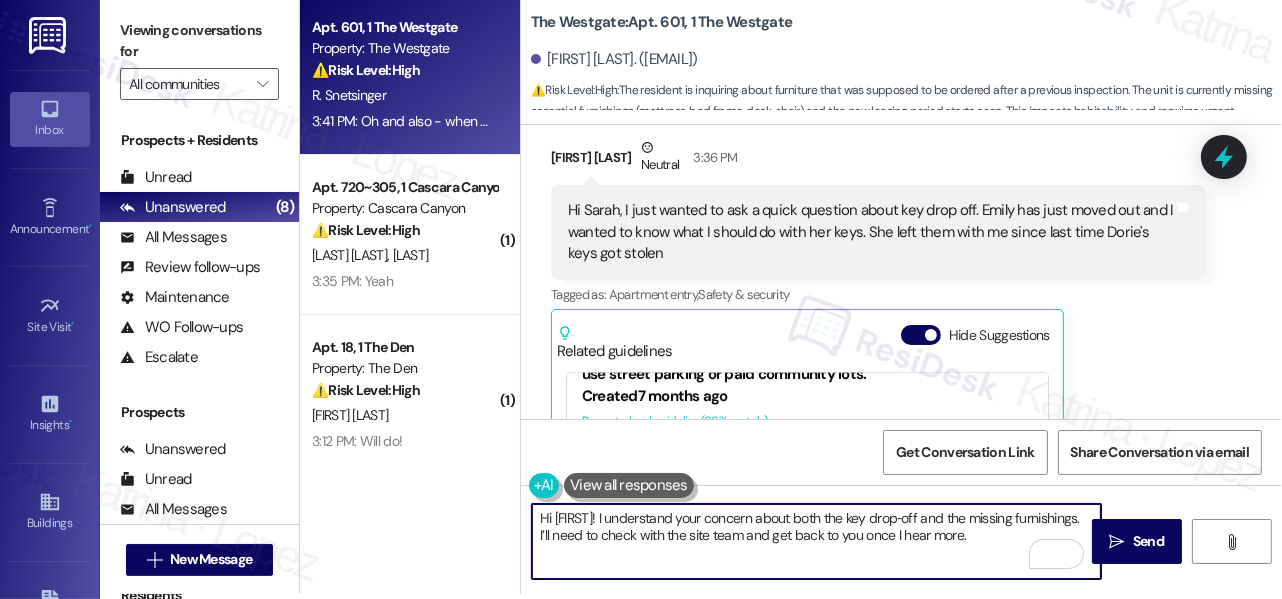 click on "Viewing conversations for" at bounding box center (199, 41) 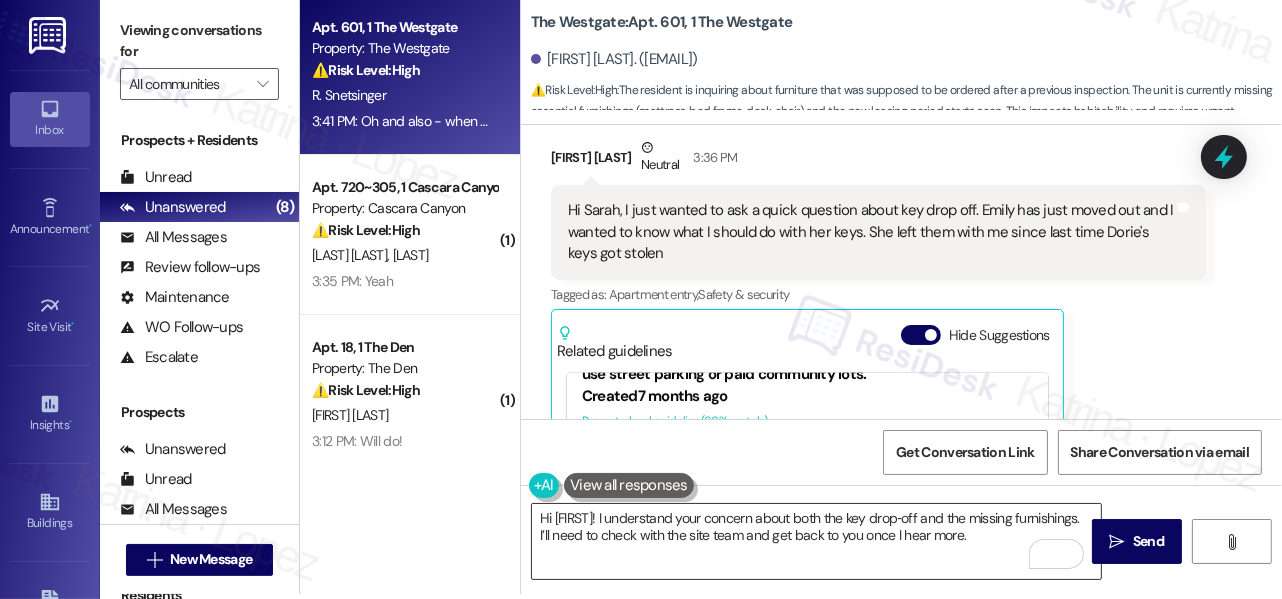 click on "Hi [FIRST]! I understand your concern about both the key drop‑off and the missing furnishings.  I’ll need to check with the site team and get back to you once I hear more." at bounding box center (816, 541) 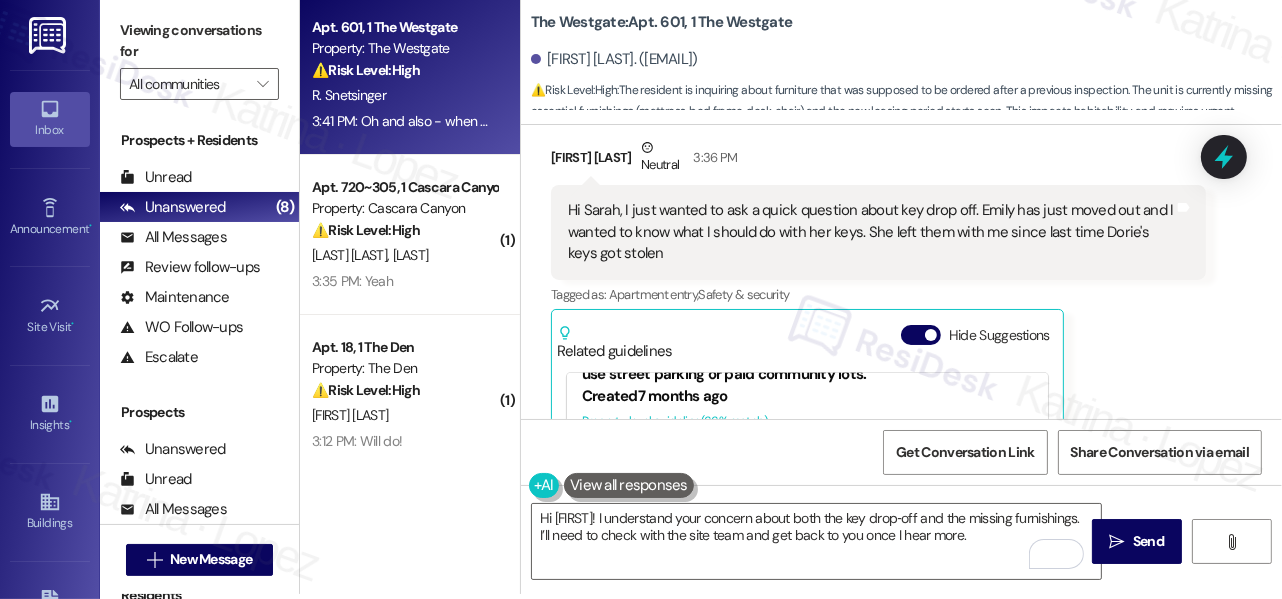 click on "Viewing conversations for All communities " at bounding box center (199, 57) 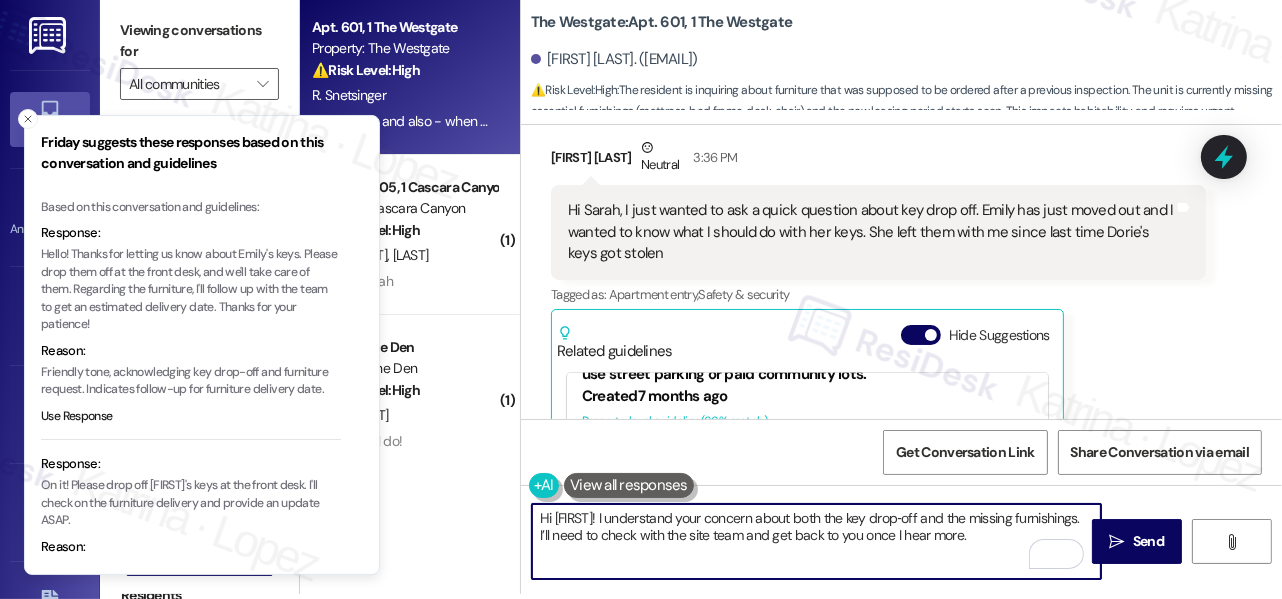 click on "Hi [FIRST]! I understand your concern about both the key drop‑off and the missing furnishings.  I’ll need to check with the site team and get back to you once I hear more." at bounding box center [816, 541] 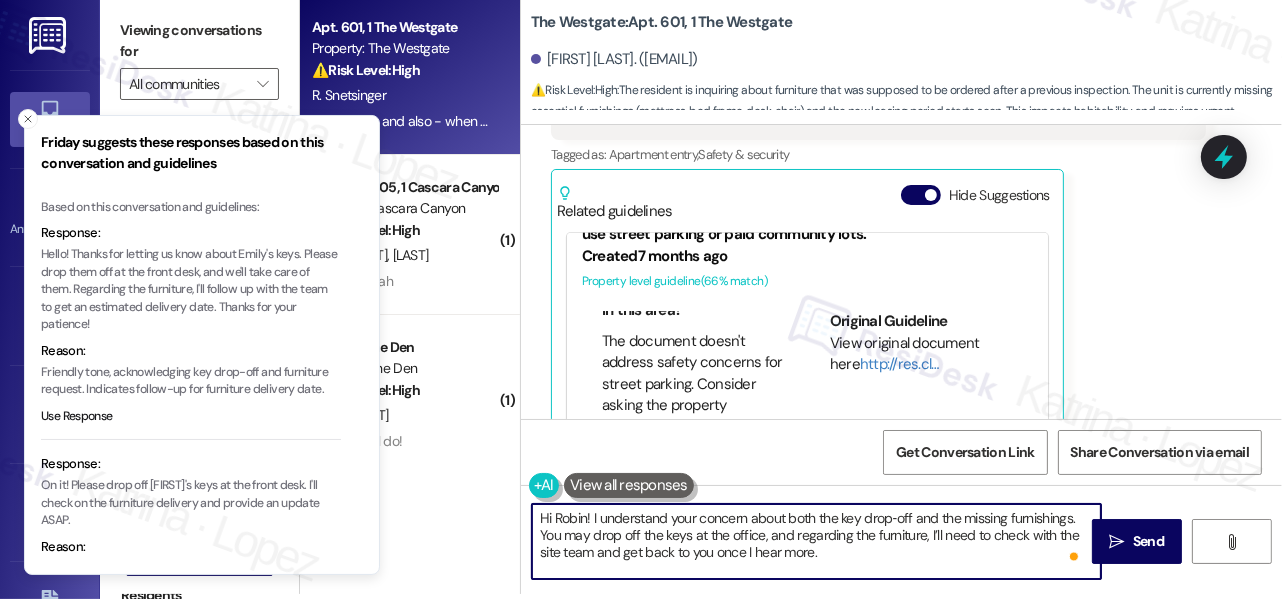 scroll, scrollTop: 2496, scrollLeft: 0, axis: vertical 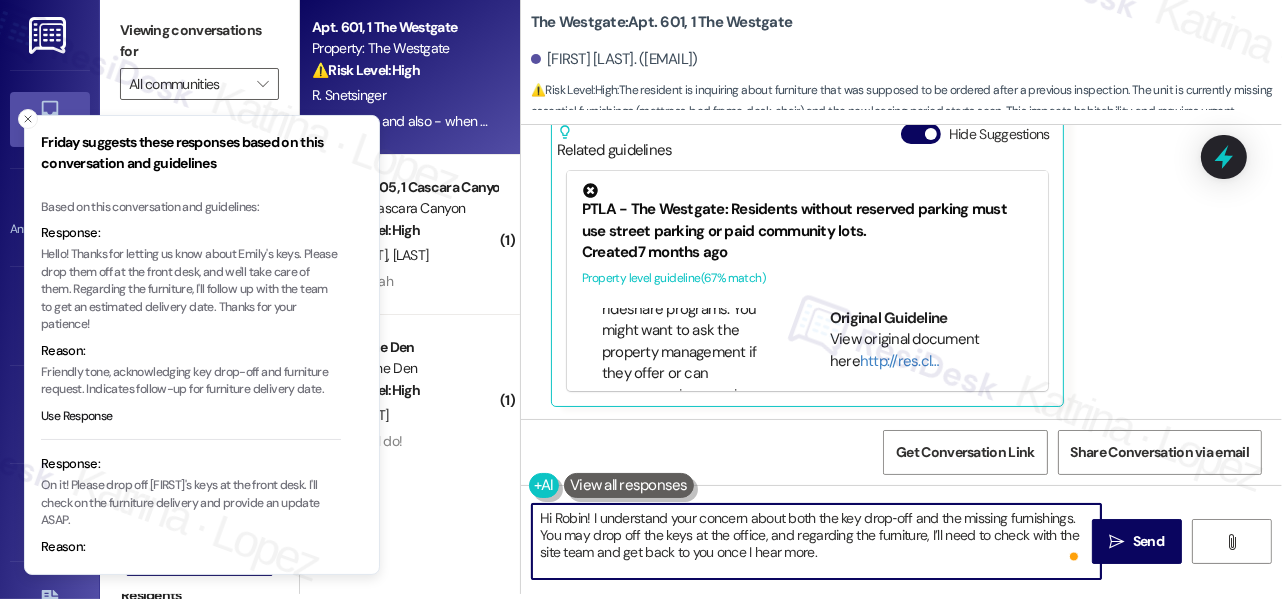click on "Hi Robin! I understand your concern about both the key drop‑off and the missing furnishings. You may drop off the keys at the office, and regarding the furniture, I’ll need to check with the site team and get back to you once I hear more." at bounding box center [816, 541] 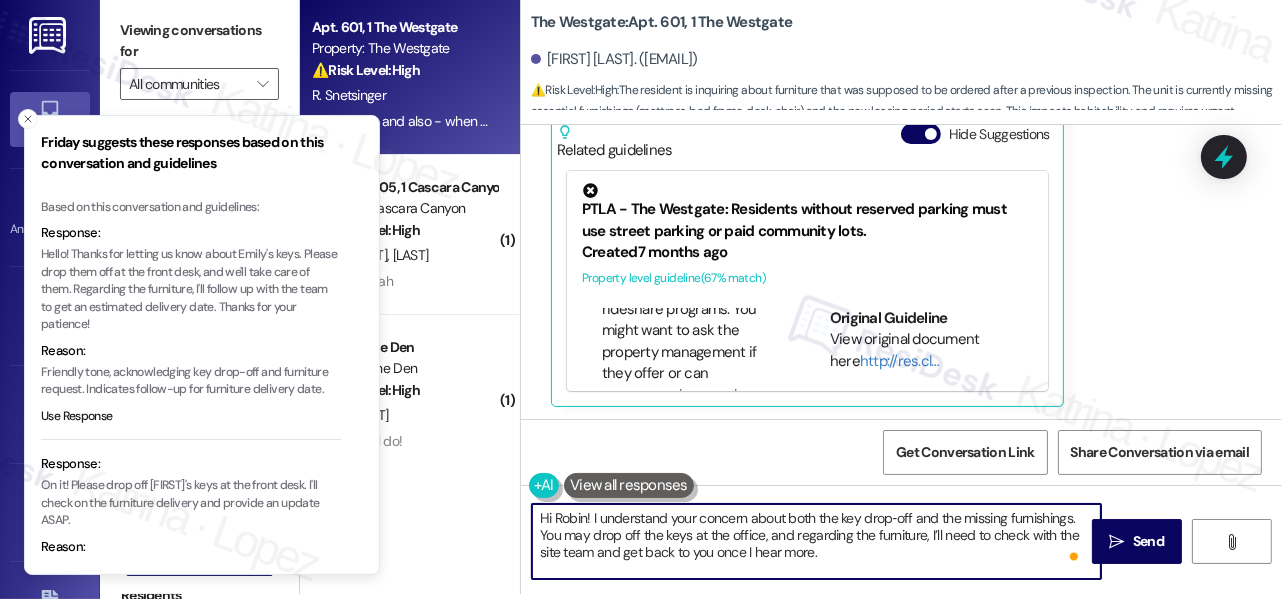 click on "Hi Robin! I understand your concern about both the key drop‑off and the missing furnishings. You may drop off the keys at the office, and regarding the furniture, I’ll need to check with the site team and get back to you once I hear more." at bounding box center (816, 541) 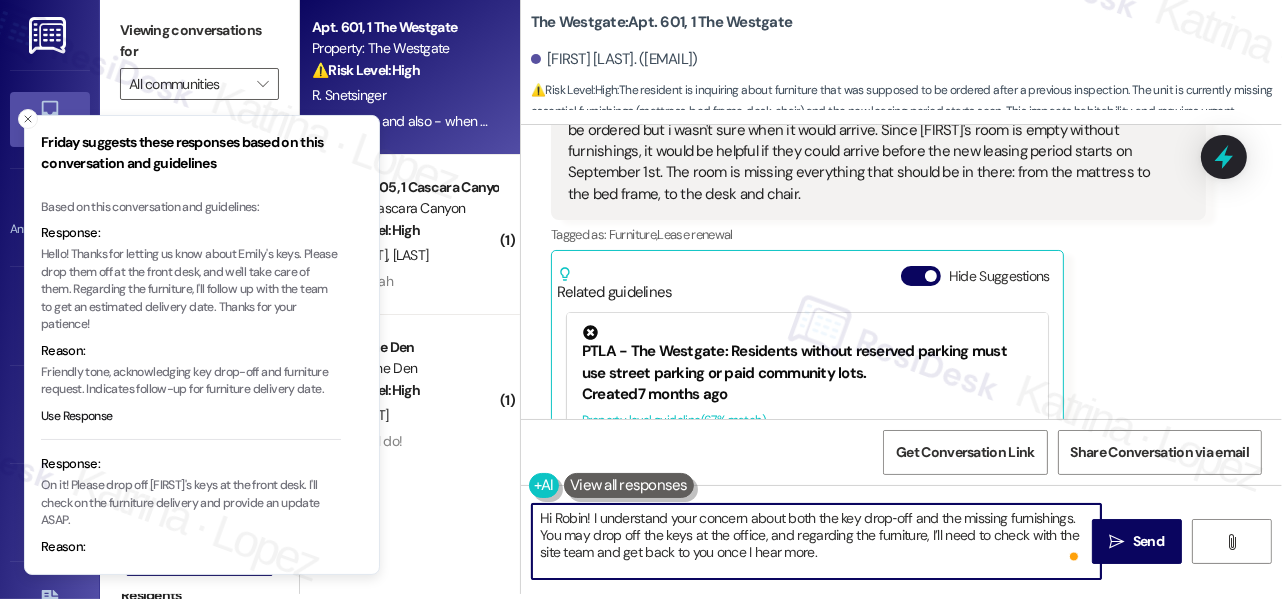 scroll, scrollTop: 2677, scrollLeft: 0, axis: vertical 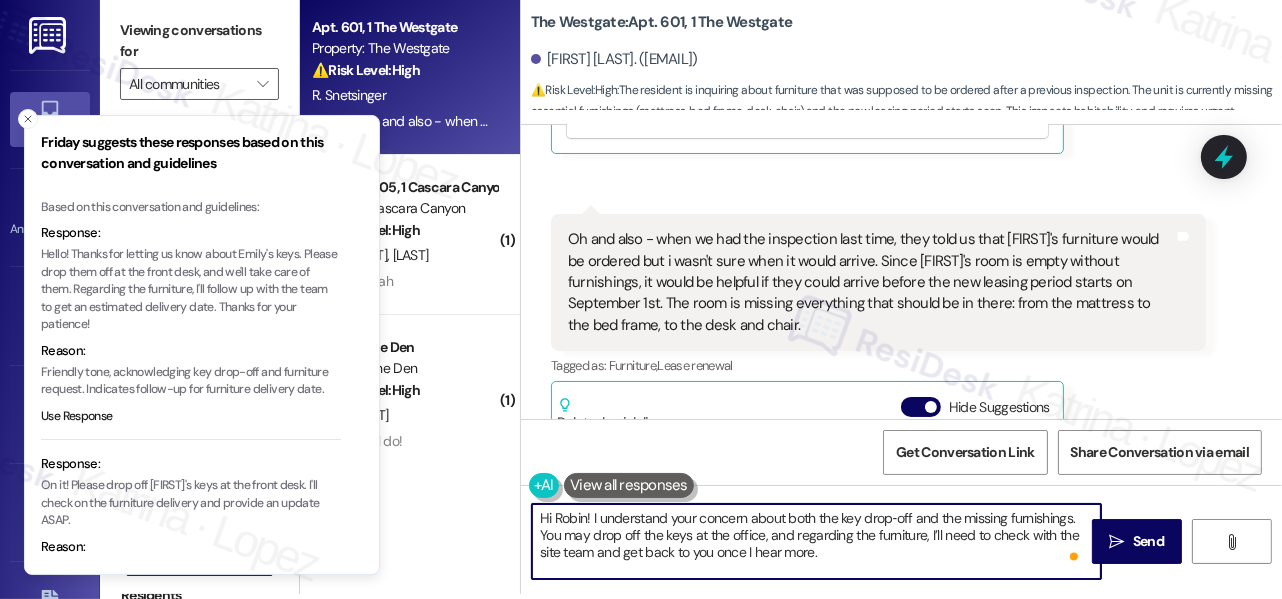 click on "Hi Robin! I understand your concern about both the key drop‑off and the missing furnishings. You may drop off the keys at the office, and regarding the furniture, I’ll need to check with the site team and get back to you once I hear more." at bounding box center [816, 541] 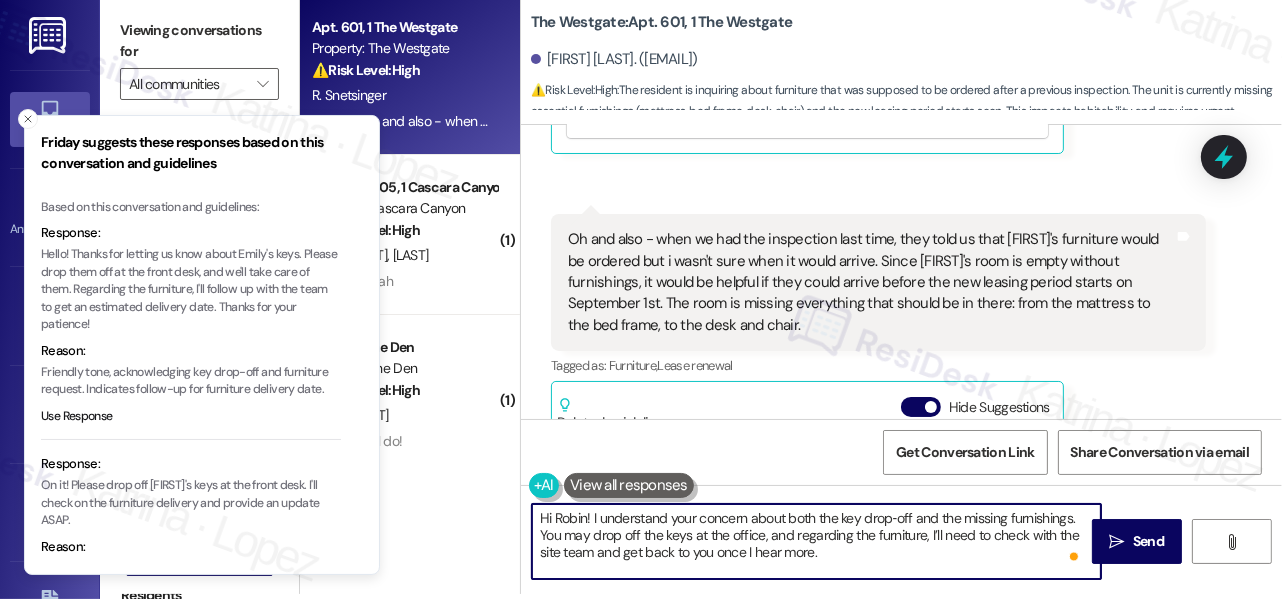 click on "Hi Robin! I understand your concern about both the key drop‑off and the missing furnishings. You may drop off the keys at the office, and regarding the furniture, I’ll need to check with the site team and get back to you once I hear more." at bounding box center (816, 541) 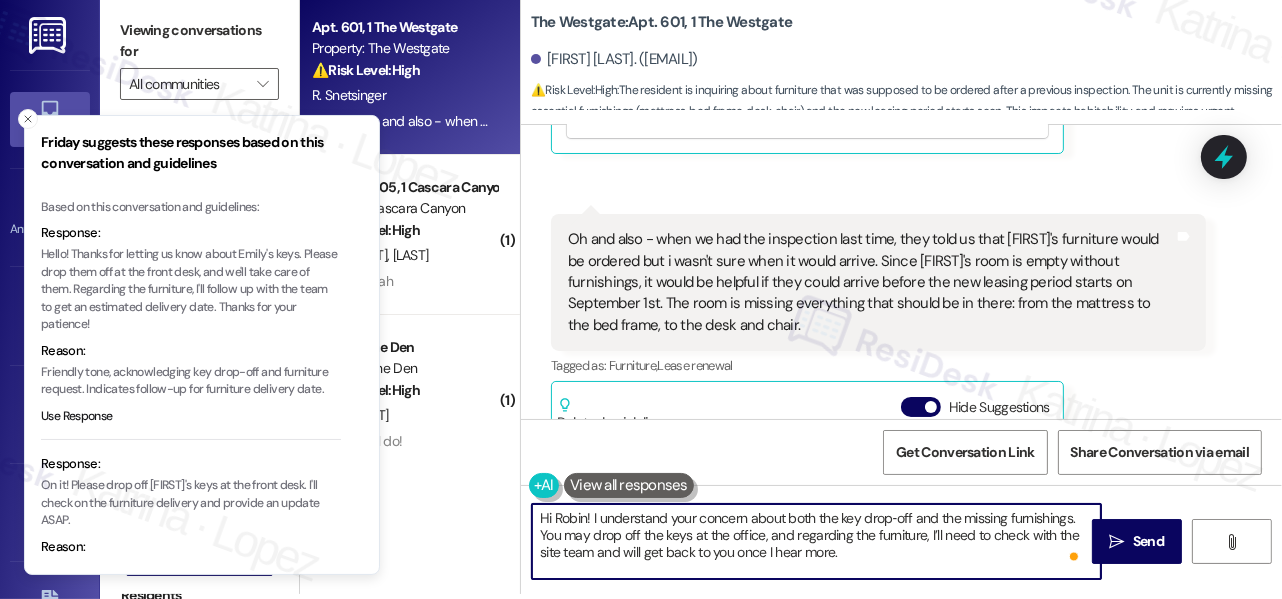 click on "Hi Robin! I understand your concern about both the key drop‑off and the missing furnishings. You may drop off the keys at the office, and regarding the furniture, I’ll need to check with the site team and will get back to you once I hear more." at bounding box center (816, 541) 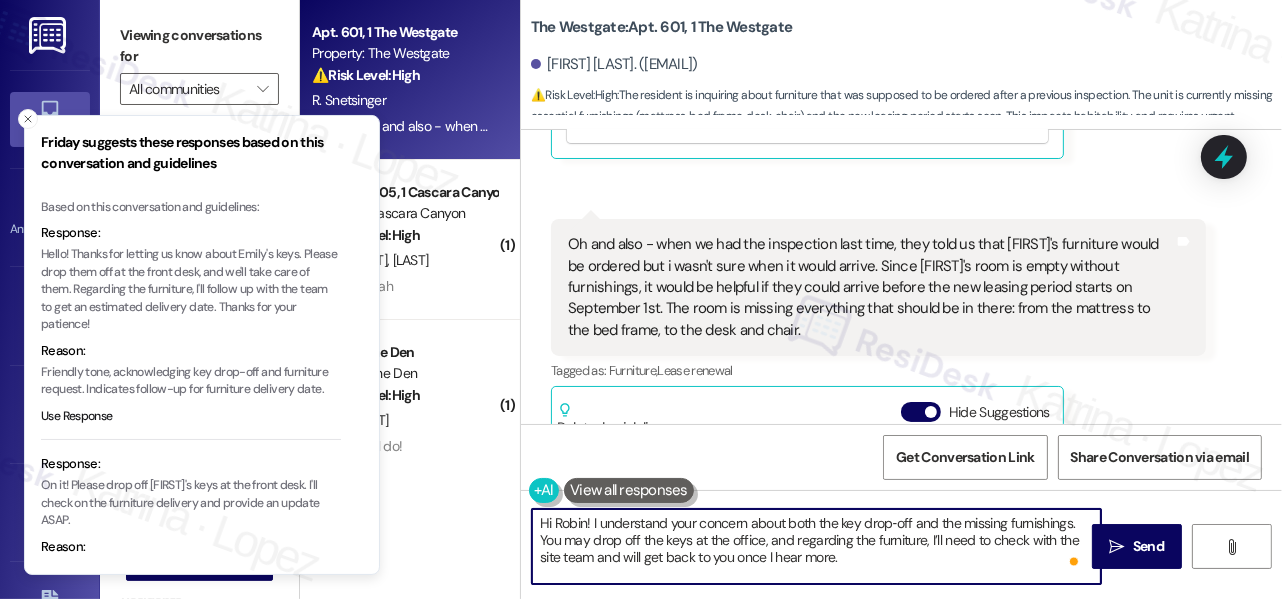 scroll, scrollTop: 0, scrollLeft: 0, axis: both 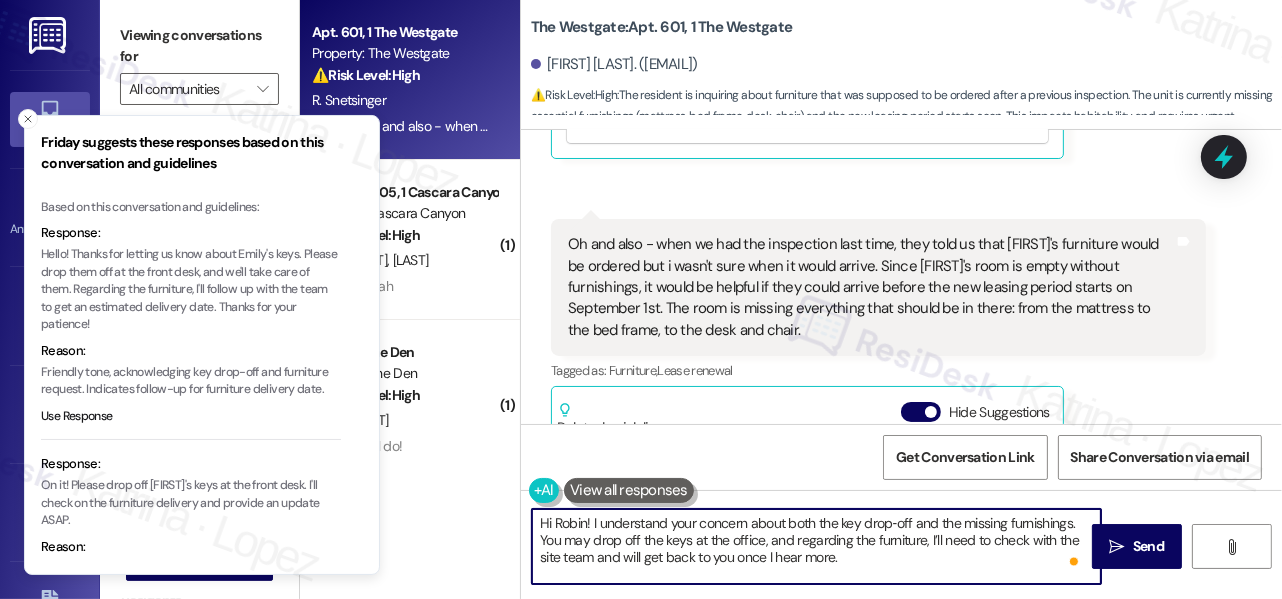 click on "Hi Robin! I understand your concern about both the key drop‑off and the missing furnishings. You may drop off the keys at the office, and regarding the furniture, I’ll need to check with the site team and will get back to you once I hear more." at bounding box center (816, 546) 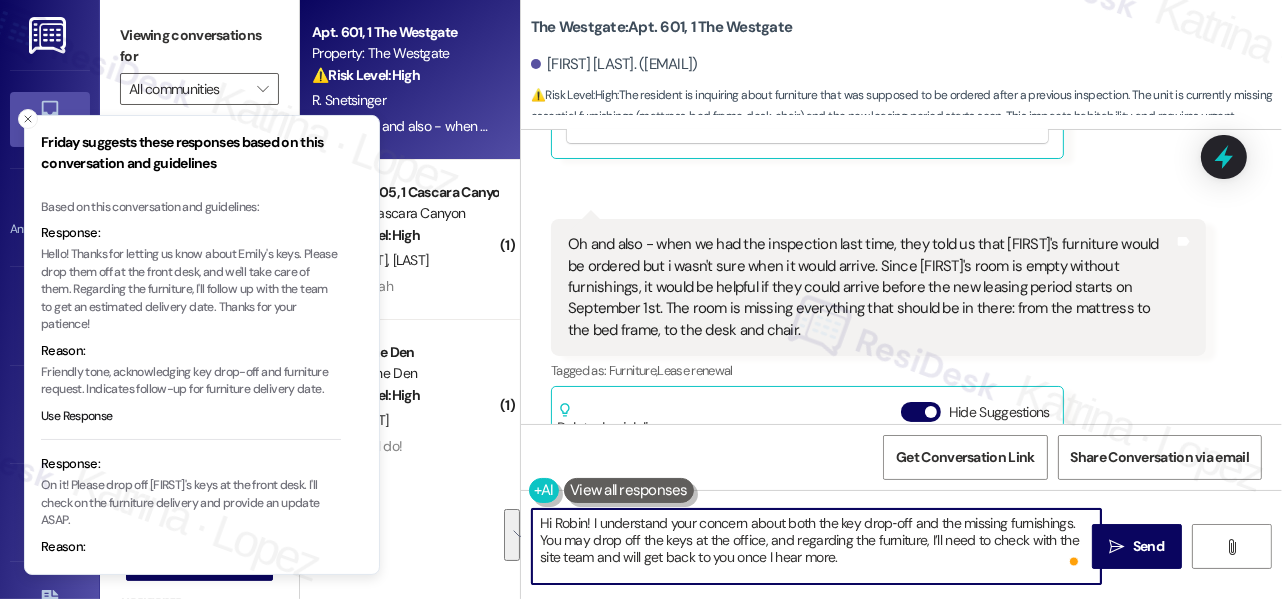 click on "Oh and also - when we had the inspection last time, they told us that [FIRST]'s furniture would be ordered but i wasn't sure when it would arrive. Since [FIRST]'s room is empty without furnishings, it would be helpful if they could arrive before the new leasing period starts on September 1st. The room is missing everything that should be in there: from the mattress to the bed frame, to the desk and chair." at bounding box center (871, 287) 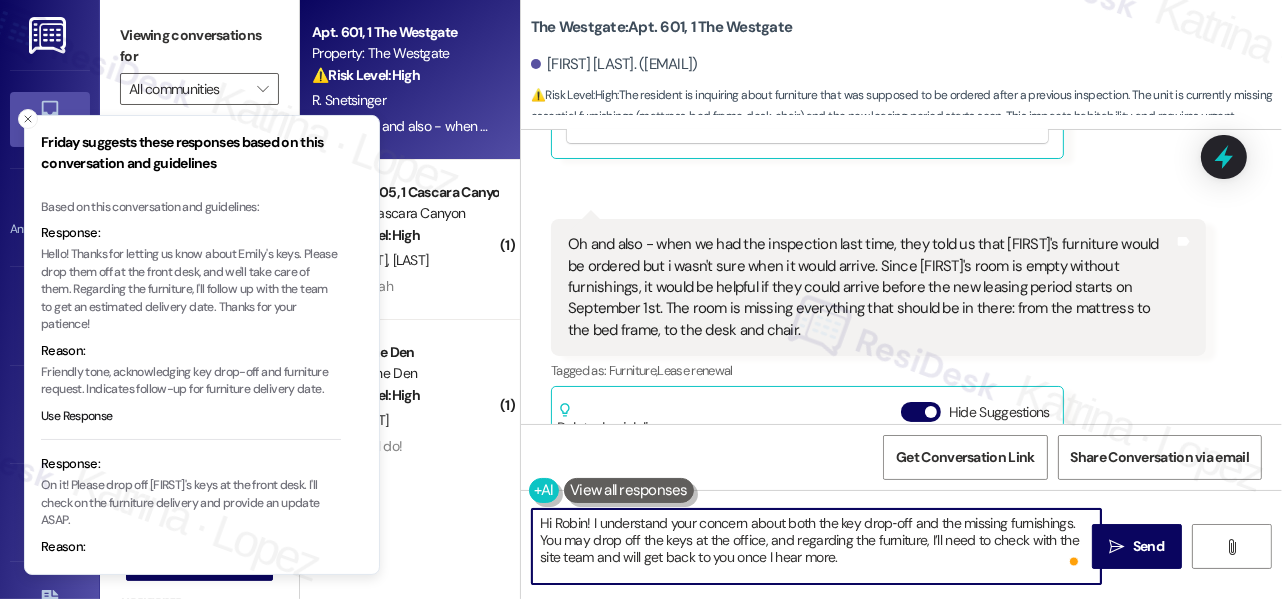 click on "Hi Robin! I understand your concern about both the key drop‑off and the missing furnishings. You may drop off the keys at the office, and regarding the furniture, I’ll need to check with the site team and will get back to you once I hear more." at bounding box center [816, 546] 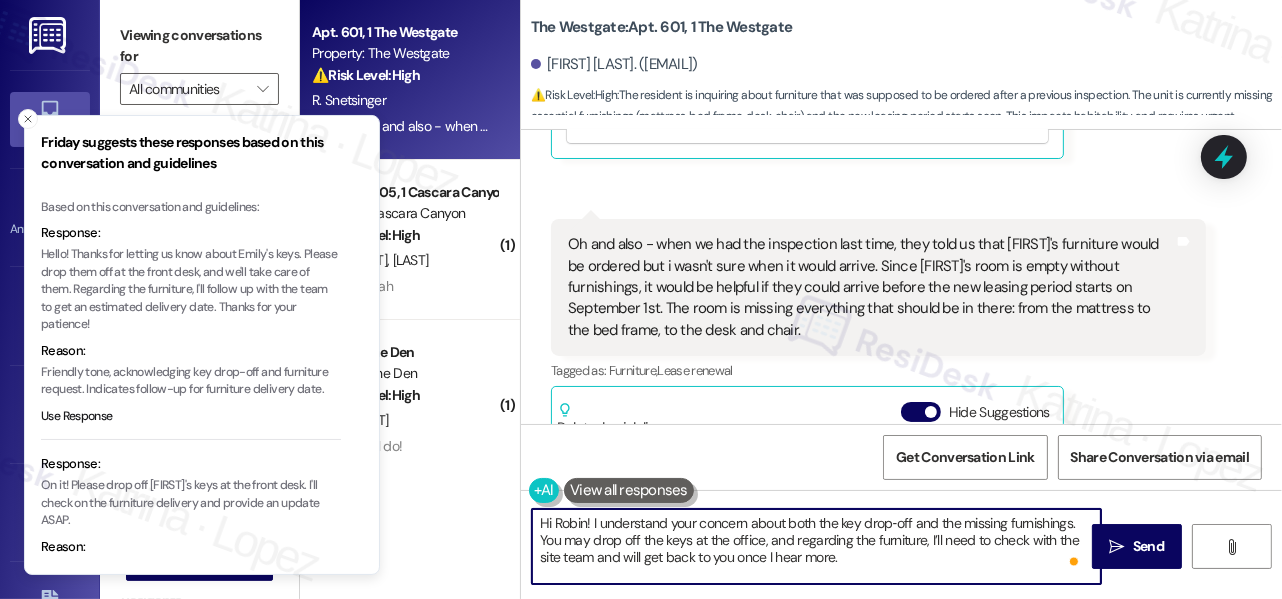 click on "Hi Robin! I understand your concern about both the key drop‑off and the missing furnishings. You may drop off the keys at the office, and regarding the furniture, I’ll need to check with the site team and will get back to you once I hear more." at bounding box center [816, 546] 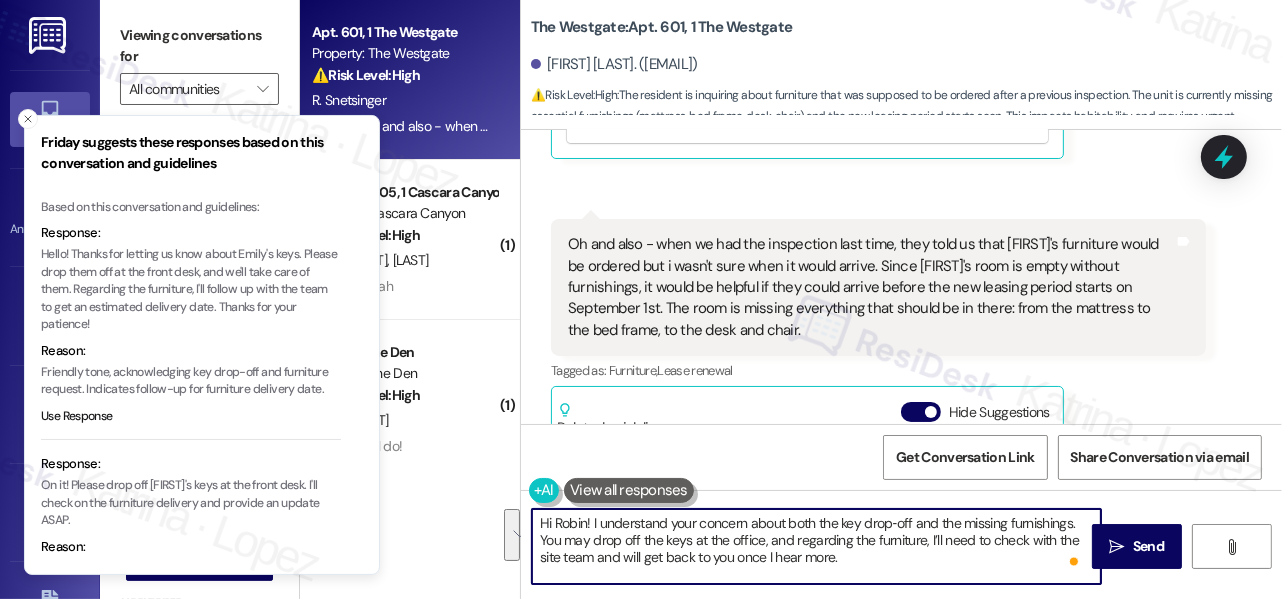 click on "Hi Robin! I understand your concern about both the key drop‑off and the missing furnishings. You may drop off the keys at the office, and regarding the furniture, I’ll need to check with the site team and will get back to you once I hear more." at bounding box center (816, 546) 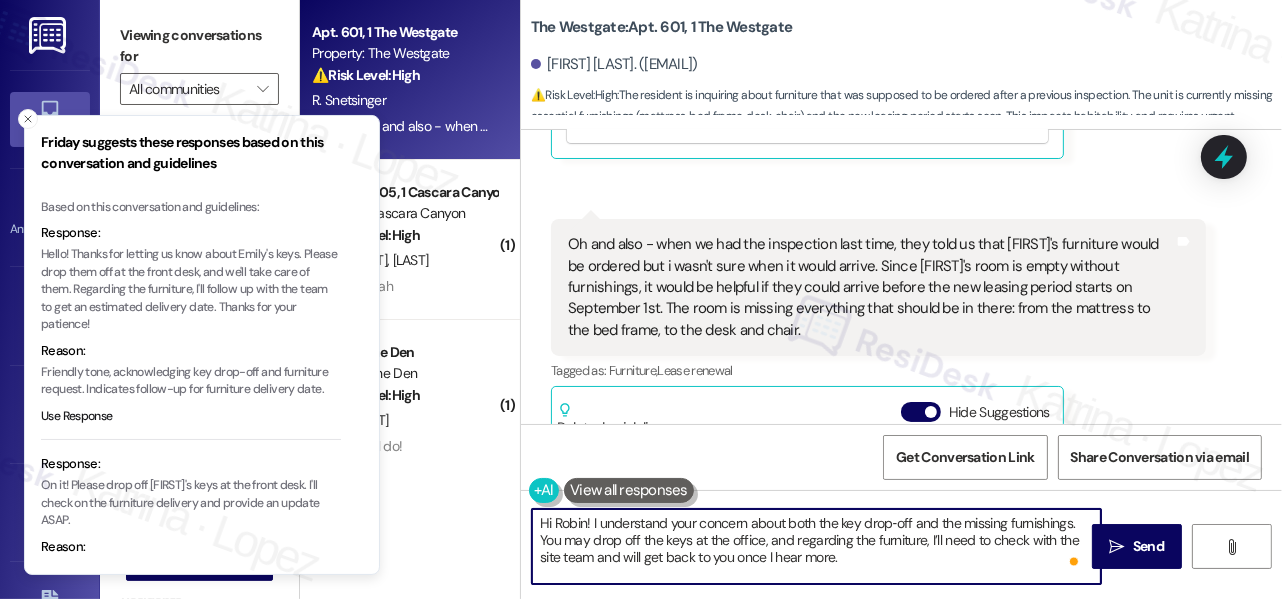 click on "Hi Robin! I understand your concern about both the key drop‑off and the missing furnishings. You may drop off the keys at the office, and regarding the furniture, I’ll need to check with the site team and will get back to you once I hear more." at bounding box center [816, 546] 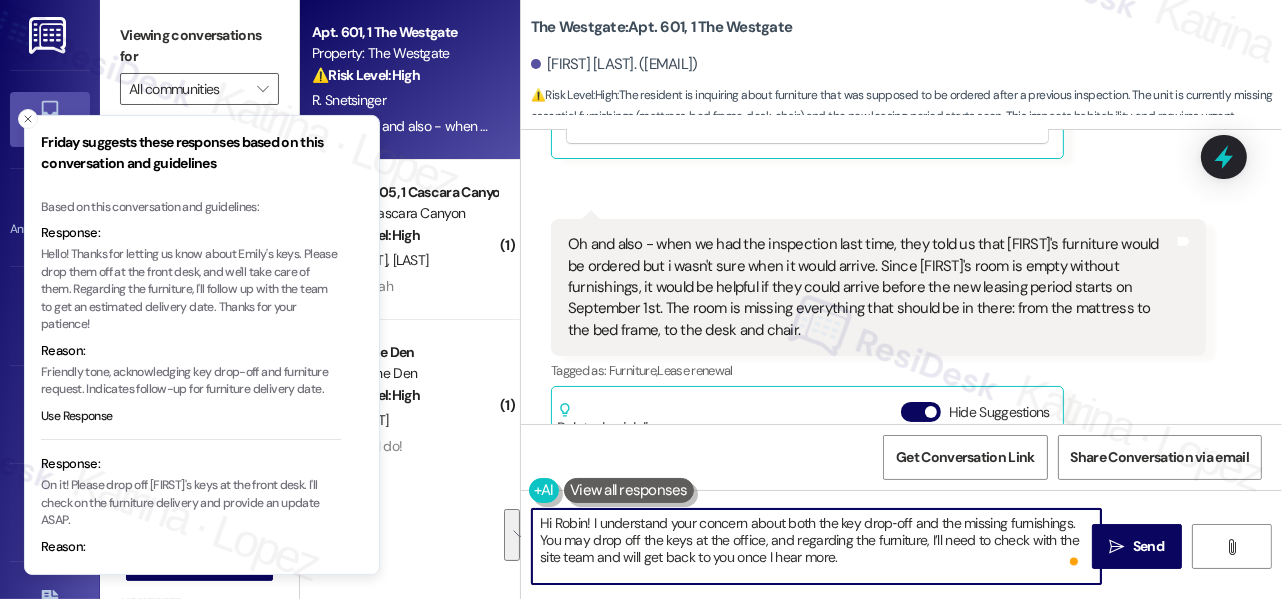 click on "Hi Robin! I understand your concern about both the key drop‑off and the missing furnishings. You may drop off the keys at the office, and regarding the furniture, I’ll need to check with the site team and will get back to you once I hear more." at bounding box center [816, 546] 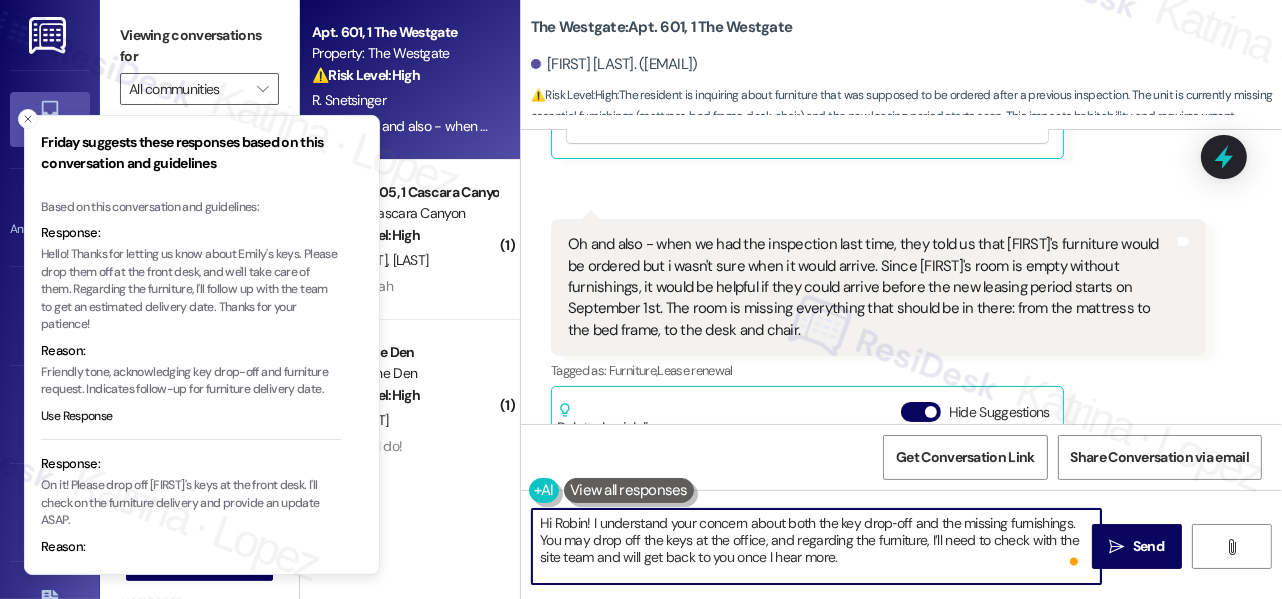 click on "Hi Robin! I understand your concern about both the key drop‑off and the missing furnishings. You may drop off the keys at the office, and regarding the furniture, I’ll need to check with the site team and will get back to you once I hear more." at bounding box center (816, 546) 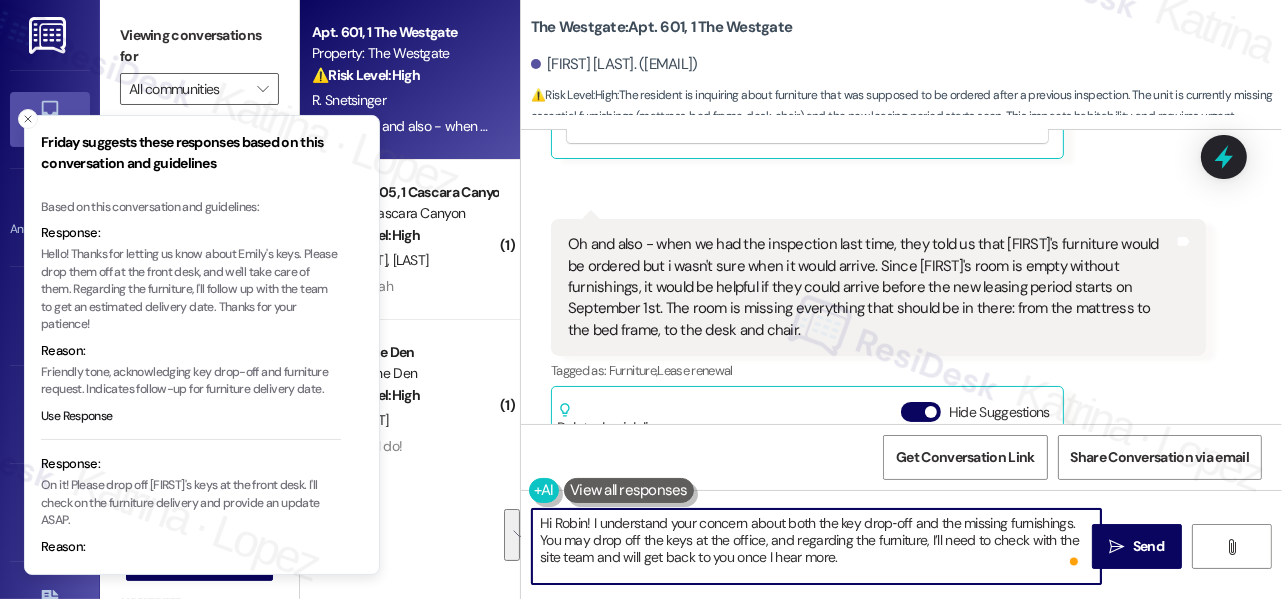 click on "Hi Robin! I understand your concern about both the key drop‑off and the missing furnishings. You may drop off the keys at the office, and regarding the furniture, I’ll need to check with the site team and will get back to you once I hear more." at bounding box center (816, 546) 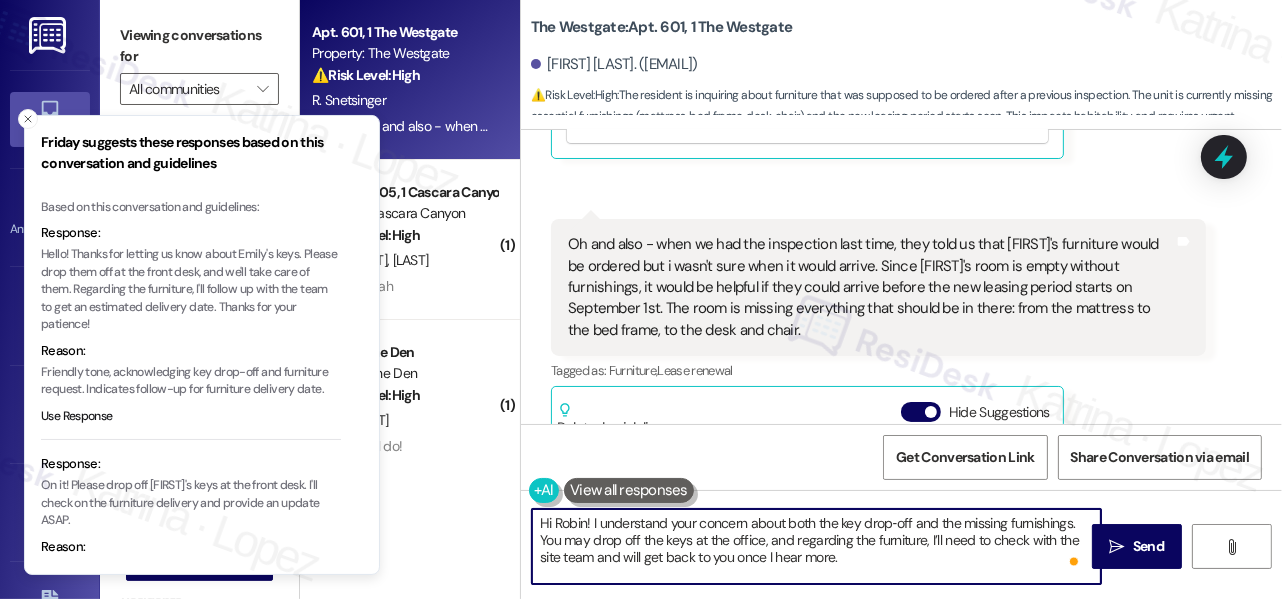 click on "Hi Robin! I understand your concern about both the key drop‑off and the missing furnishings. You may drop off the keys at the office, and regarding the furniture, I’ll need to check with the site team and will get back to you once I hear more." at bounding box center (816, 546) 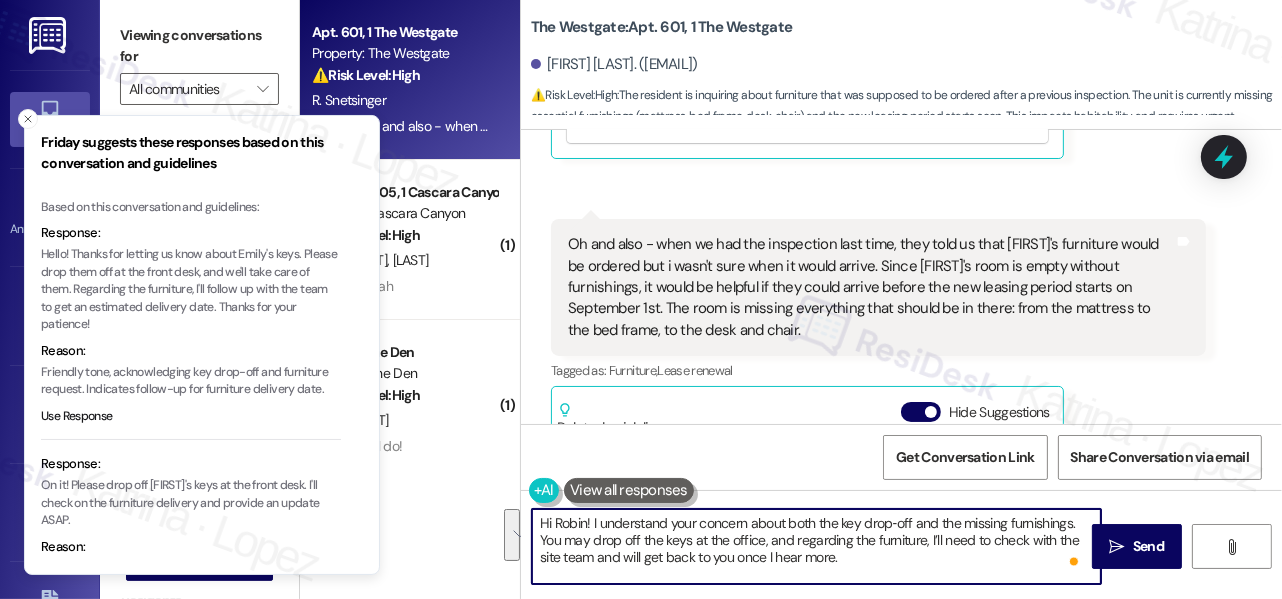 click on "Hi Robin! I understand your concern about both the key drop‑off and the missing furnishings. You may drop off the keys at the office, and regarding the furniture, I’ll need to check with the site team and will get back to you once I hear more." at bounding box center (816, 546) 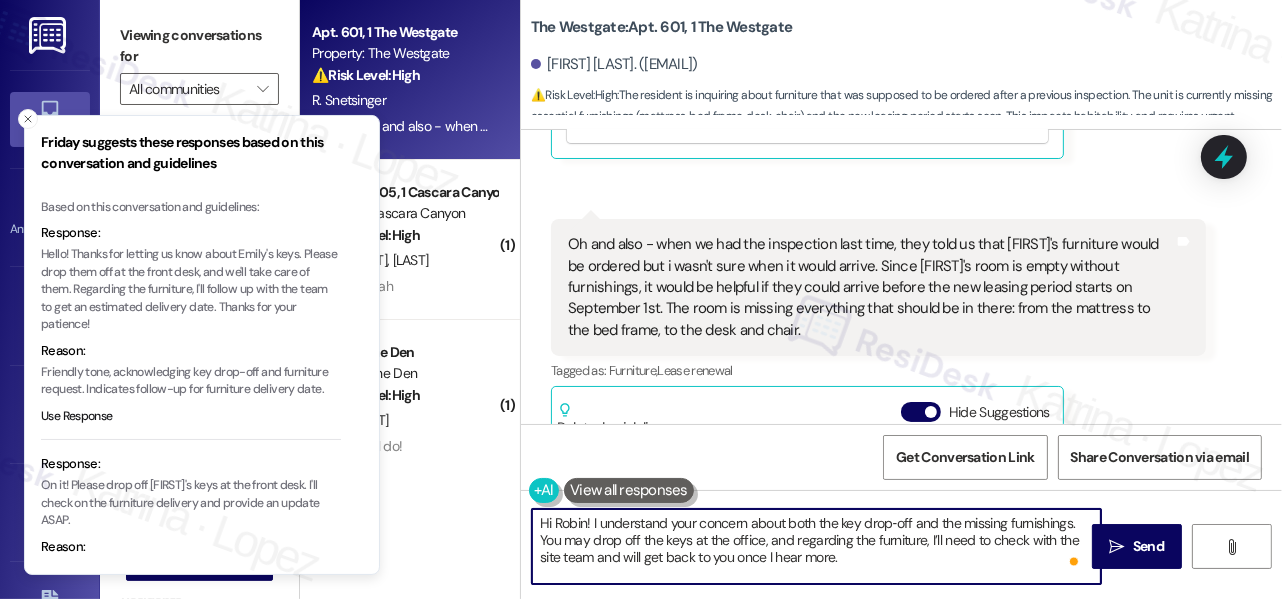 click on "Hi Robin! I understand your concern about both the key drop‑off and the missing furnishings. You may drop off the keys at the office, and regarding the furniture, I’ll need to check with the site team and will get back to you once I hear more." at bounding box center (816, 546) 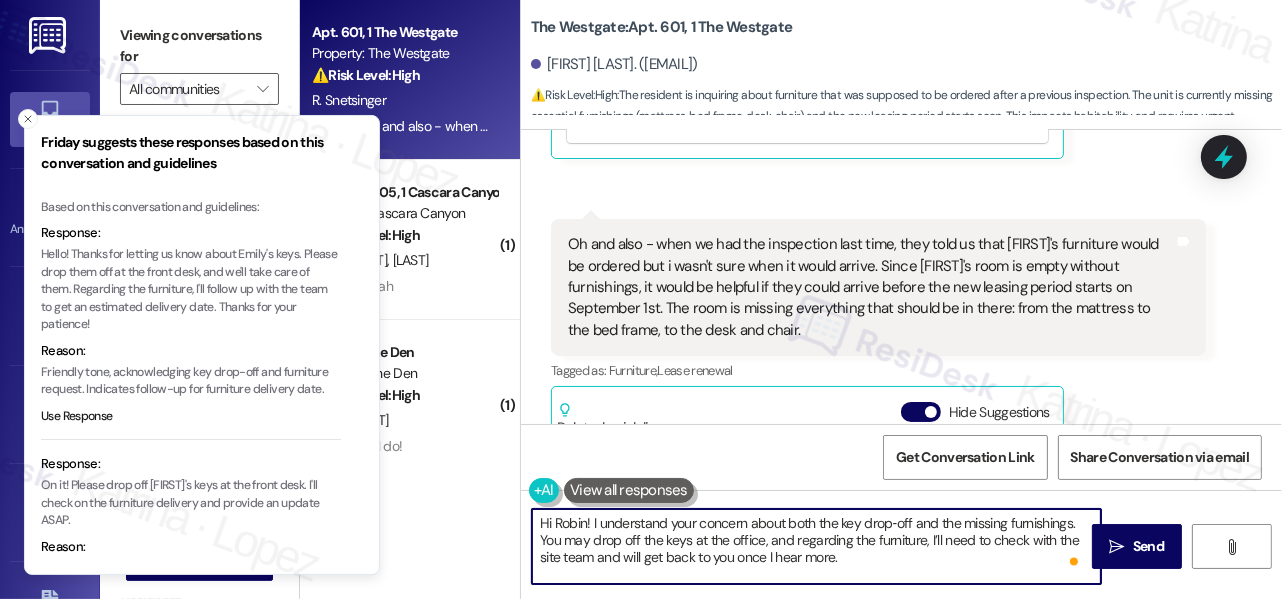 click on "Hi Robin! I understand your concern about both the key drop‑off and the missing furnishings. You may drop off the keys at the office, and regarding the furniture, I’ll need to check with the site team and will get back to you once I hear more." at bounding box center [816, 546] 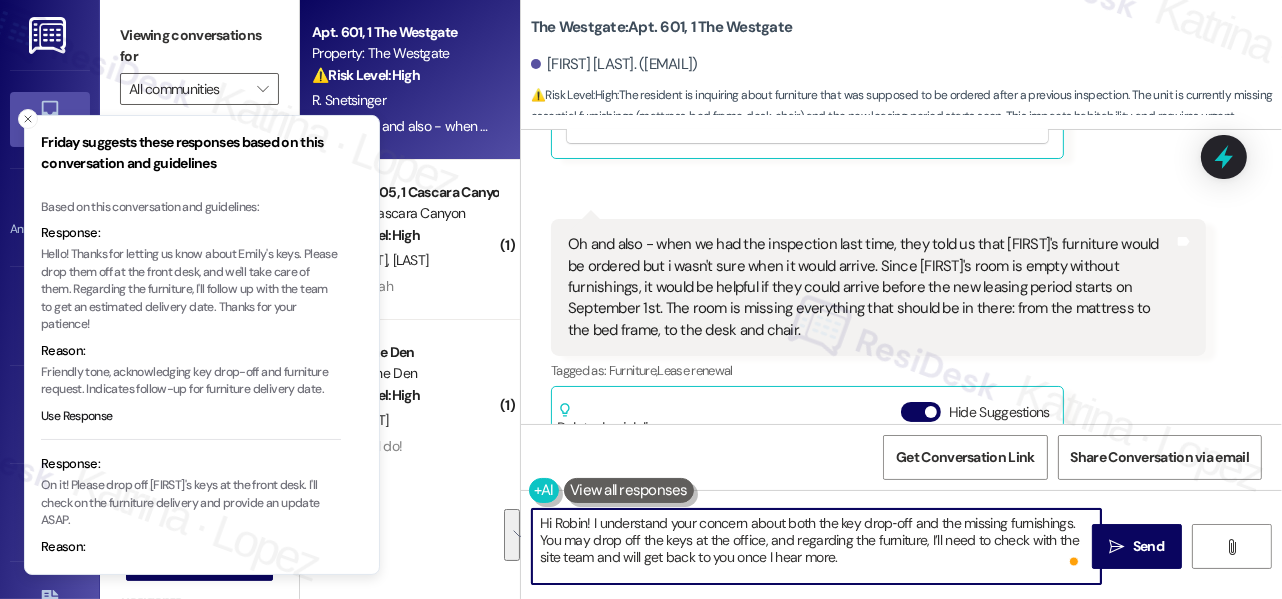 click on "Hi Robin! I understand your concern about both the key drop‑off and the missing furnishings. You may drop off the keys at the office, and regarding the furniture, I’ll need to check with the site team and will get back to you once I hear more." at bounding box center [816, 546] 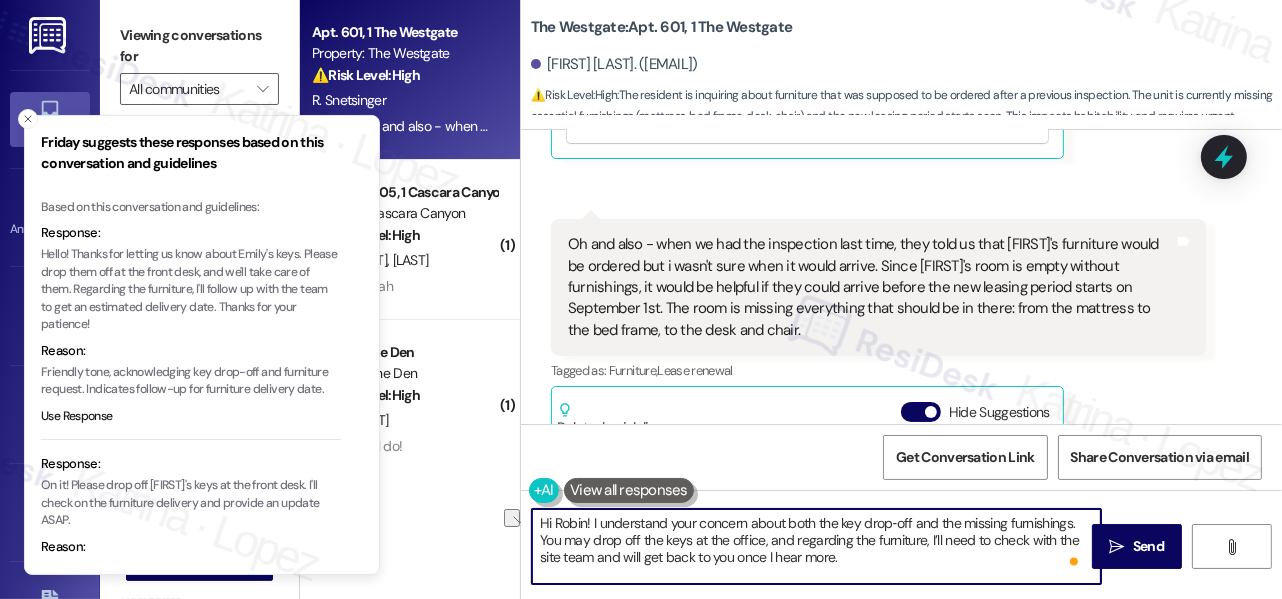drag, startPoint x: 536, startPoint y: 541, endPoint x: 925, endPoint y: 547, distance: 389.04626 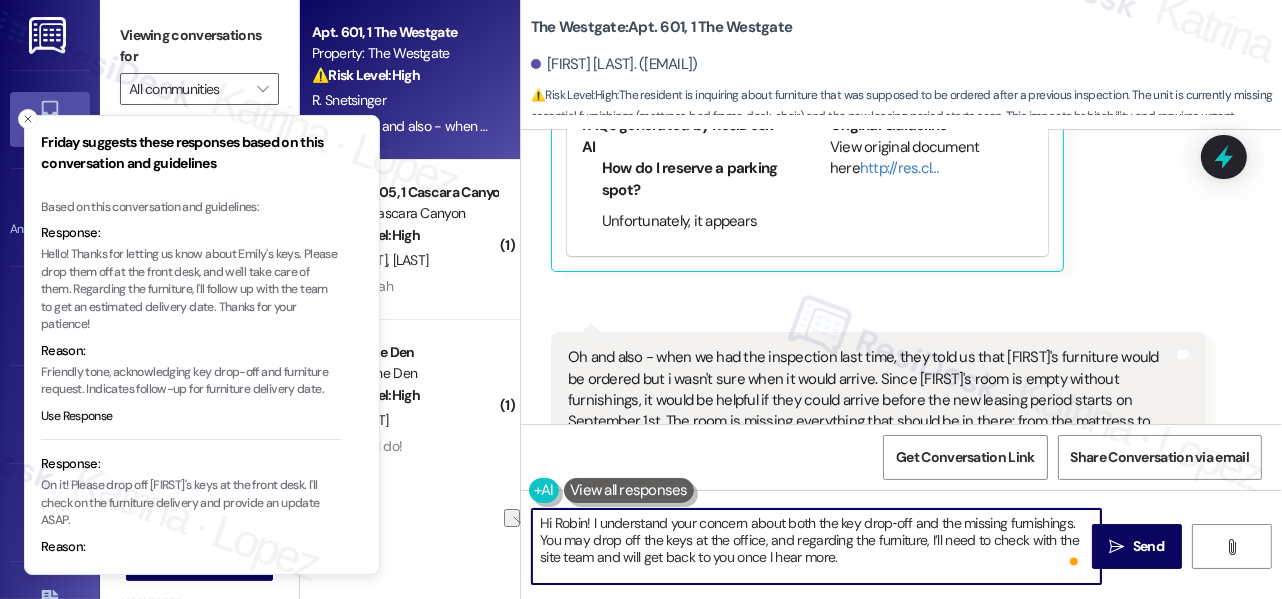 scroll, scrollTop: 2314, scrollLeft: 0, axis: vertical 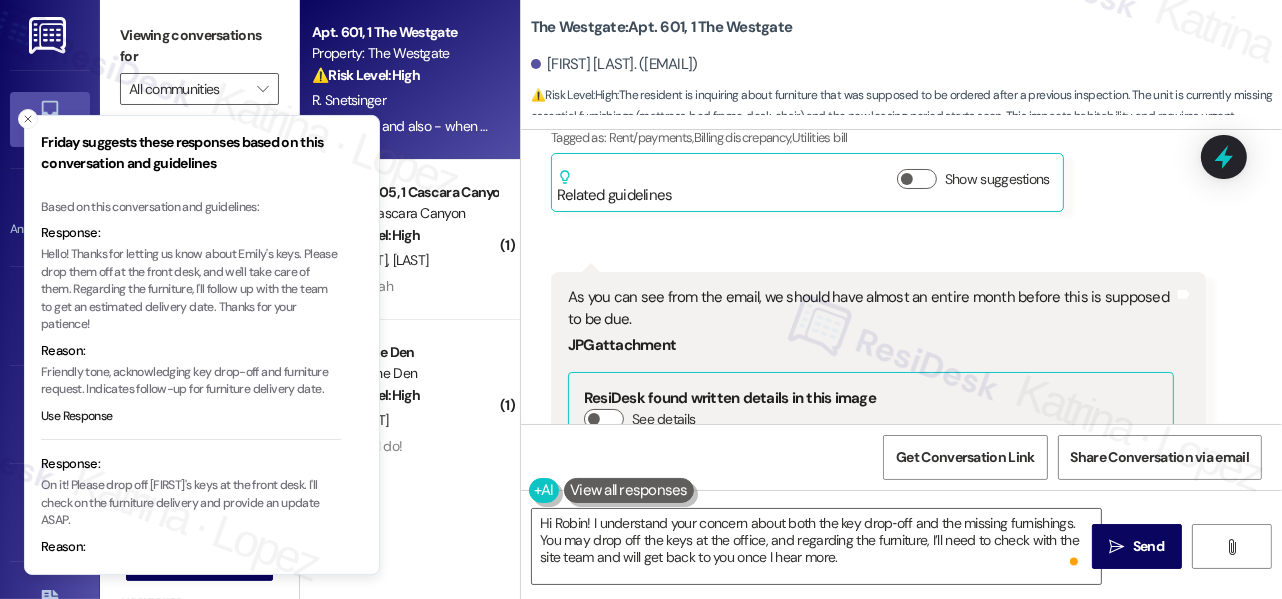 click on "Based on this conversation and guidelines: Response: Hello! Thanks for letting us know about [FIRST]'s keys. Please drop them off at the front desk, and we'll take care of them. Regarding the furniture, I'll follow up with the team to get an estimated delivery date. Thanks for your patience! Reason: Friendly tone, acknowledging key drop-off and furniture request. Indicates follow-up for furniture delivery date. Use Response Response: On it! Please drop off [FIRST]'s keys at the front desk. I'll check on the furniture delivery and provide an update ASAP. Reason: Quick tone, providing instructions for key drop-off and promising a furniture delivery update. Use Response Response: I understand your concern about [FIRST]'s keys and the missing furniture. Please drop off the keys at the front desk for safekeeping. I'll look into the furniture delivery immediately and let you know the estimated arrival date. We appreciate your patience! Reason:" at bounding box center (191, 345) 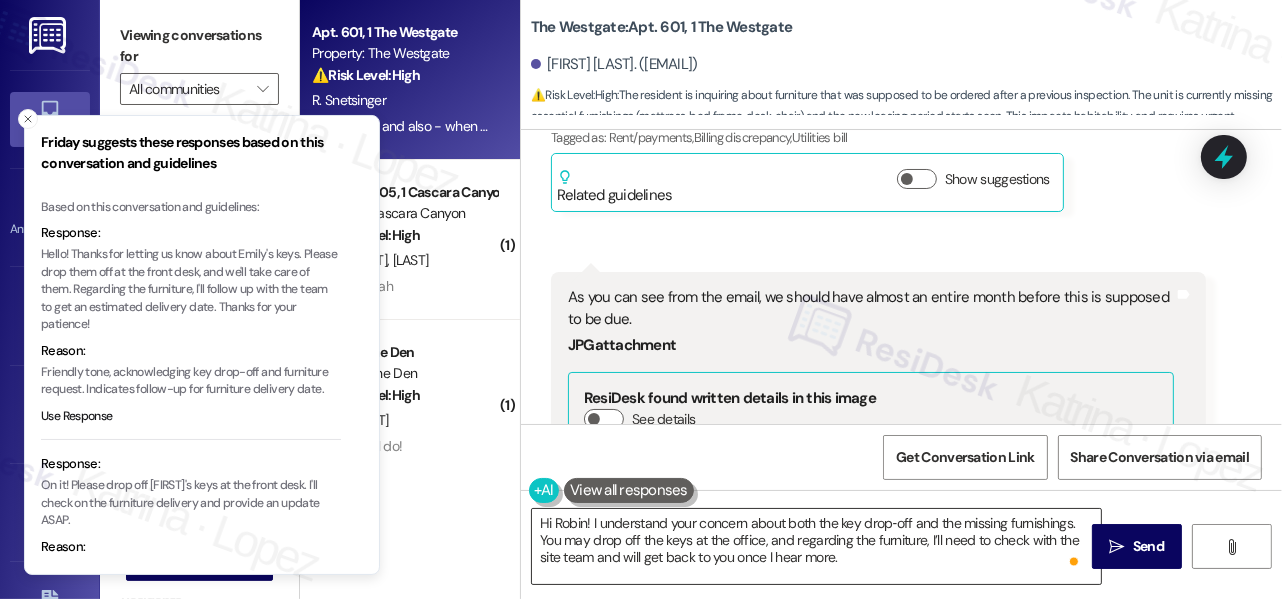 click on "Hi Robin! I understand your concern about both the key drop‑off and the missing furnishings. You may drop off the keys at the office, and regarding the furniture, I’ll need to check with the site team and will get back to you once I hear more." at bounding box center (816, 546) 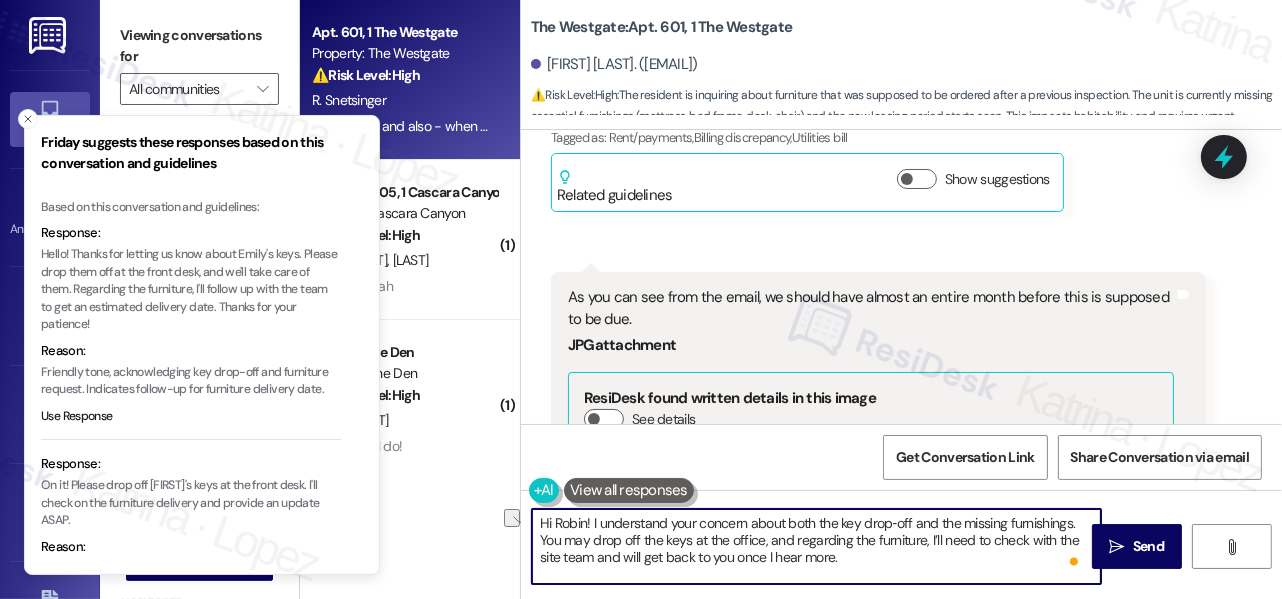 click on "Hi Robin! I understand your concern about both the key drop‑off and the missing furnishings. You may drop off the keys at the office, and regarding the furniture, I’ll need to check with the site team and will get back to you once I hear more." at bounding box center [816, 546] 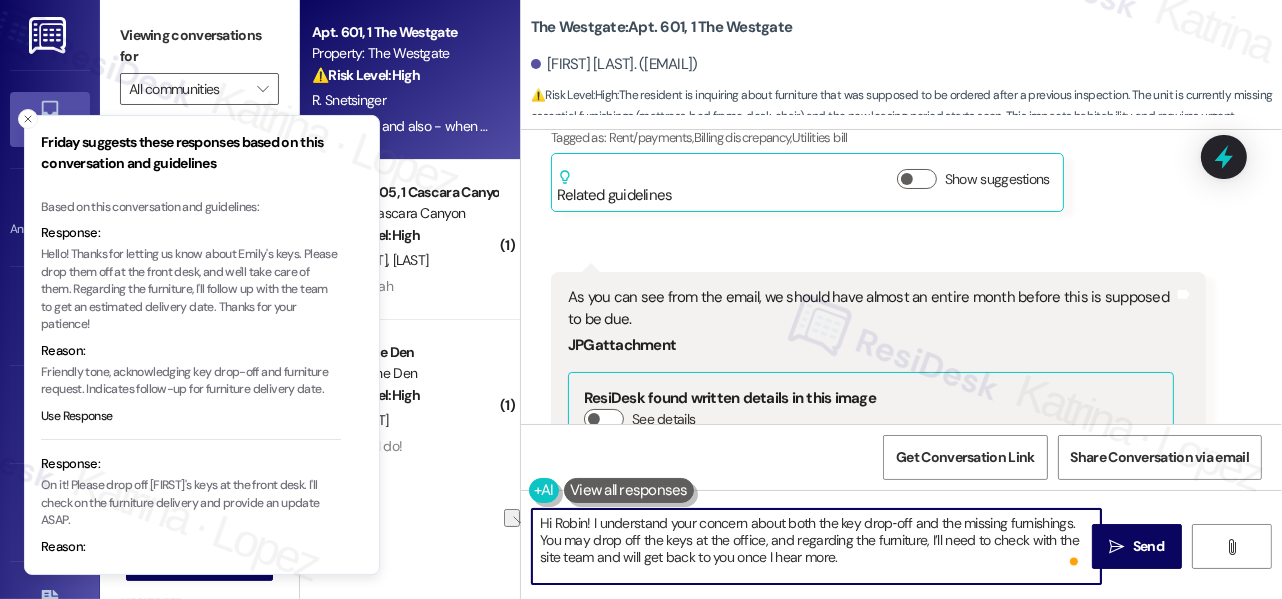 drag, startPoint x: 535, startPoint y: 543, endPoint x: 929, endPoint y: 536, distance: 394.06216 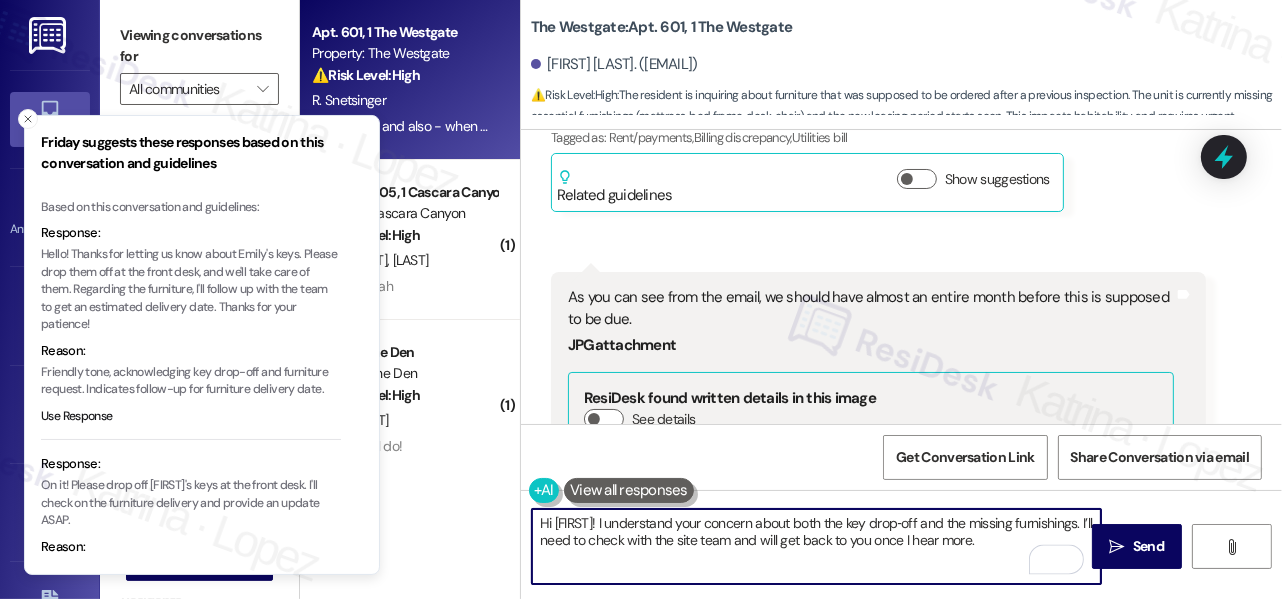 click on "Hi [FIRST]! I understand your concern about both the key drop‑off and the missing furnishings. I’ll need to check with the site team and will get back to you once I hear more." at bounding box center [816, 546] 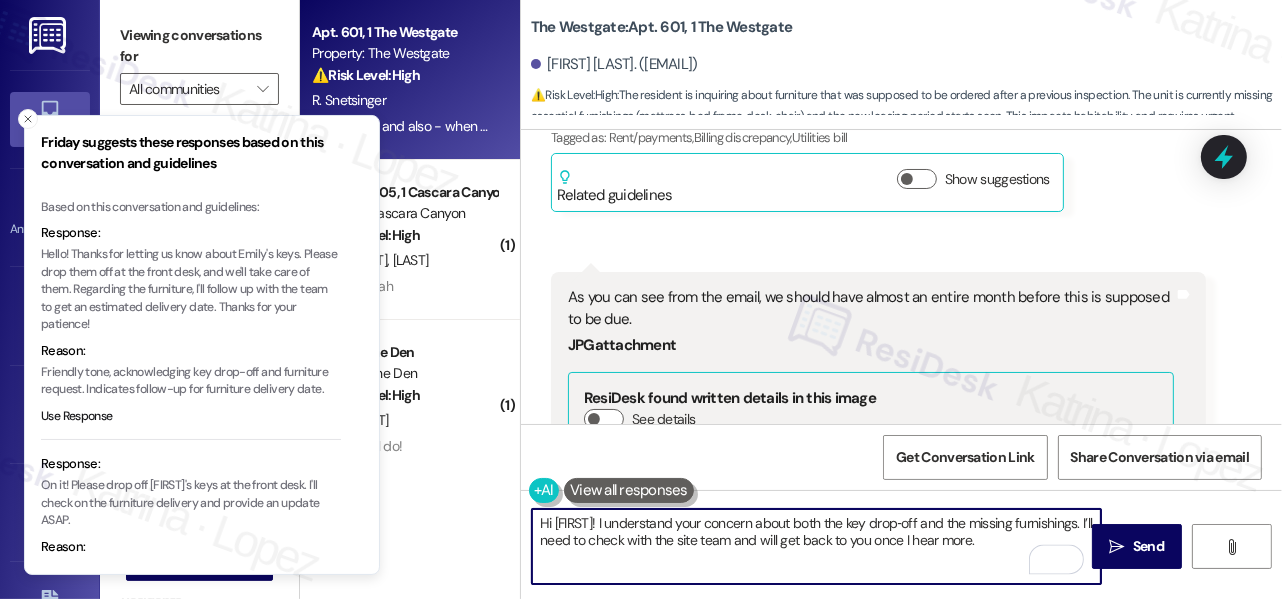 click on "Hi [FIRST]! I understand your concern about both the key drop‑off and the missing furnishings. I’ll need to check with the site team and will get back to you once I hear more." at bounding box center [816, 546] 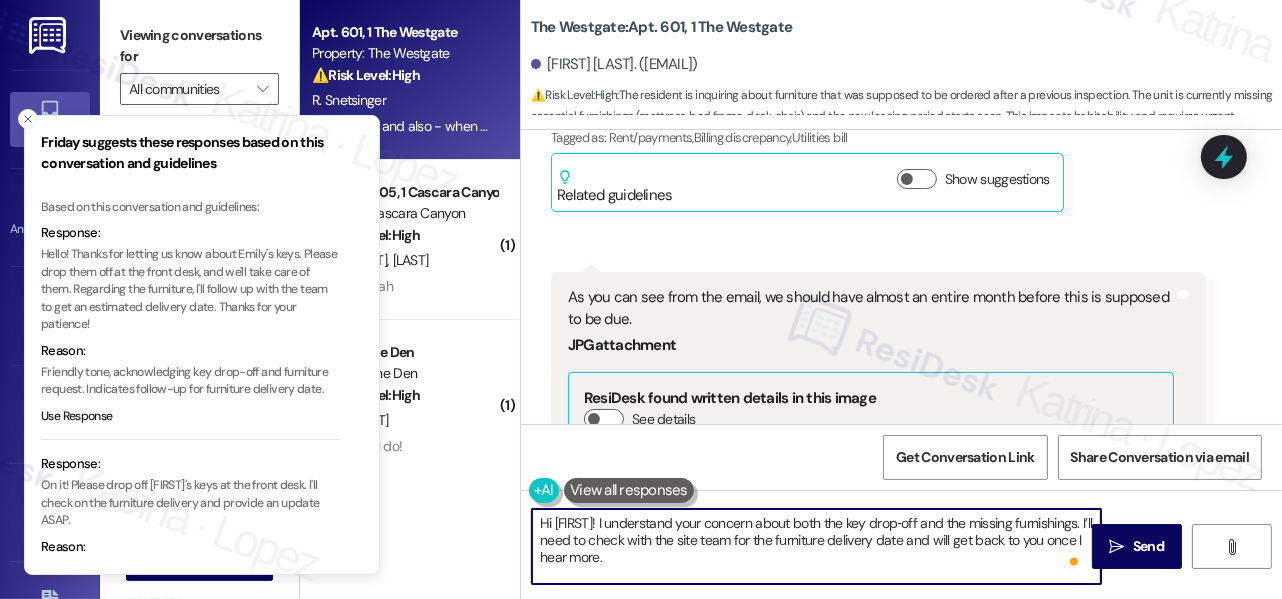 click on "Hi [FIRST]! I understand your concern about both the key drop‑off and the missing furnishings. I’ll need to check with the site team for the furniture delivery date and will get back to you once I hear more." at bounding box center (816, 546) 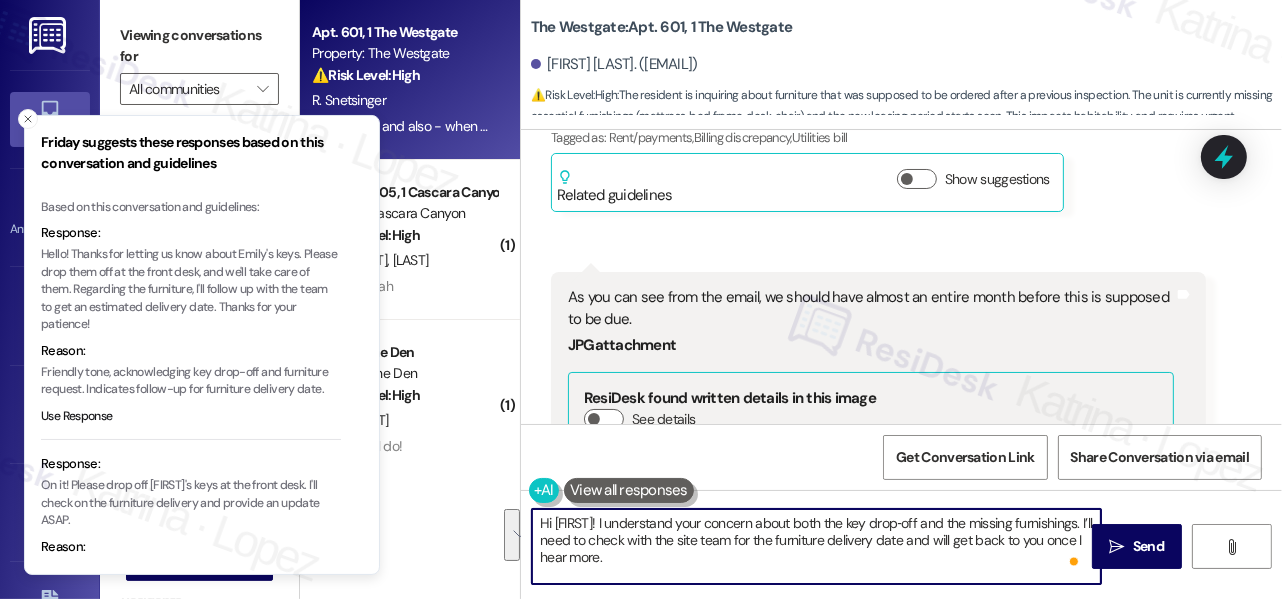 click on "Hi [FIRST]! I understand your concern about both the key drop‑off and the missing furnishings. I’ll need to check with the site team for the furniture delivery date and will get back to you once I hear more." at bounding box center (816, 546) 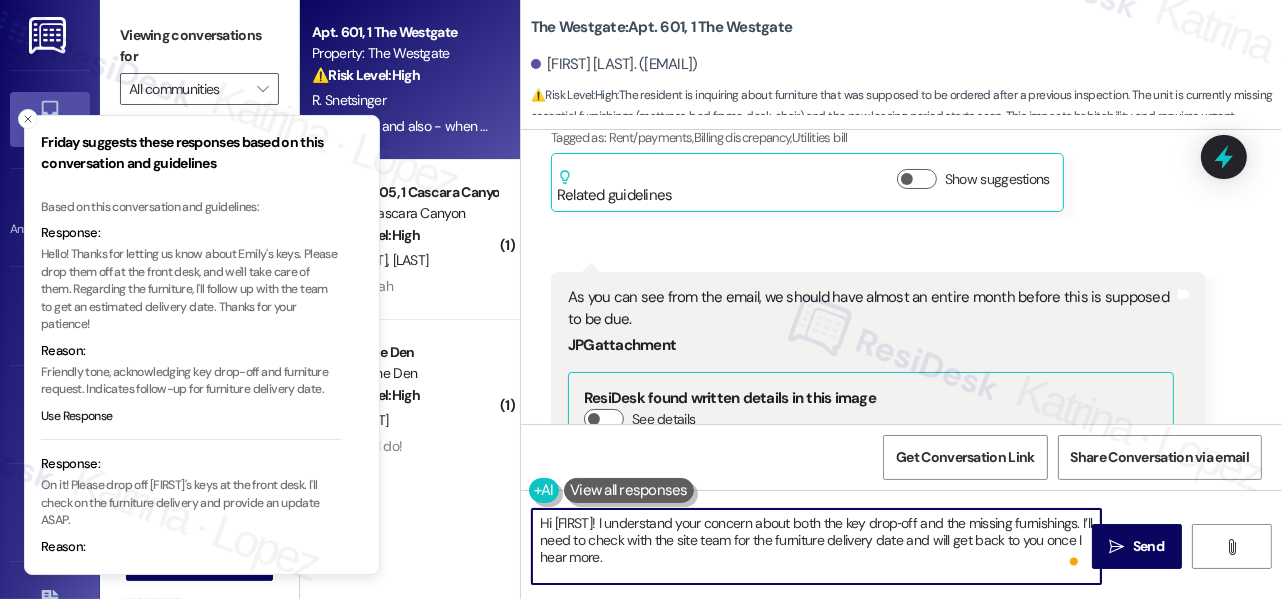 click on "Hi [FIRST]! I understand your concern about both the key drop‑off and the missing furnishings. I’ll need to check with the site team for the furniture delivery date and will get back to you once I hear more." at bounding box center (816, 546) 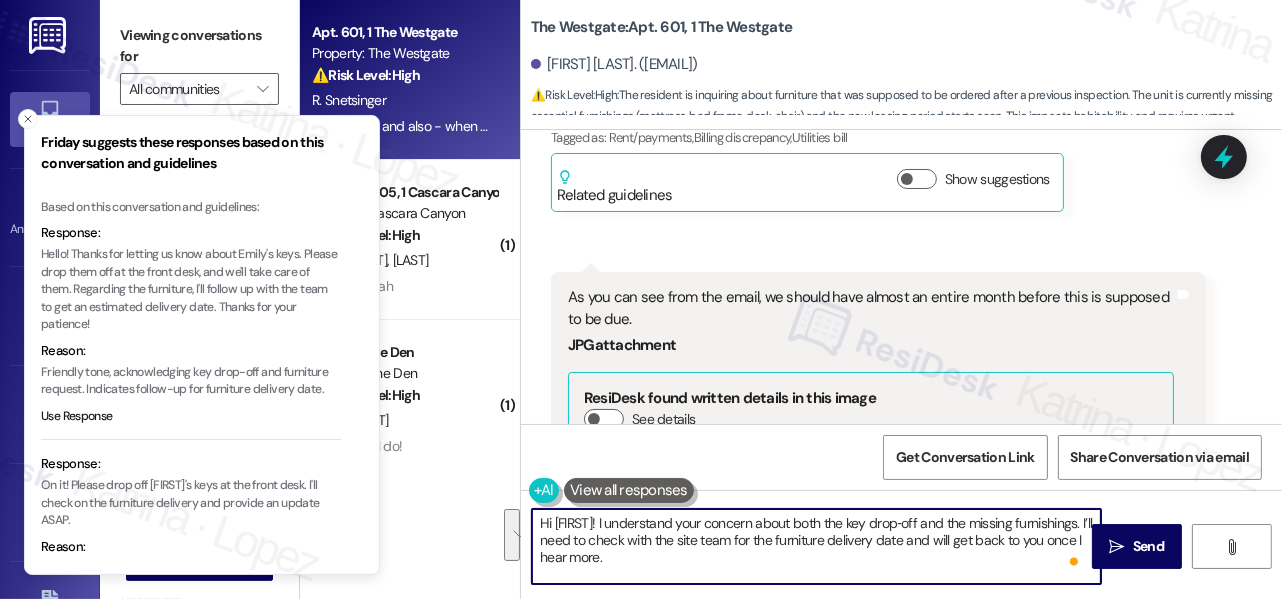 click on "Hi [FIRST]! I understand your concern about both the key drop‑off and the missing furnishings. I’ll need to check with the site team for the furniture delivery date and will get back to you once I hear more." at bounding box center [816, 546] 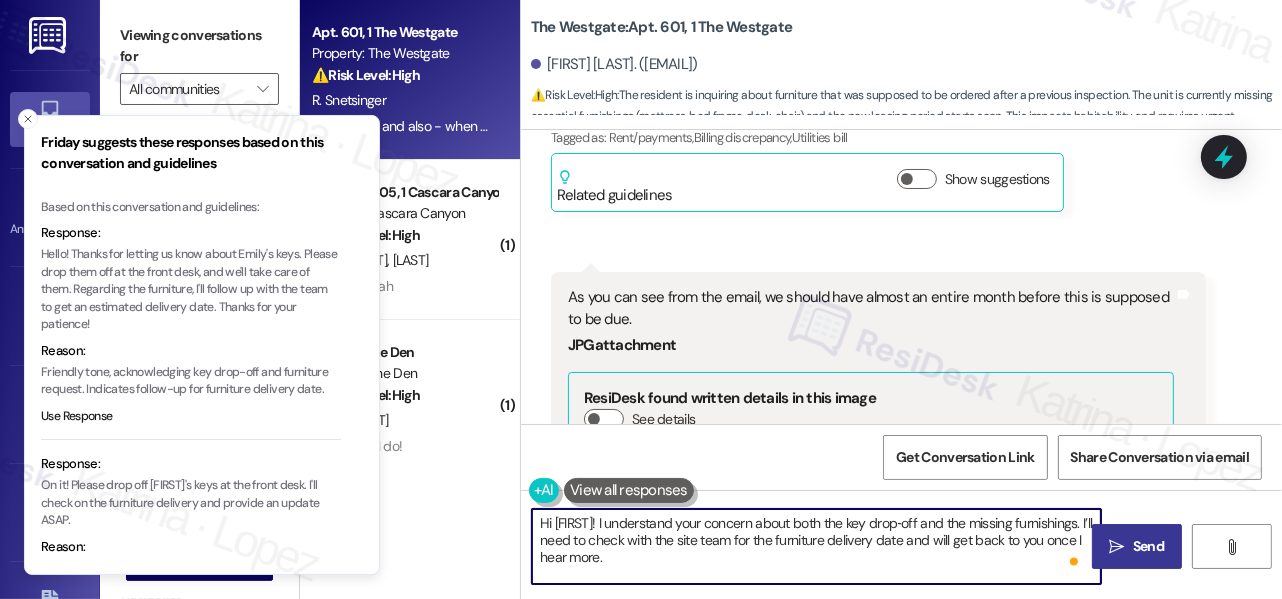 type on "Hi [FIRST]! I understand your concern about both the key drop‑off and the missing furnishings. I’ll need to check with the site team for the furniture delivery date and will get back to you once I hear more." 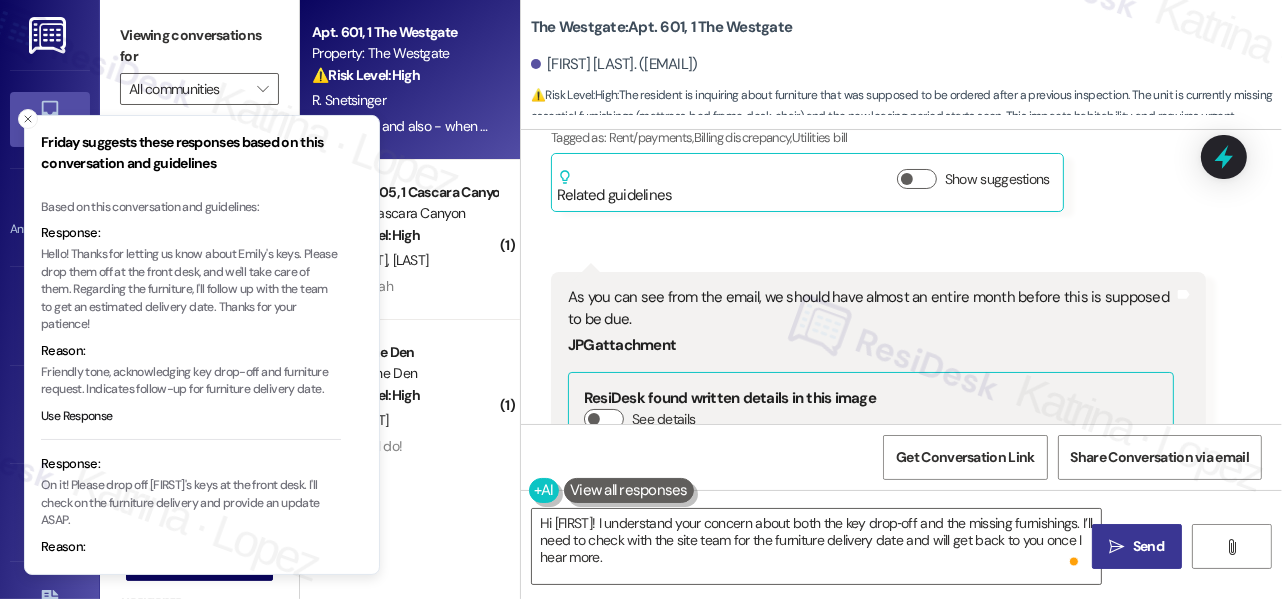 click on "Send" at bounding box center [1148, 546] 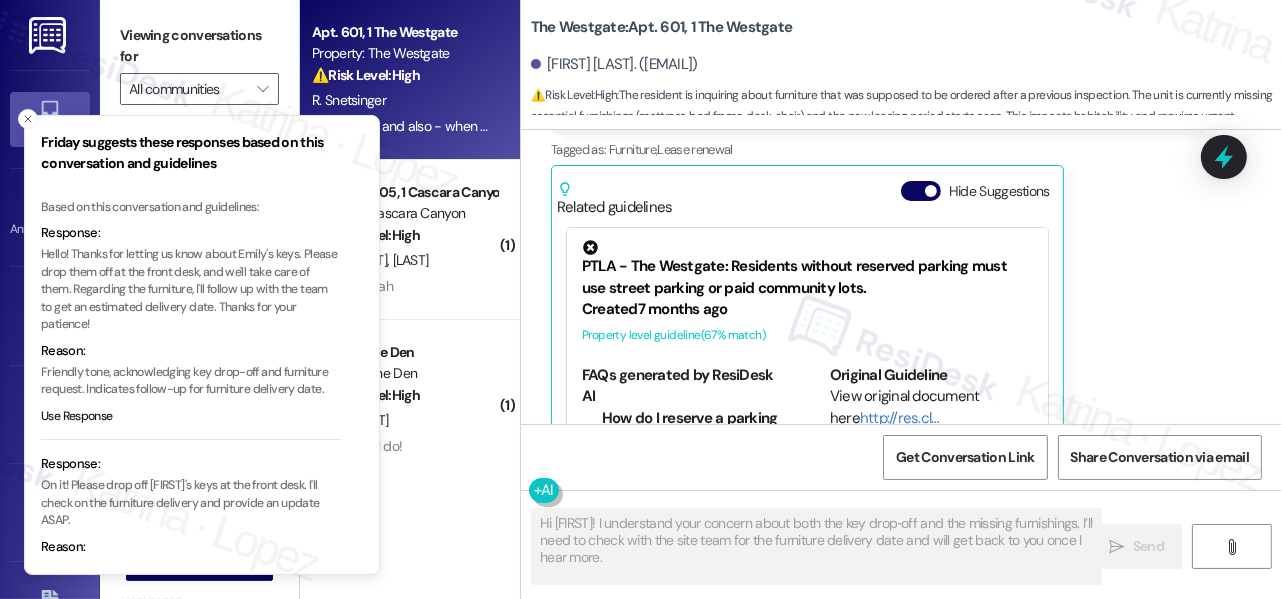 scroll, scrollTop: 2949, scrollLeft: 0, axis: vertical 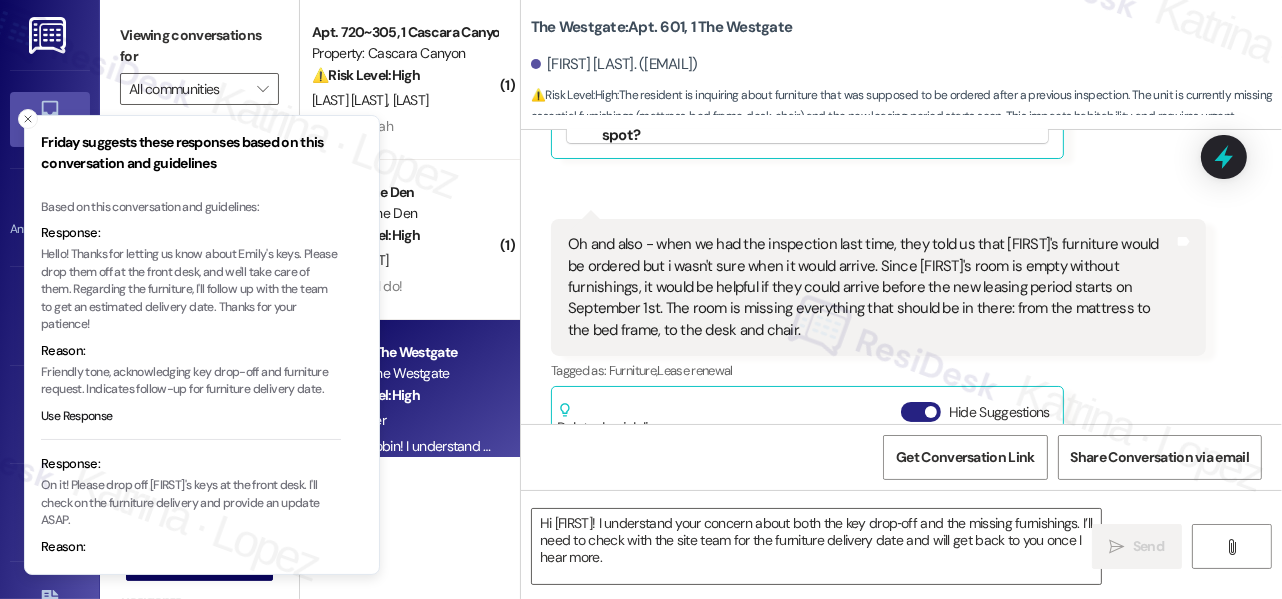 click on "Hide Suggestions" at bounding box center (921, 412) 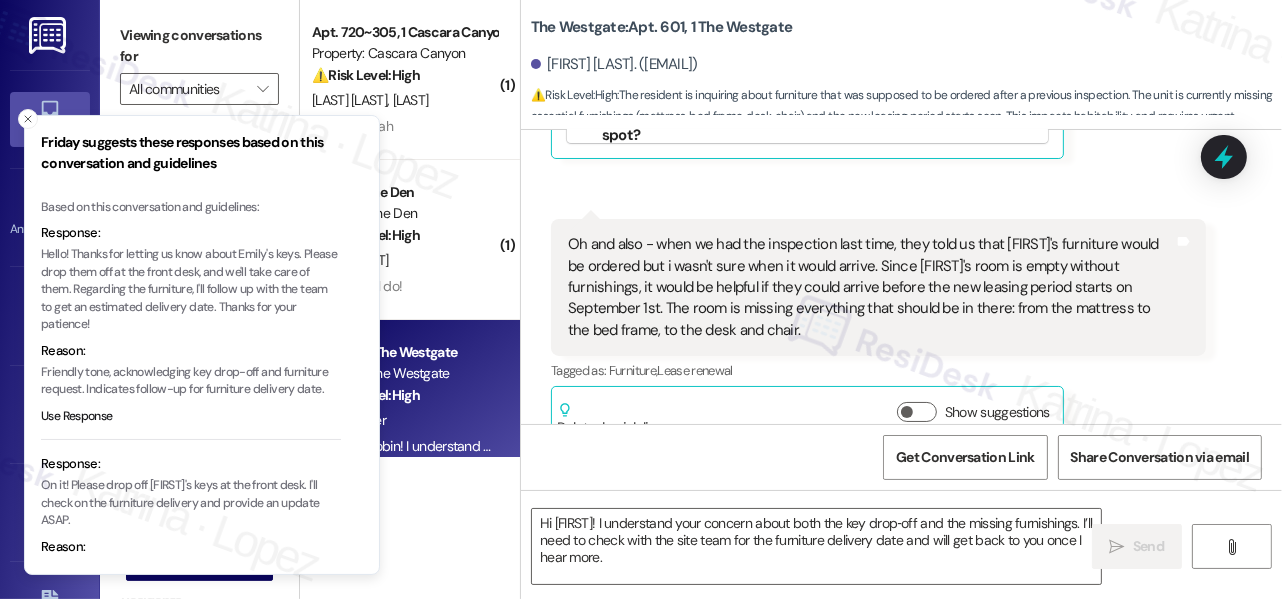 type 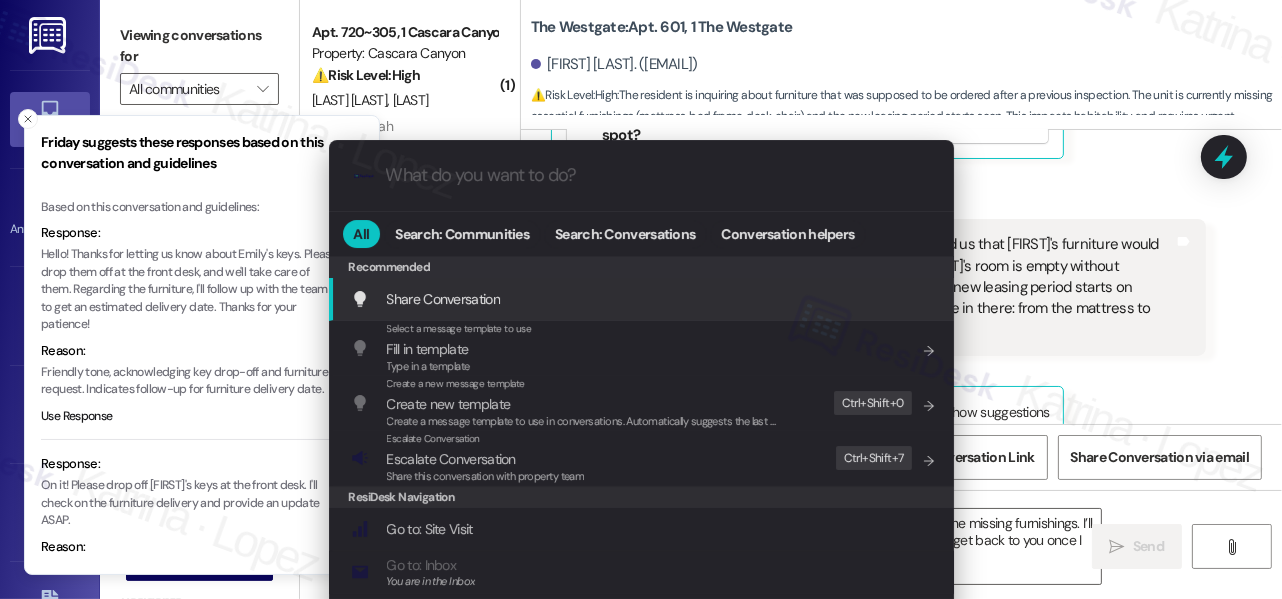 click on ".cls-1{fill:#0a055f;}.cls-2{fill:#0cc4c4;} resideskLogoBlueOrange All Search: Communities Search: Conversations Conversation helpers Recommended Recommended Share Conversation Add shortcut Select a message template to use Fill in template Type in a template Add shortcut Create a new message template Create new template Create a message template to use in conversations. Automatically suggests the last message you sent. Edit Ctrl+ Shift+ 0 Escalate Conversation Escalate Conversation Share this conversation with property team Edit Ctrl+ Shift+ 7 ResiDesk Navigation Go to: Site Visit Add shortcut Go to: Inbox You are in the Inbox Add shortcut Go to: Settings Add shortcut Go to: Message Templates Add shortcut Go to: Buildings Add shortcut Help Getting Started: What you can do with ResiDesk Add shortcut Settings Powered by Command AI Ctrl+ K" at bounding box center (641, 299) 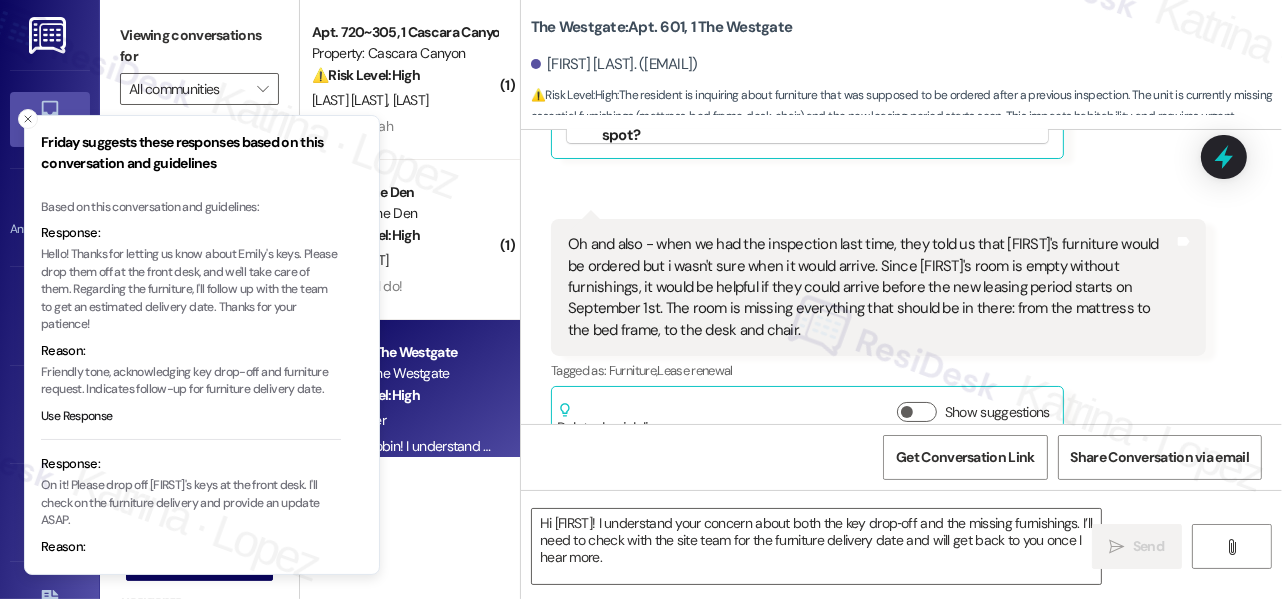 click on "Oh and also - when we had the inspection last time, they told us that [FIRST]'s furniture would be ordered but i wasn't sure when it would arrive. Since [FIRST]'s room is empty without furnishings, it would be helpful if they could arrive before the new leasing period starts on September 1st. The room is missing everything that should be in there: from the mattress to the bed frame, to the desk and chair." at bounding box center [871, 287] 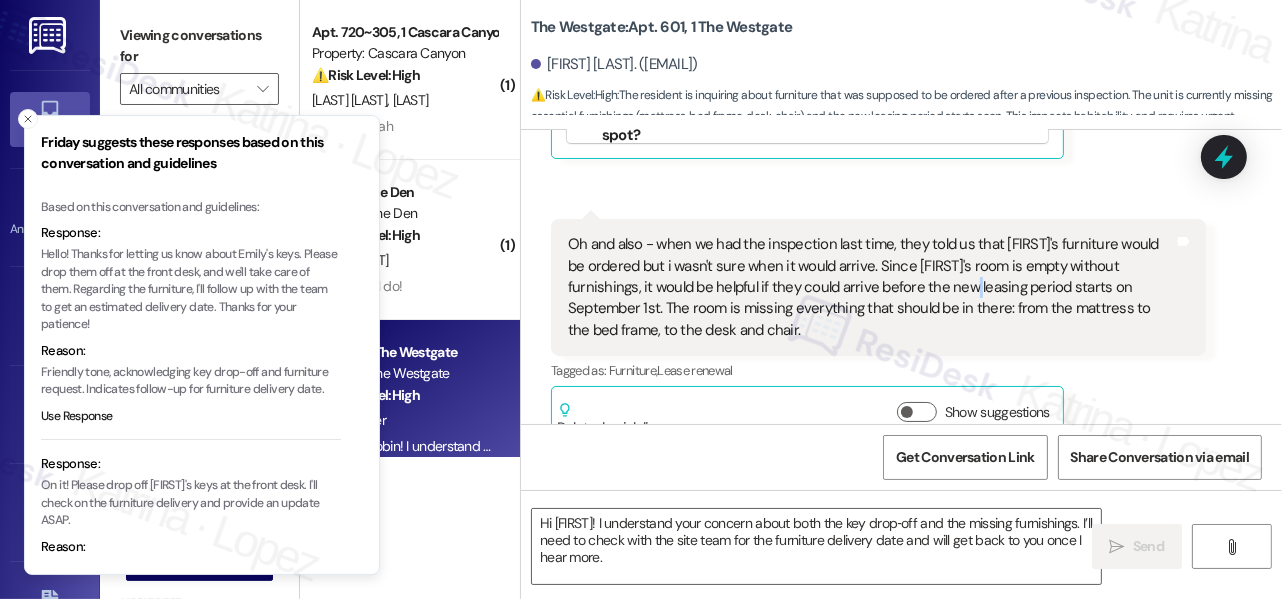click on "Oh and also - when we had the inspection last time, they told us that [FIRST]'s furniture would be ordered but i wasn't sure when it would arrive. Since [FIRST]'s room is empty without furnishings, it would be helpful if they could arrive before the new leasing period starts on September 1st. The room is missing everything that should be in there: from the mattress to the bed frame, to the desk and chair." at bounding box center [871, 287] 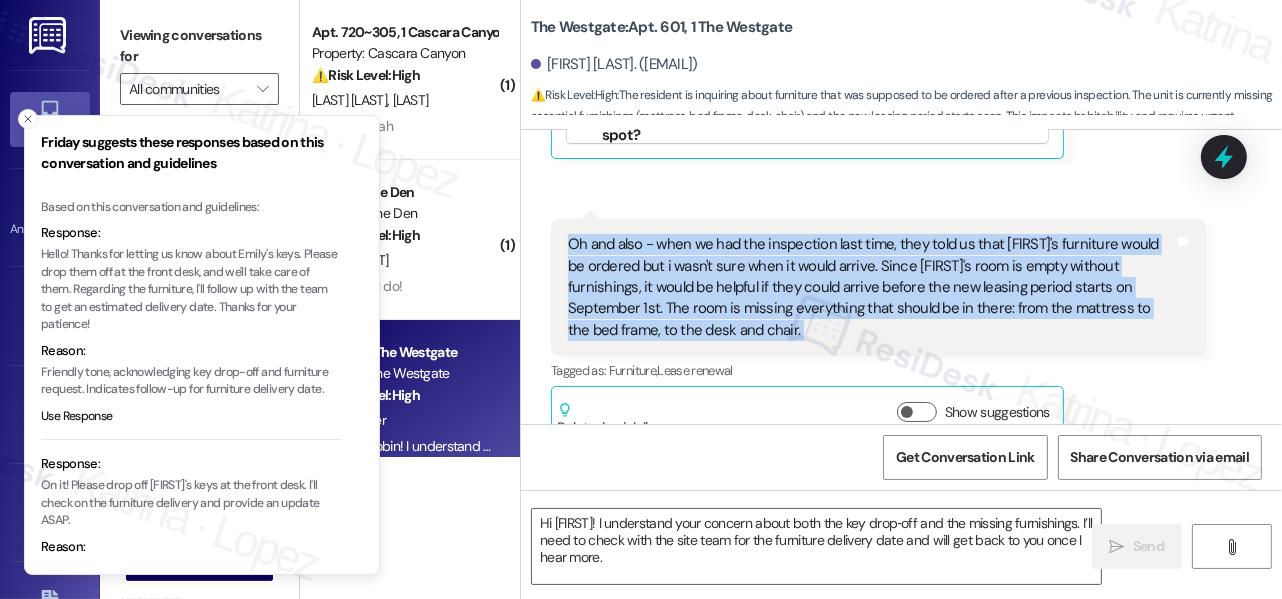 click on "Oh and also - when we had the inspection last time, they told us that [FIRST]'s furniture would be ordered but i wasn't sure when it would arrive. Since [FIRST]'s room is empty without furnishings, it would be helpful if they could arrive before the new leasing period starts on September 1st. The room is missing everything that should be in there: from the mattress to the bed frame, to the desk and chair." at bounding box center [871, 287] 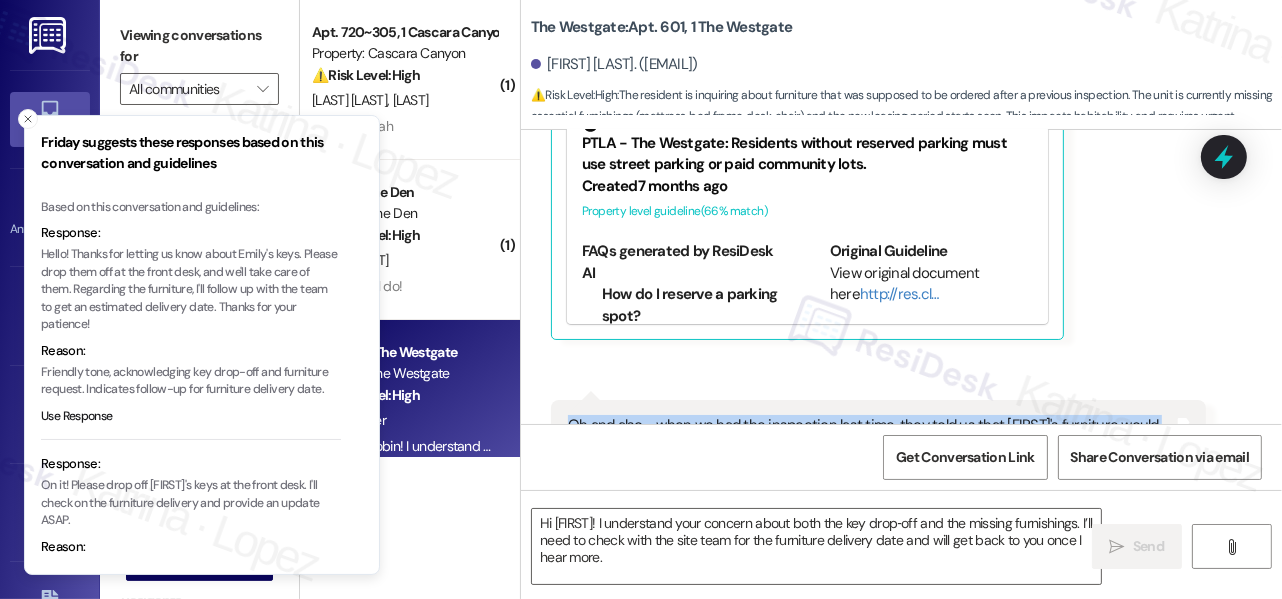scroll, scrollTop: 2132, scrollLeft: 0, axis: vertical 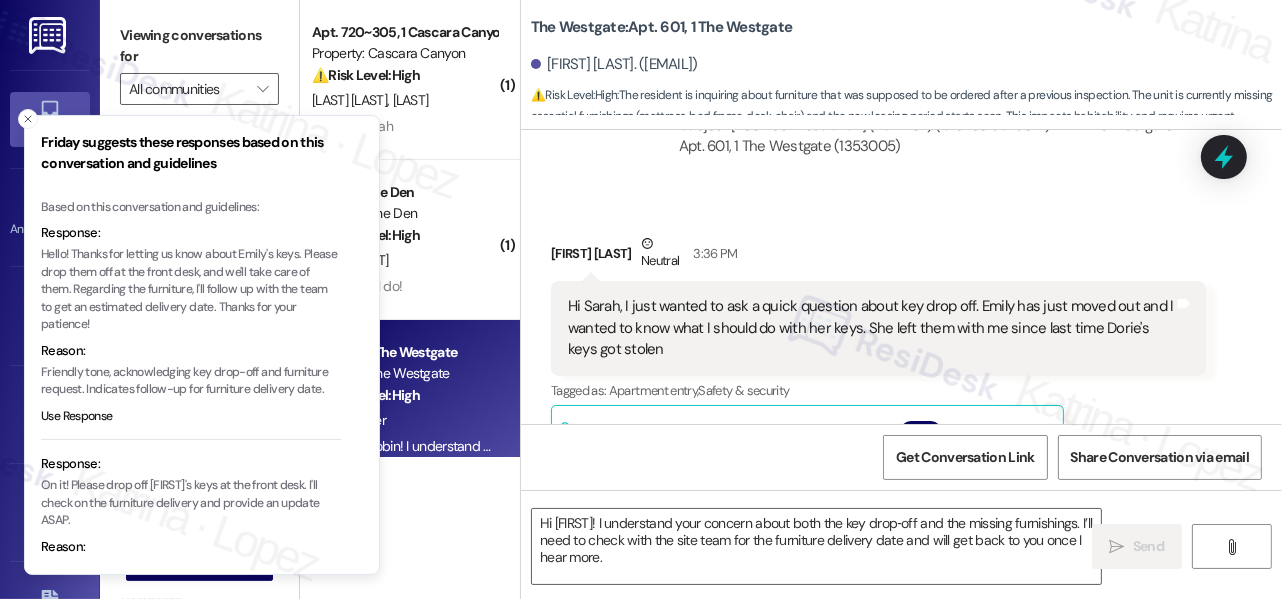 click on "Hi Sarah, I just wanted to ask a quick question about key drop off. Emily has just moved out and I wanted to know what I should do with her keys. She left them with me since last time Dorie's keys got stolen" at bounding box center [871, 328] 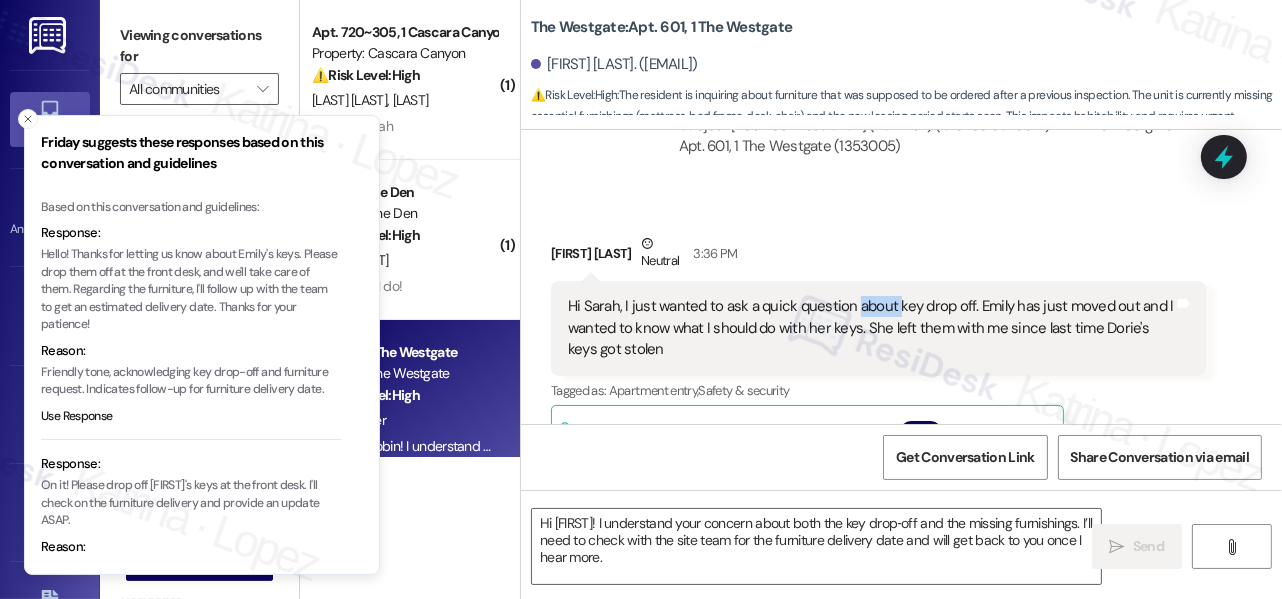 click on "Hi Sarah, I just wanted to ask a quick question about key drop off. Emily has just moved out and I wanted to know what I should do with her keys. She left them with me since last time Dorie's keys got stolen" at bounding box center [871, 328] 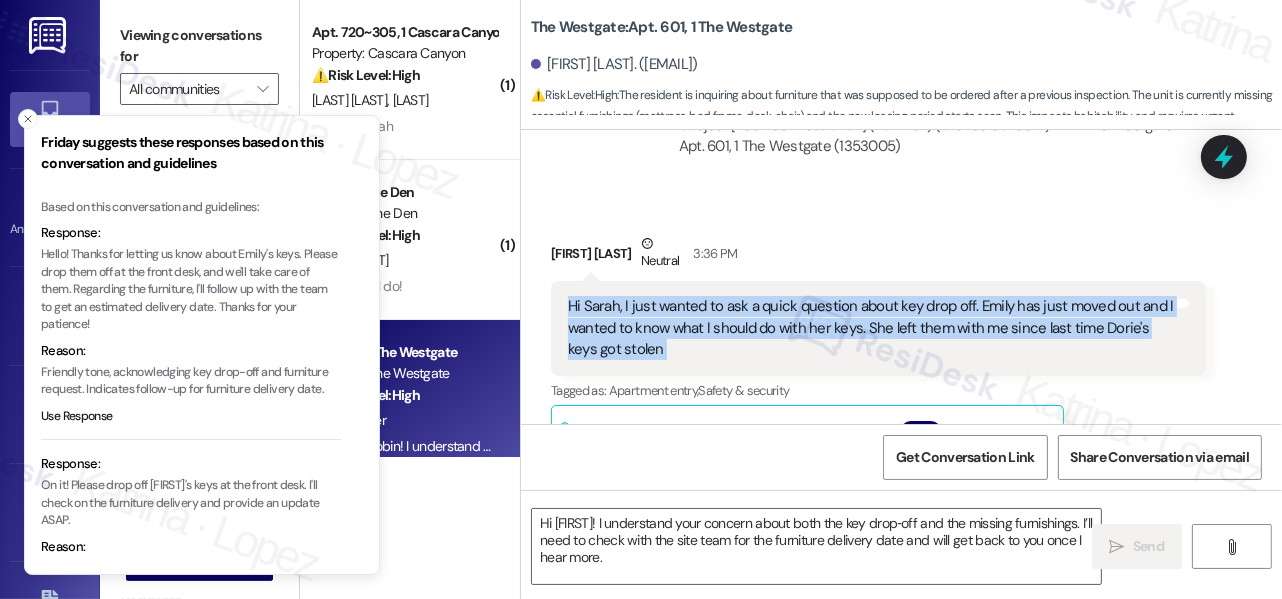 click on "Hi Sarah, I just wanted to ask a quick question about key drop off. Emily has just moved out and I wanted to know what I should do with her keys. She left them with me since last time Dorie's keys got stolen" at bounding box center [871, 328] 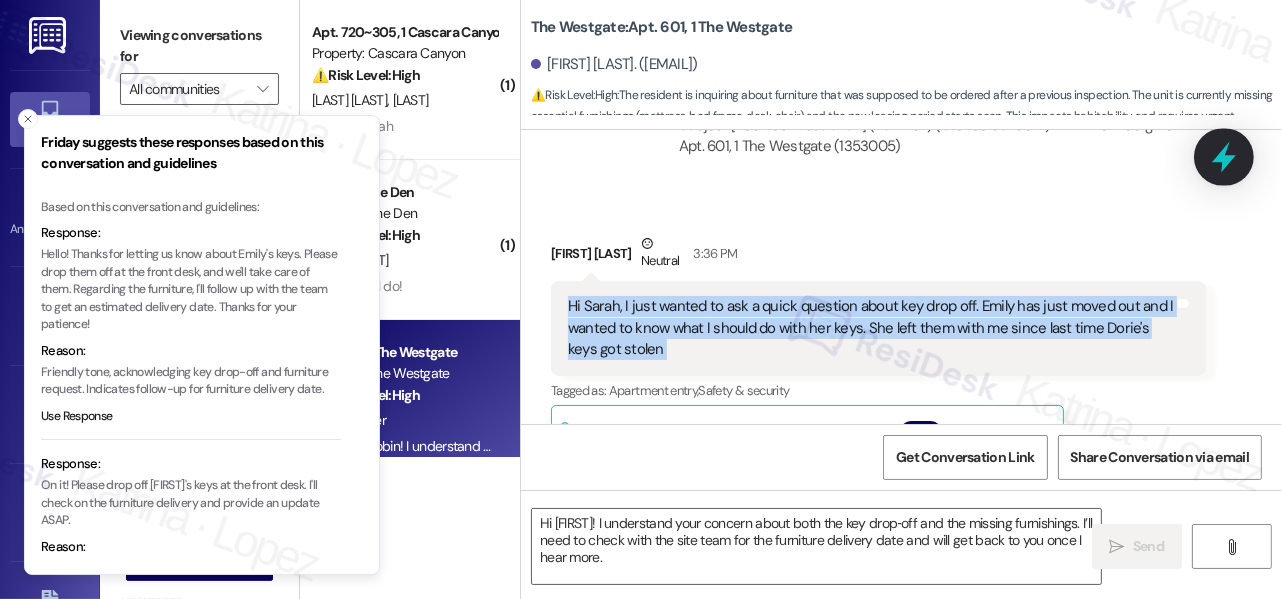 click 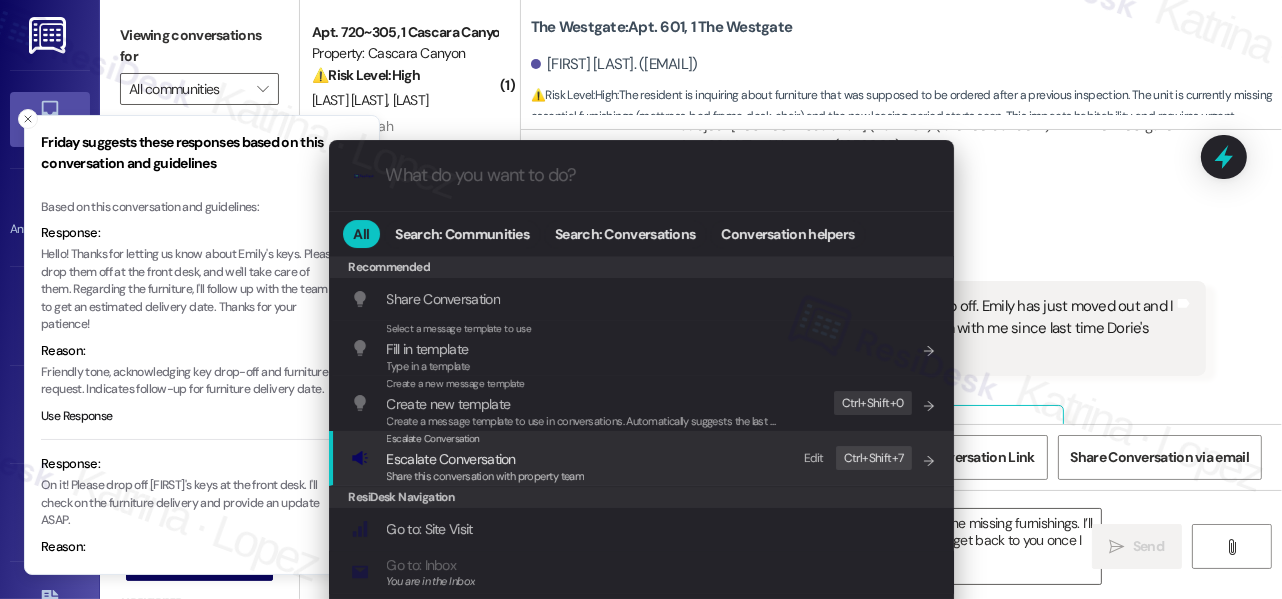 click on "Escalate Conversation Escalate Conversation Share this conversation with property team Edit Ctrl+ Shift+ 7" at bounding box center [643, 458] 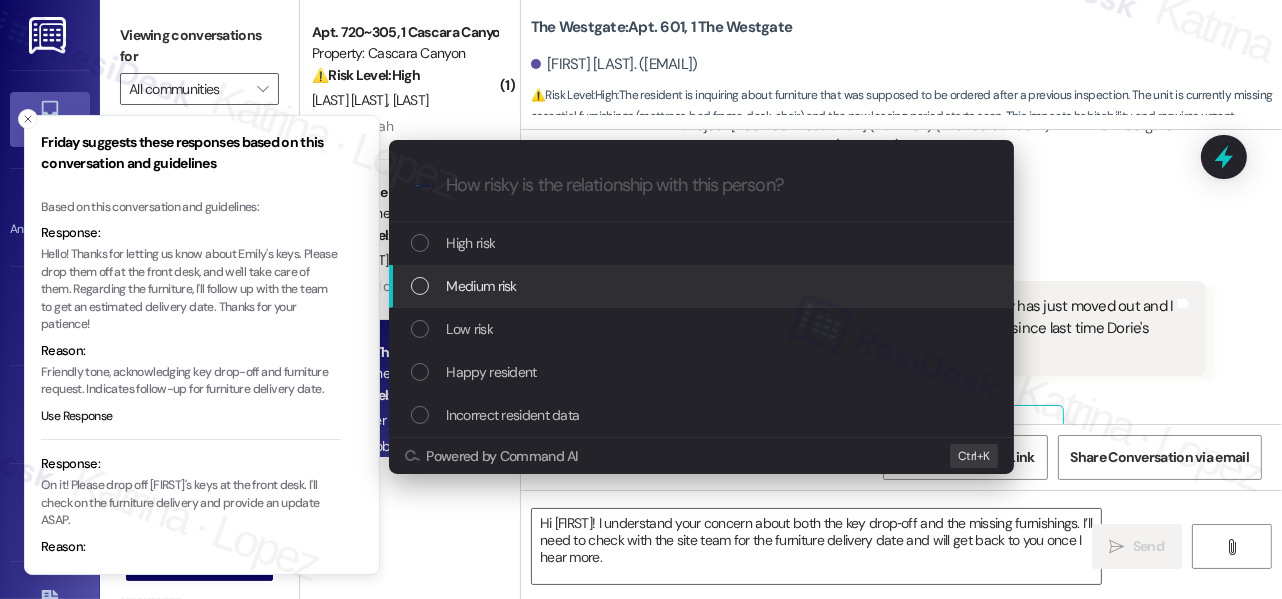 click on "Medium risk" at bounding box center (482, 286) 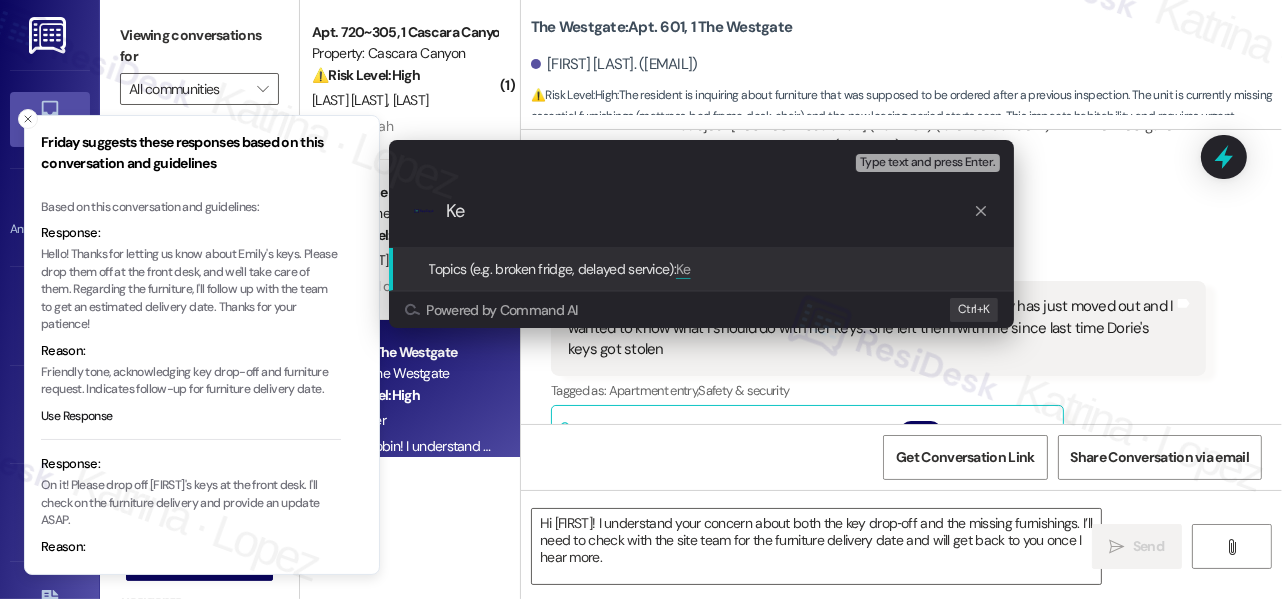 type on "K" 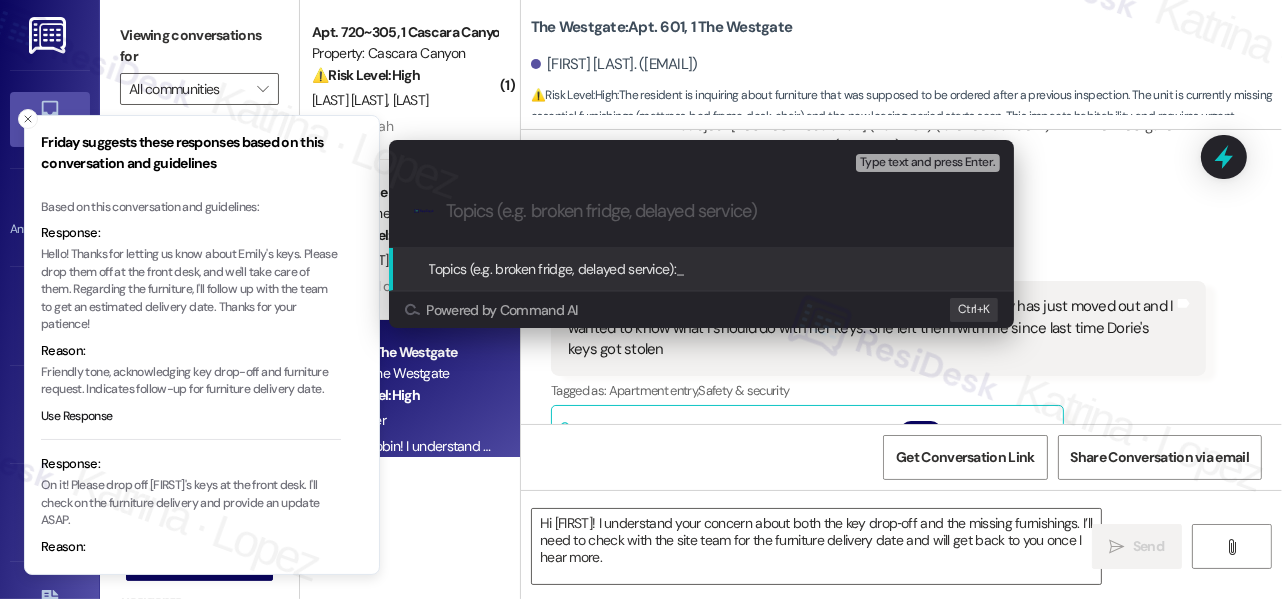 click on "Escalate Conversation Medium risk Topics (e.g. broken fridge, delayed service) Any messages to highlight in the email? Type text and press Enter. .cls-1{fill:#0a055f;}.cls-2{fill:#0cc4c4;} resideskLogoBlueOrange Topics (e.g. broken fridge, delayed service):  _ Powered by Command AI Ctrl+ K" at bounding box center [641, 299] 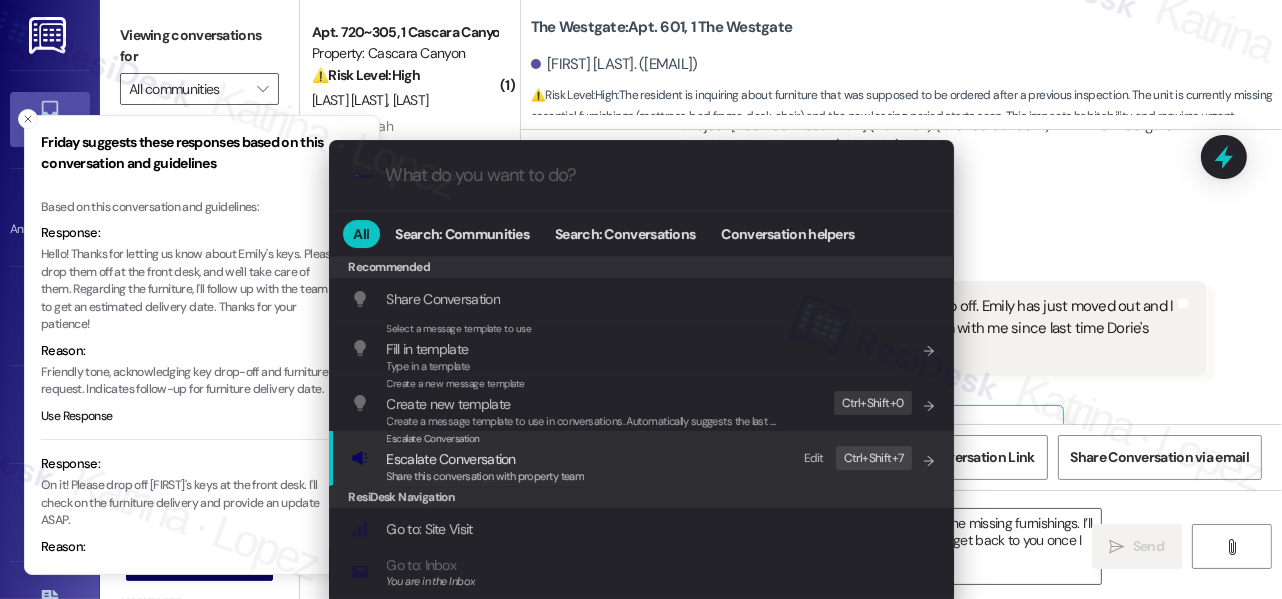 click on "Escalate Conversation" at bounding box center (451, 459) 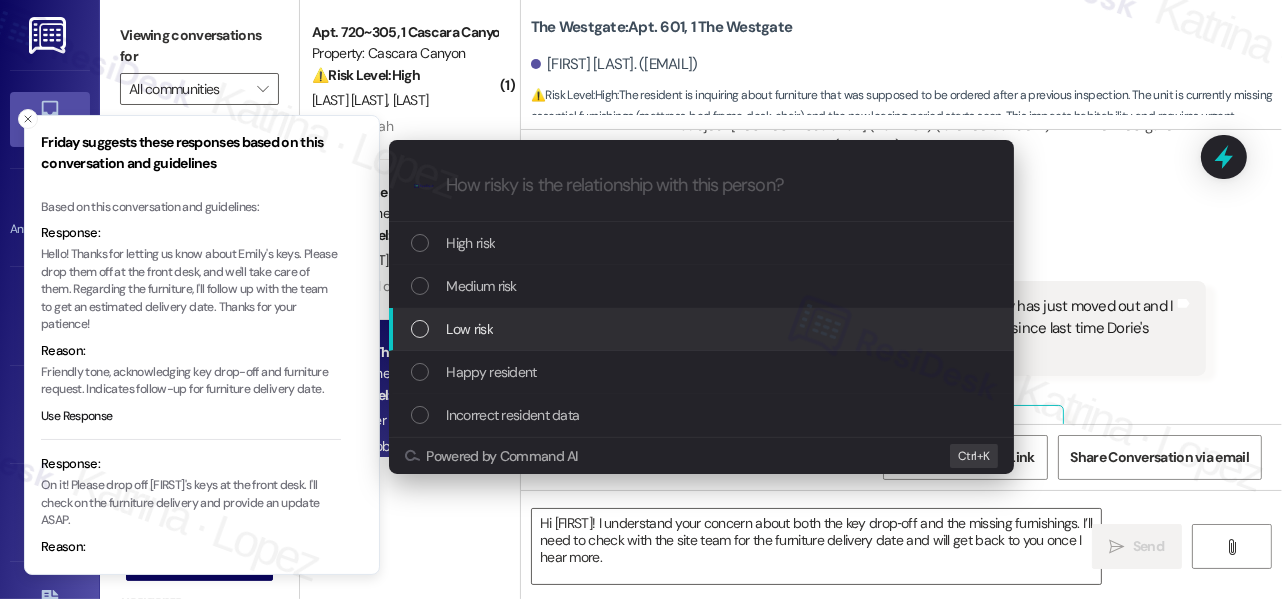 click on "Low risk" at bounding box center [703, 329] 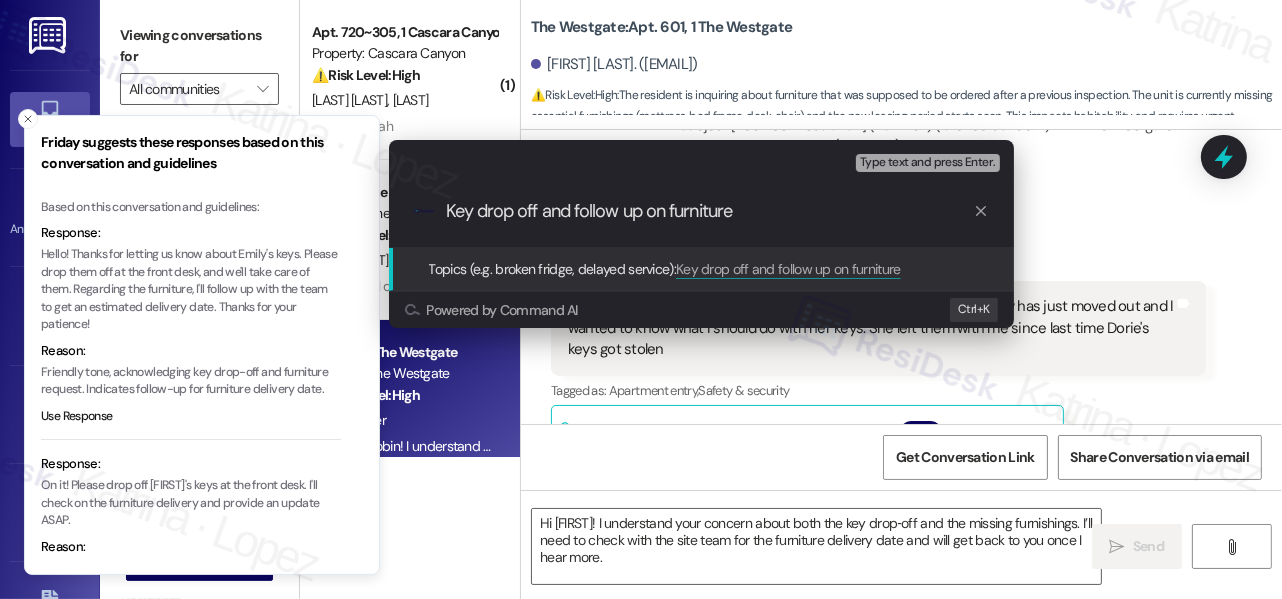 type on "Key drop off and follow up on furnitures" 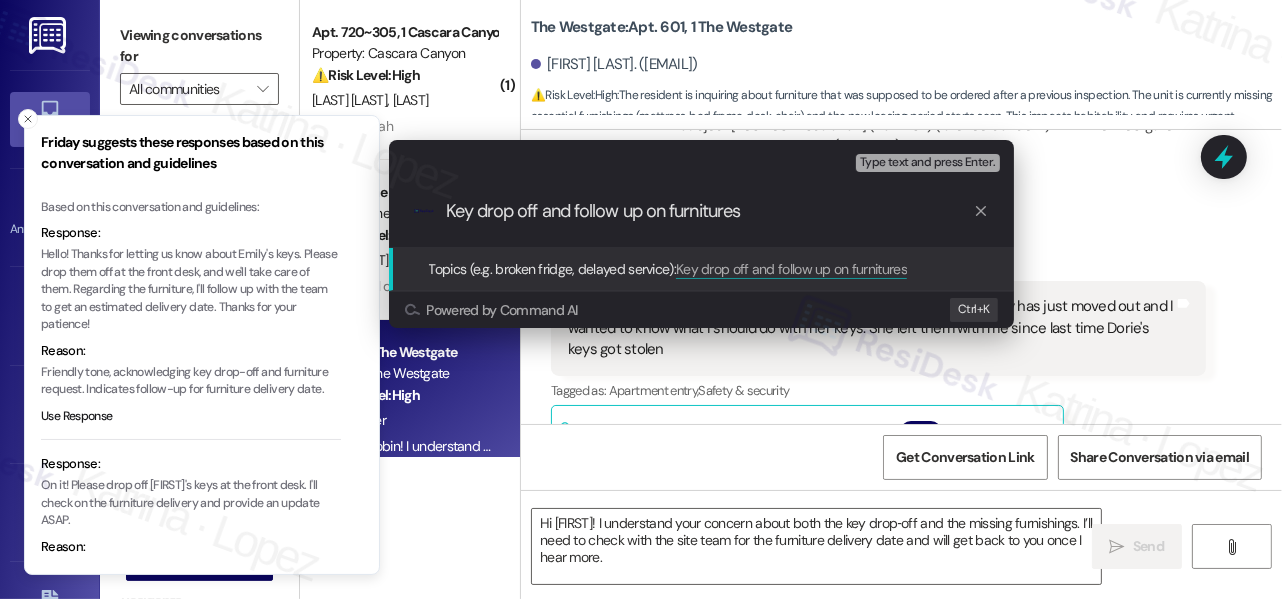 type 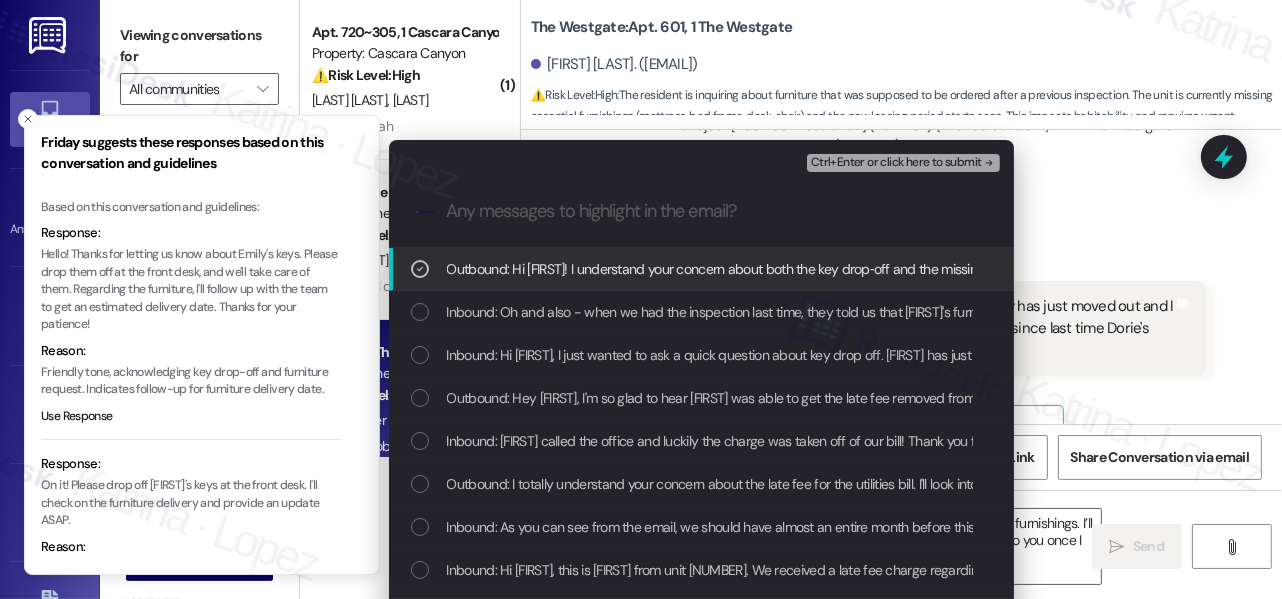 click on "Outbound: Hi [FIRST]! I understand your concern about both the key drop‑off and the missing furnishings. I’ll need to check with the site team for the furniture delivery date and will get back to you once I hear more." at bounding box center (1061, 269) 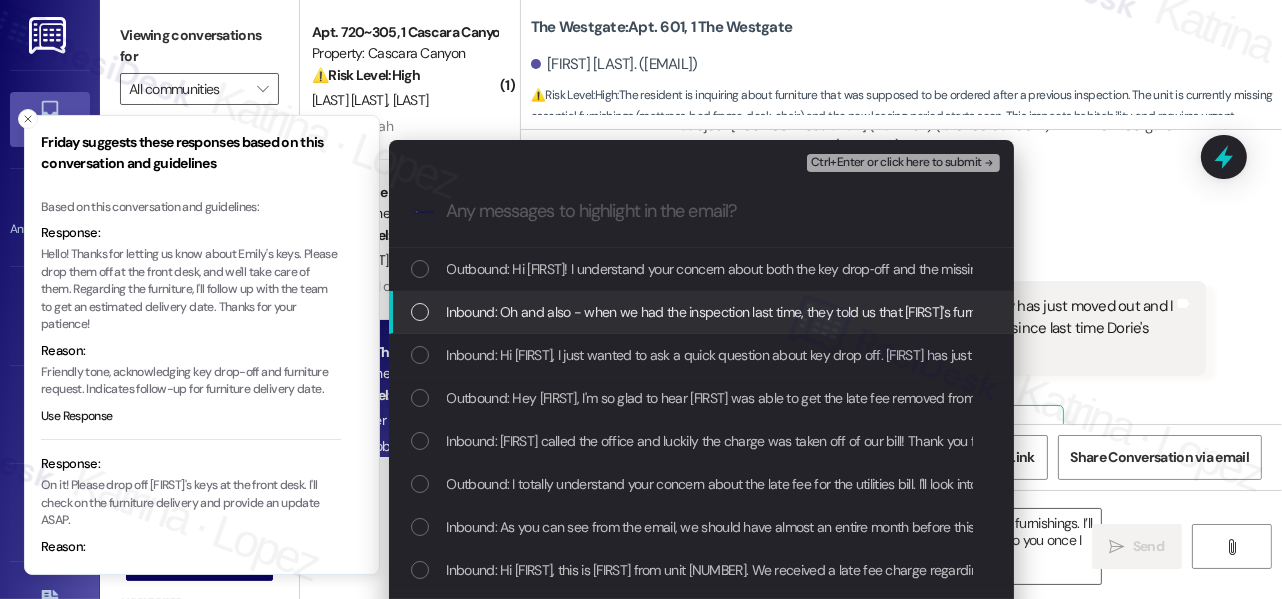 click on "Inbound: Oh and also - when we had the inspection last time, they told us that [FIRST]'s furniture would be ordered but i wasn't sure when it would arrive. Since [FIRST]'s room is empty without furnishings, it would be helpful if they could arrive before the new leasing period starts on September 1st. The room is missing everything that should be in there: from the mattress to the bed frame, to the desk and chair." at bounding box center [1628, 312] 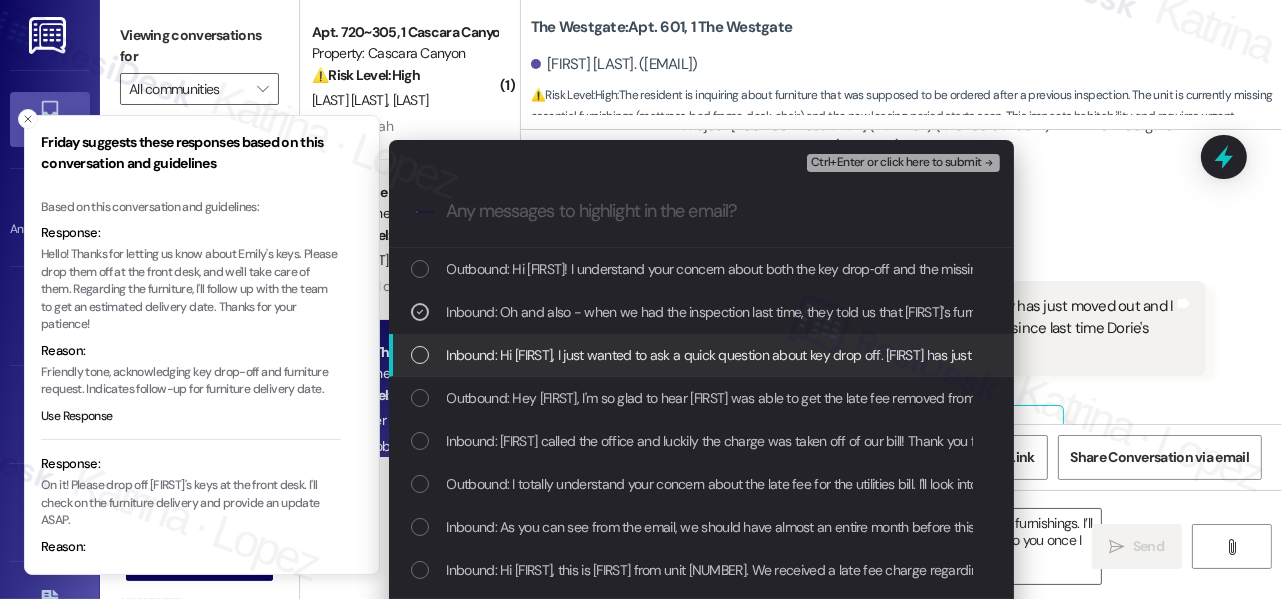 click on "Inbound: Hi [FIRST], I just wanted to ask a quick question about key drop off. [FIRST] has just moved out and I wanted to know what I should do with [FIRST]'s keys. [FIRST] left them with me since last time [FIRST]'s keys got stolen" at bounding box center (1094, 355) 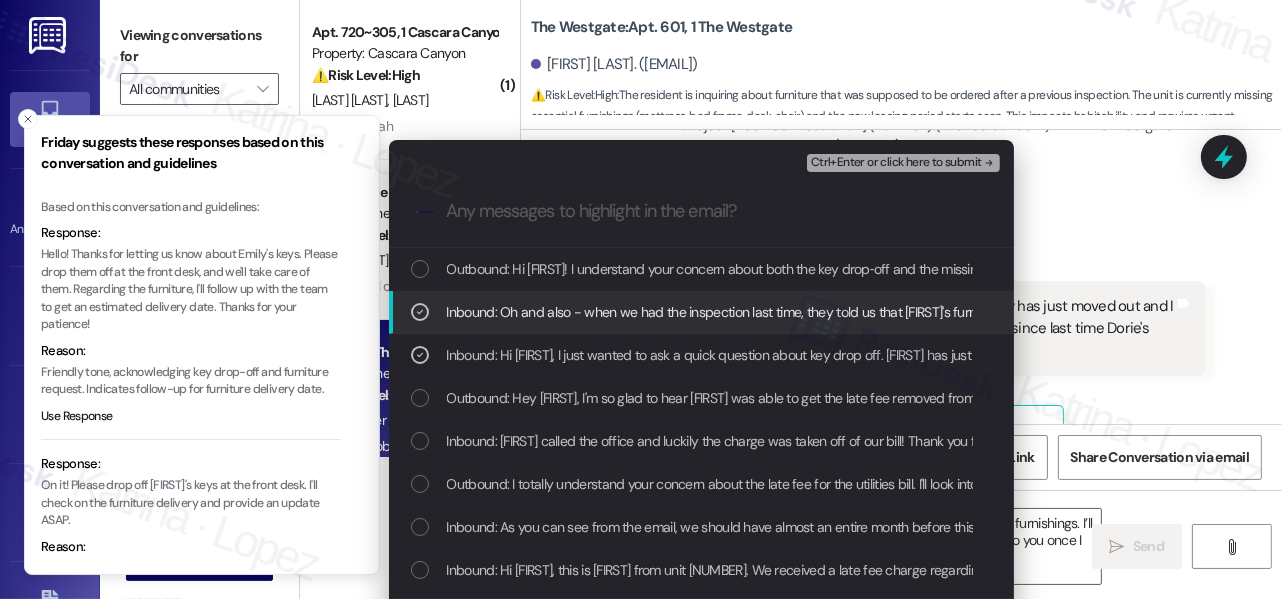 click on "Ctrl+Enter or click here to submit" at bounding box center (896, 163) 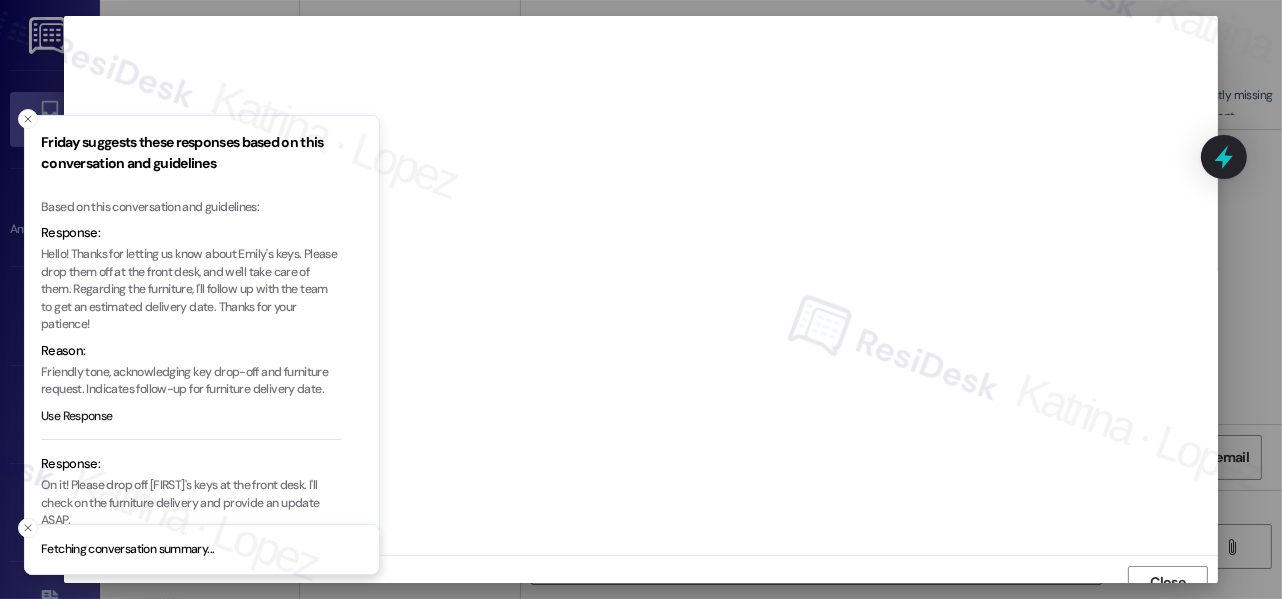 scroll, scrollTop: 14, scrollLeft: 0, axis: vertical 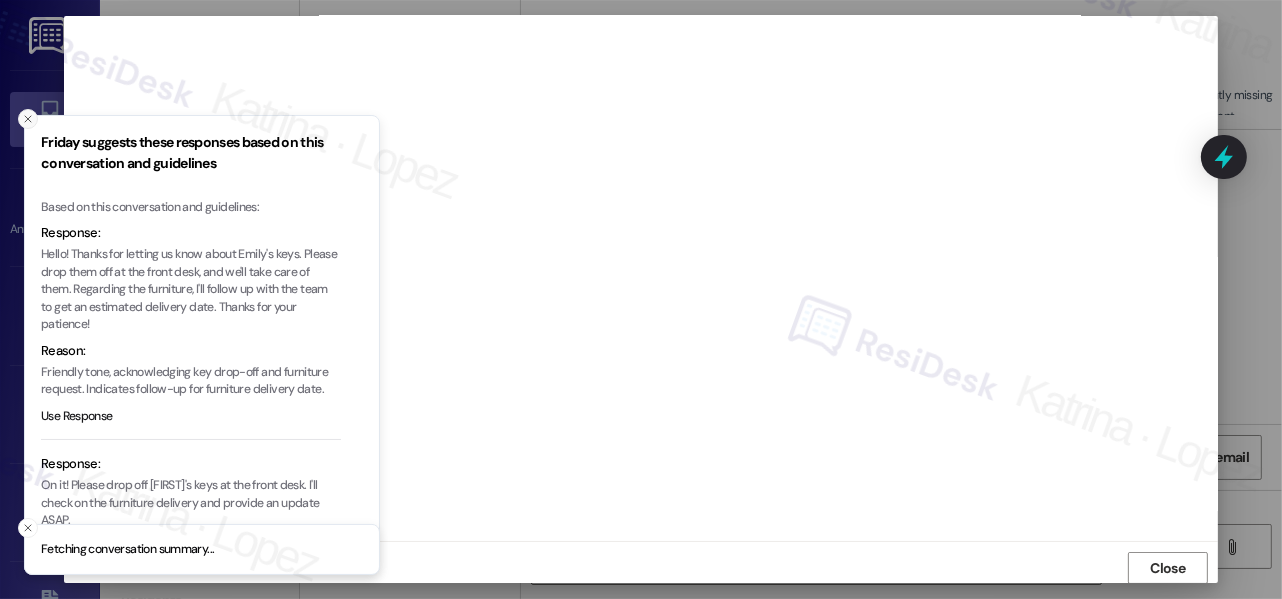 click 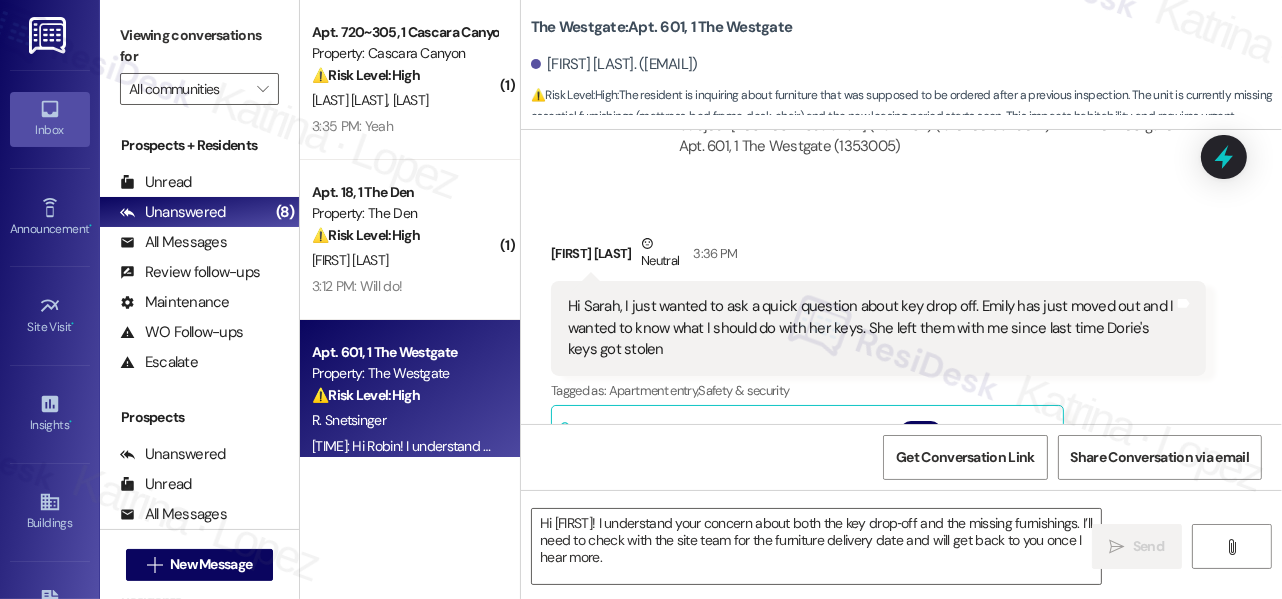 scroll, scrollTop: 2893, scrollLeft: 0, axis: vertical 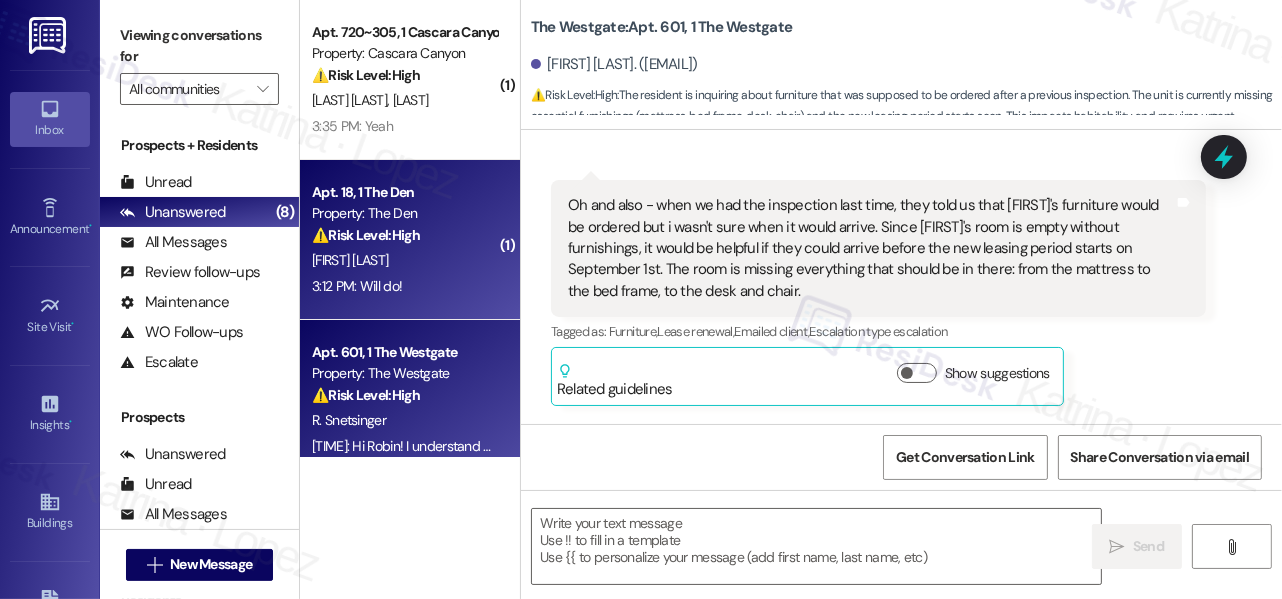 type on "Fetching suggested responses. Please feel free to read through the conversation in the meantime." 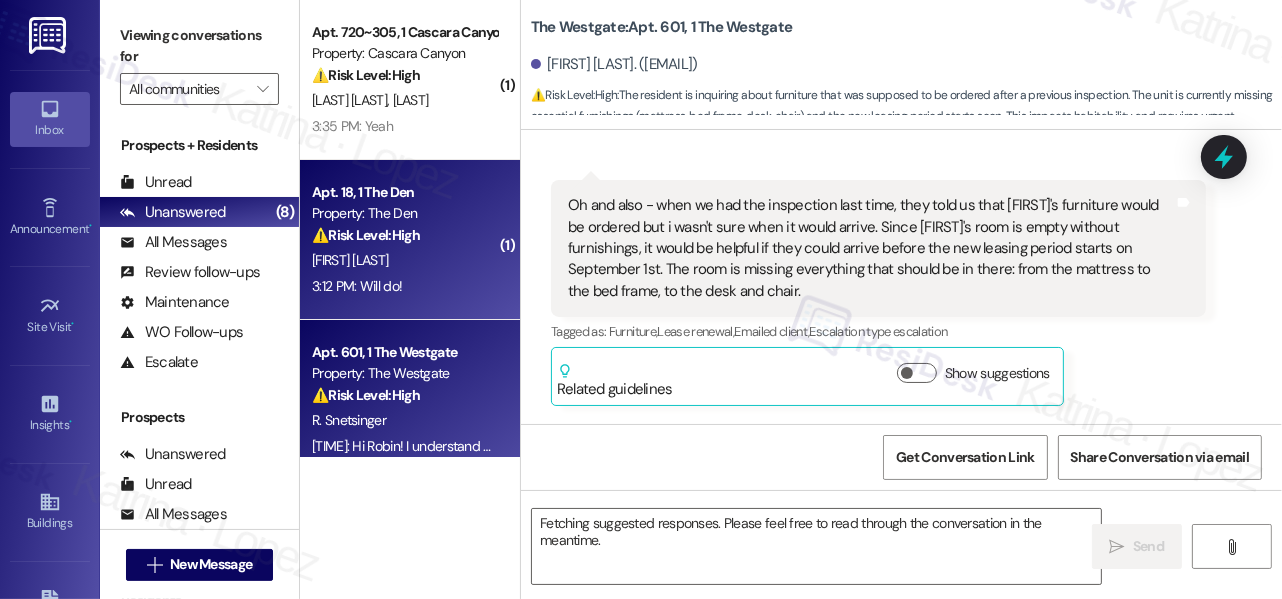 scroll, scrollTop: 2709, scrollLeft: 0, axis: vertical 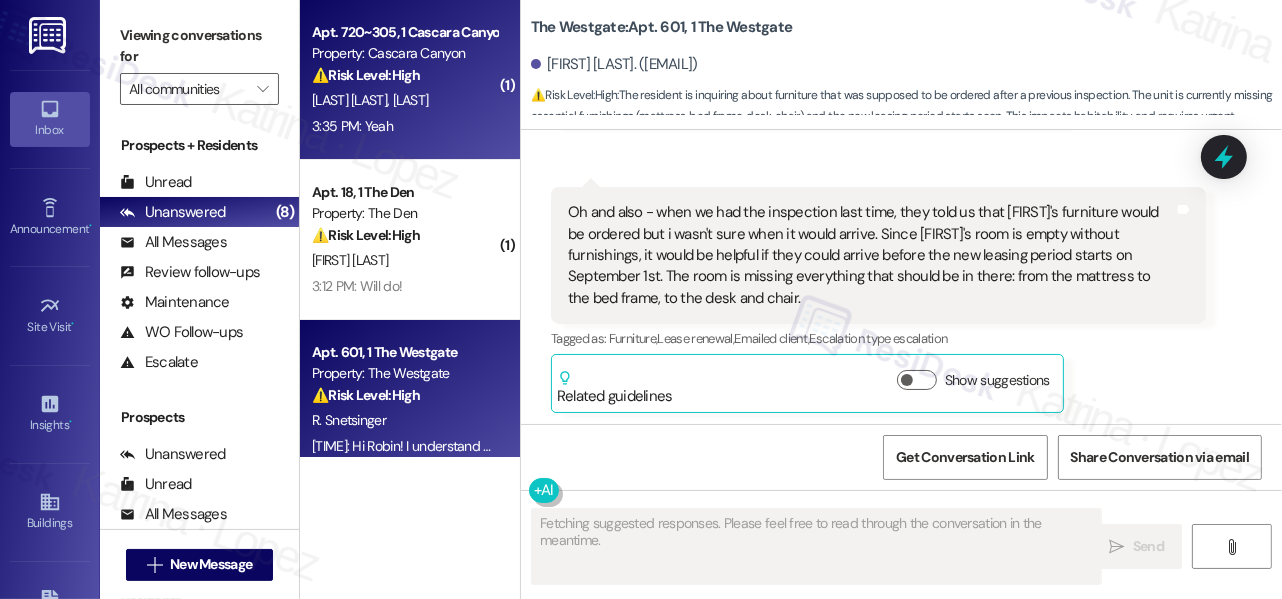 click on "⚠️  Risk Level:  High" at bounding box center (366, 75) 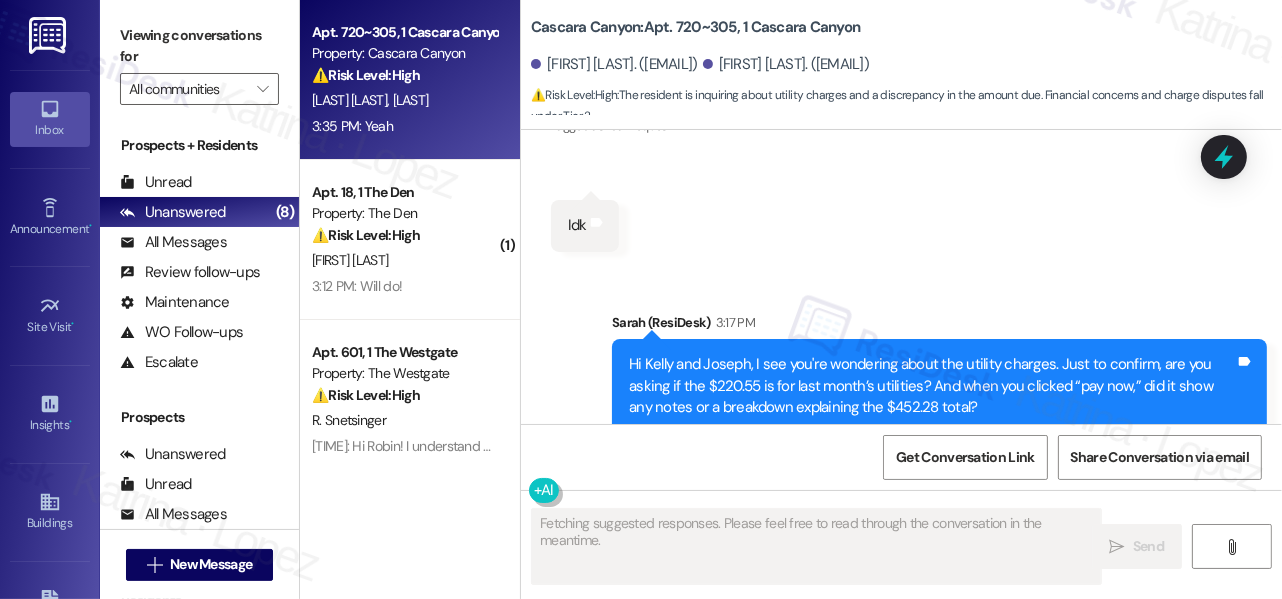 scroll, scrollTop: 8067, scrollLeft: 0, axis: vertical 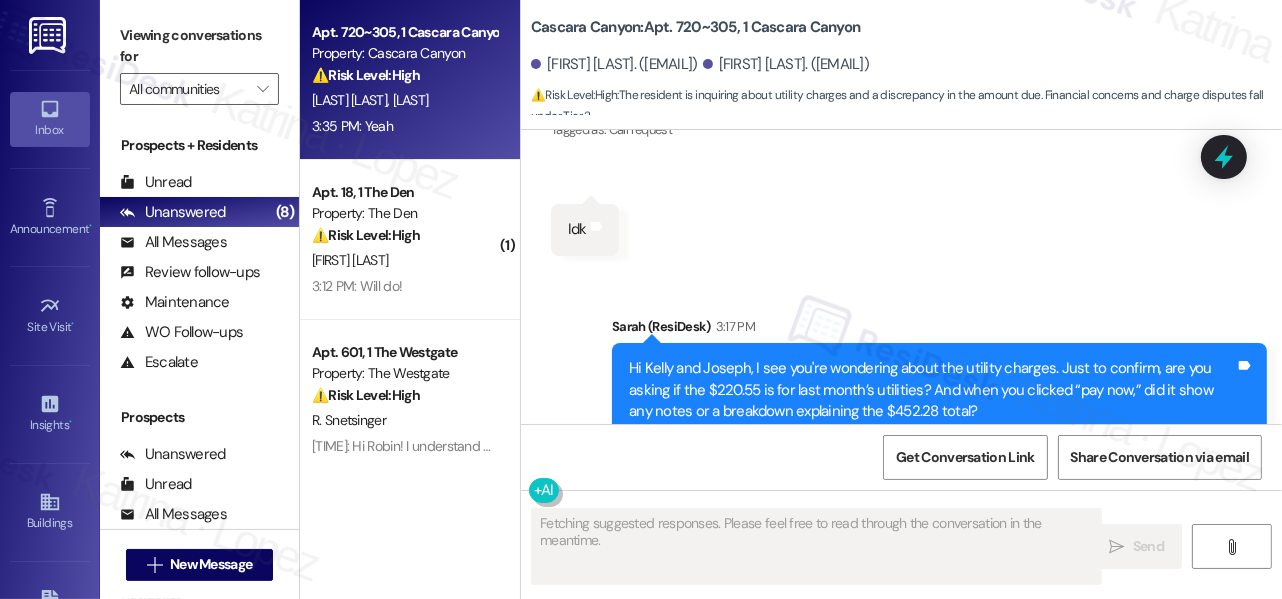 click on "Hi Kelly and Joseph, I see you're wondering about the utility charges. Just to confirm, are you asking if the $220.55 is for last month’s utilities? And when you clicked “pay now,” did it show any notes or a breakdown explaining the $452.28 total?" at bounding box center (932, 390) 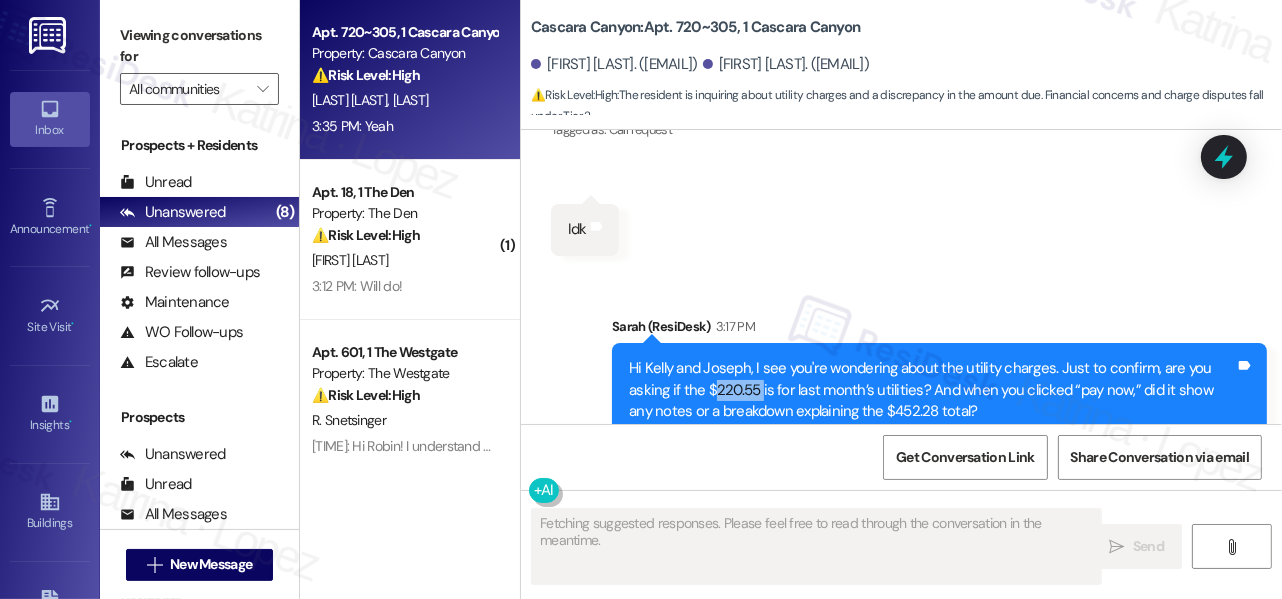 click on "Hi Kelly and Joseph, I see you're wondering about the utility charges. Just to confirm, are you asking if the $220.55 is for last month’s utilities? And when you clicked “pay now,” did it show any notes or a breakdown explaining the $452.28 total?" at bounding box center [932, 390] 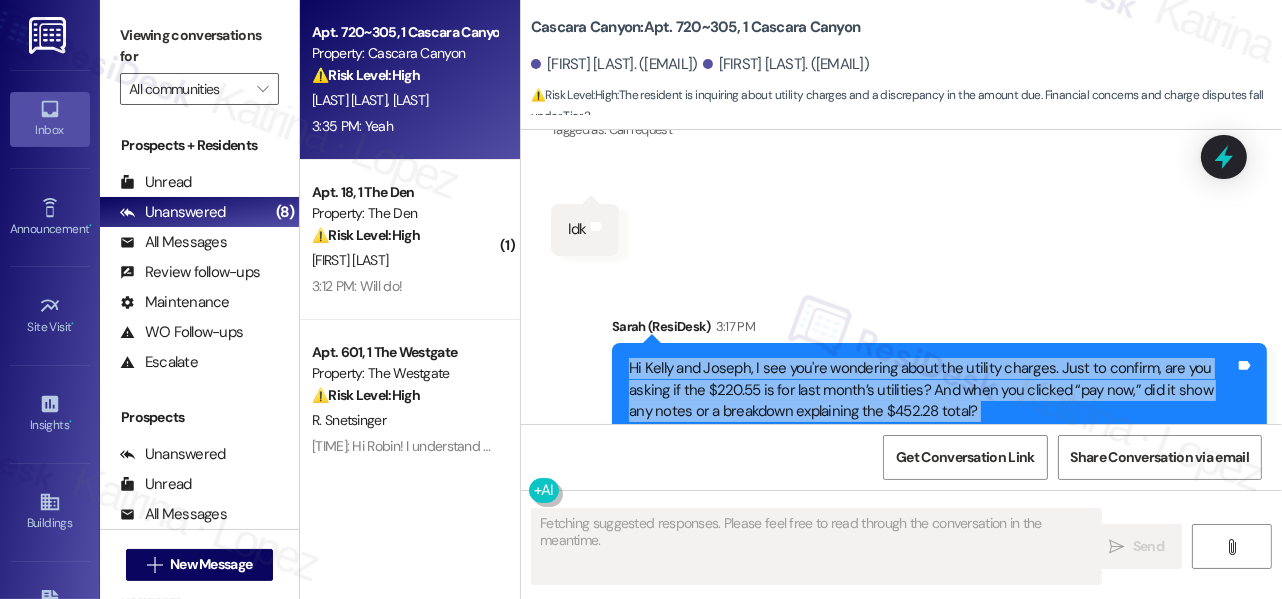 click on "Hi Kelly and Joseph, I see you're wondering about the utility charges. Just to confirm, are you asking if the $220.55 is for last month’s utilities? And when you clicked “pay now,” did it show any notes or a breakdown explaining the $452.28 total?" at bounding box center [932, 390] 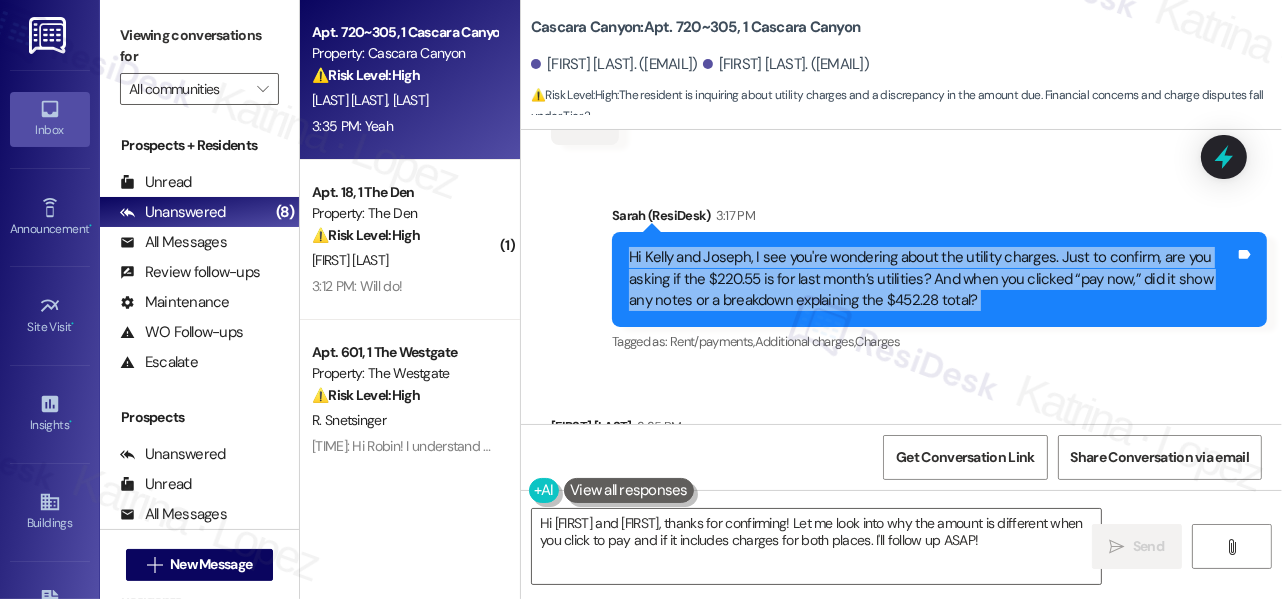 scroll, scrollTop: 8250, scrollLeft: 0, axis: vertical 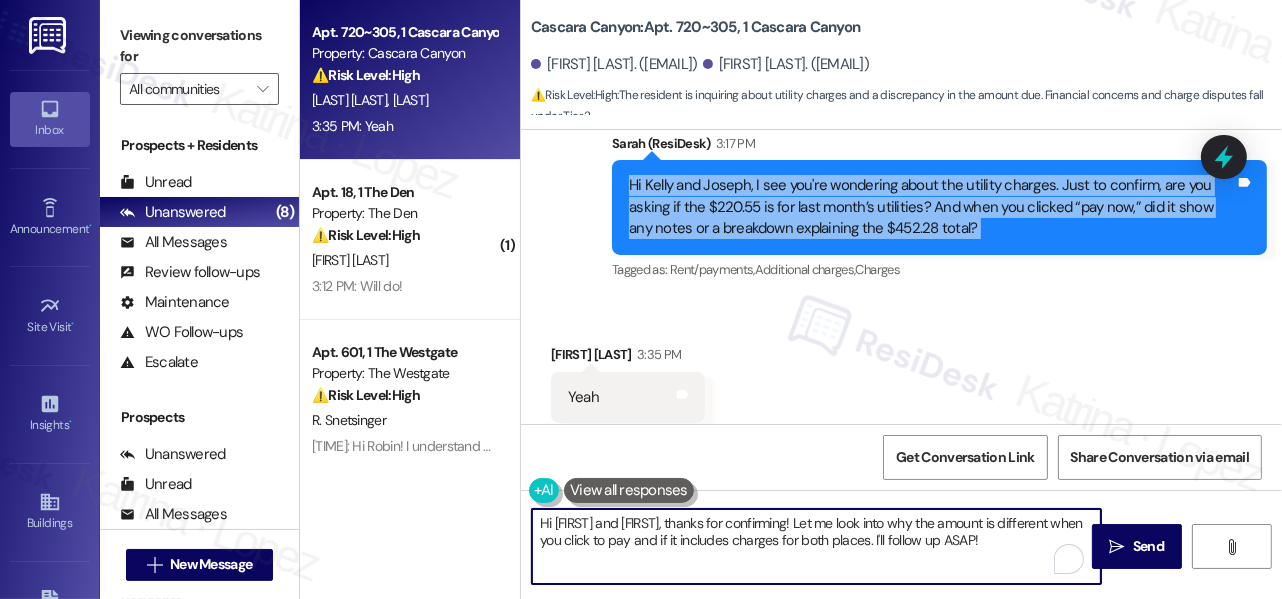 click on "Hi [FIRST] and [FIRST], thanks for confirming! Let me look into why the amount is different when you click to pay and if it includes charges for both places. I'll follow up ASAP!" at bounding box center (816, 546) 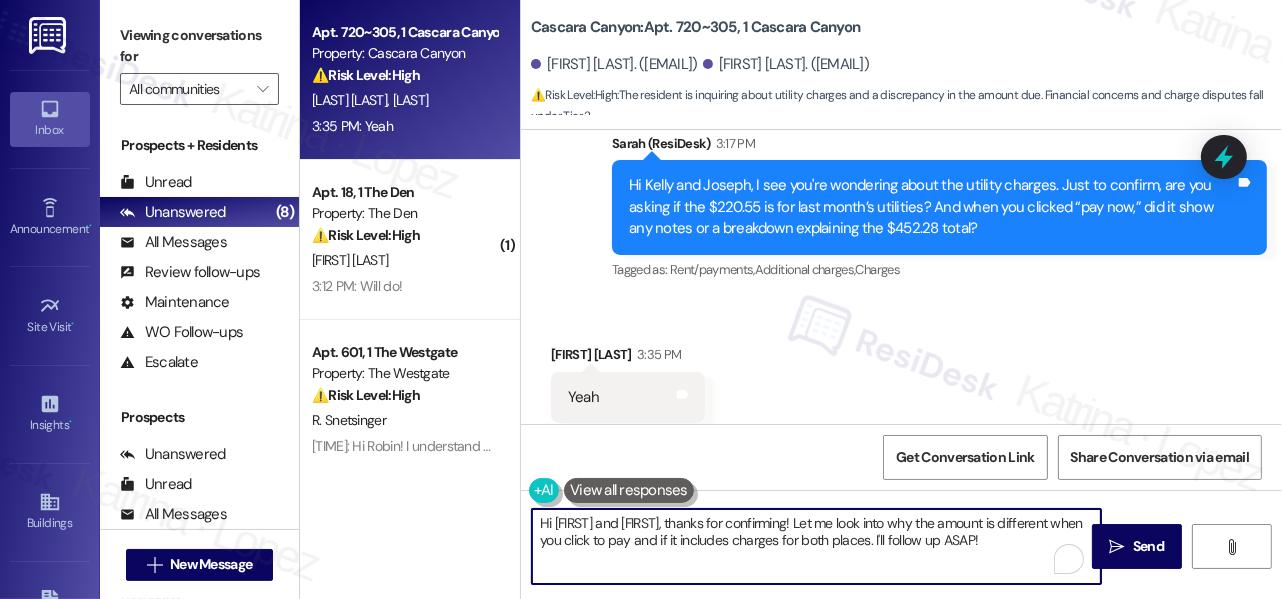 click on "Hi [FIRST] and [FIRST], thanks for confirming! Let me look into why the amount is different when you click to pay and if it includes charges for both places. I'll follow up ASAP!" at bounding box center (816, 546) 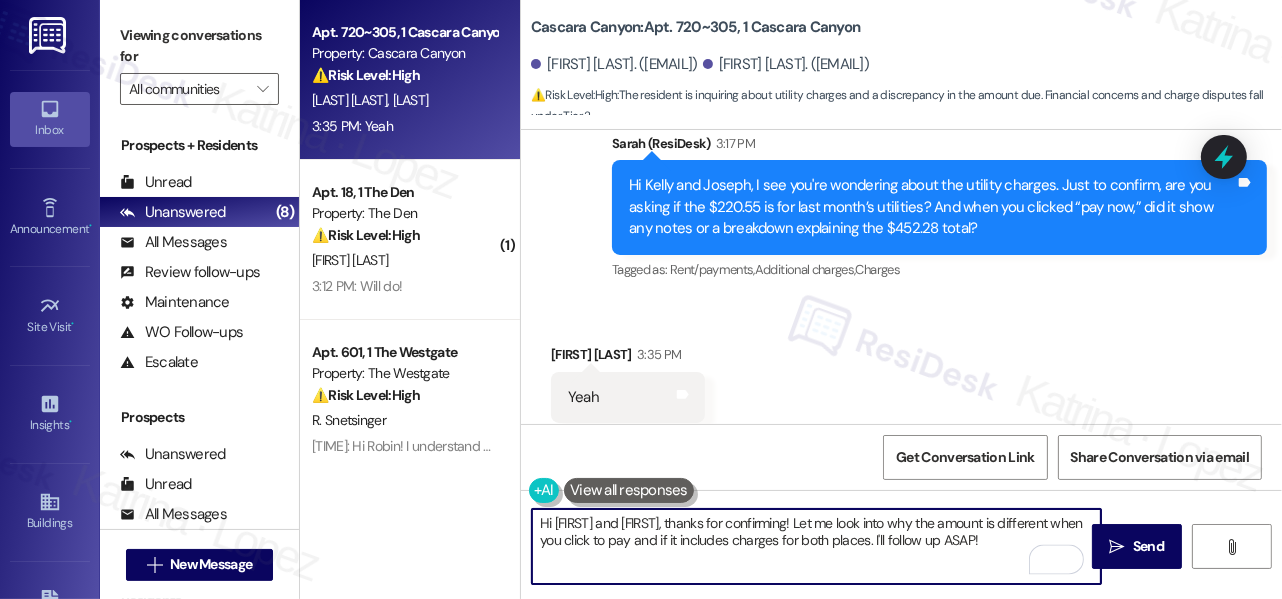 click on "Hi [FIRST] and [FIRST], thanks for confirming! Let me look into why the amount is different when you click to pay and if it includes charges for both places. I'll follow up ASAP!" at bounding box center [816, 546] 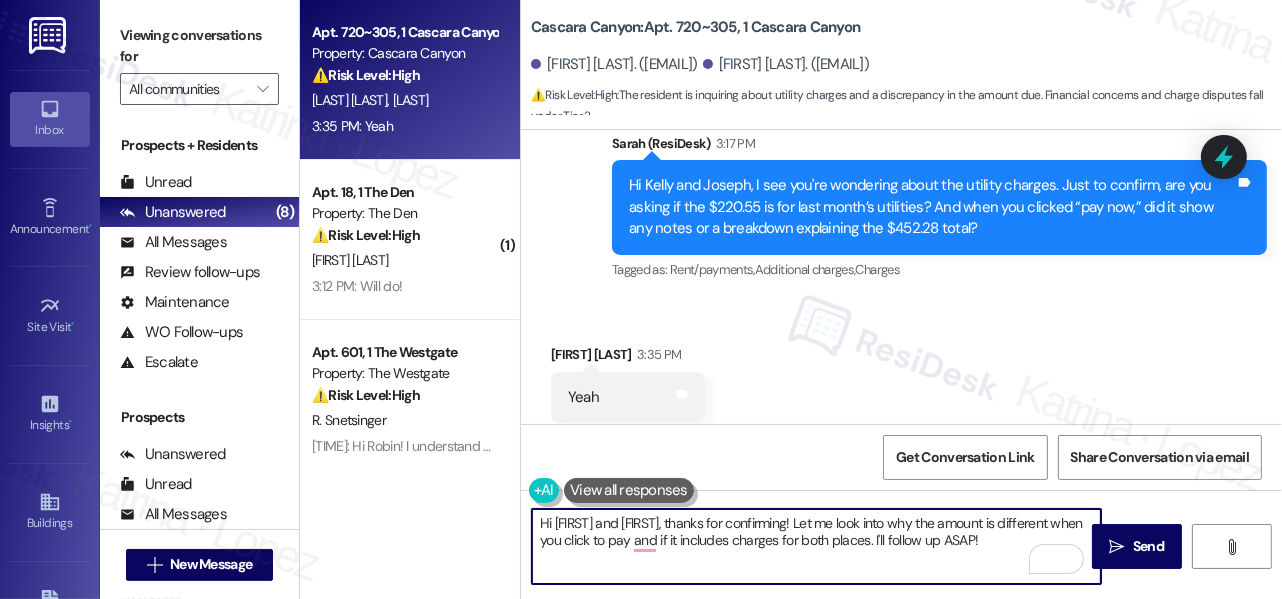drag, startPoint x: 785, startPoint y: 521, endPoint x: 482, endPoint y: 486, distance: 305.01474 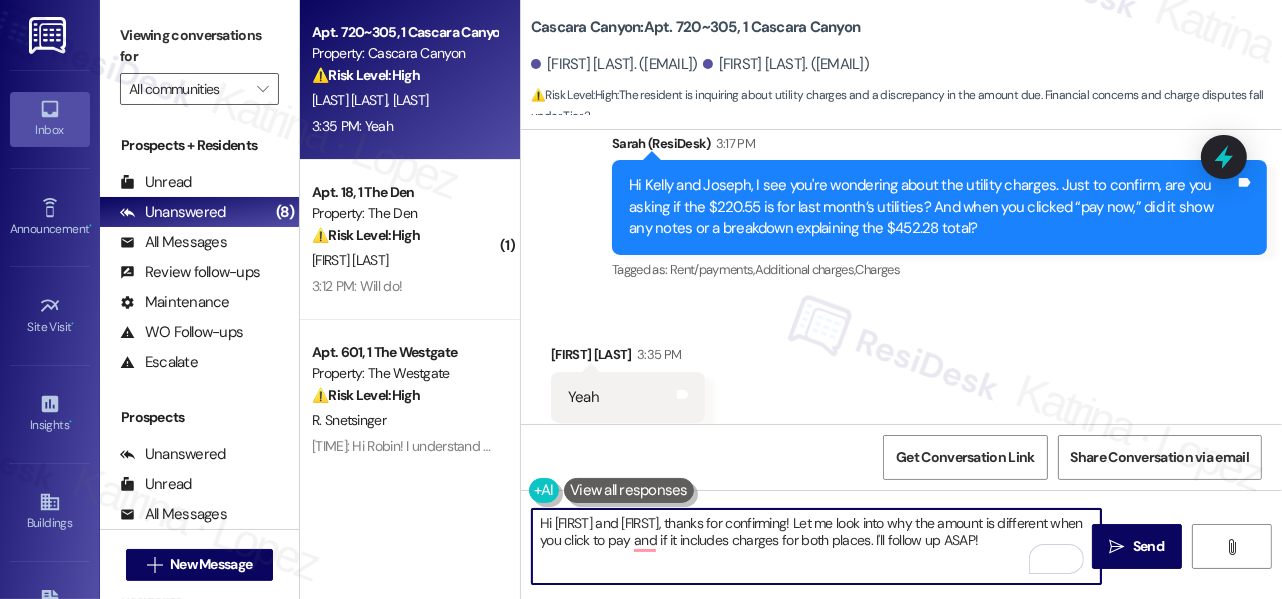 click on "Apt. 720~305, 1 Cascara Canyon Property: Cascara Canyon ⚠️  Risk Level:  High The resident is inquiring about utility charges and a discrepancy in the amount due. Financial concerns and charge disputes fall under Tier 2. [FIRST] [LAST] 3:35 PM: Yeah 3:35 PM: Yeah ( 1 ) Apt. 18, 1 The Den Property: The Den ⚠️  Risk Level:  High The resident reported maggots spreading alongside the wall, raising concerns about them entering apartments. Although the maggots have mostly disappeared, the potential for infestation and health concerns warrants a Tier 2 classification for urgent investigation and resolution. [FIRST] [LAST] 3:12 PM: Will do! 3:12 PM: Will do! Apt. 601, 1 The Westgate Property: The Westgate ⚠️  Risk Level:  High [FIRST] [LAST] 4:24 PM: Hi [FIRST]! I understand your concern about both the key drop‑off and the missing furnishings. I’ll need to check with the site team for the furniture delivery date and will get back to you once I hear more. ( 1 ) Apt. 106, 1 2535 NW Taylor 🔧 Medium ( 1" at bounding box center [791, 299] 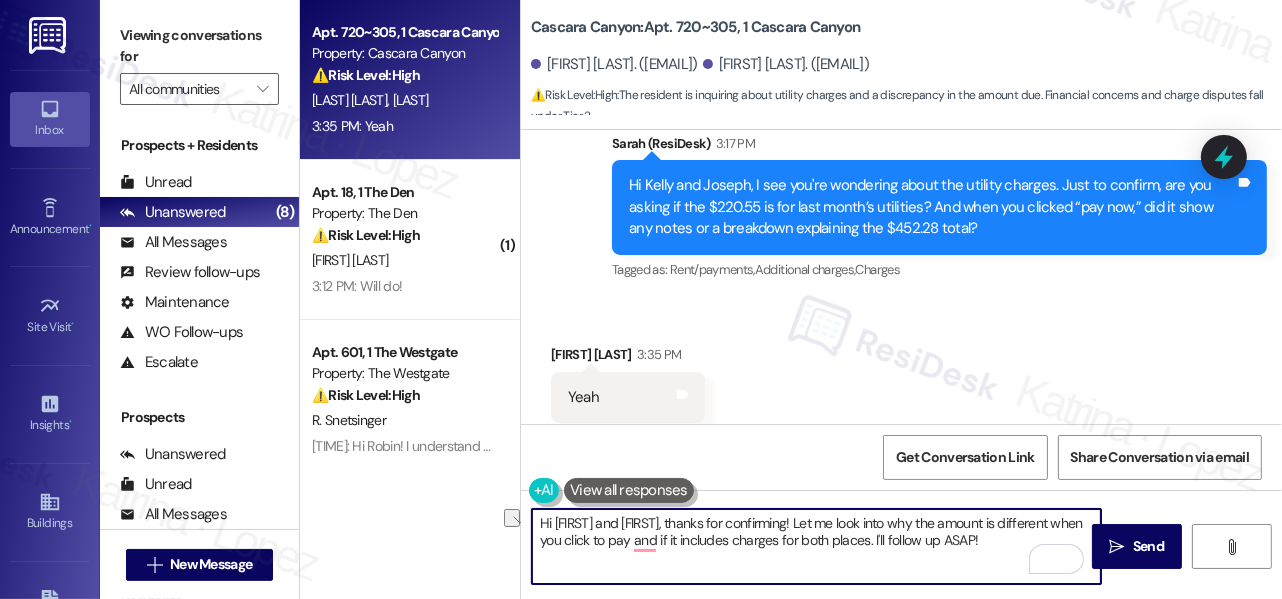 click on "Hi [FIRST] and [FIRST], thanks for confirming! Let me look into why the amount is different when you click to pay and if it includes charges for both places. I'll follow up ASAP!" at bounding box center [816, 546] 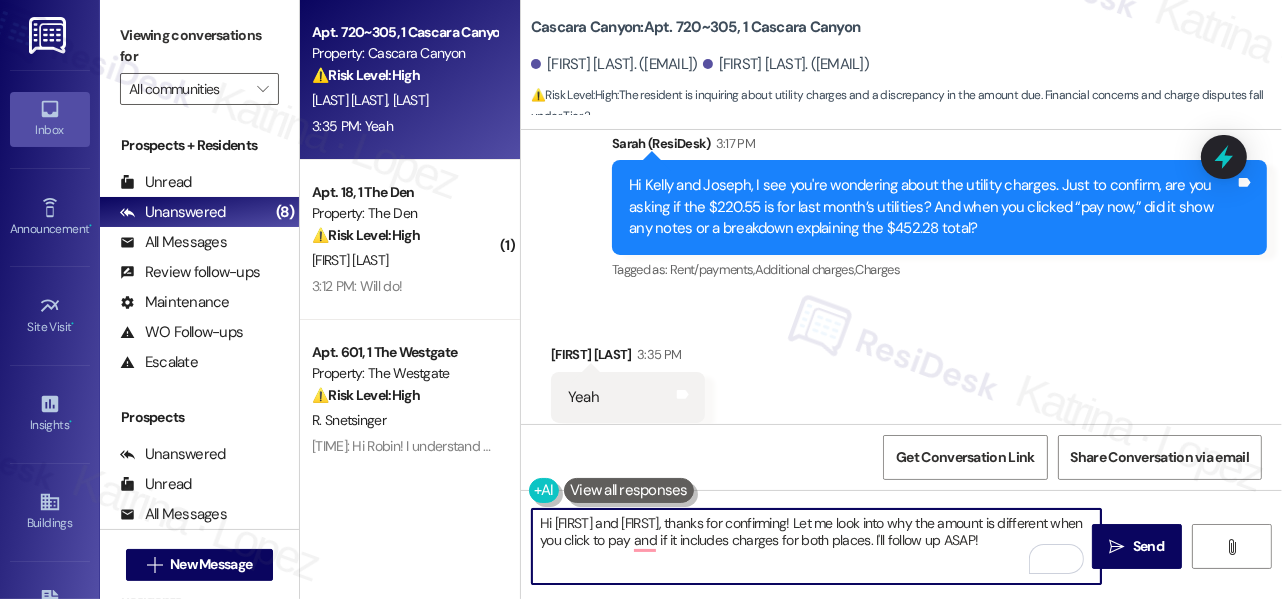 drag, startPoint x: 661, startPoint y: 527, endPoint x: 393, endPoint y: 476, distance: 272.80945 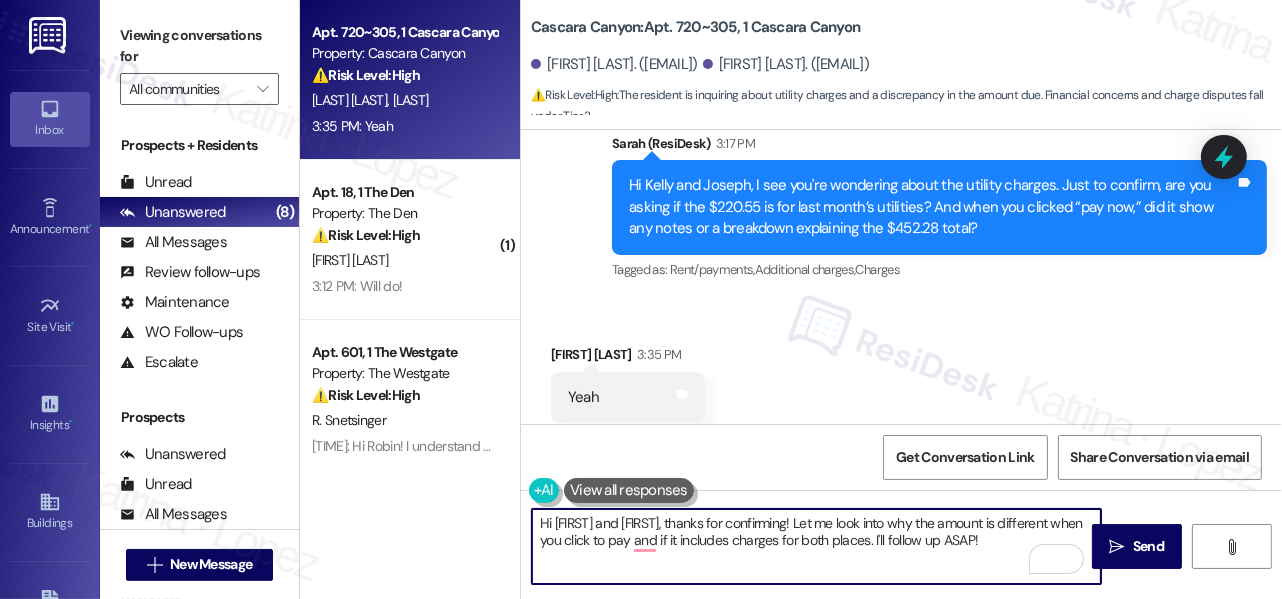 click on "Apt. 720~305, 1 Cascara Canyon Property: Cascara Canyon ⚠️  Risk Level:  High The resident is inquiring about utility charges and a discrepancy in the amount due. Financial concerns and charge disputes fall under Tier 2. [FIRST] [LAST] 3:35 PM: Yeah 3:35 PM: Yeah ( 1 ) Apt. 18, 1 The Den Property: The Den ⚠️  Risk Level:  High The resident reported maggots spreading alongside the wall, raising concerns about them entering apartments. Although the maggots have mostly disappeared, the potential for infestation and health concerns warrants a Tier 2 classification for urgent investigation and resolution. [FIRST] [LAST] 3:12 PM: Will do! 3:12 PM: Will do! Apt. 601, 1 The Westgate Property: The Westgate ⚠️  Risk Level:  High [FIRST] [LAST] 4:24 PM: Hi [FIRST]! I understand your concern about both the key drop‑off and the missing furnishings. I’ll need to check with the site team for the furniture delivery date and will get back to you once I hear more. ( 1 ) Apt. 106, 1 2535 NW Taylor 🔧 Medium ( 1" at bounding box center (791, 299) 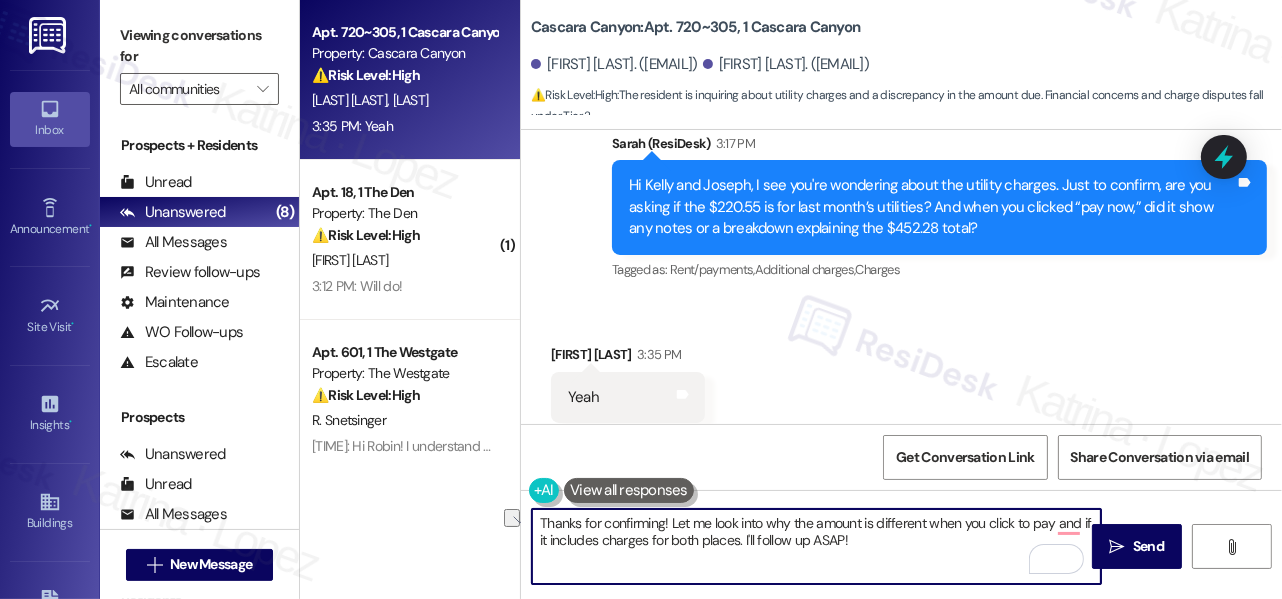 drag, startPoint x: 713, startPoint y: 522, endPoint x: 917, endPoint y: 522, distance: 204 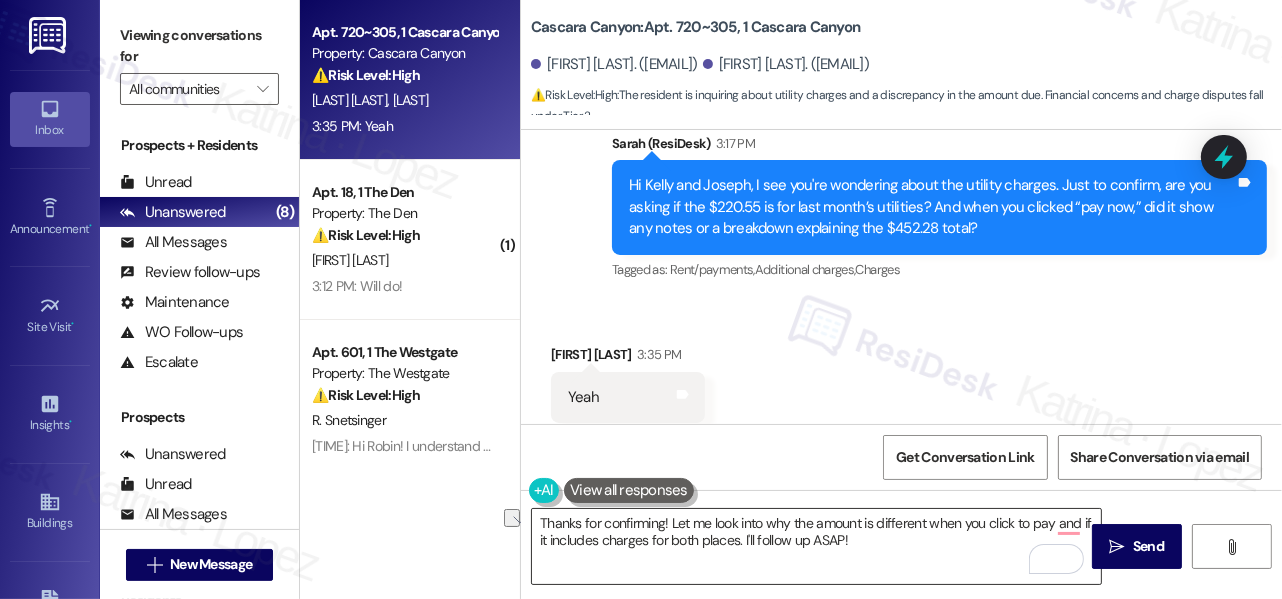 click on "Thanks for confirming! Let me look into why the amount is different when you click to pay and if it includes charges for both places. I'll follow up ASAP!" at bounding box center [816, 546] 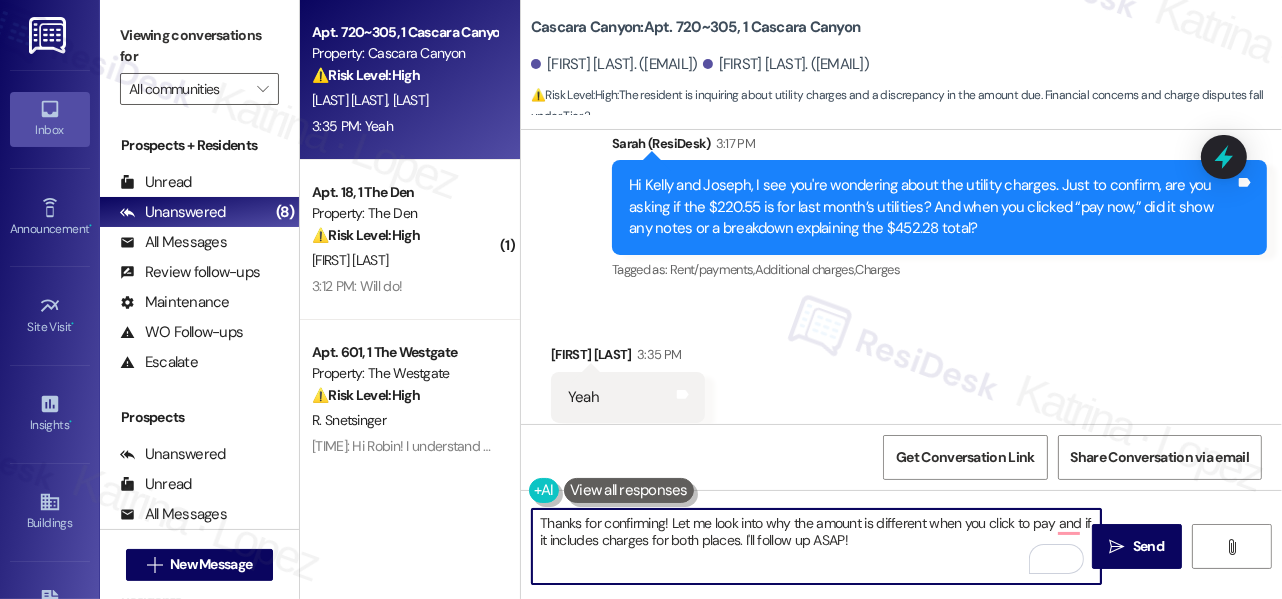 click on "Thanks for confirming! Let me look into why the amount is different when you click to pay and if it includes charges for both places. I'll follow up ASAP!" at bounding box center [816, 546] 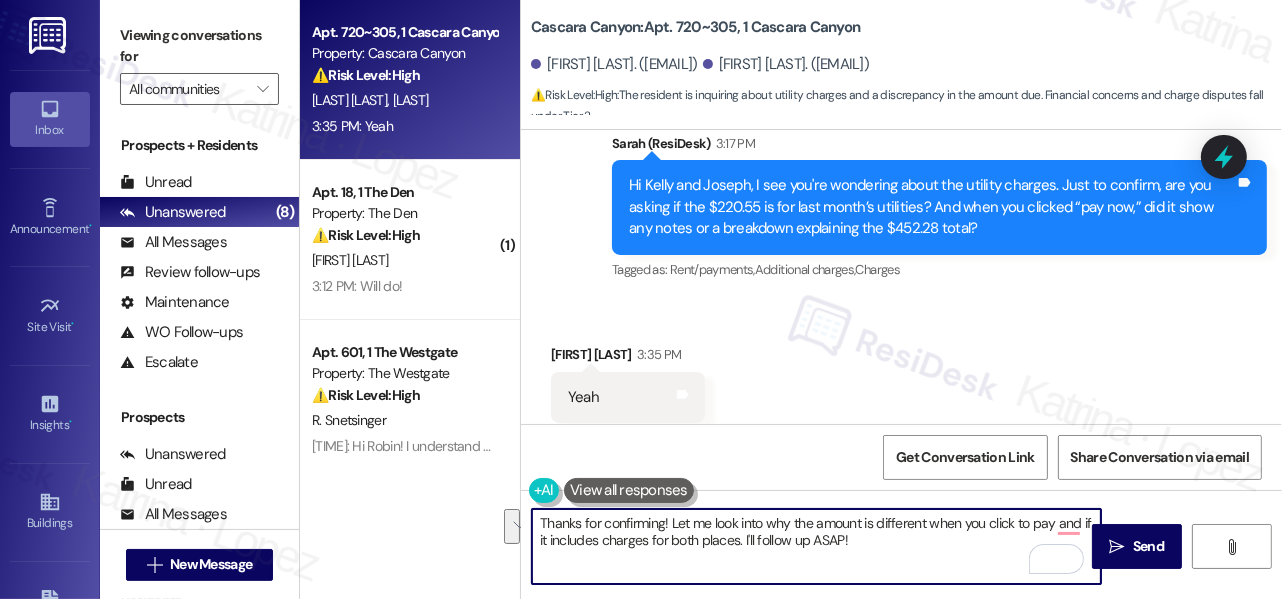 drag, startPoint x: 711, startPoint y: 519, endPoint x: 888, endPoint y: 559, distance: 181.4635 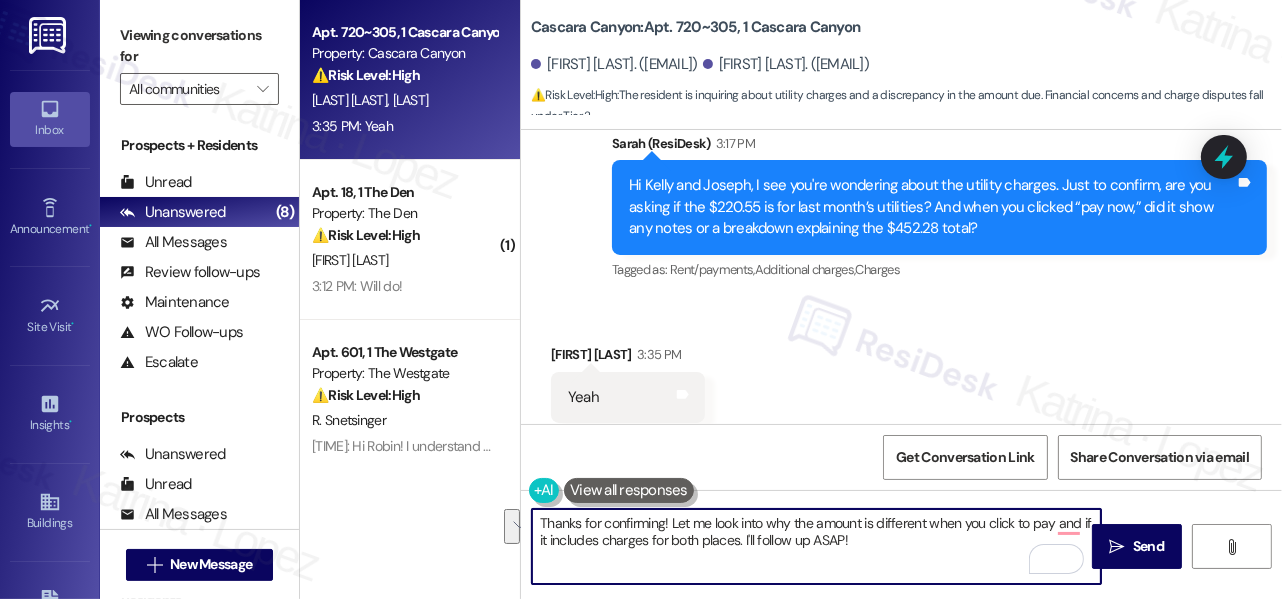 click on "Thanks for confirming! Let me look into why the amount is different when you click to pay and if it includes charges for both places. I'll follow up ASAP!" at bounding box center (816, 546) 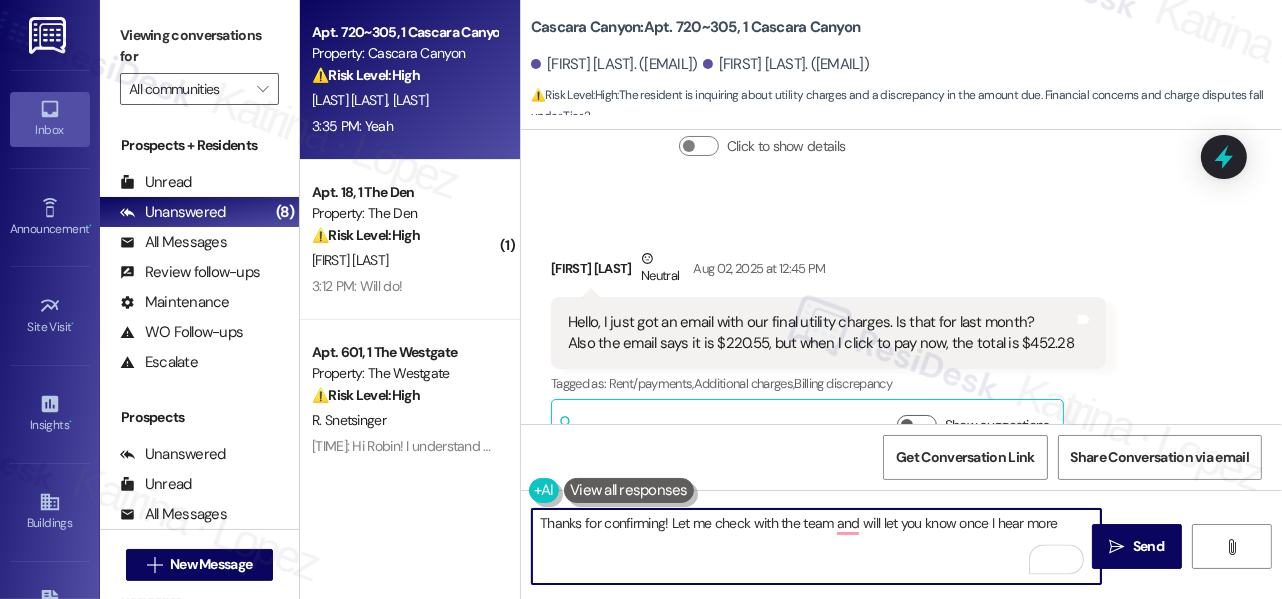 scroll, scrollTop: 6522, scrollLeft: 0, axis: vertical 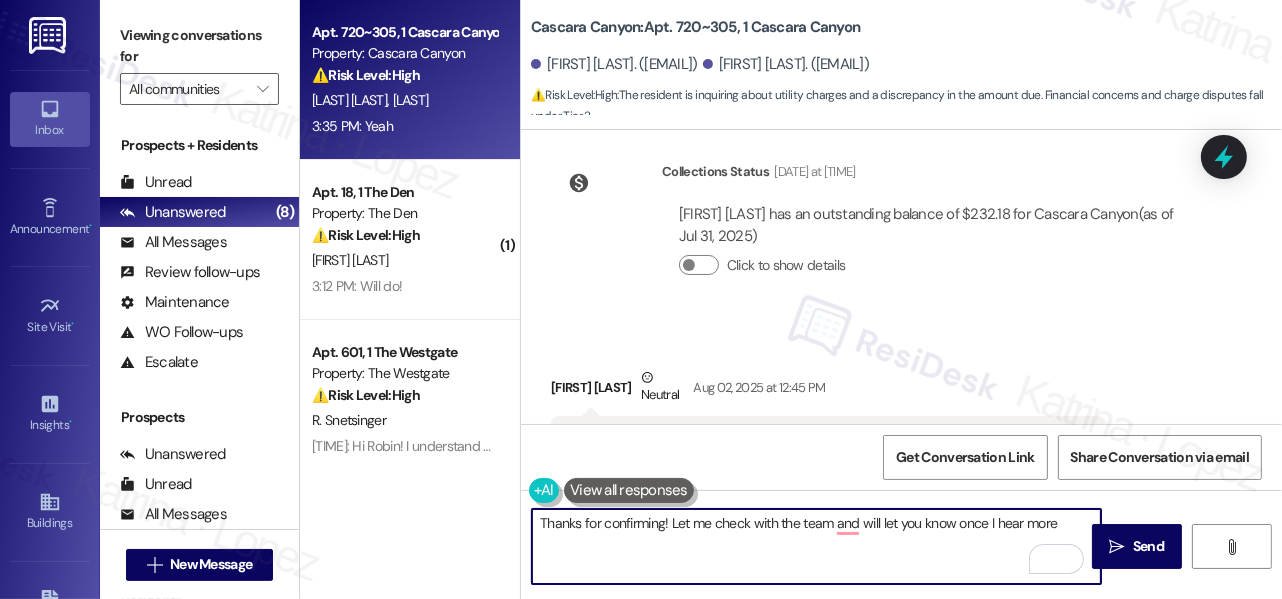 type on "Thanks for confirming! Let me check with the team and will let you know once I hear more" 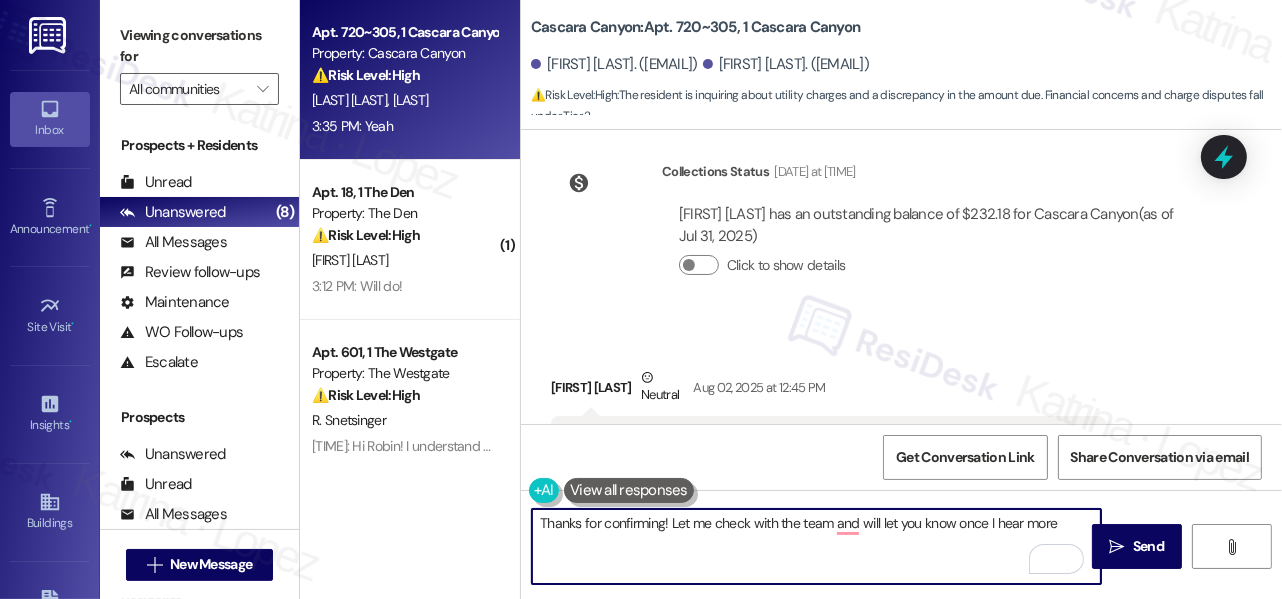 click on "Hello, I just got an email with our final utility charges. Is that for last month?
Also the email says it is $[PRICE], but when I click to pay now, the total is $[PRICE]" at bounding box center [821, 452] 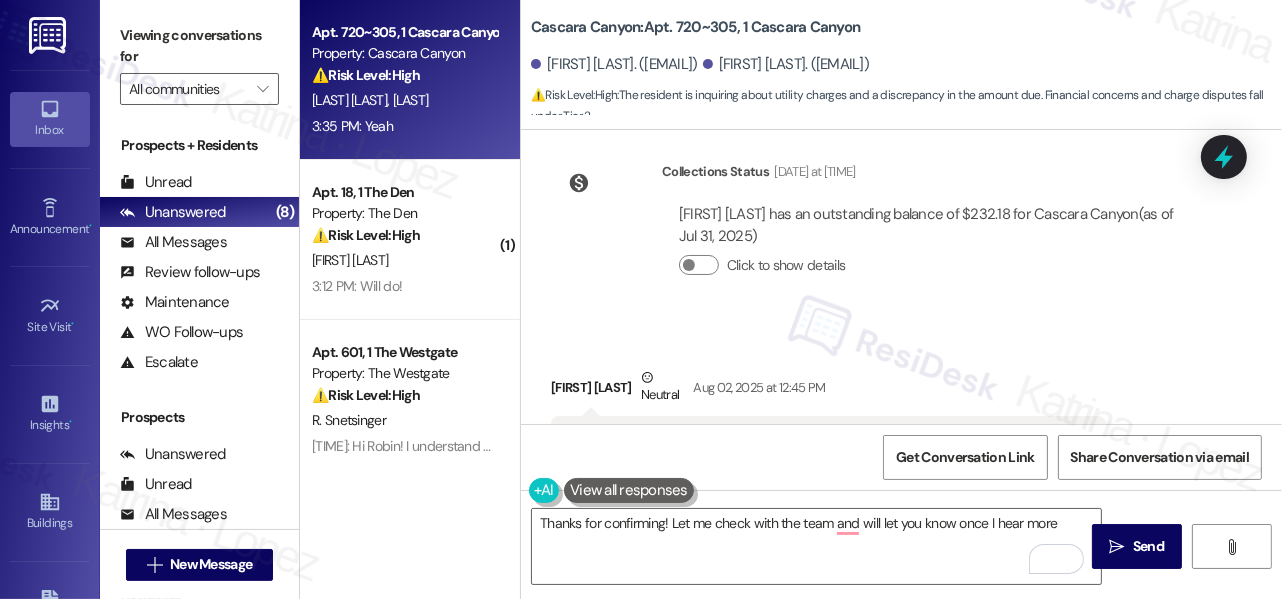 click on "Hello, I just got an email with our final utility charges. Is that for last month?
Also the email says it is $[PRICE], but when I click to pay now, the total is $[PRICE]" at bounding box center [821, 452] 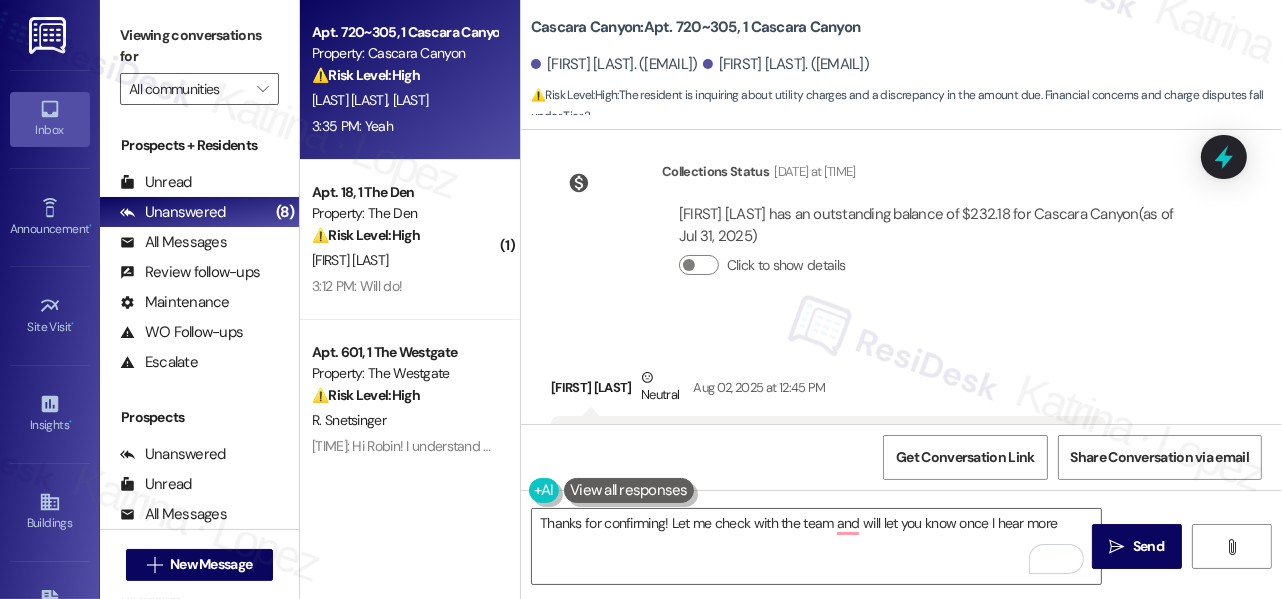 click on "Hello, I just got an email with our final utility charges. Is that for last month?
Also the email says it is $[PRICE], but when I click to pay now, the total is $[PRICE]" at bounding box center (821, 452) 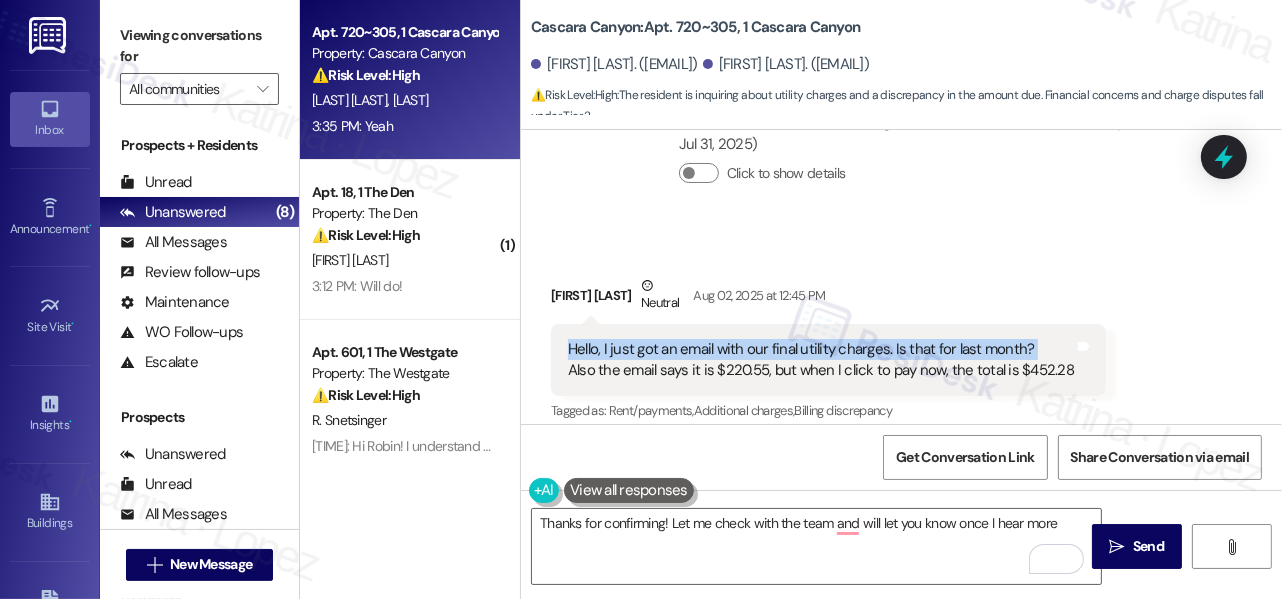 scroll, scrollTop: 6613, scrollLeft: 0, axis: vertical 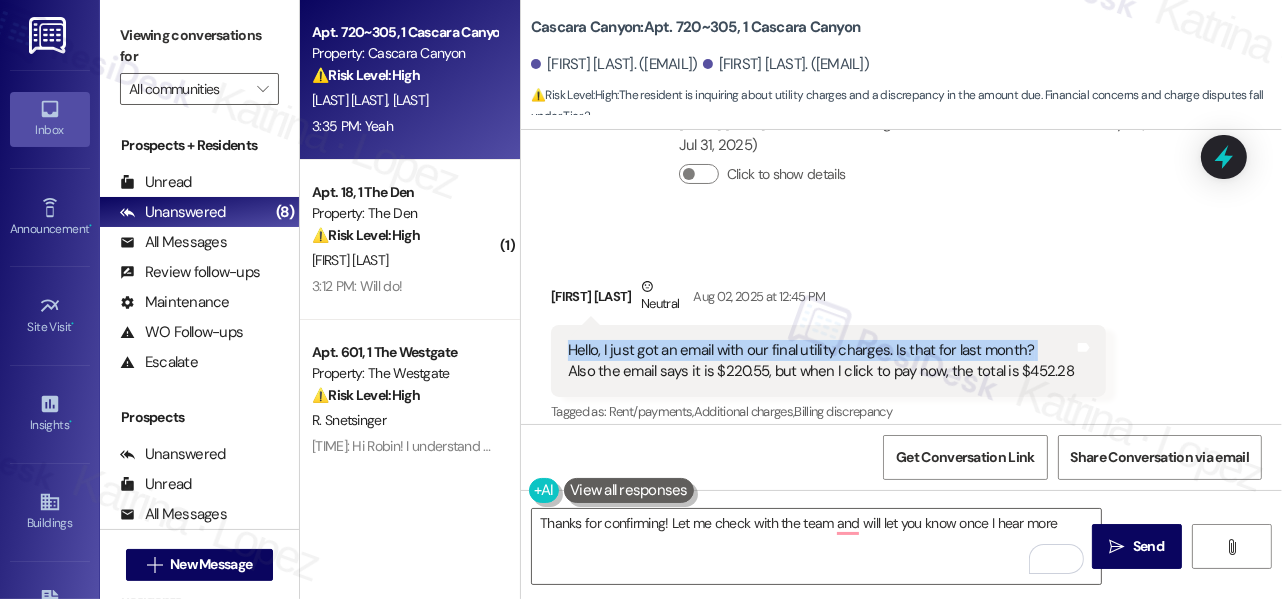 click on "Hello, I just got an email with our final utility charges. Is that for last month?
Also the email says it is $[PRICE], but when I click to pay now, the total is $[PRICE]" at bounding box center (821, 361) 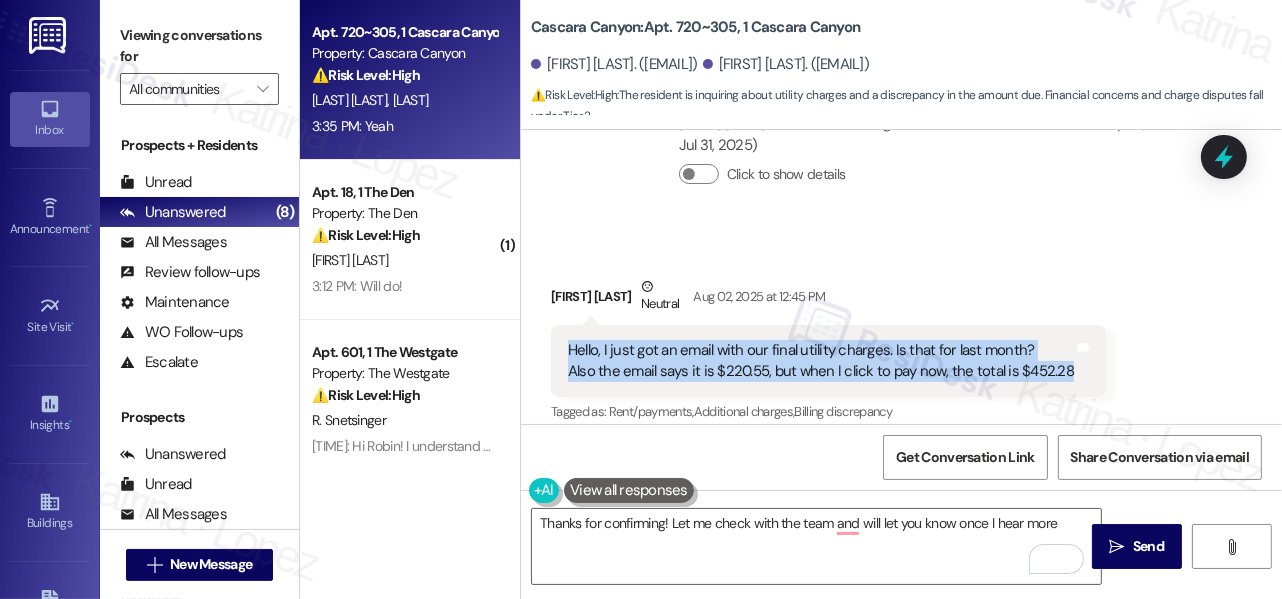 drag, startPoint x: 1061, startPoint y: 327, endPoint x: 548, endPoint y: 297, distance: 513.87646 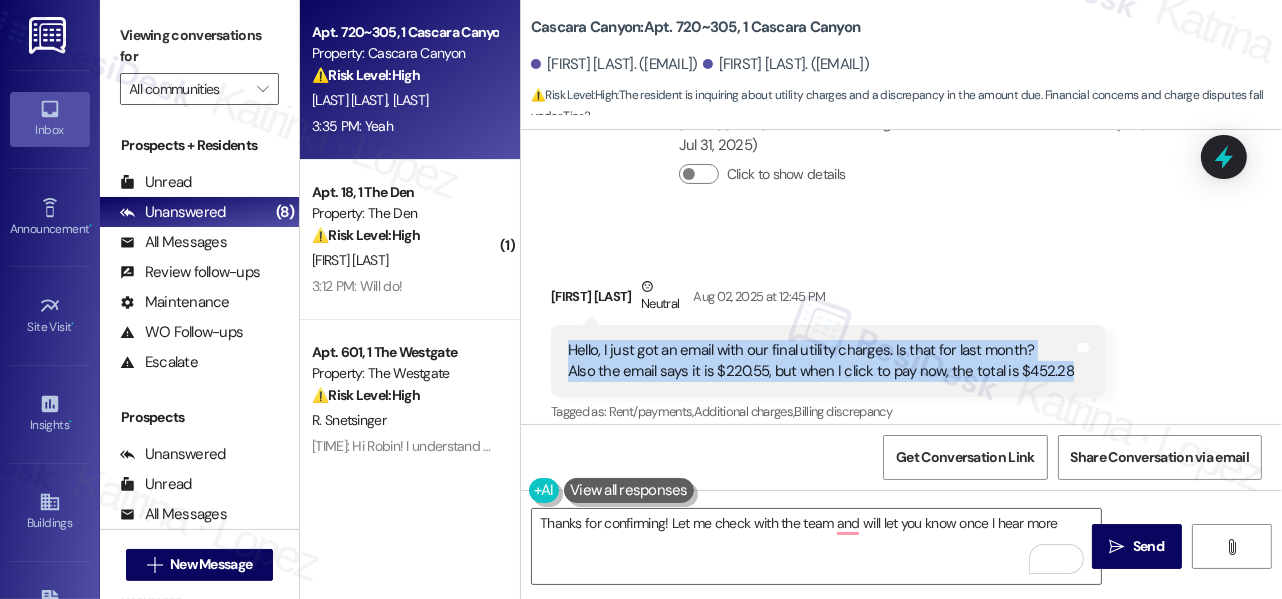 copy on "Hello, I just got an email with our final utility charges. Is that for last month?
Also the email says it is $[PRICE], but when I click to pay now, the total is $[PRICE]" 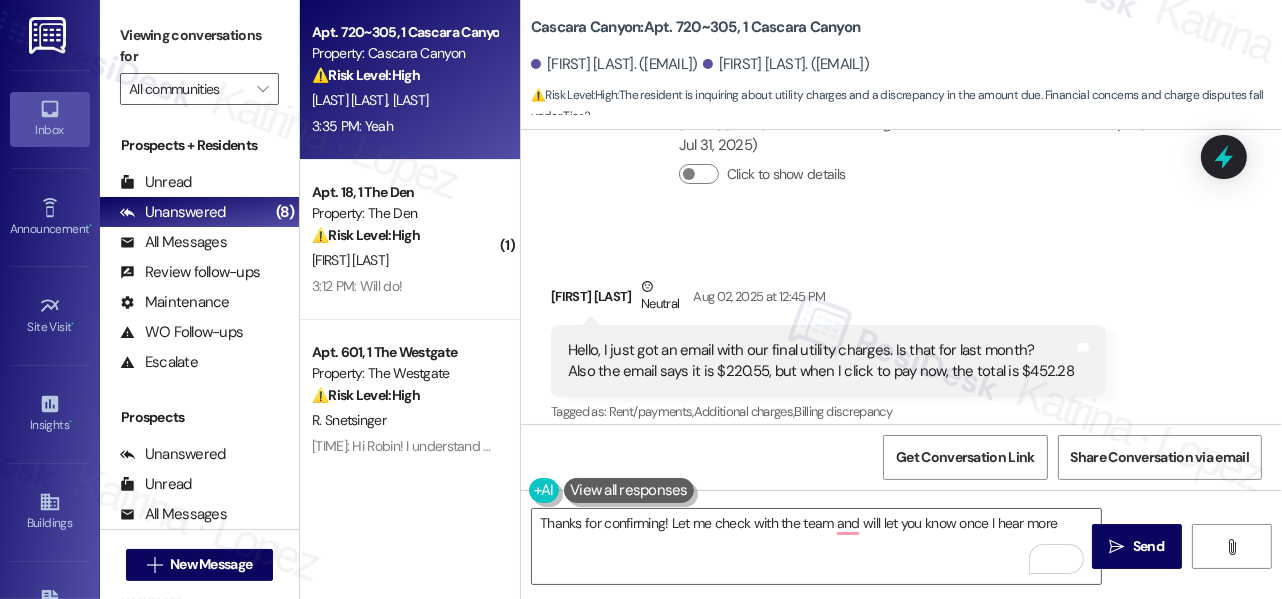click on "Viewing conversations for" at bounding box center (199, 46) 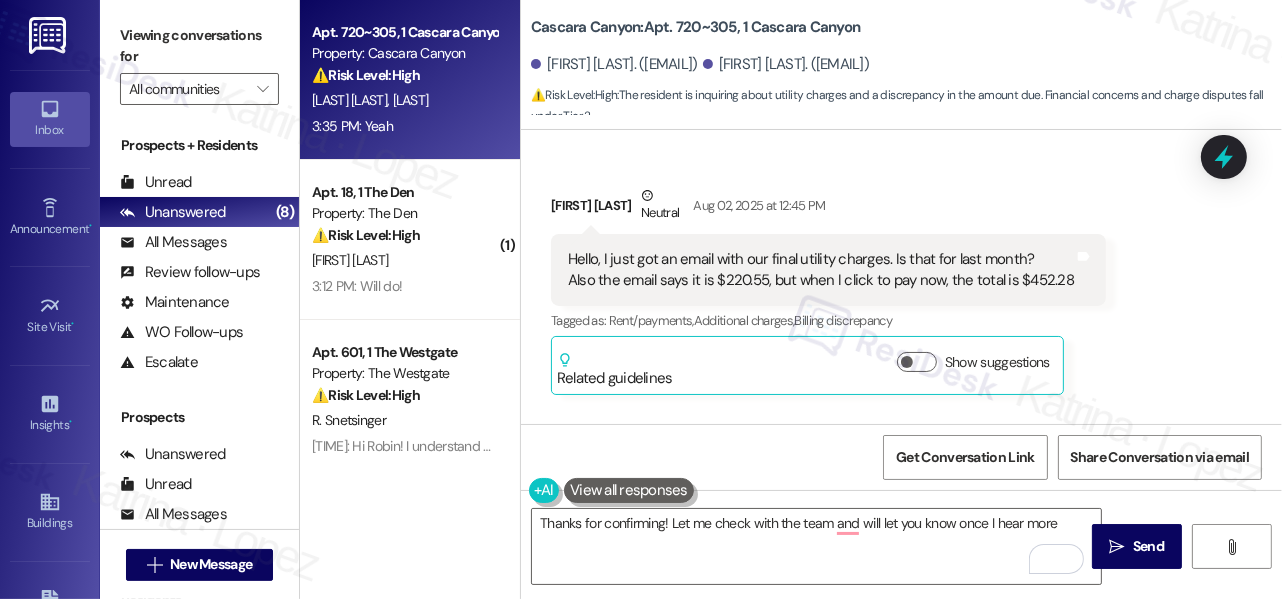 click on "Tagged as:   Rent/payments ,  Click to highlight conversations about Rent/payments Additional charges ,  Click to highlight conversations about Additional charges Billing discrepancy Click to highlight conversations about Billing discrepancy" at bounding box center (828, 320) 